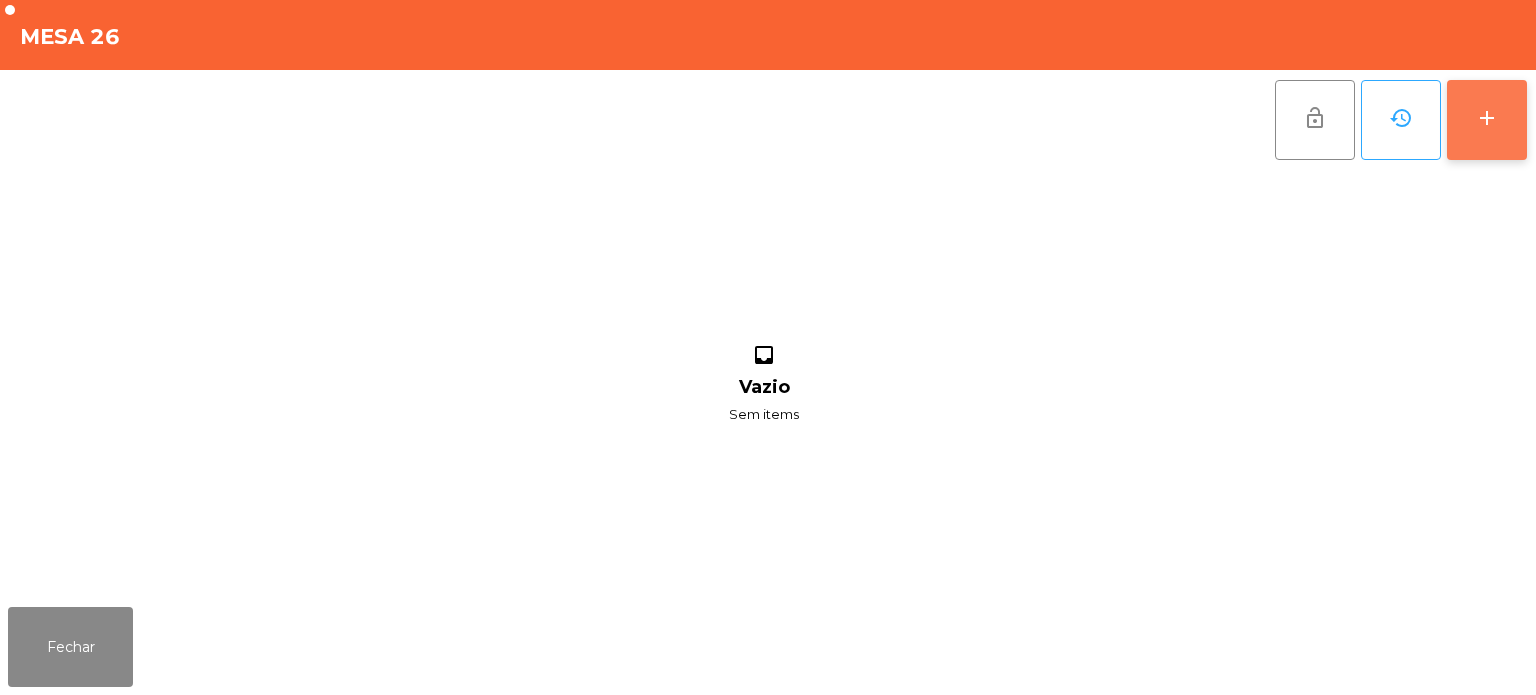 click on "add" 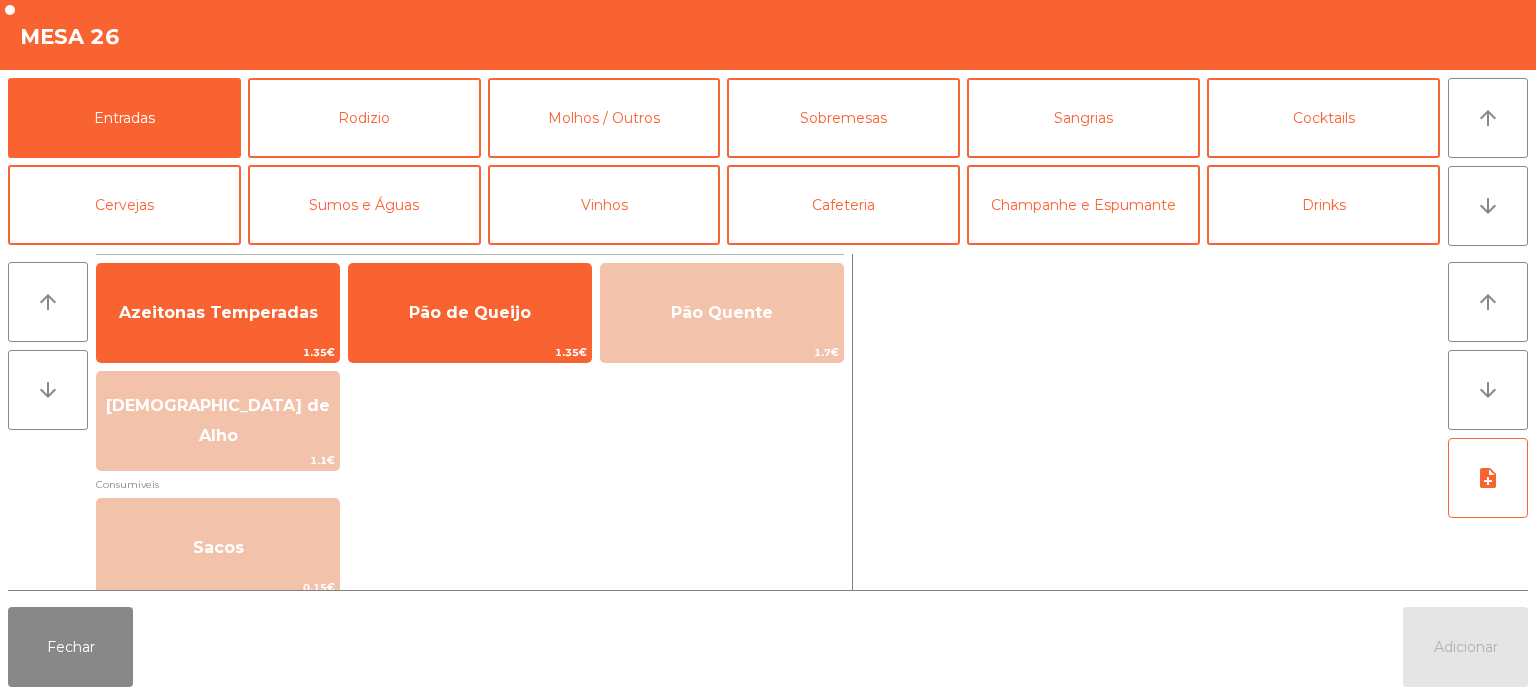 scroll, scrollTop: 15, scrollLeft: 0, axis: vertical 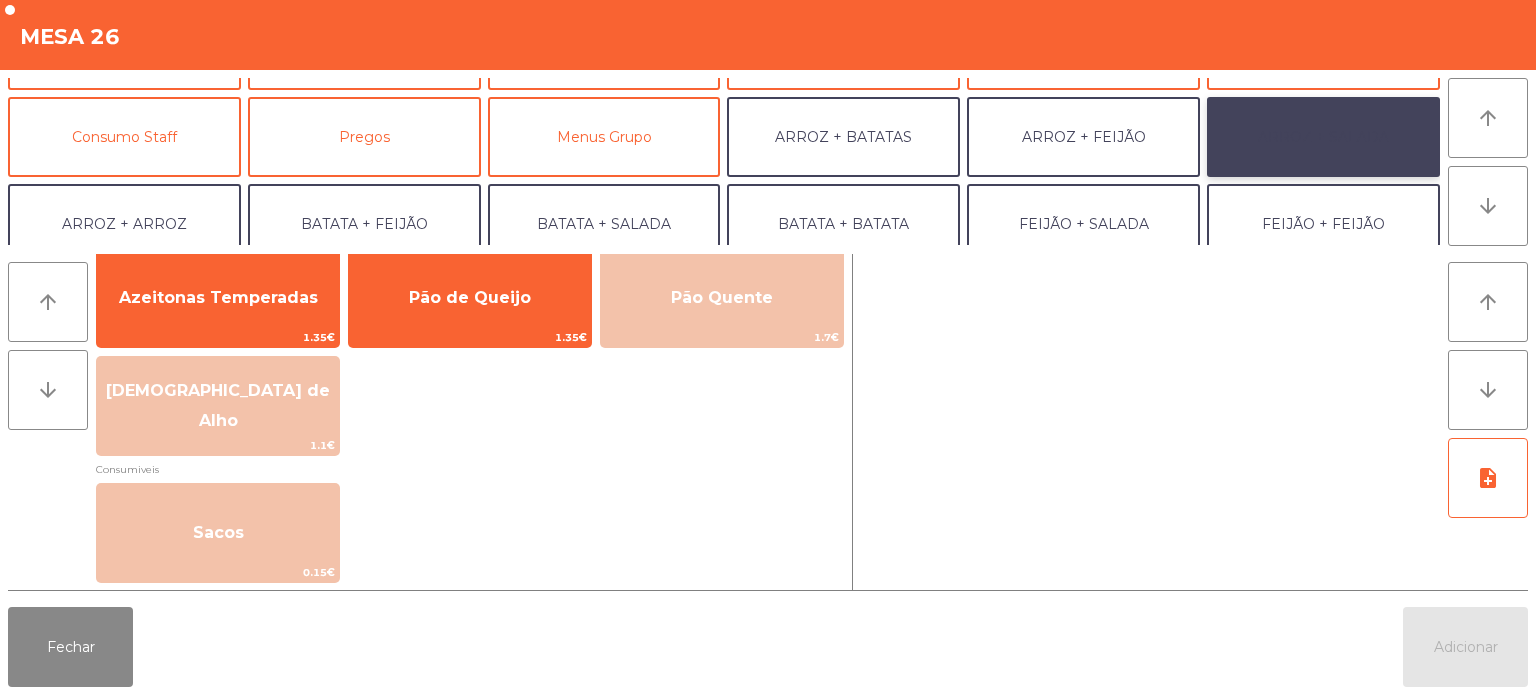 click on "ARROZ + SALADA" 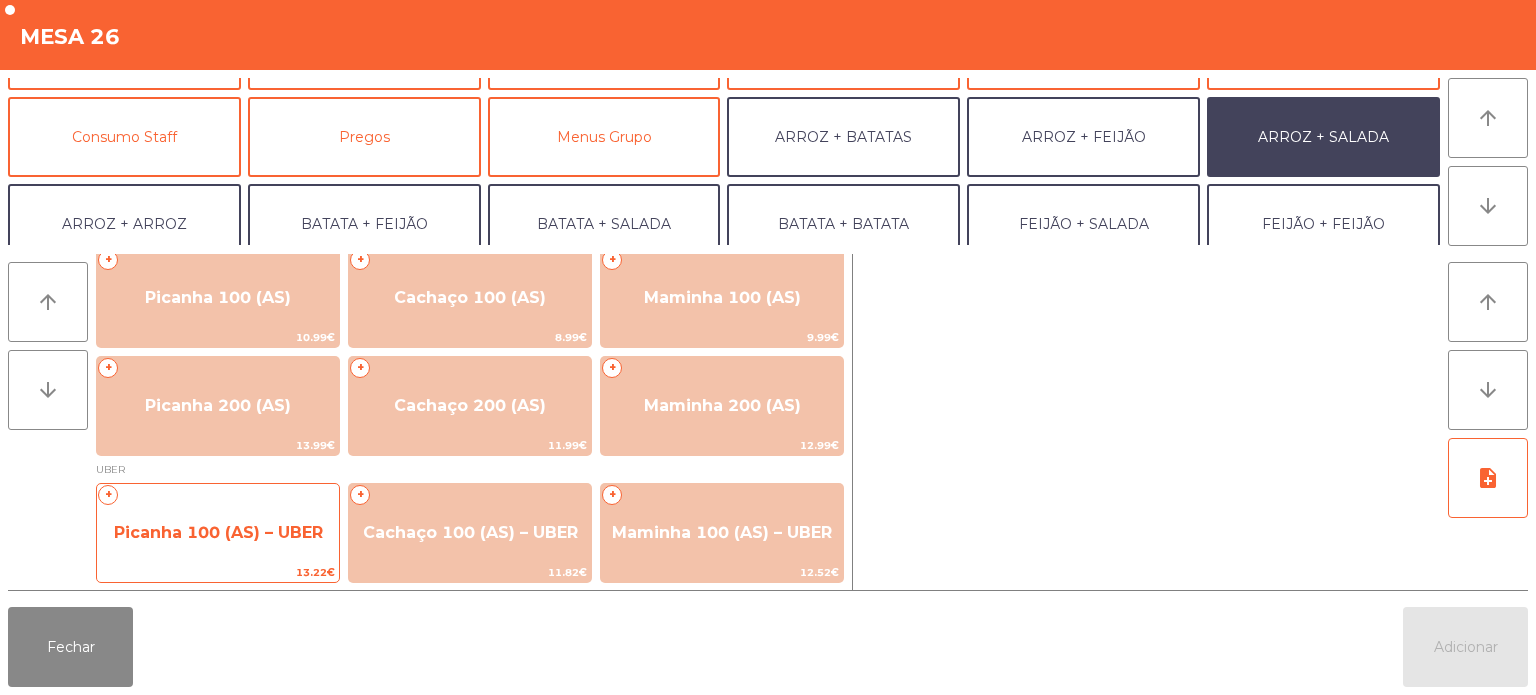 click on "Picanha 100 (AS) – UBER" 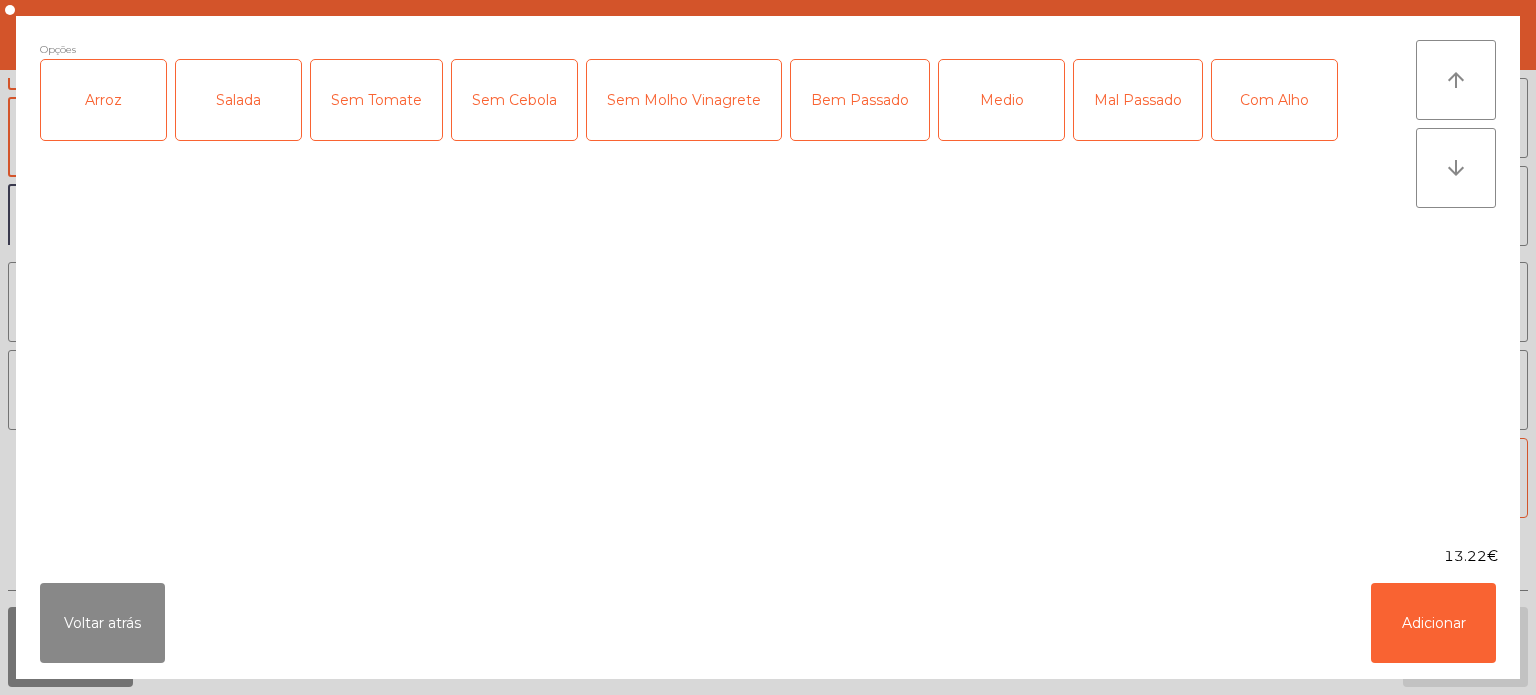 click on "Arroz" 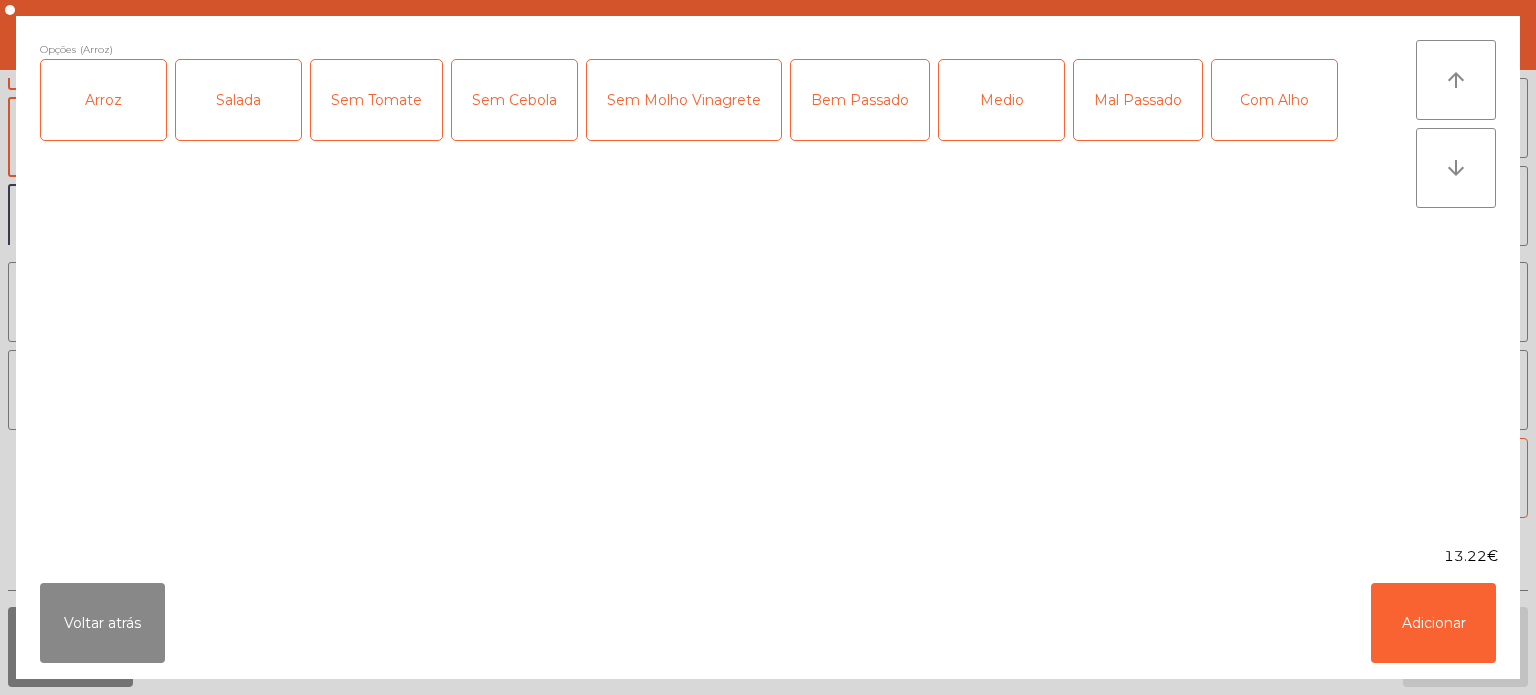 click on "Salada" 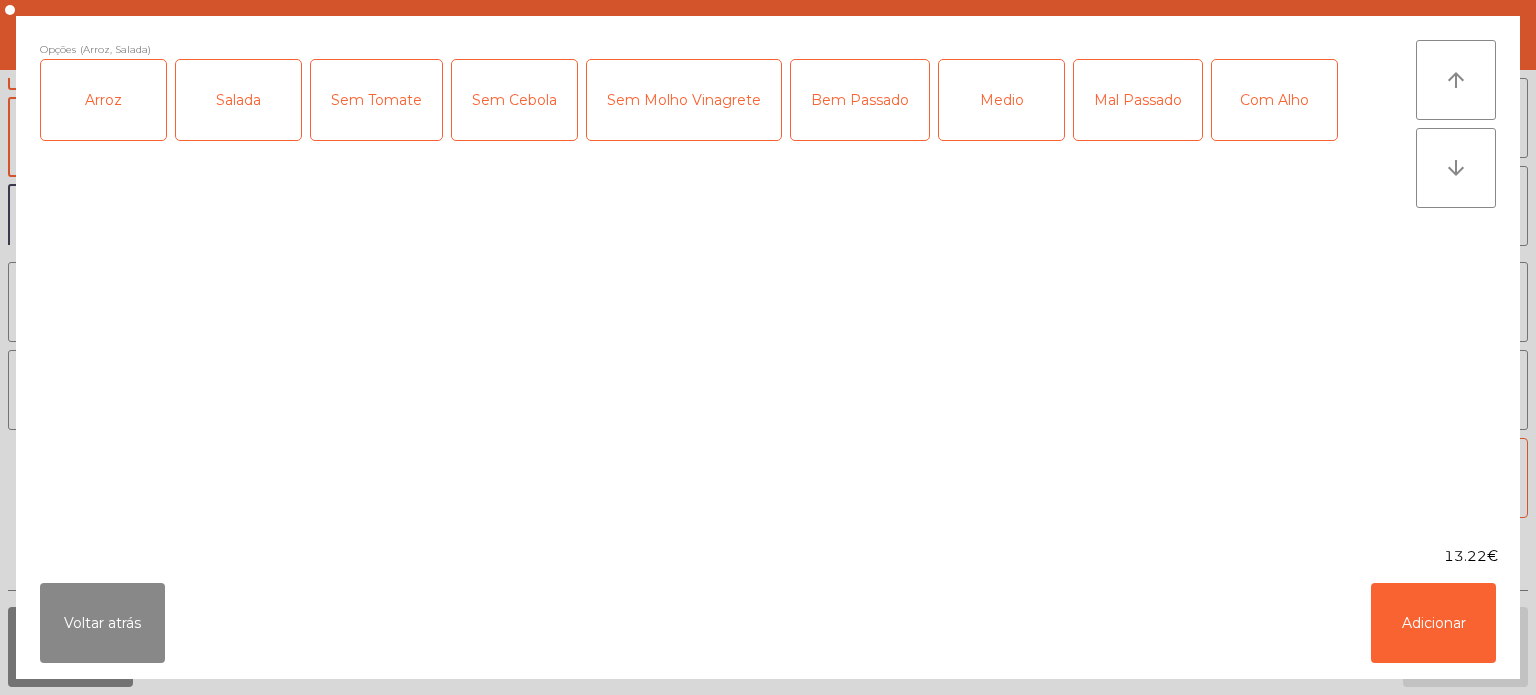 click on "Medio" 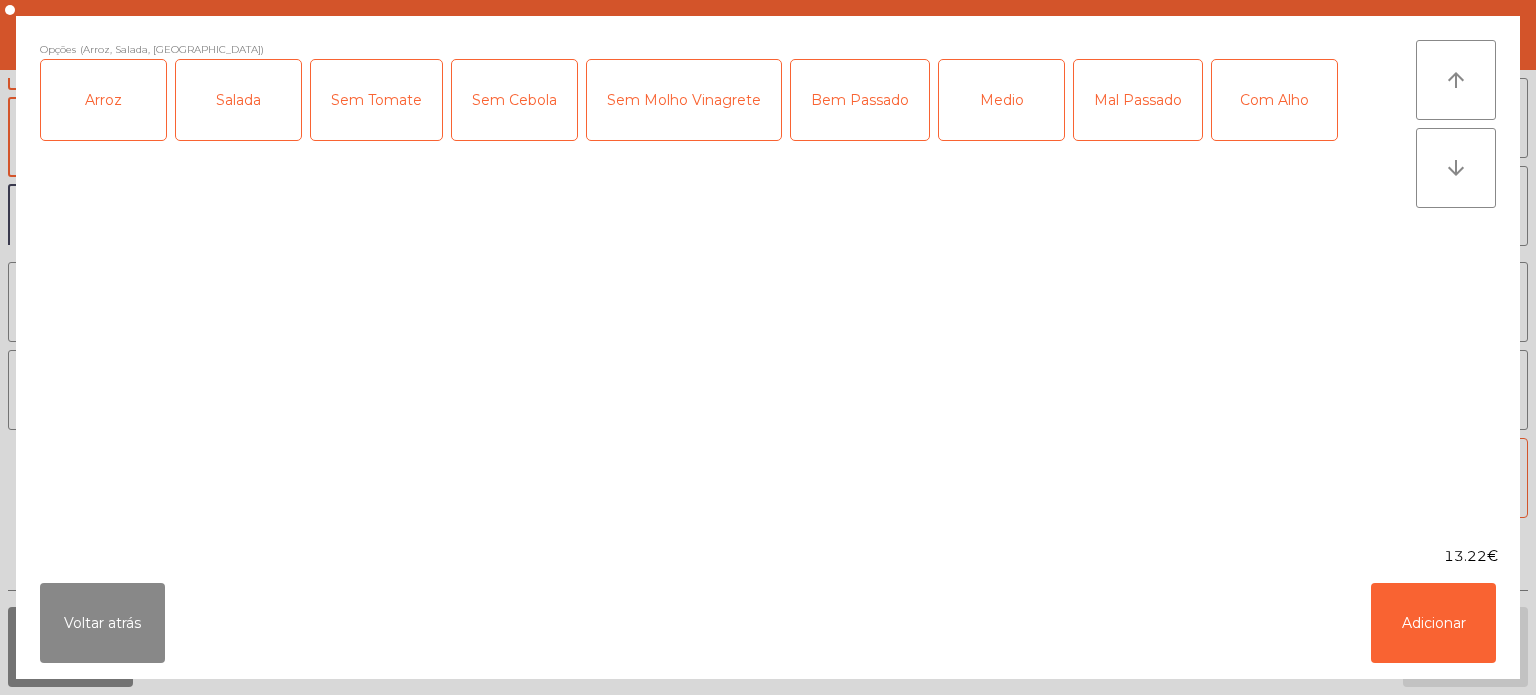 click on "Com Alho" 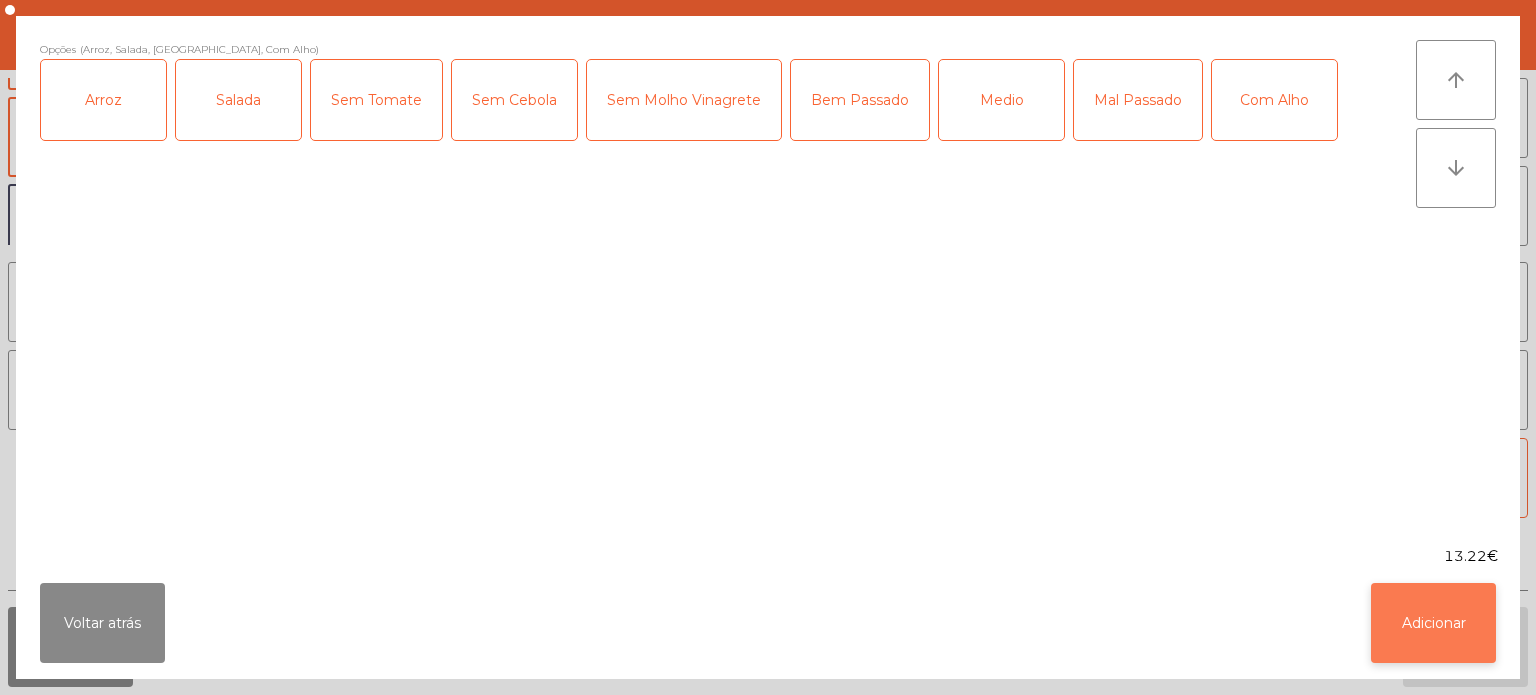 click on "Adicionar" 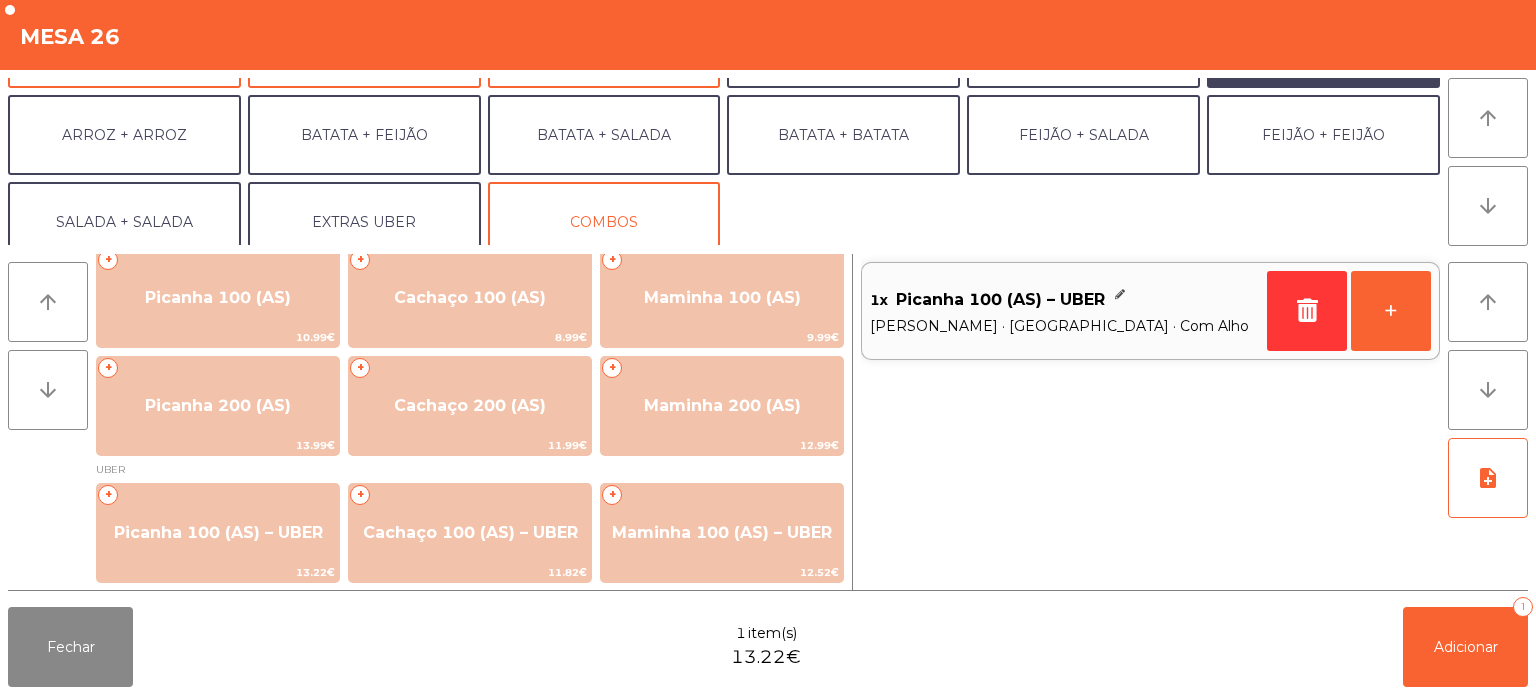 scroll, scrollTop: 260, scrollLeft: 0, axis: vertical 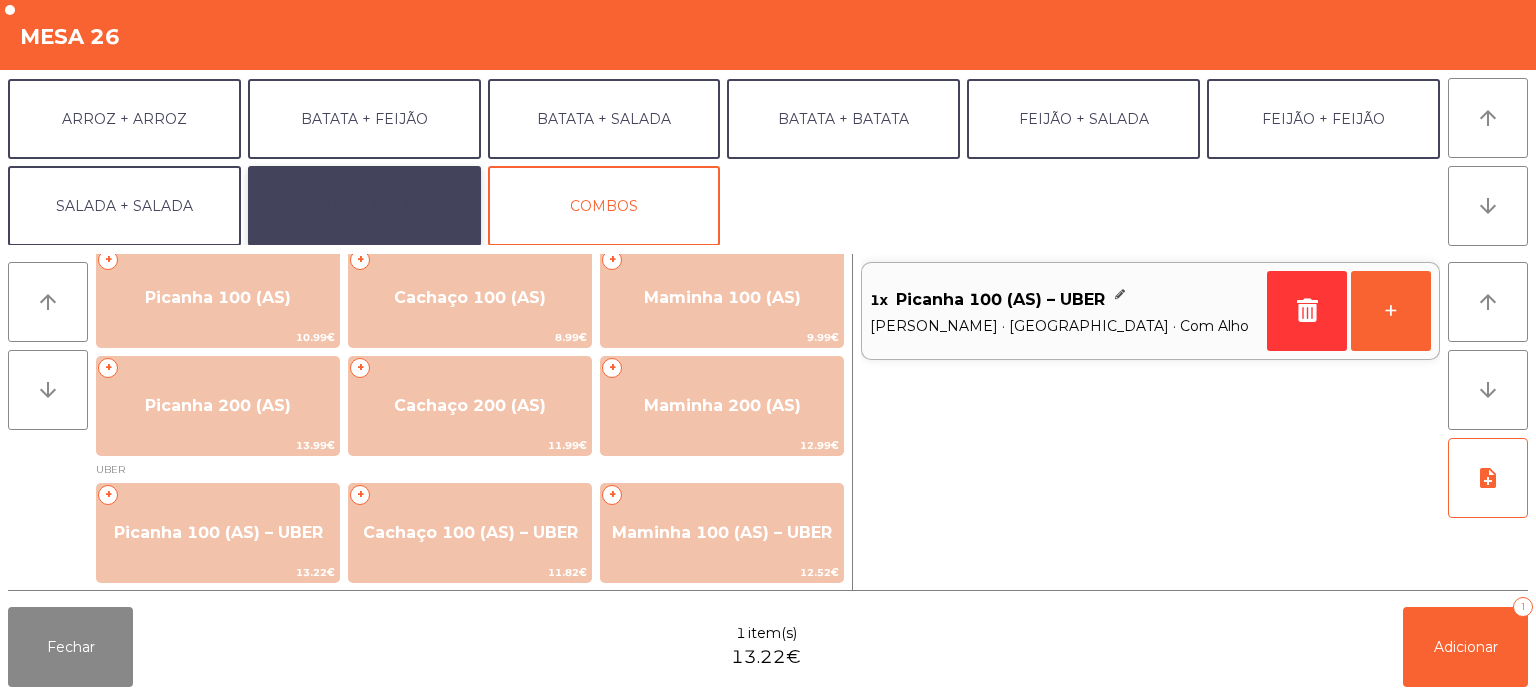 click on "EXTRAS UBER" 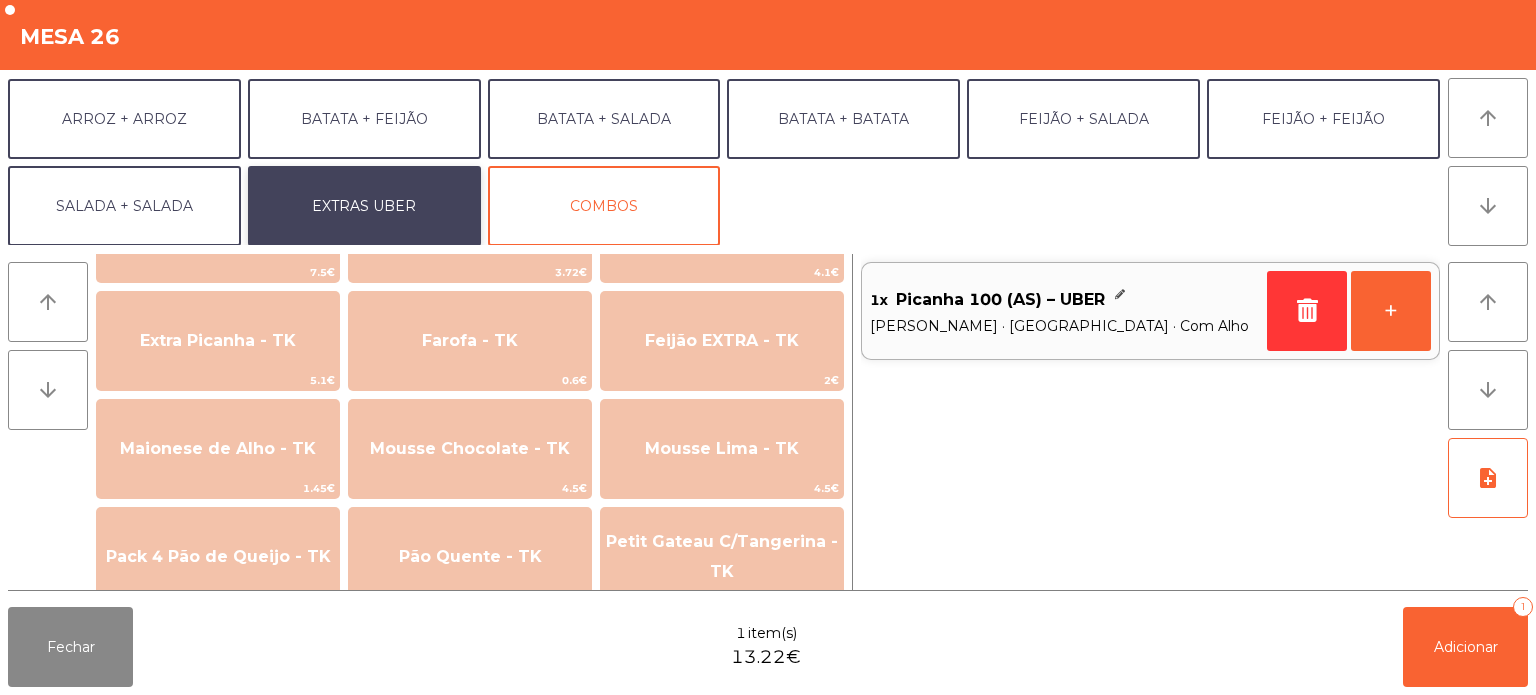 scroll, scrollTop: 938, scrollLeft: 0, axis: vertical 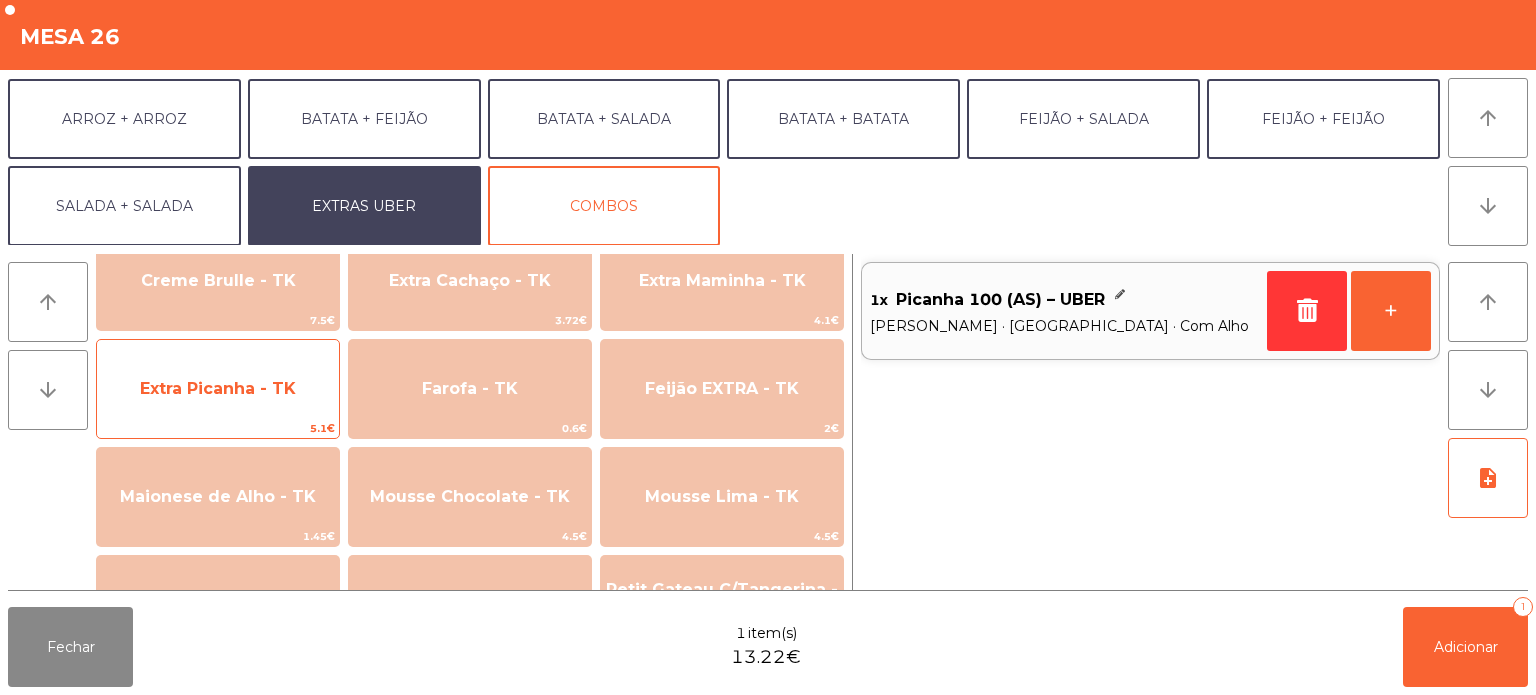 click on "Extra Picanha - TK" 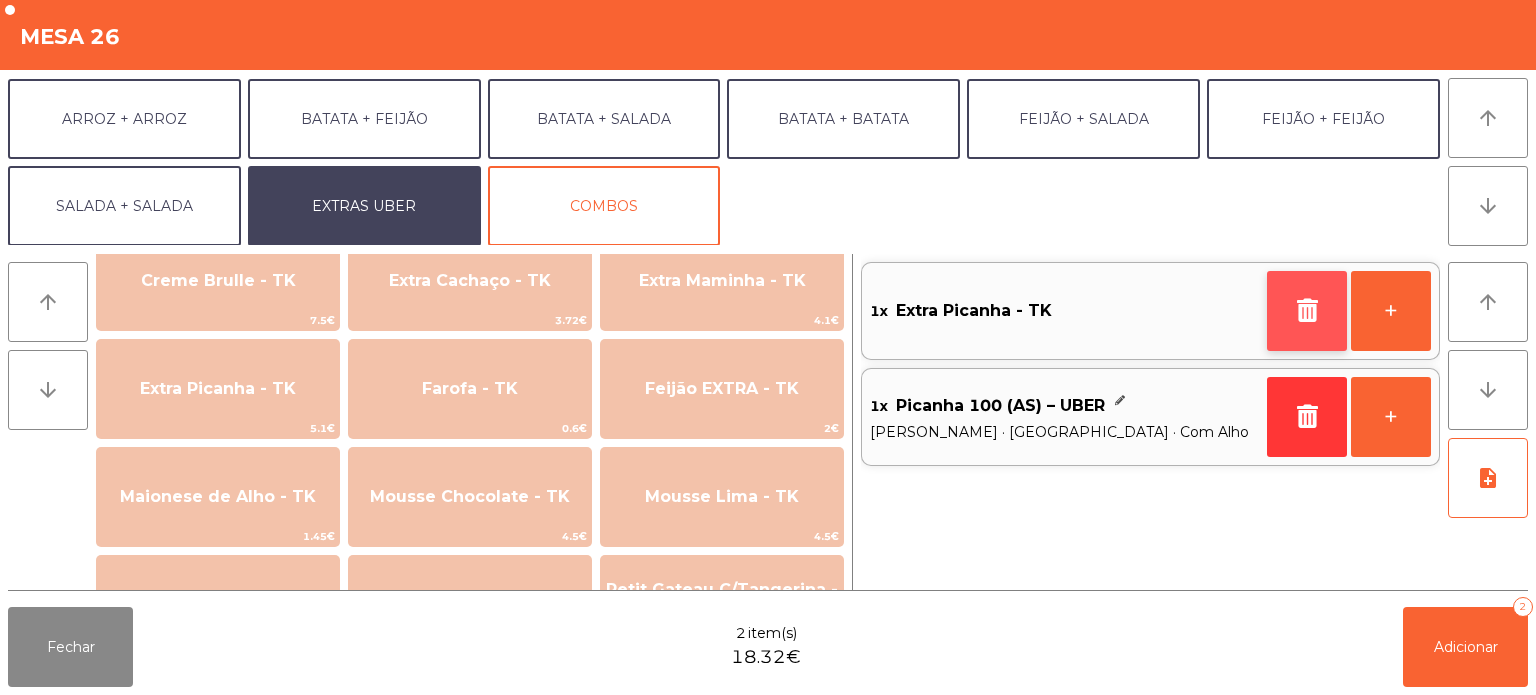 click 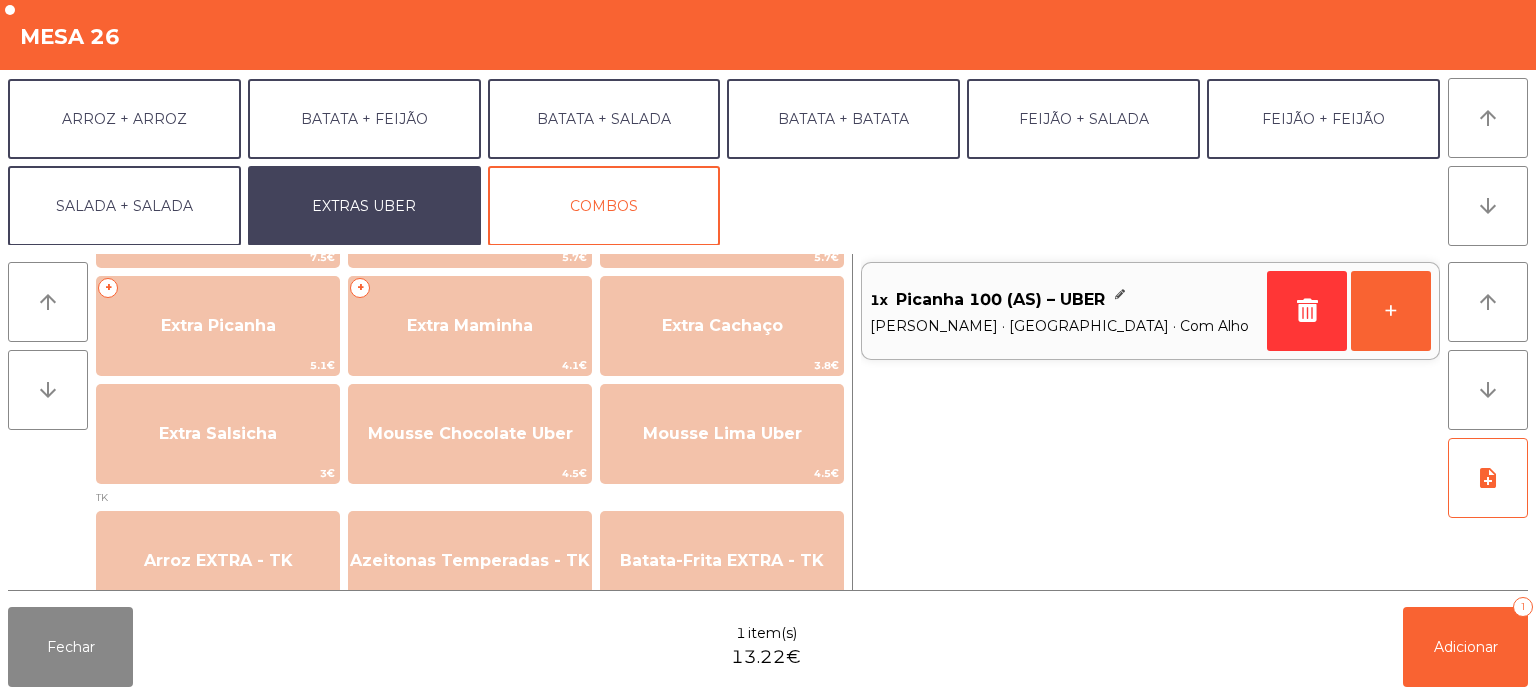 scroll, scrollTop: 548, scrollLeft: 0, axis: vertical 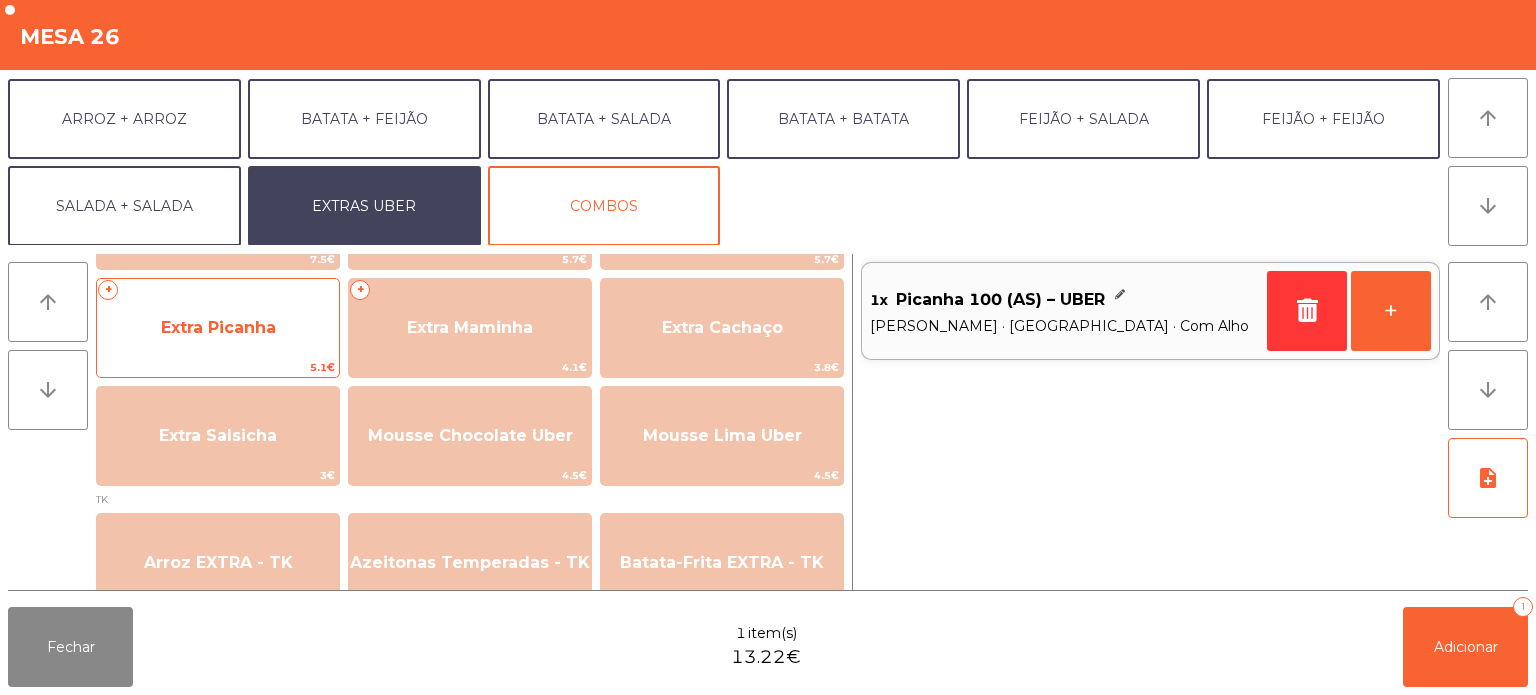 click on "Extra Picanha" 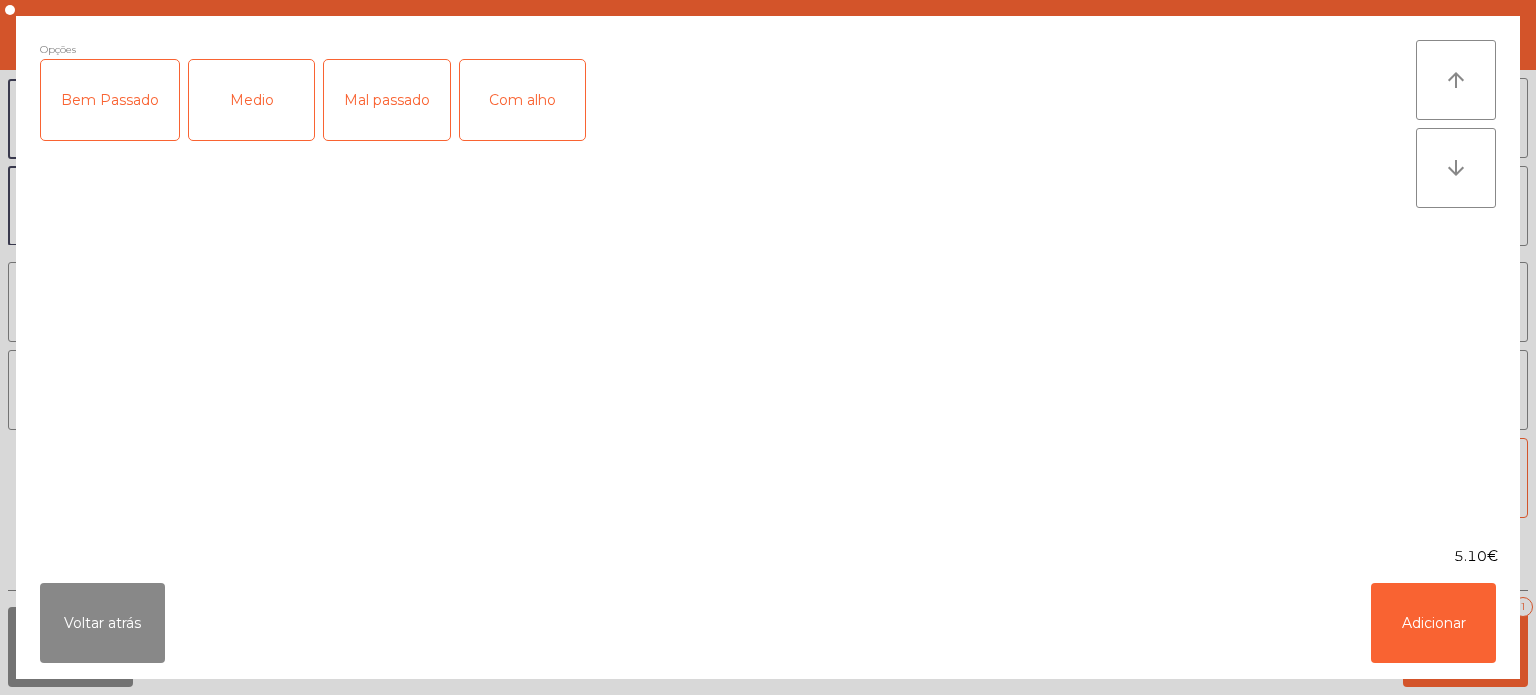 click on "Medio" 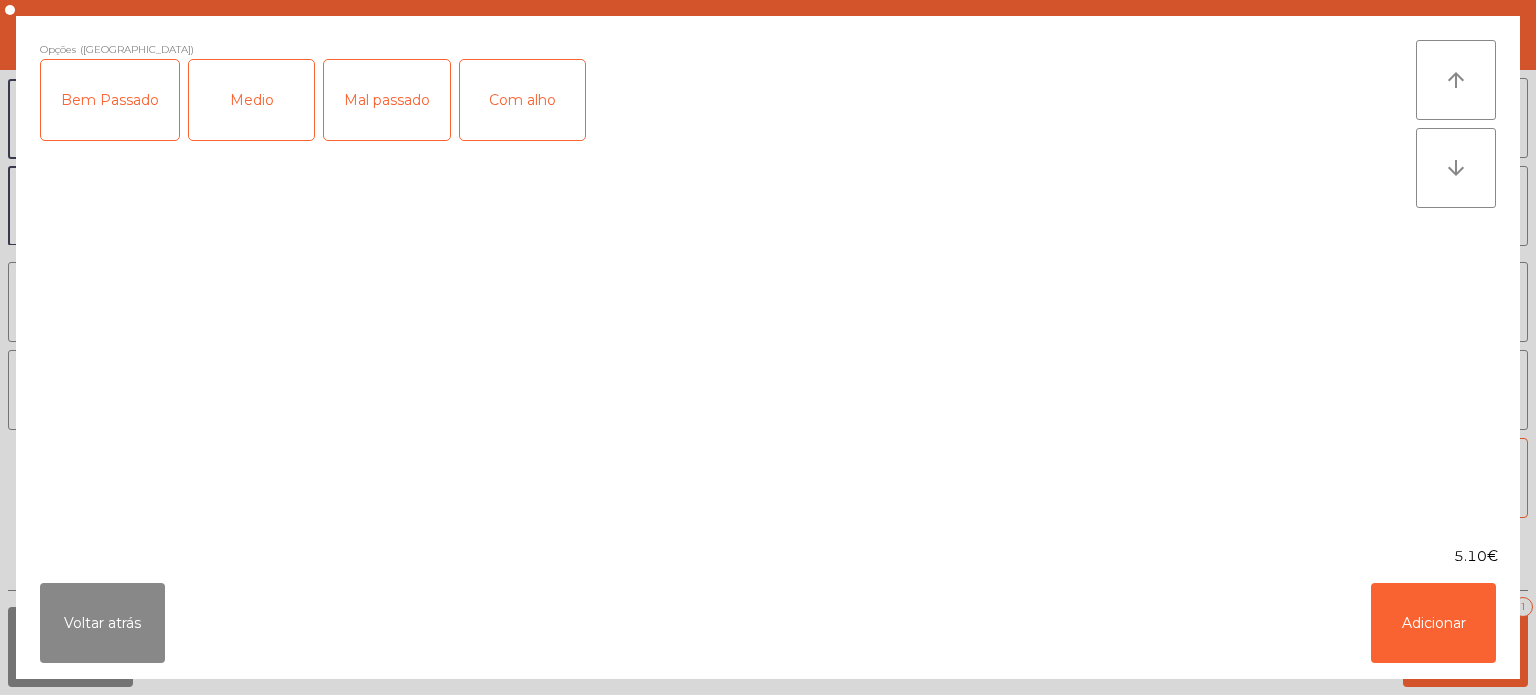 click on "Com alho" 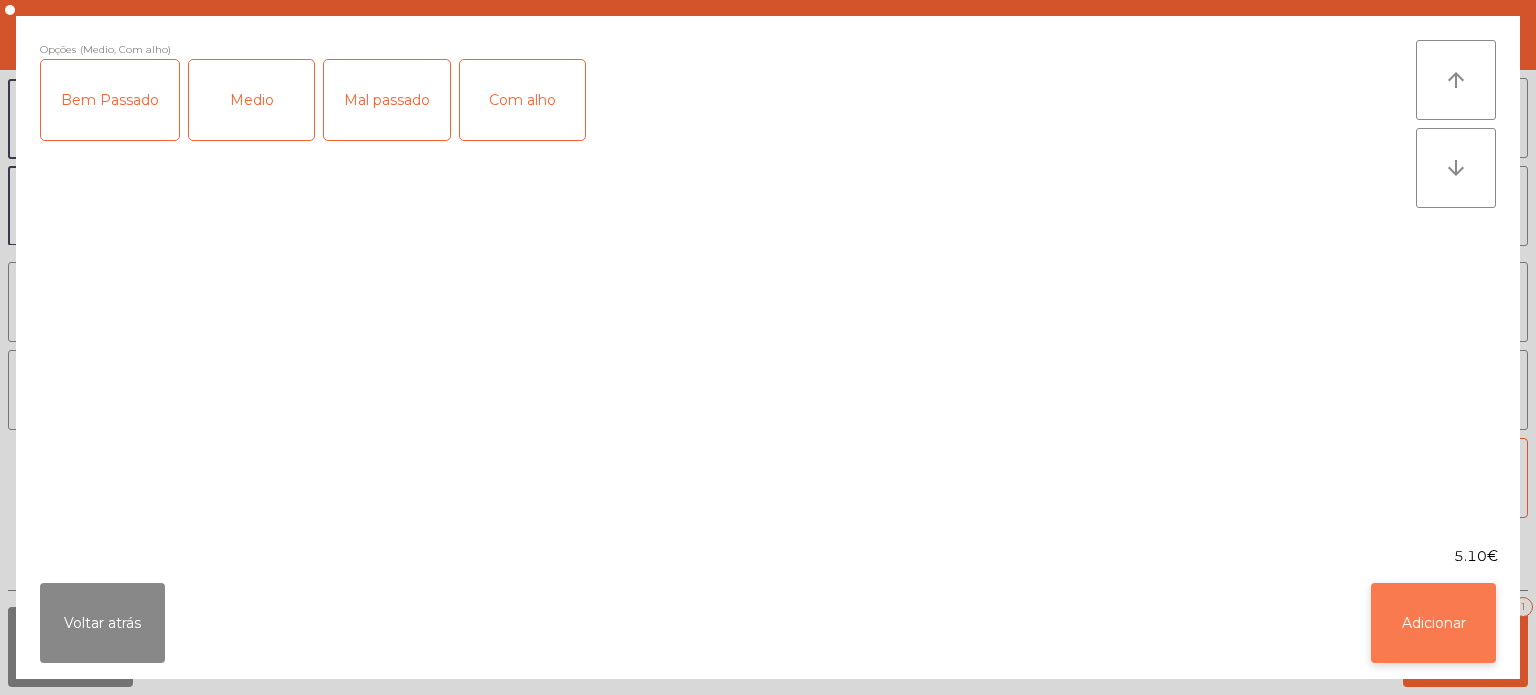click on "Adicionar" 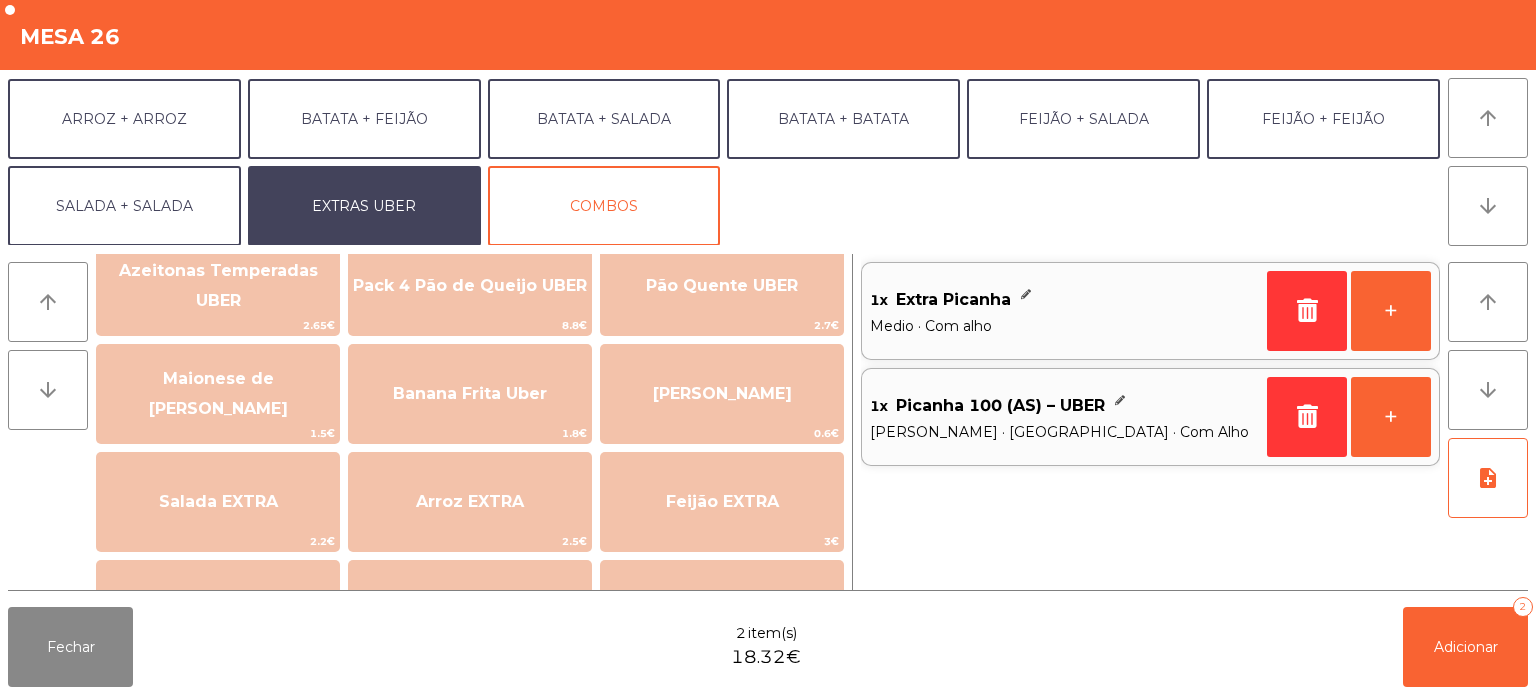 scroll, scrollTop: 49, scrollLeft: 0, axis: vertical 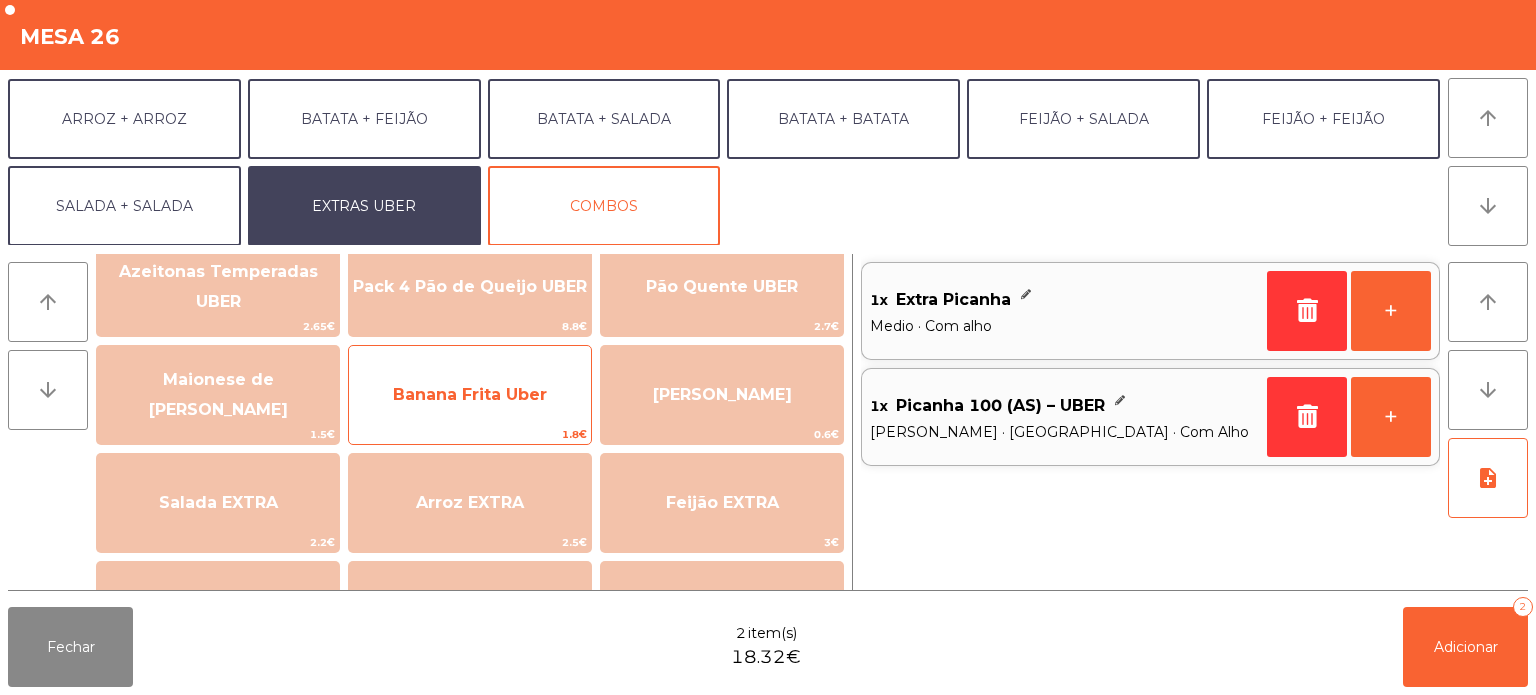 click on "Banana Frita Uber" 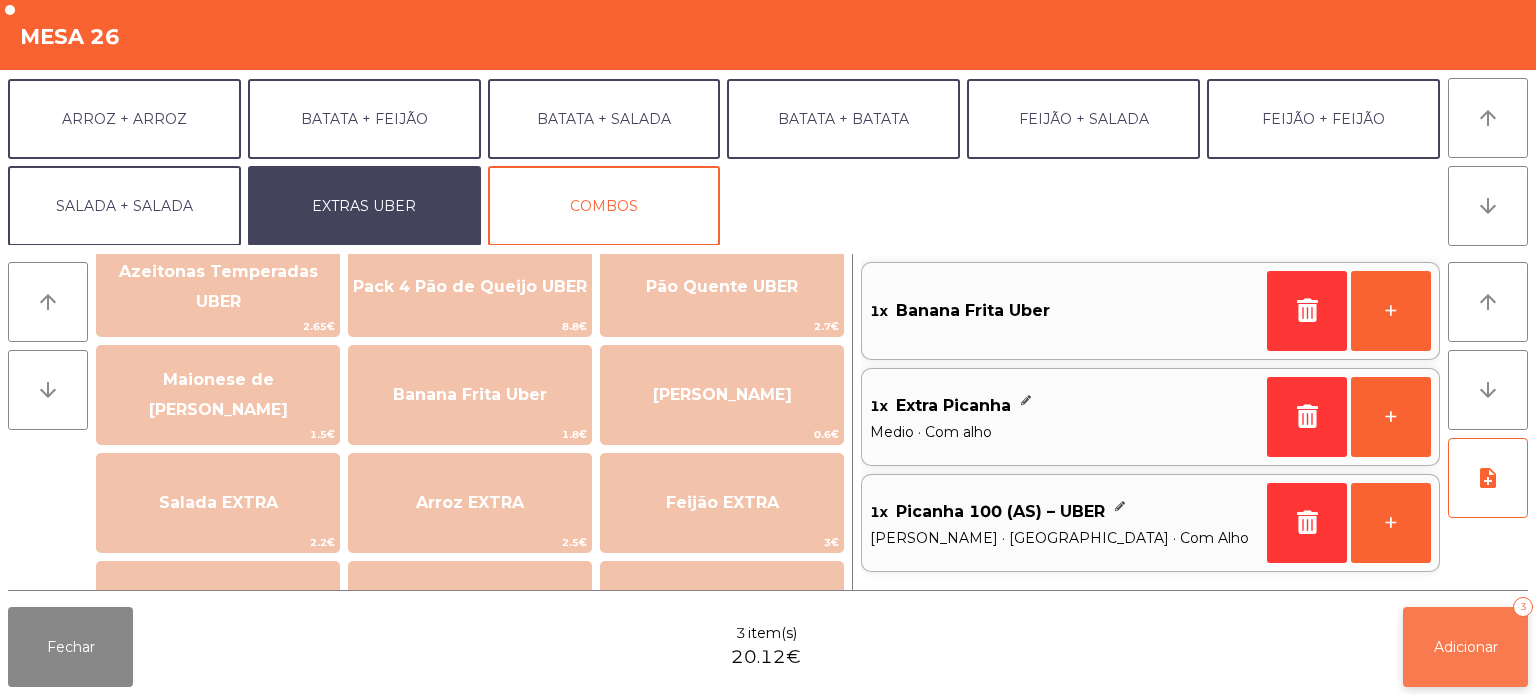 click on "Adicionar   3" 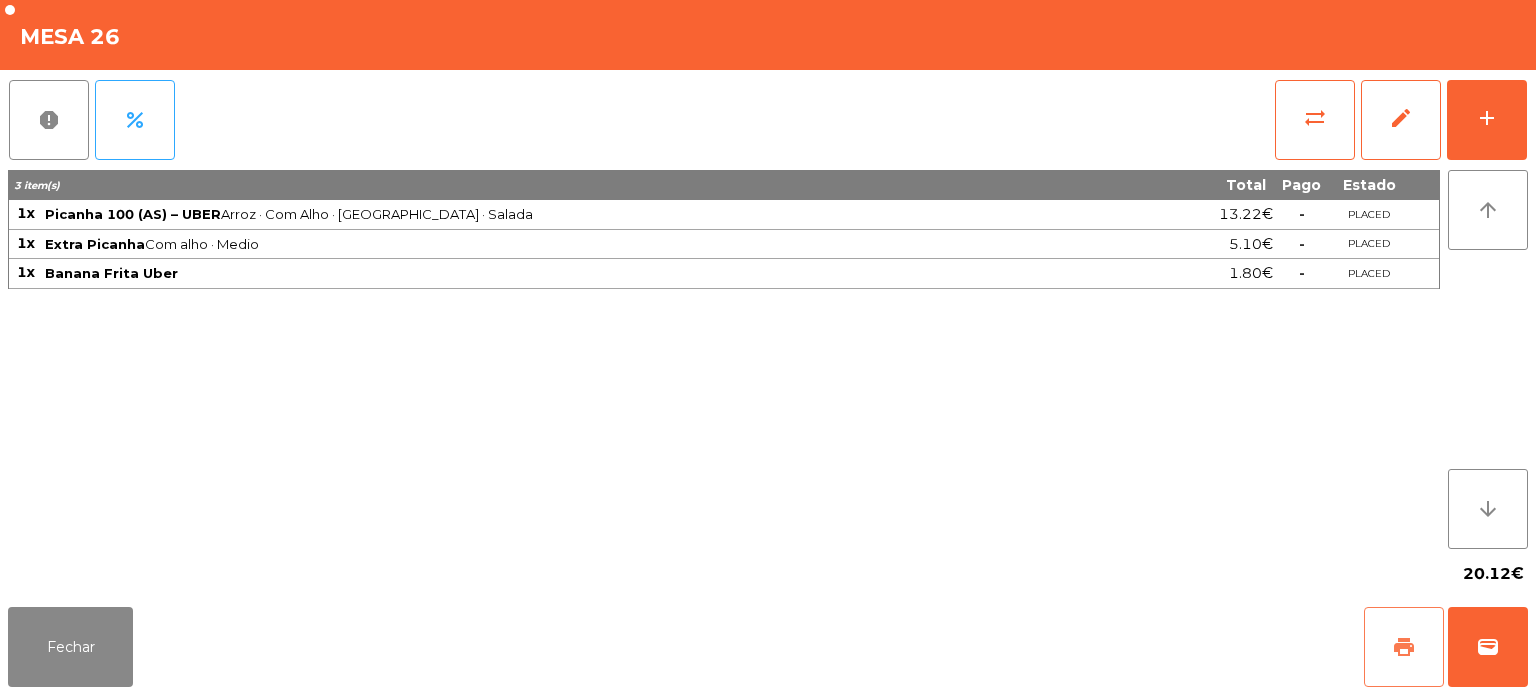 click on "print" 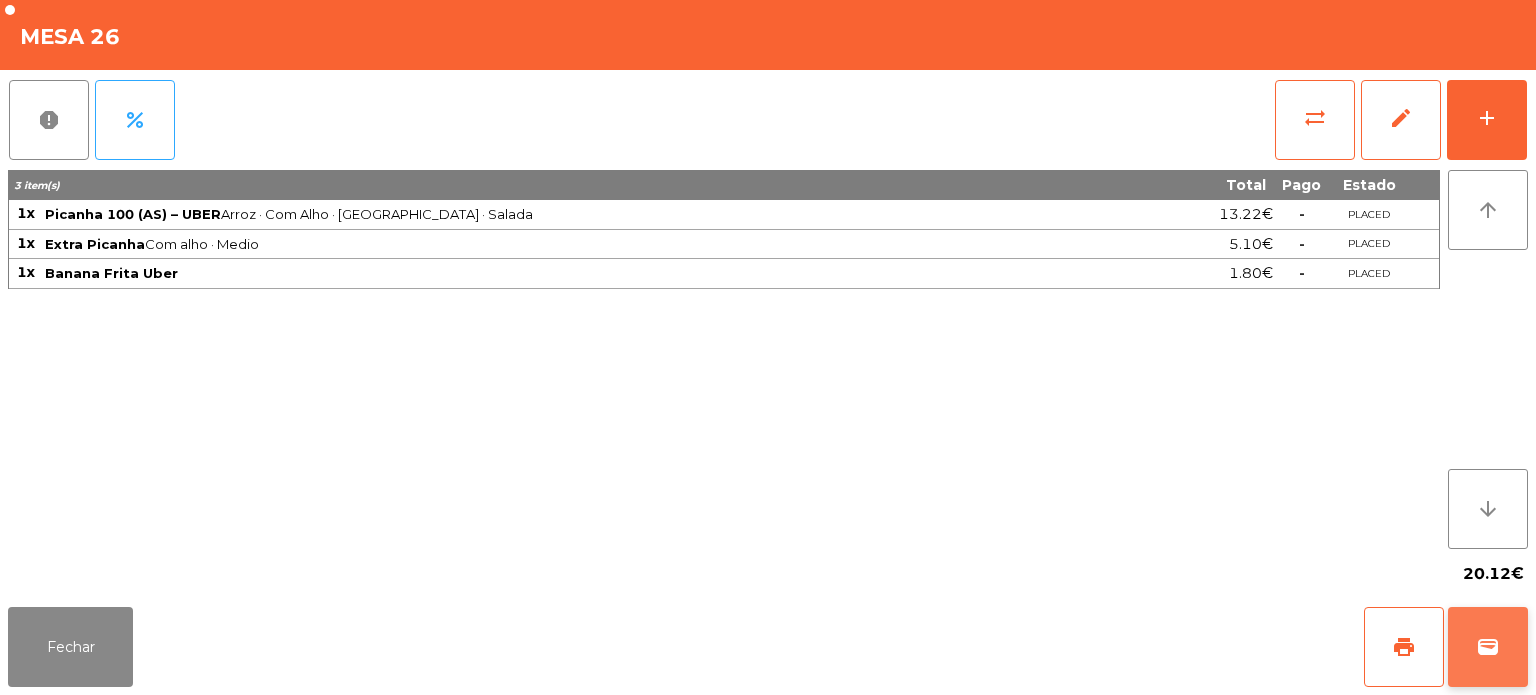 click on "wallet" 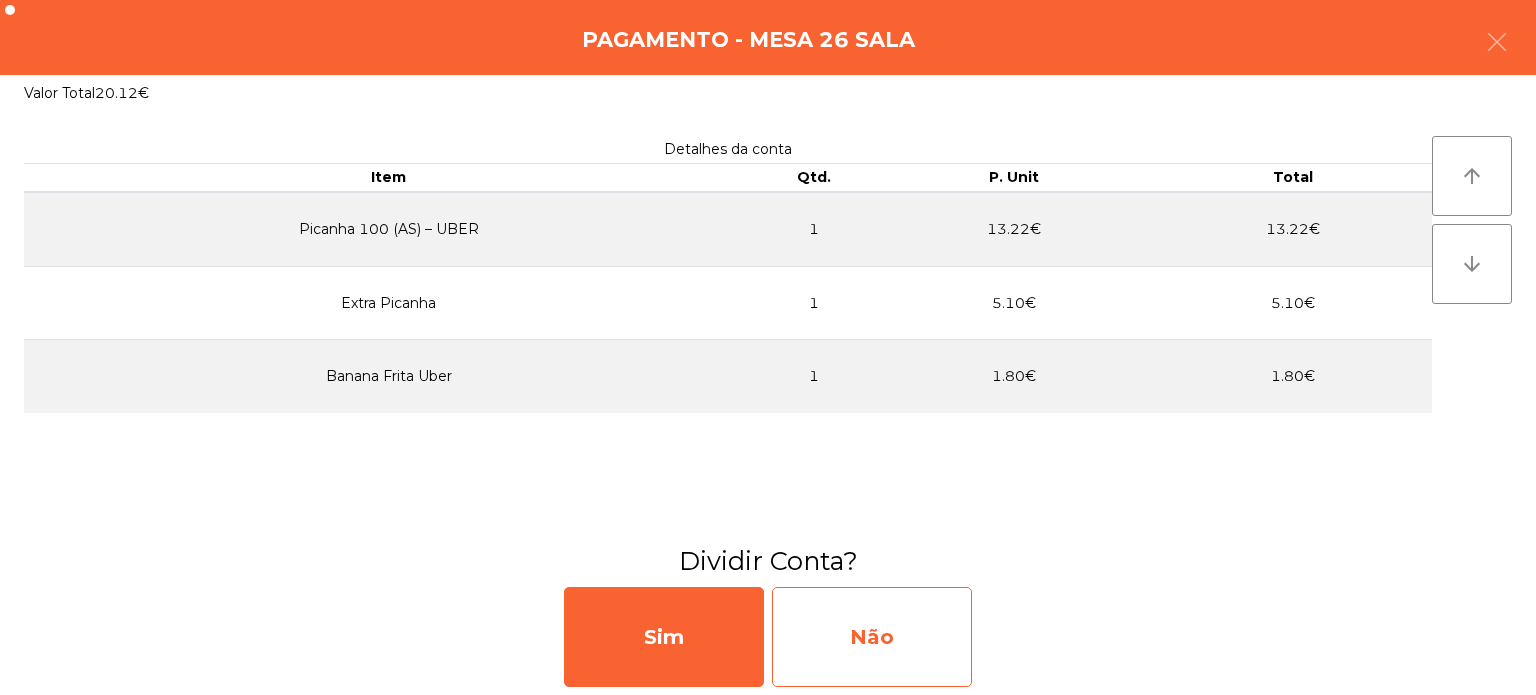 click on "Não" 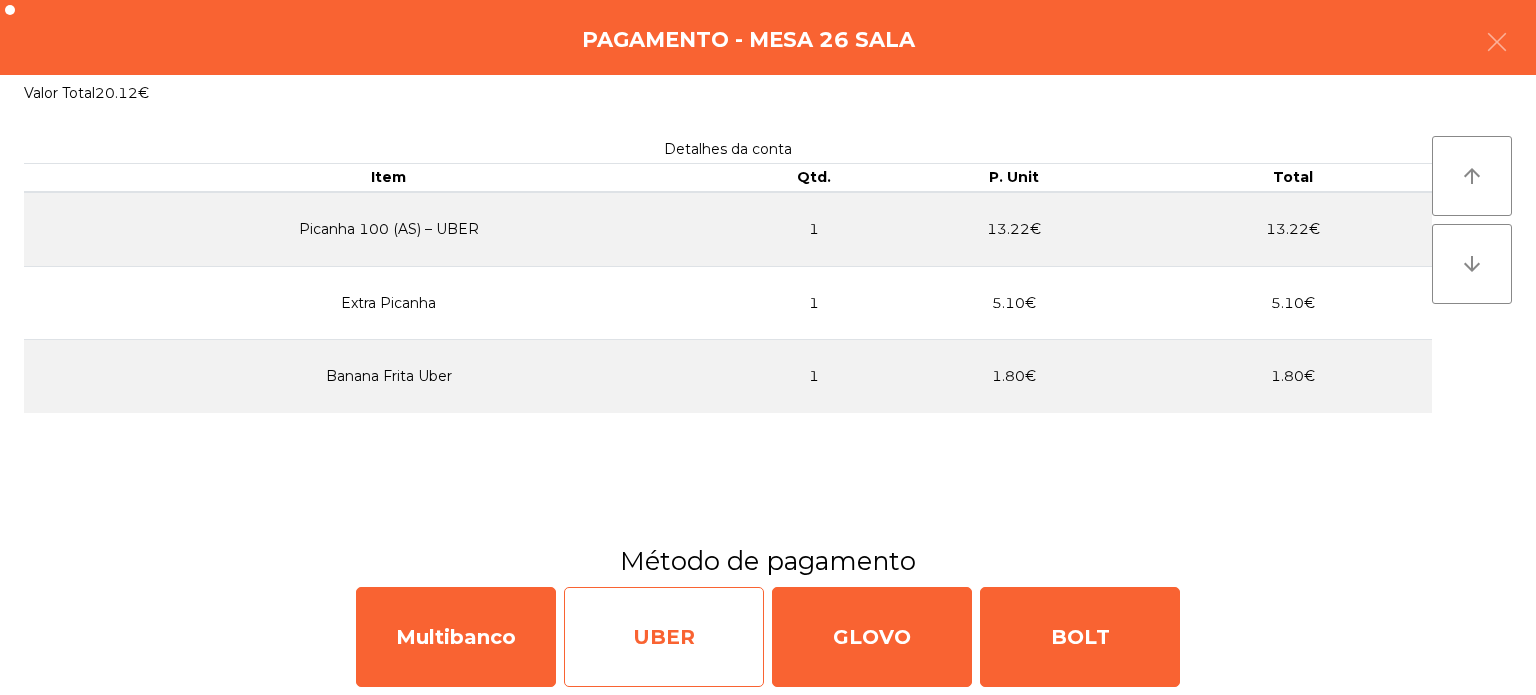 click on "UBER" 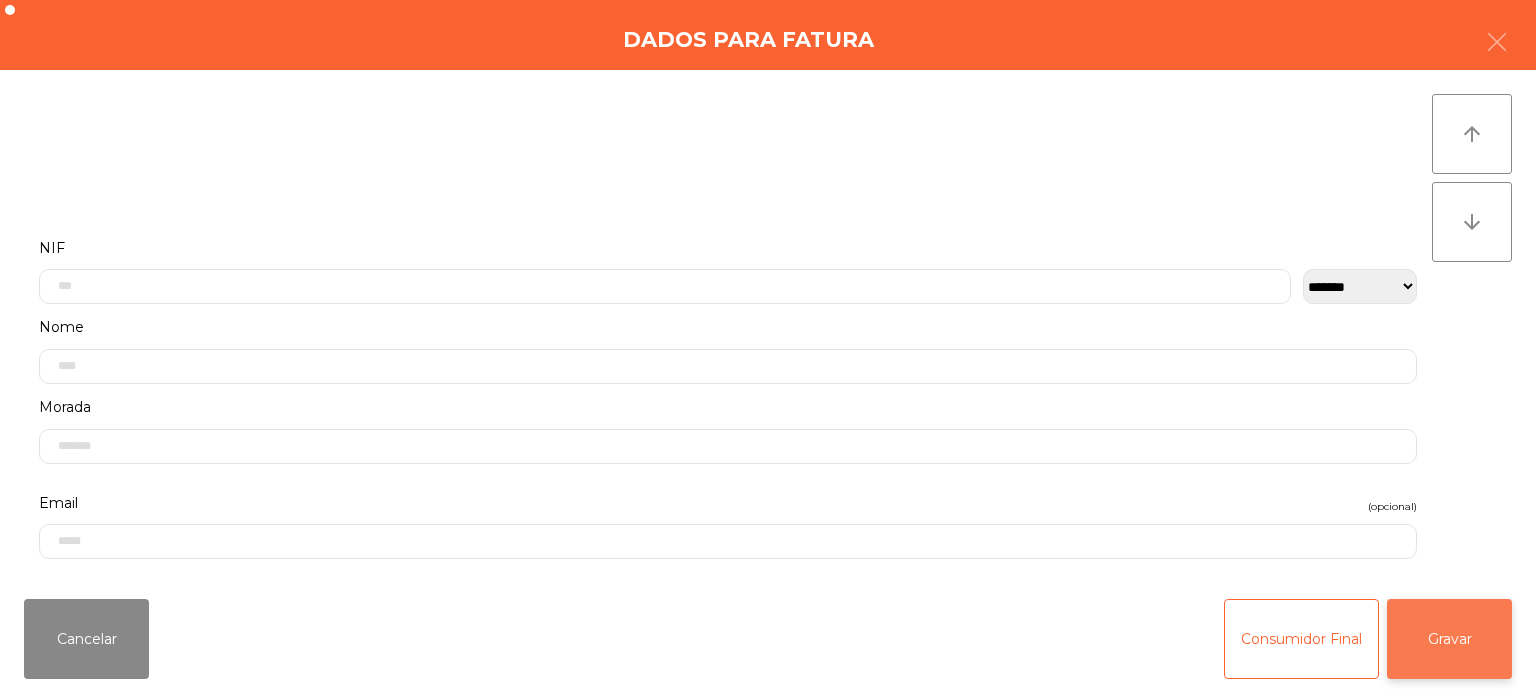 click on "Gravar" 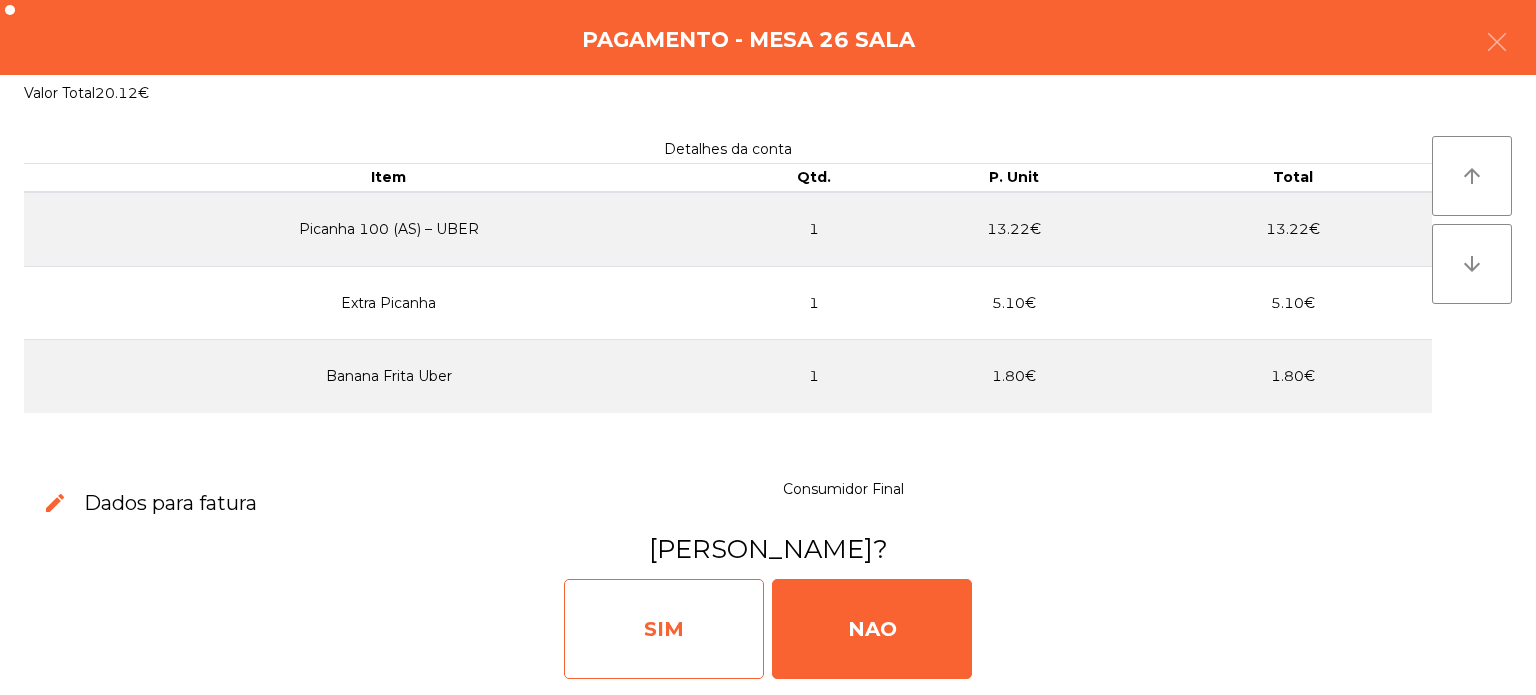 click on "SIM" 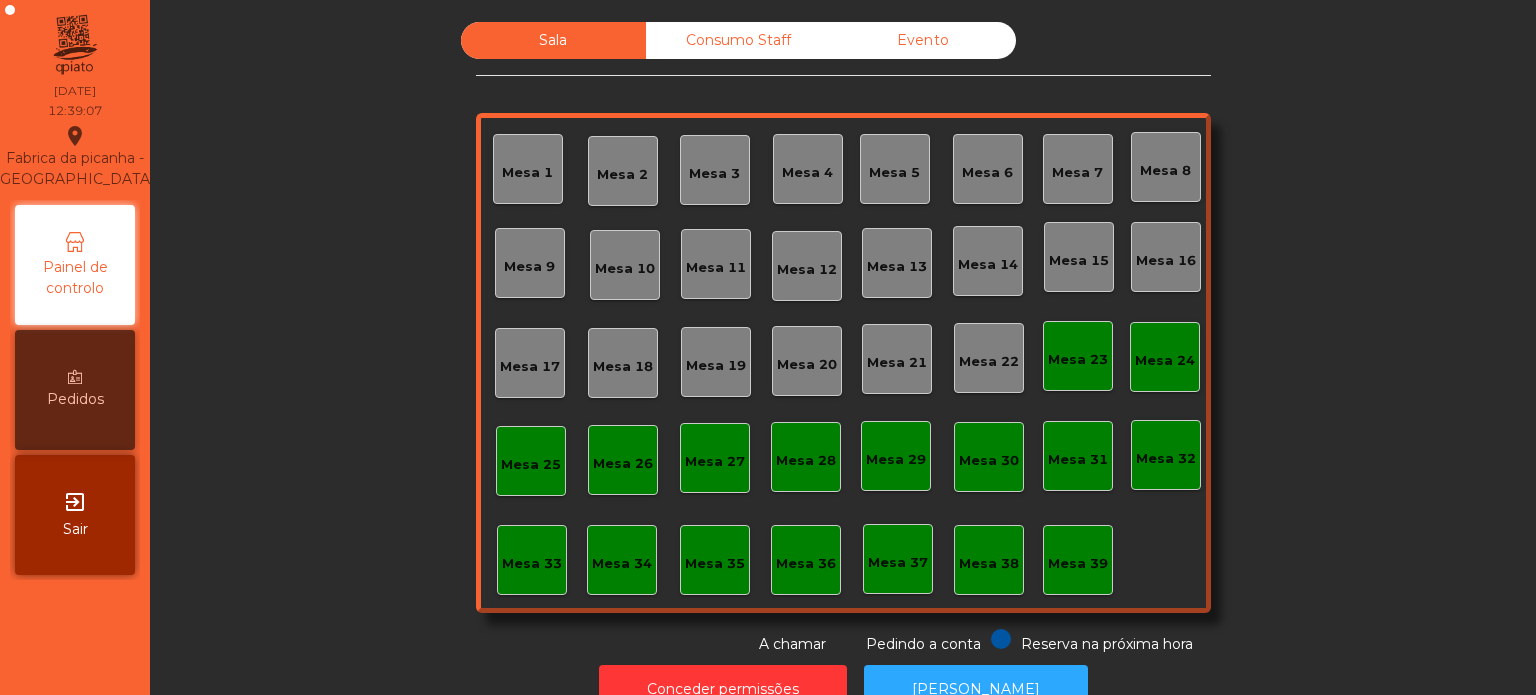 click on "Mesa 26" 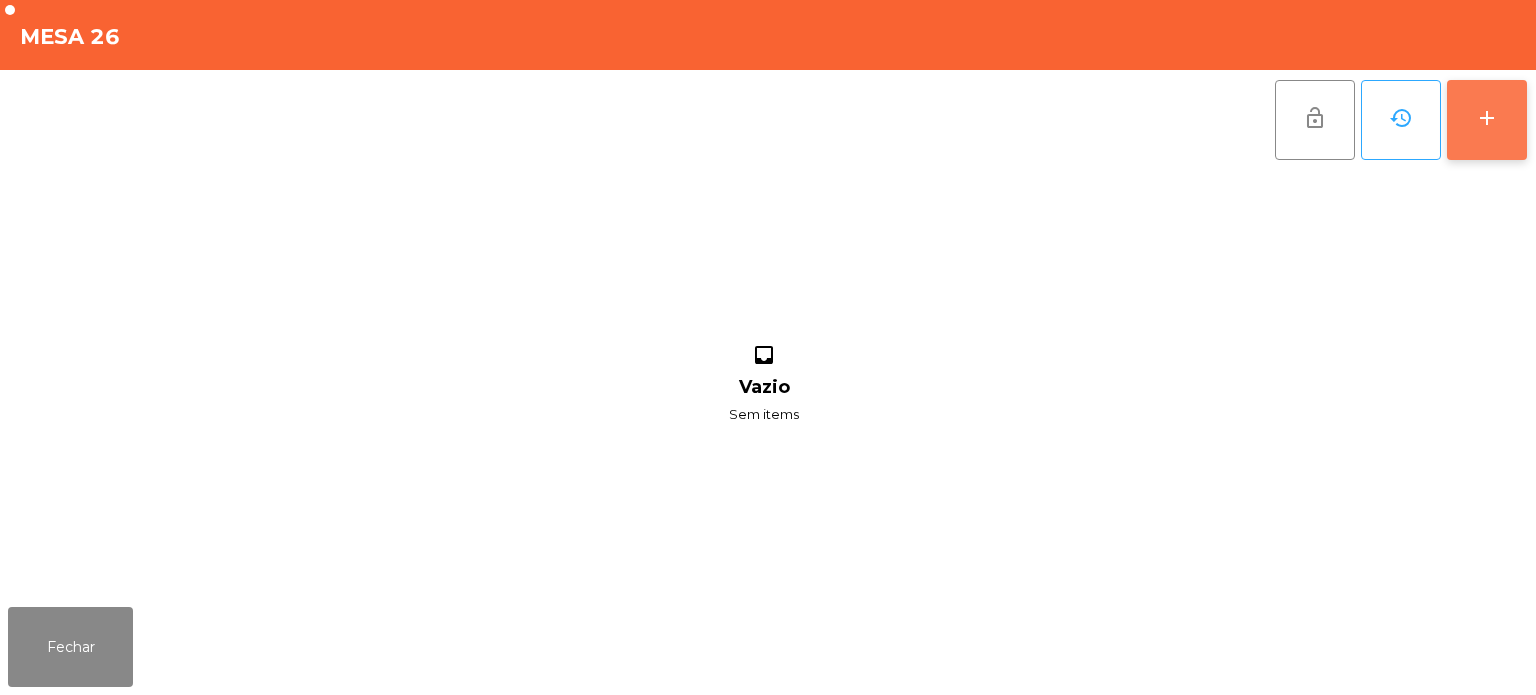 click on "add" 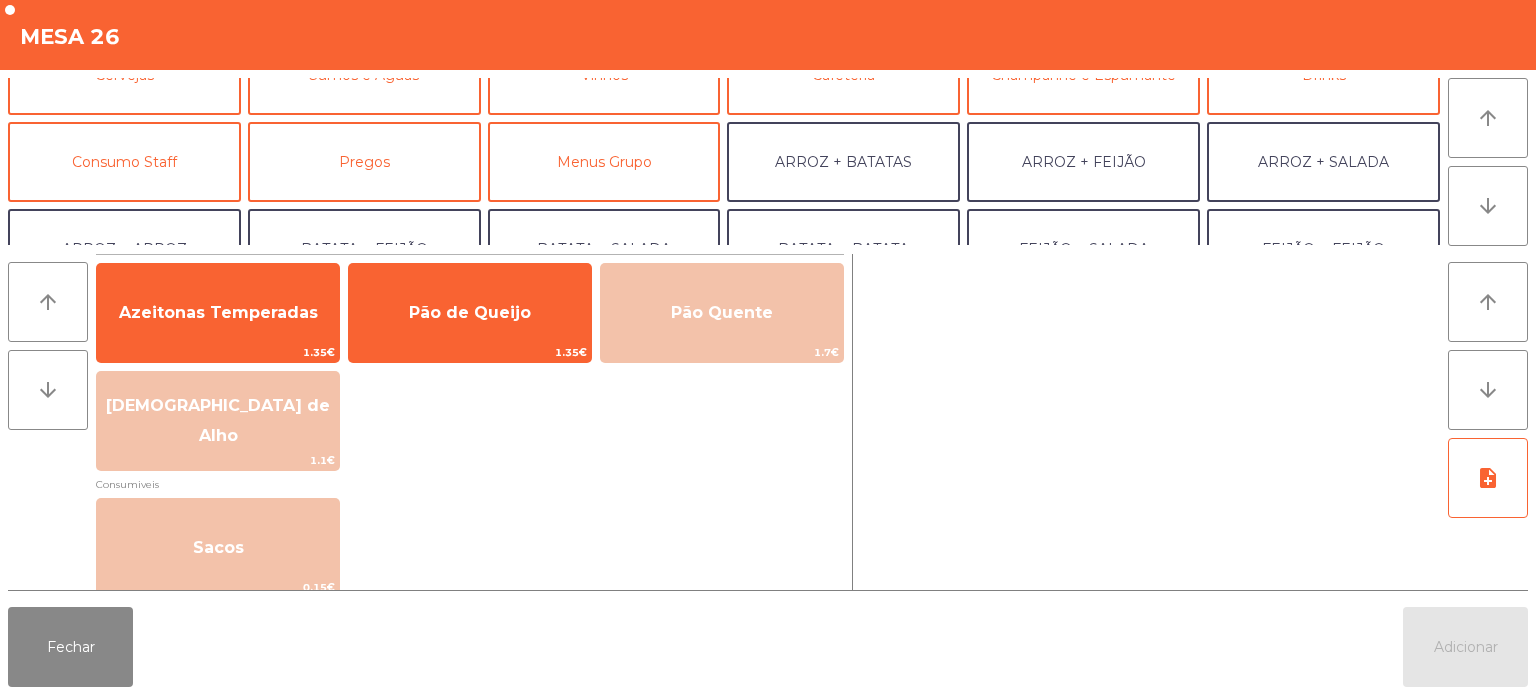 scroll, scrollTop: 134, scrollLeft: 0, axis: vertical 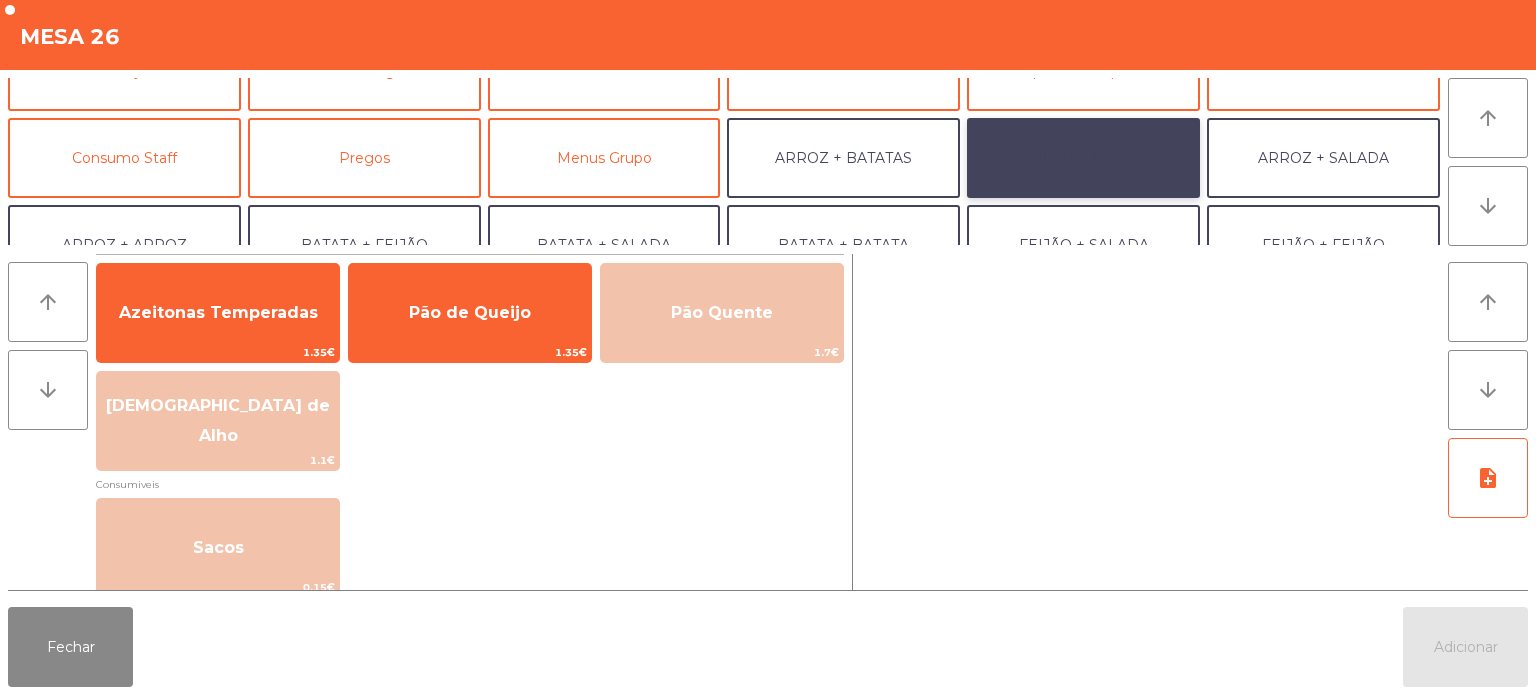 click on "ARROZ + FEIJÃO" 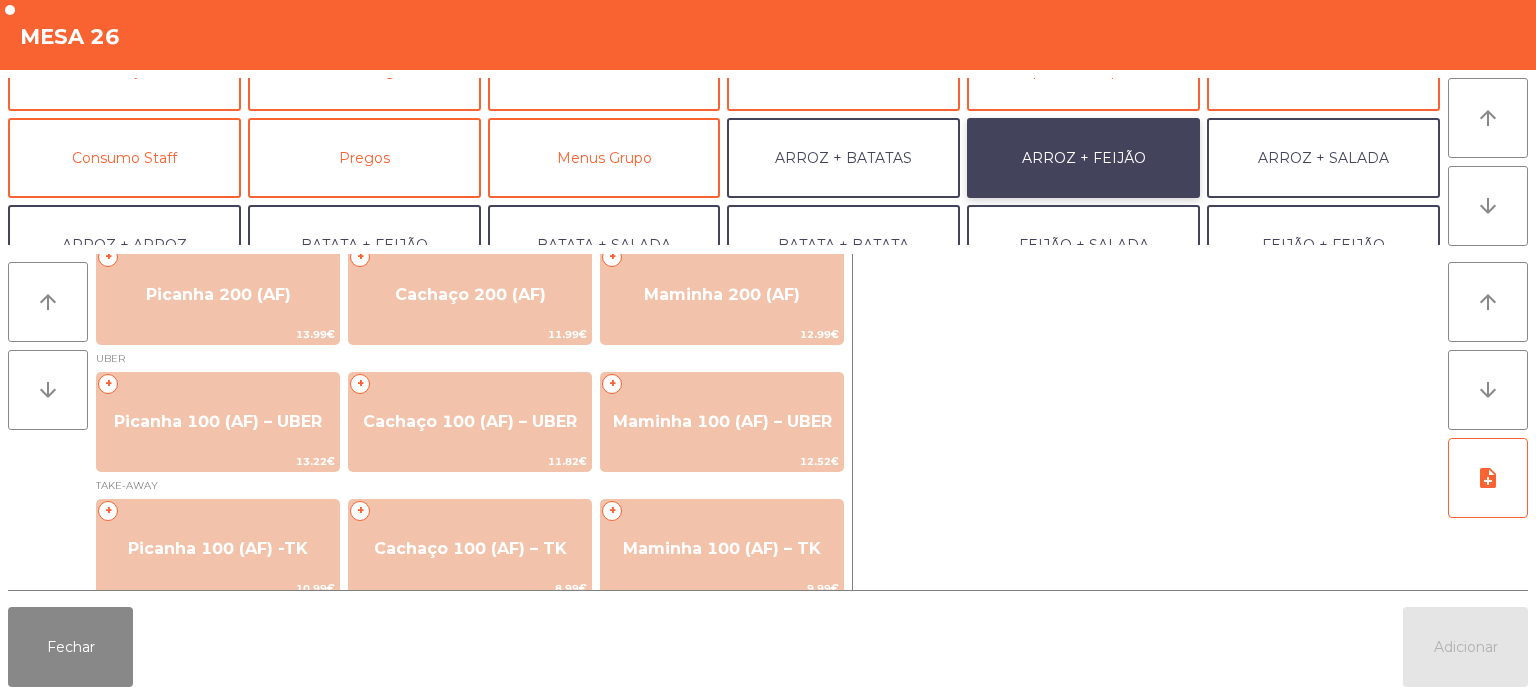 scroll, scrollTop: 144, scrollLeft: 0, axis: vertical 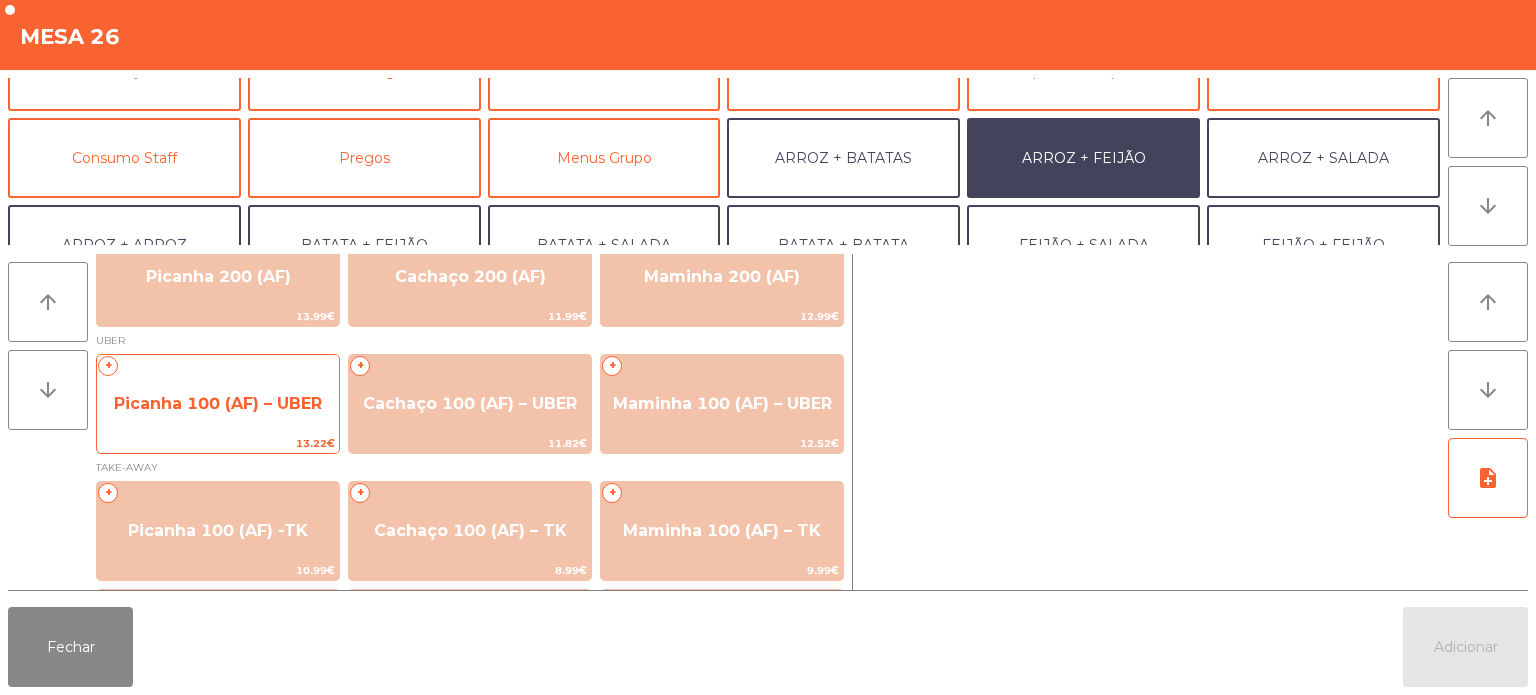click on "Picanha 100 (AF) – UBER" 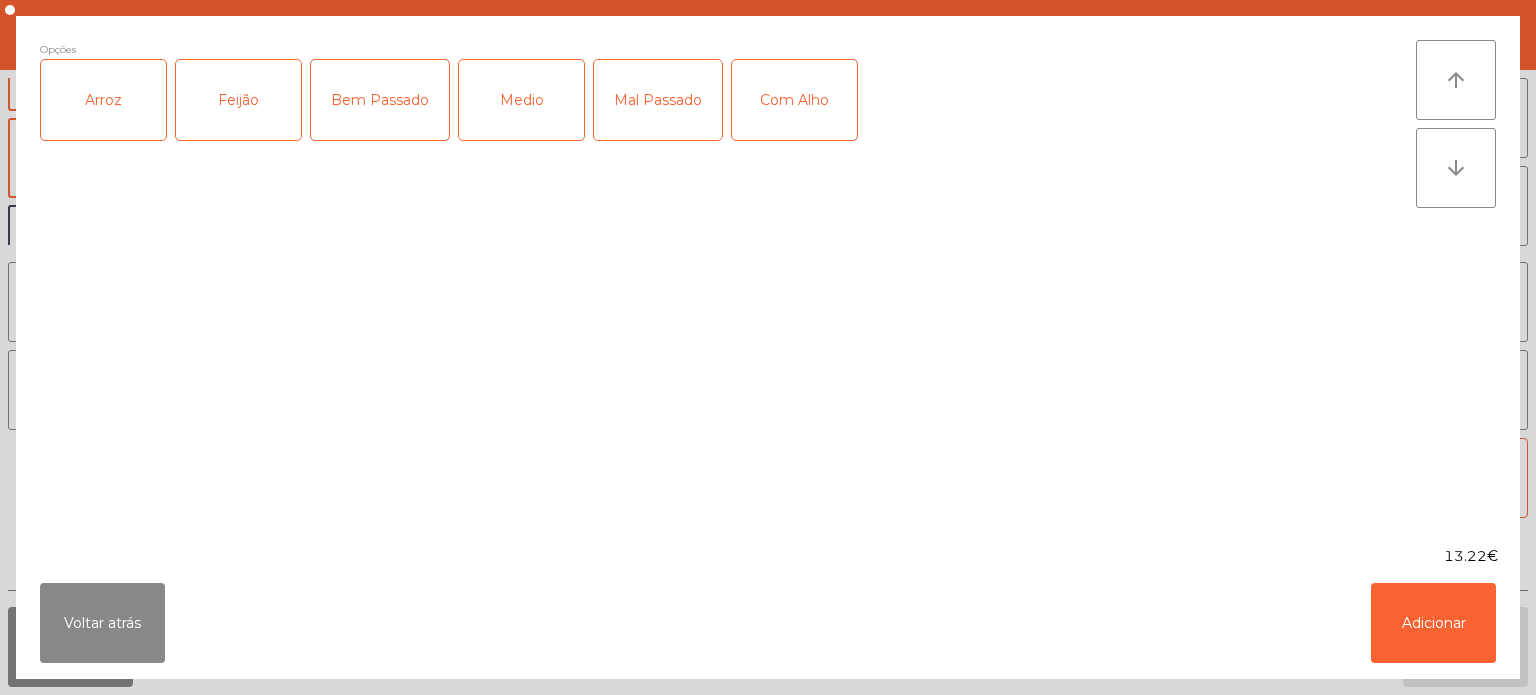 click on "Arroz" 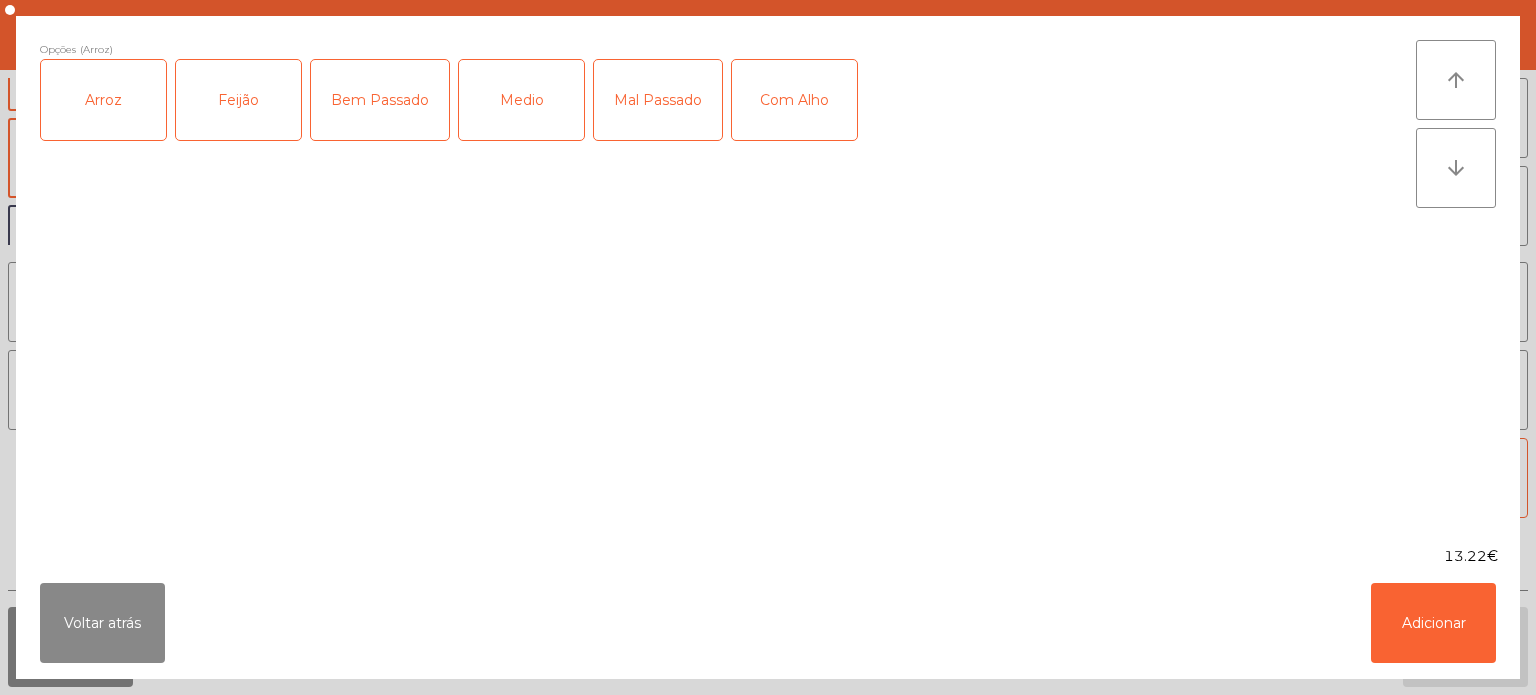 click on "Feijão" 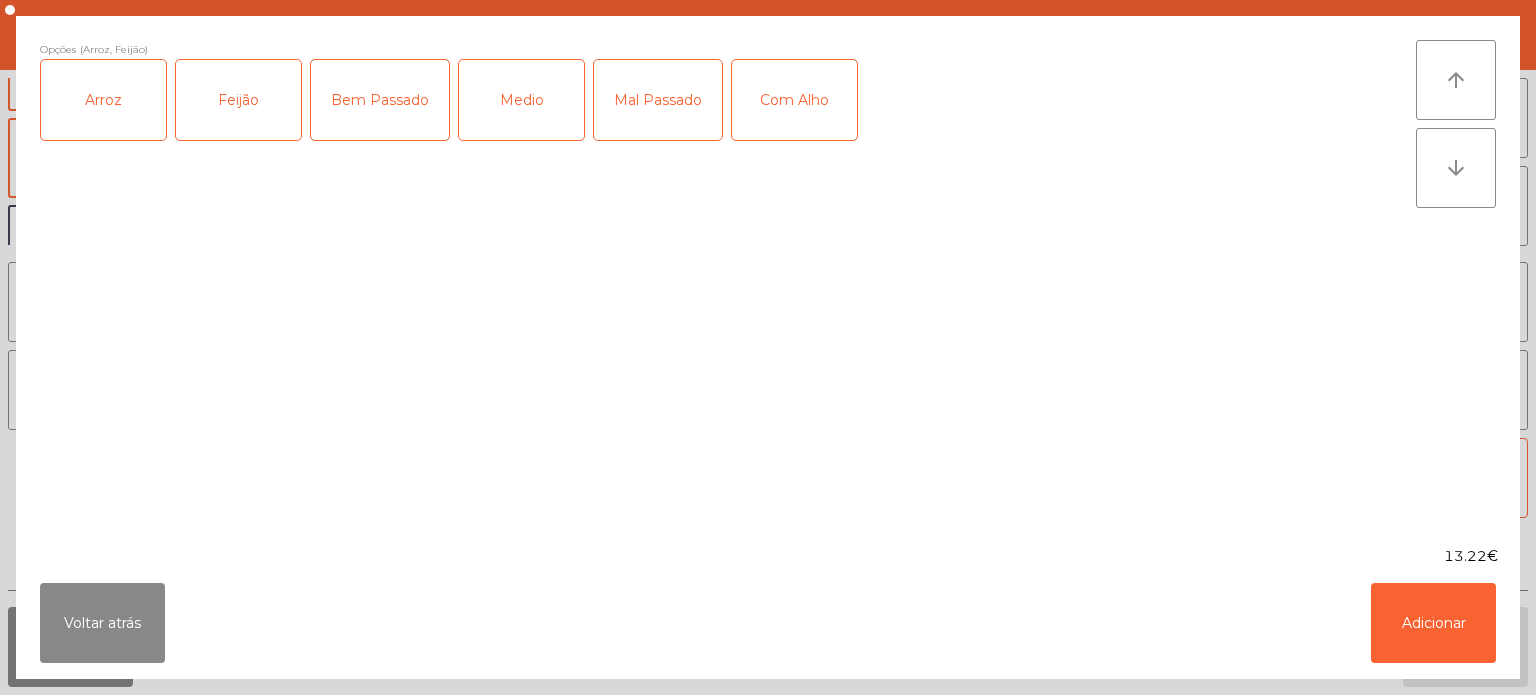 click on "Bem Passado" 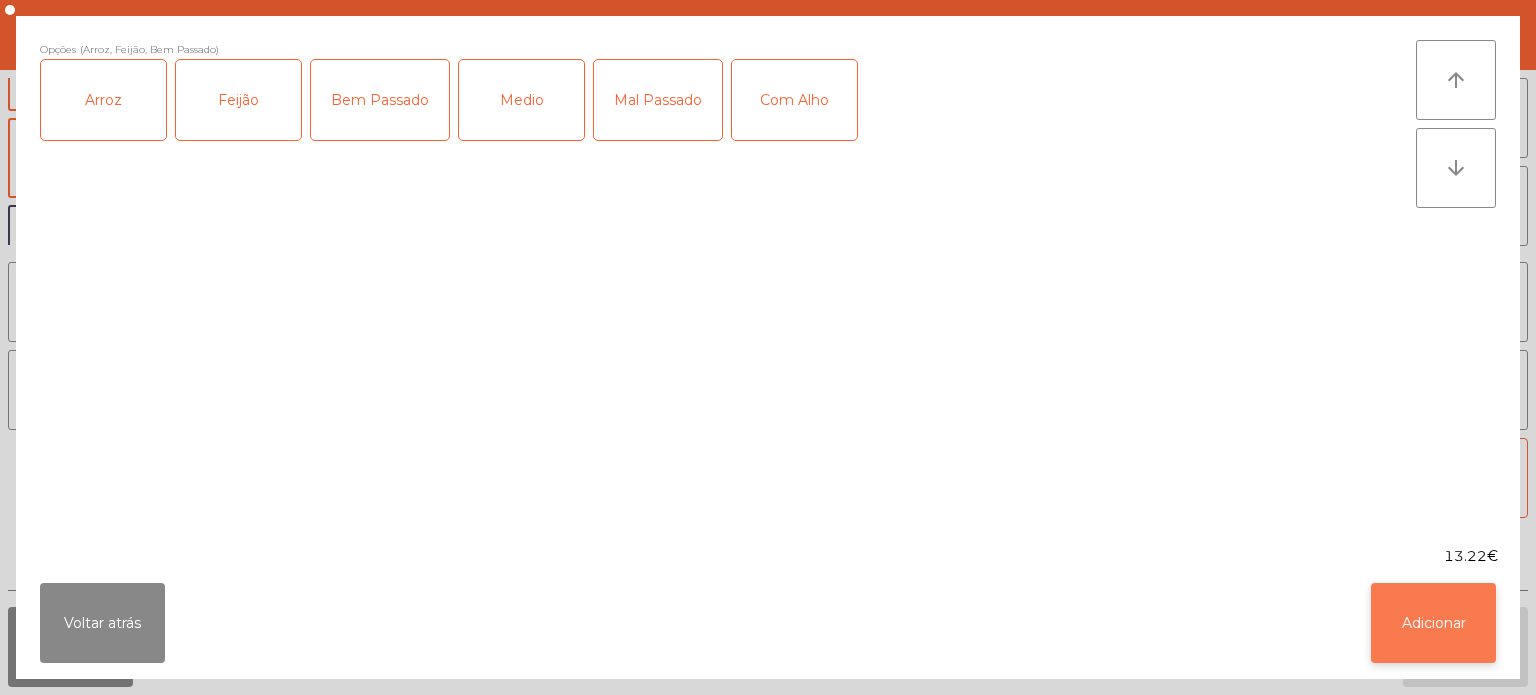 click on "Adicionar" 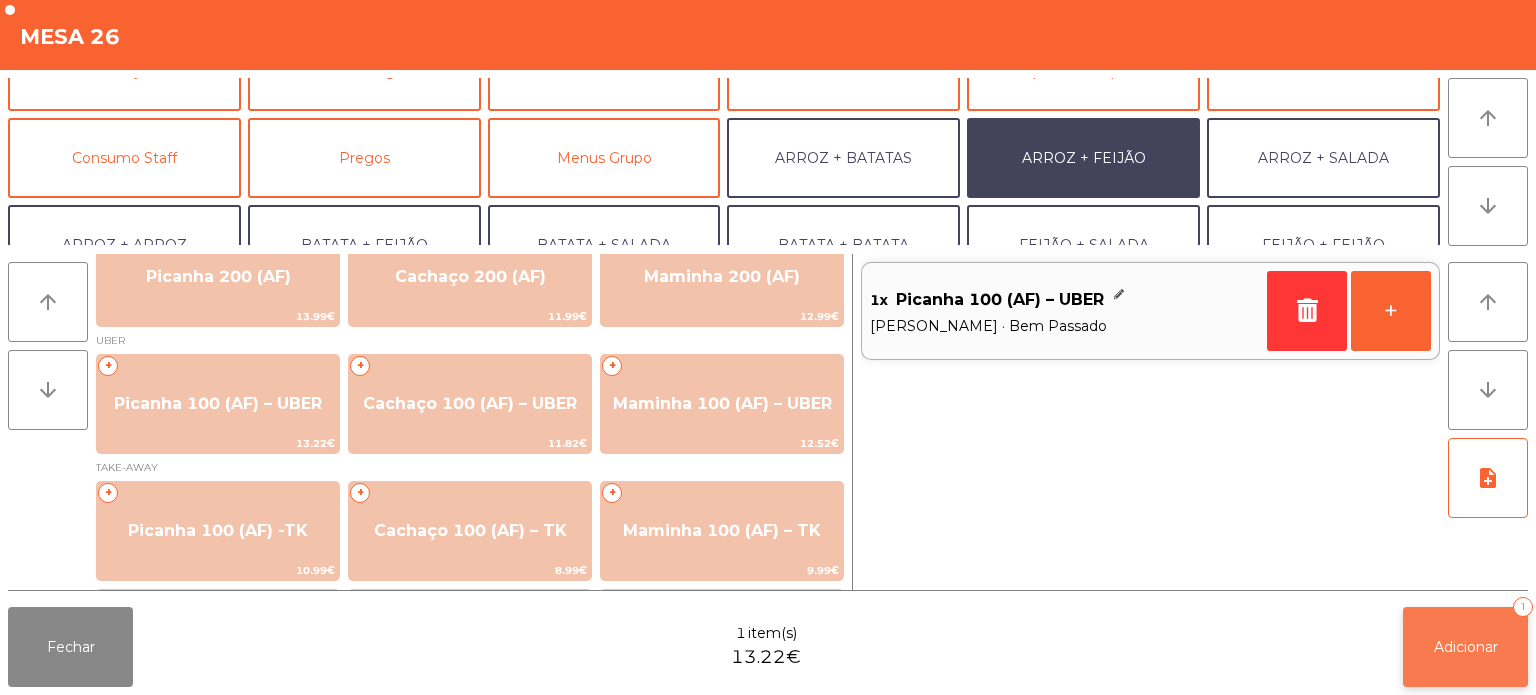 click on "Adicionar" 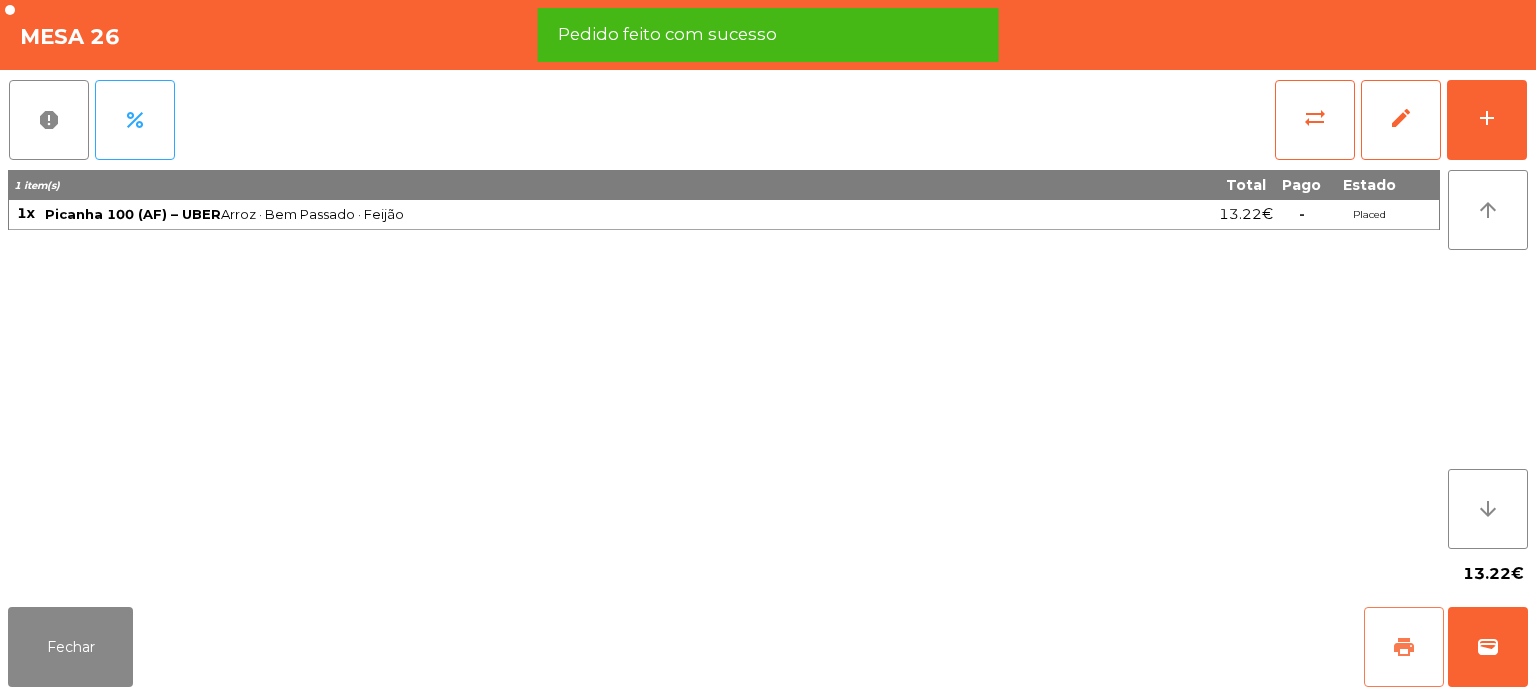 click on "print" 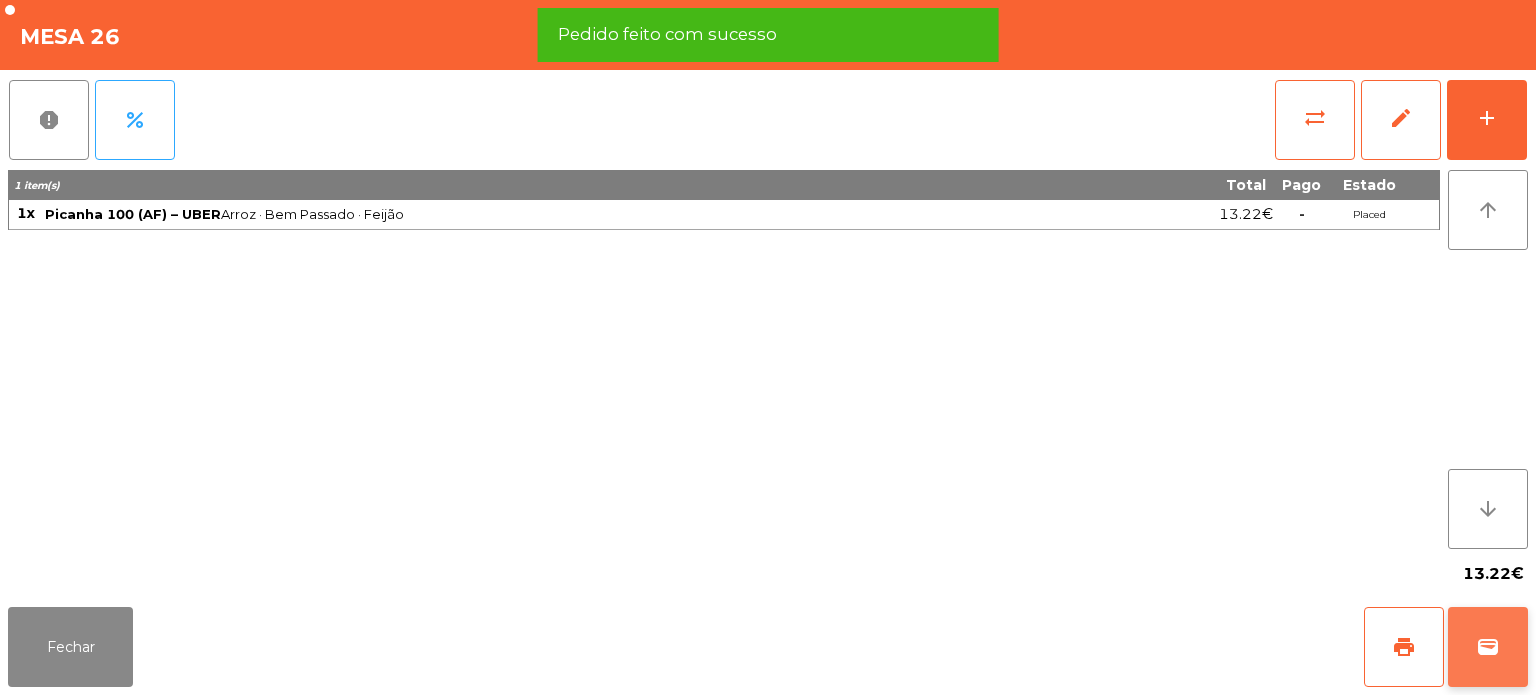 click on "wallet" 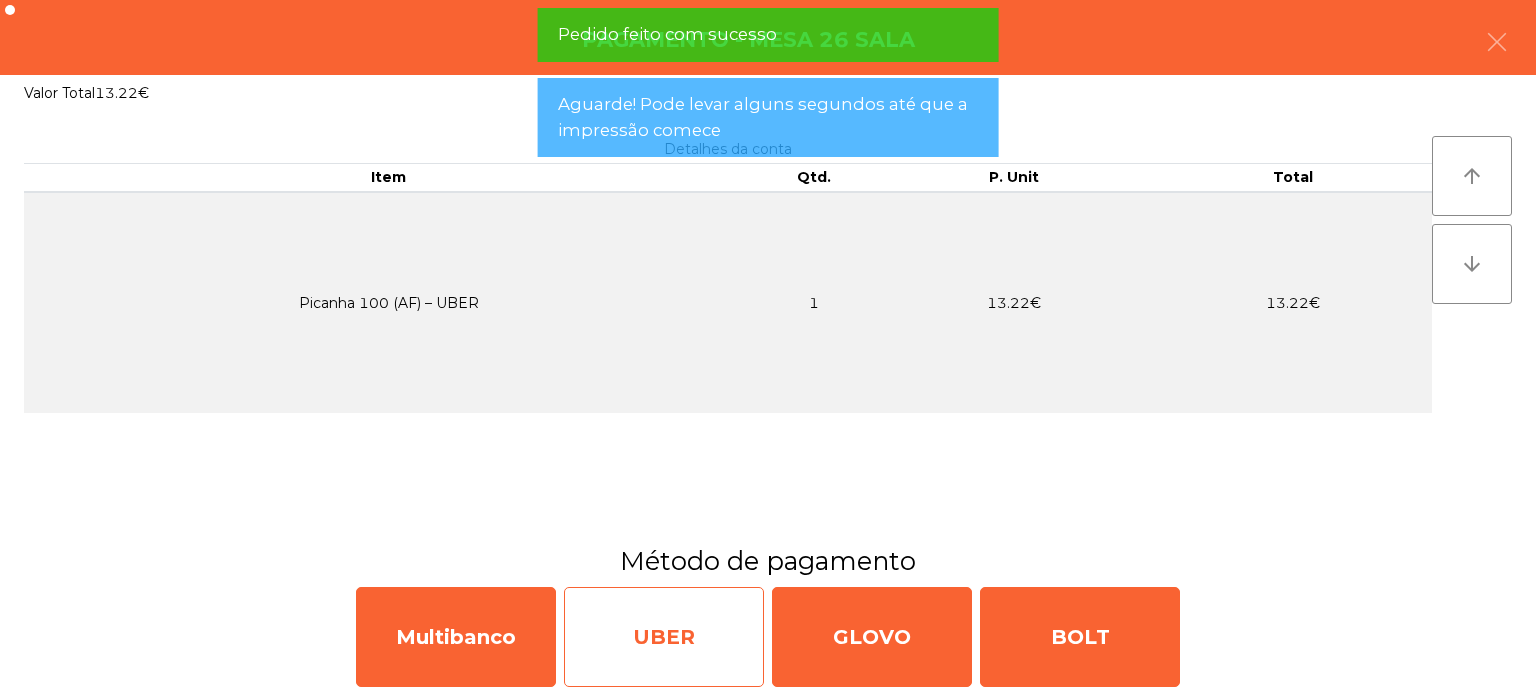 click on "UBER" 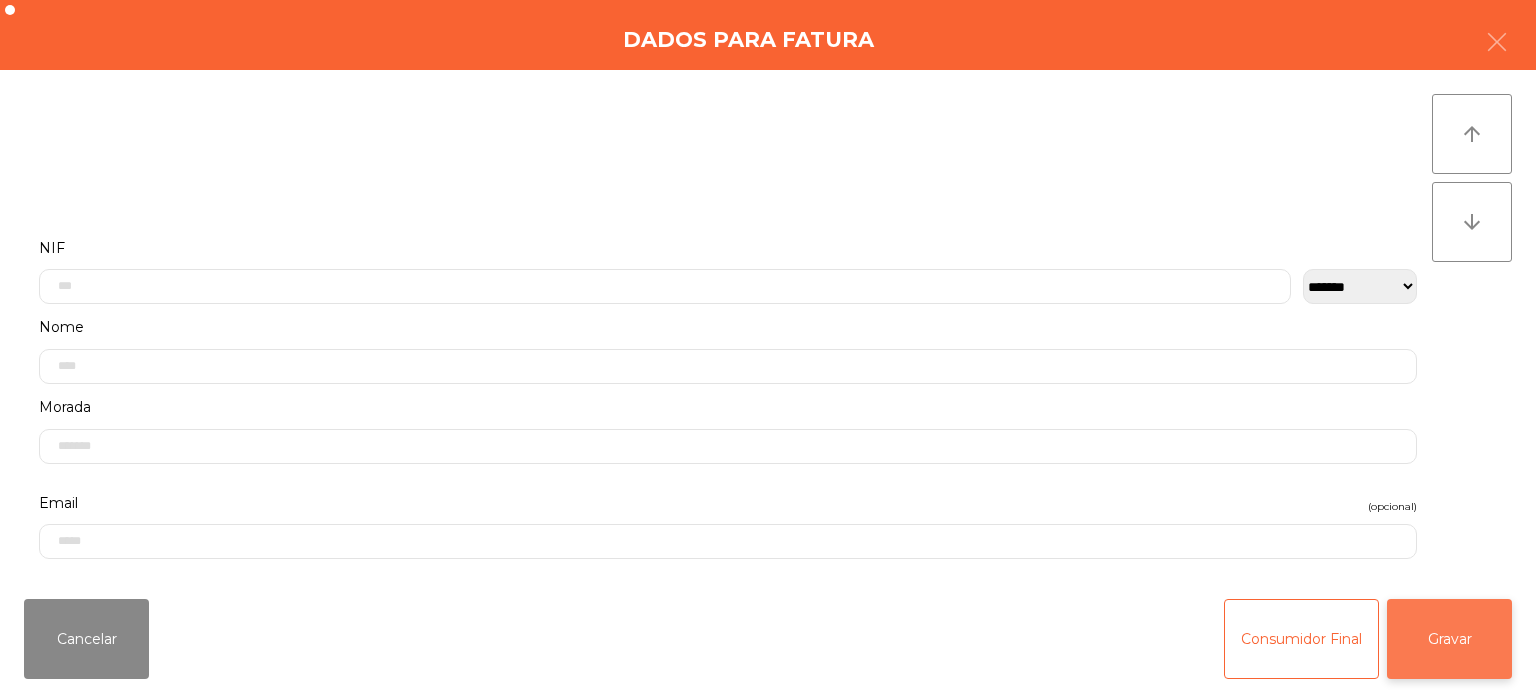click on "Gravar" 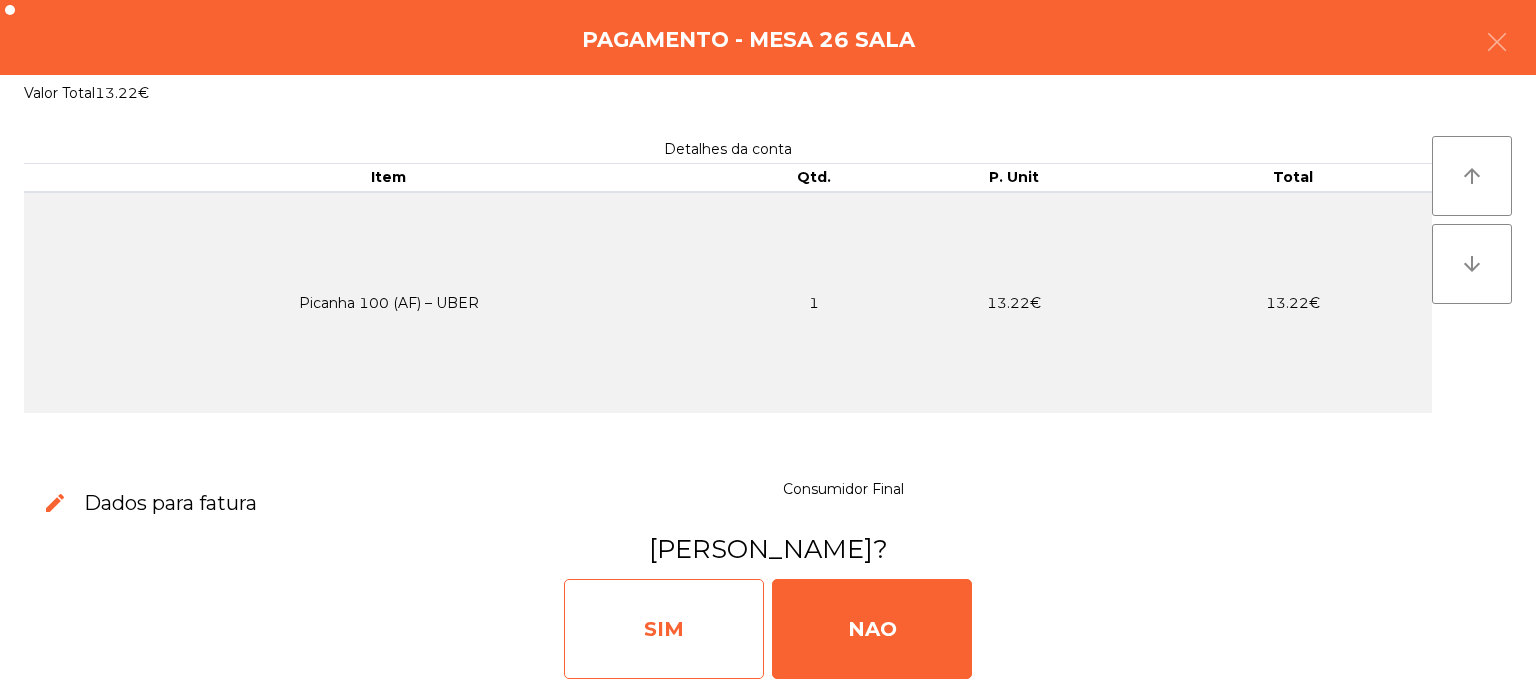 click on "SIM" 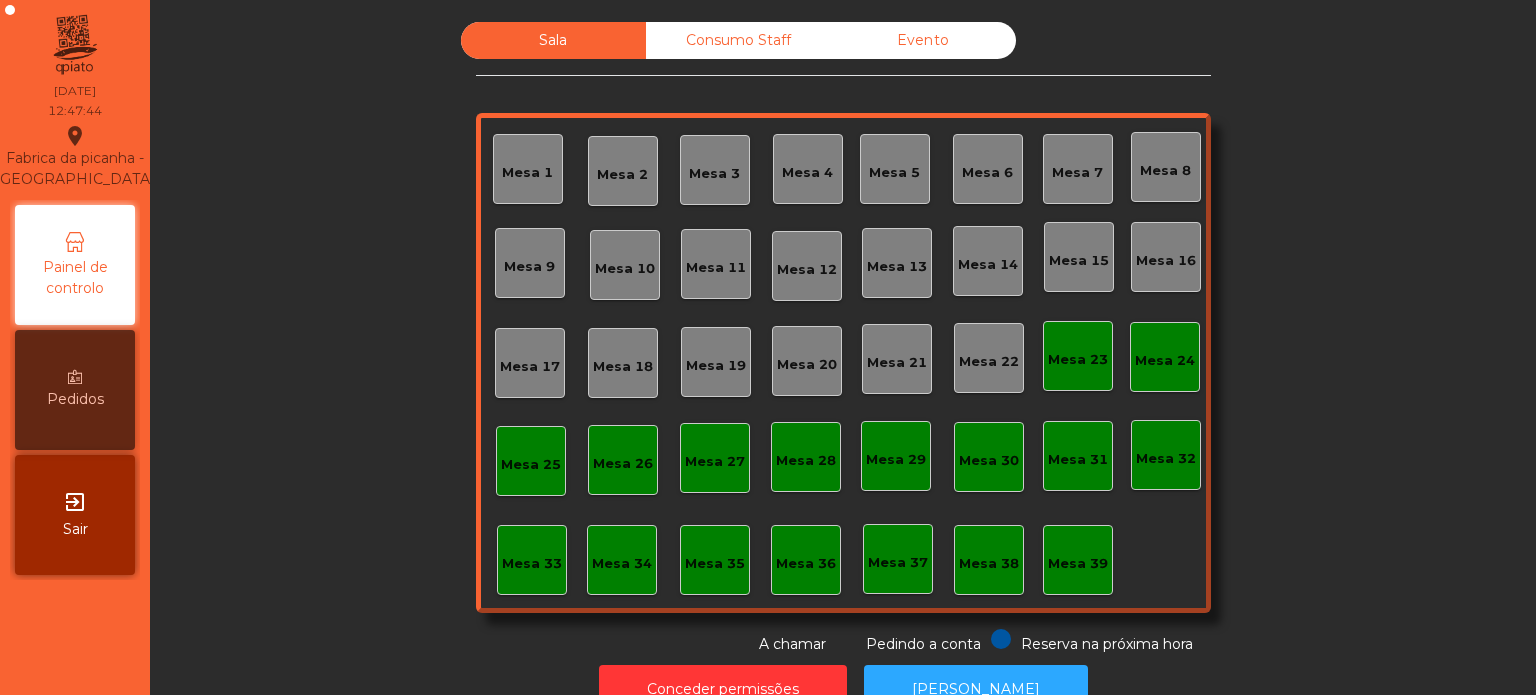 click on "Mesa 4" 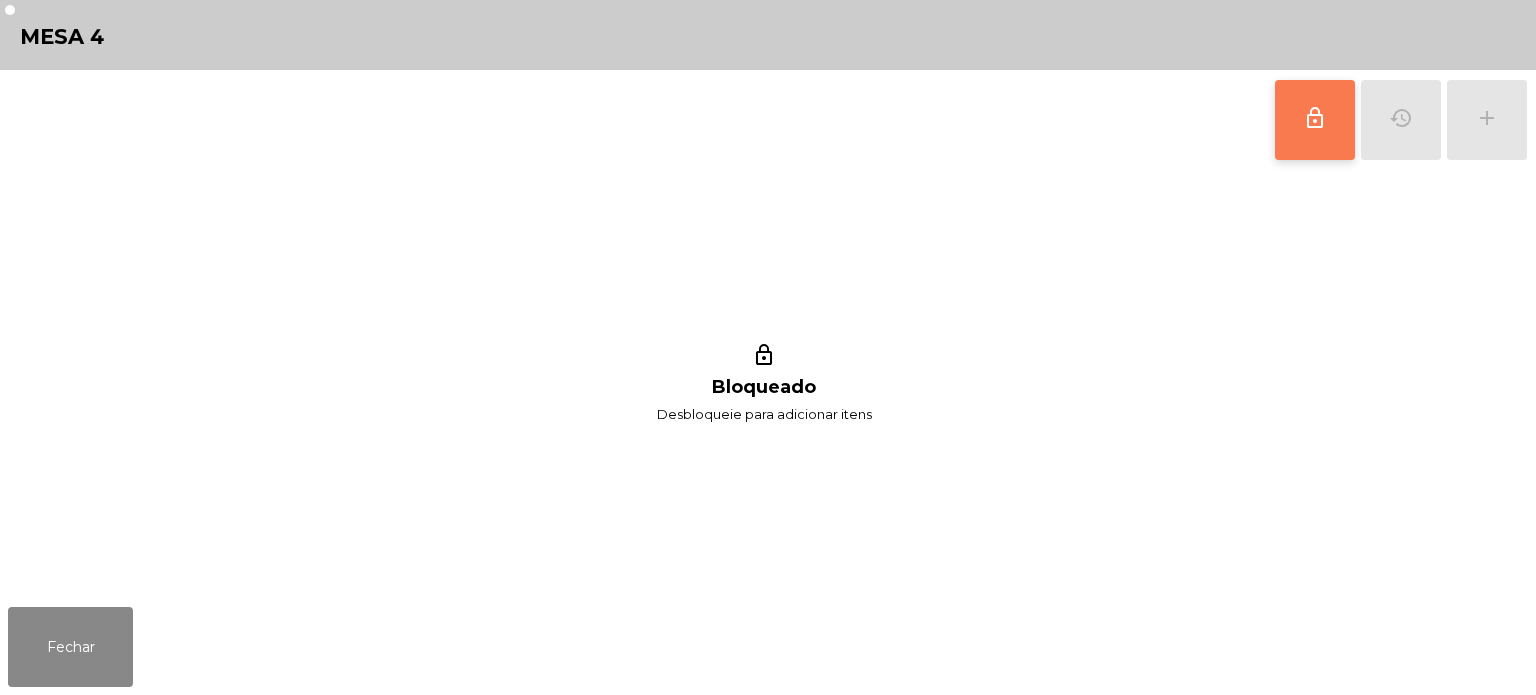 click on "lock_outline" 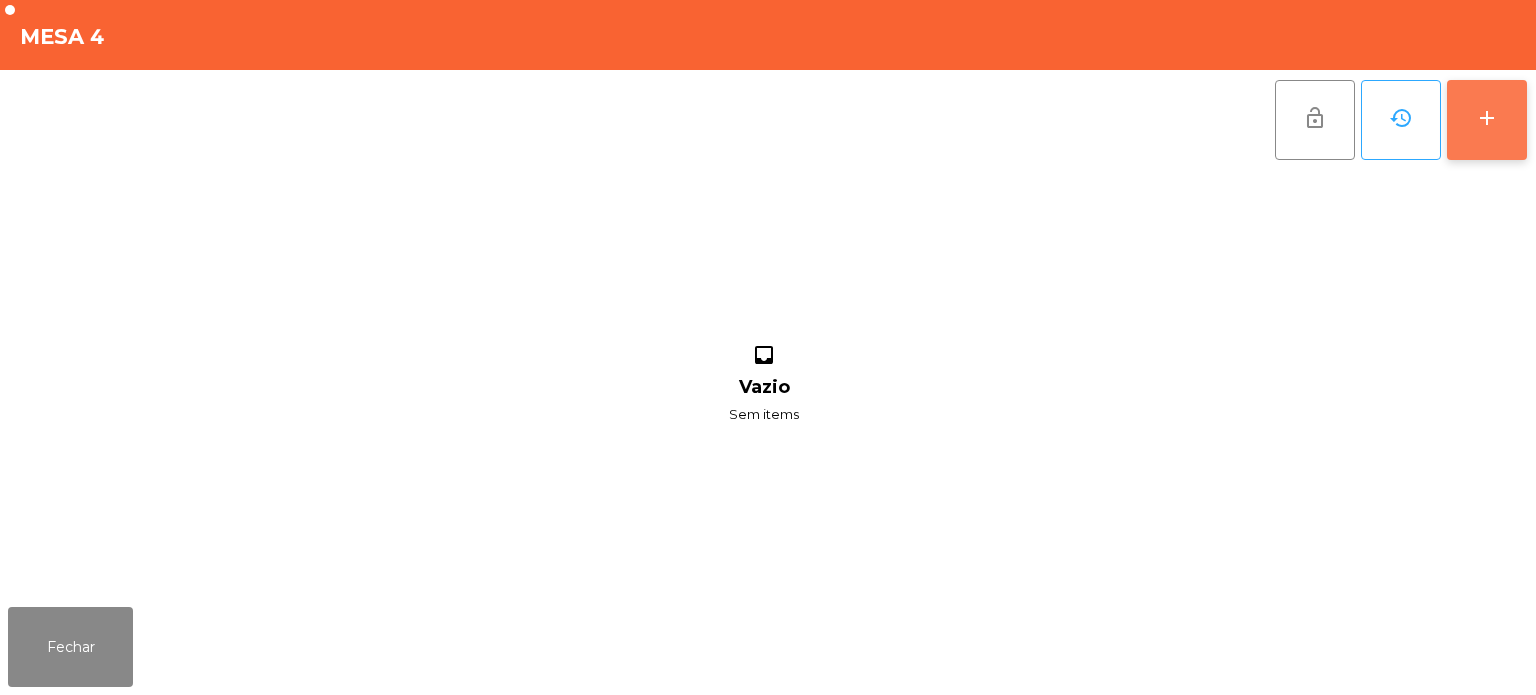click on "add" 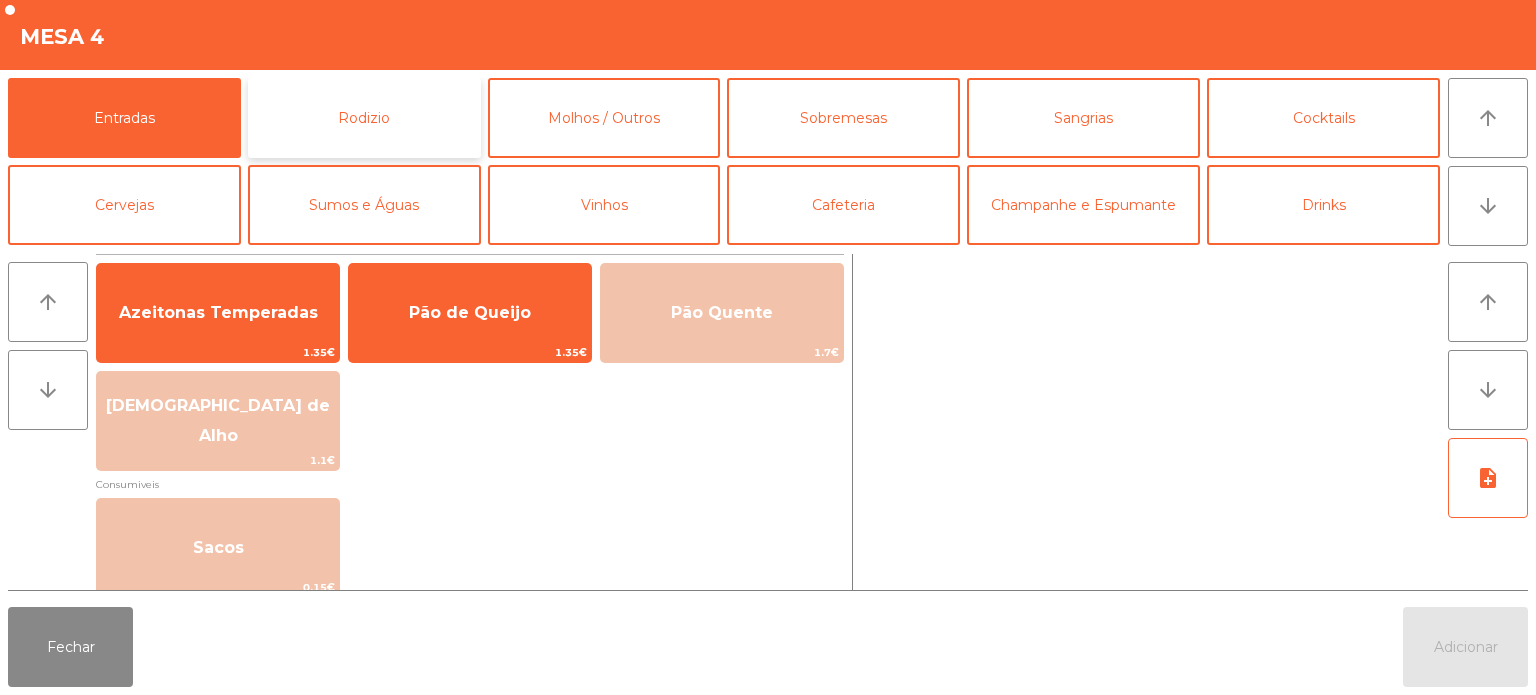 click on "Rodizio" 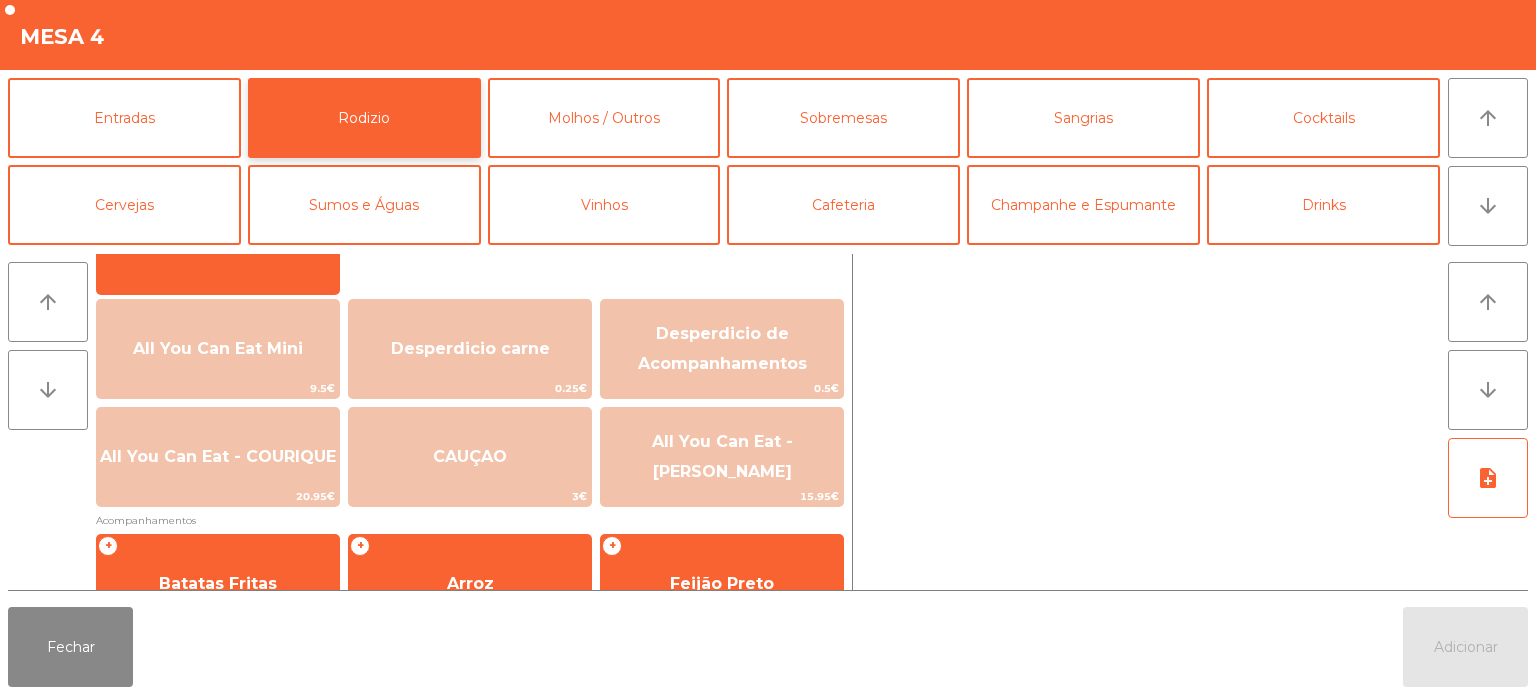 scroll, scrollTop: 210, scrollLeft: 0, axis: vertical 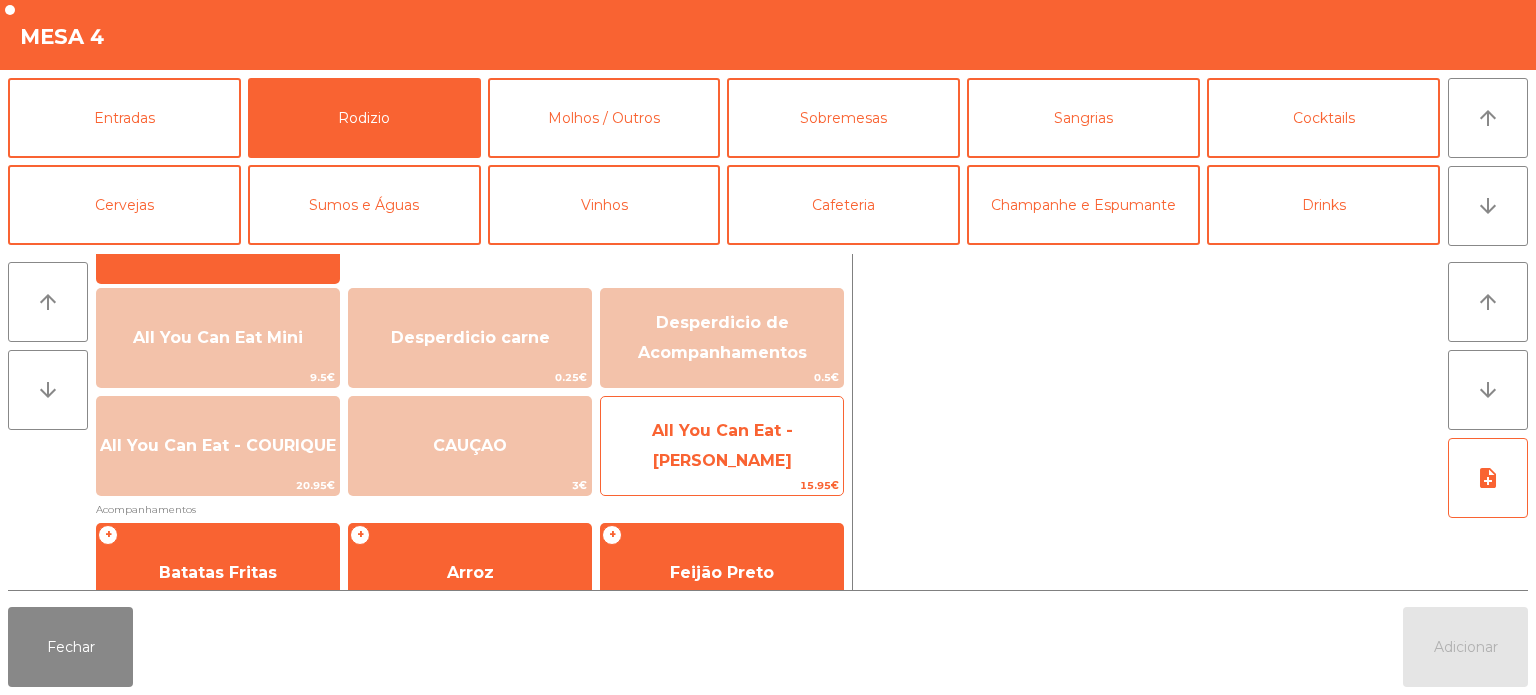 click on "All You Can Eat - [PERSON_NAME]" 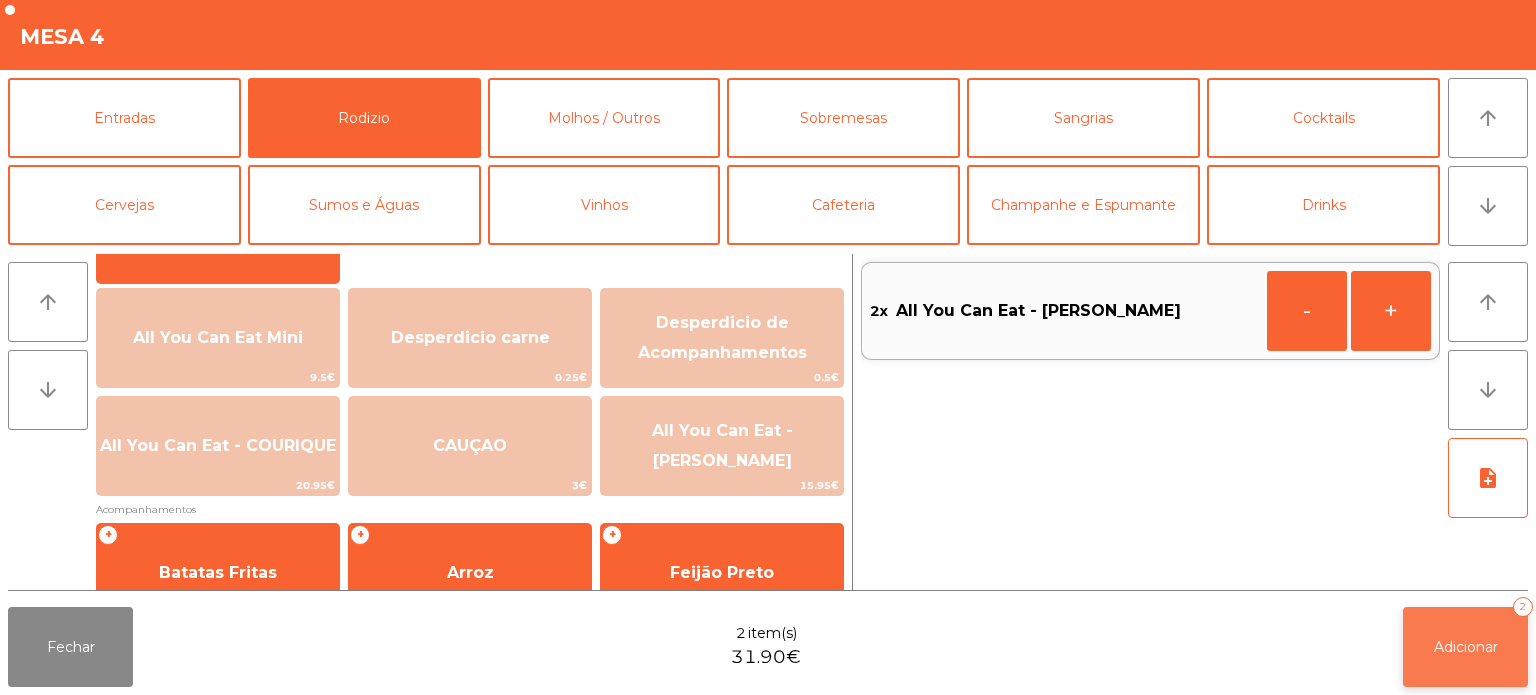 click on "Adicionar   2" 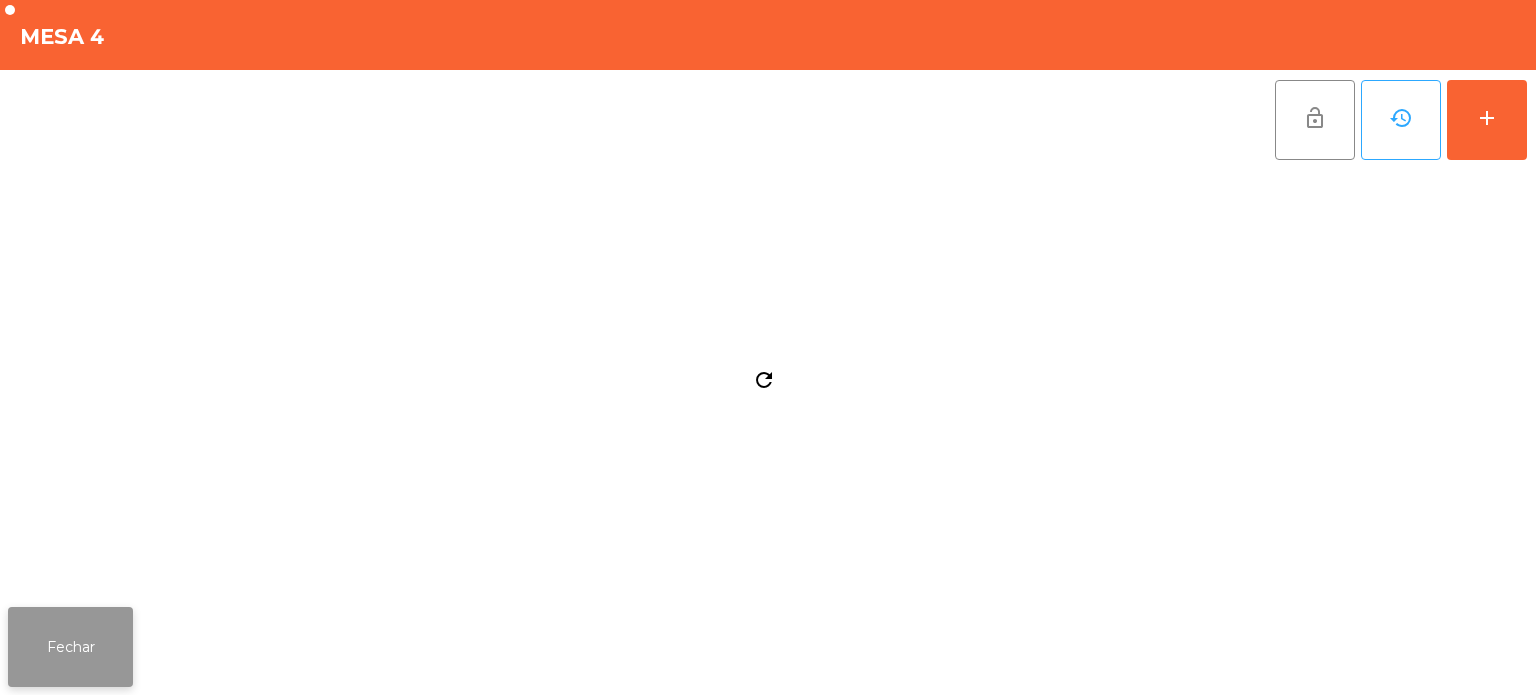 click on "Fechar" 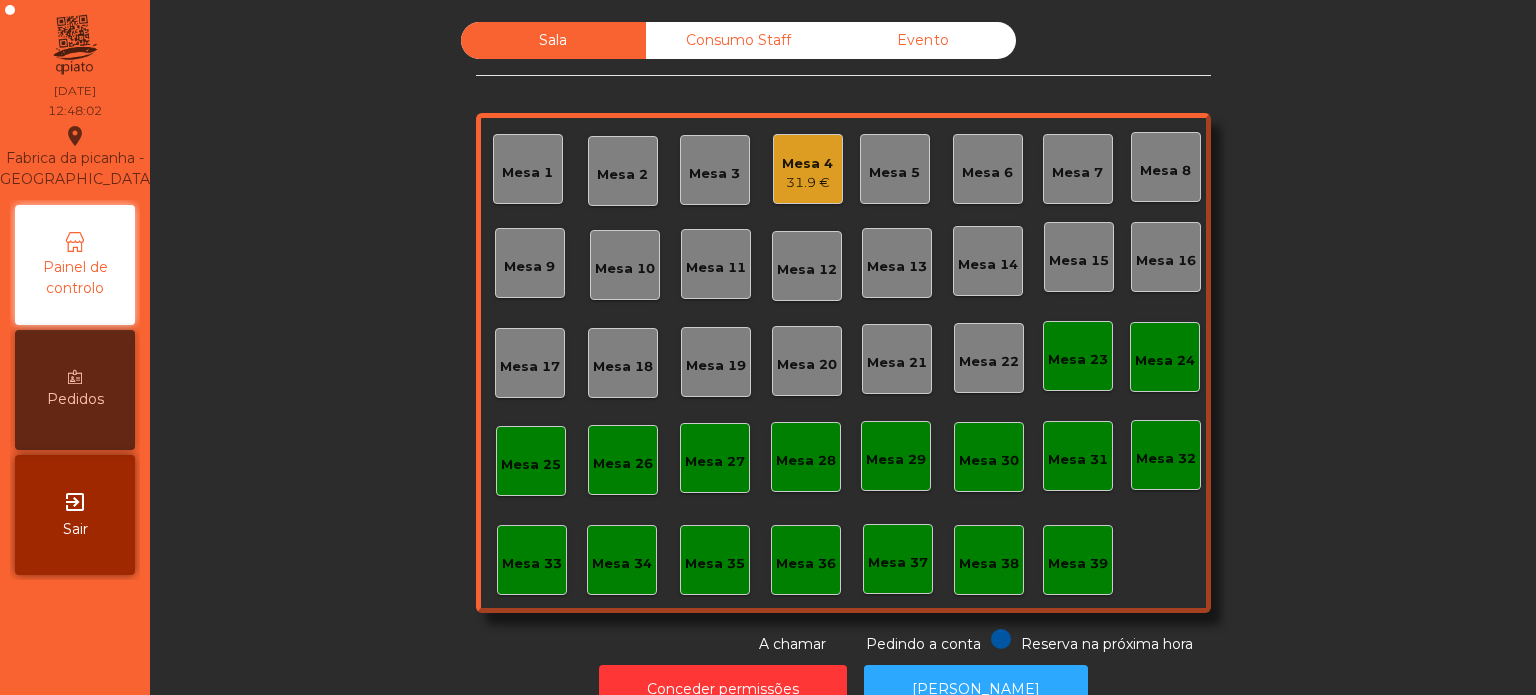 click on "Mesa 29" 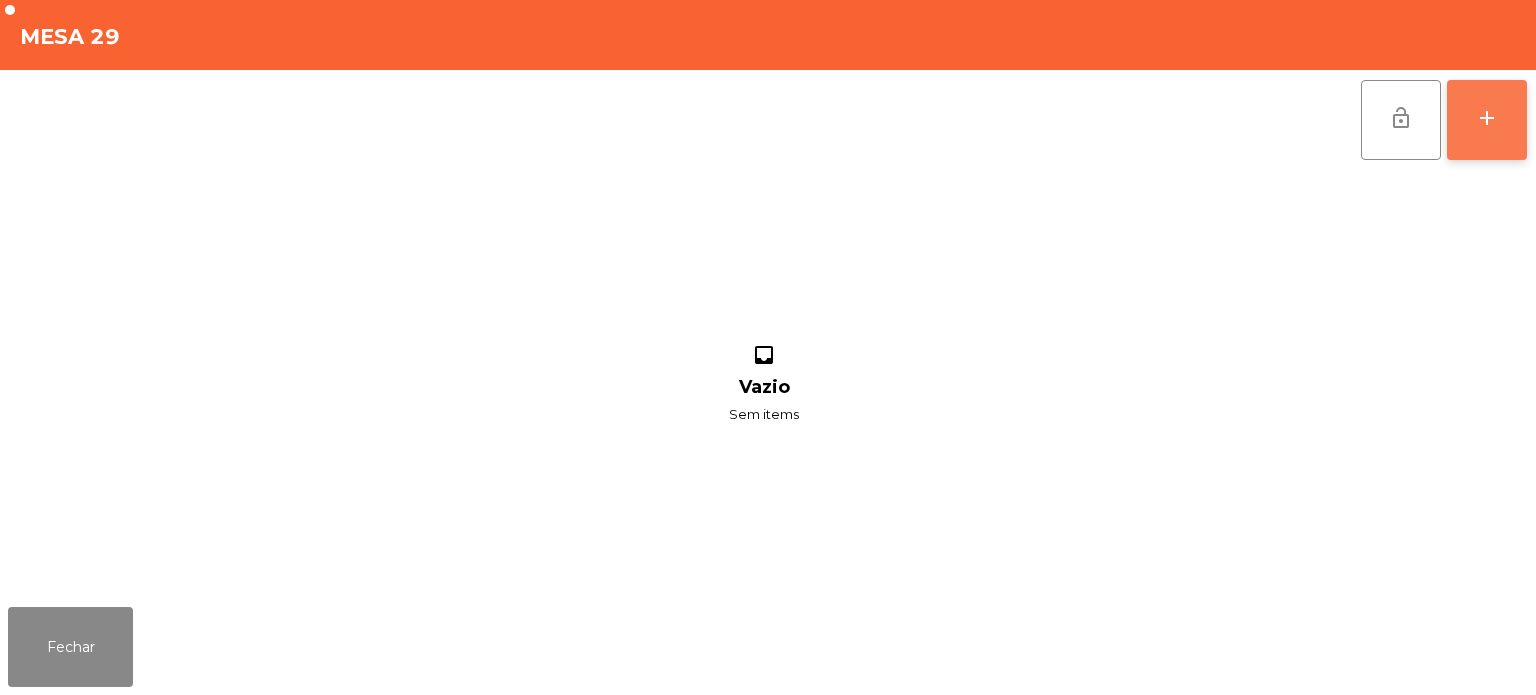 click on "add" 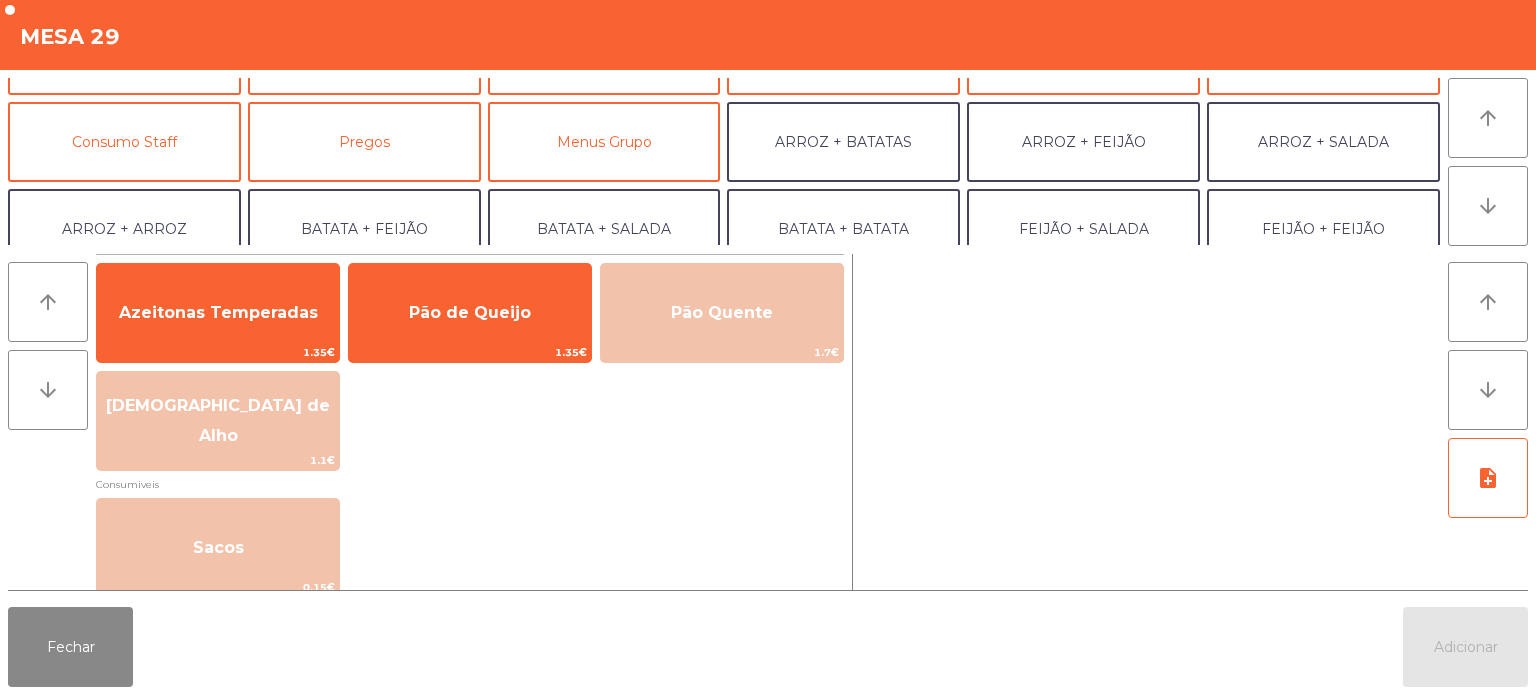 scroll, scrollTop: 168, scrollLeft: 0, axis: vertical 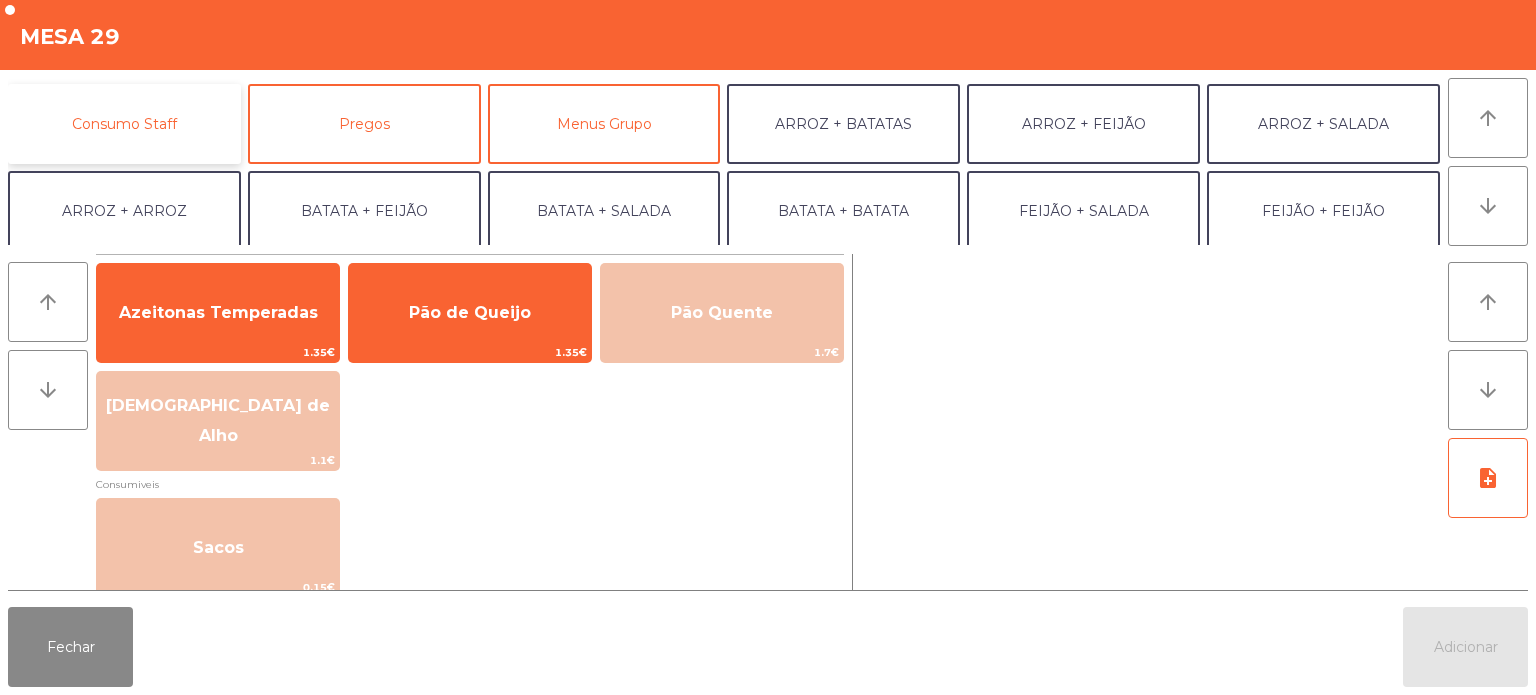 click on "Consumo Staff" 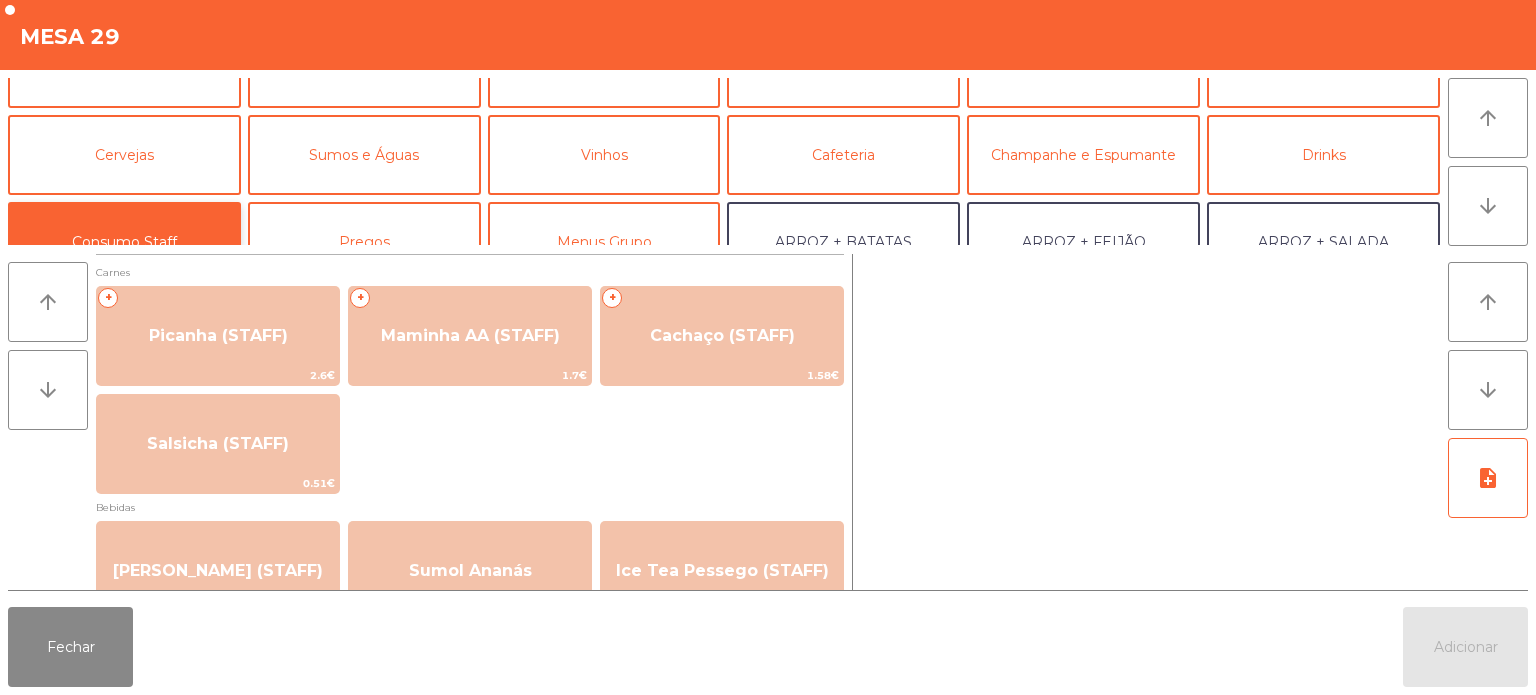 scroll, scrollTop: 56, scrollLeft: 0, axis: vertical 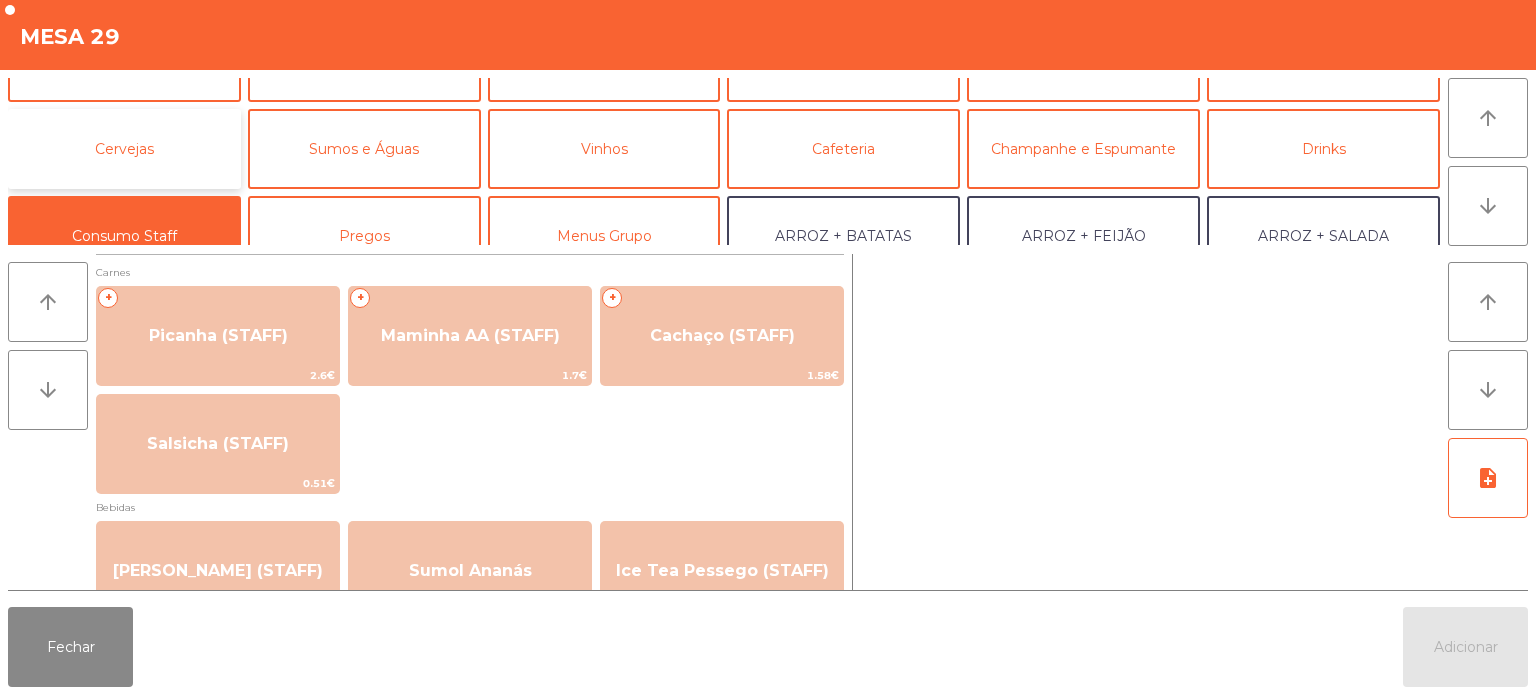 click on "Cervejas" 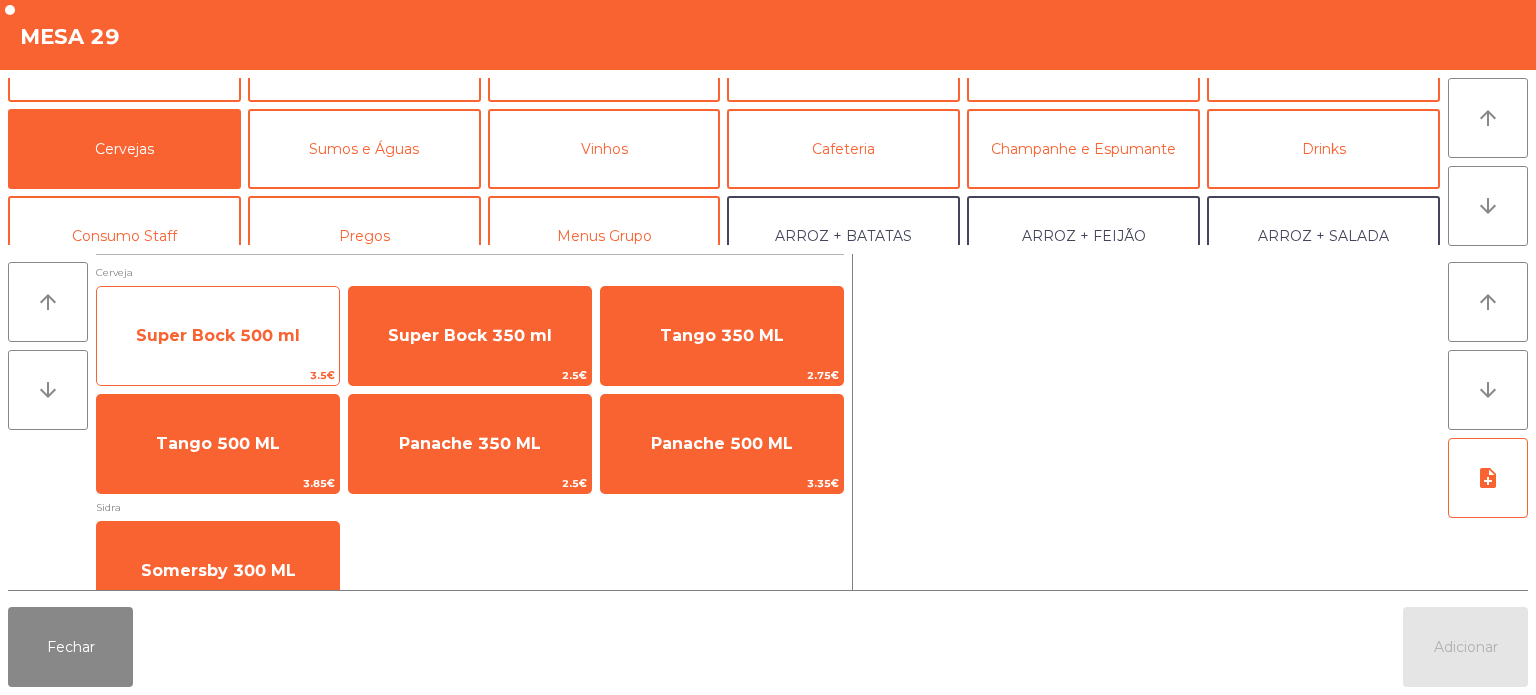 click on "Super Bock 500 ml" 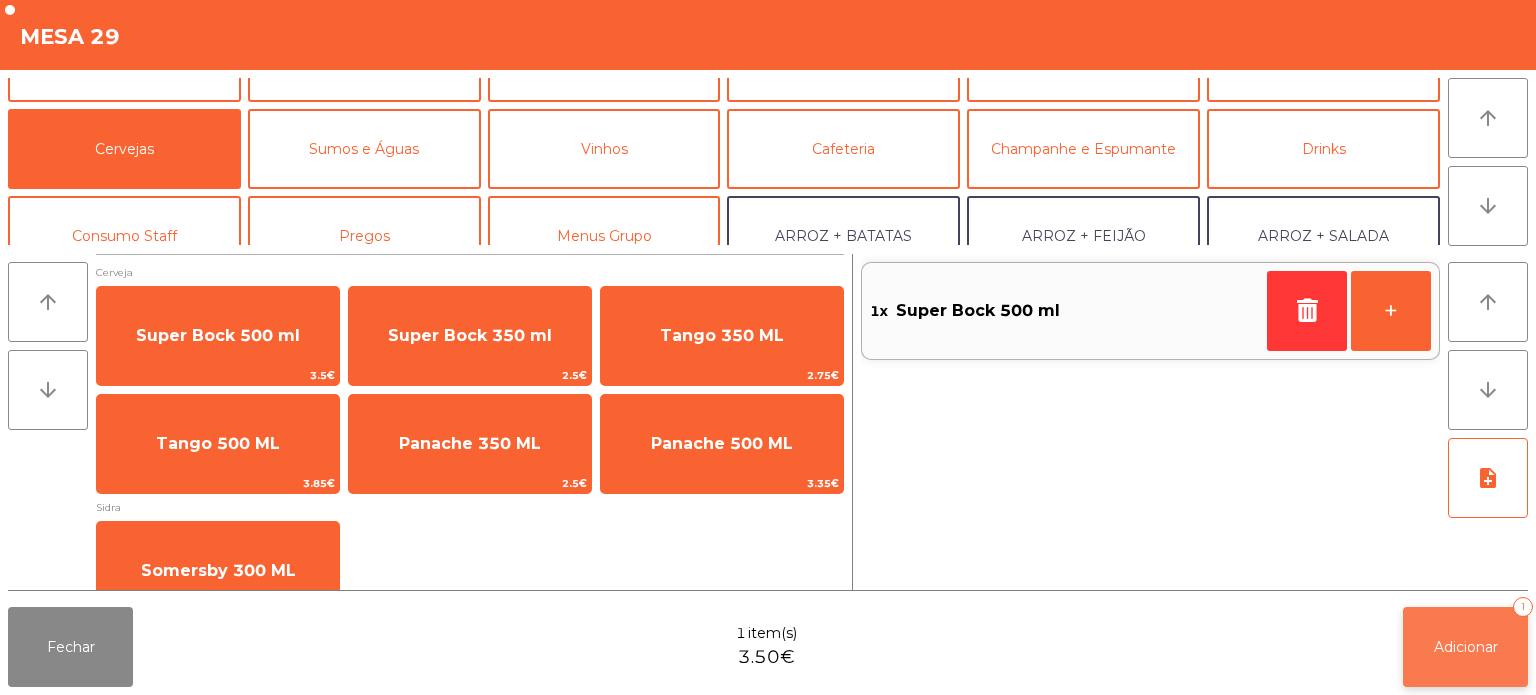 click on "Adicionar   1" 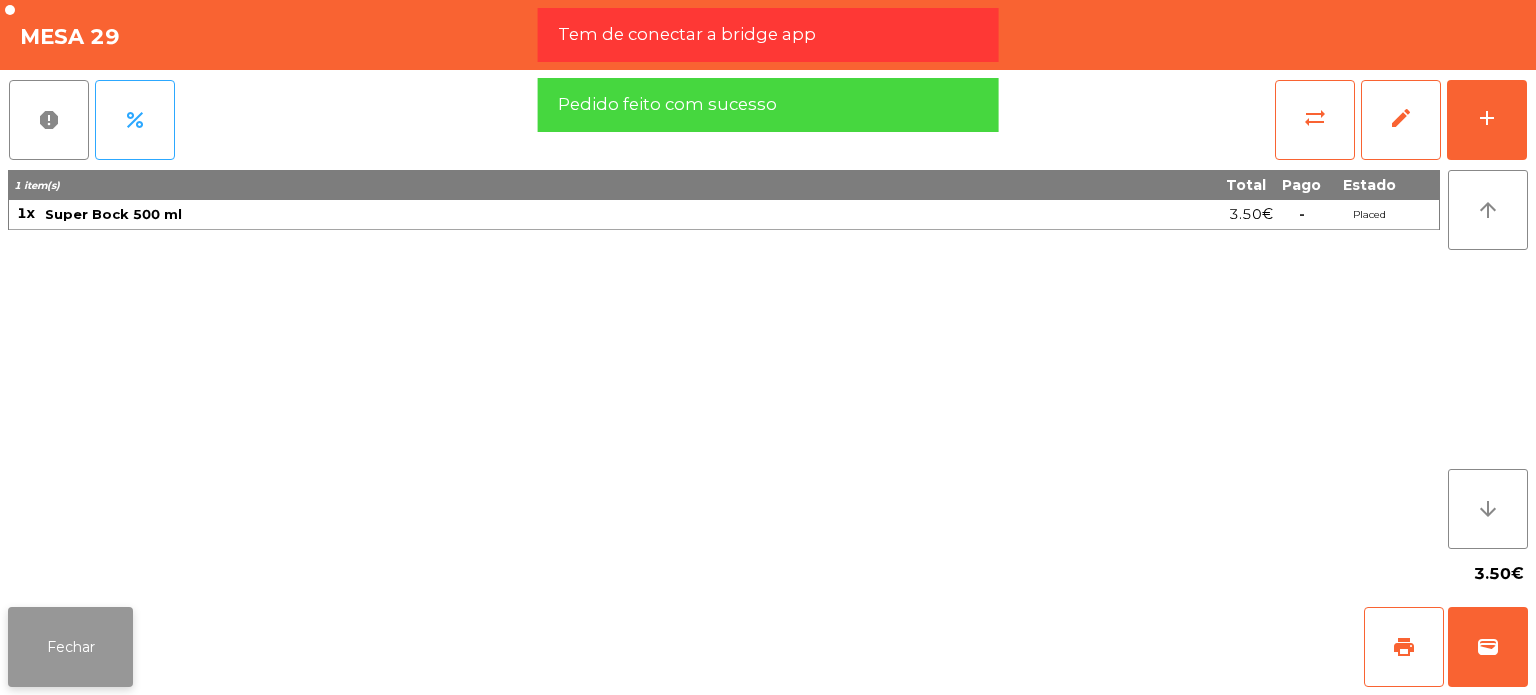 click on "Fechar" 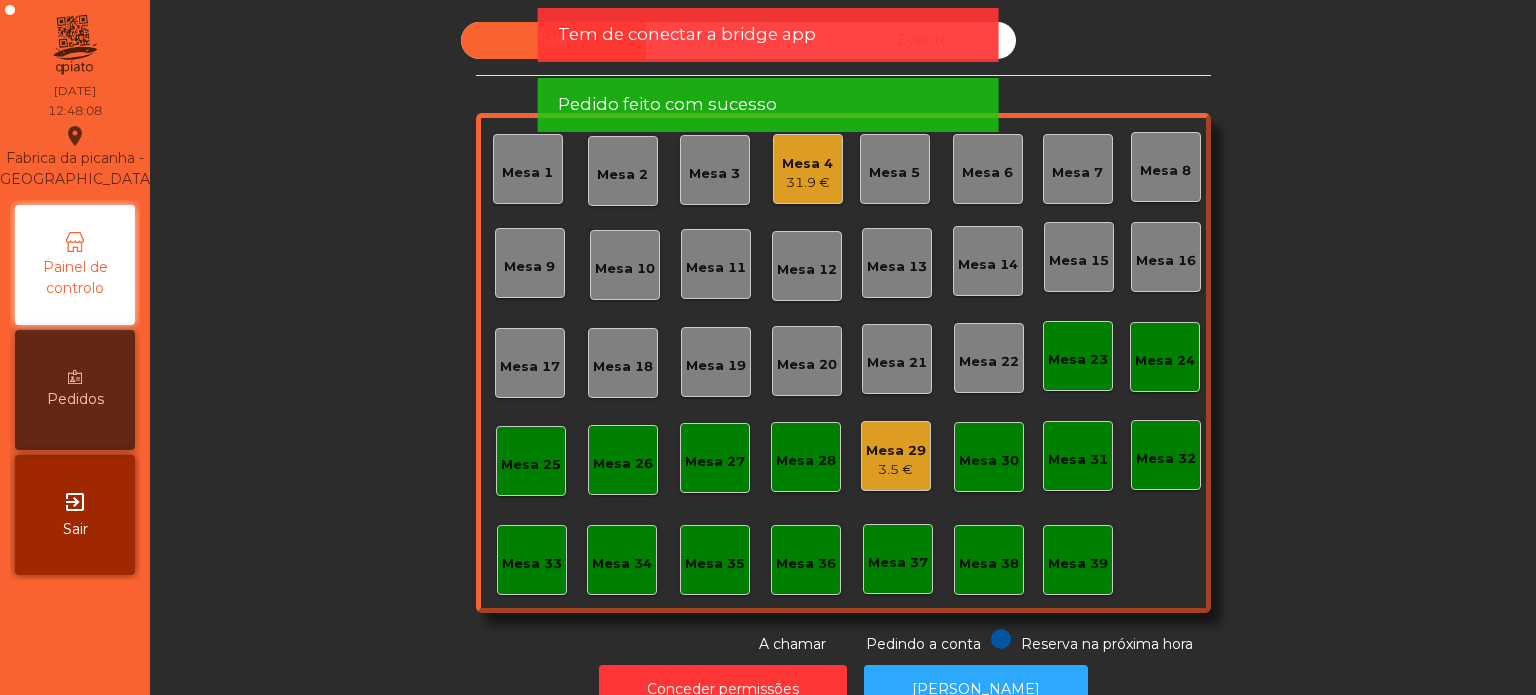 scroll, scrollTop: 55, scrollLeft: 0, axis: vertical 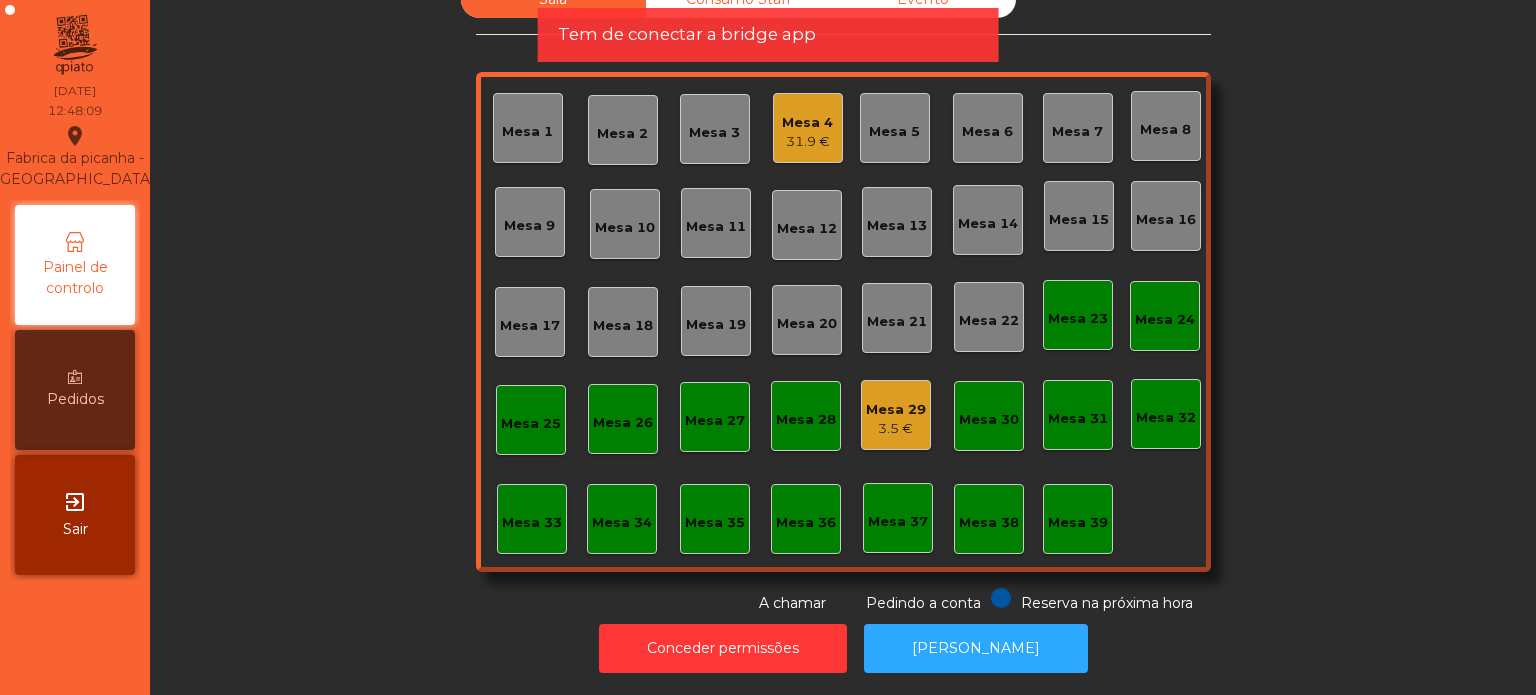 click on "Mesa 33" 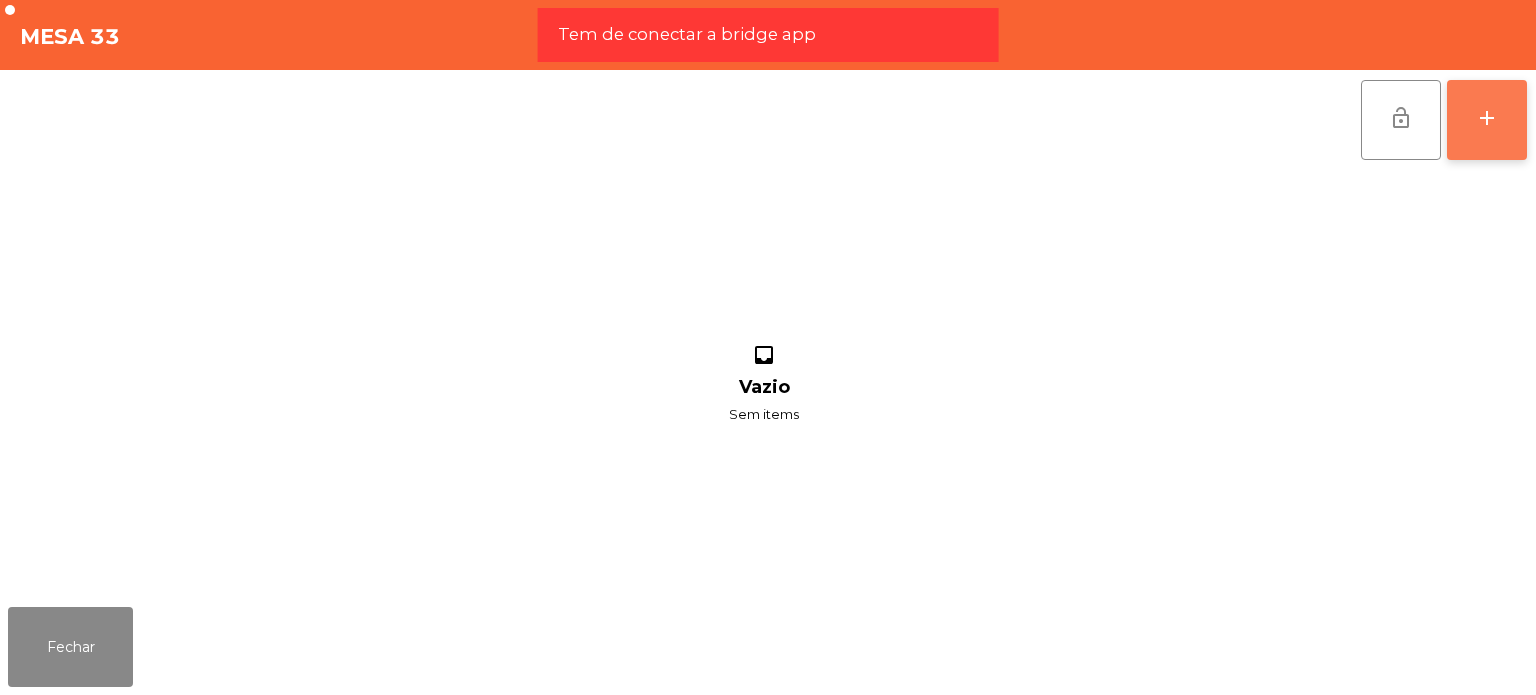 click on "add" 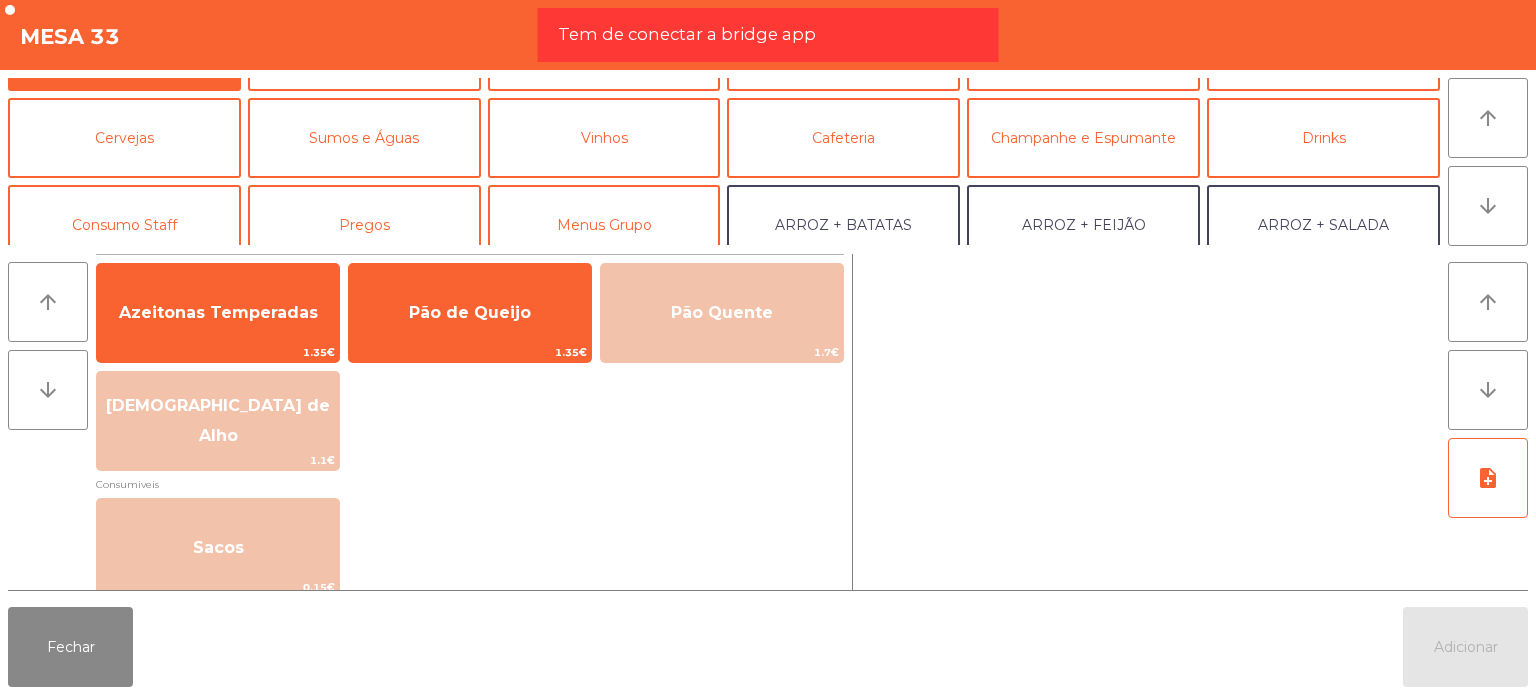 scroll, scrollTop: 94, scrollLeft: 0, axis: vertical 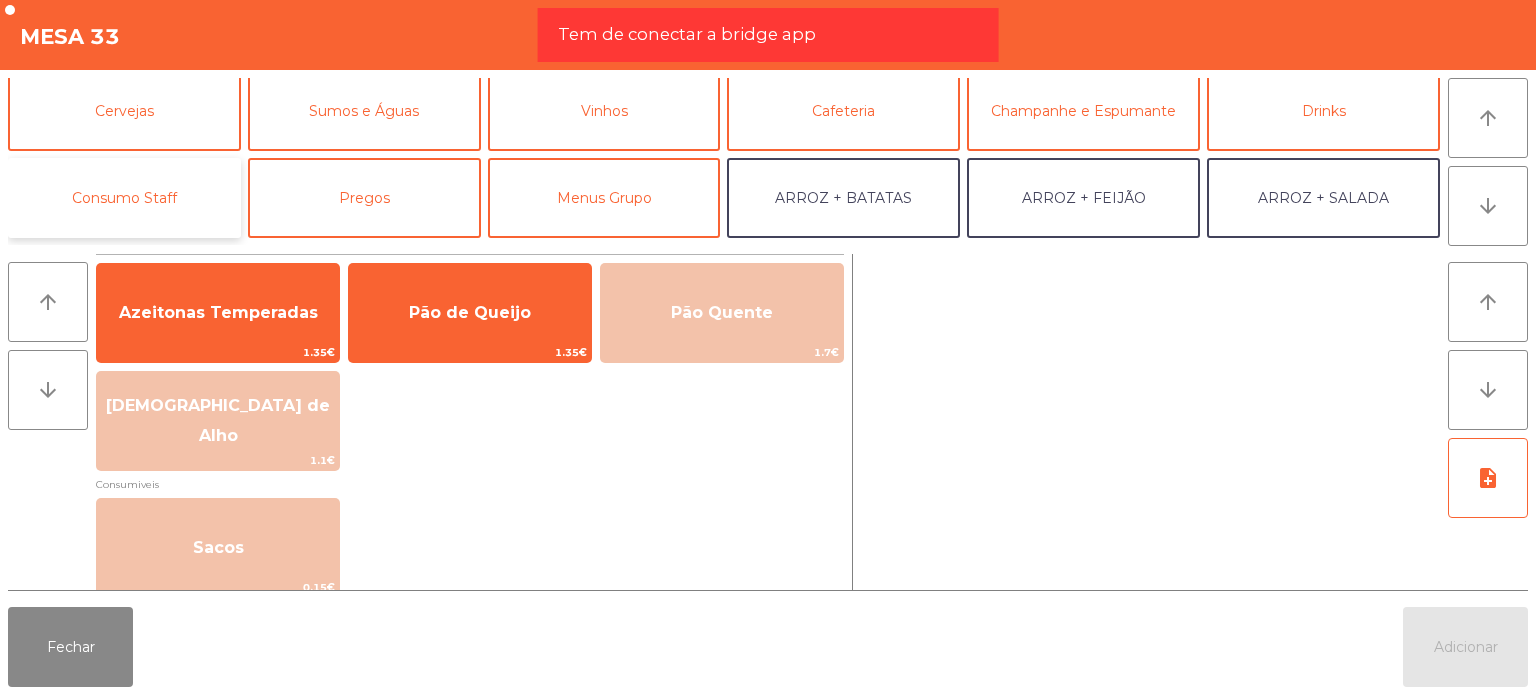 click on "Consumo Staff" 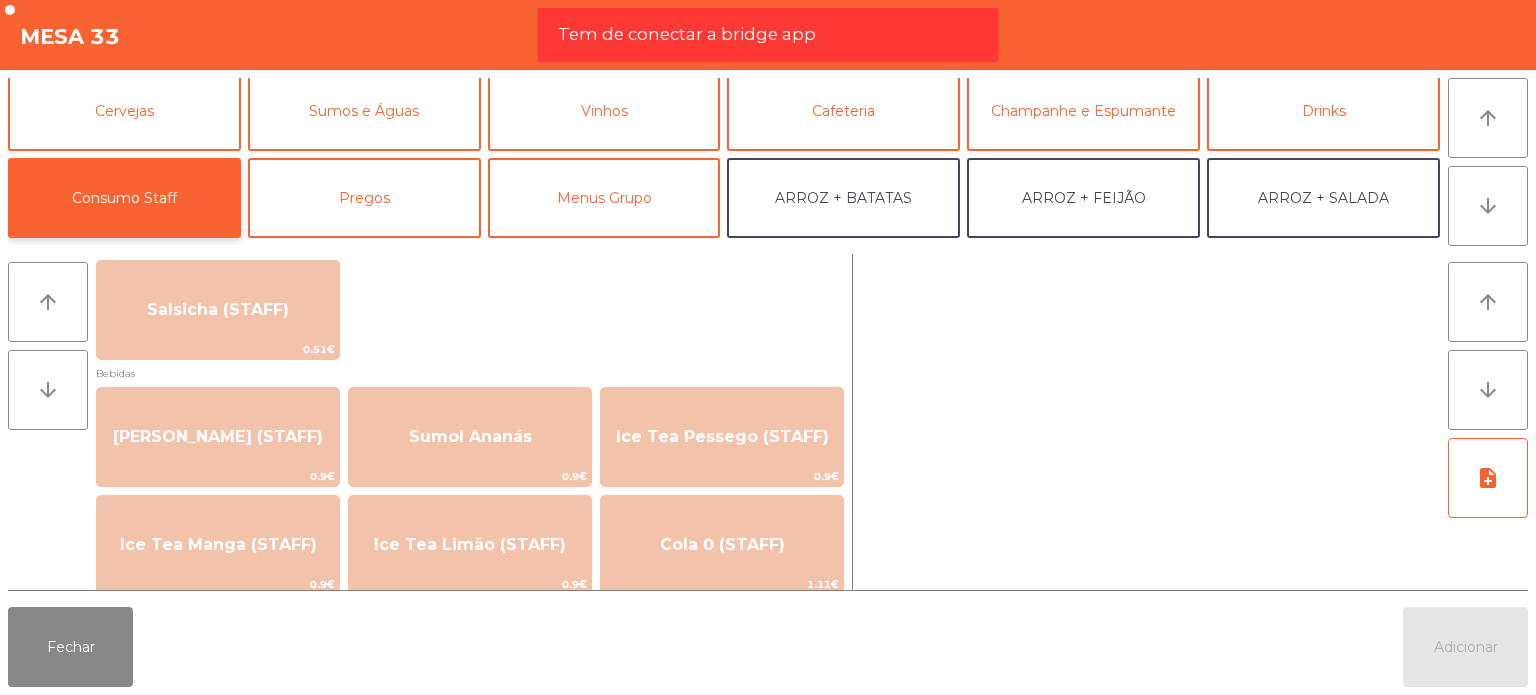 scroll, scrollTop: 119, scrollLeft: 0, axis: vertical 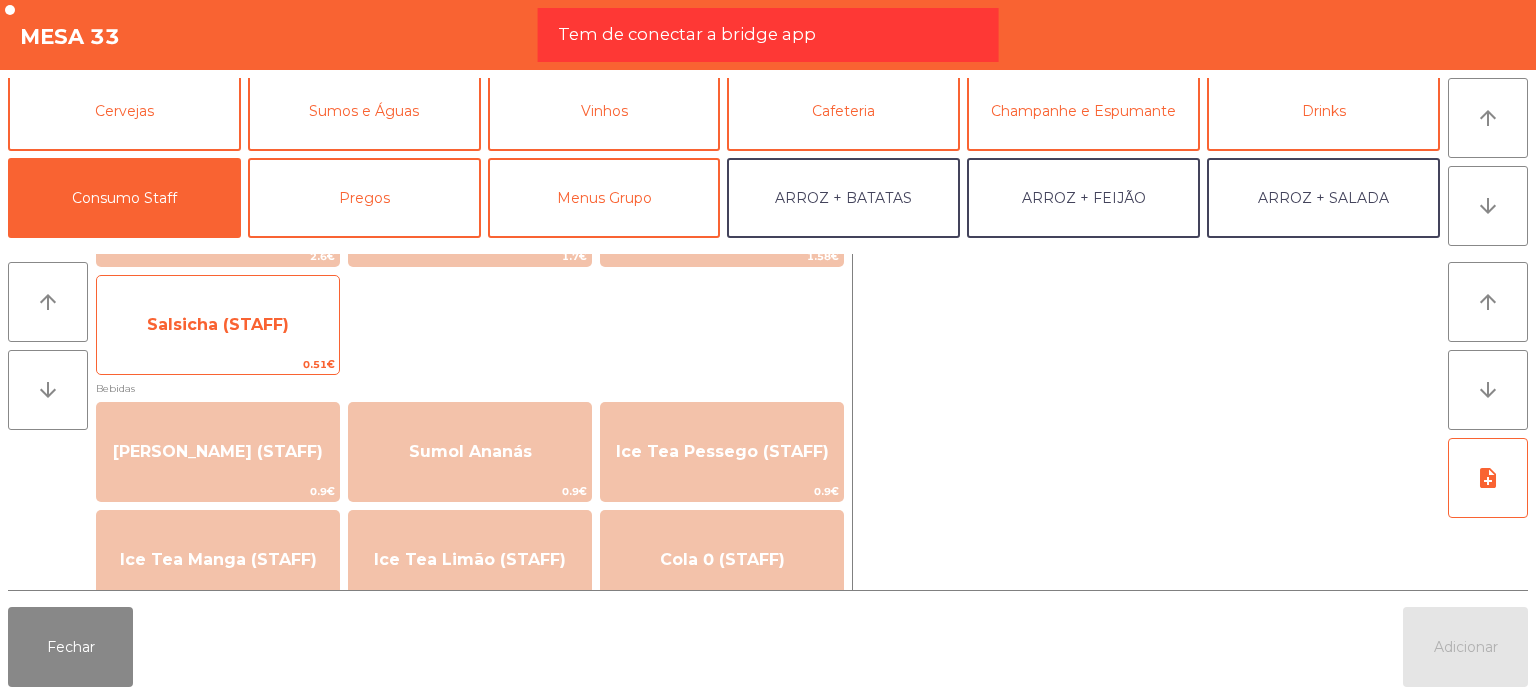 click on "Salsicha (STAFF)" 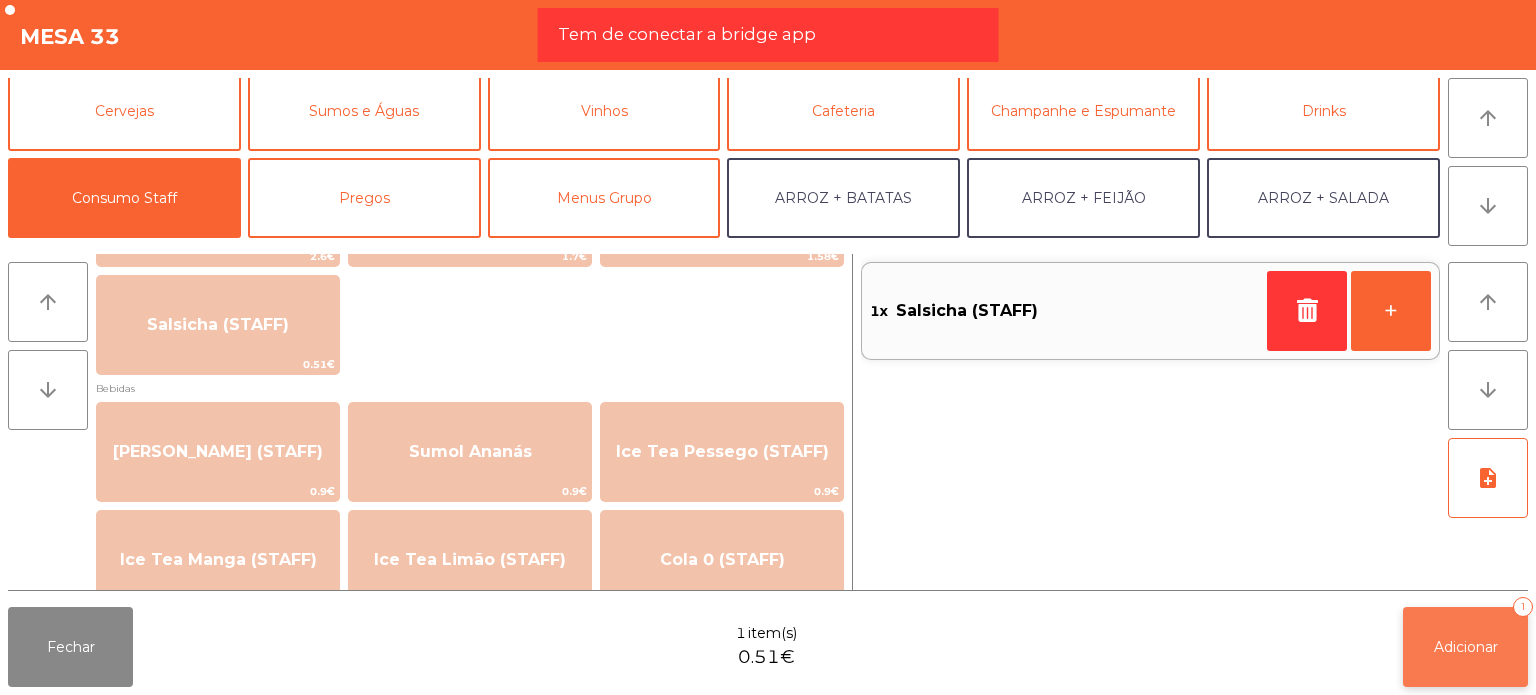 click on "Adicionar   1" 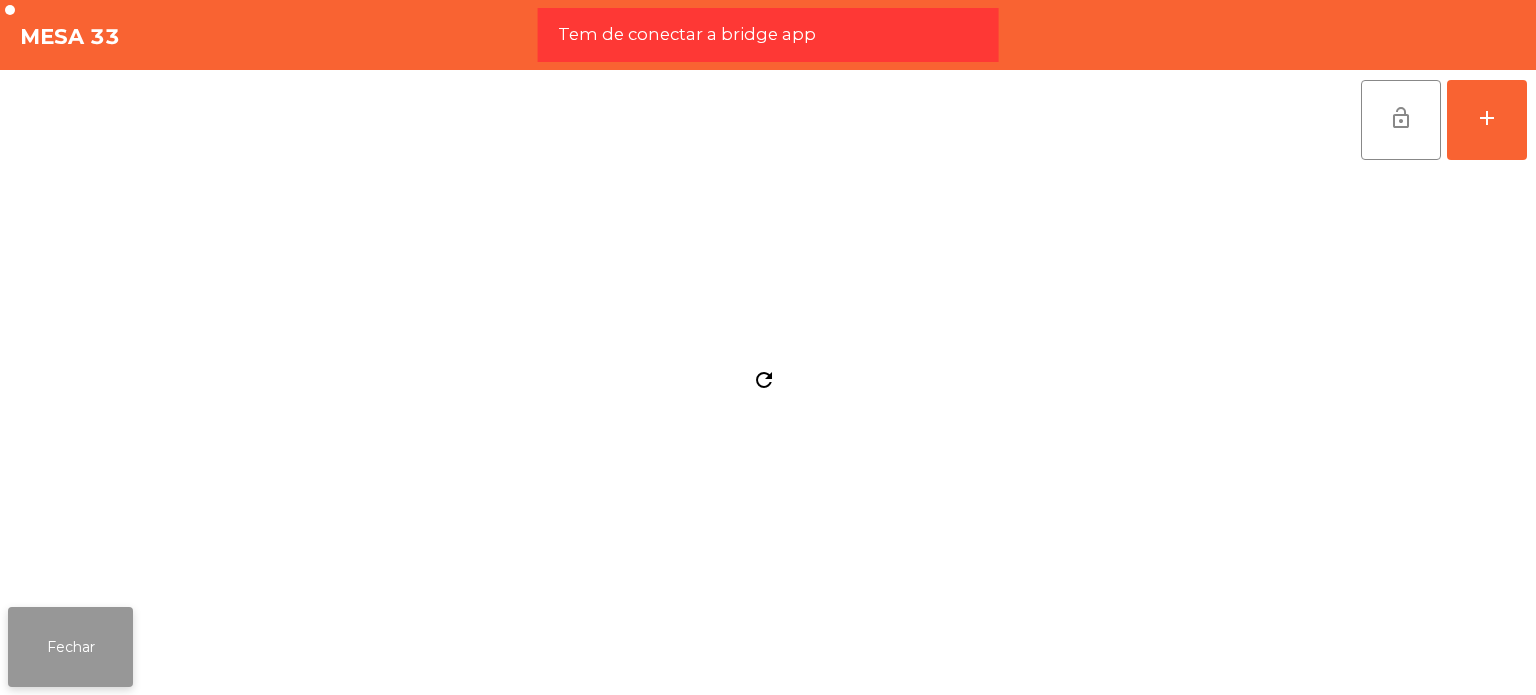 click on "Fechar" 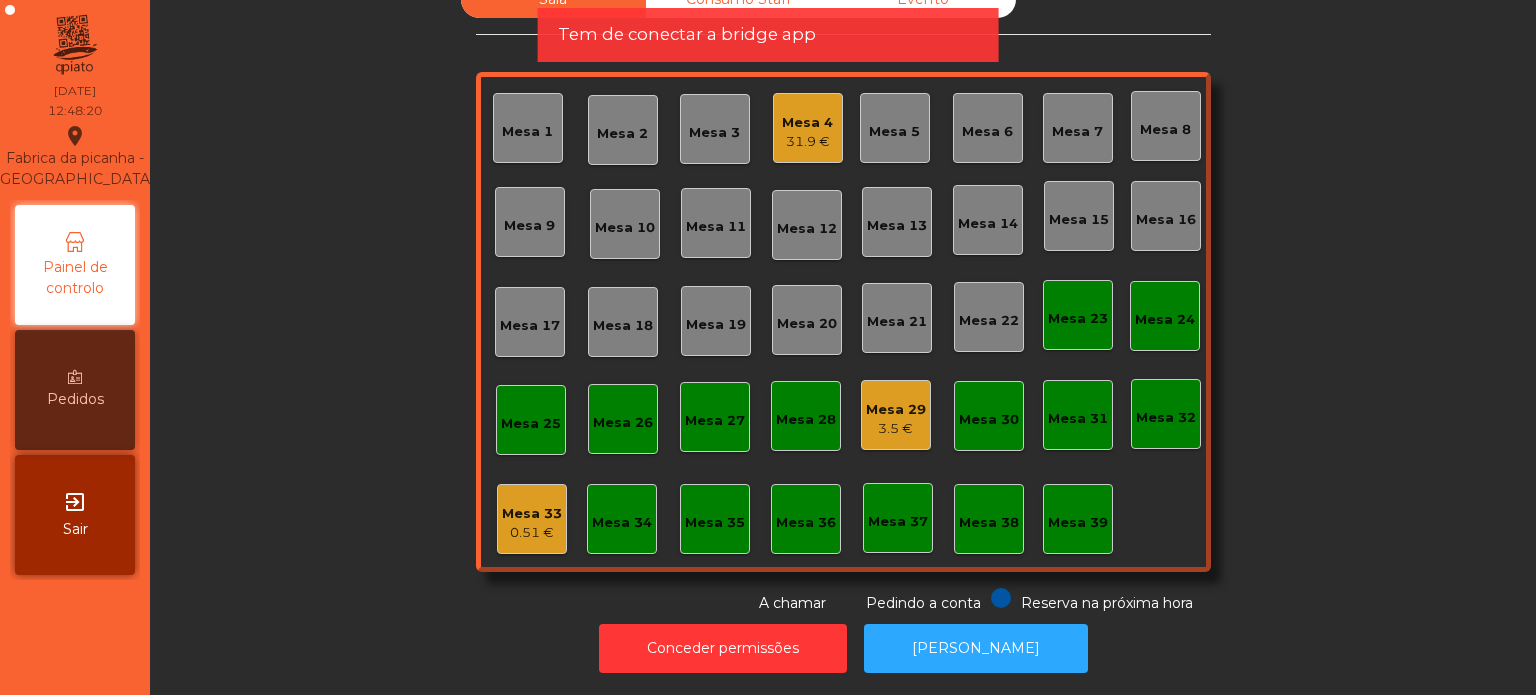 click on "Tem de conectar a bridge app" 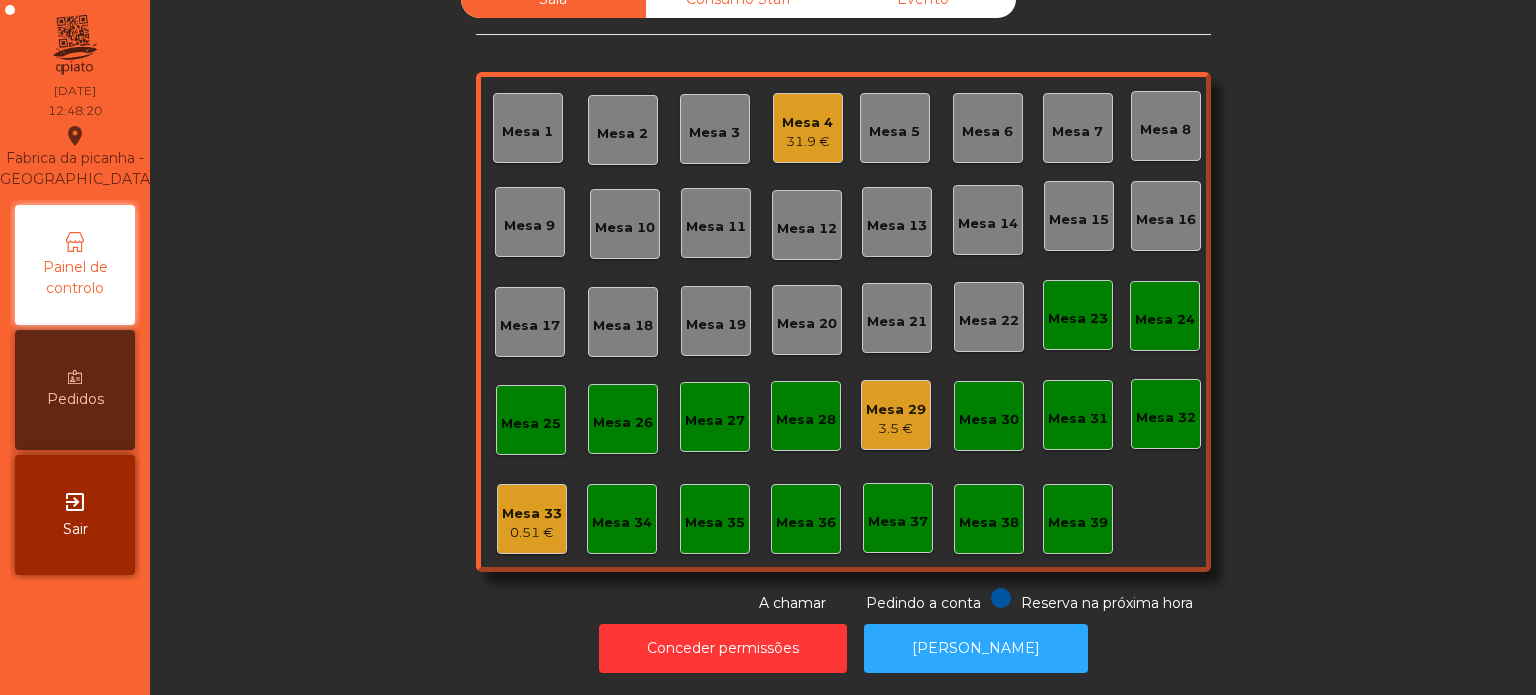 click on "0.51 €" 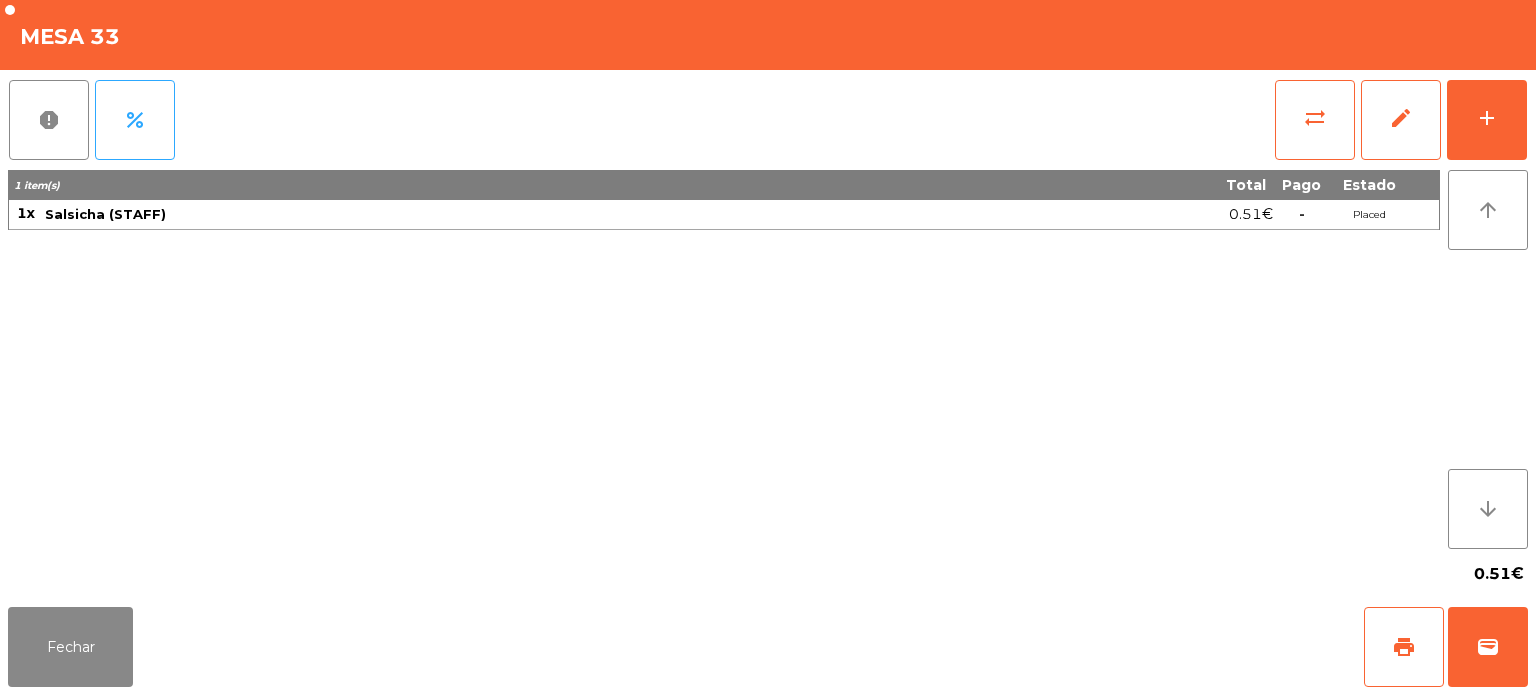 click on "1 item(s) Total Pago Estado 1x Salsicha (STAFF) 0.51€  -  Placed" 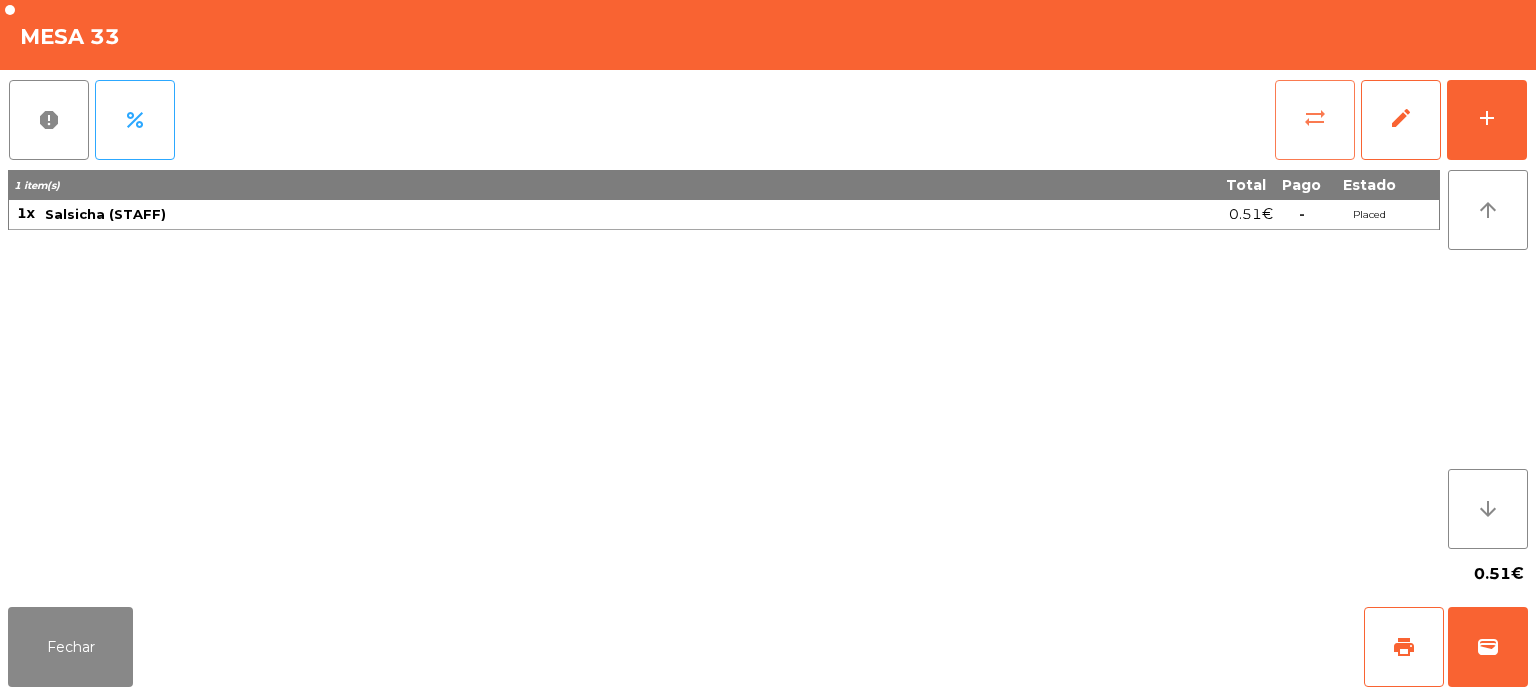 click on "sync_alt" 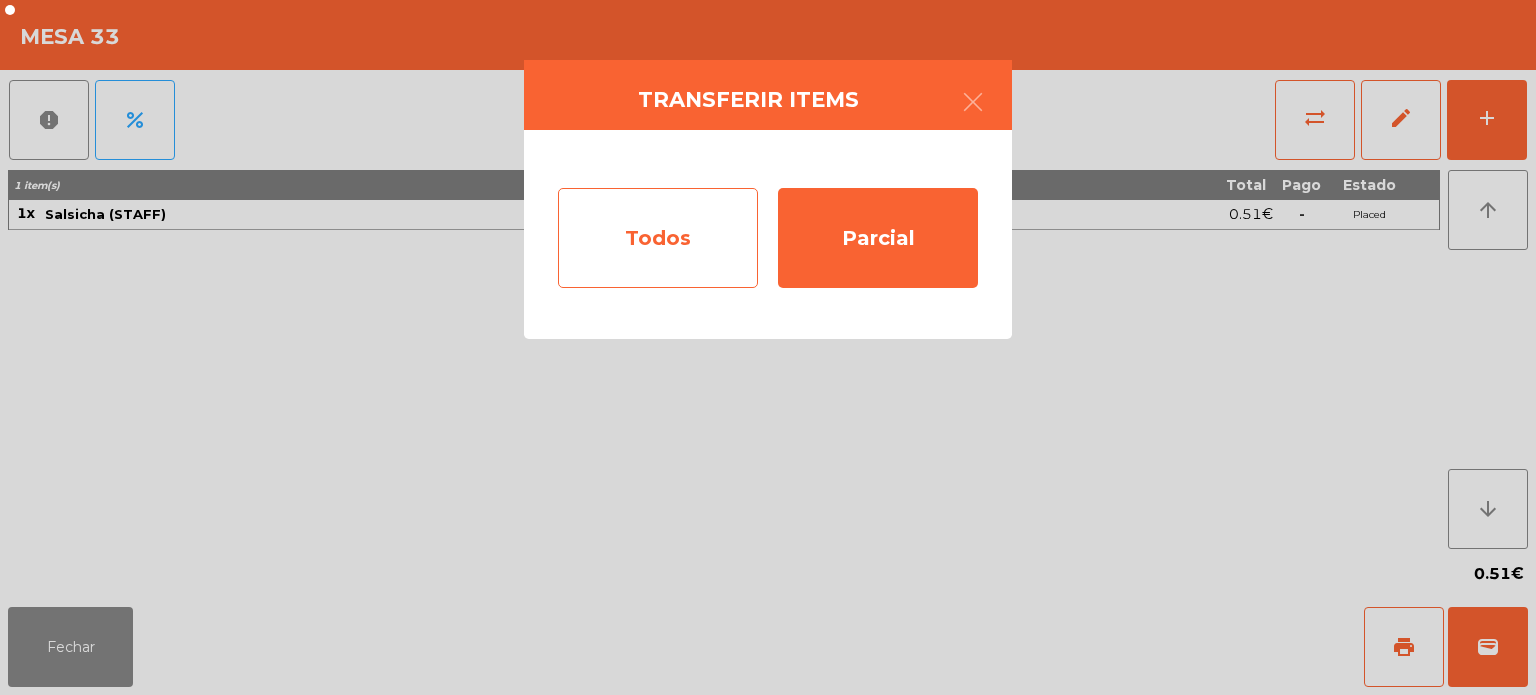 click on "Todos" 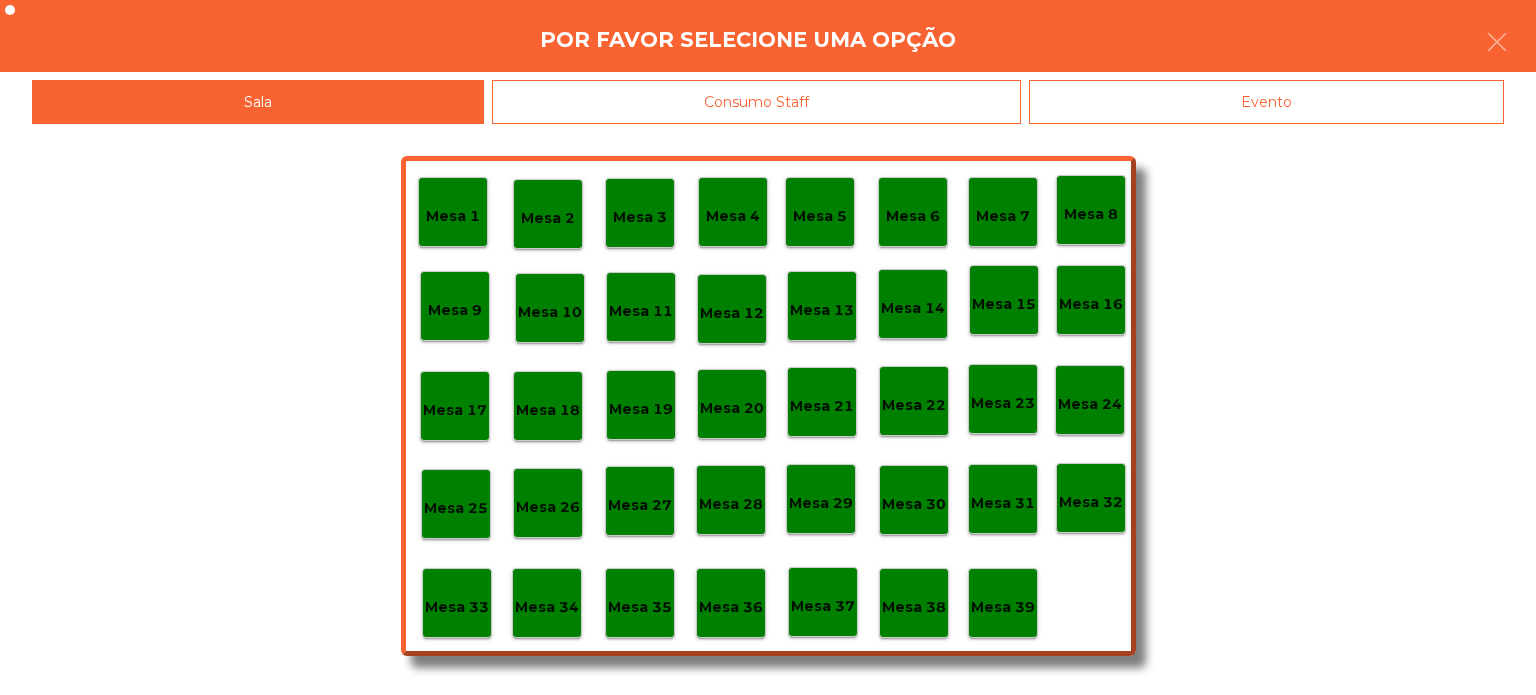 click on "Mesa 37" 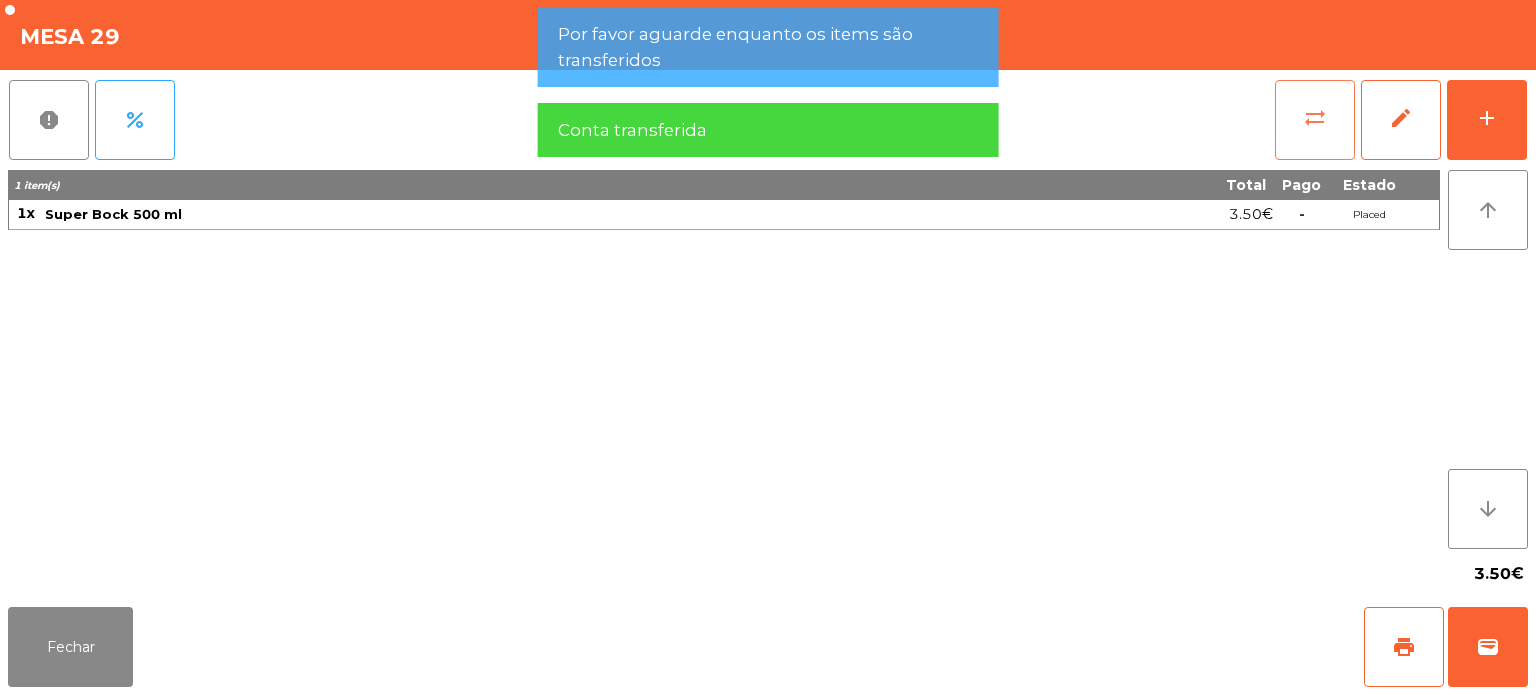 click on "sync_alt" 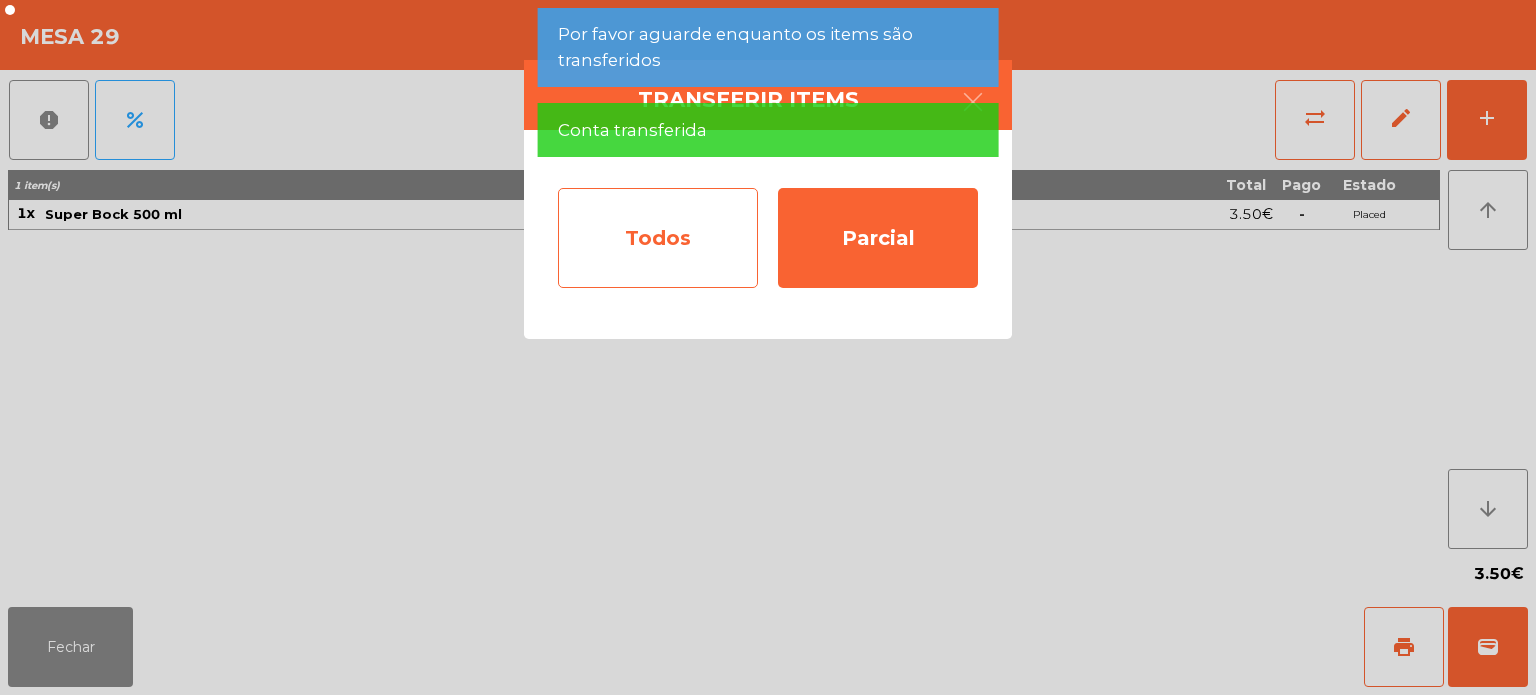 click on "Todos" 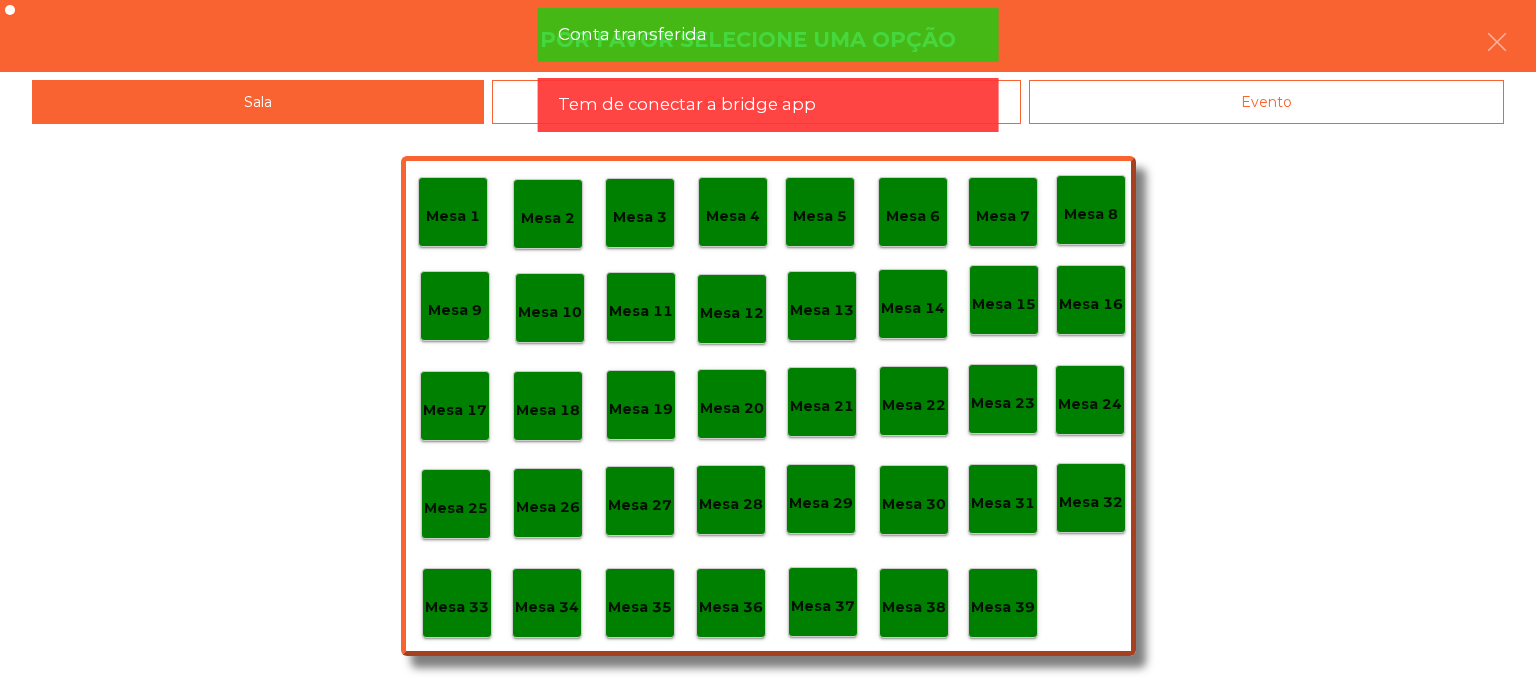 click on "Mesa 37" 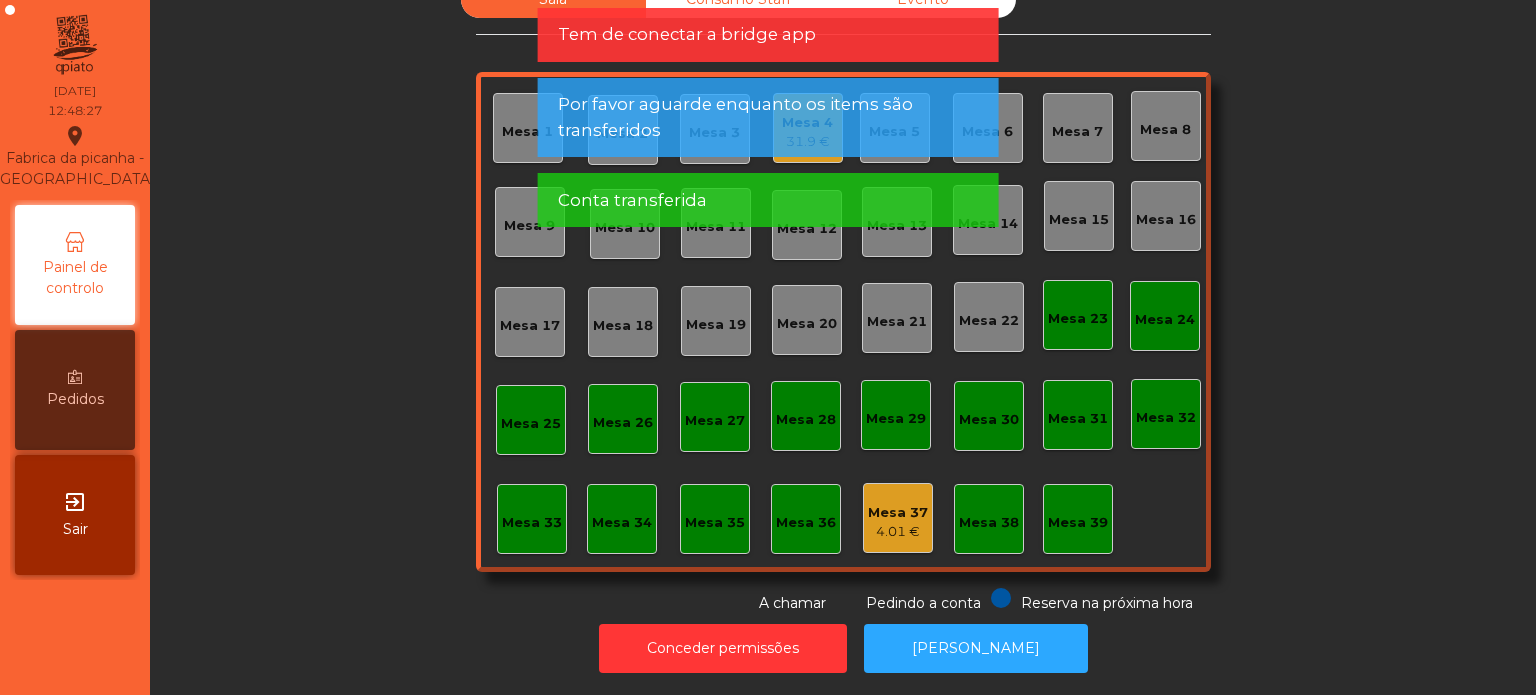 scroll, scrollTop: 0, scrollLeft: 0, axis: both 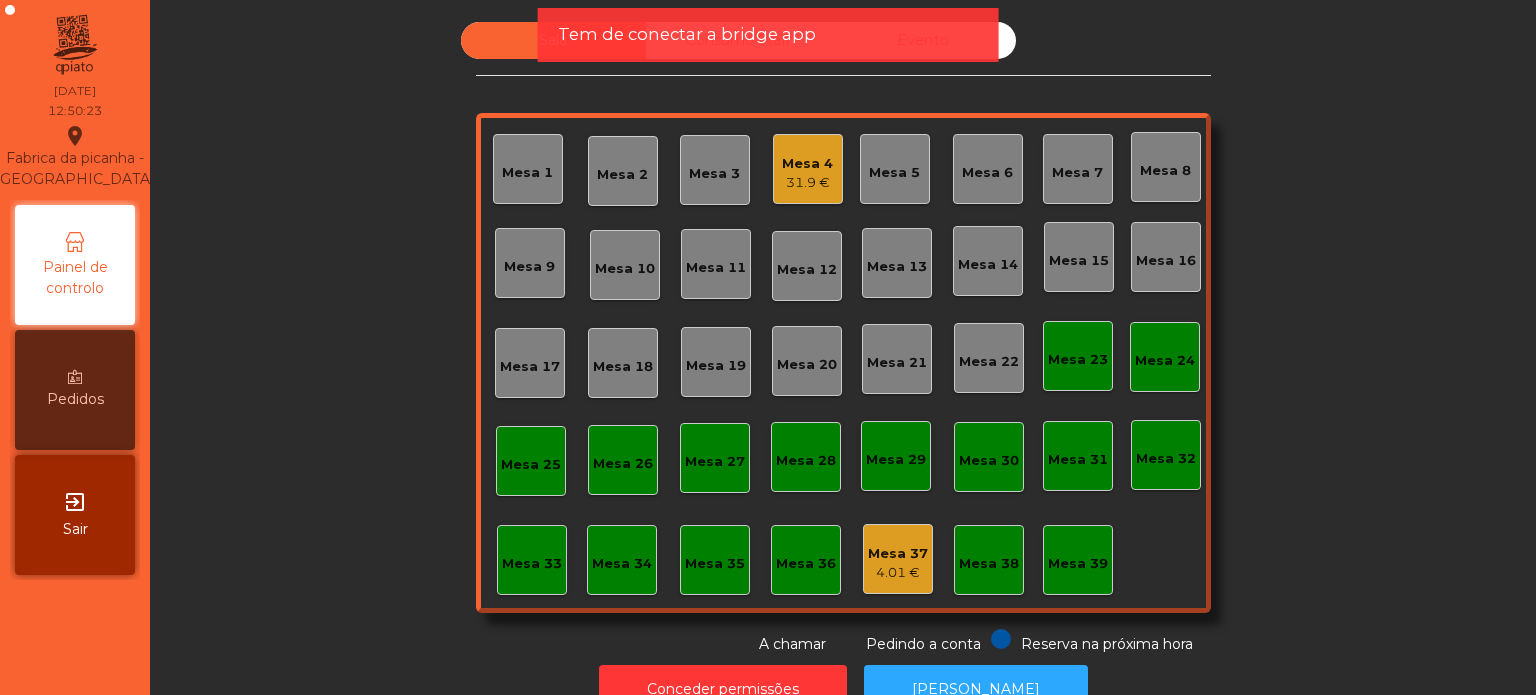 click on "4.01 €" 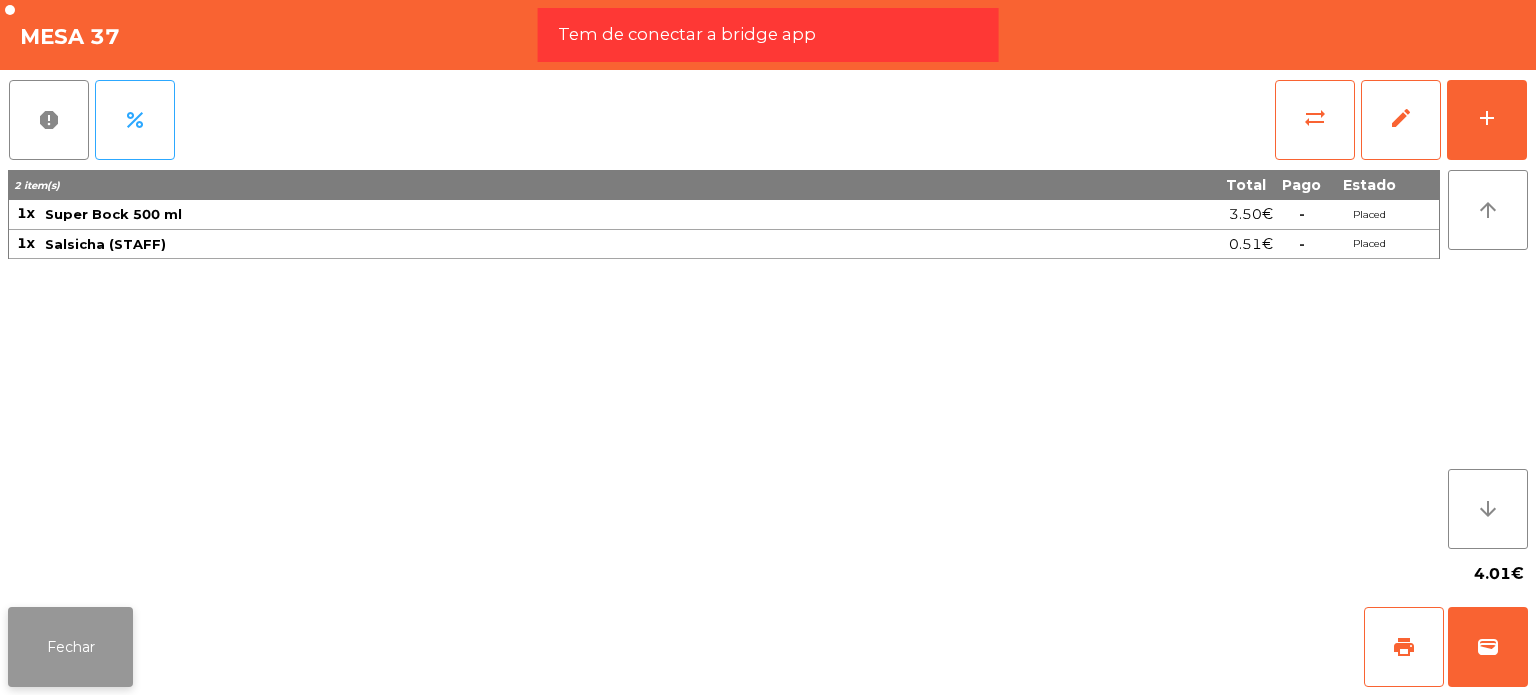 click on "Fechar" 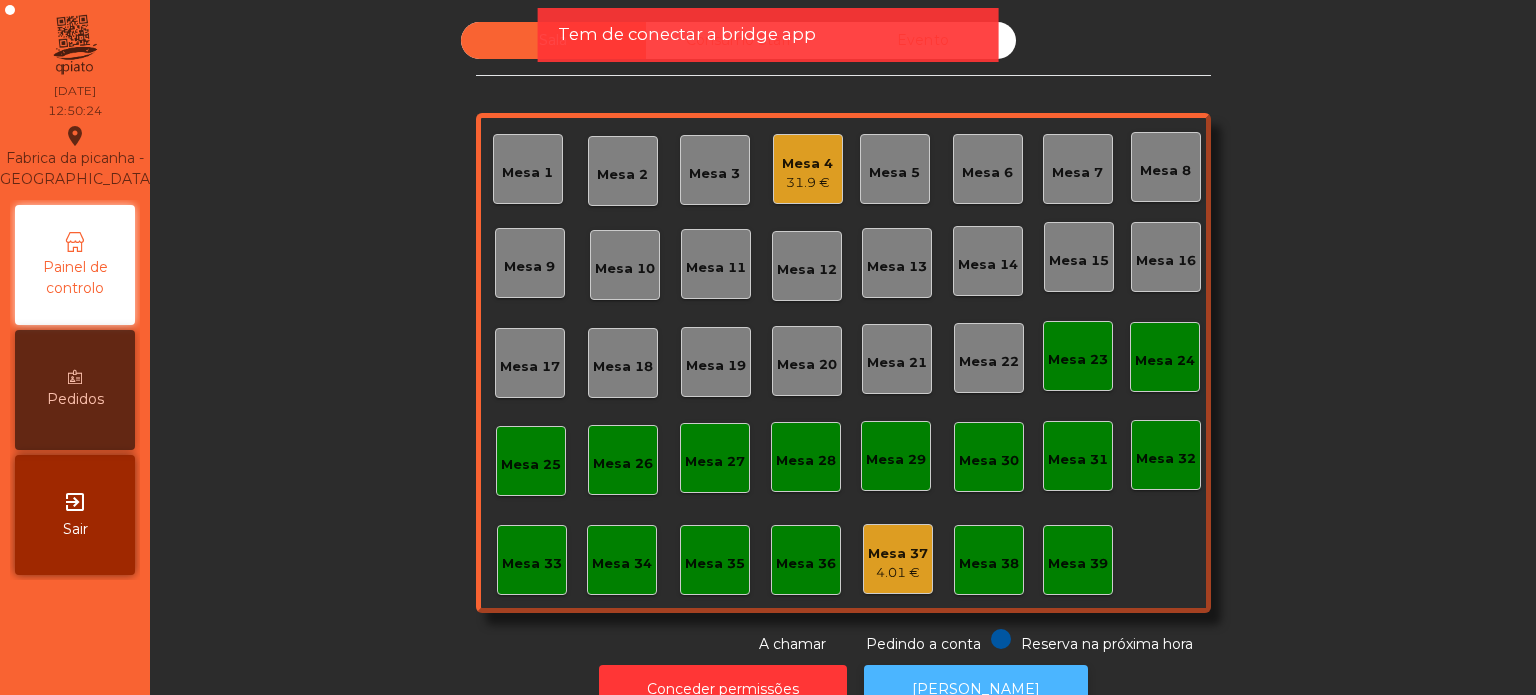 click on "[PERSON_NAME]" 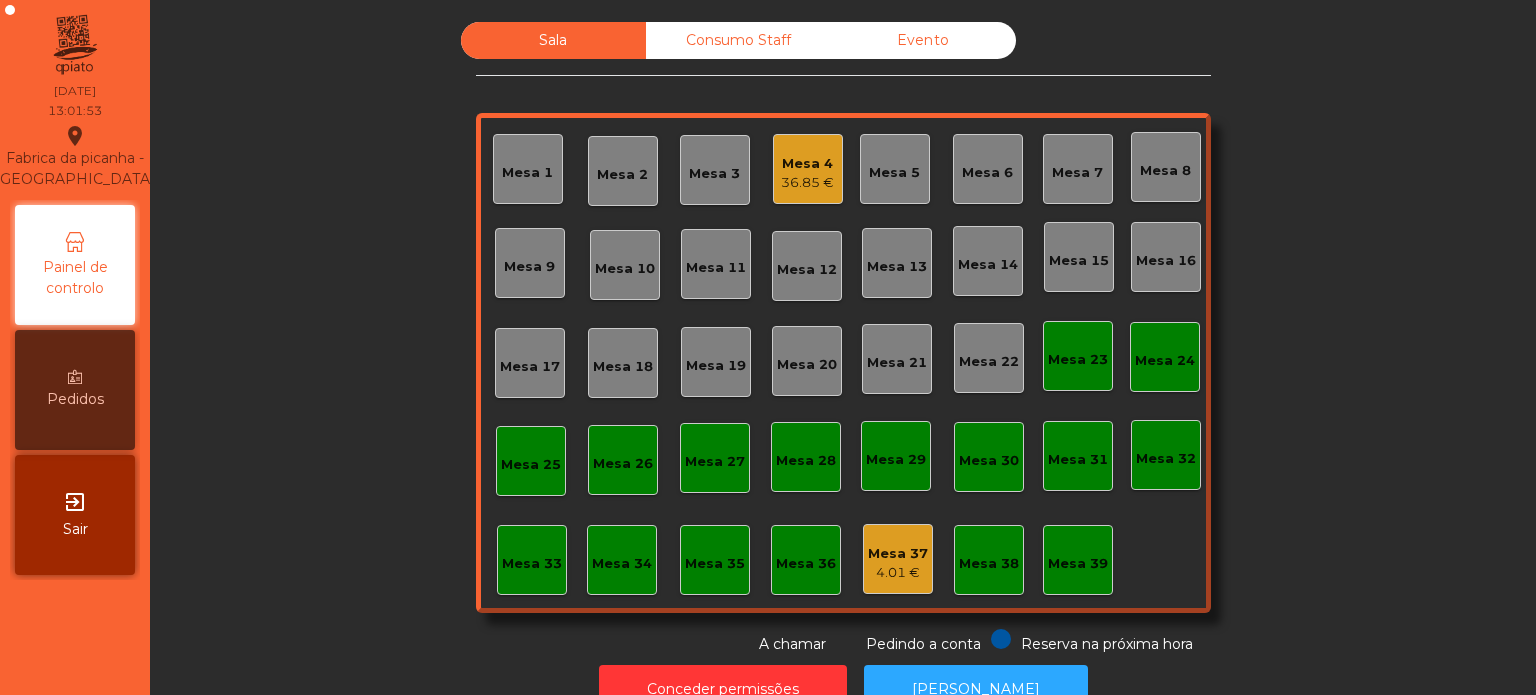 click on "Mesa 6" 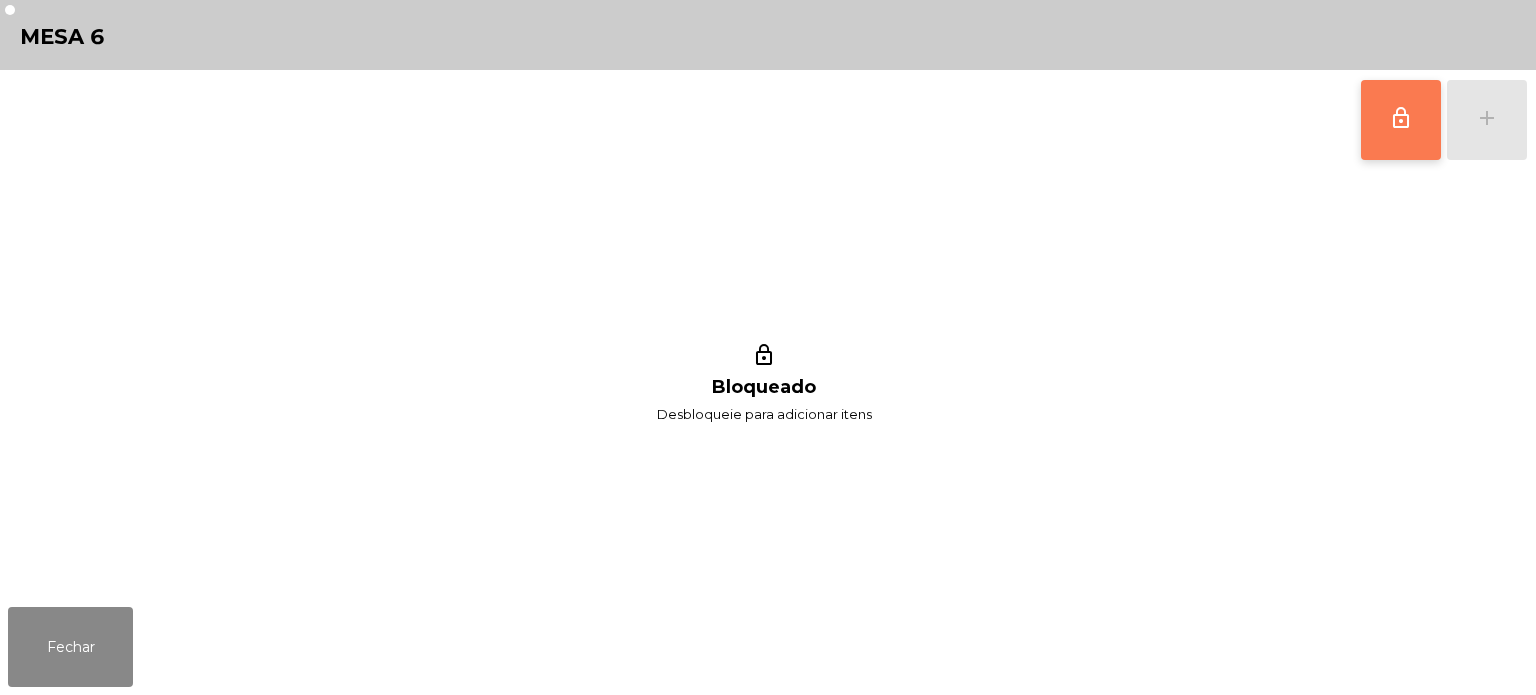 click on "lock_outline" 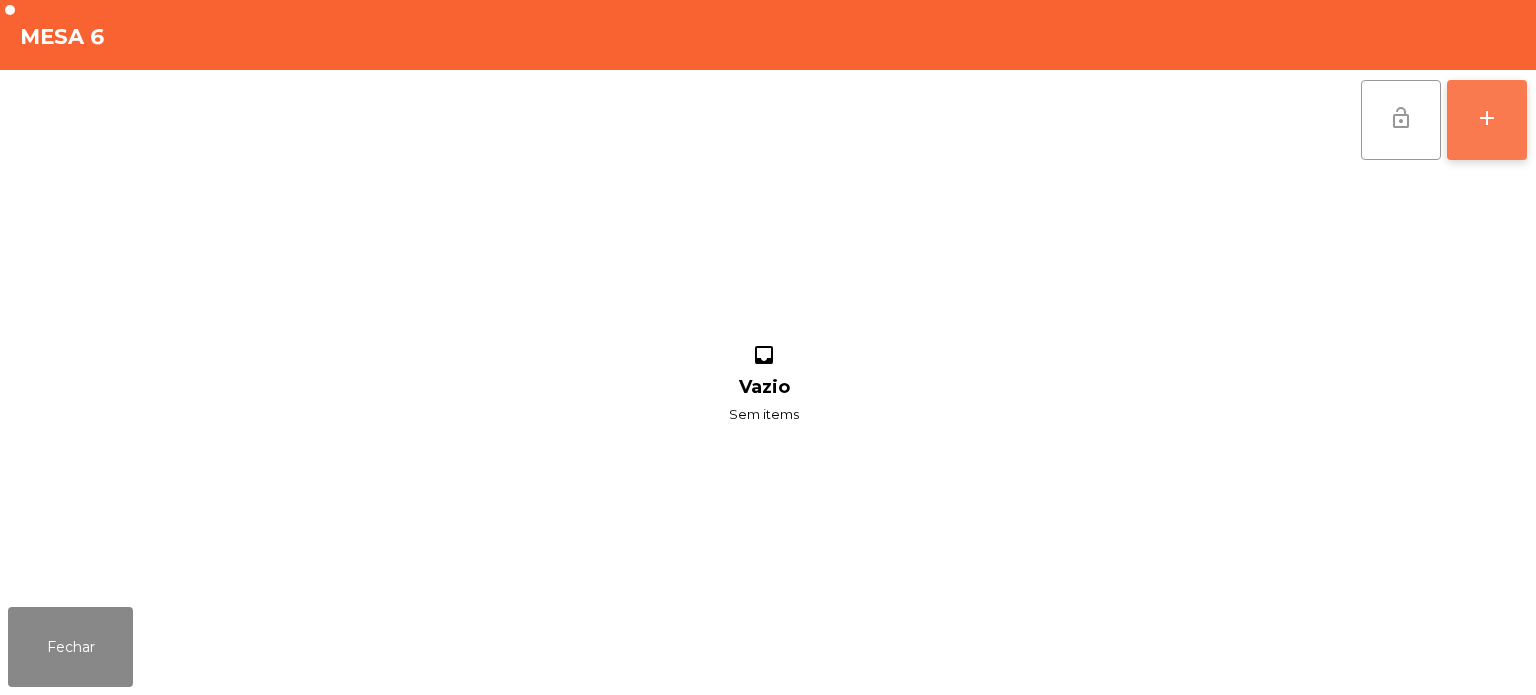click on "add" 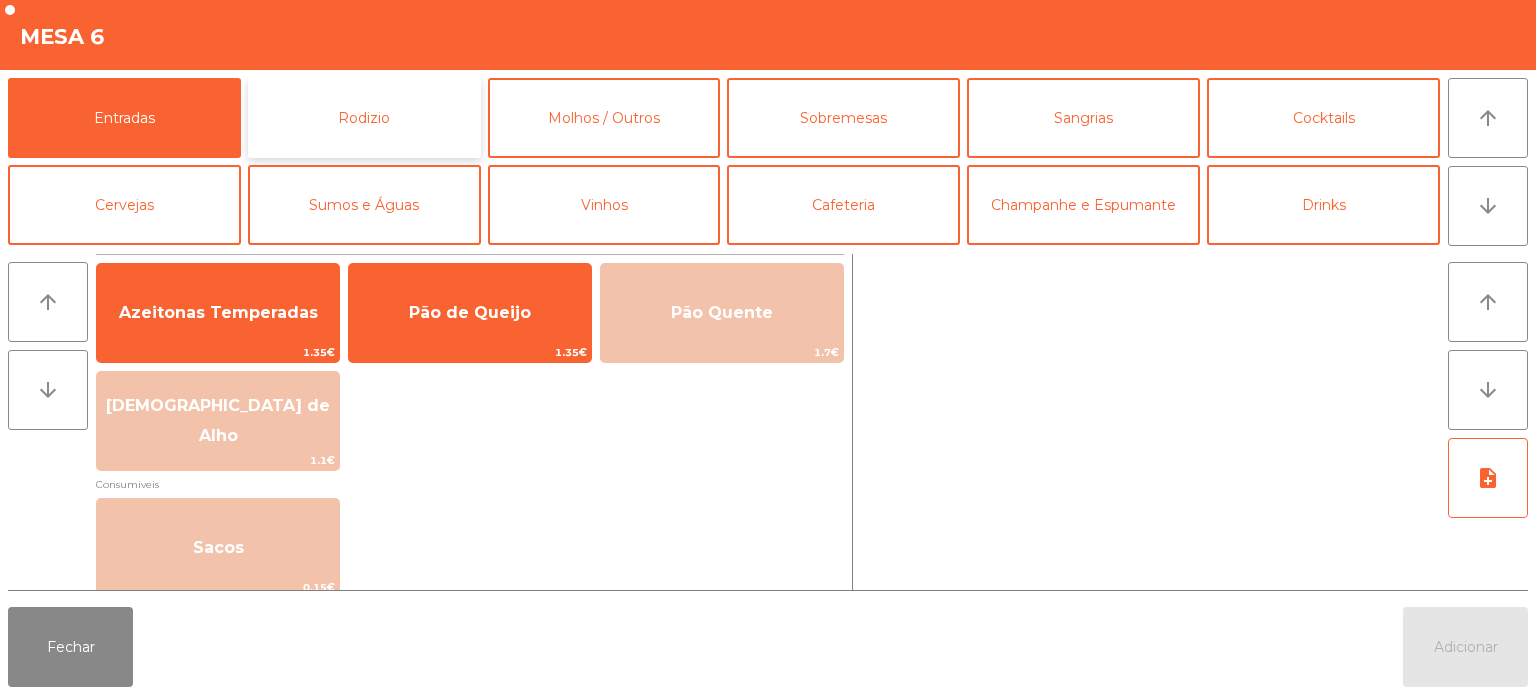 click on "Rodizio" 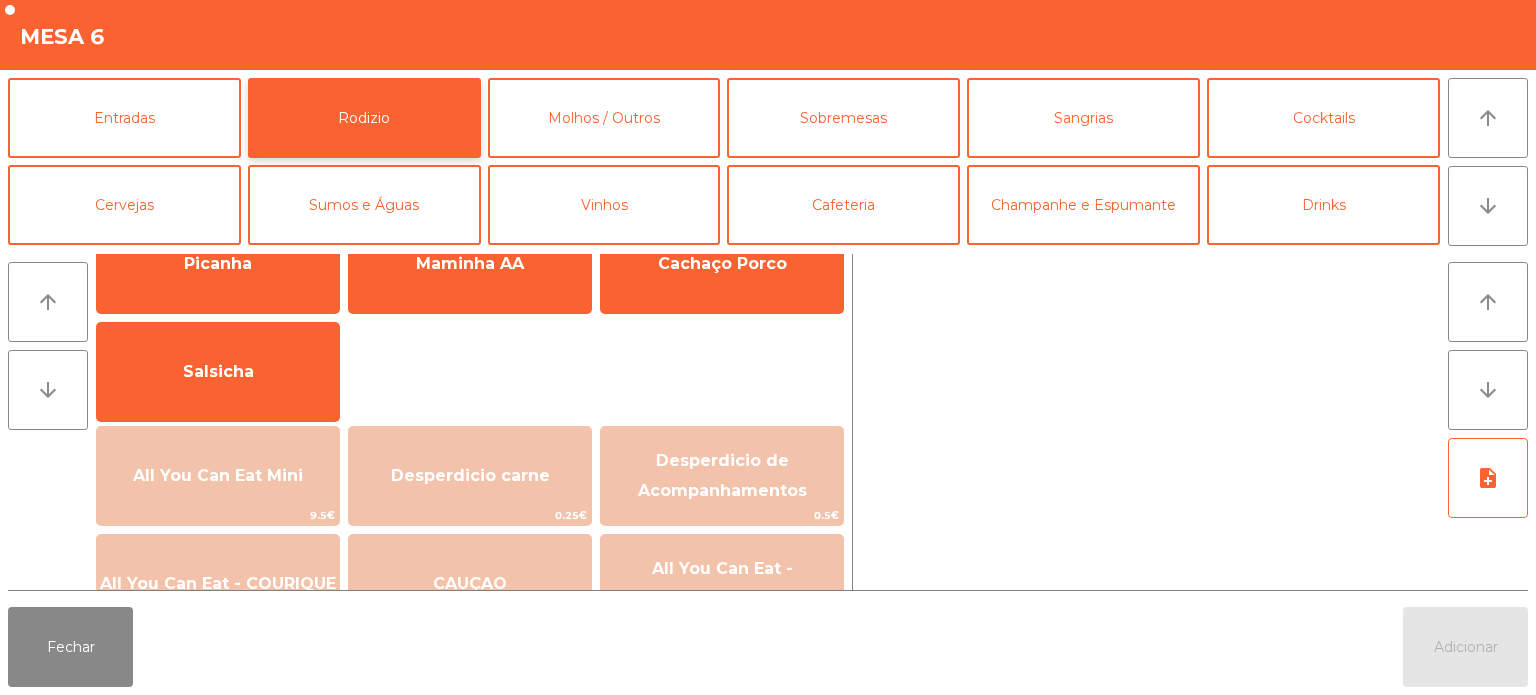 scroll, scrollTop: 72, scrollLeft: 0, axis: vertical 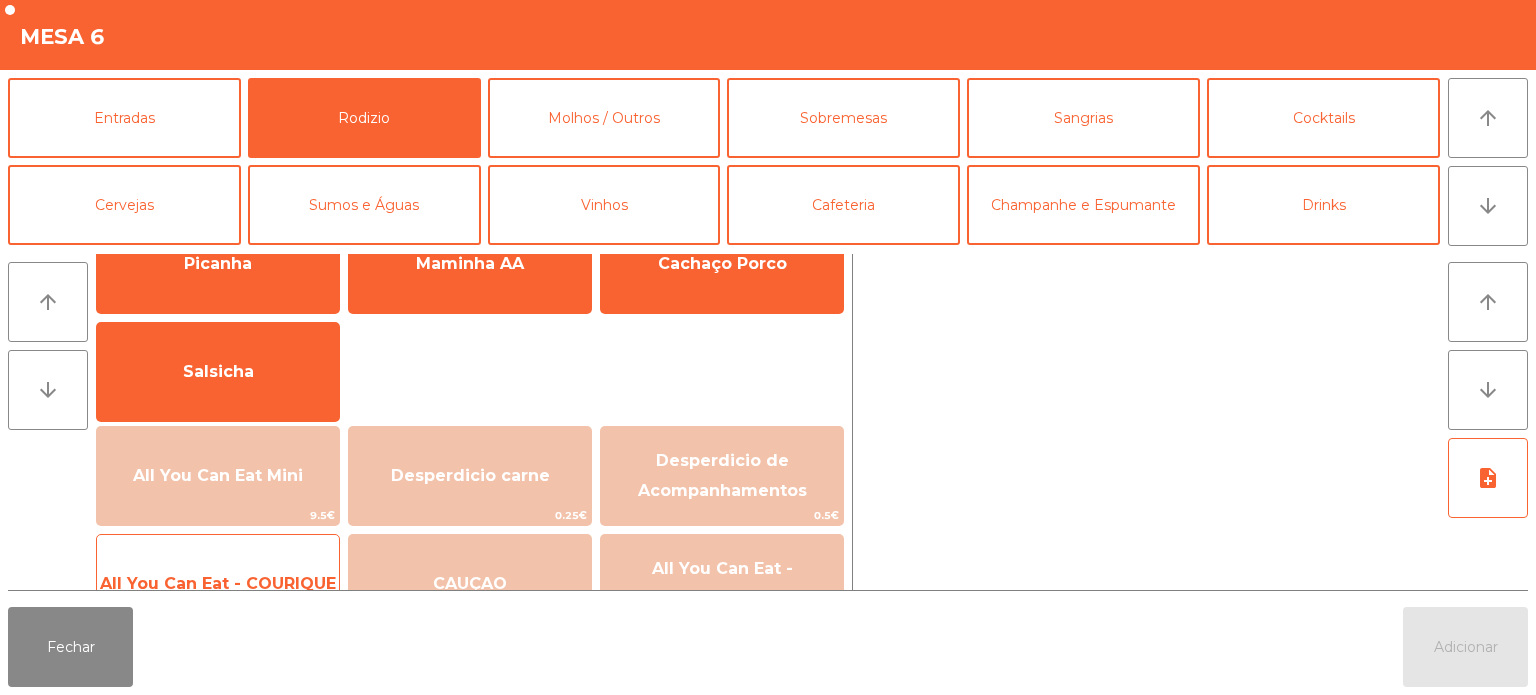click on "All You Can Eat - COURIQUE" 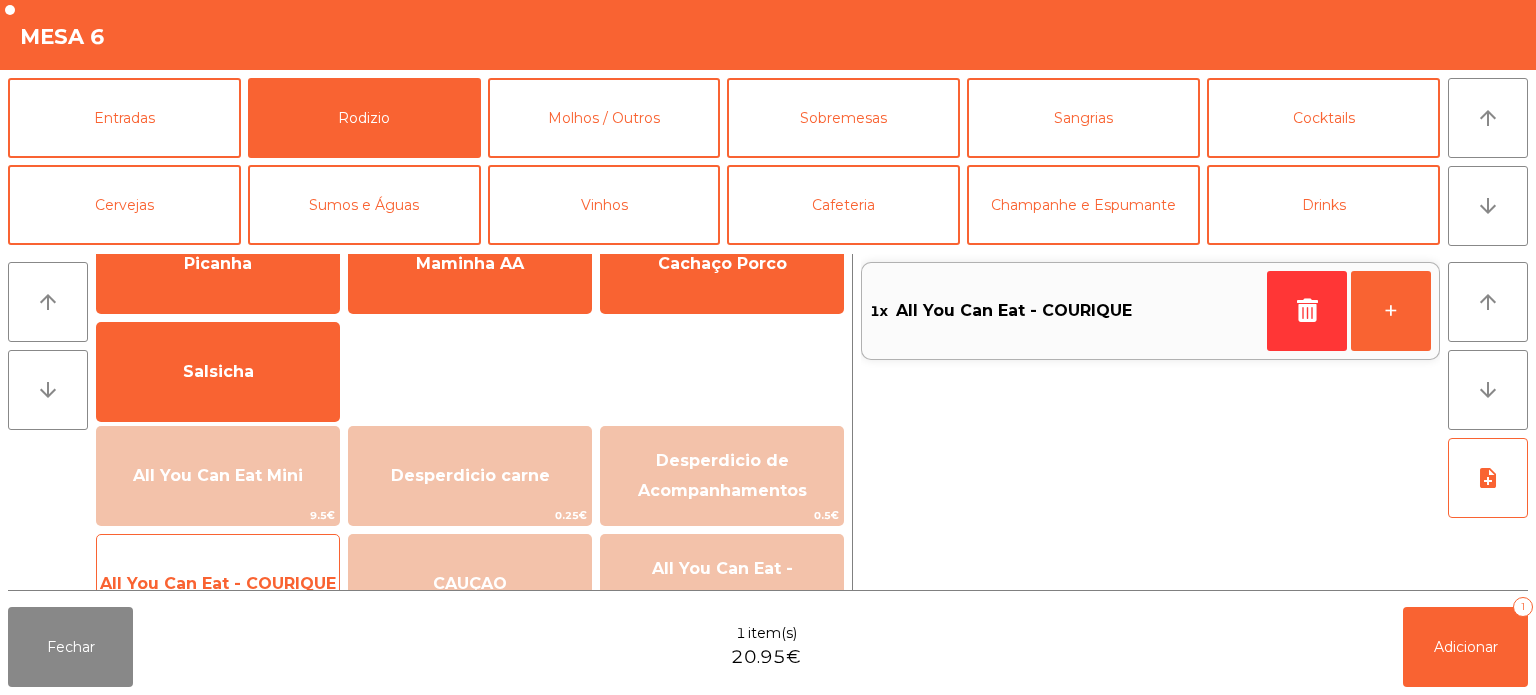 click on "All You Can Eat - COURIQUE   20.95€" 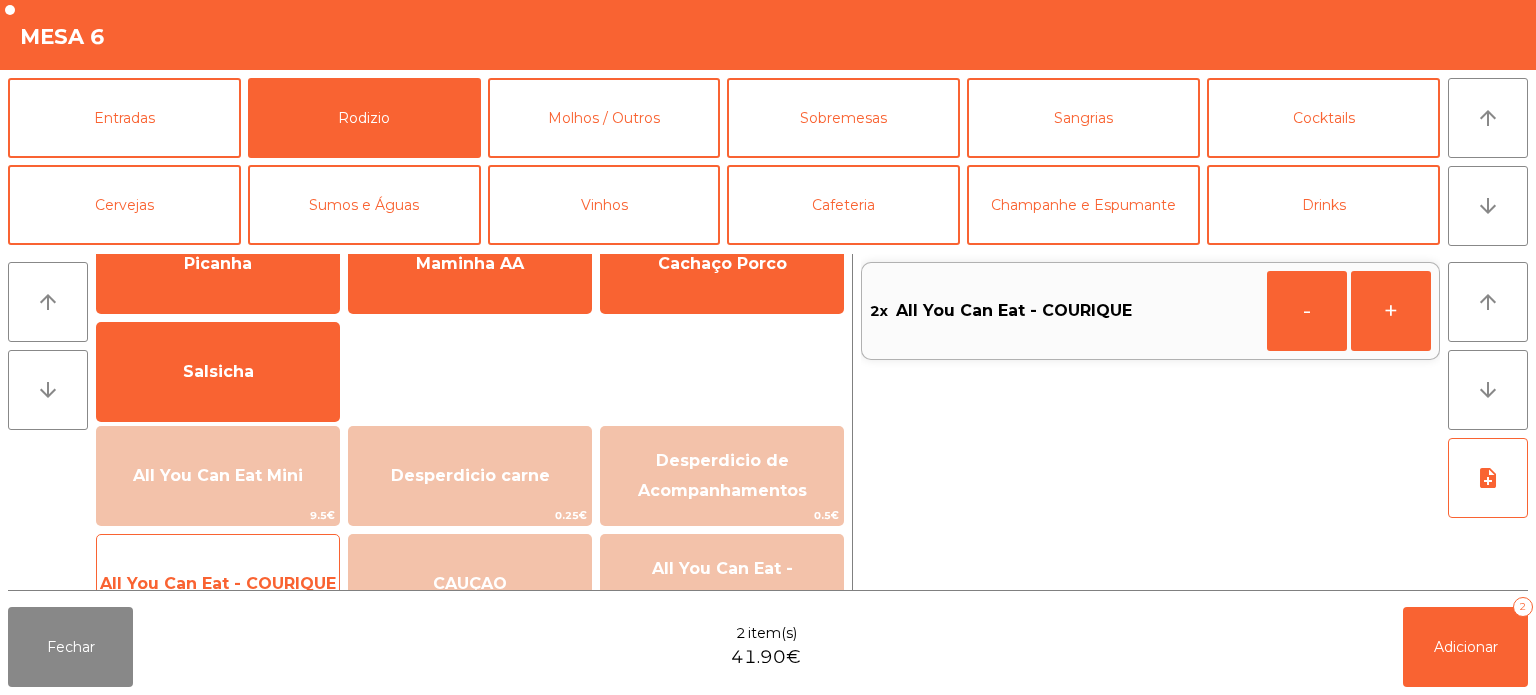 click on "All You Can Eat - COURIQUE" 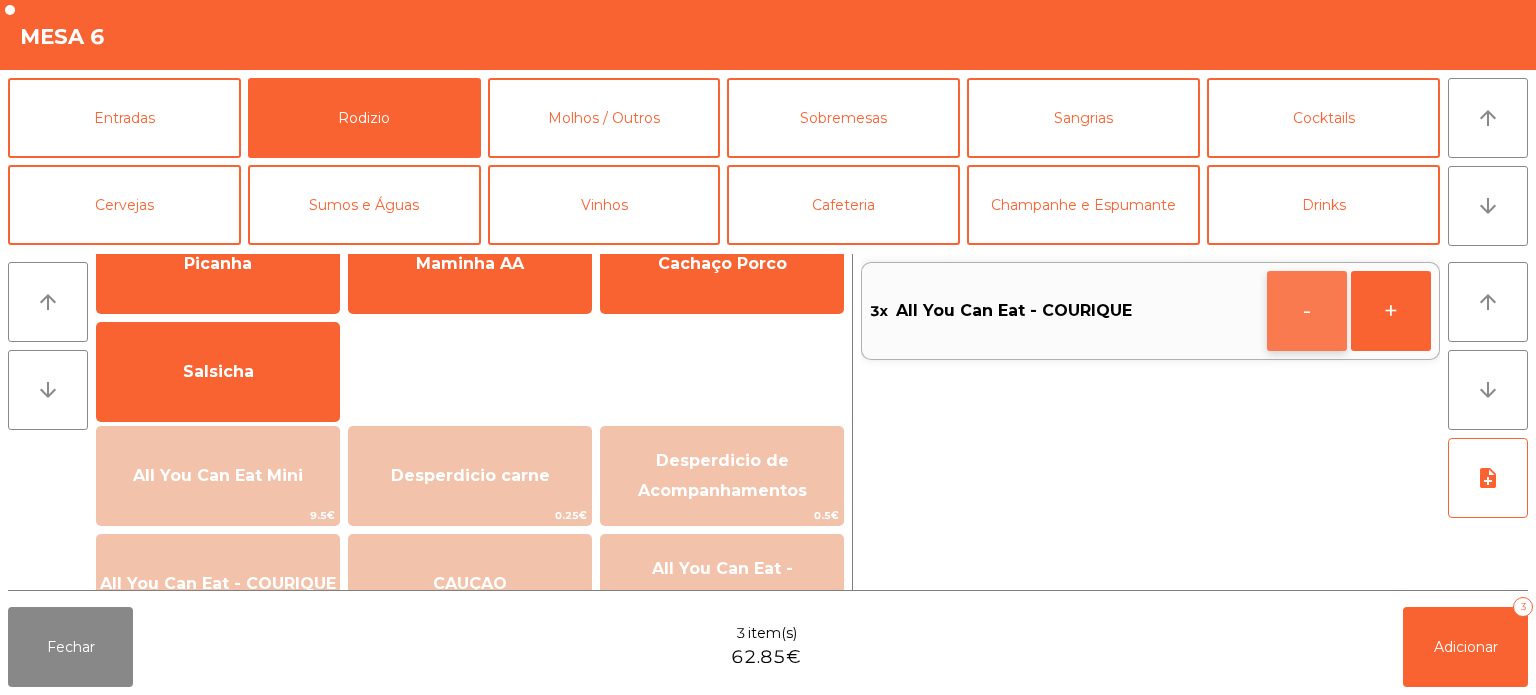 click on "-" 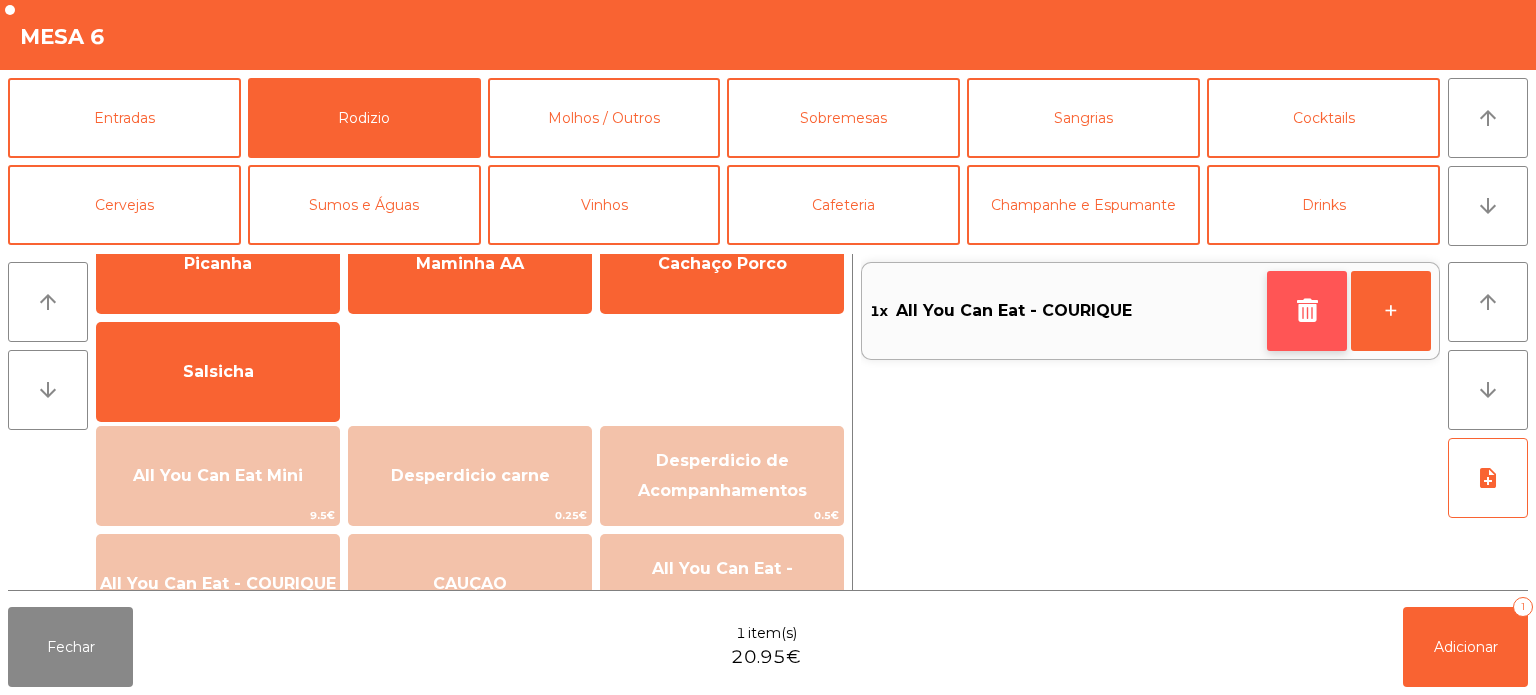 click 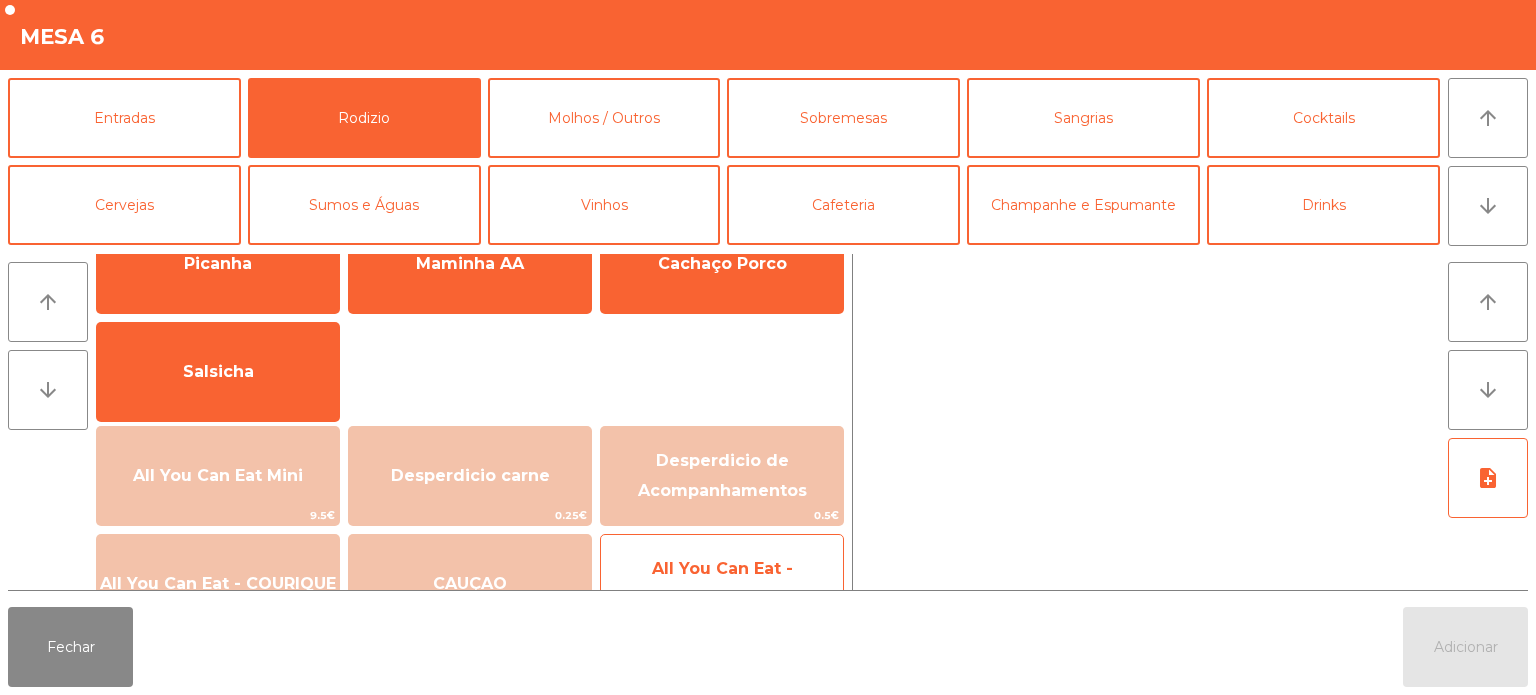 click on "All You Can Eat - [PERSON_NAME]" 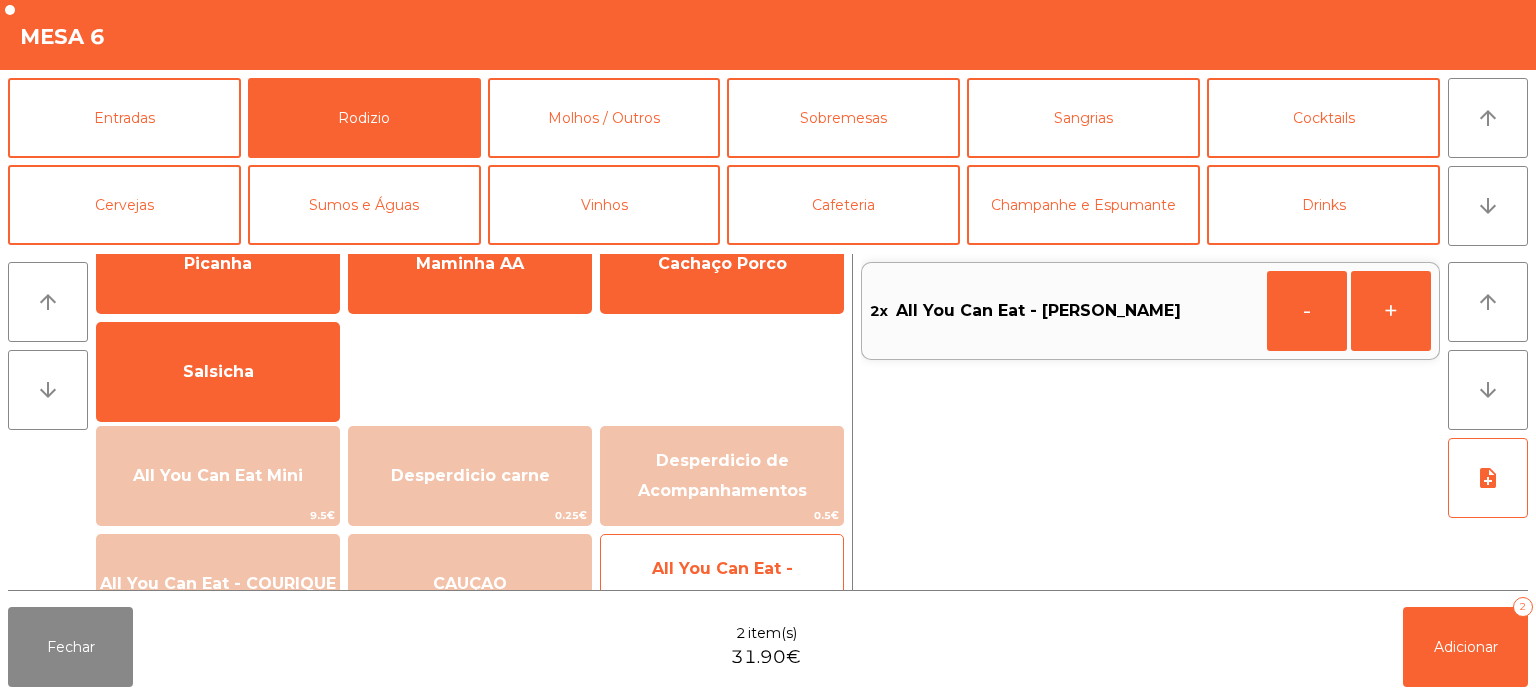 click on "All You Can Eat - [PERSON_NAME]" 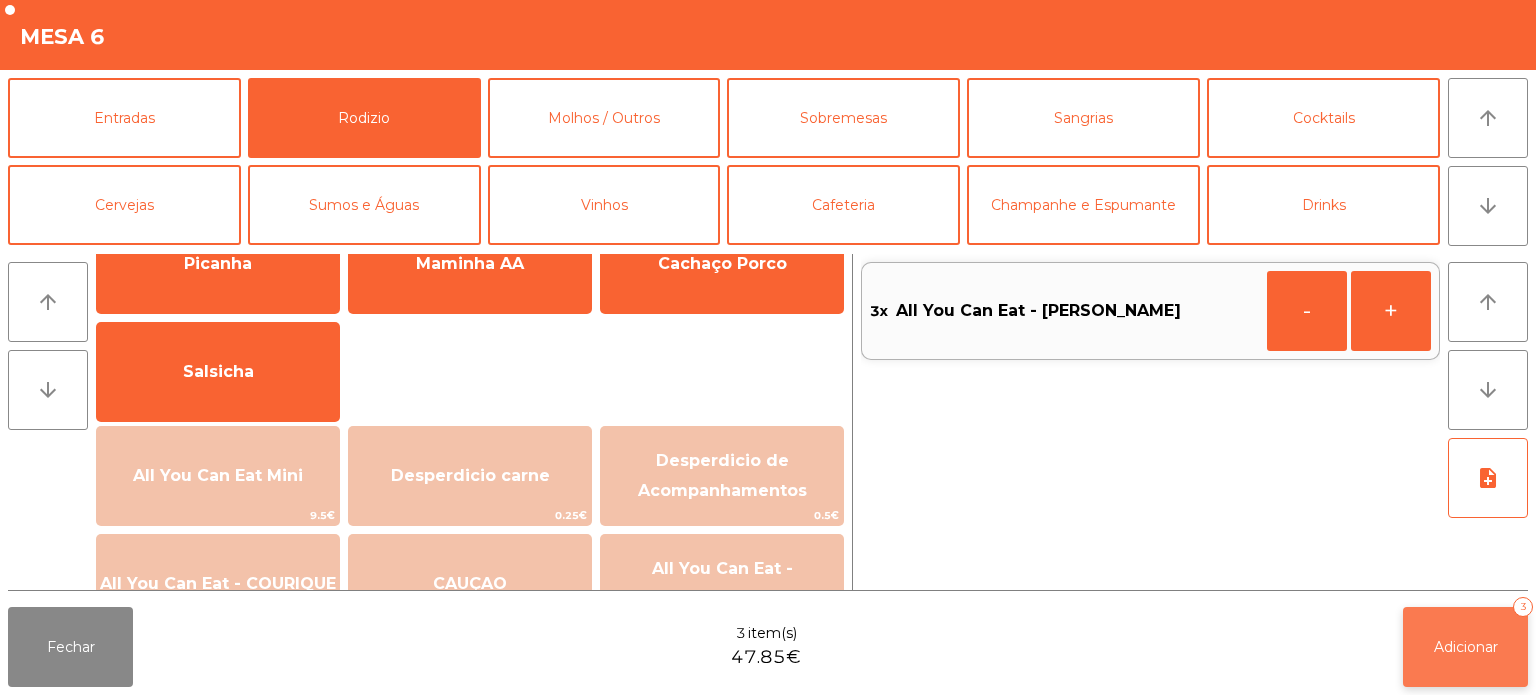 click on "Adicionar   3" 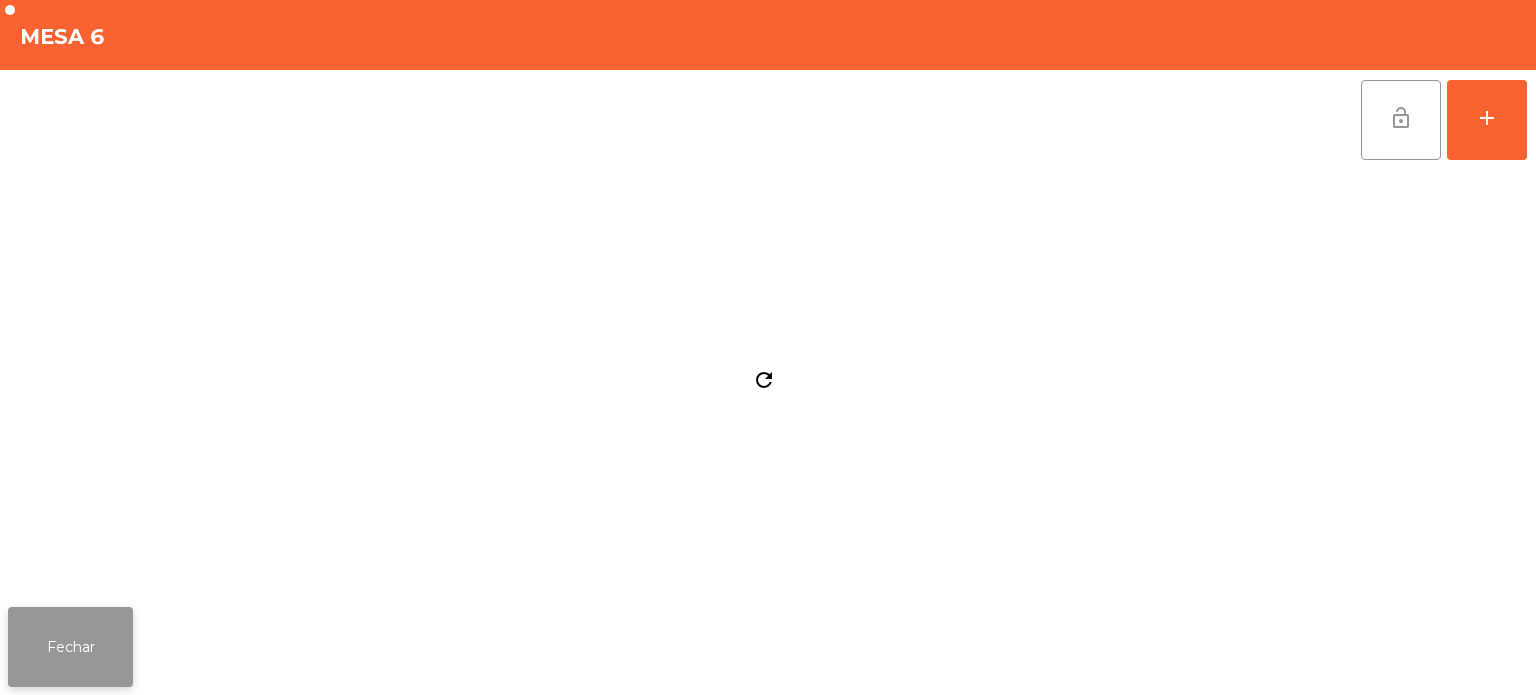 click on "Fechar" 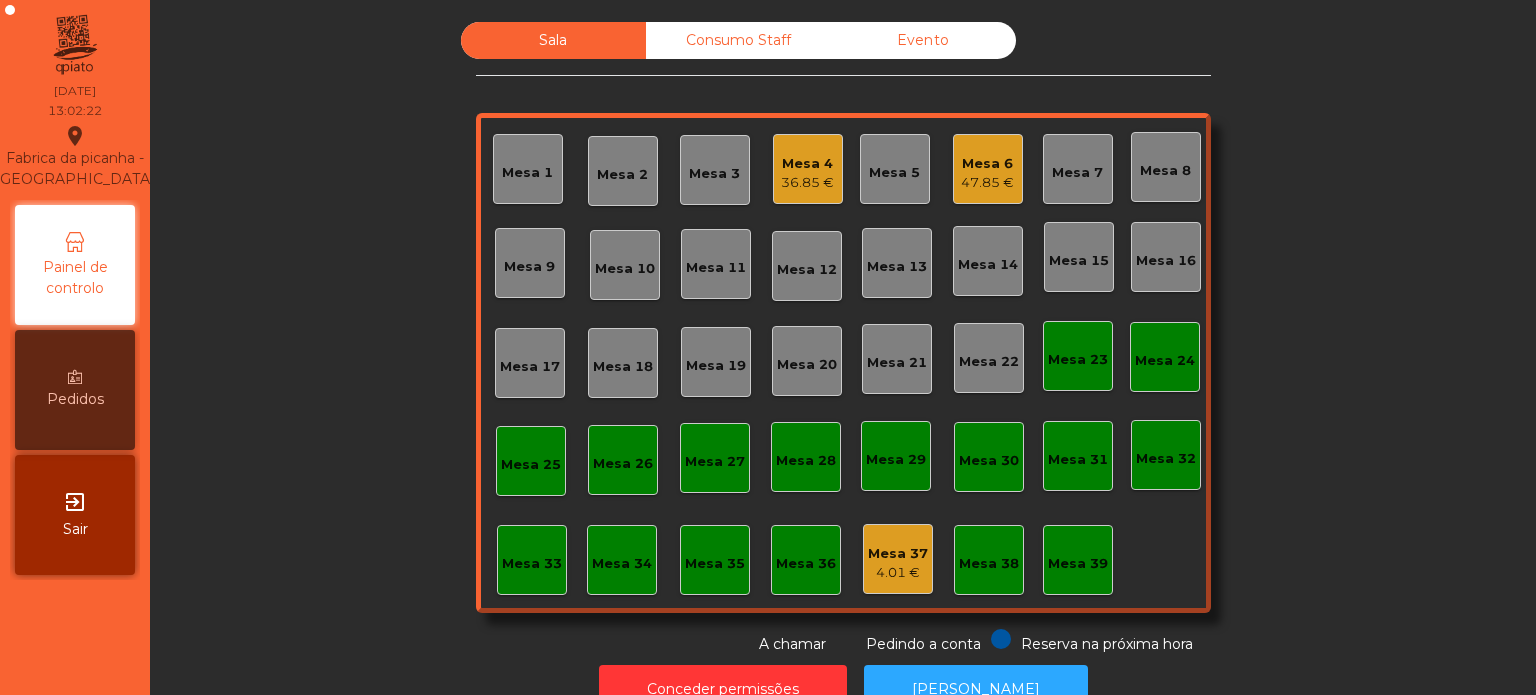 click on "Mesa 4" 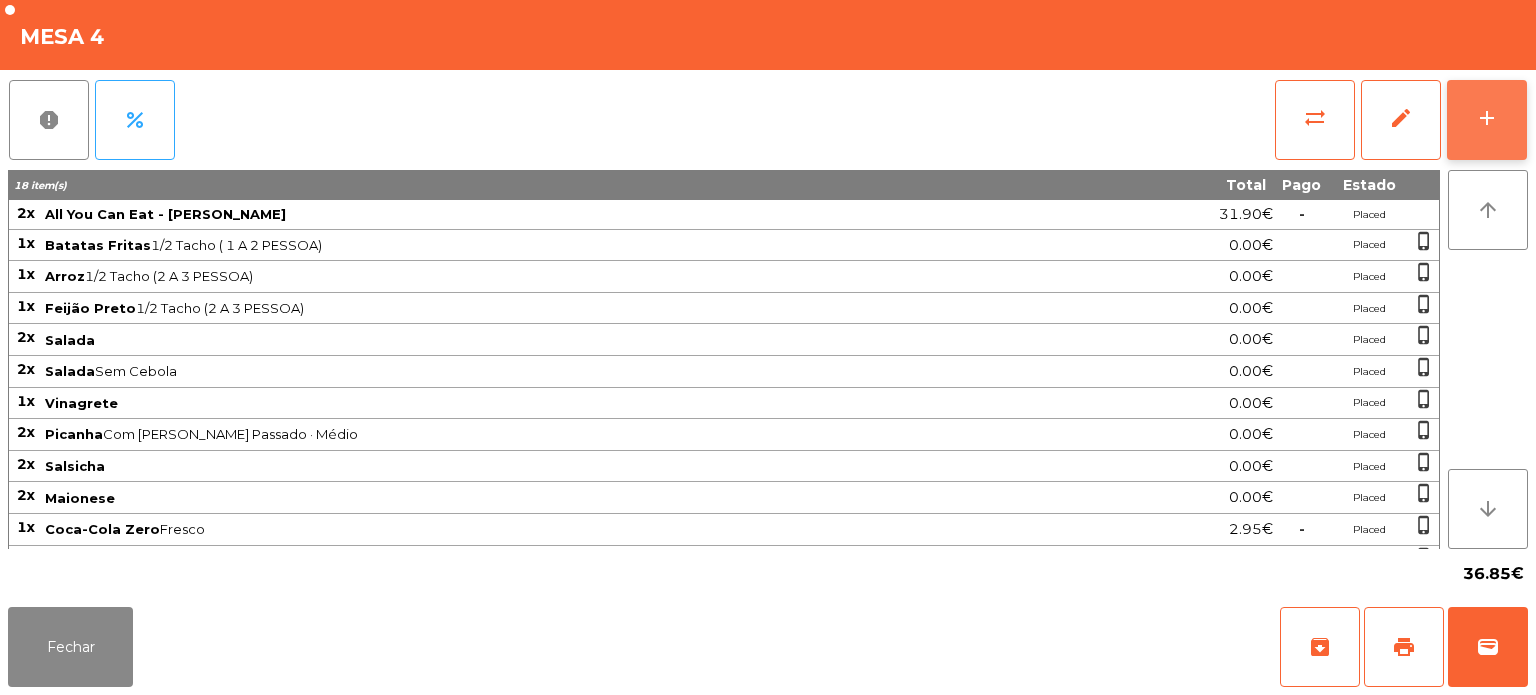 click on "add" 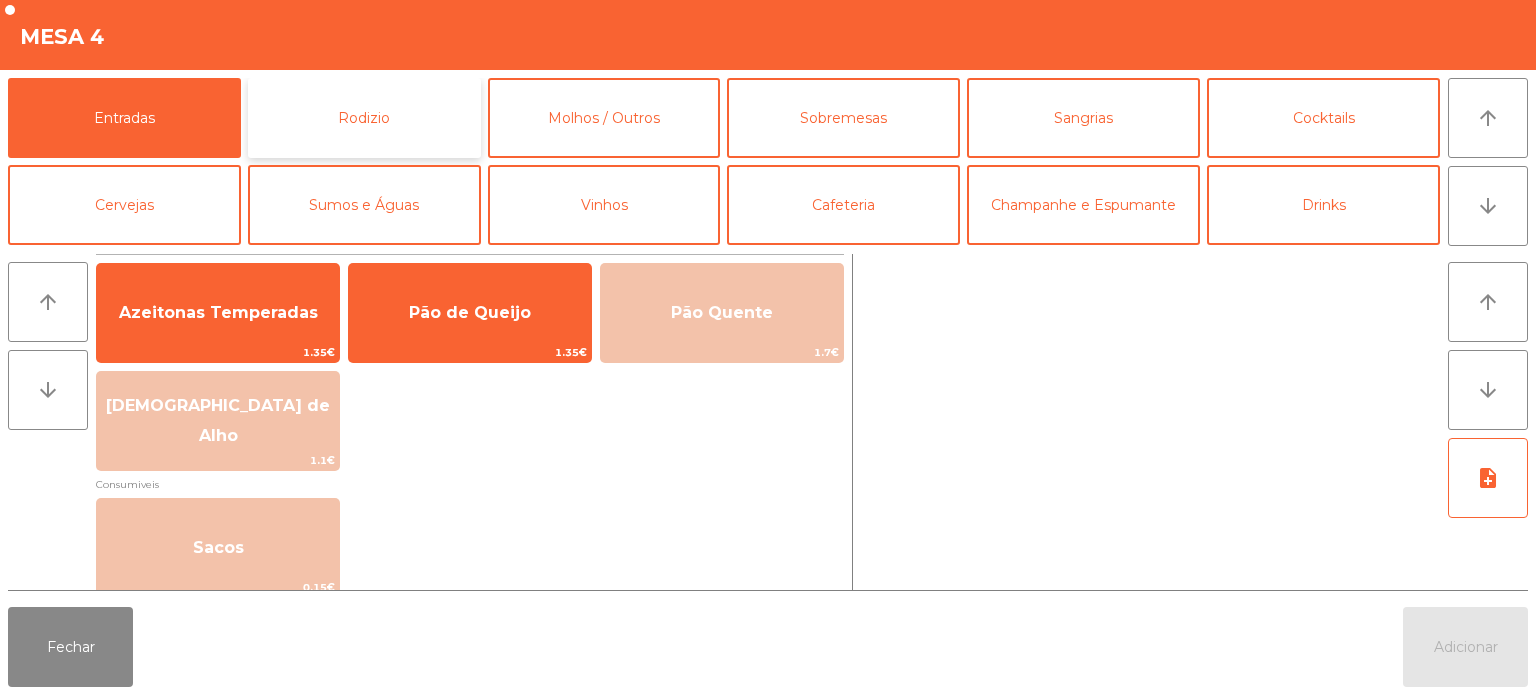 click on "Rodizio" 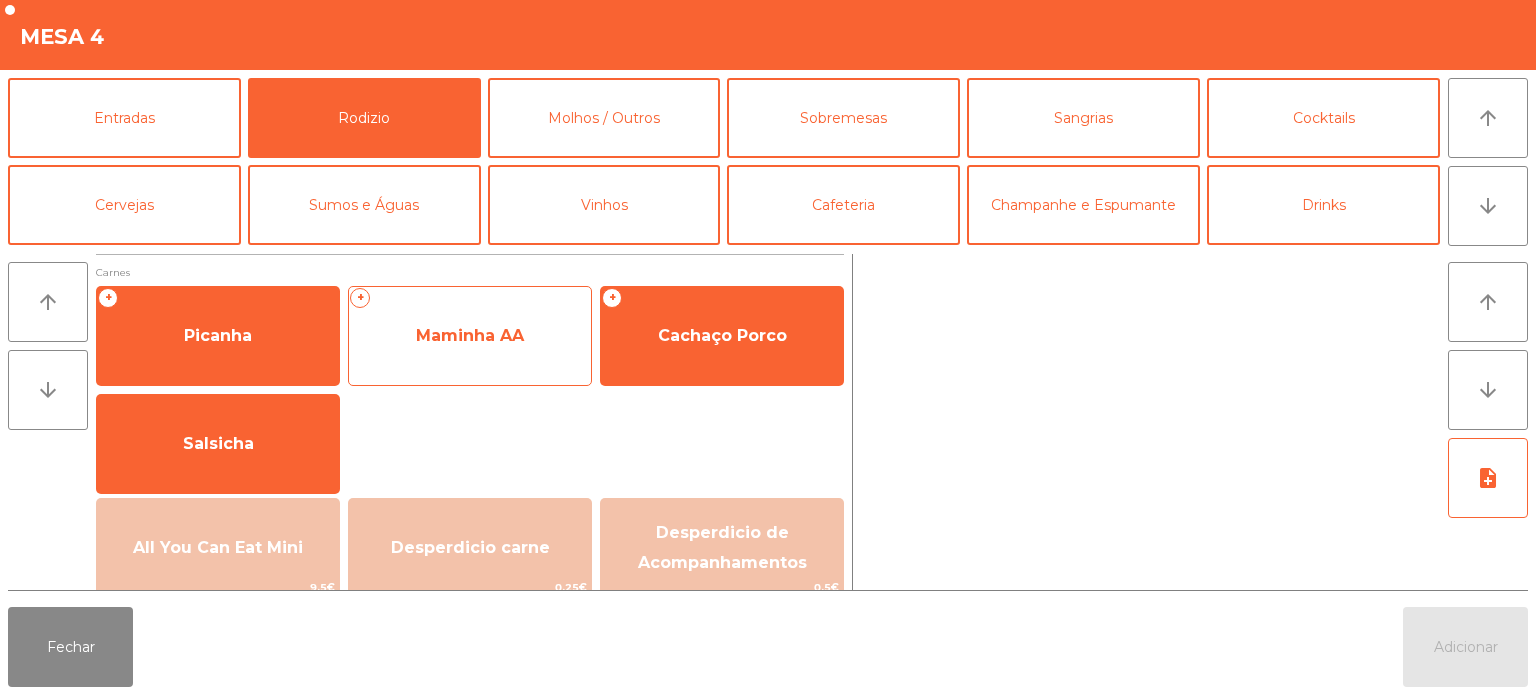 click on "Maminha AA" 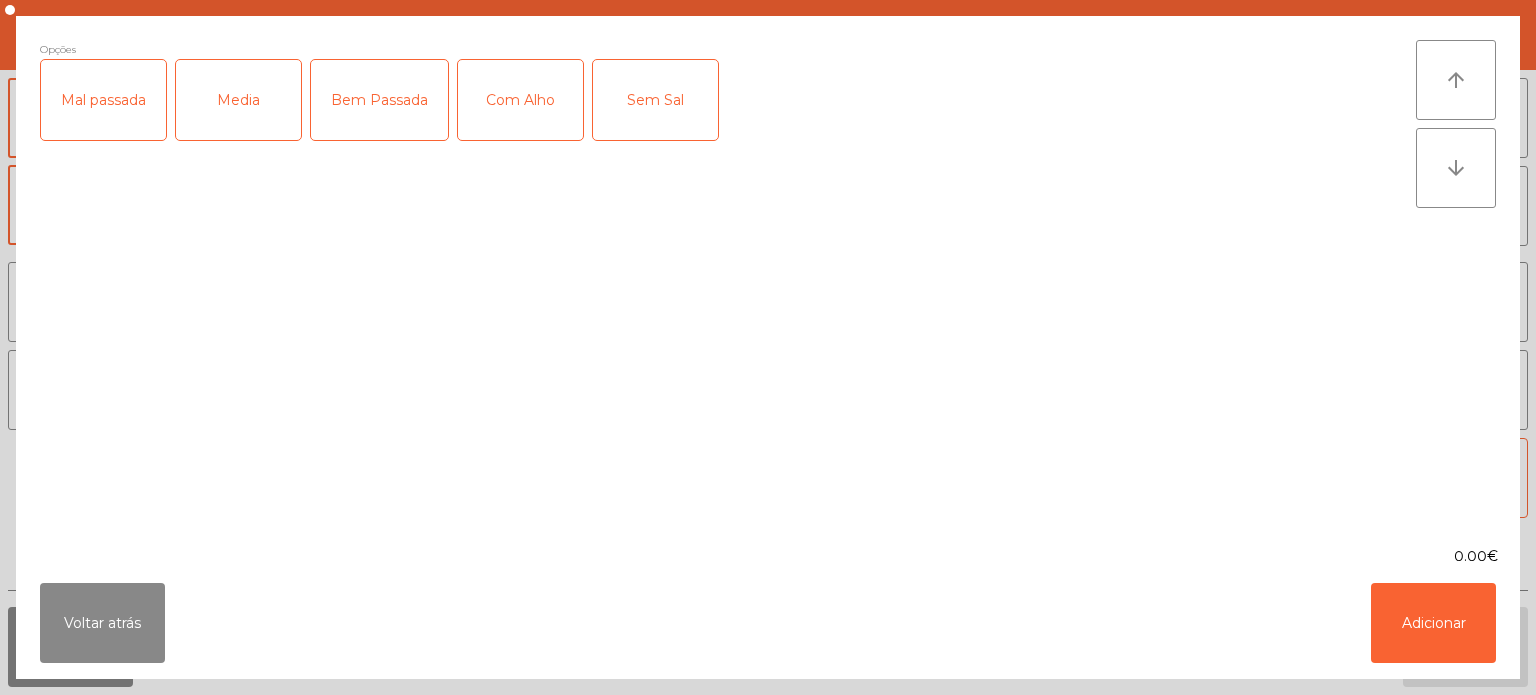 click on "Media" 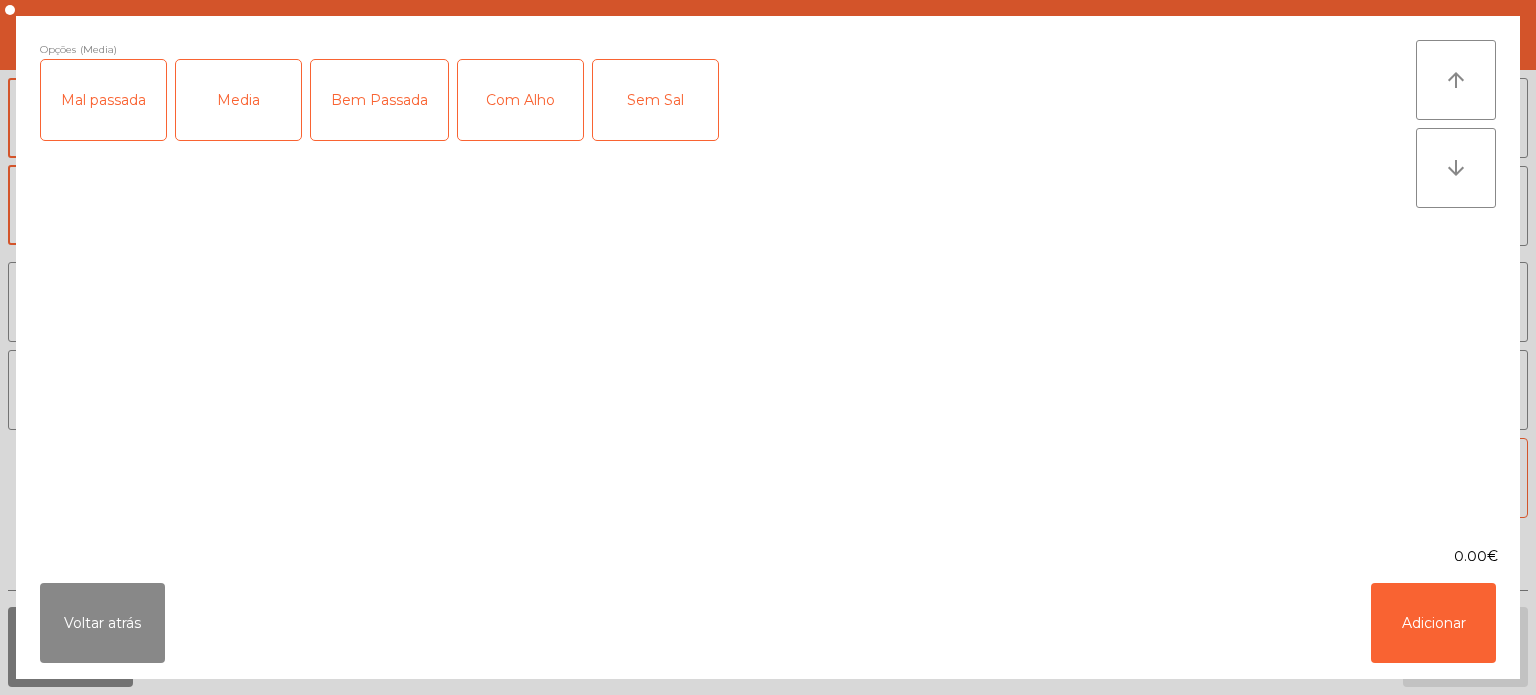 click on "Bem Passada" 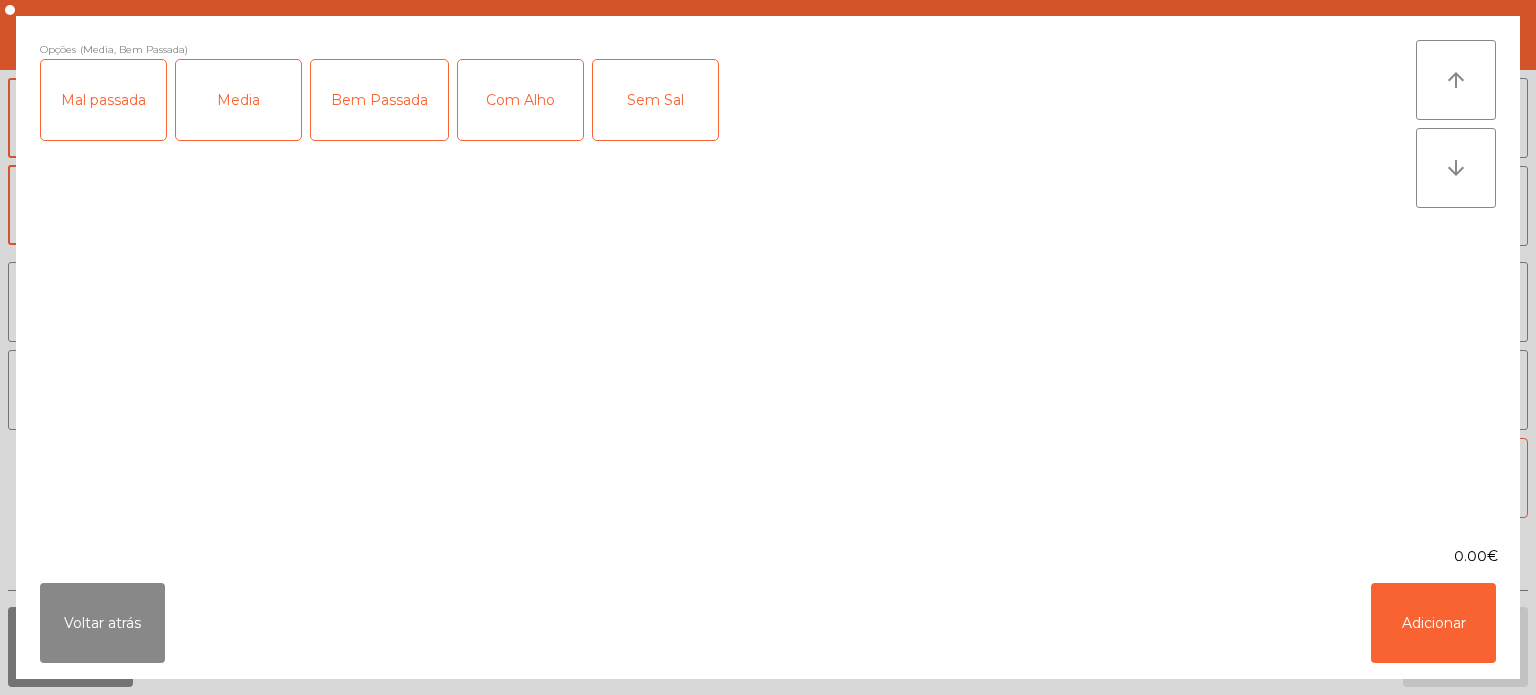 click on "Bem Passada" 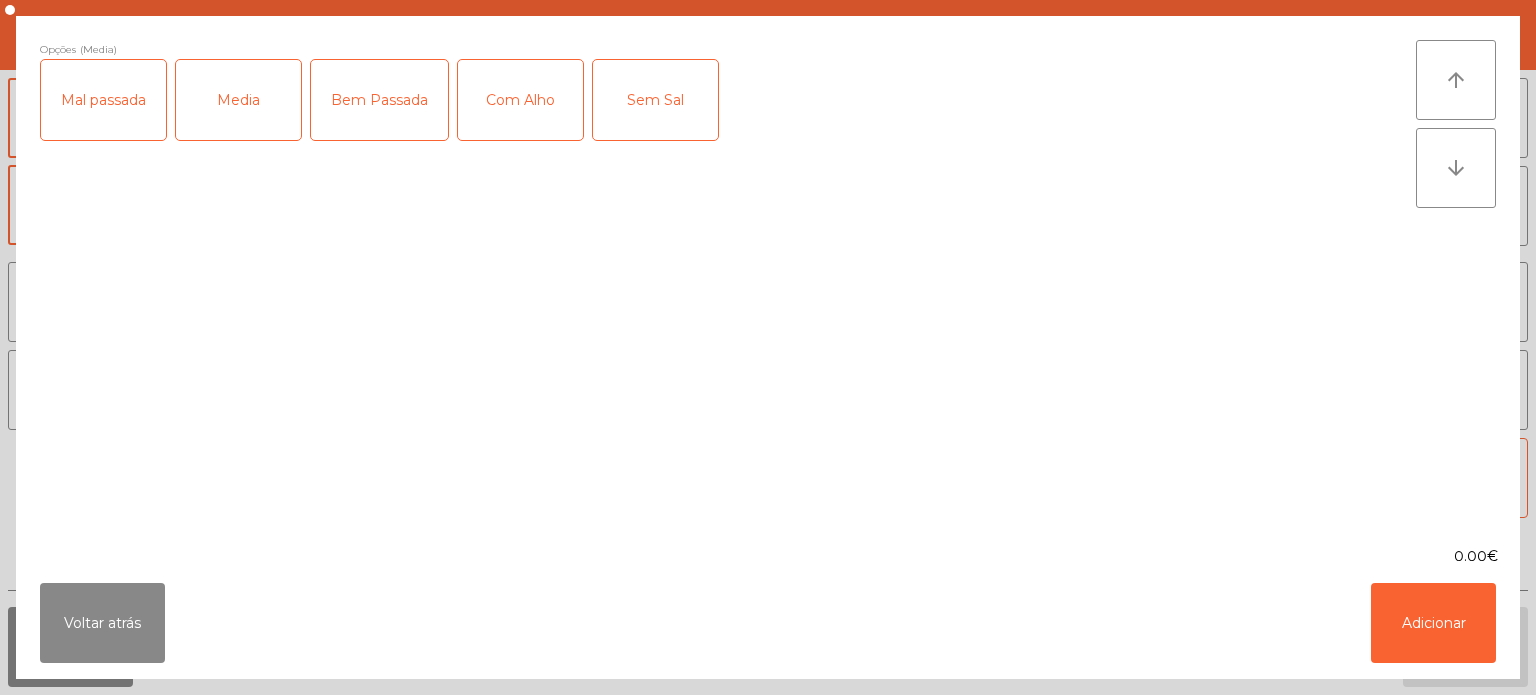 click on "Mal passada" 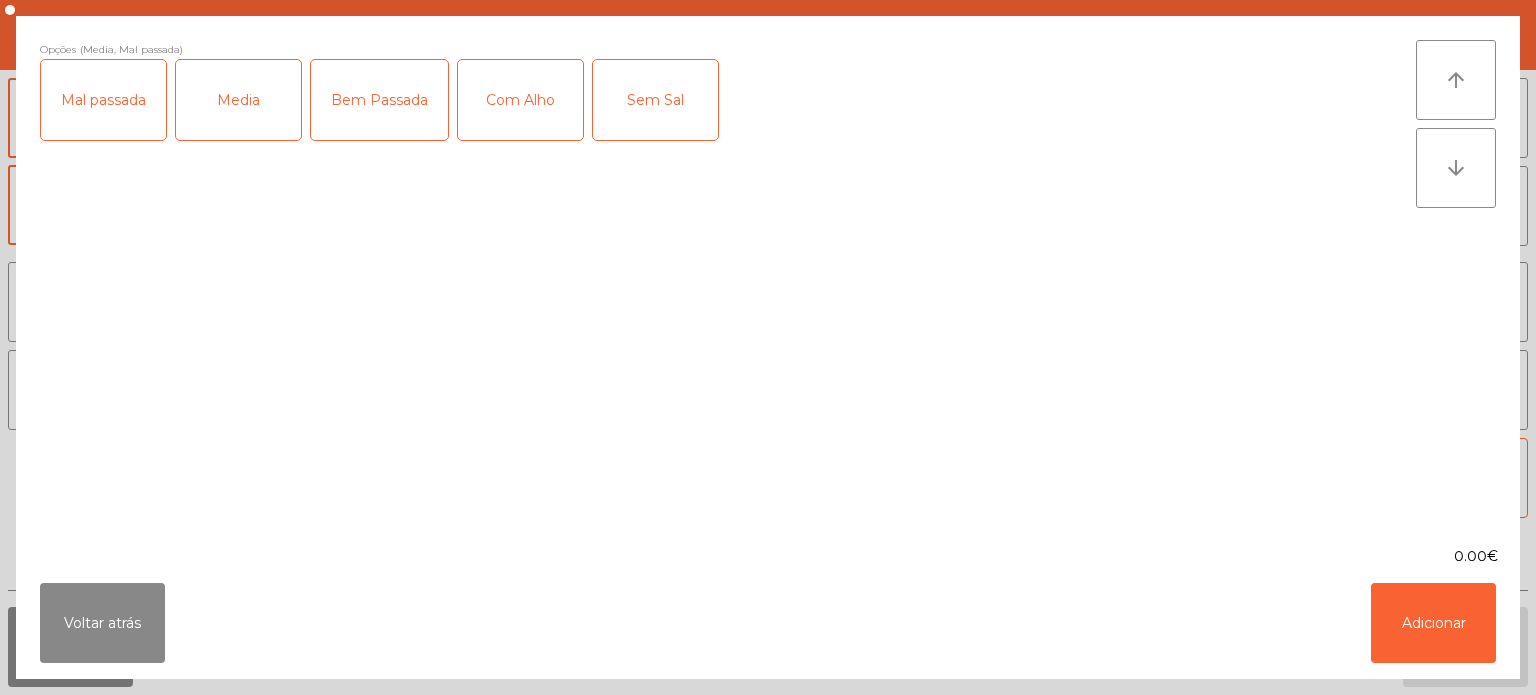 click on "Com Alho" 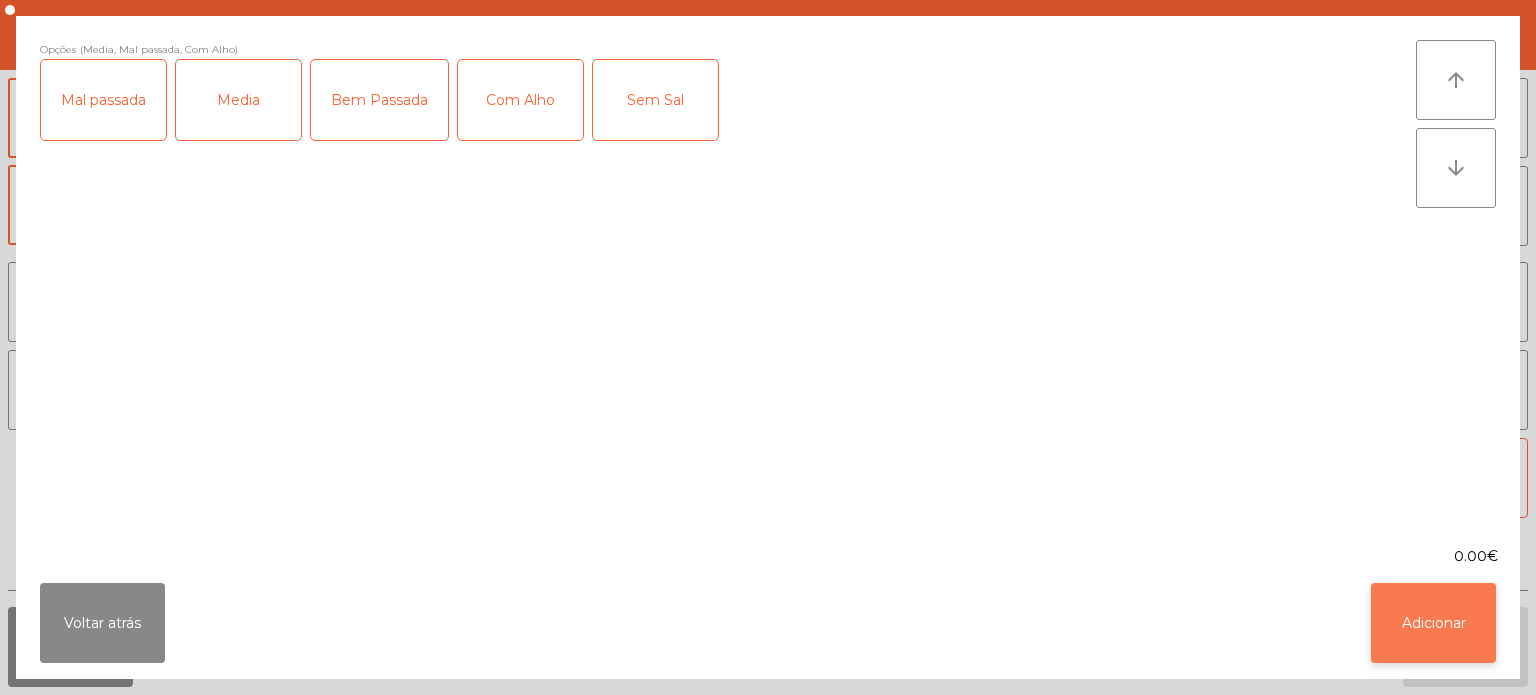 click on "Adicionar" 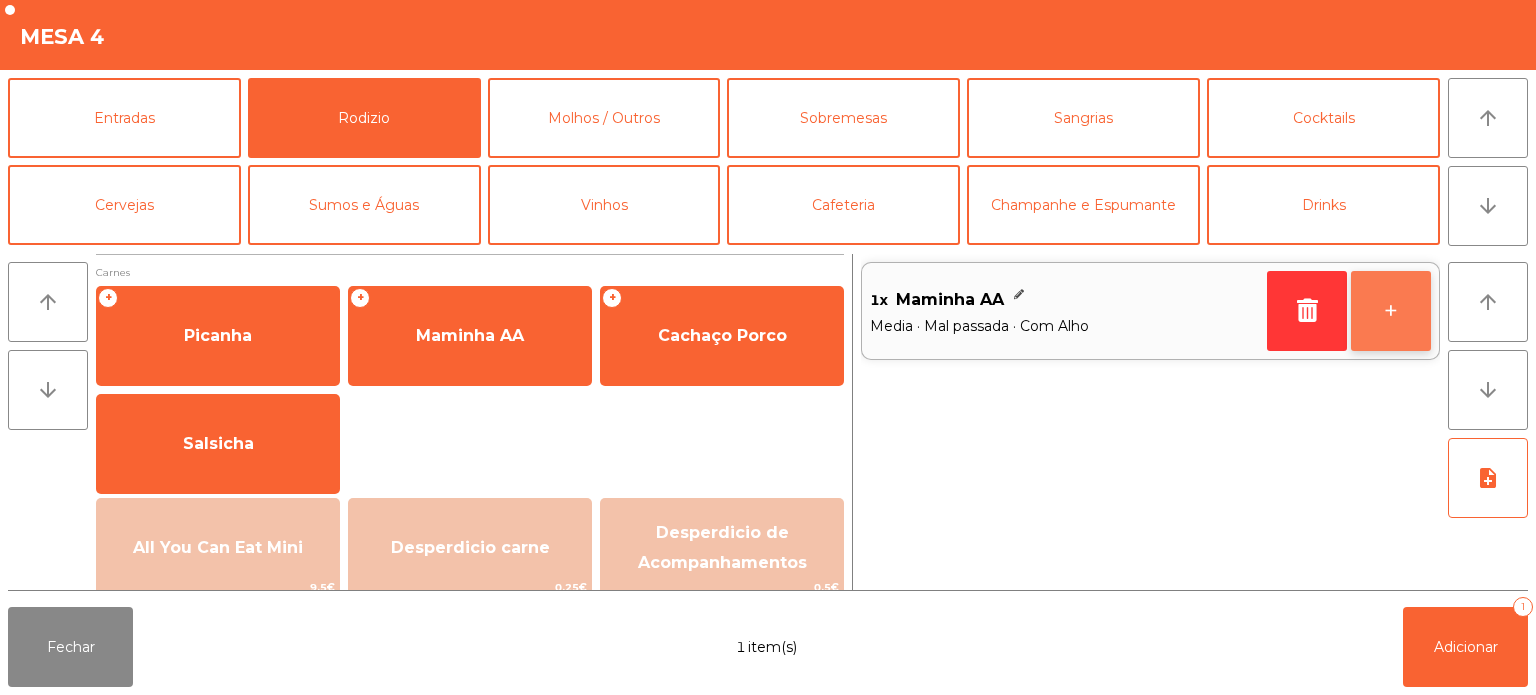 click on "+" 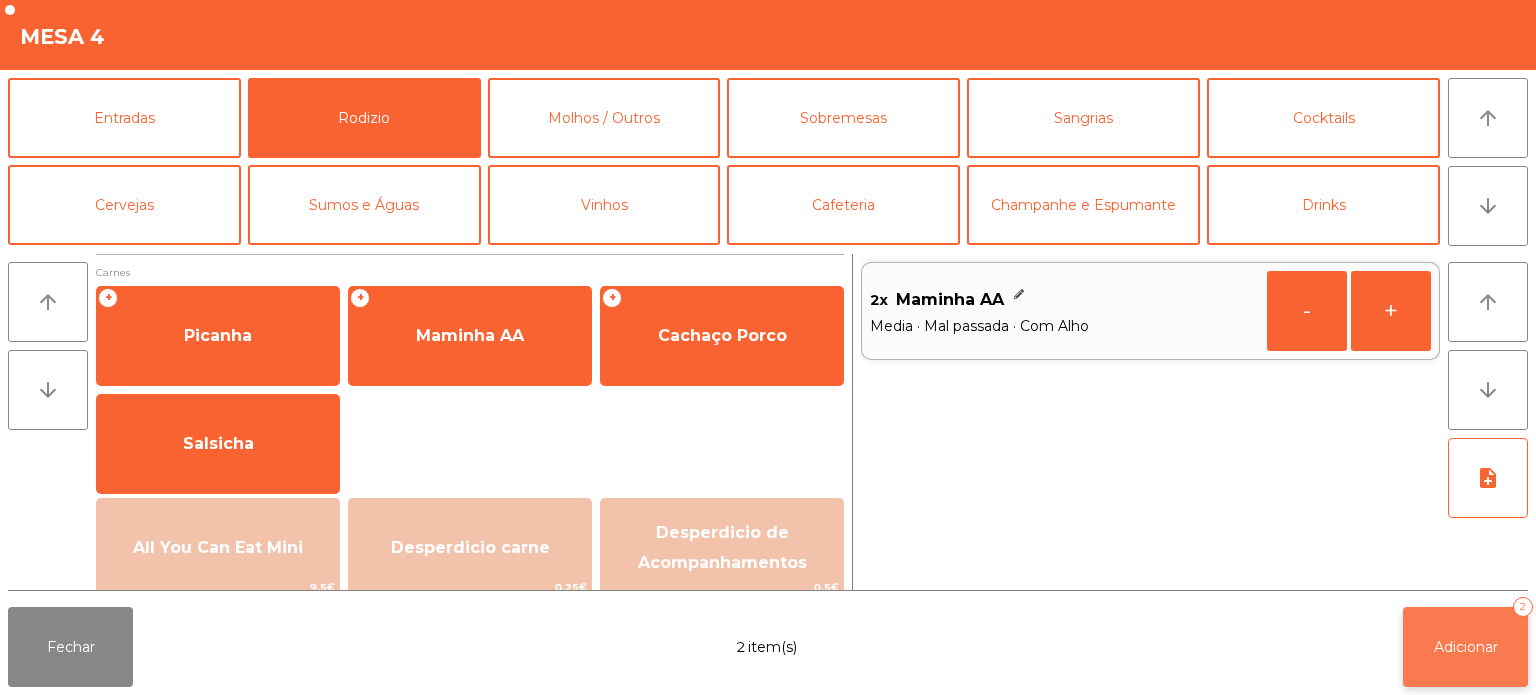 click on "Adicionar   2" 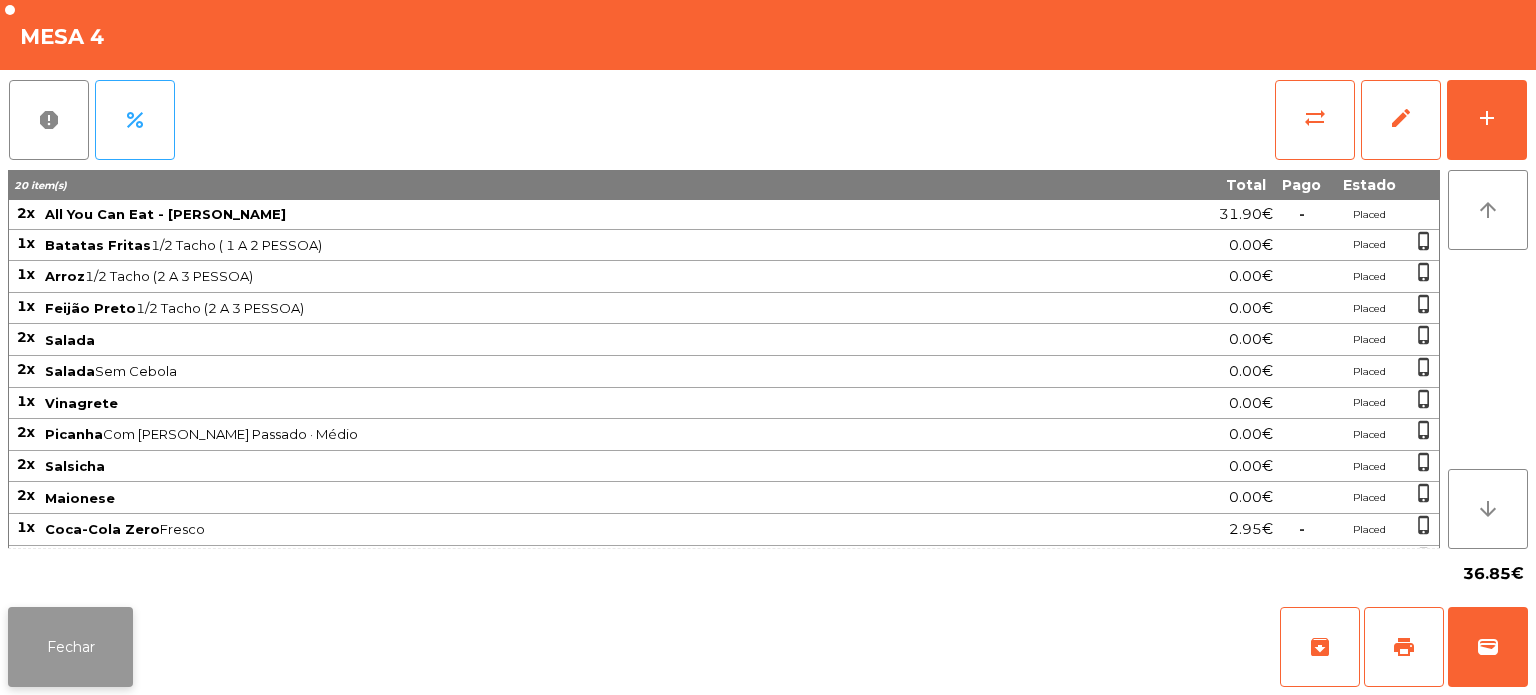 click on "Fechar" 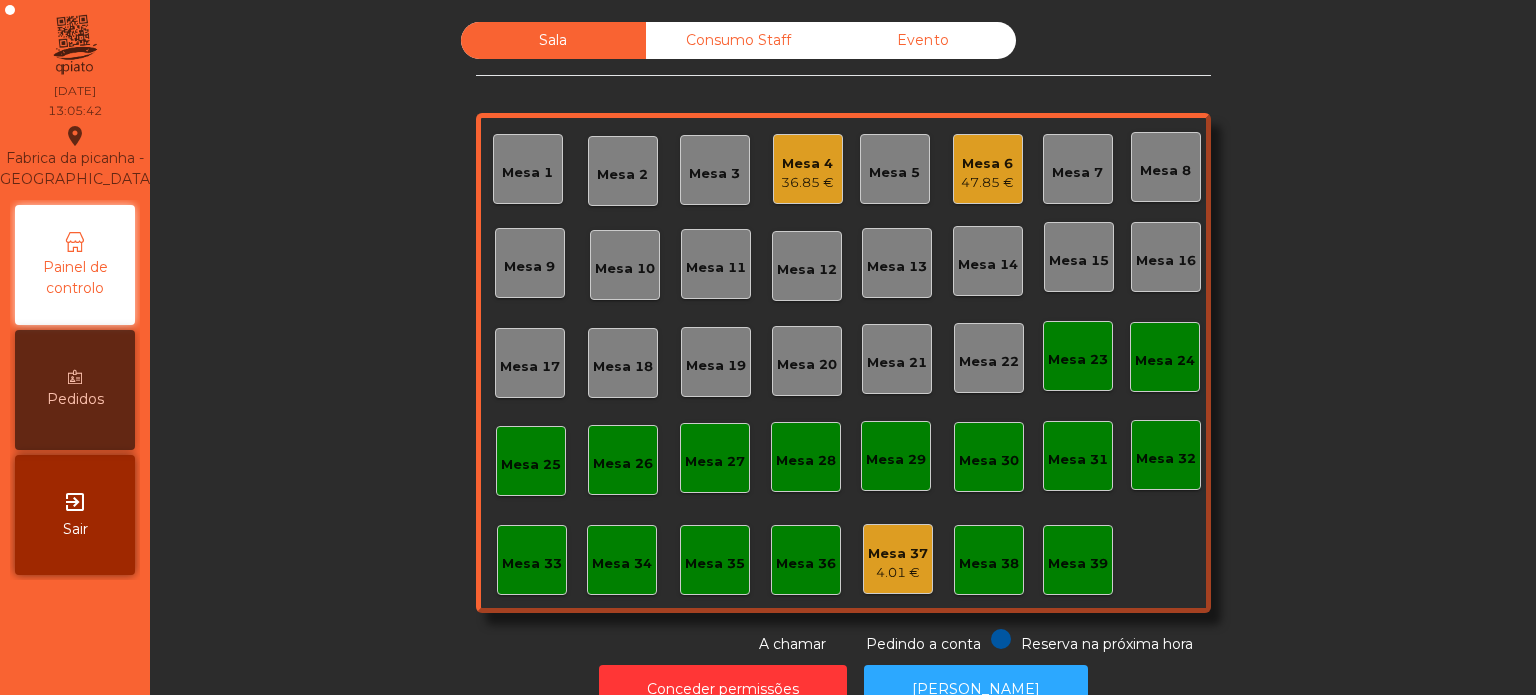 click on "Mesa 17" 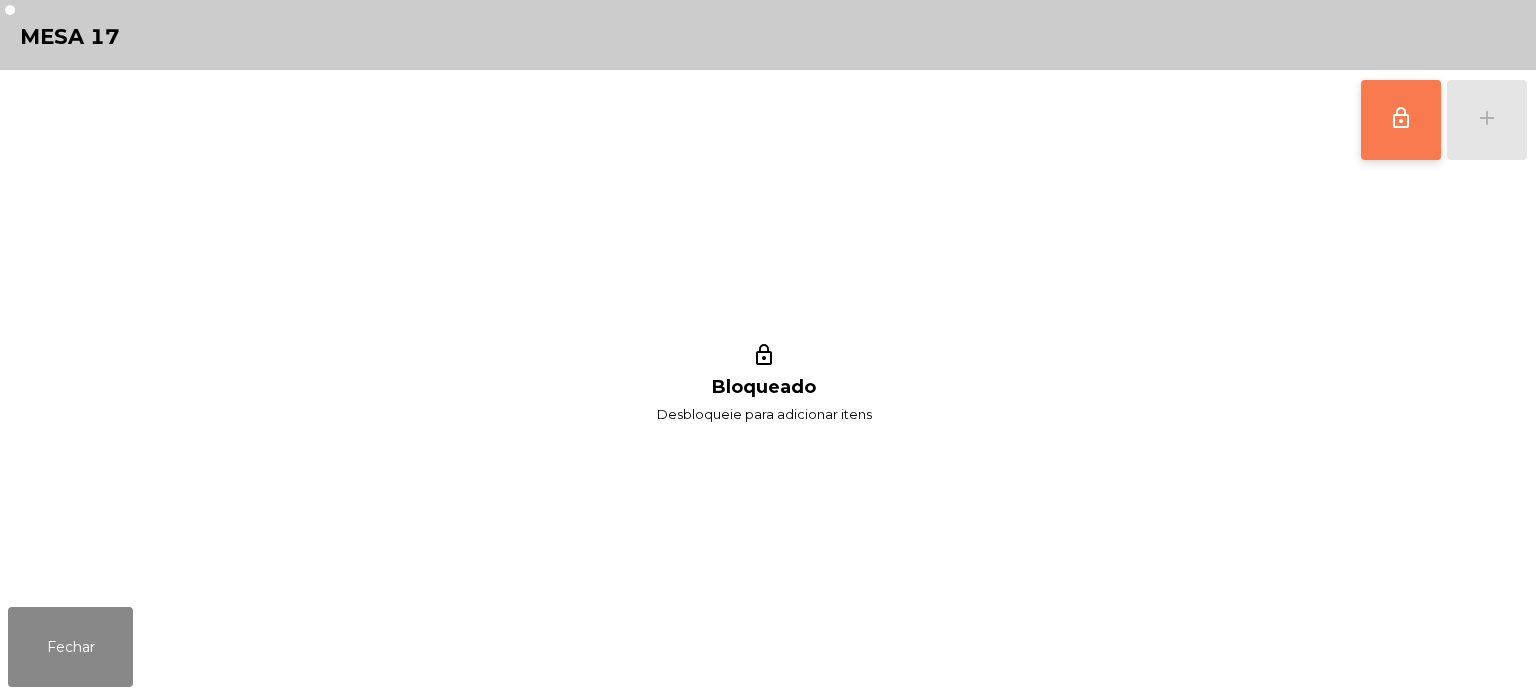 click on "lock_outline" 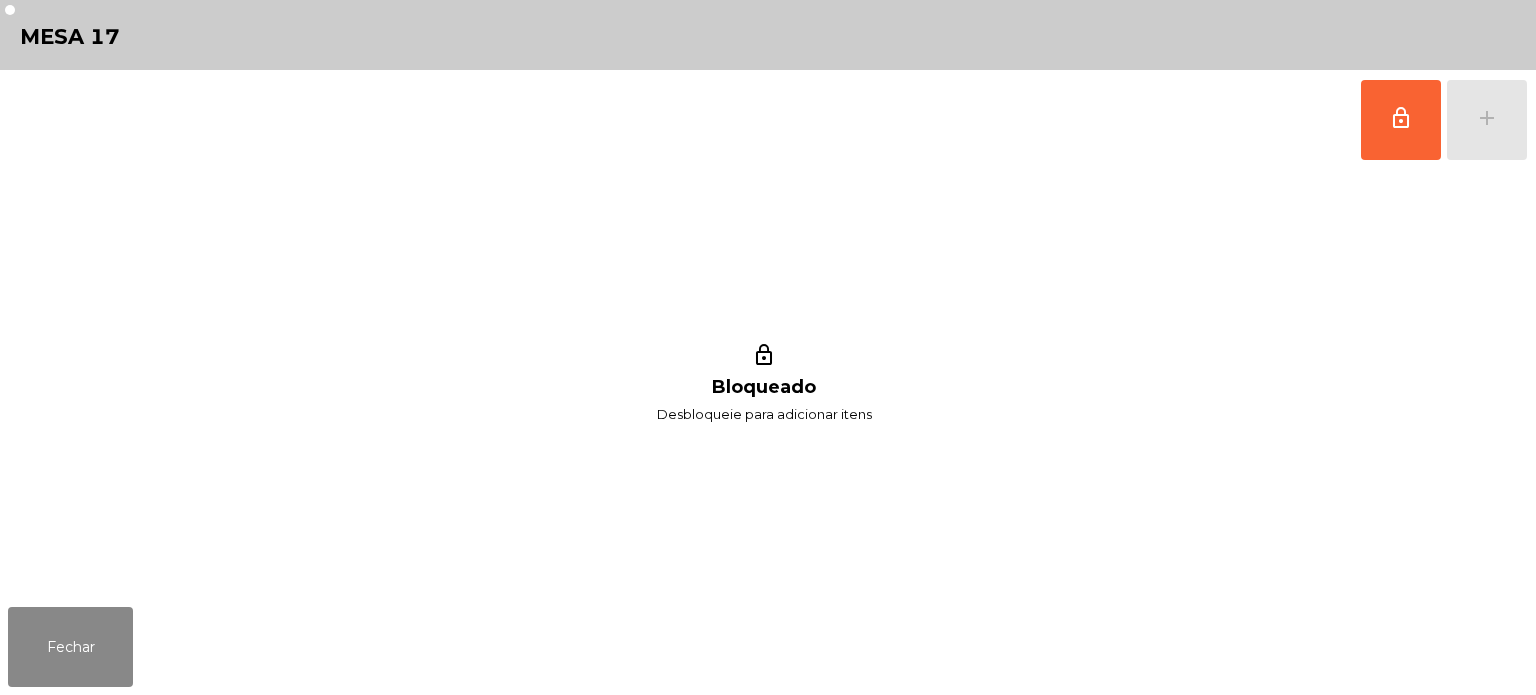 click on "lock_outline   add" 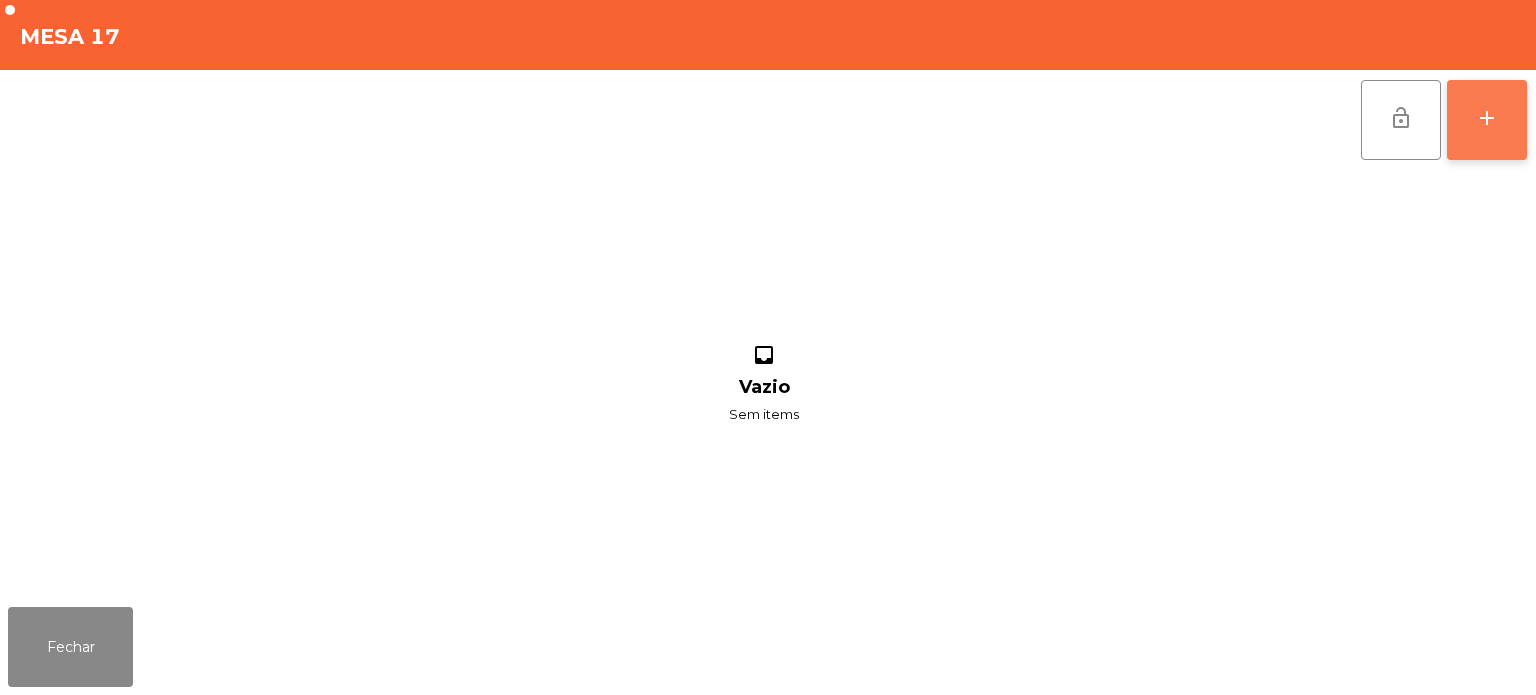 click on "add" 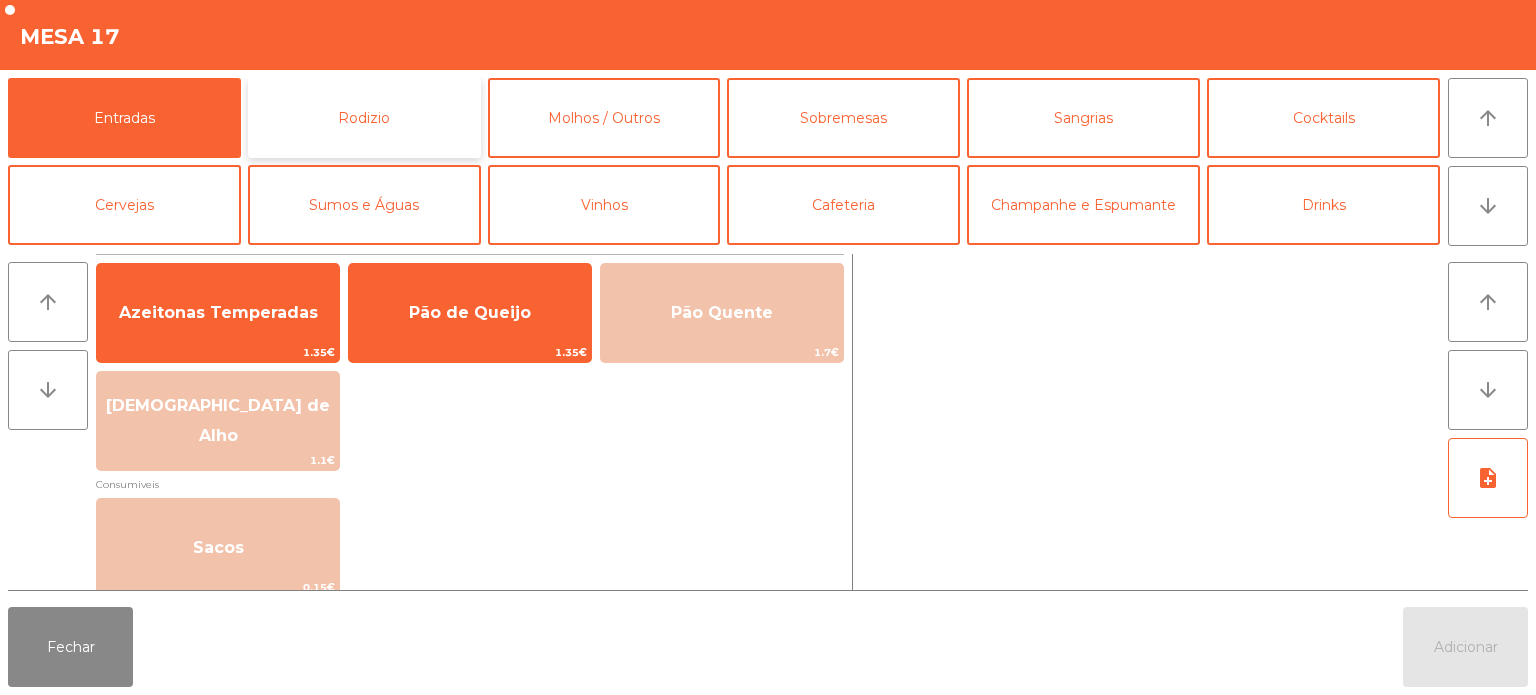 click on "Rodizio" 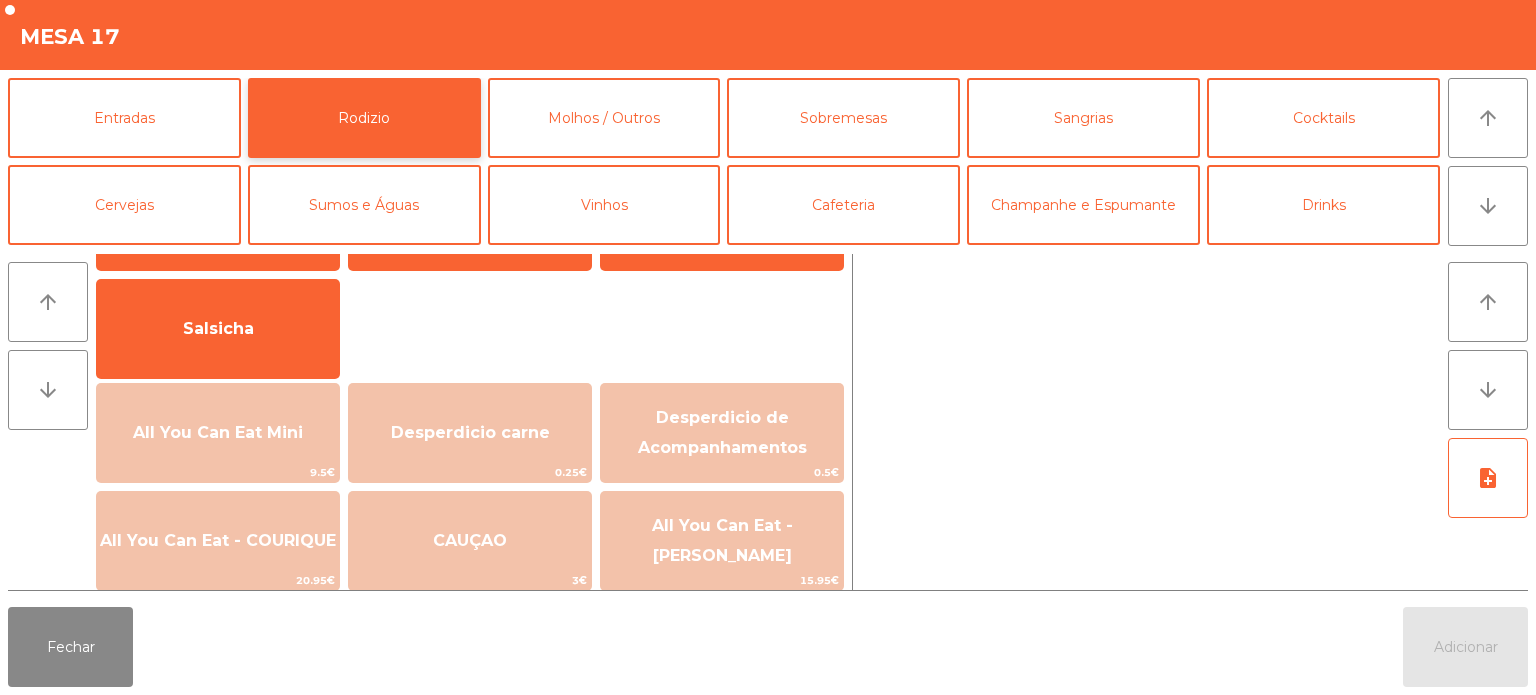 scroll, scrollTop: 185, scrollLeft: 0, axis: vertical 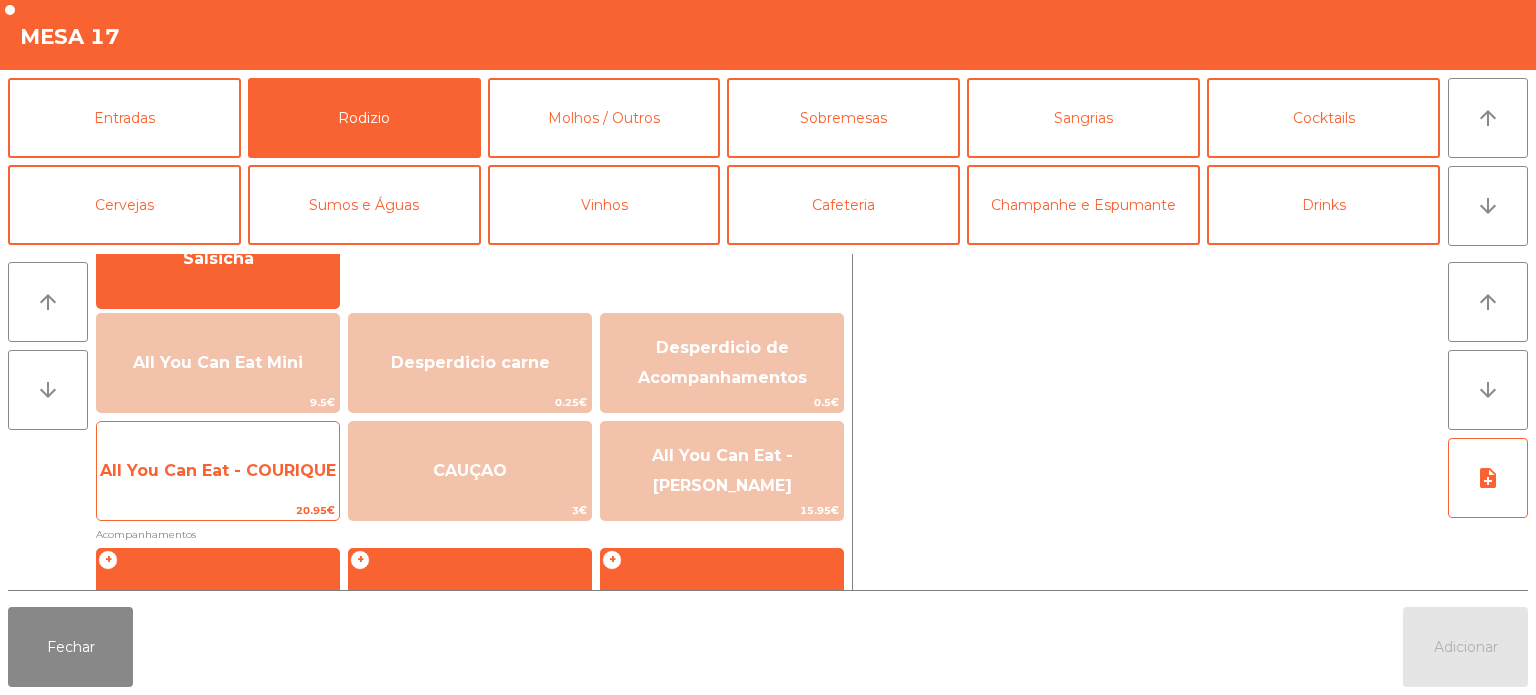 click on "20.95€" 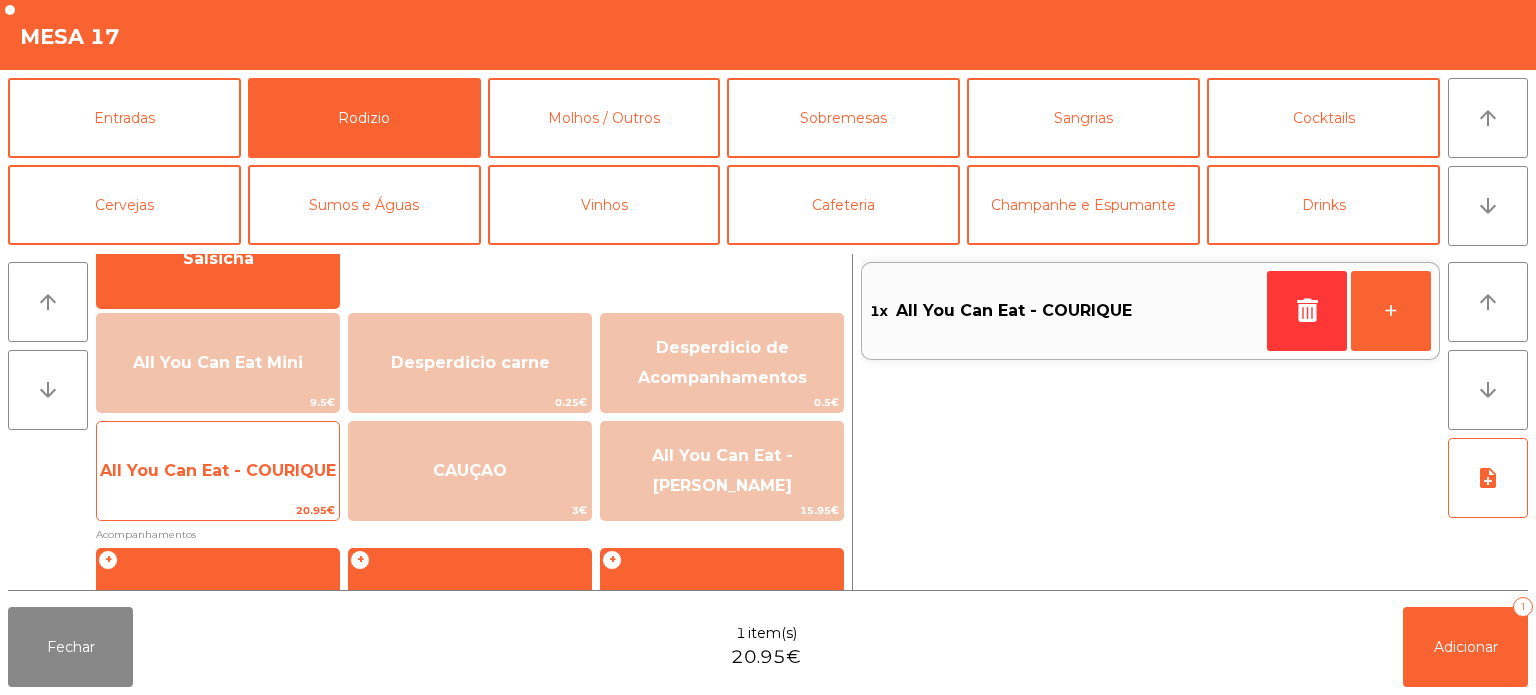 click on "All You Can Eat - COURIQUE" 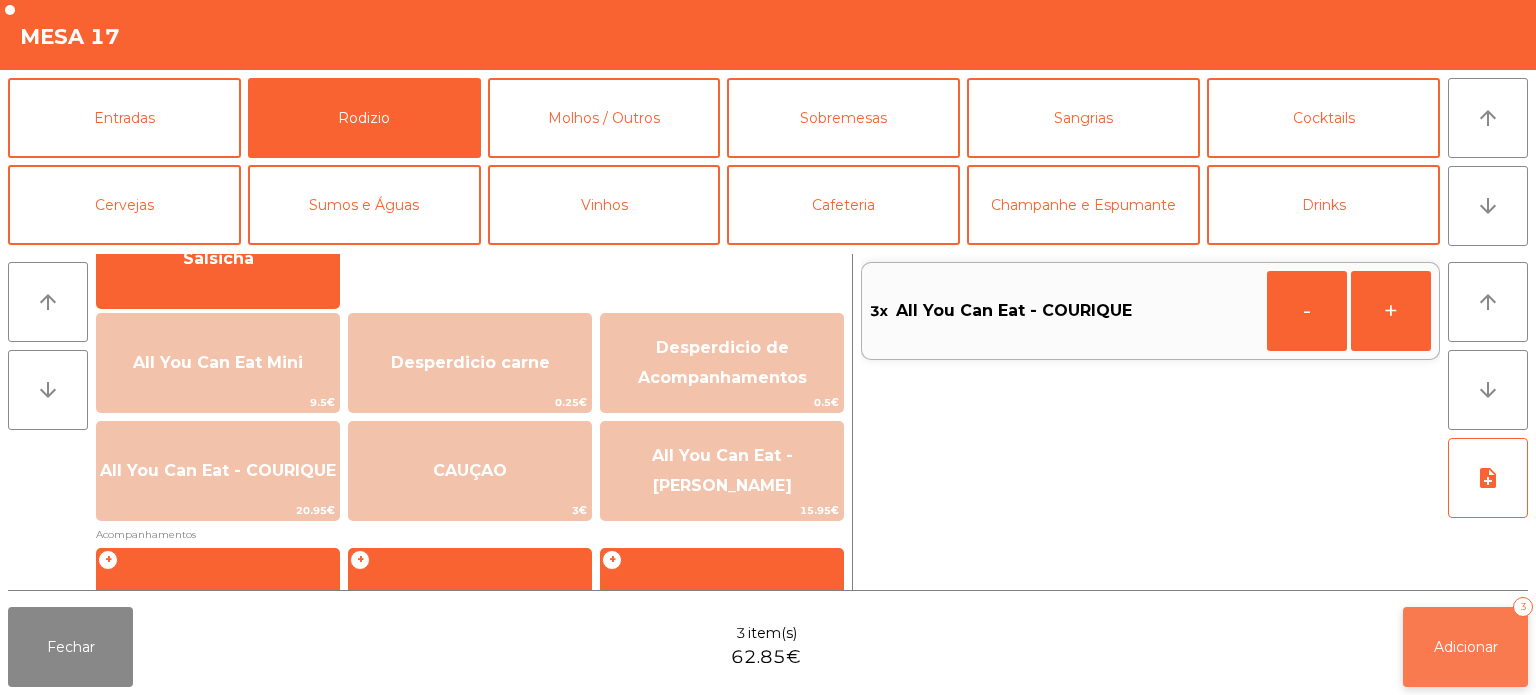 click on "Adicionar   3" 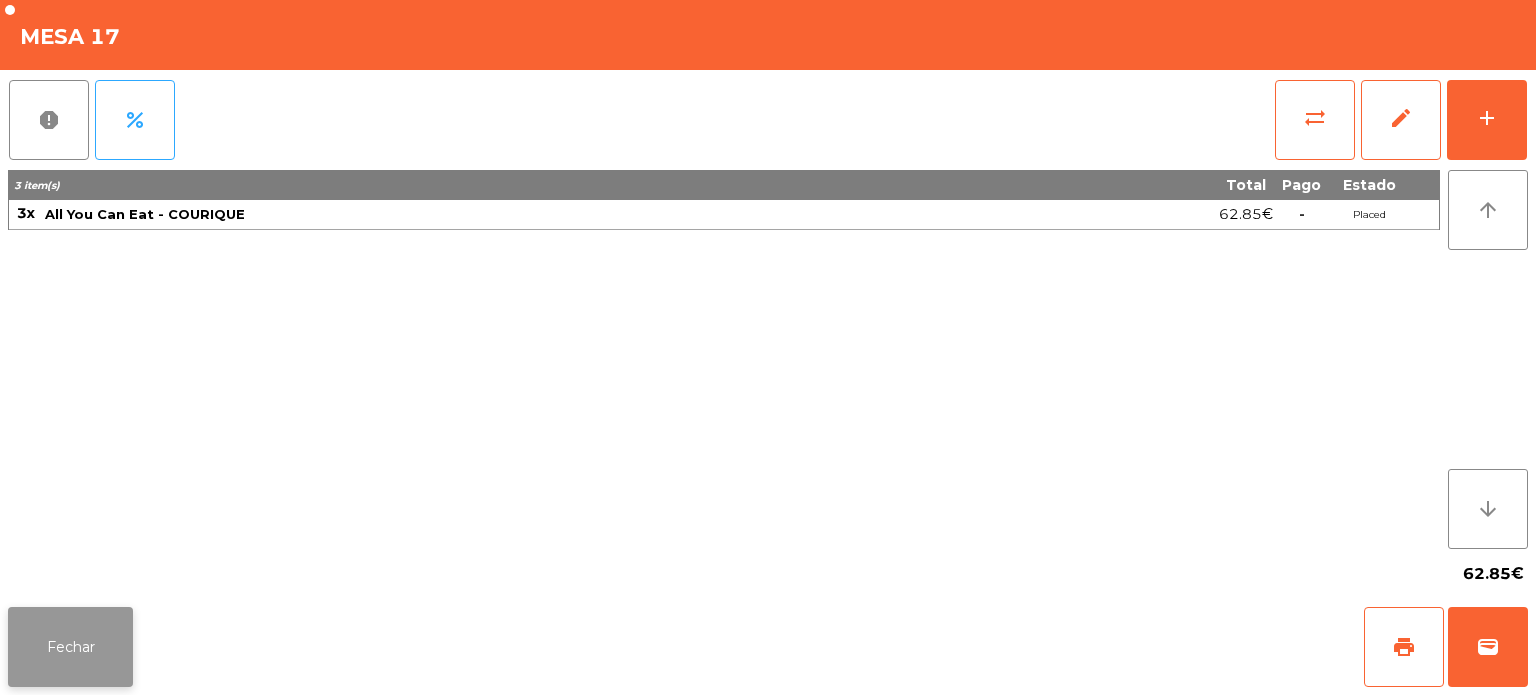 click on "Fechar" 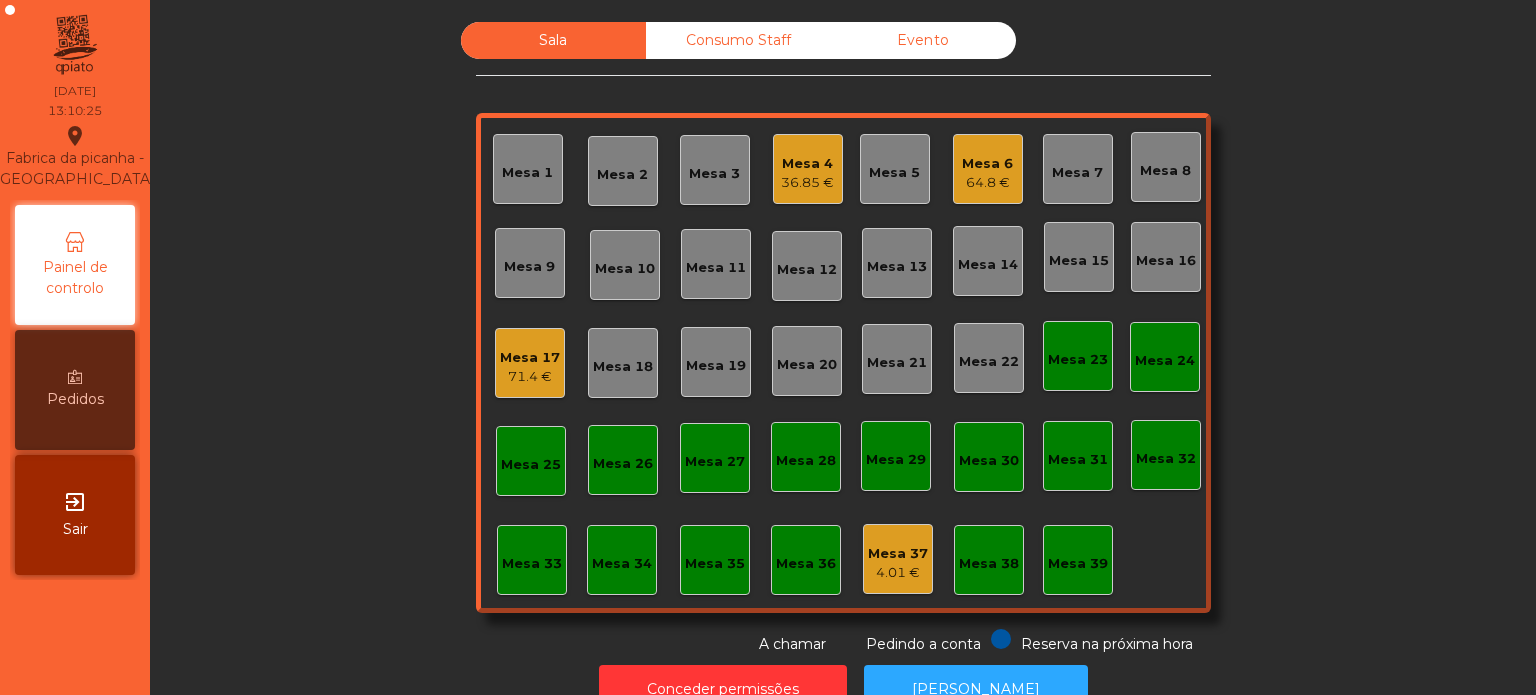 click on "Mesa 39" 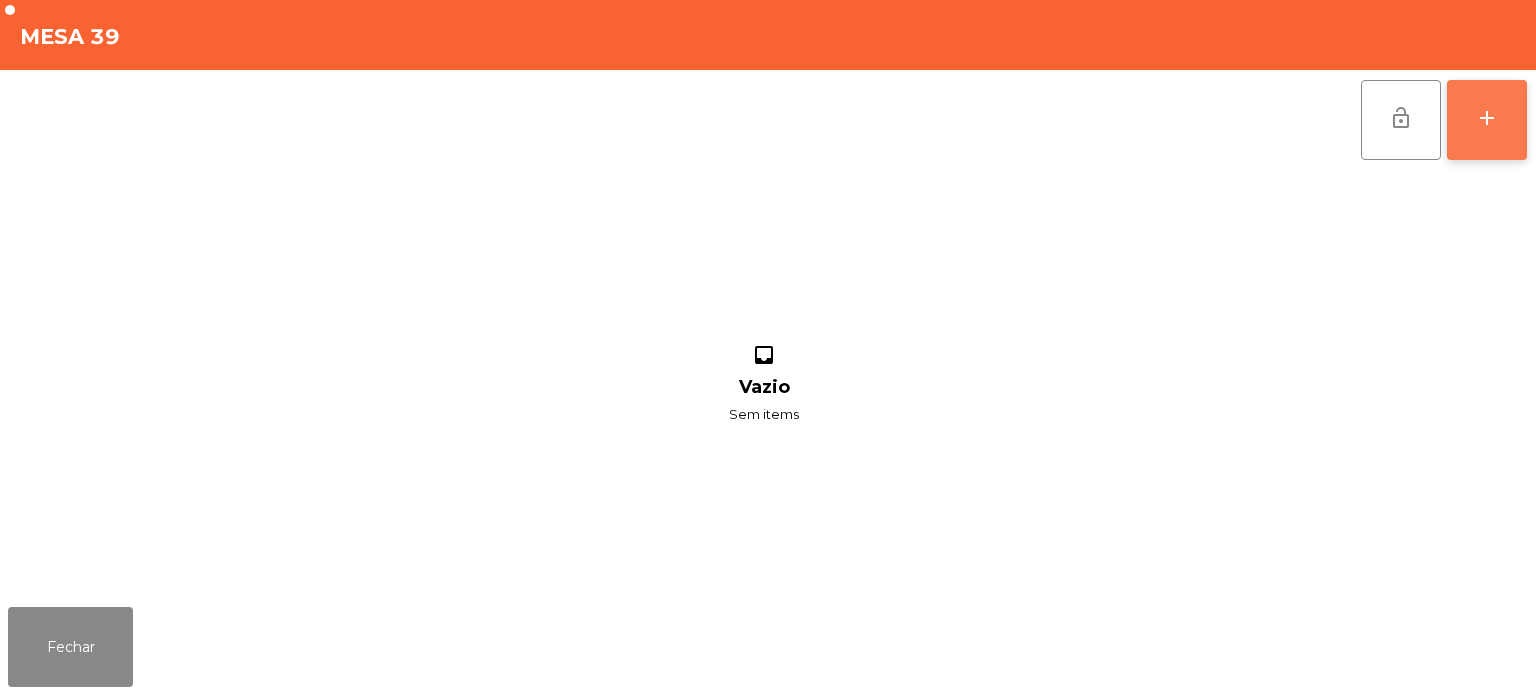 click on "add" 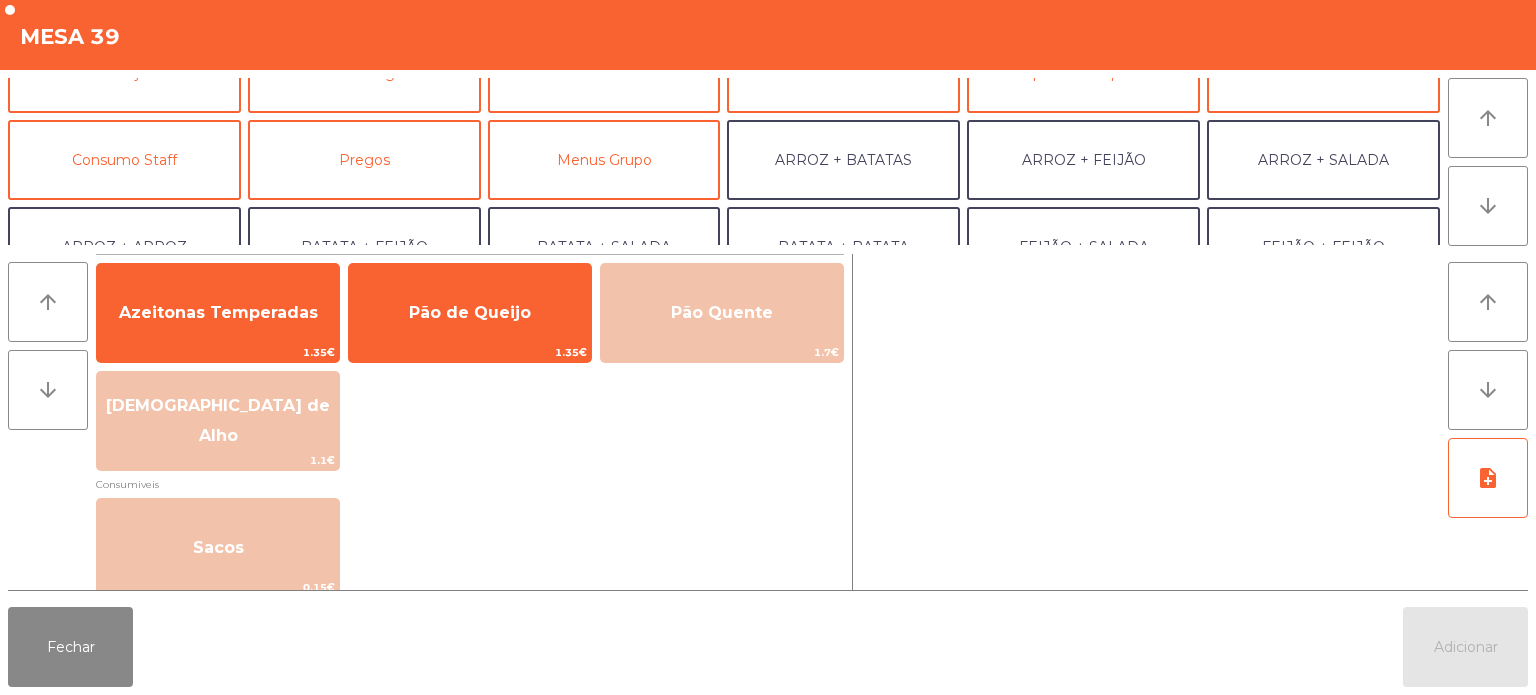 scroll, scrollTop: 136, scrollLeft: 0, axis: vertical 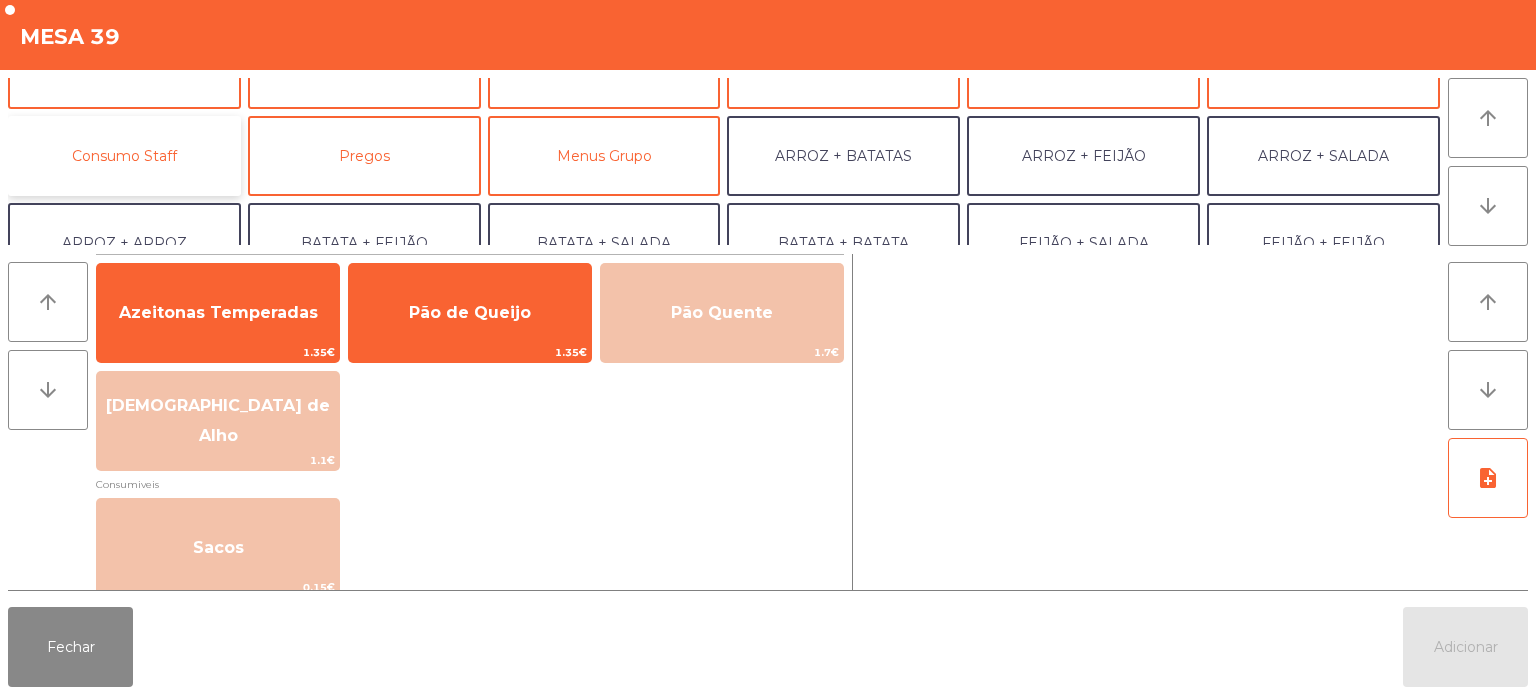 click on "Consumo Staff" 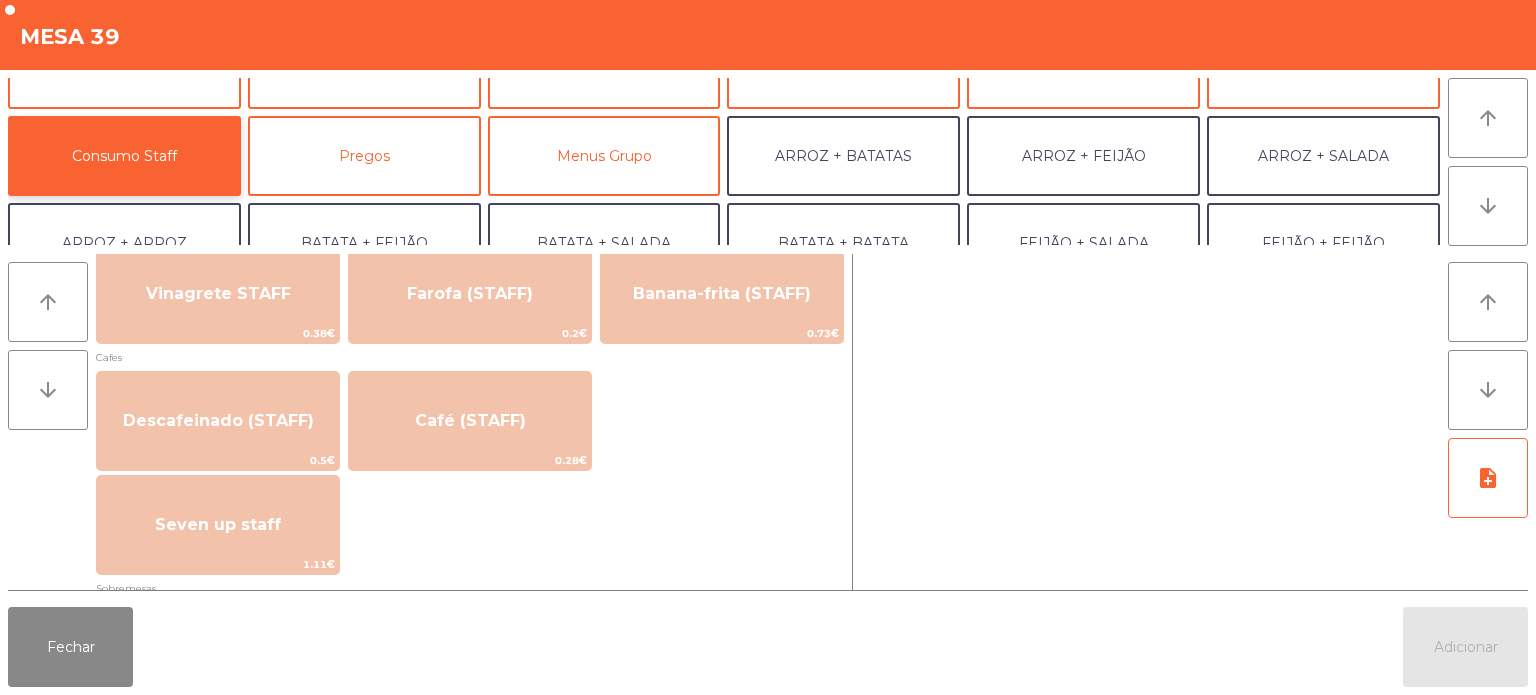 scroll, scrollTop: 928, scrollLeft: 0, axis: vertical 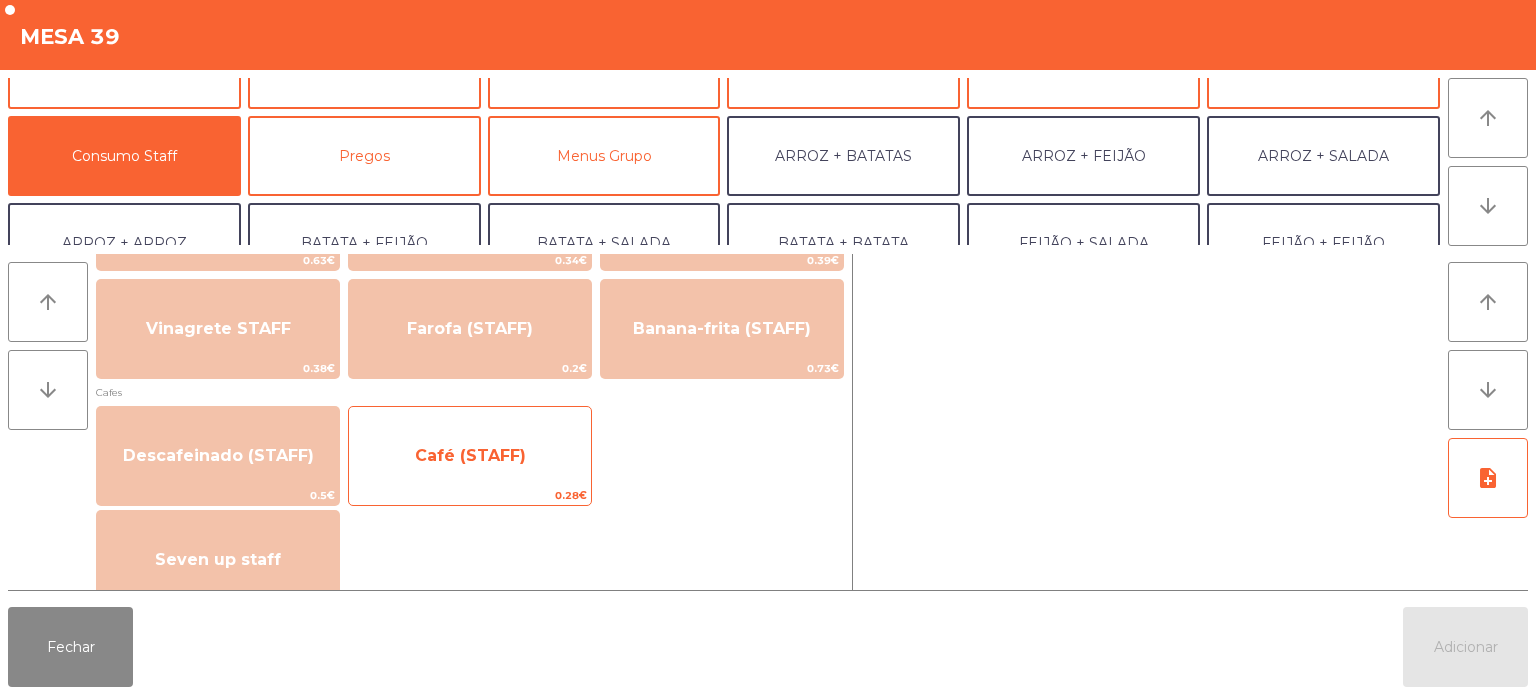 click on "Café (STAFF)" 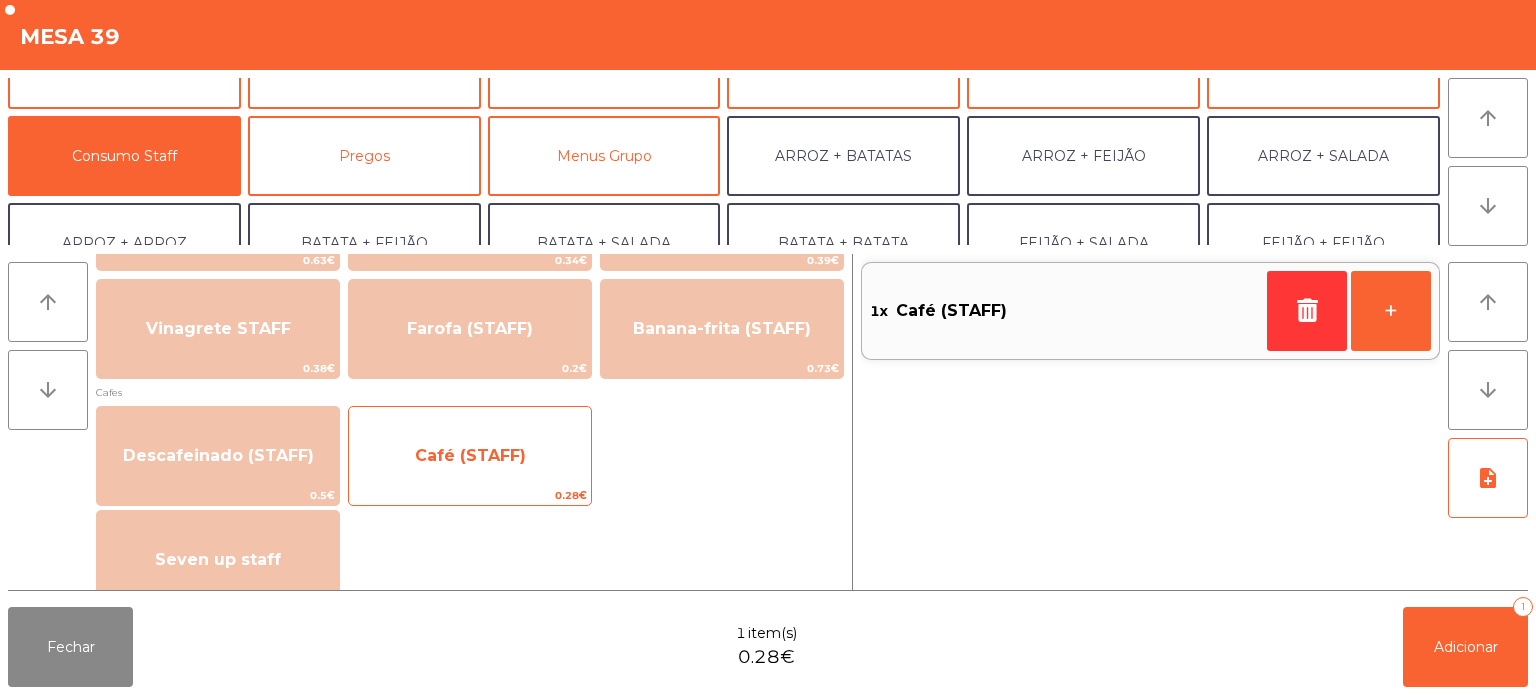 click on "Café (STAFF)" 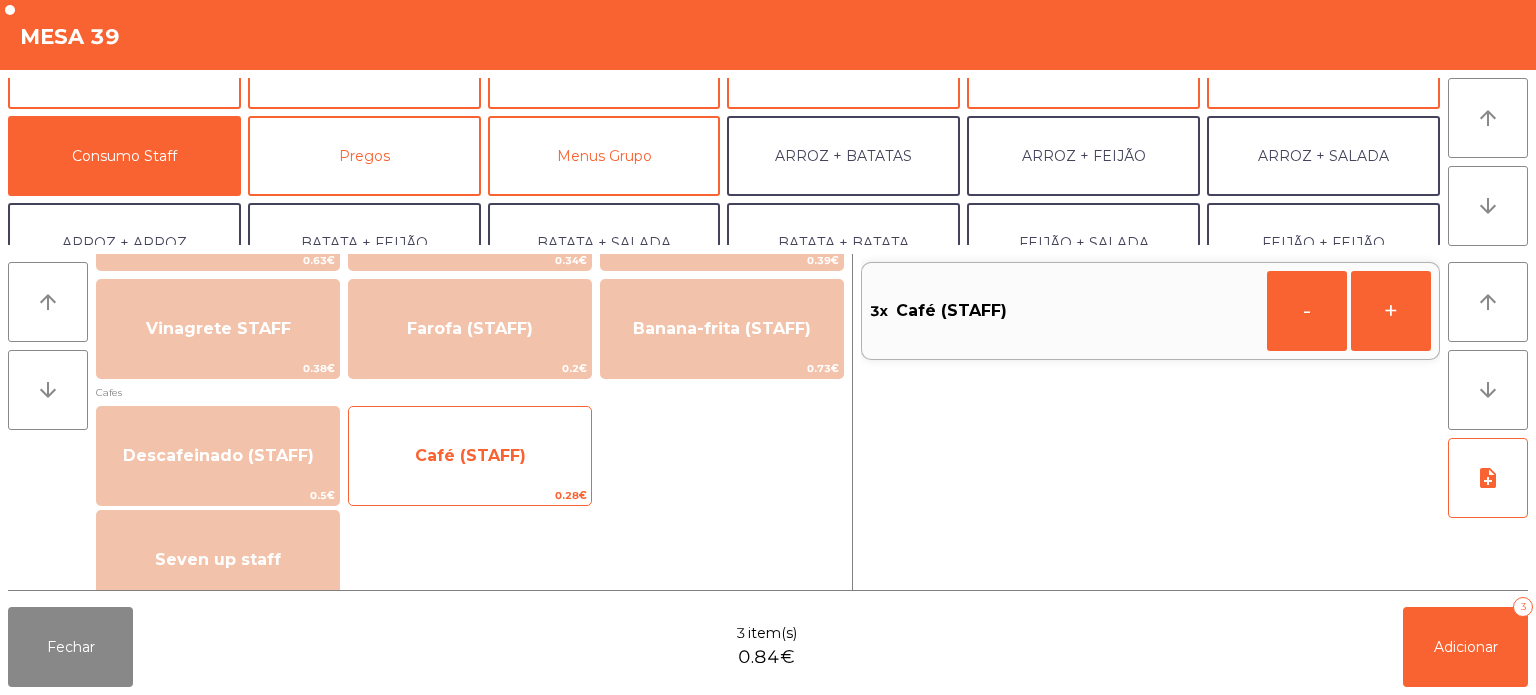 click on "Café (STAFF)" 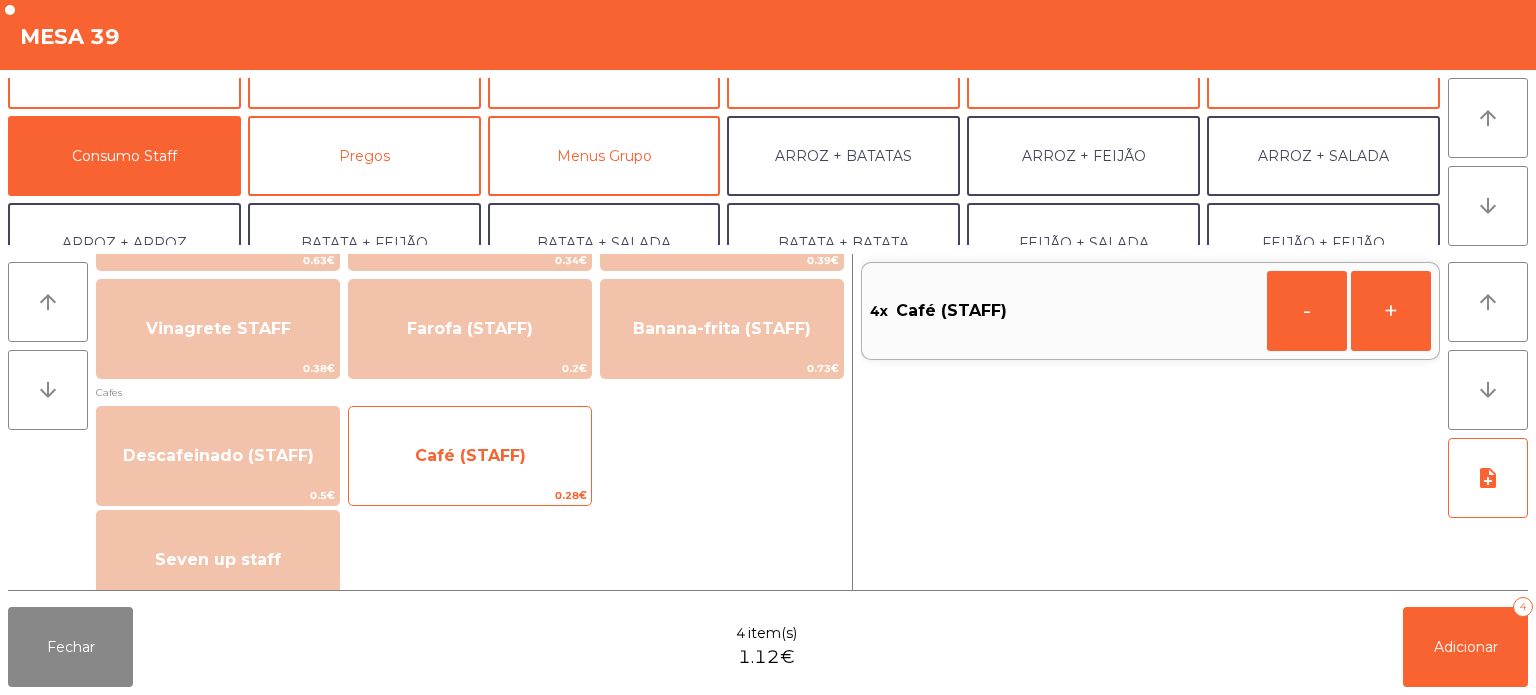 click on "Café (STAFF)" 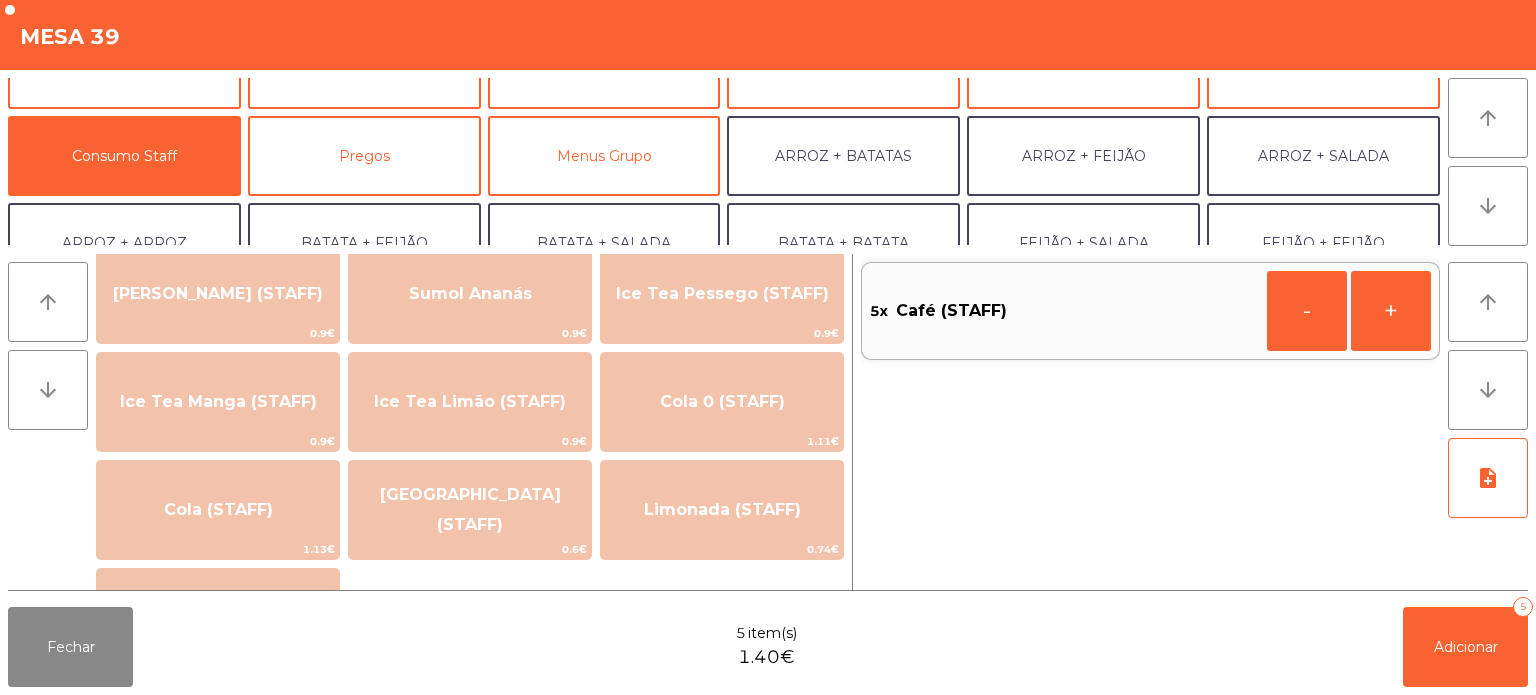 scroll, scrollTop: 272, scrollLeft: 0, axis: vertical 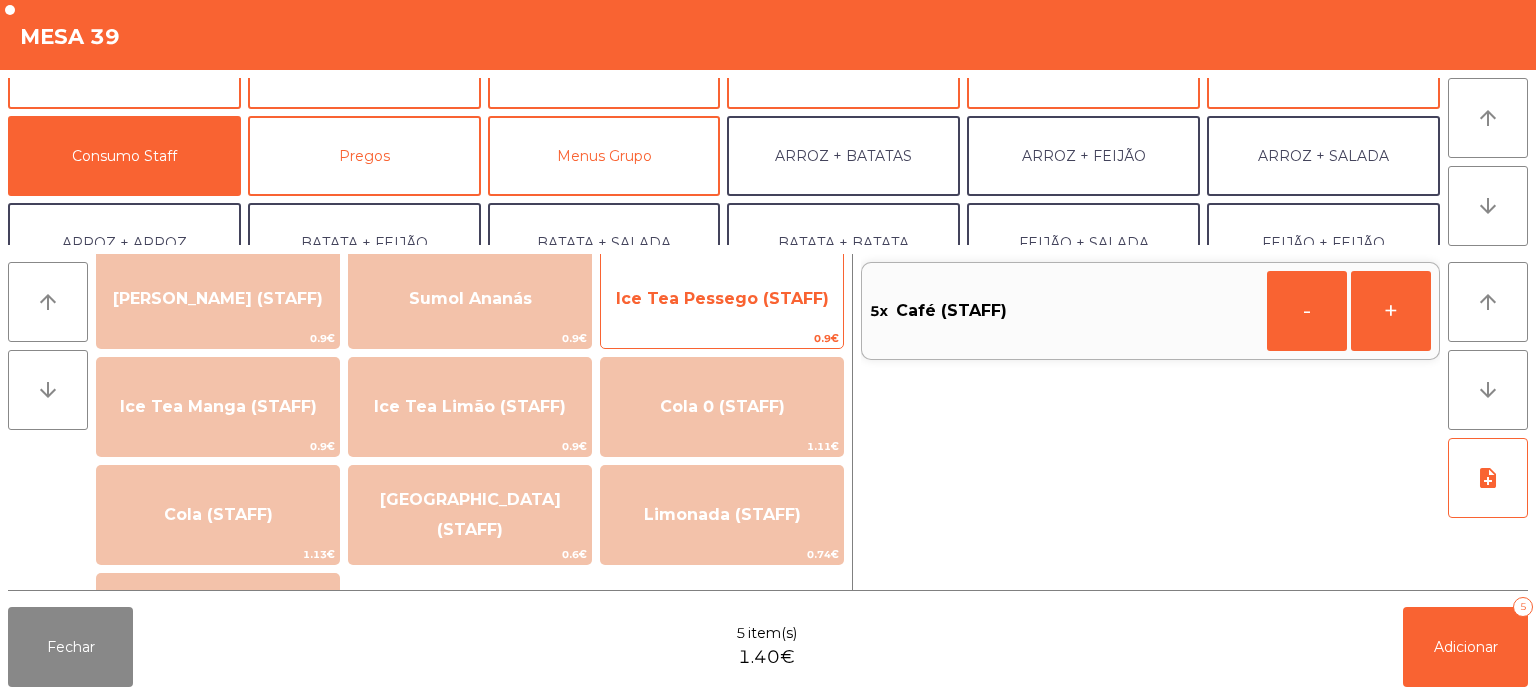 click on "Ice Tea Pessego (STAFF)" 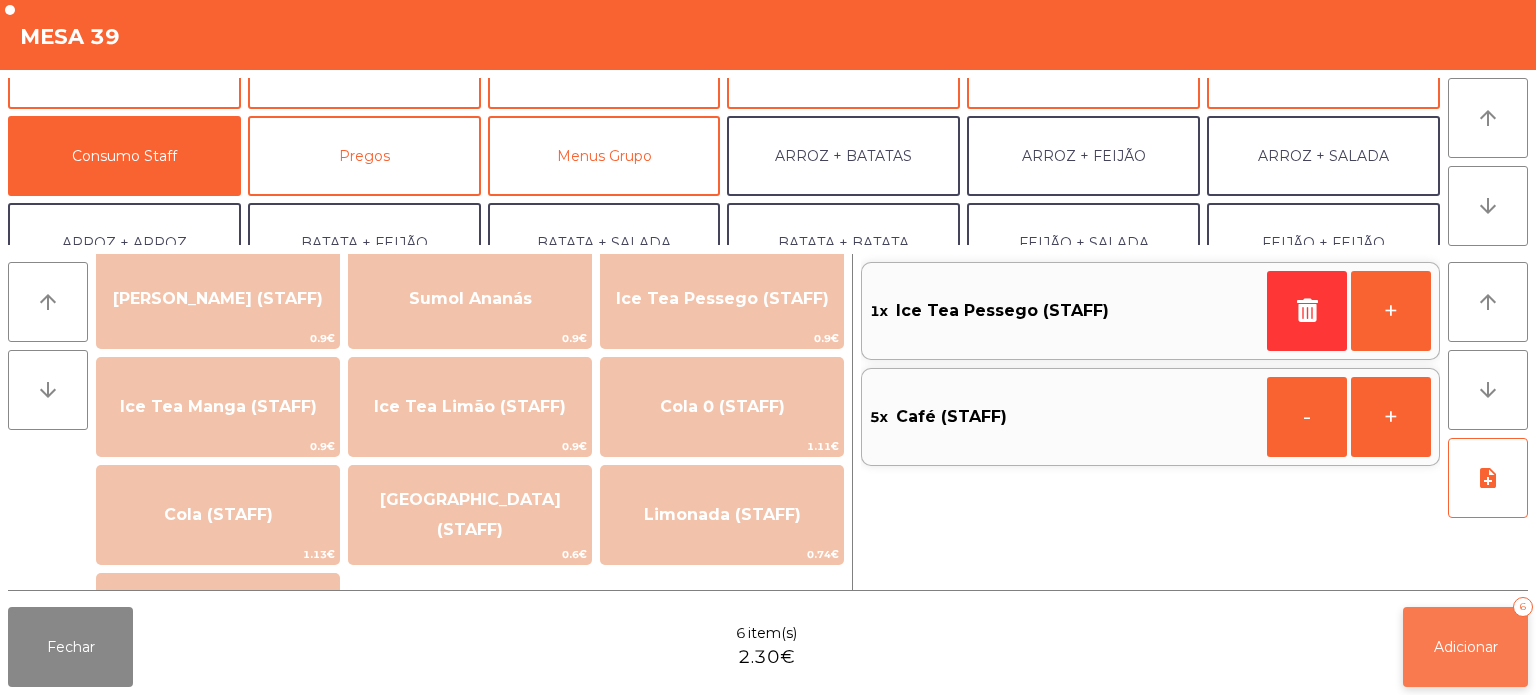 click on "Adicionar" 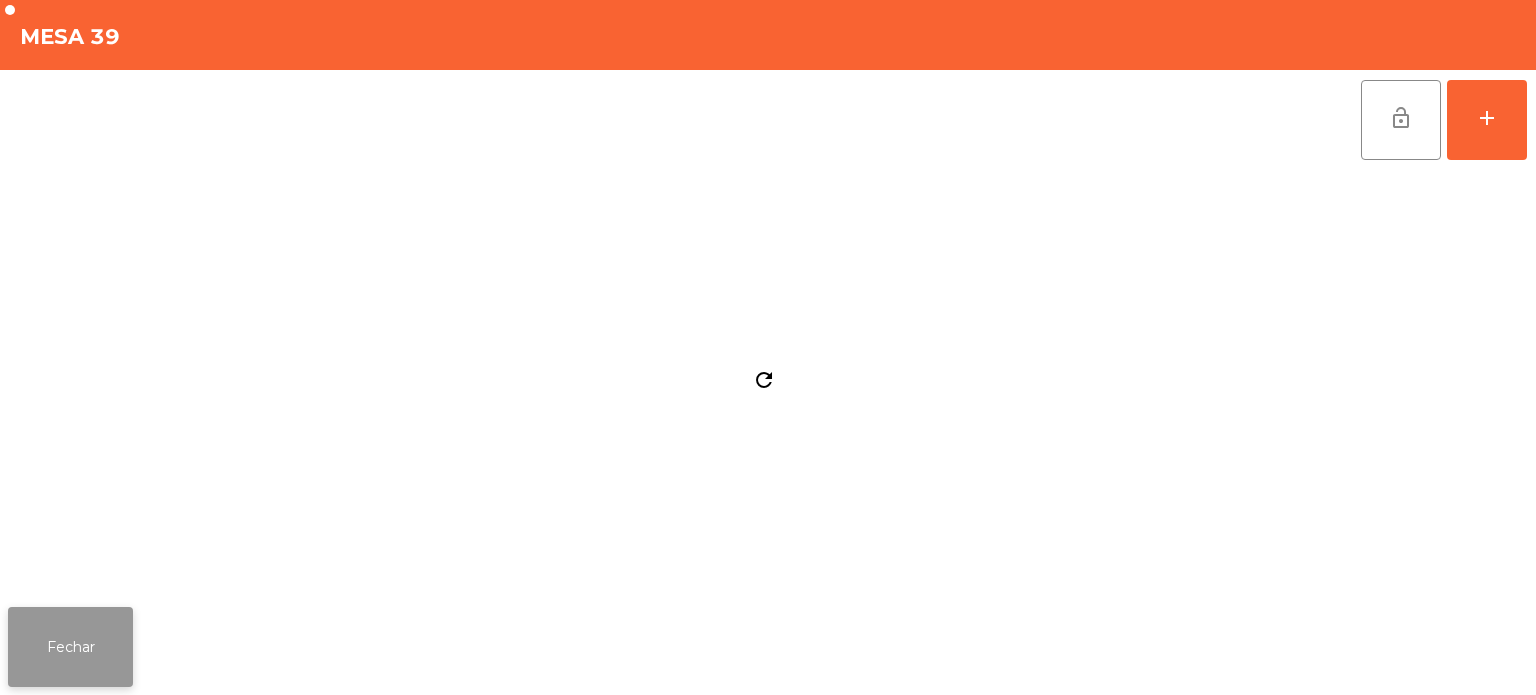 click on "Fechar" 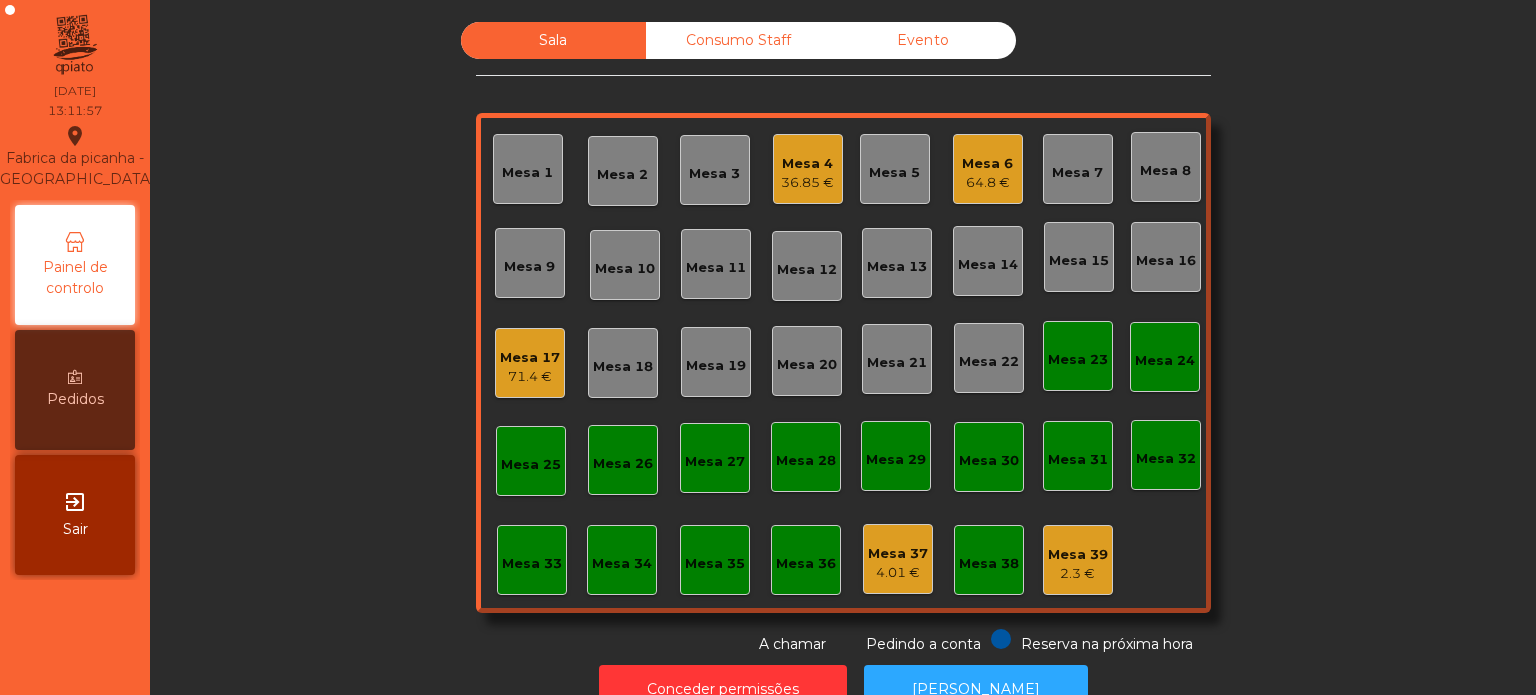 click on "Mesa 4" 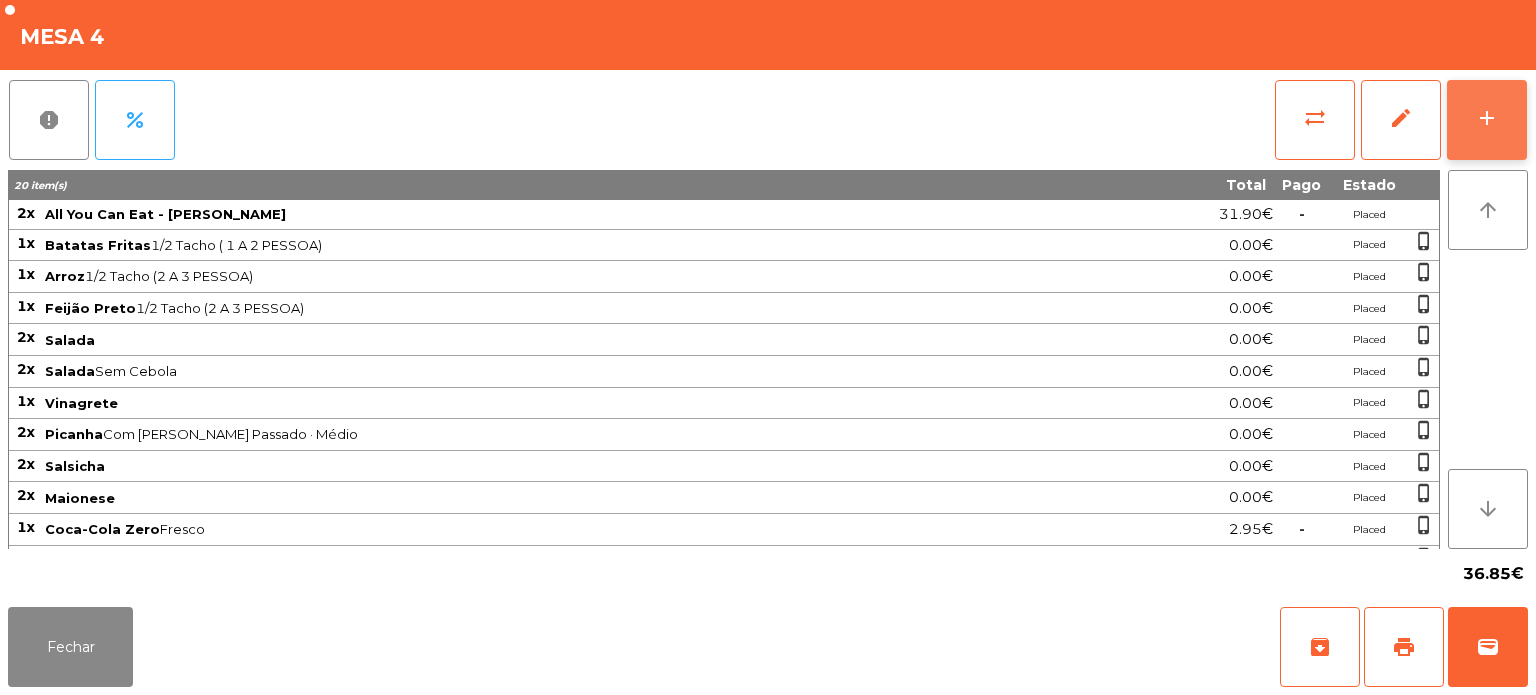 click on "add" 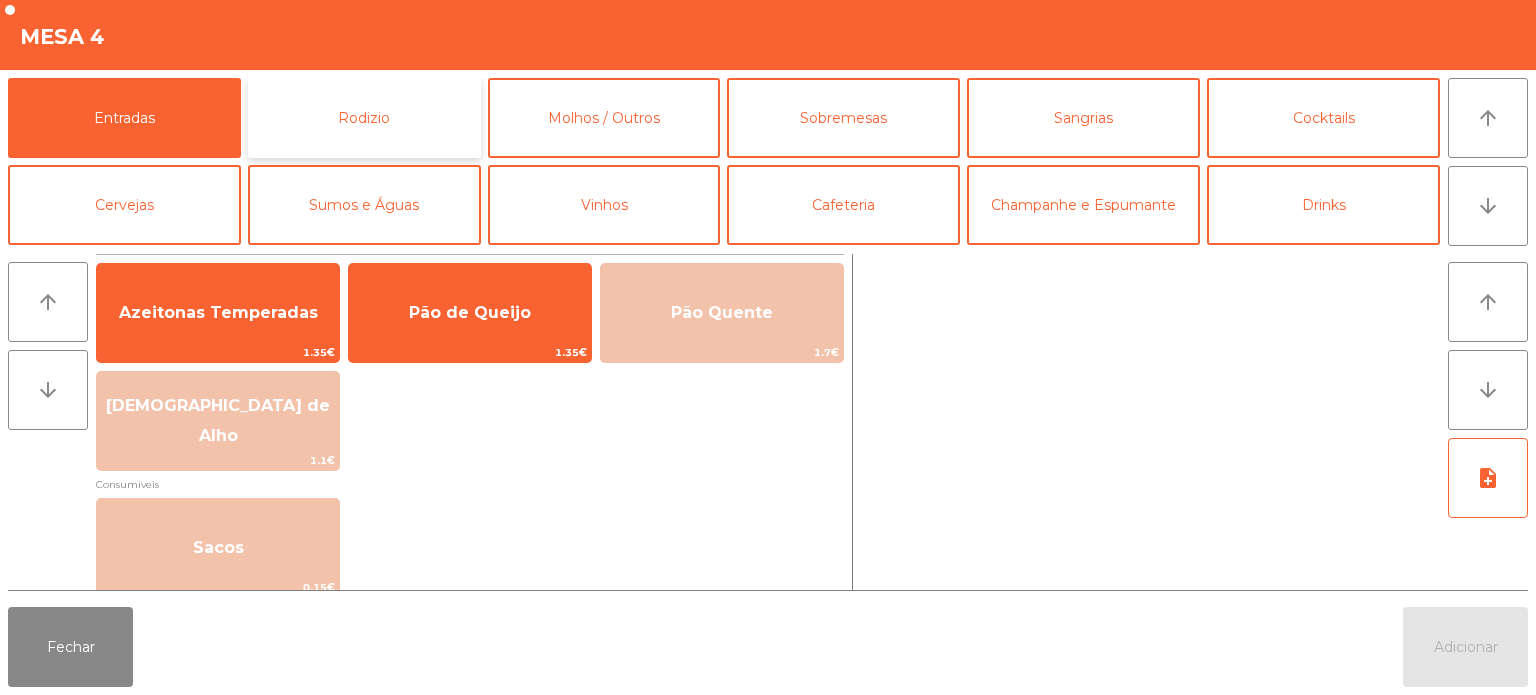 click on "Rodizio" 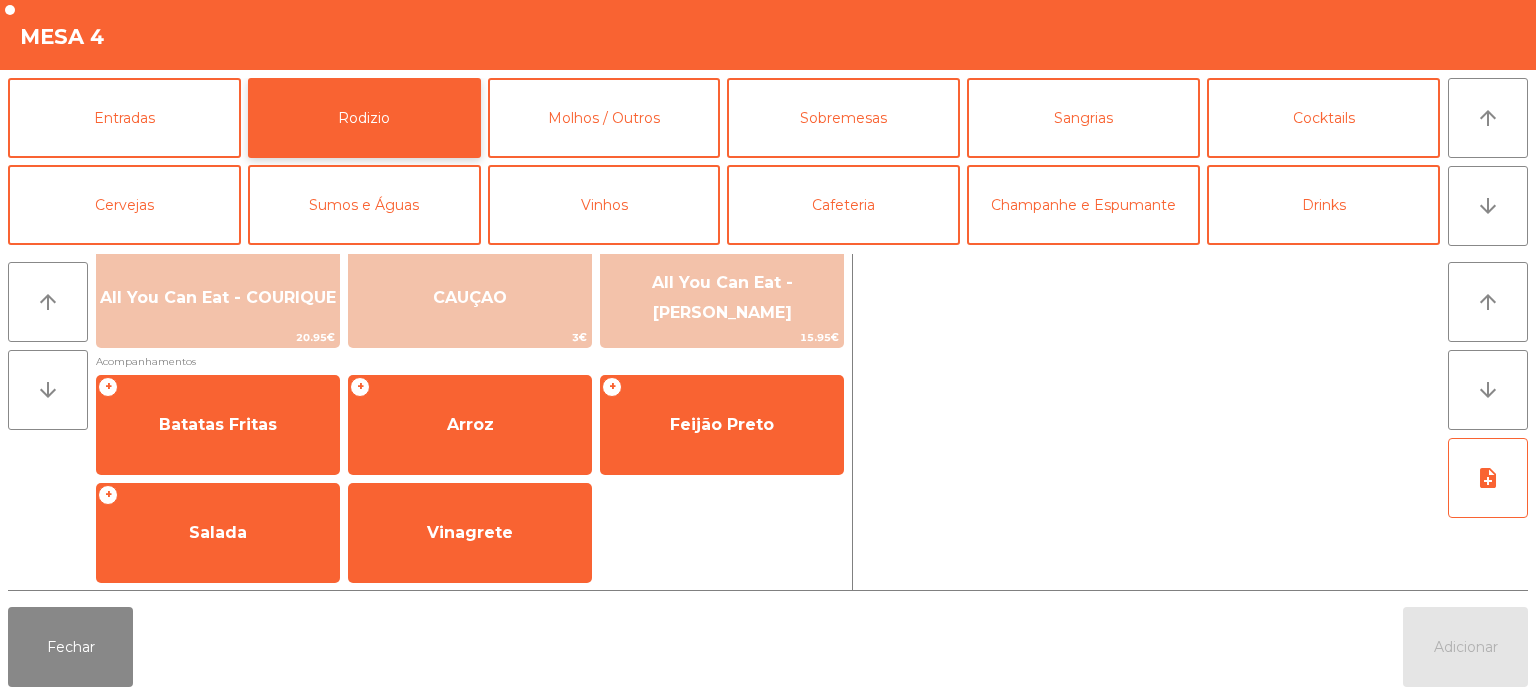 scroll, scrollTop: 356, scrollLeft: 0, axis: vertical 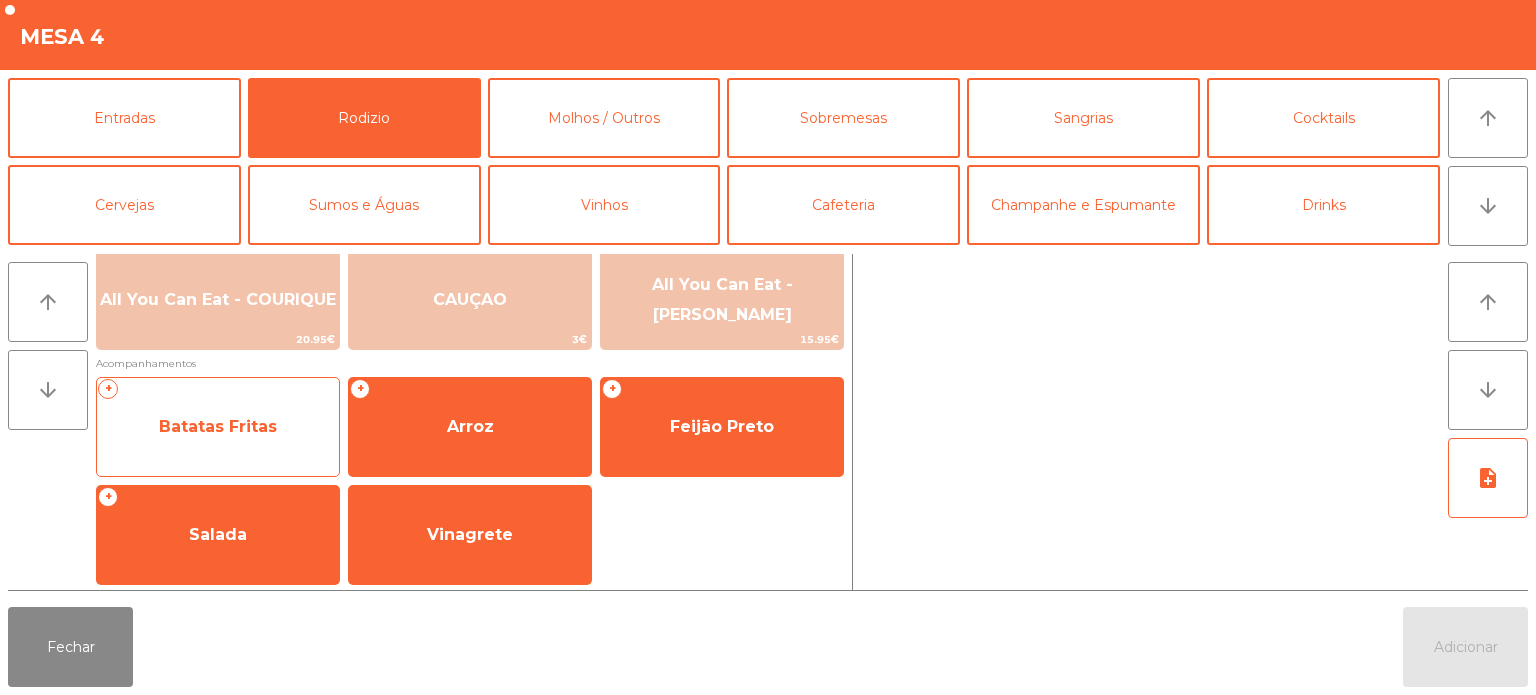 click on "Batatas Fritas" 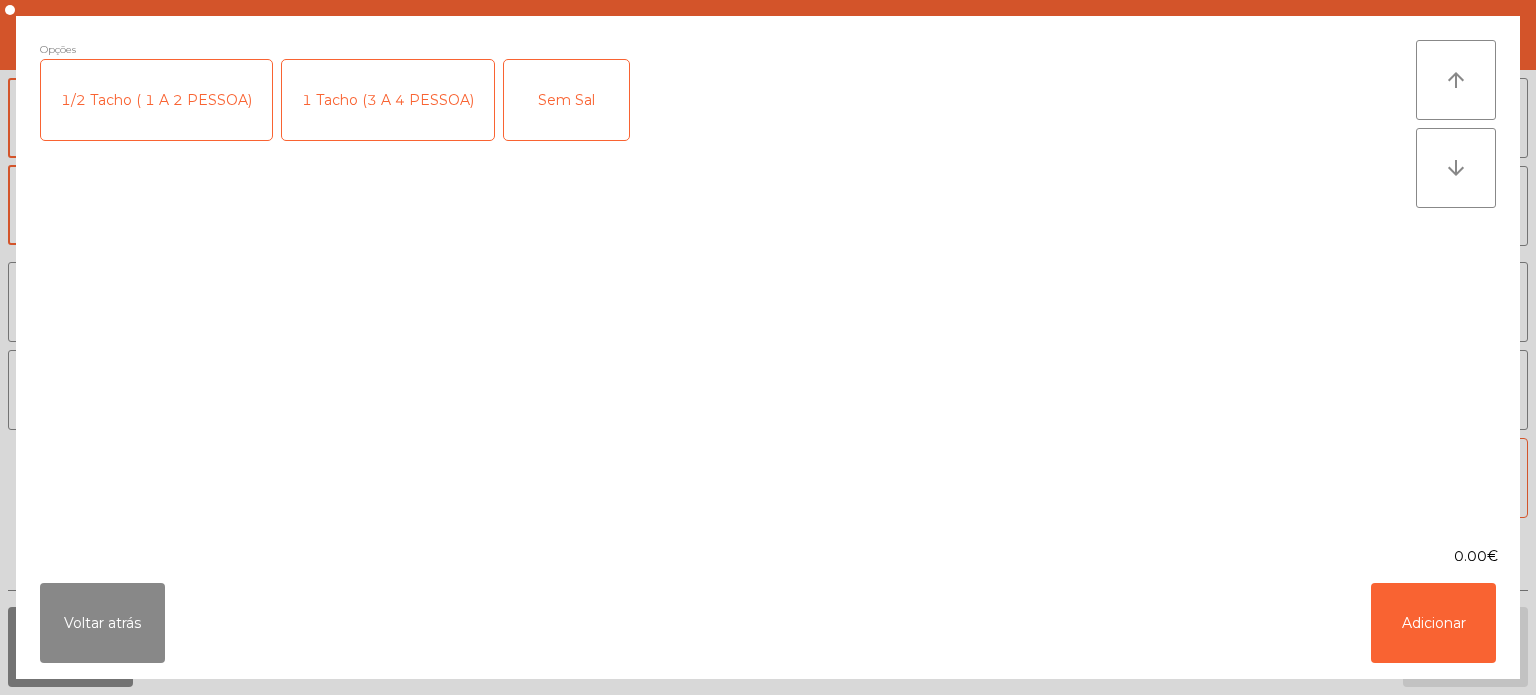 click on "1 Tacho (3 A 4 PESSOA)" 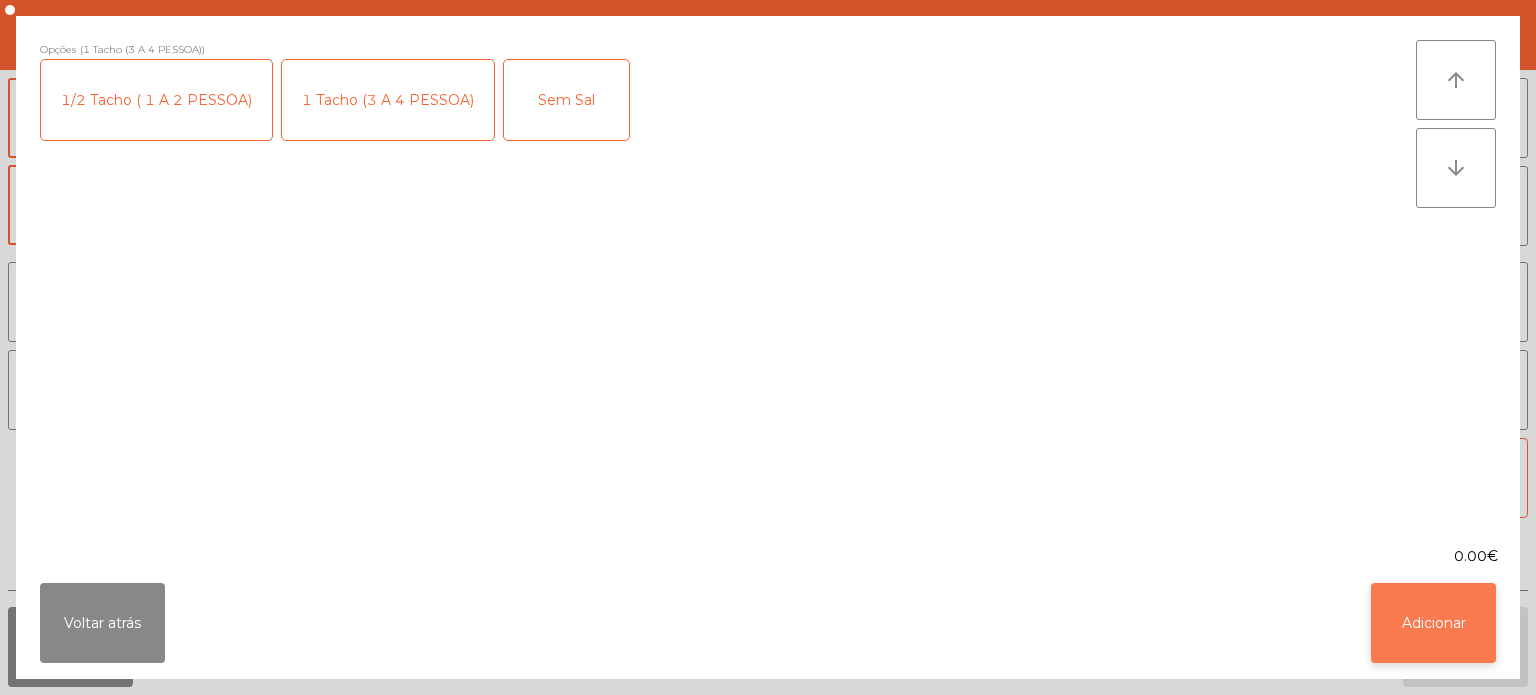 click on "Adicionar" 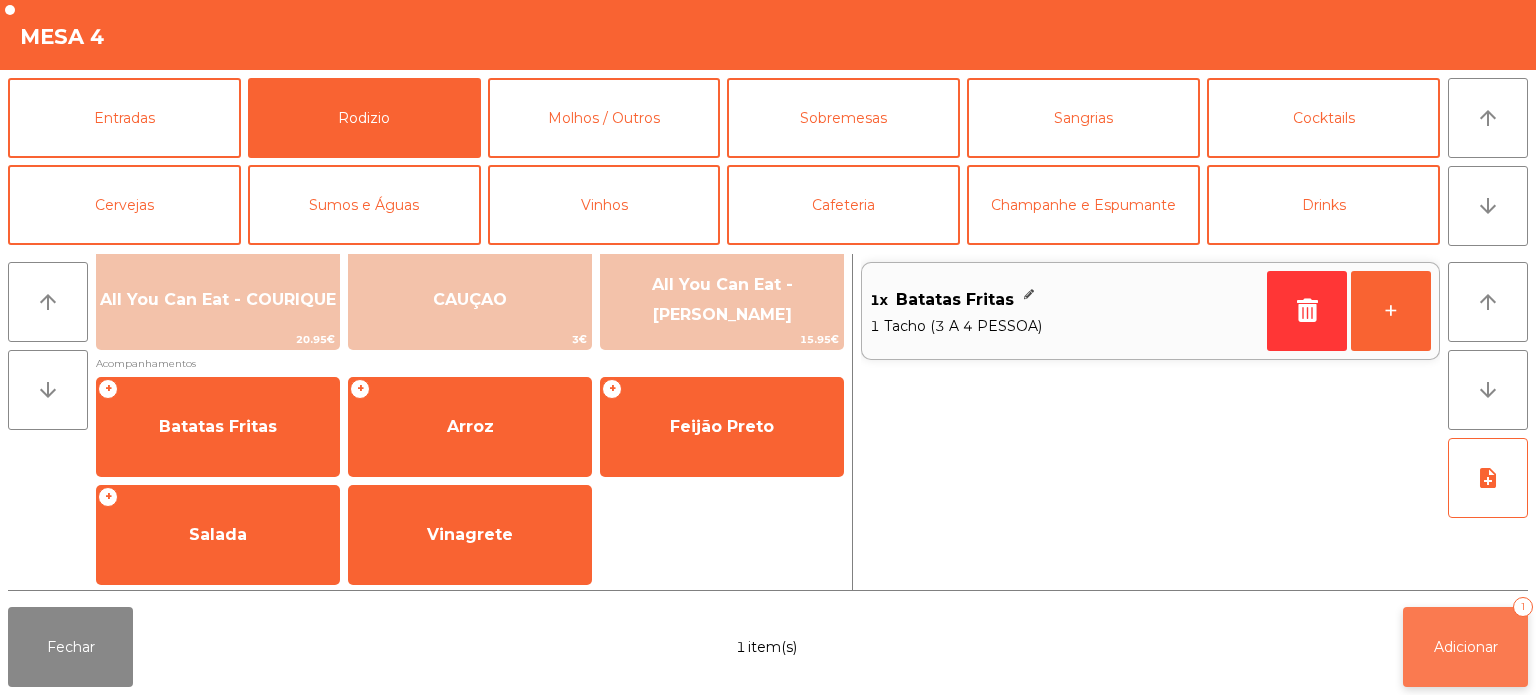 click on "Adicionar   1" 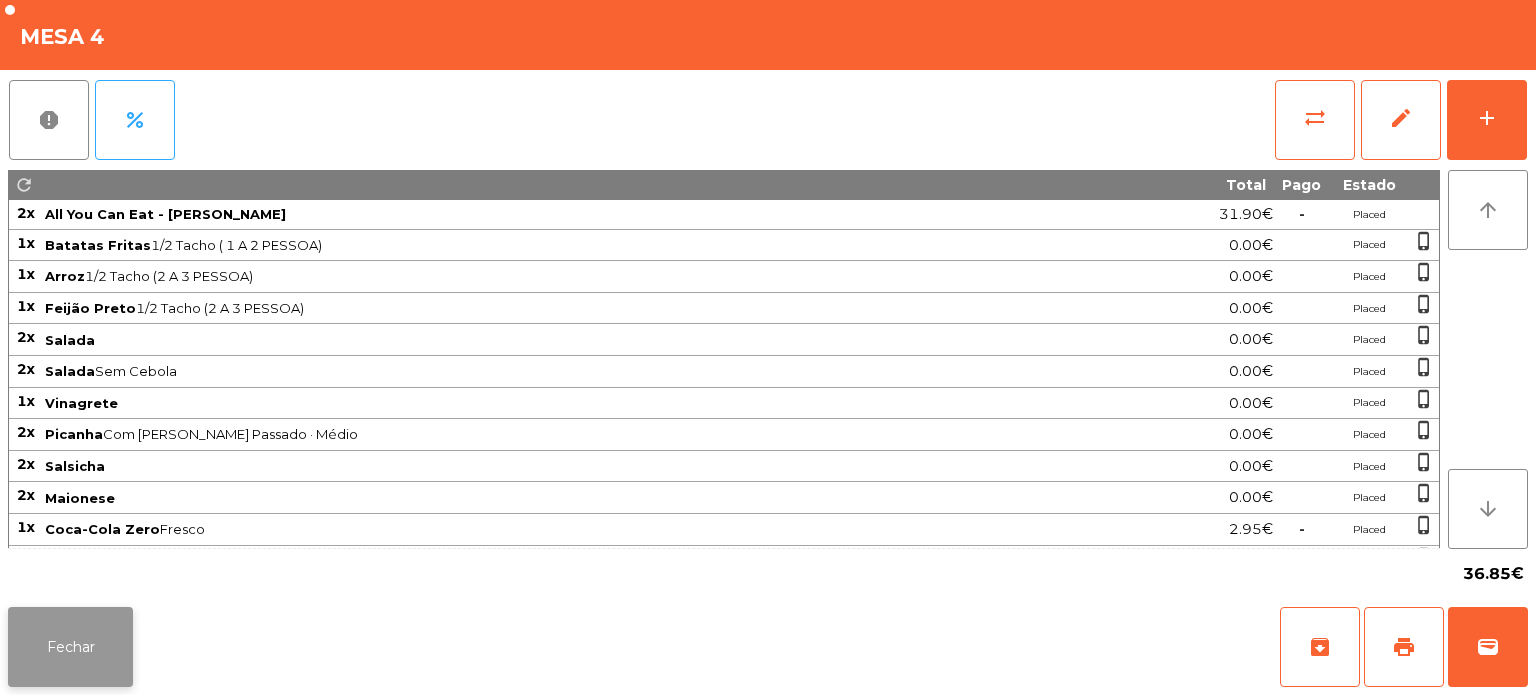 click on "Fechar" 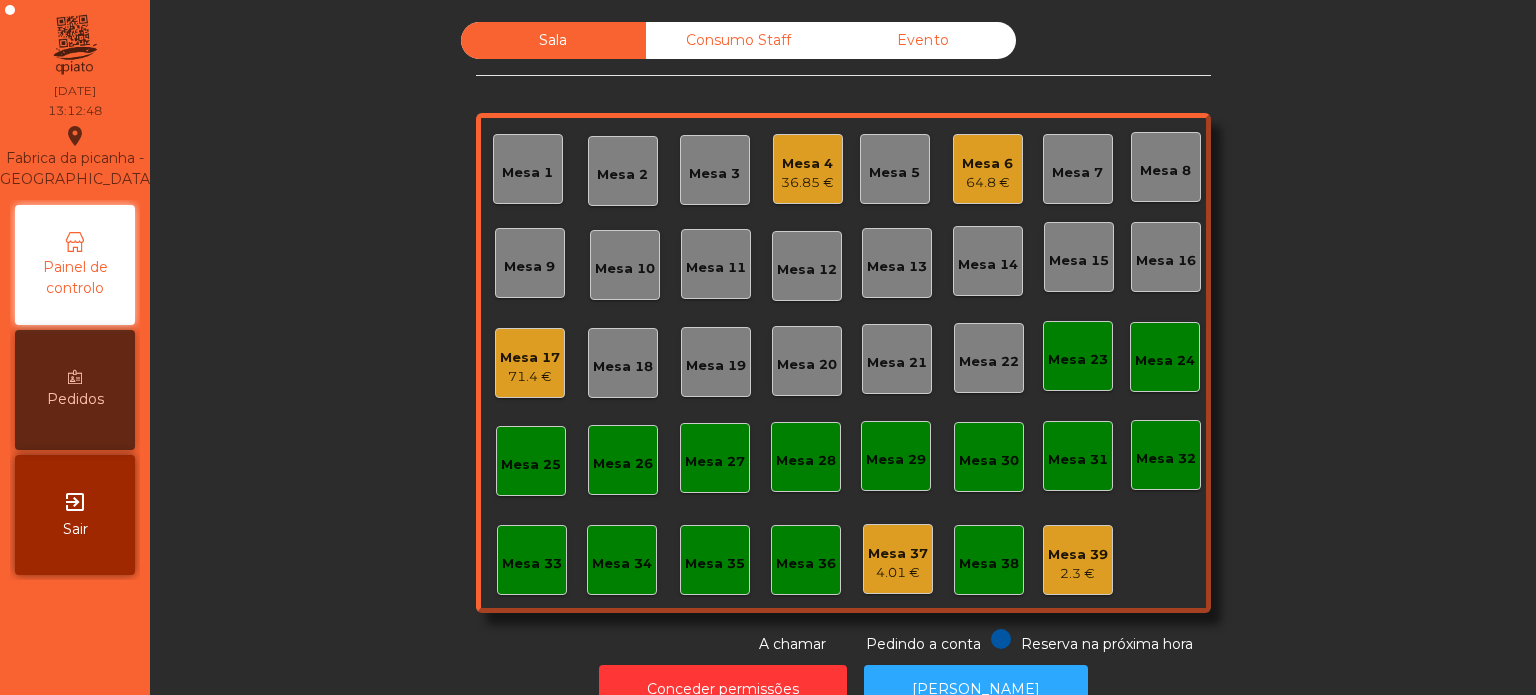 click on "36.85 €" 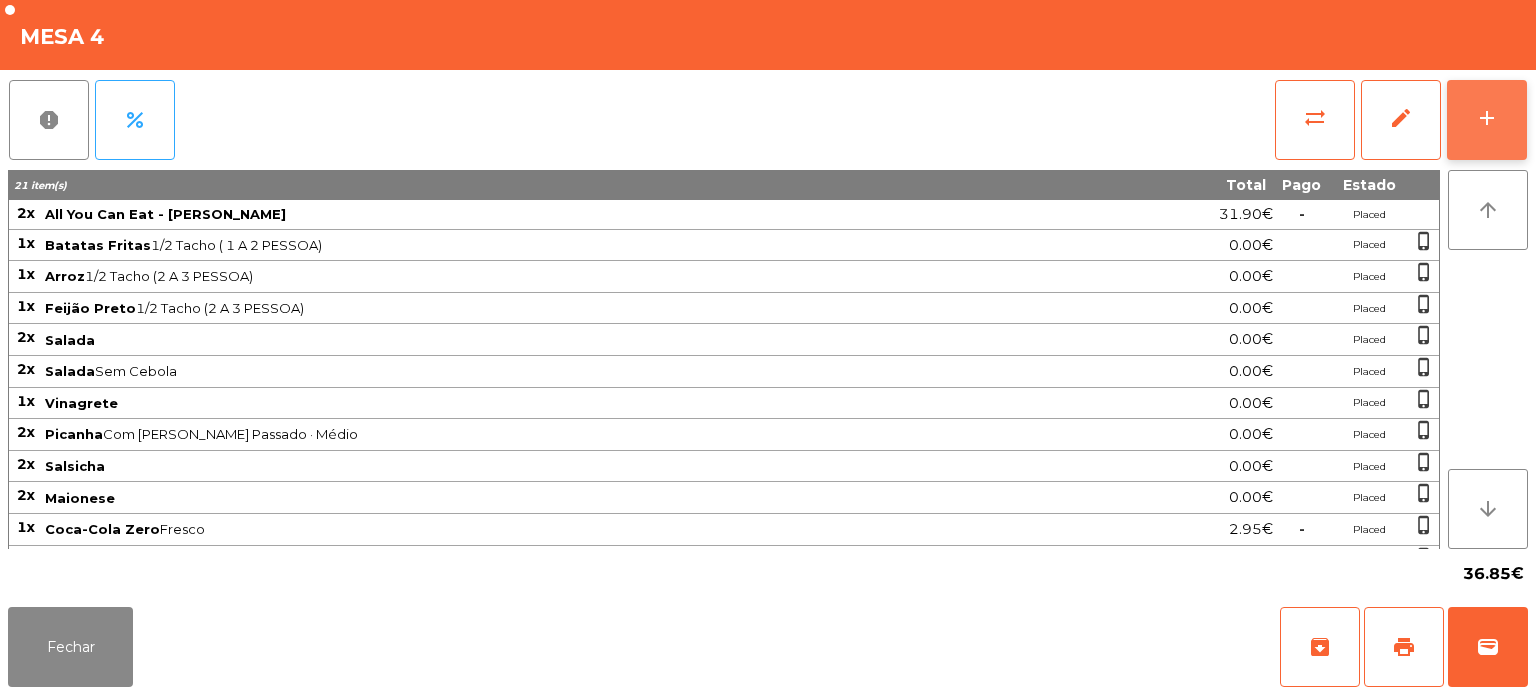 click on "add" 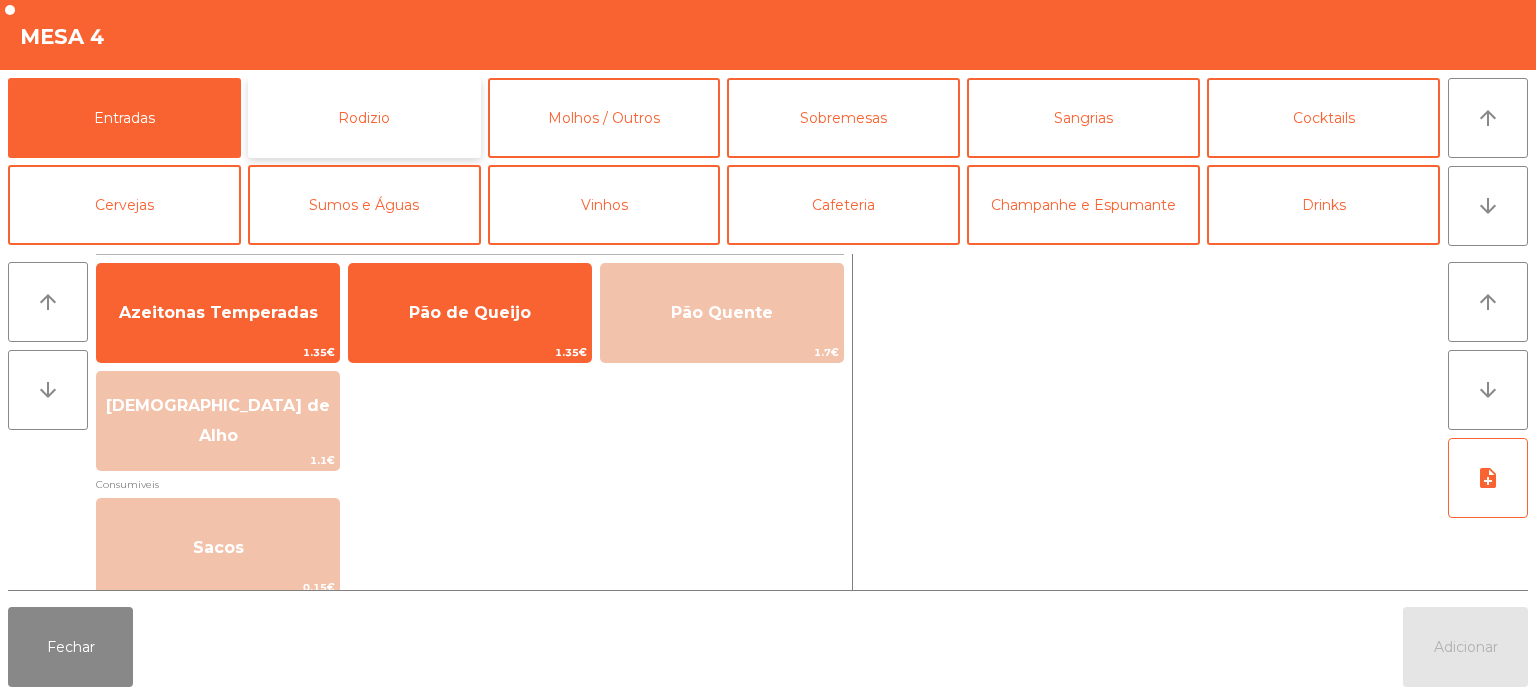 click on "Rodizio" 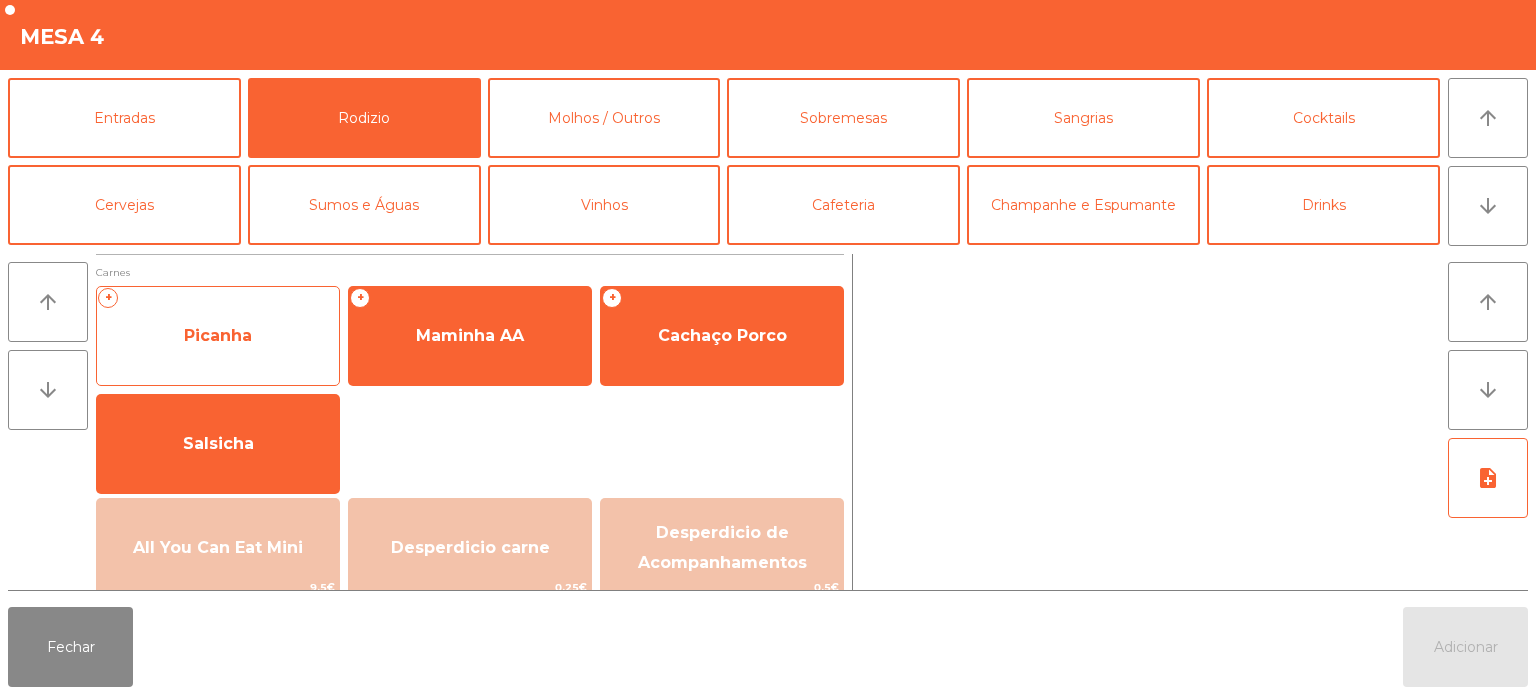 click on "Picanha" 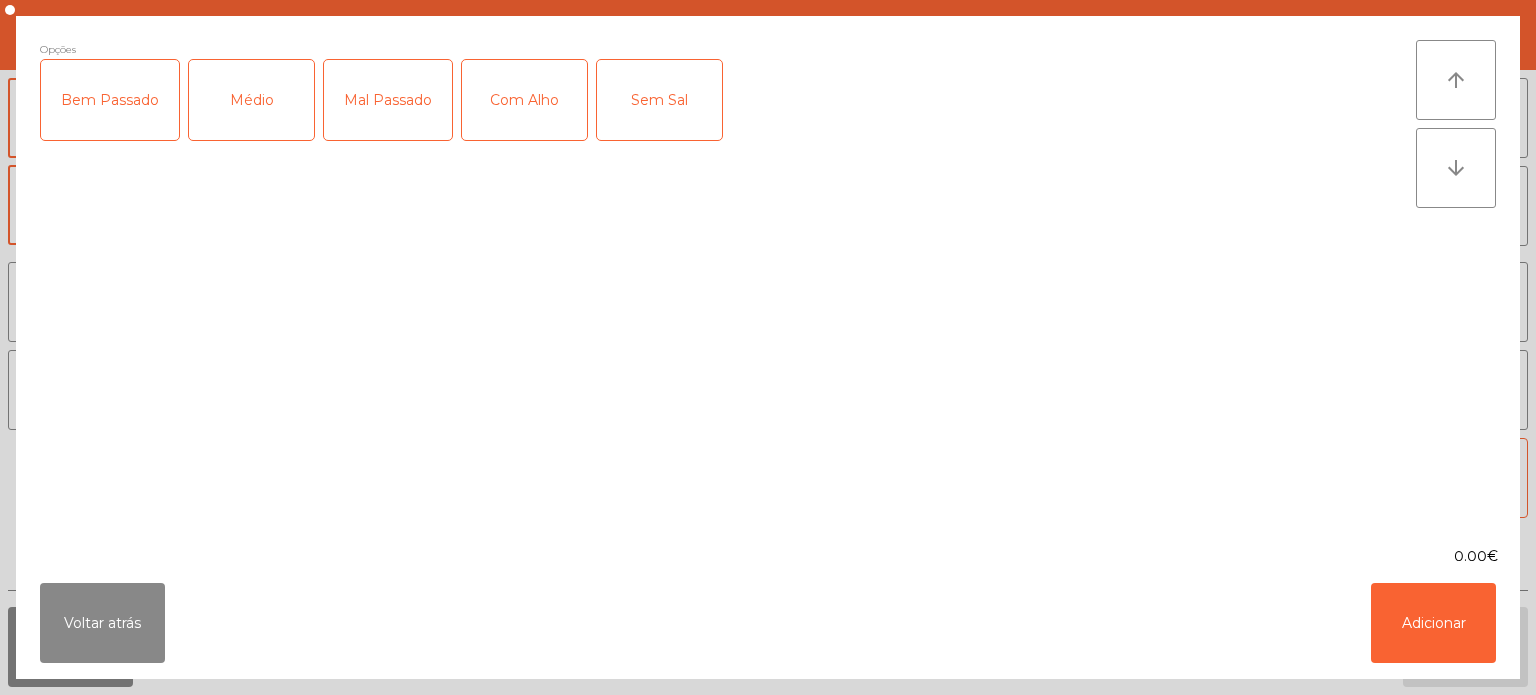 click on "Médio" 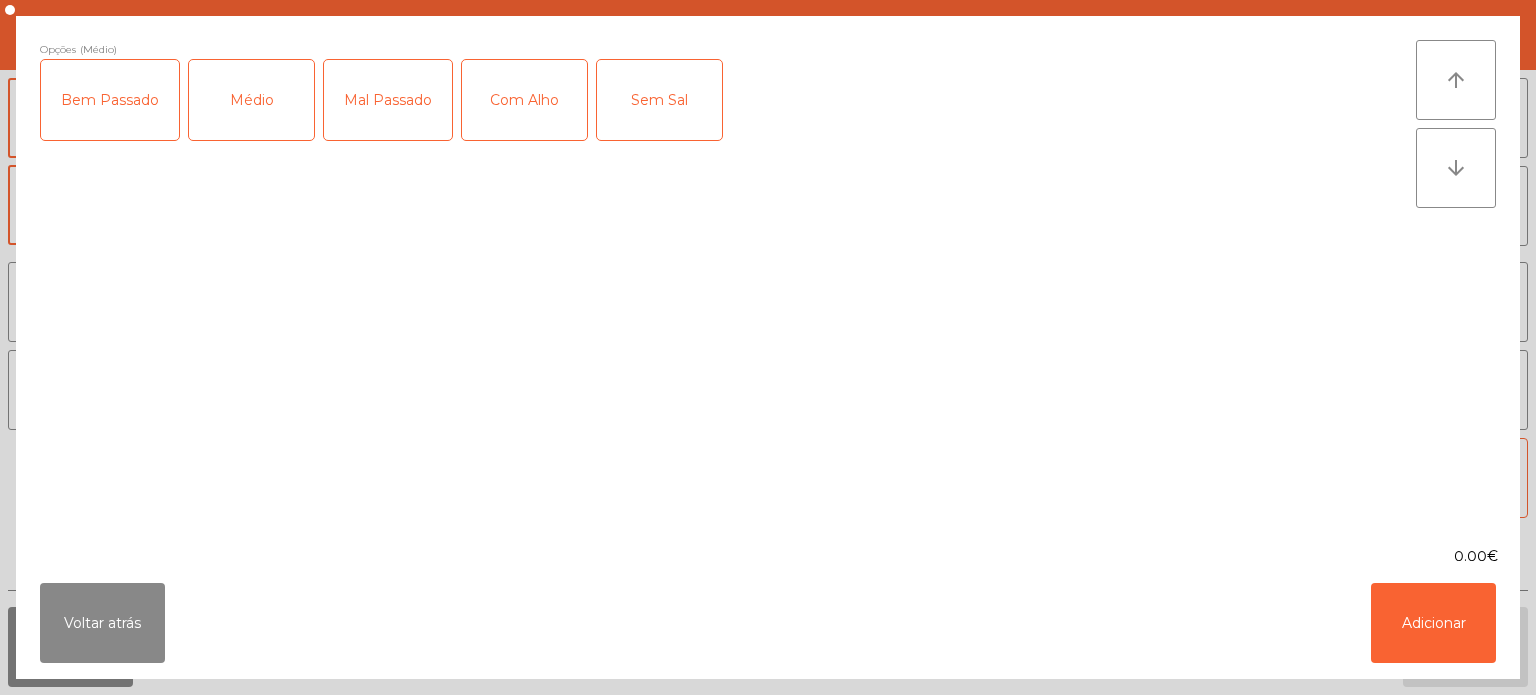 click on "Mal Passado" 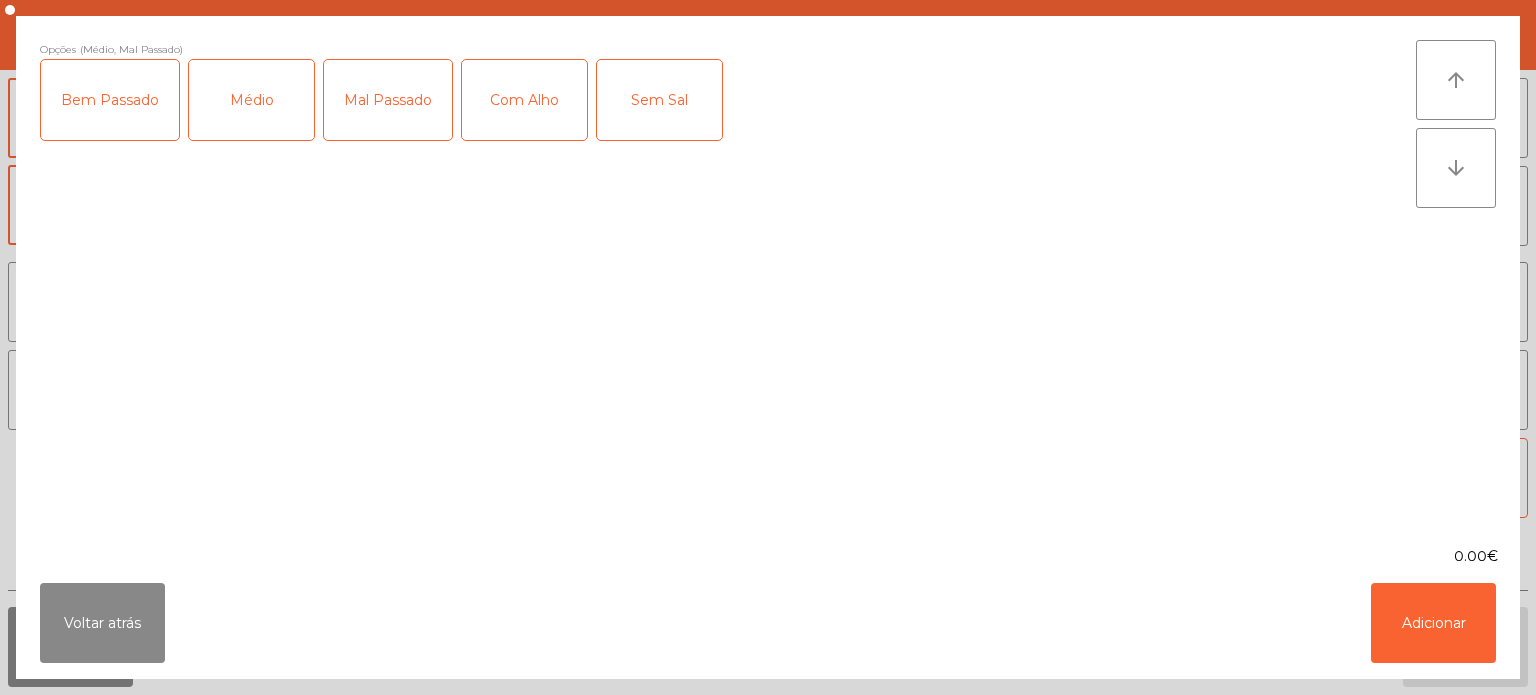 click on "Com Alho" 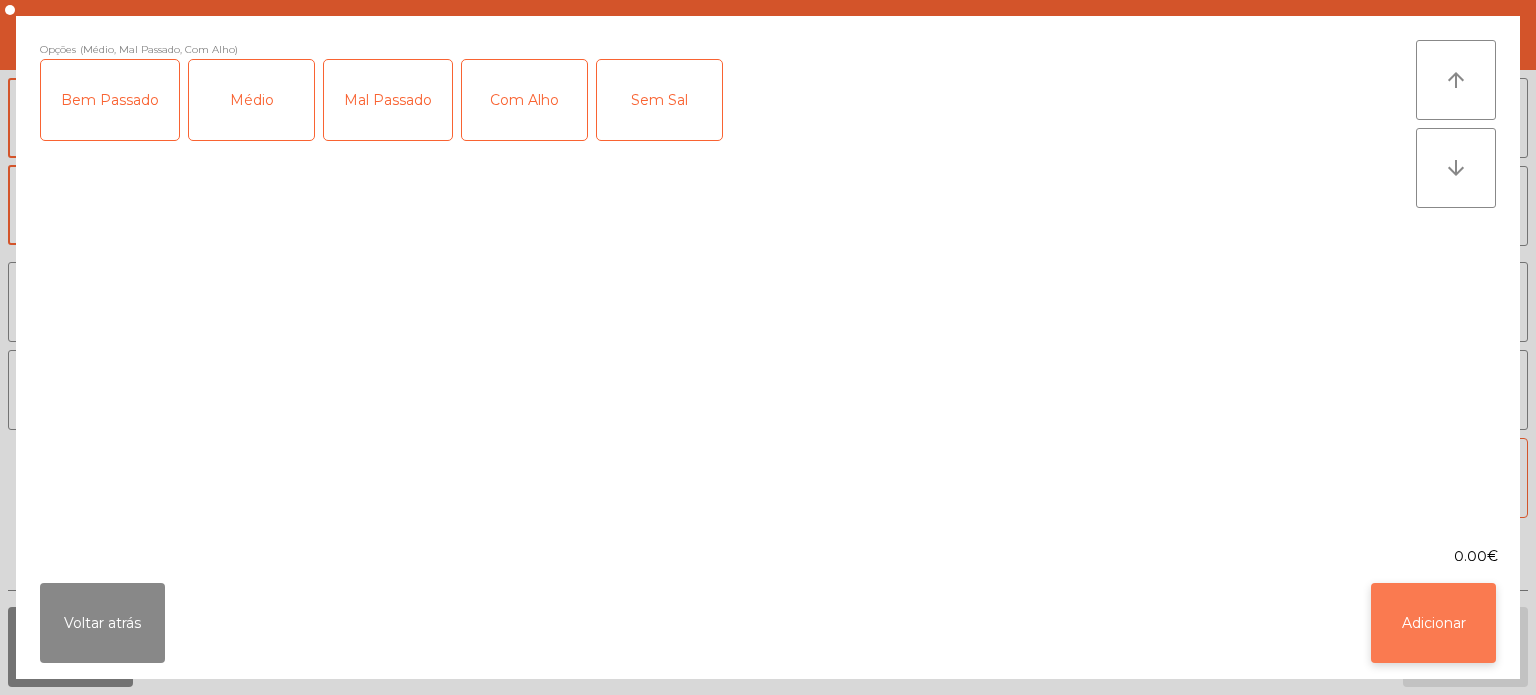 click on "Adicionar" 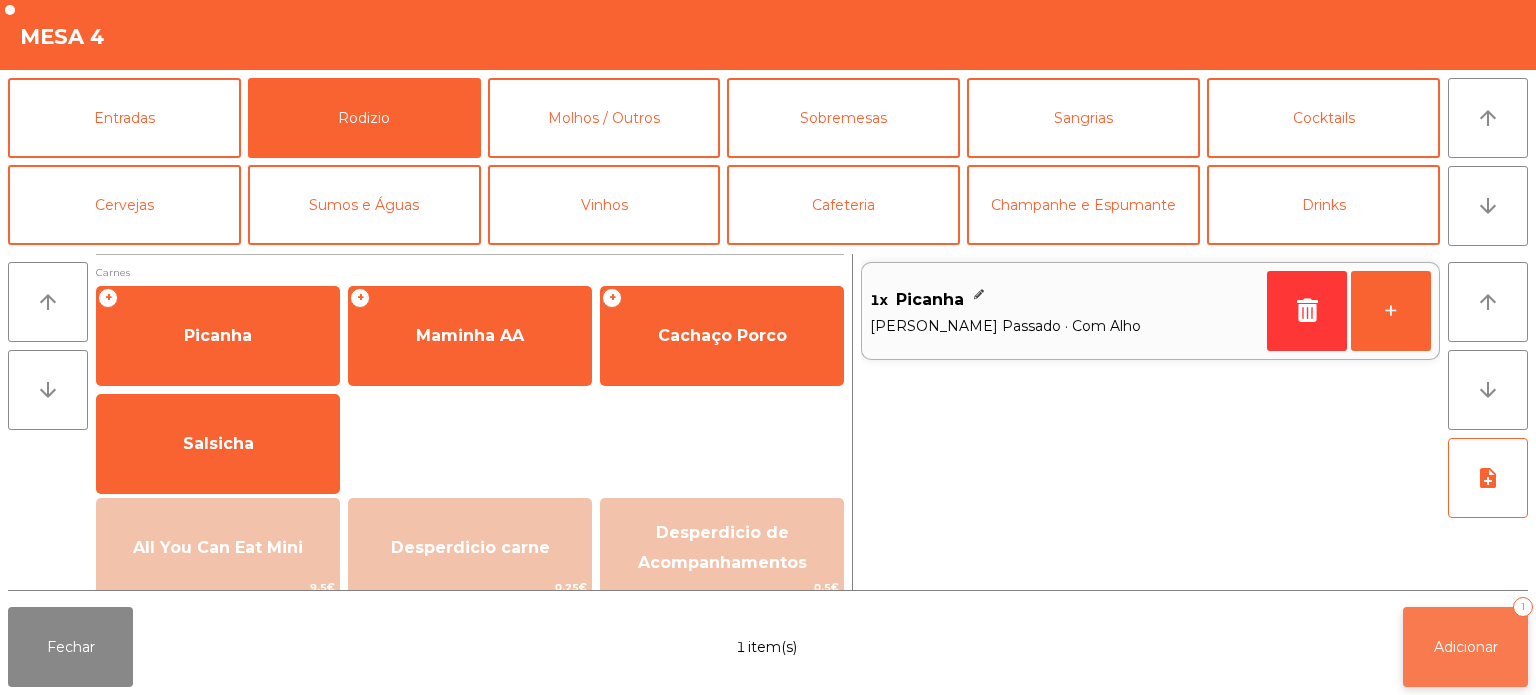 click on "Adicionar   1" 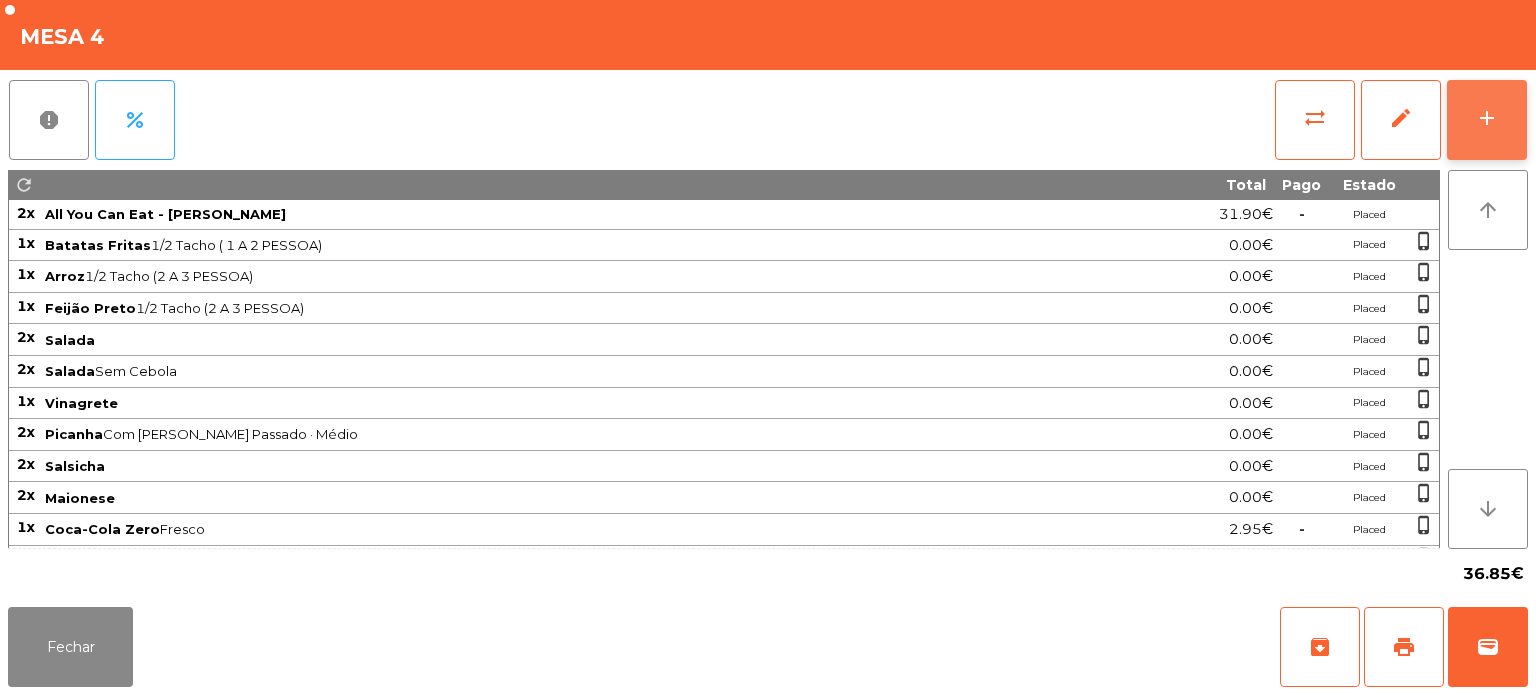 click on "add" 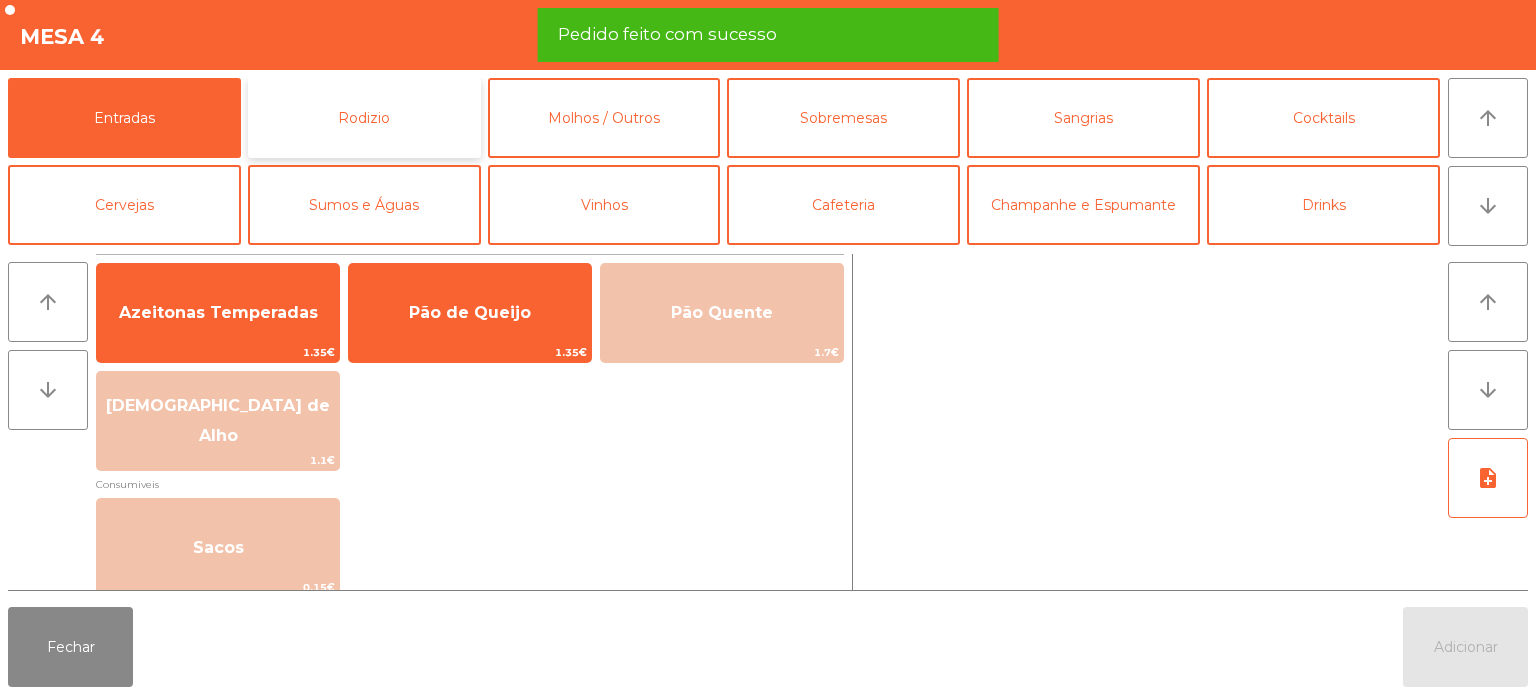 click on "Rodizio" 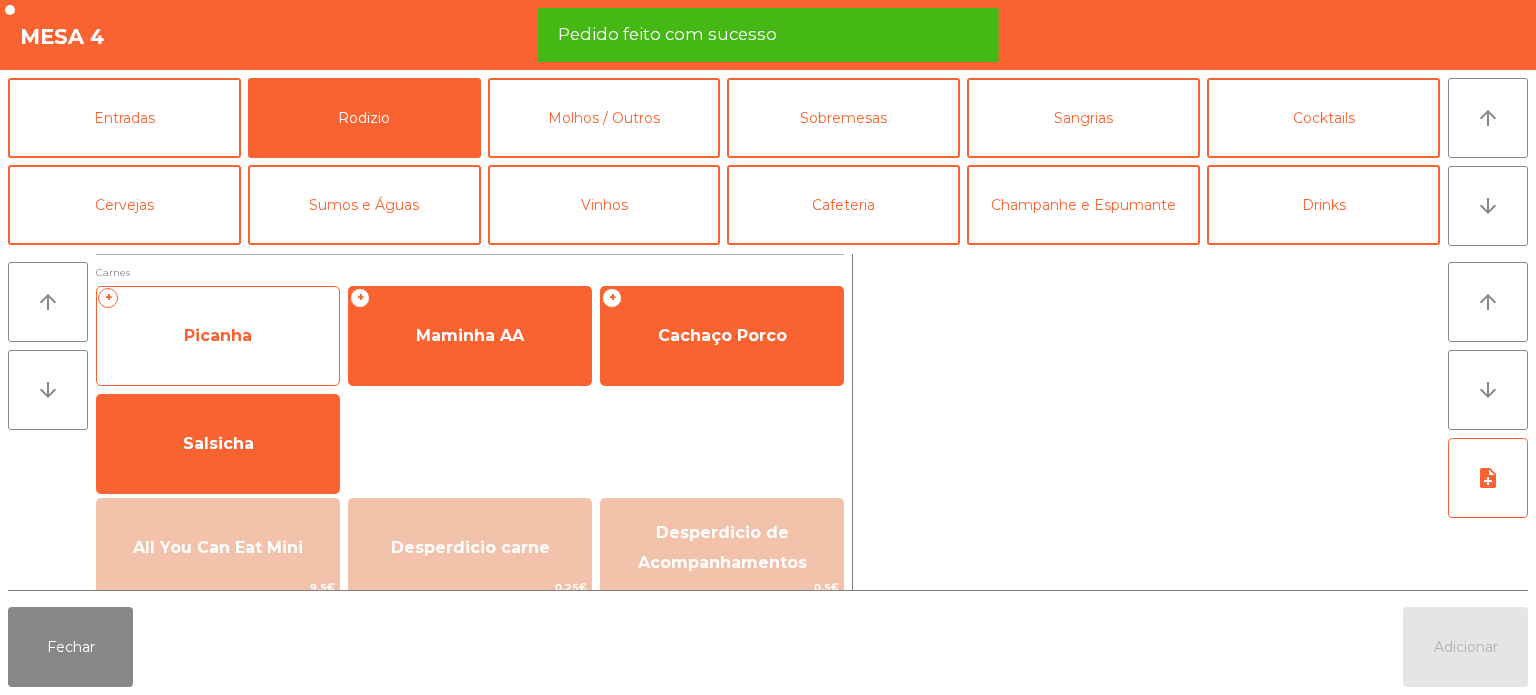 click on "Picanha" 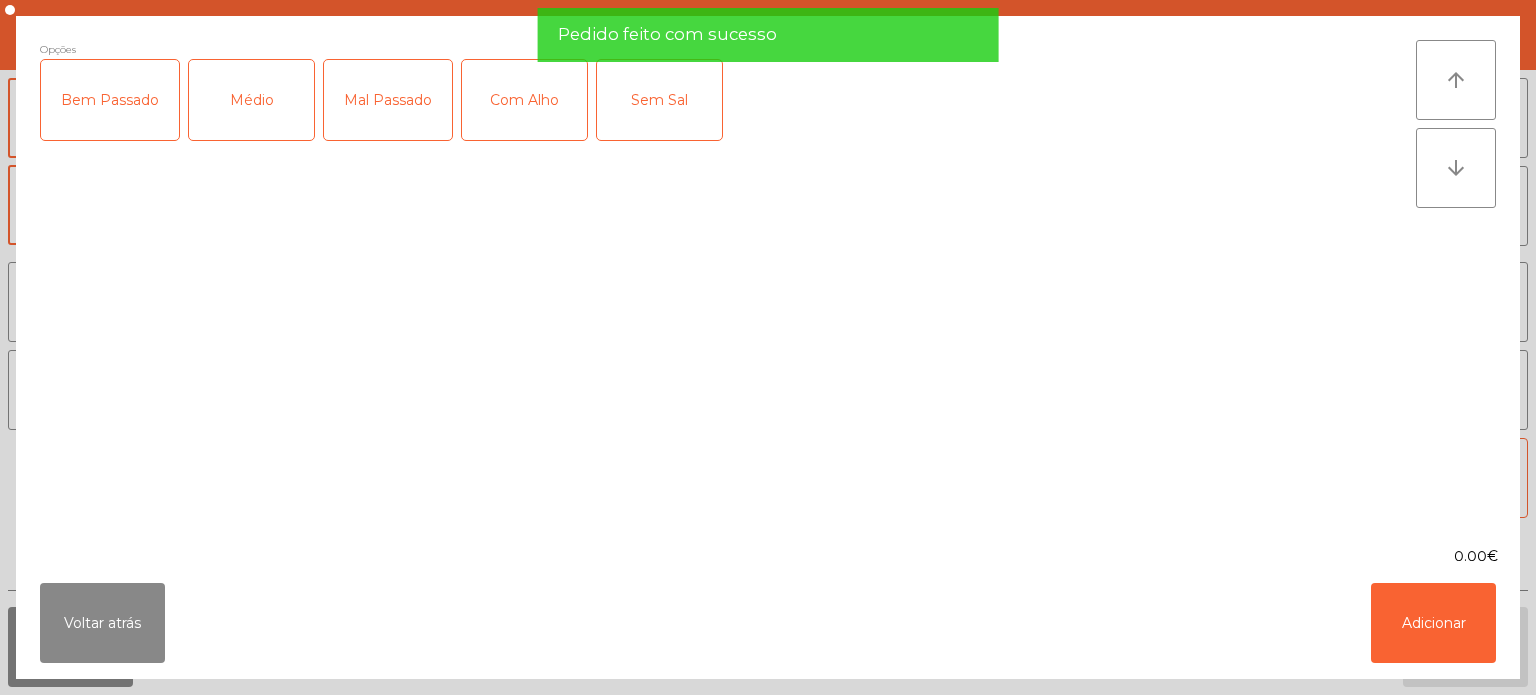 click on "Médio" 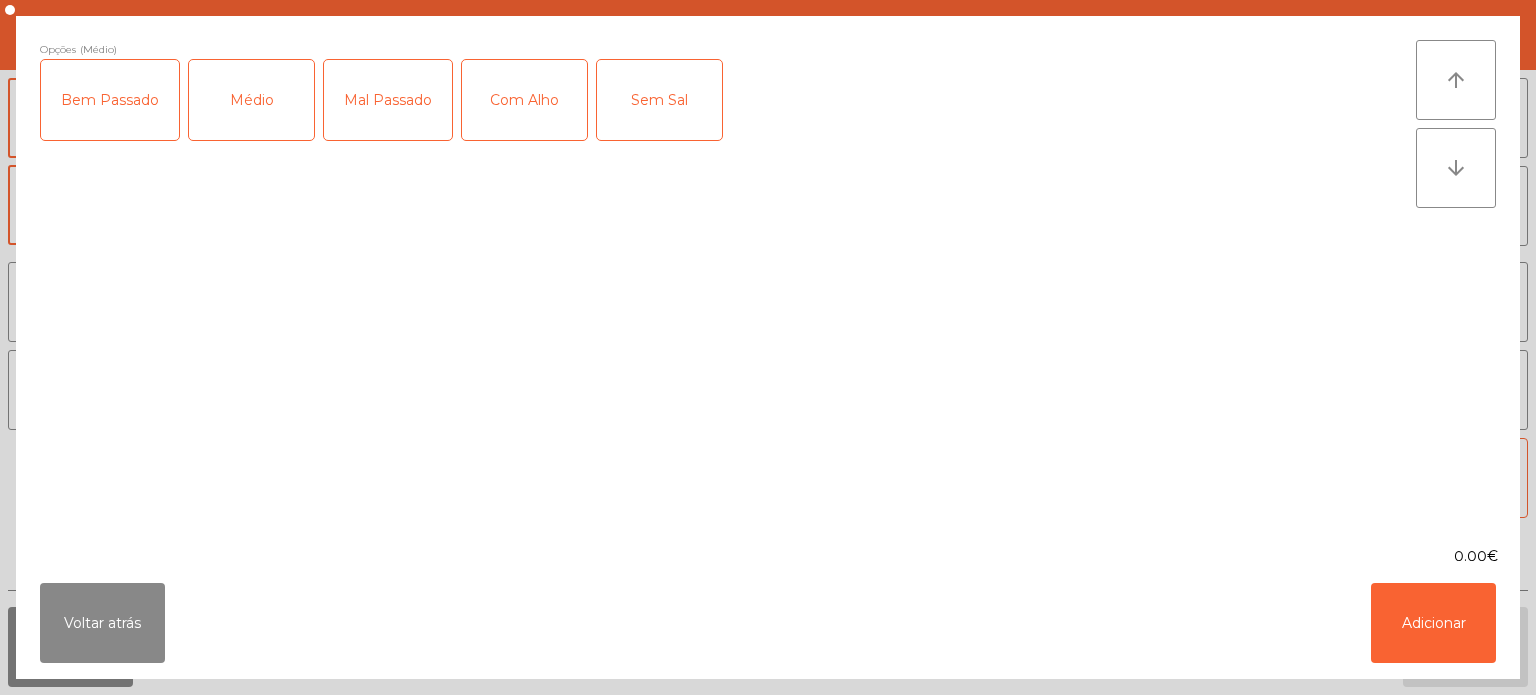 click on "Mal Passado" 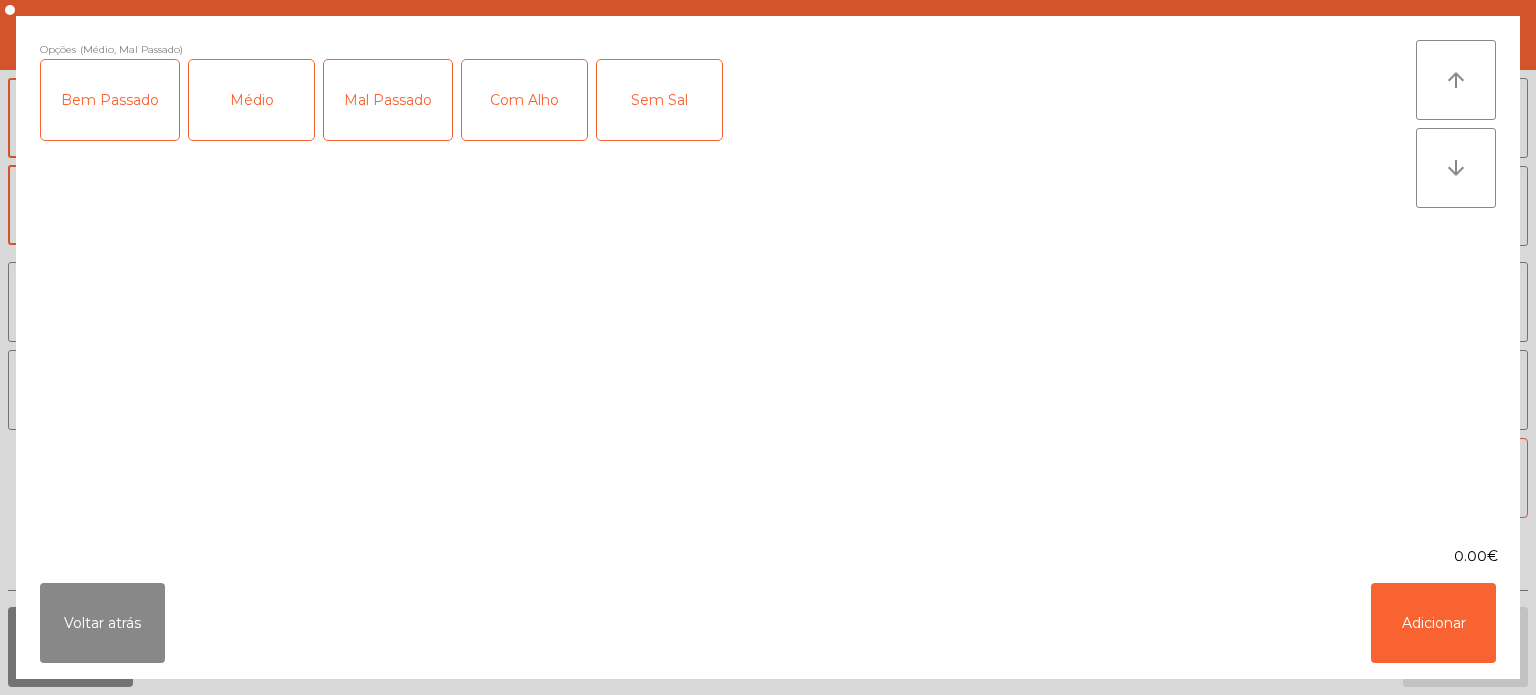 click on "Com Alho" 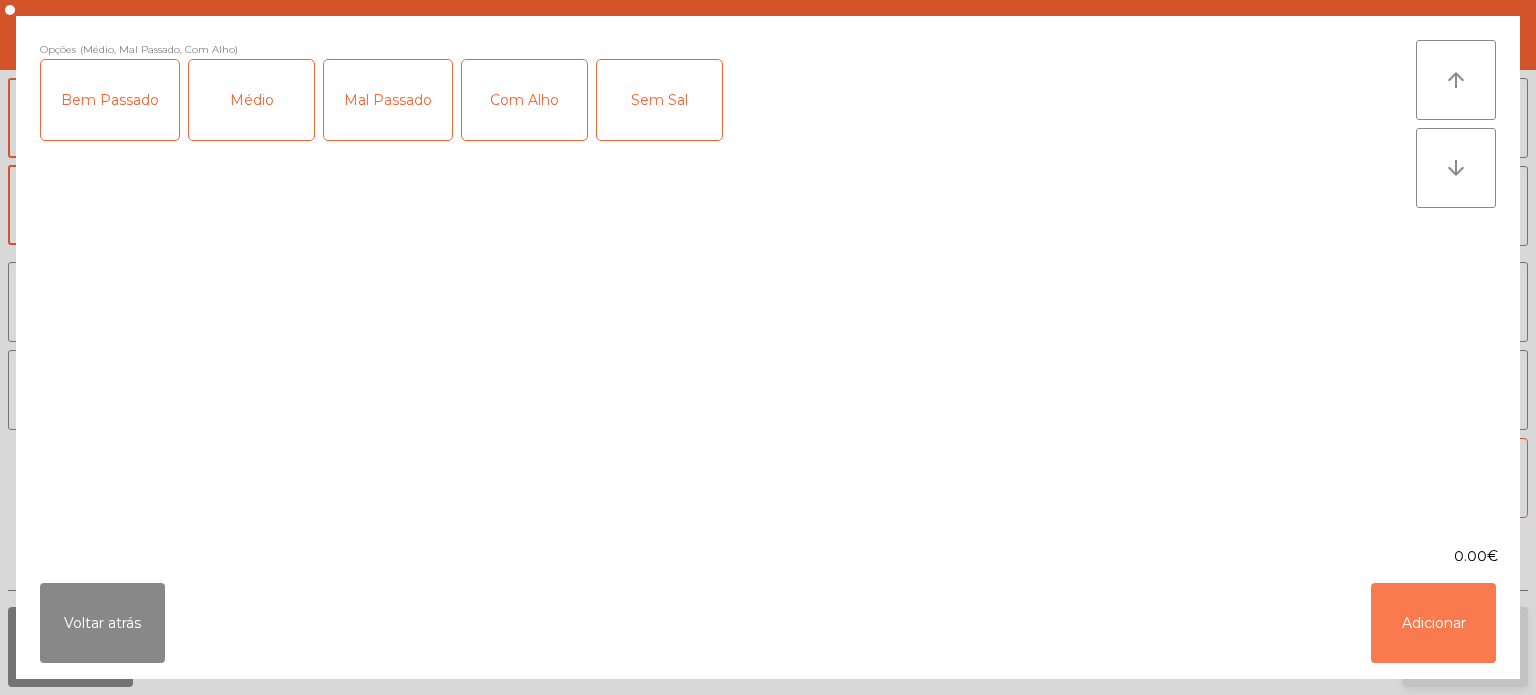 click on "Adicionar" 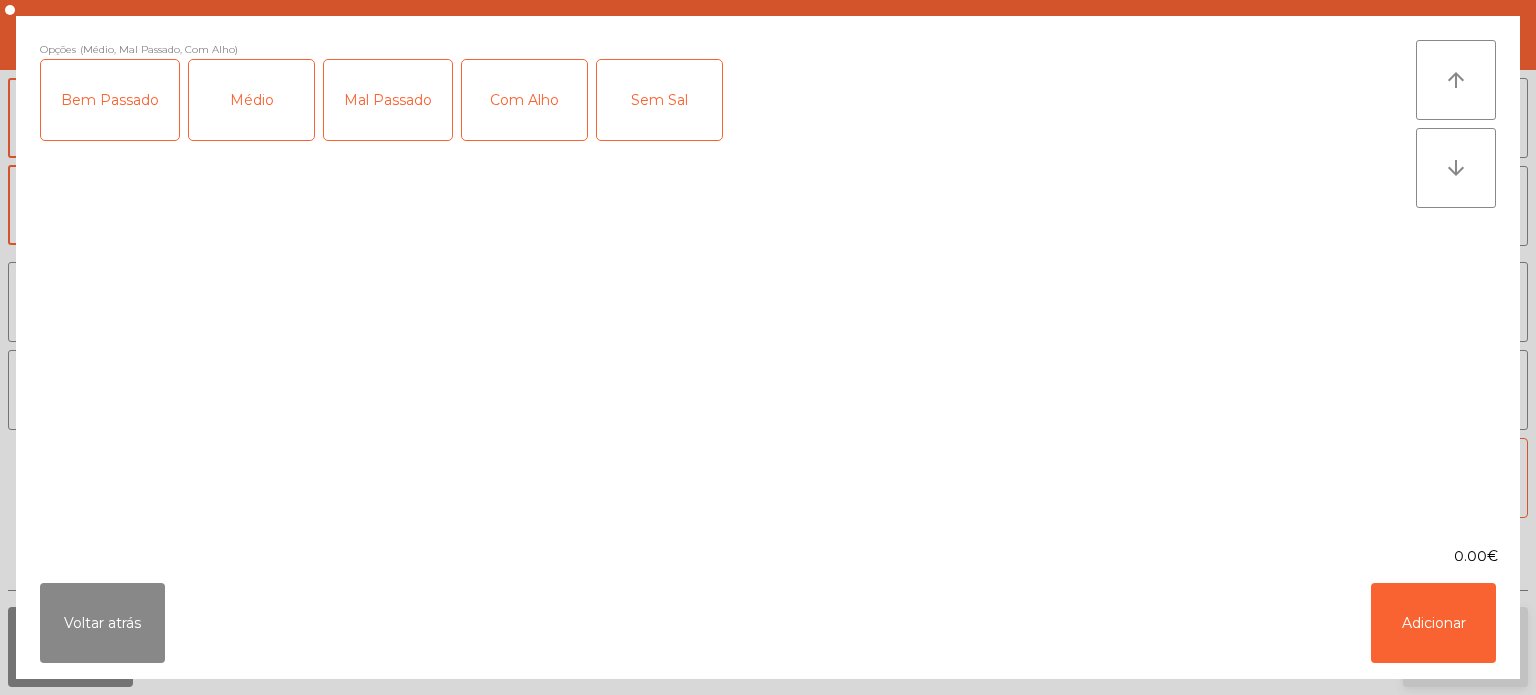 click on "Adicionar" 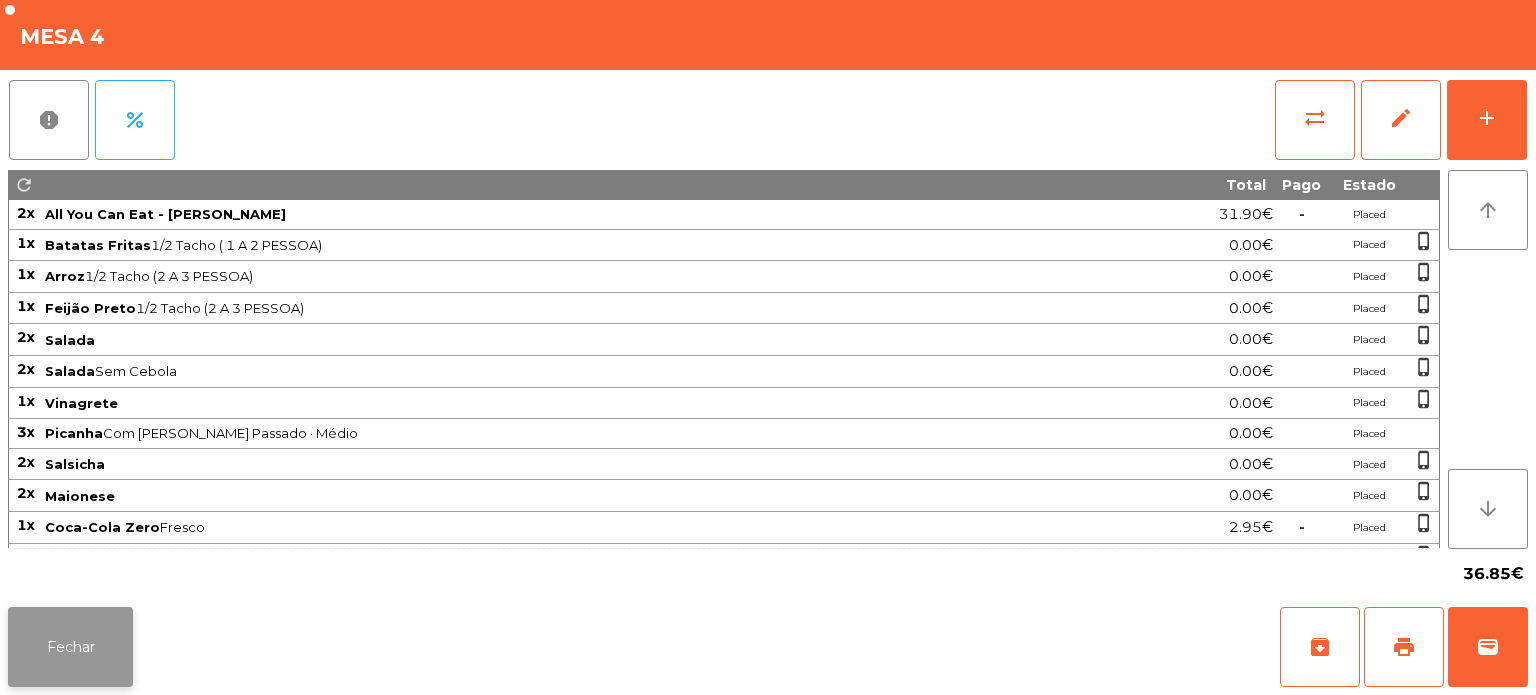 click on "Fechar" 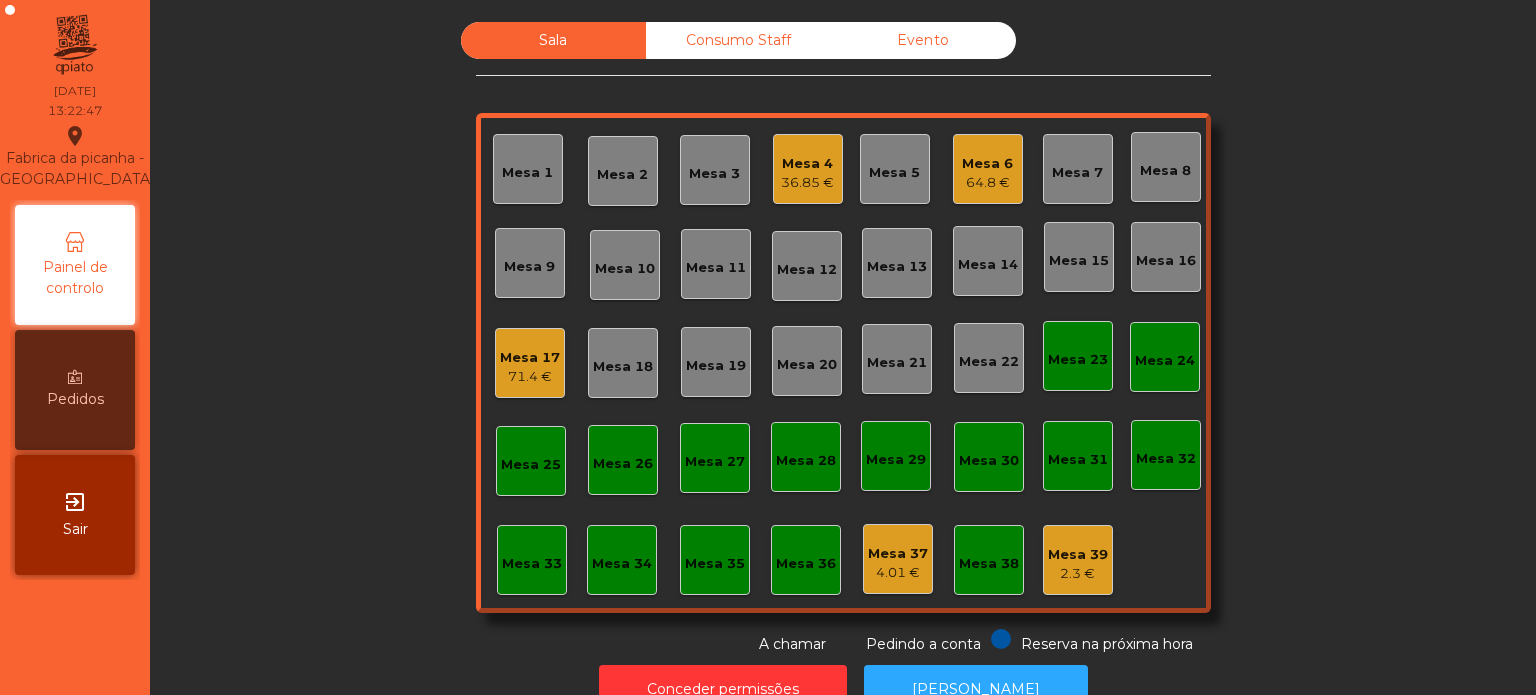 click on "Mesa 8" 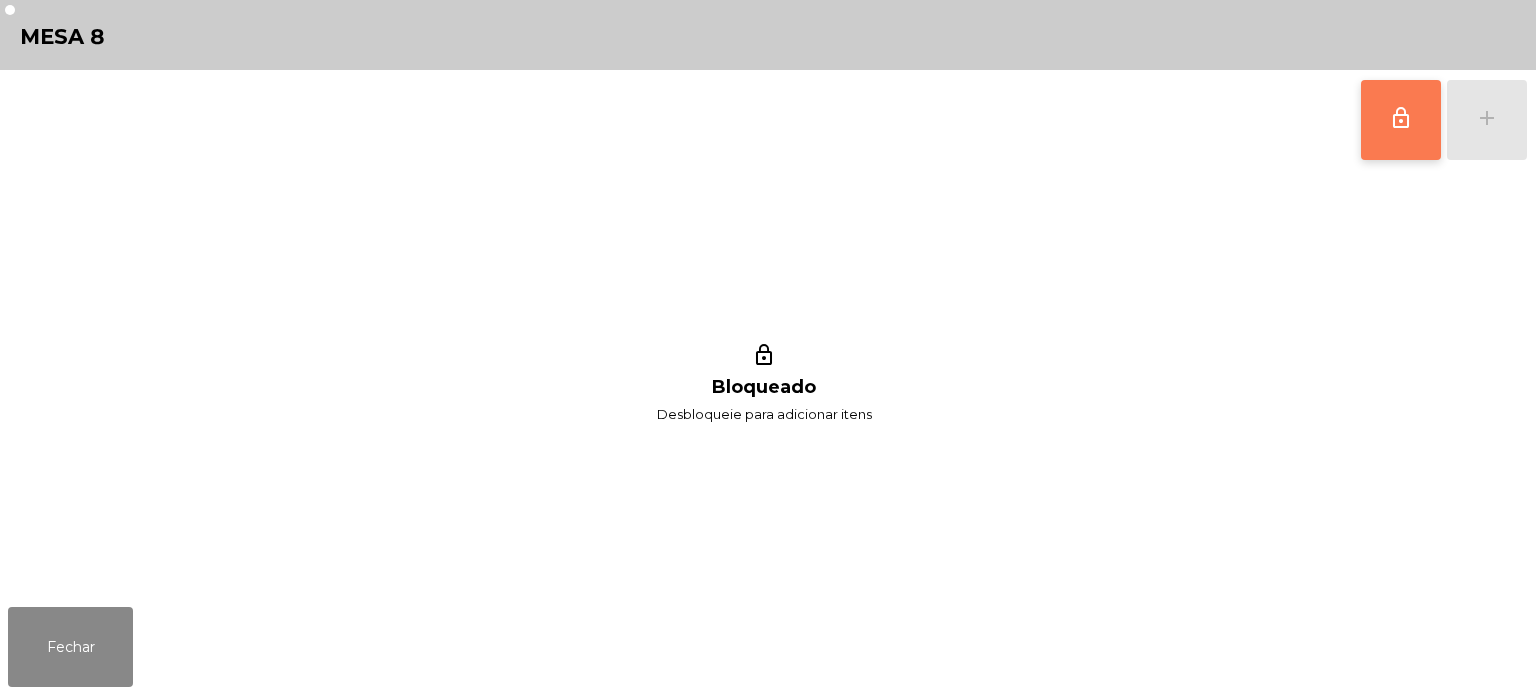 click on "lock_outline" 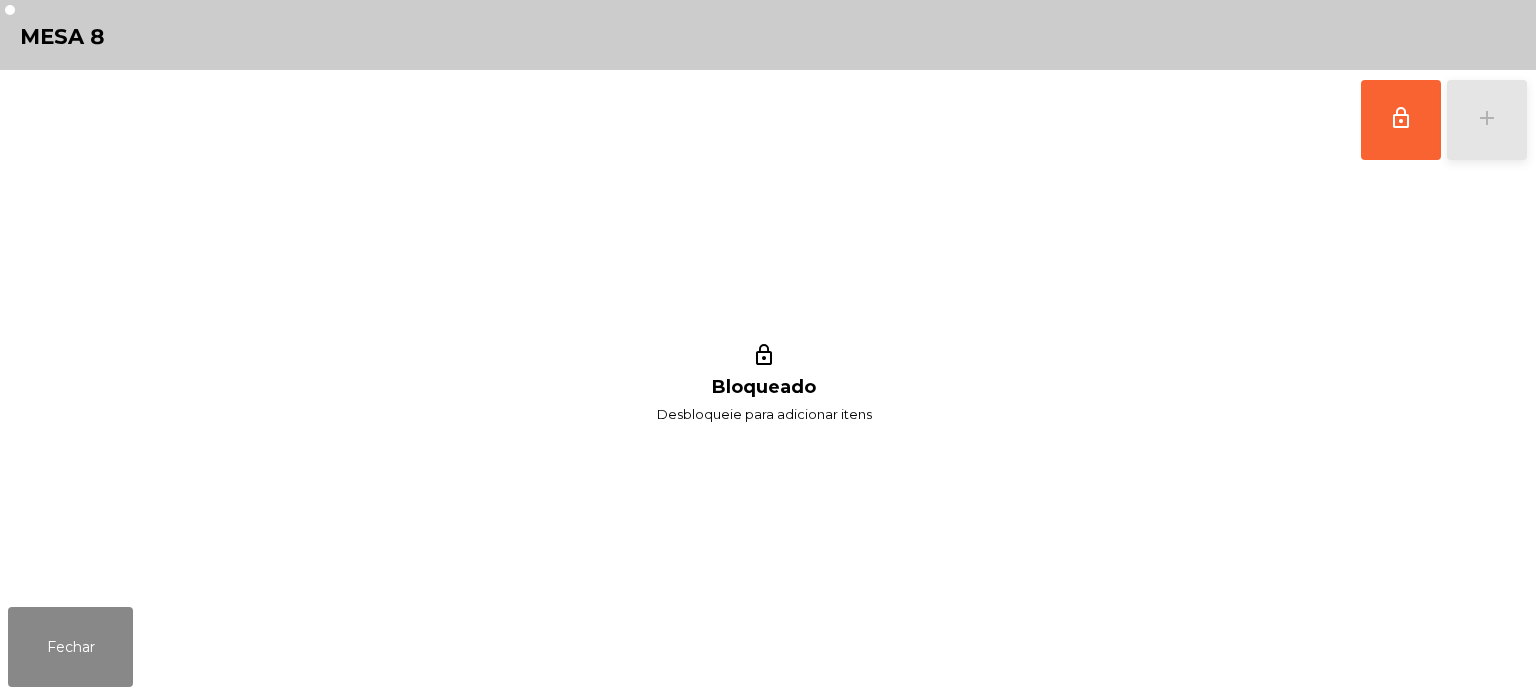 click on "add" 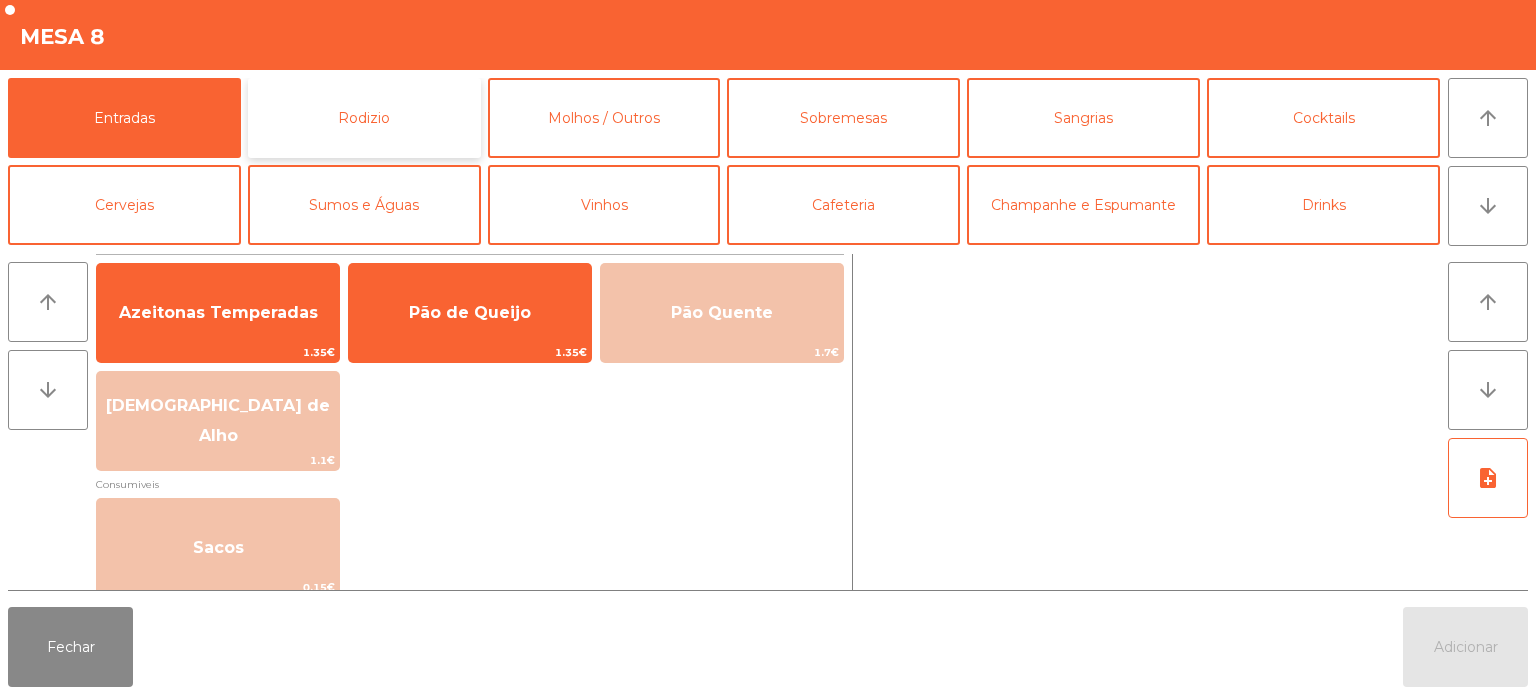 click on "Rodizio" 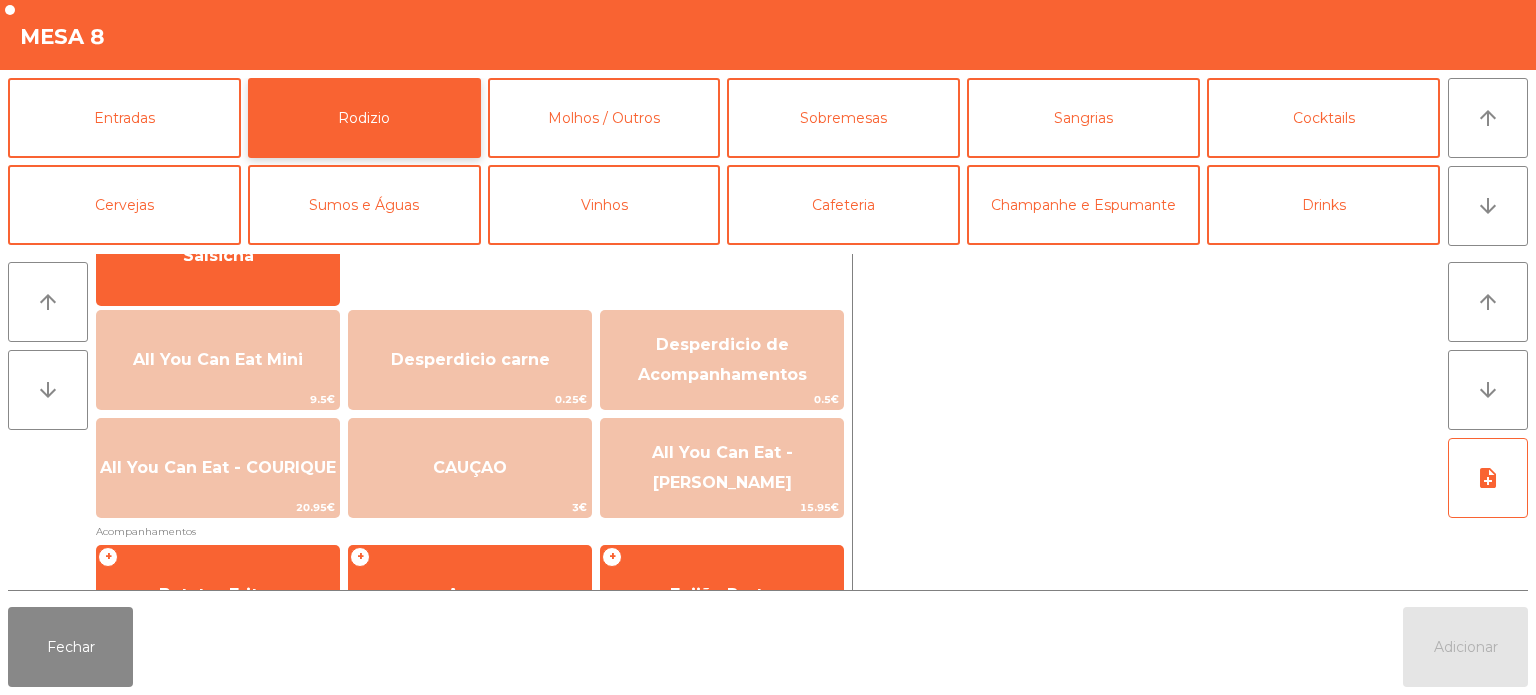 scroll, scrollTop: 201, scrollLeft: 0, axis: vertical 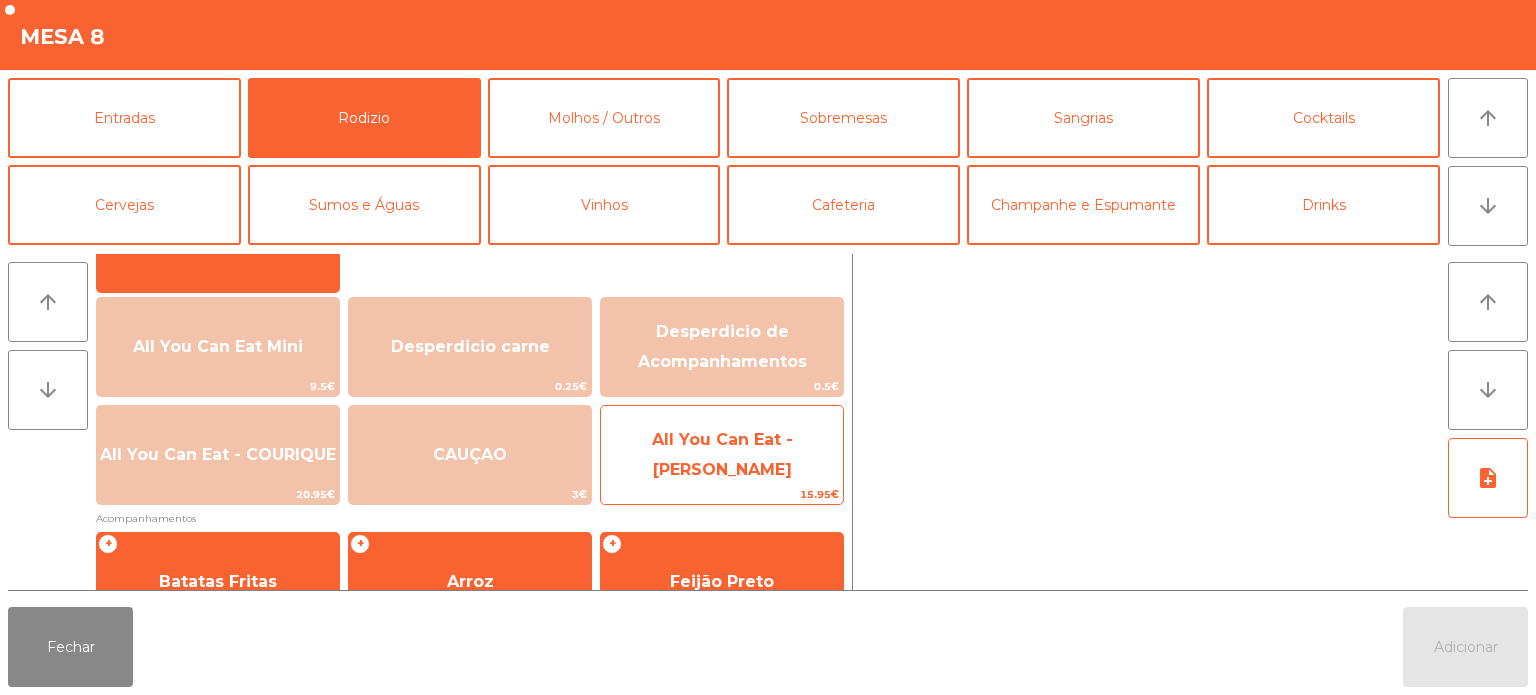 click on "All You Can Eat - [PERSON_NAME]" 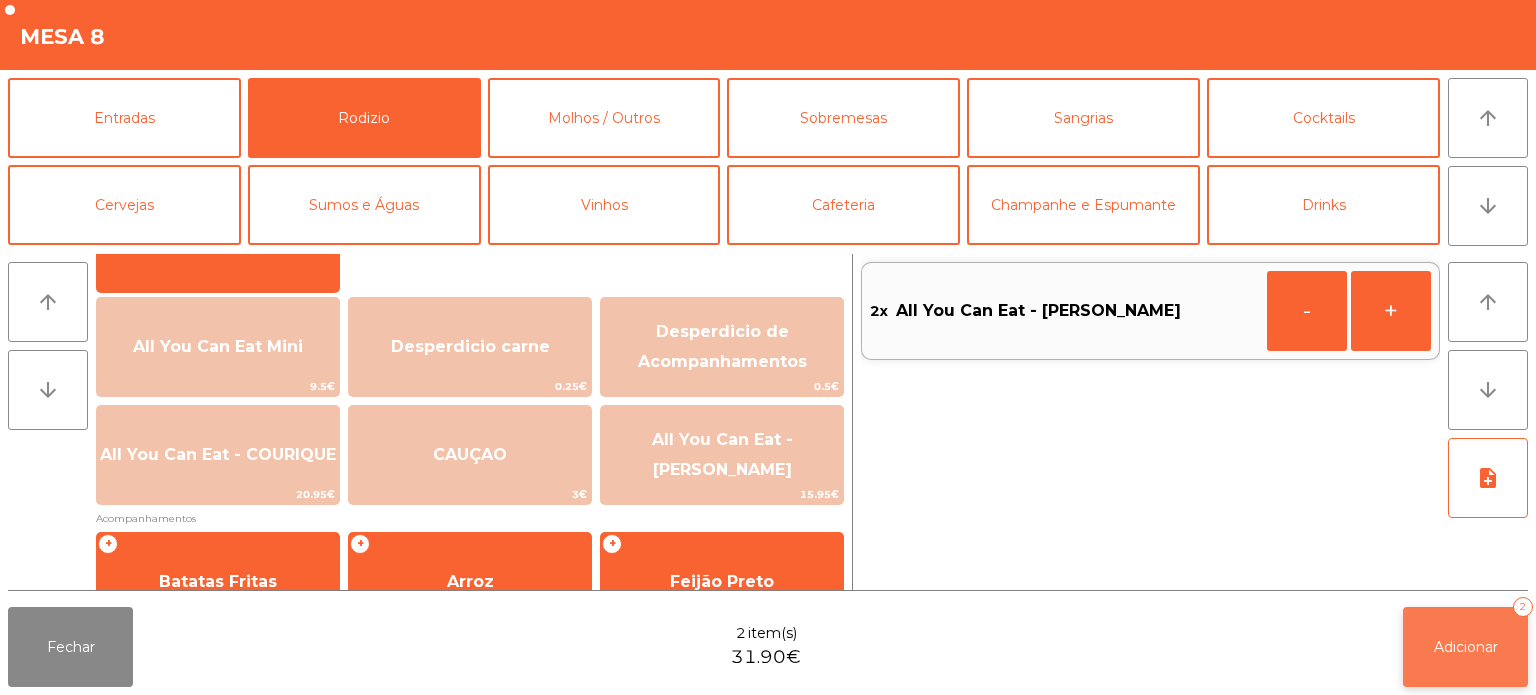 click on "Adicionar" 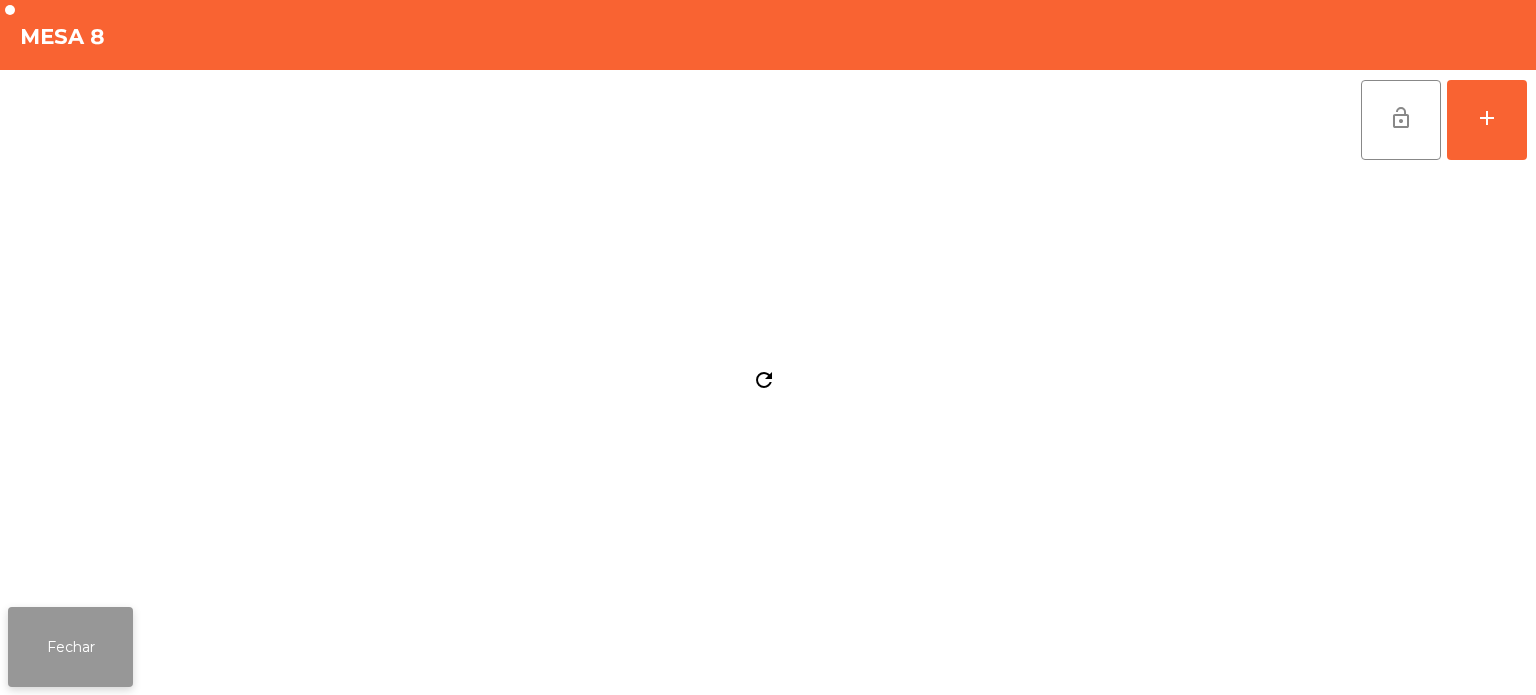 click on "Fechar" 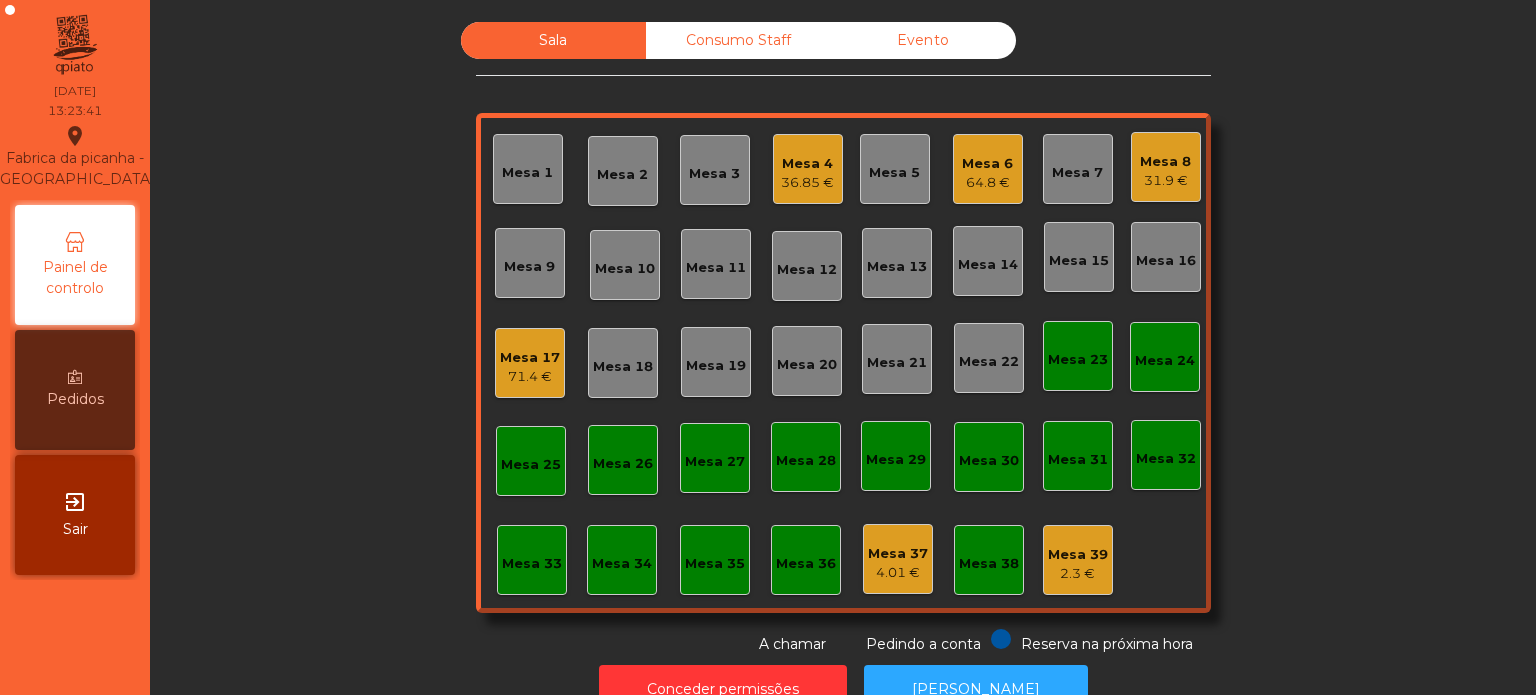 click on "Mesa 9" 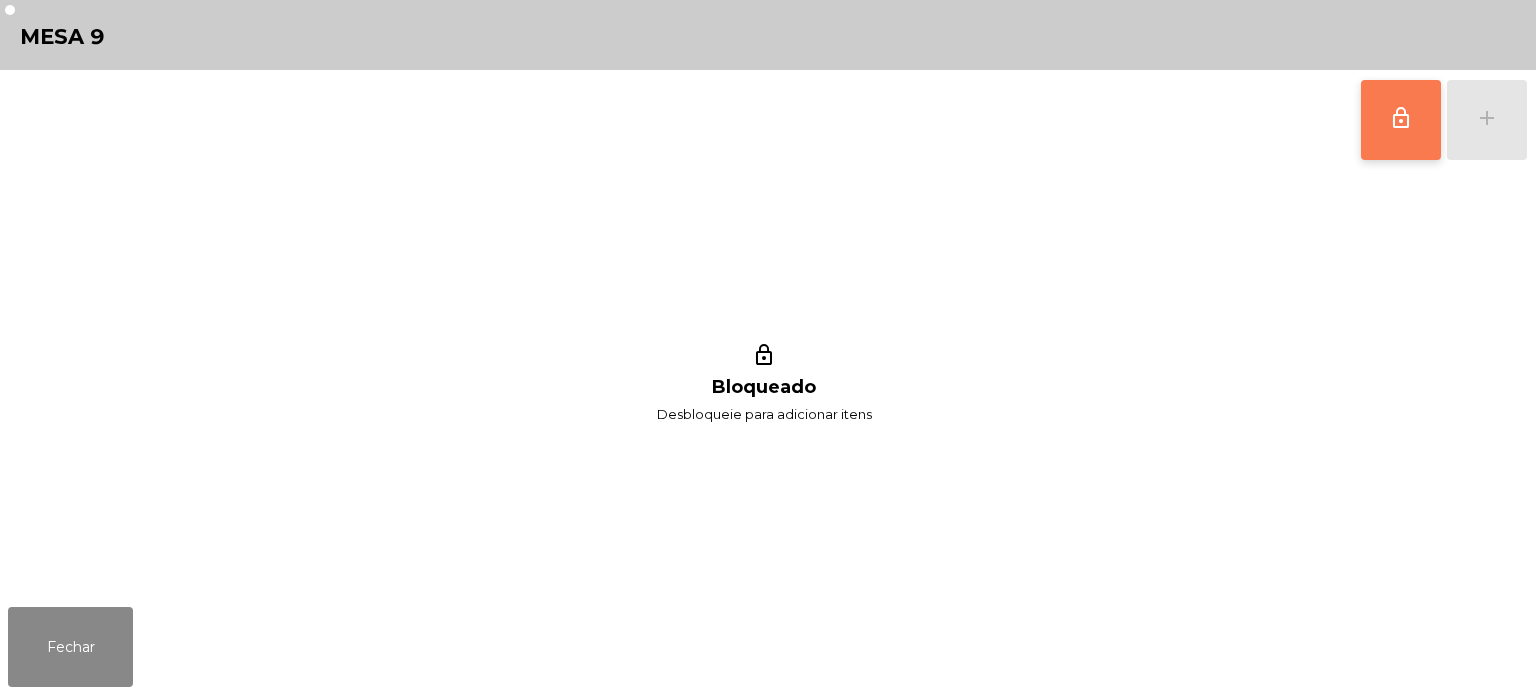 click on "lock_outline" 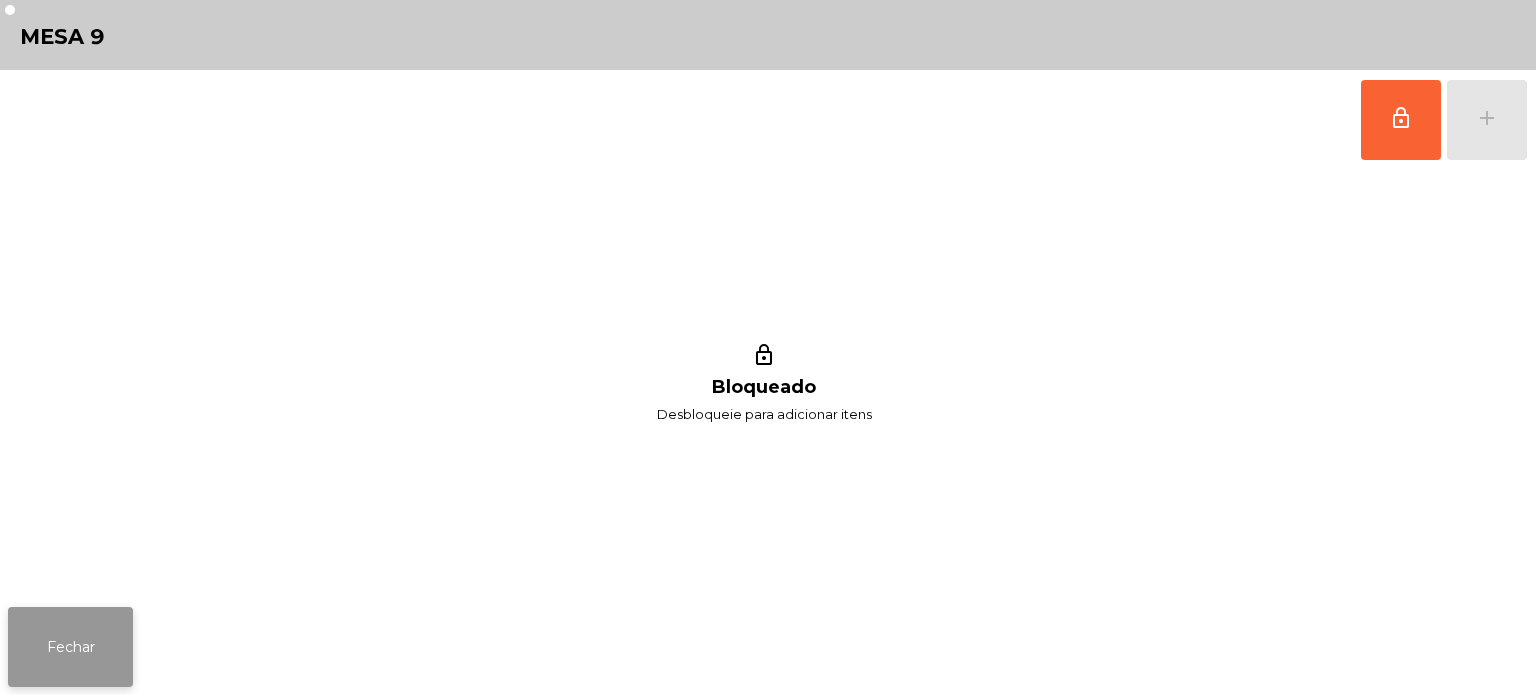 click on "Fechar" 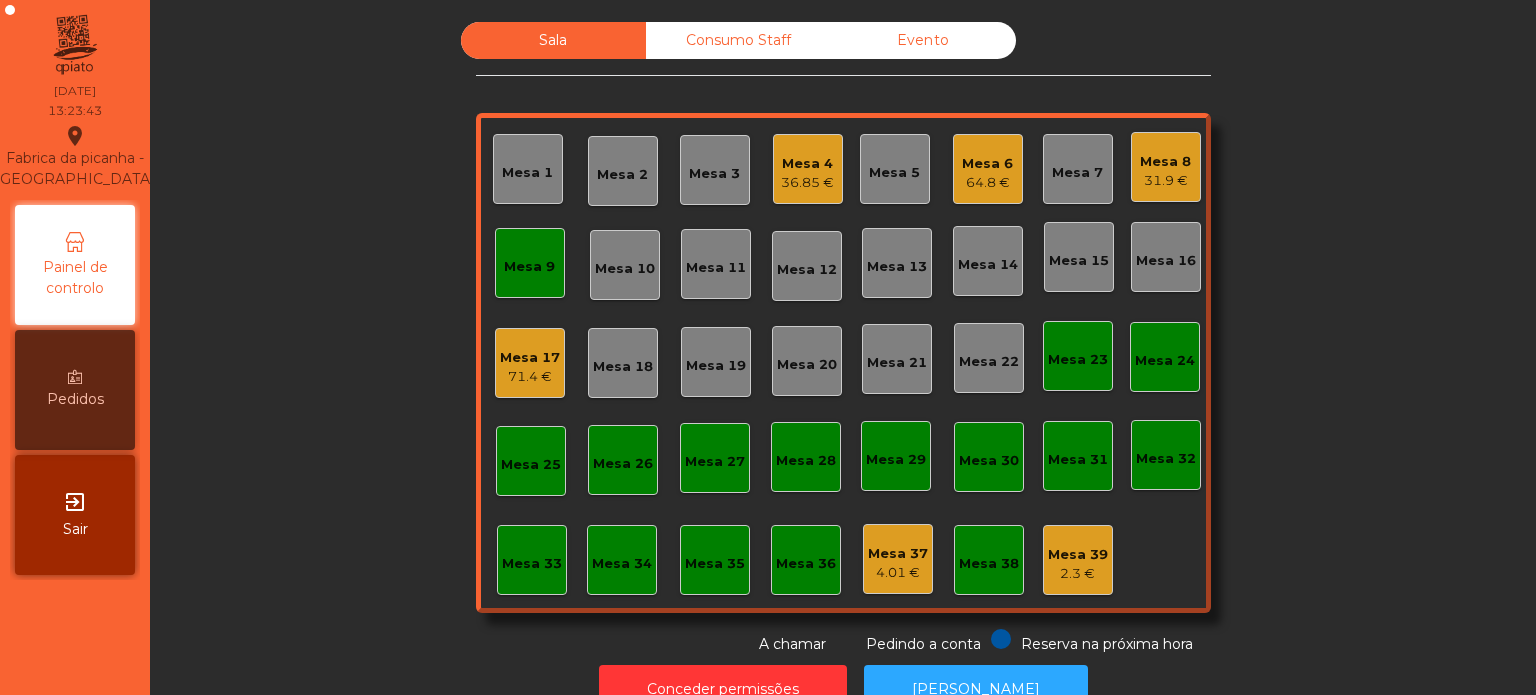 click on "Mesa 8   31.9 €" 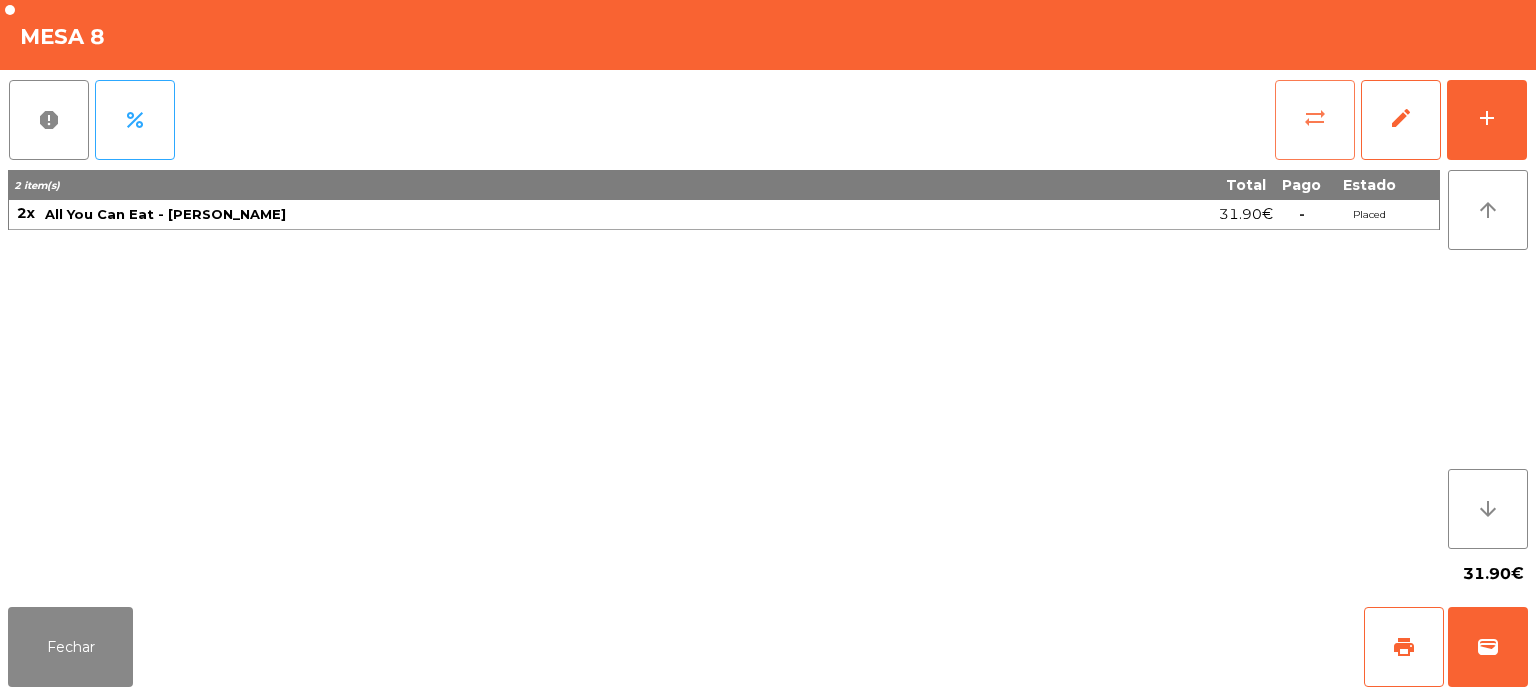 click on "sync_alt" 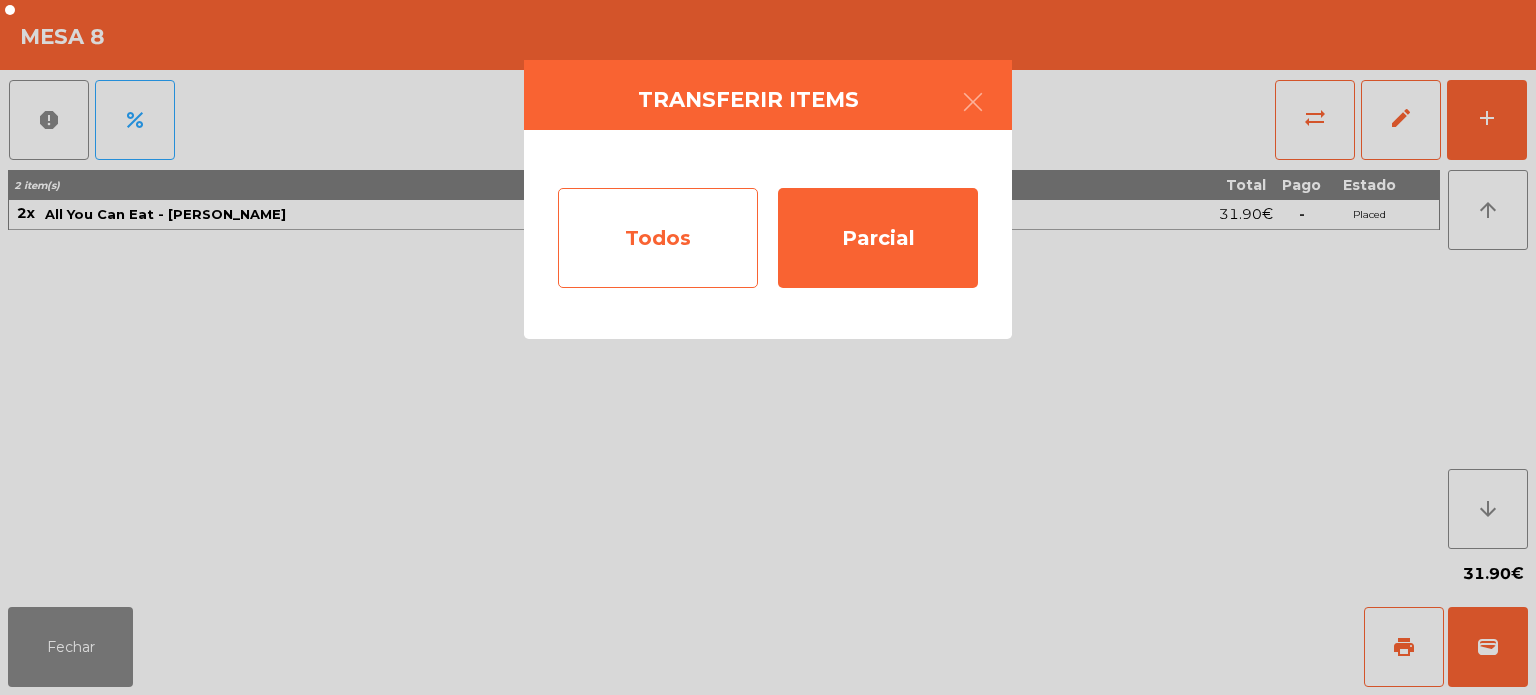click on "Todos" 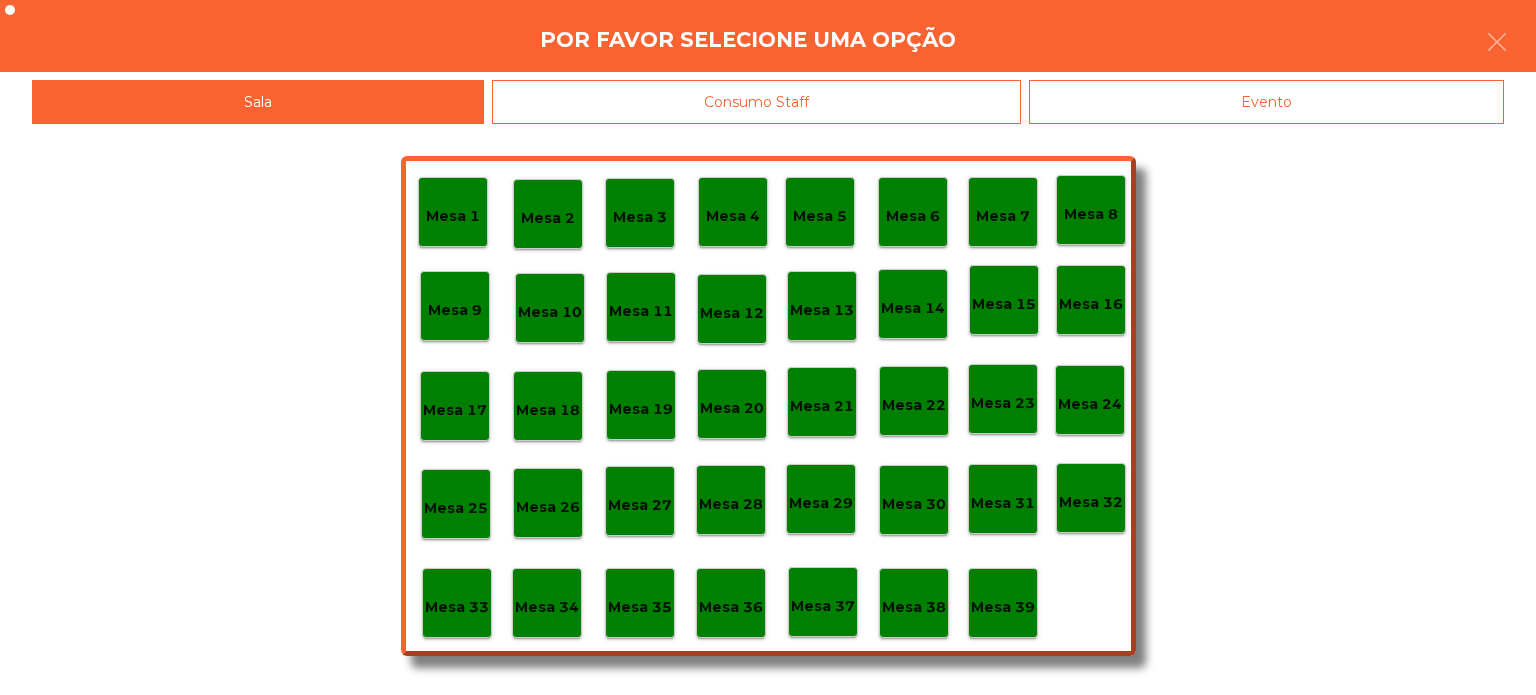 click on "Mesa 9" 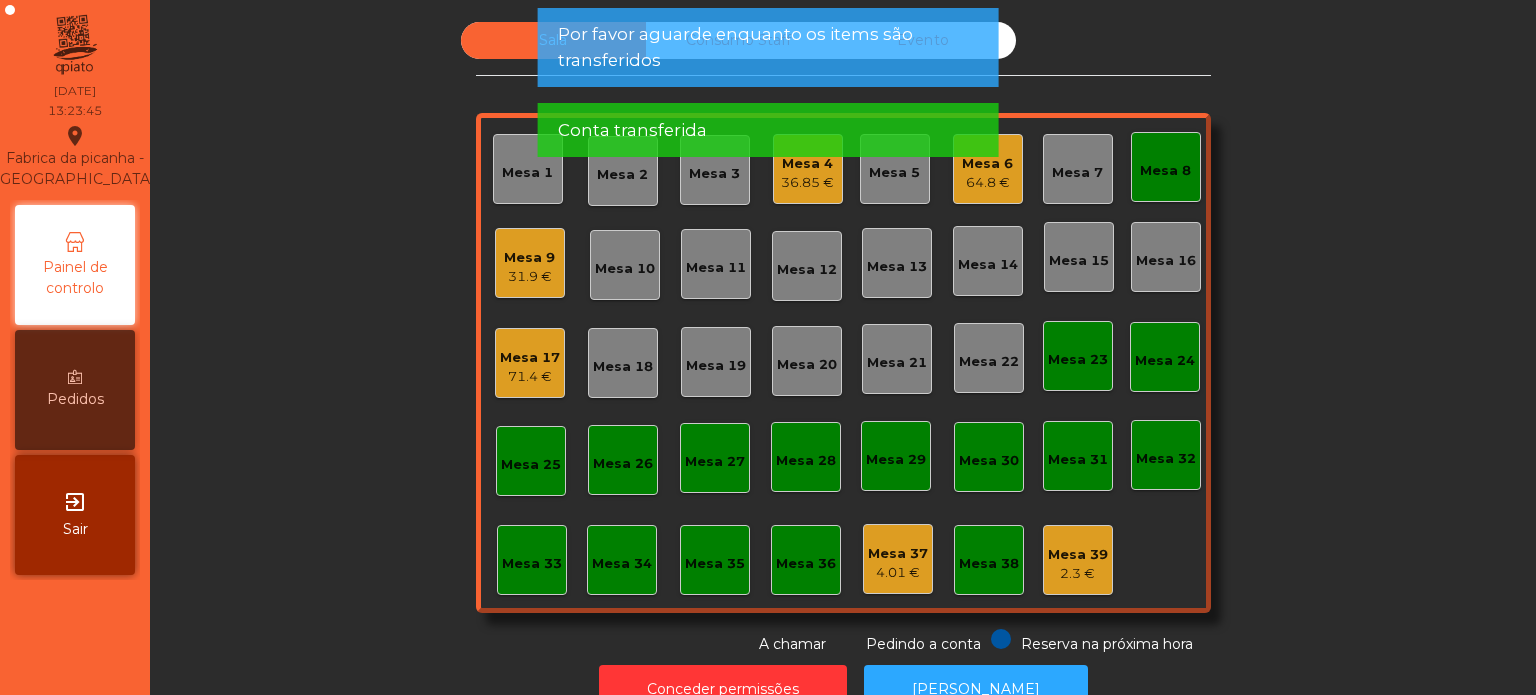 click on "Mesa 8" 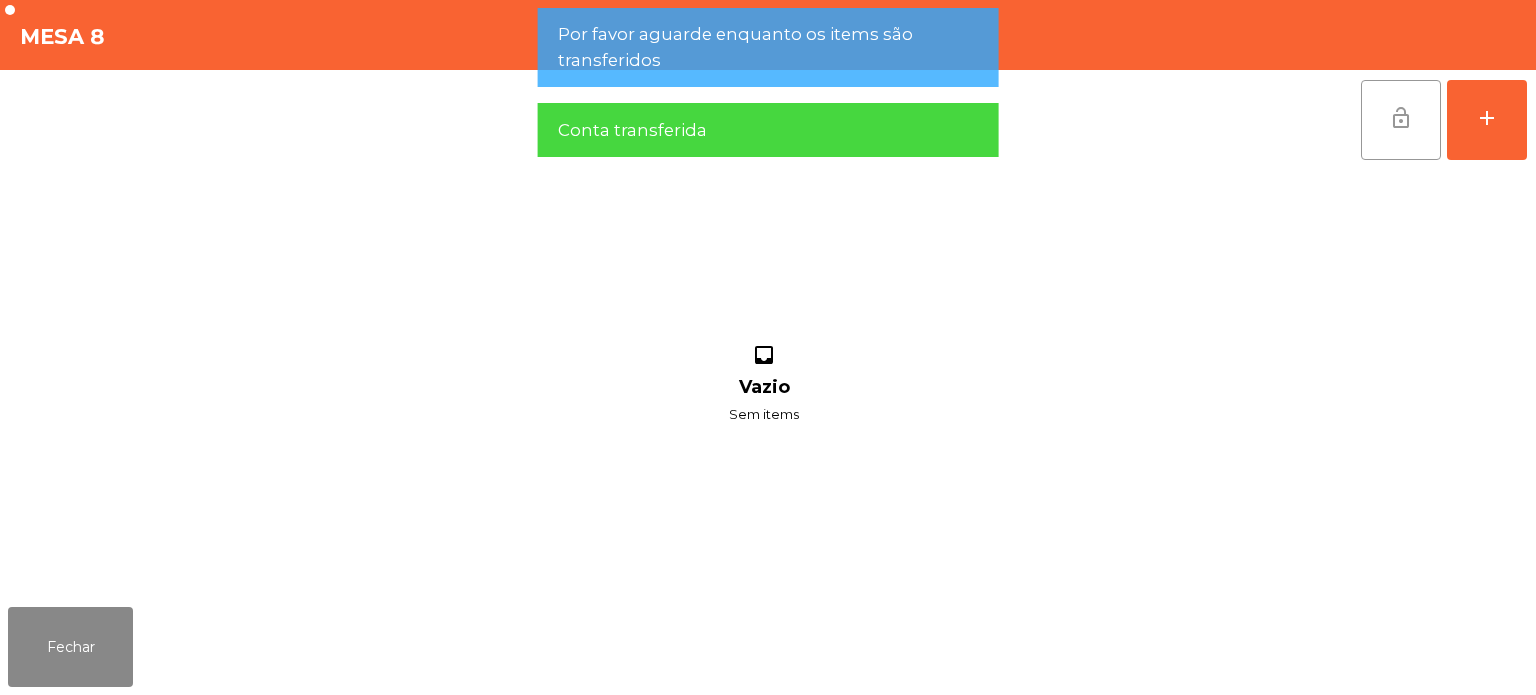 click on "lock_open" 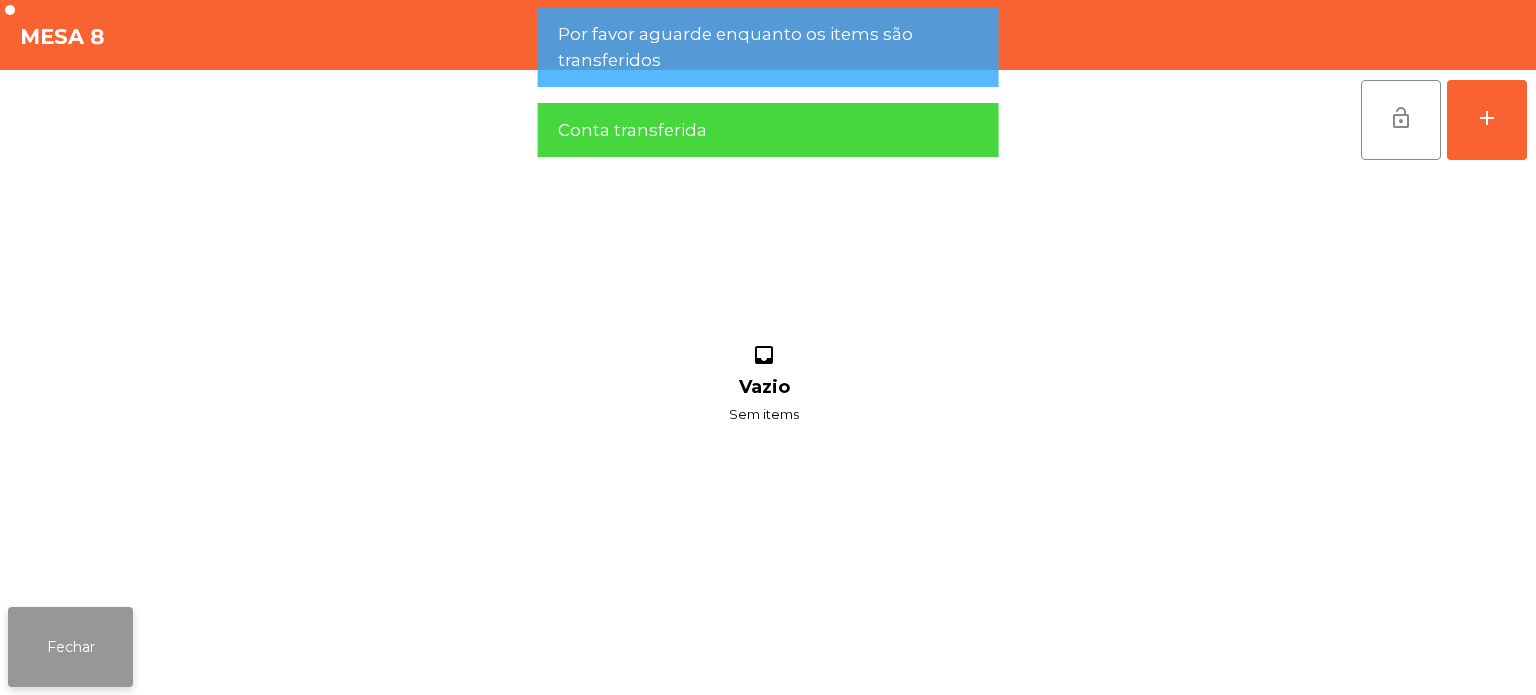 click on "Fechar" 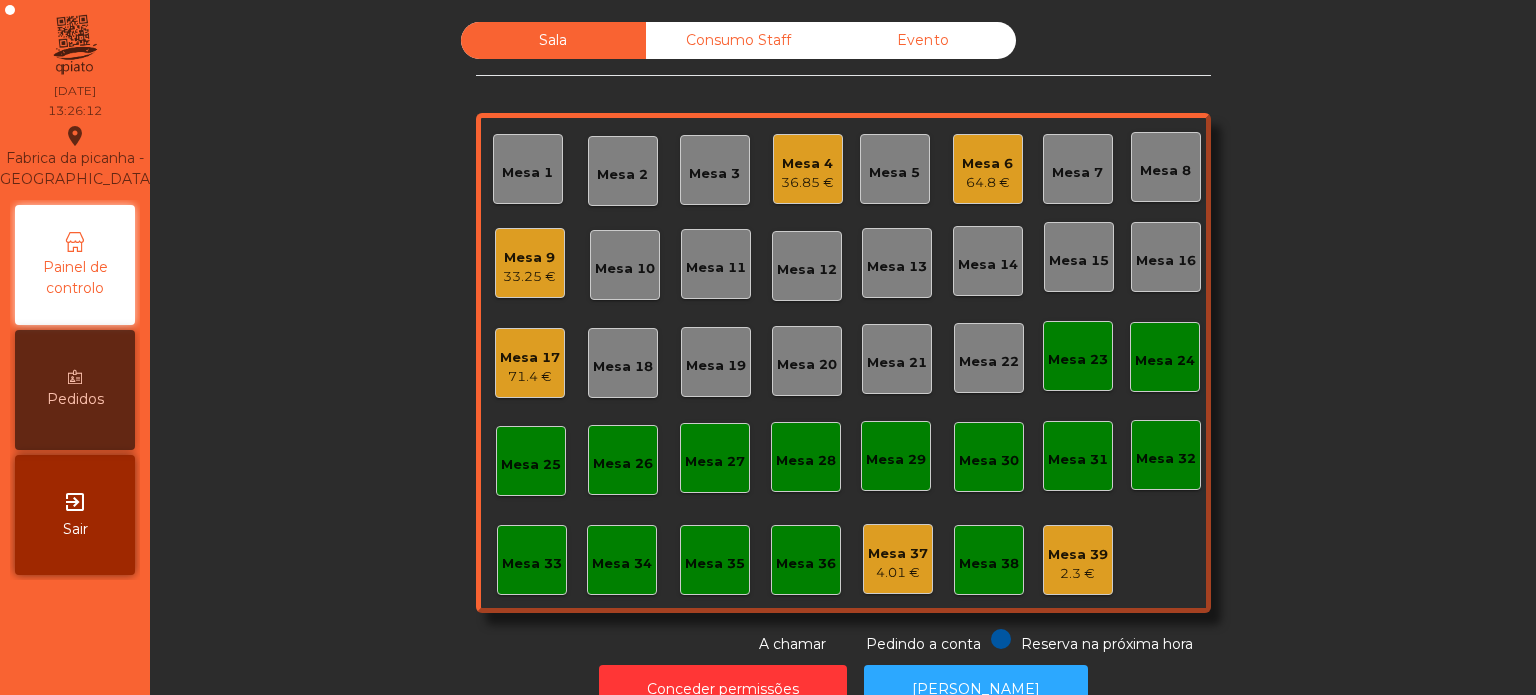 click on "33.25 €" 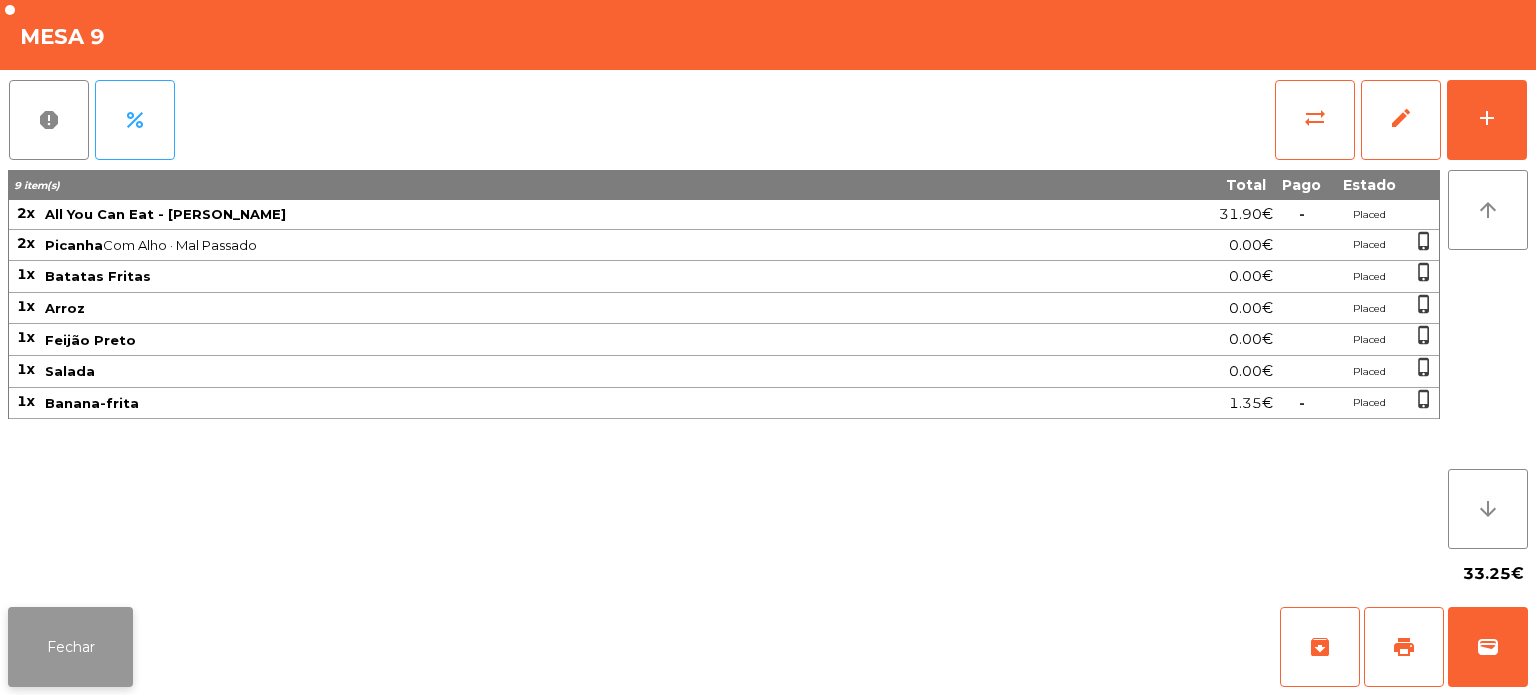 click on "Fechar" 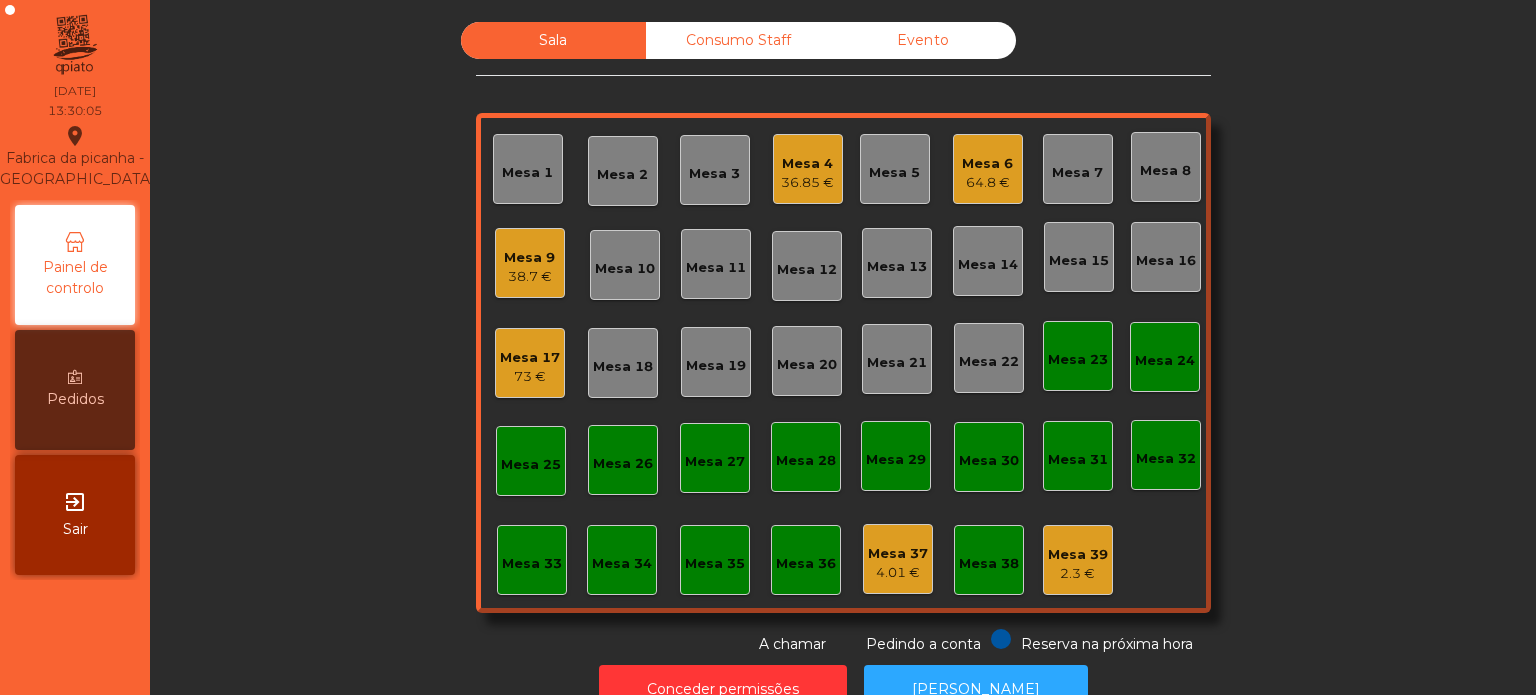 click on "Mesa 4   36.85 €" 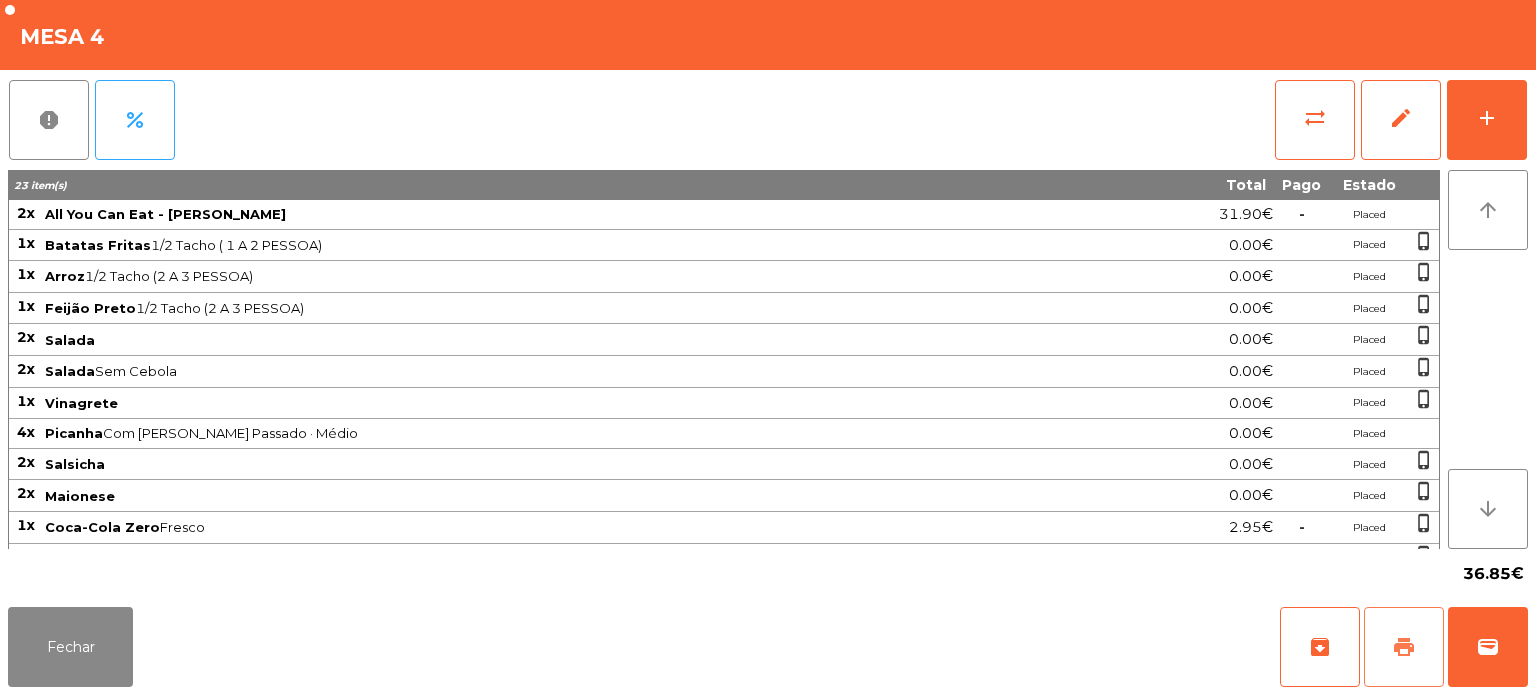 click on "print" 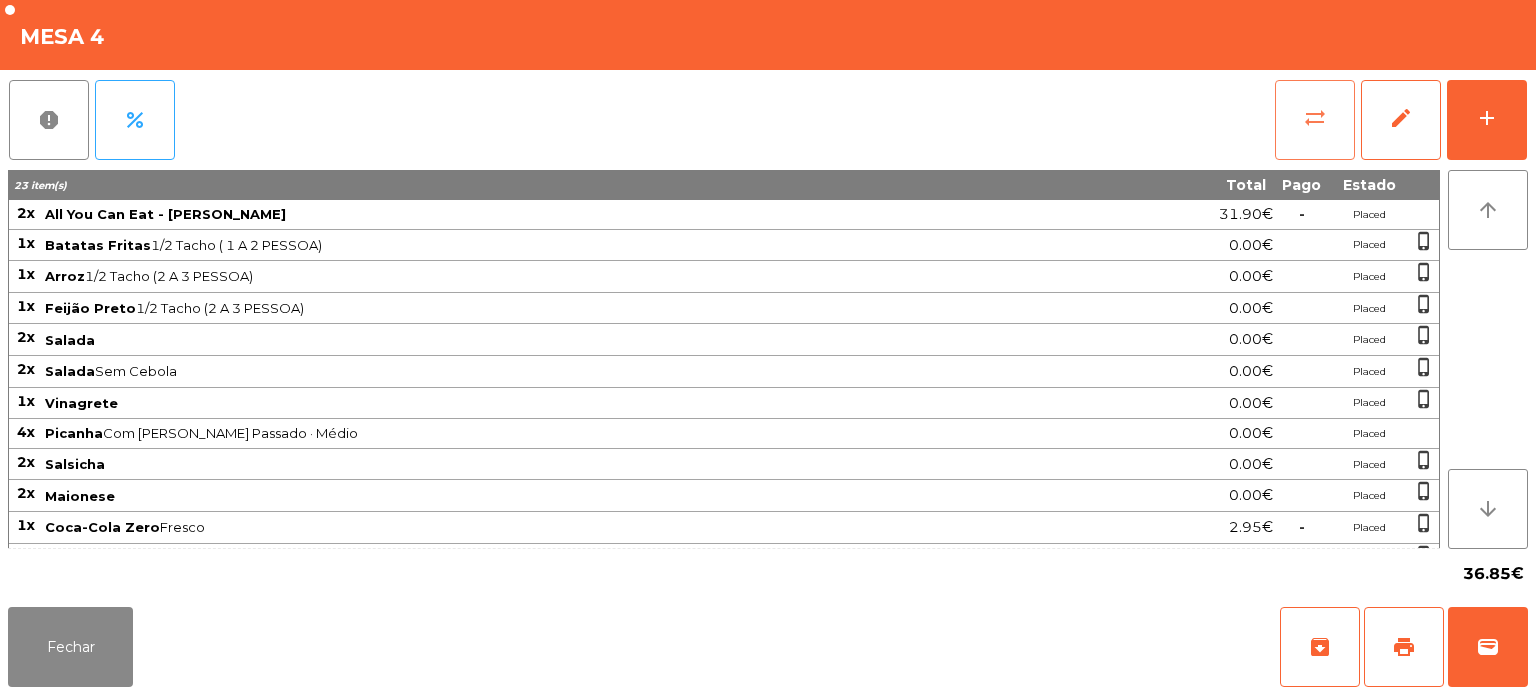 click on "sync_alt" 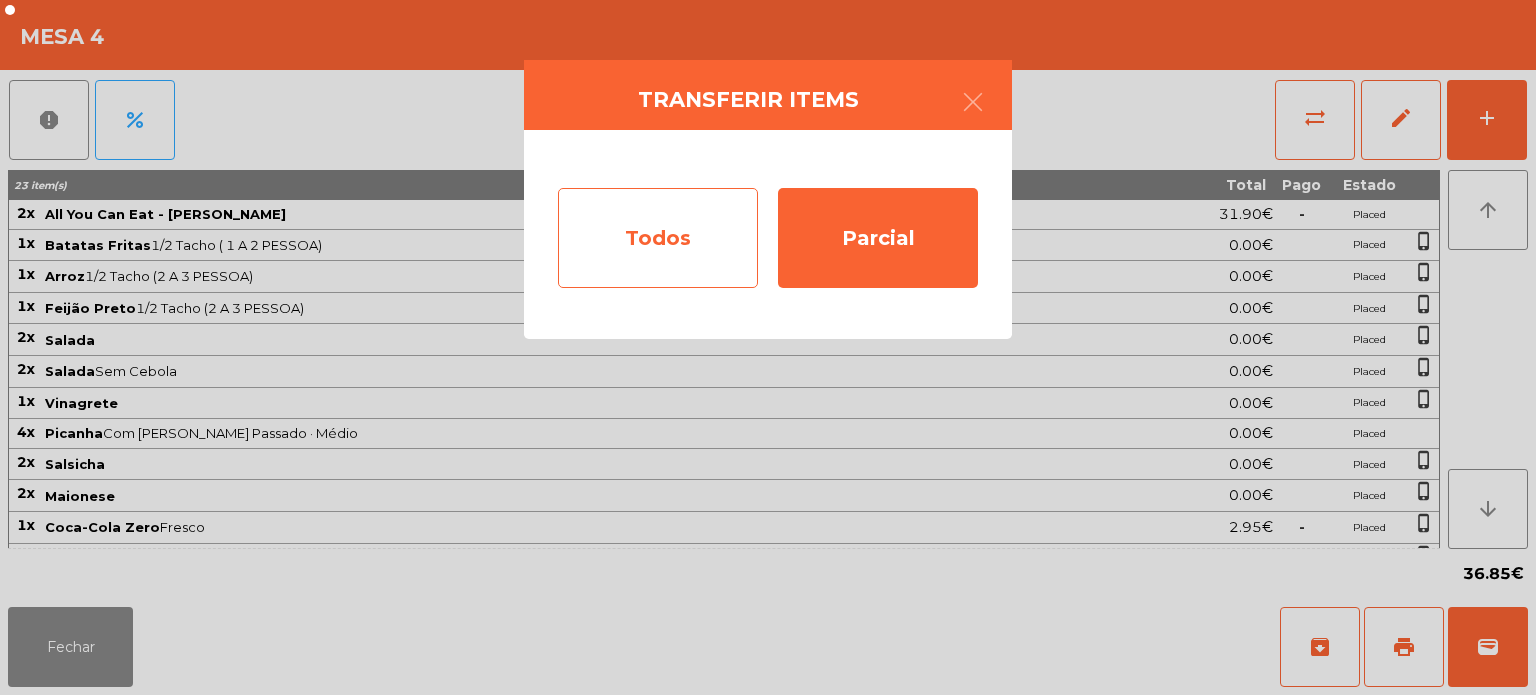 click on "Todos" 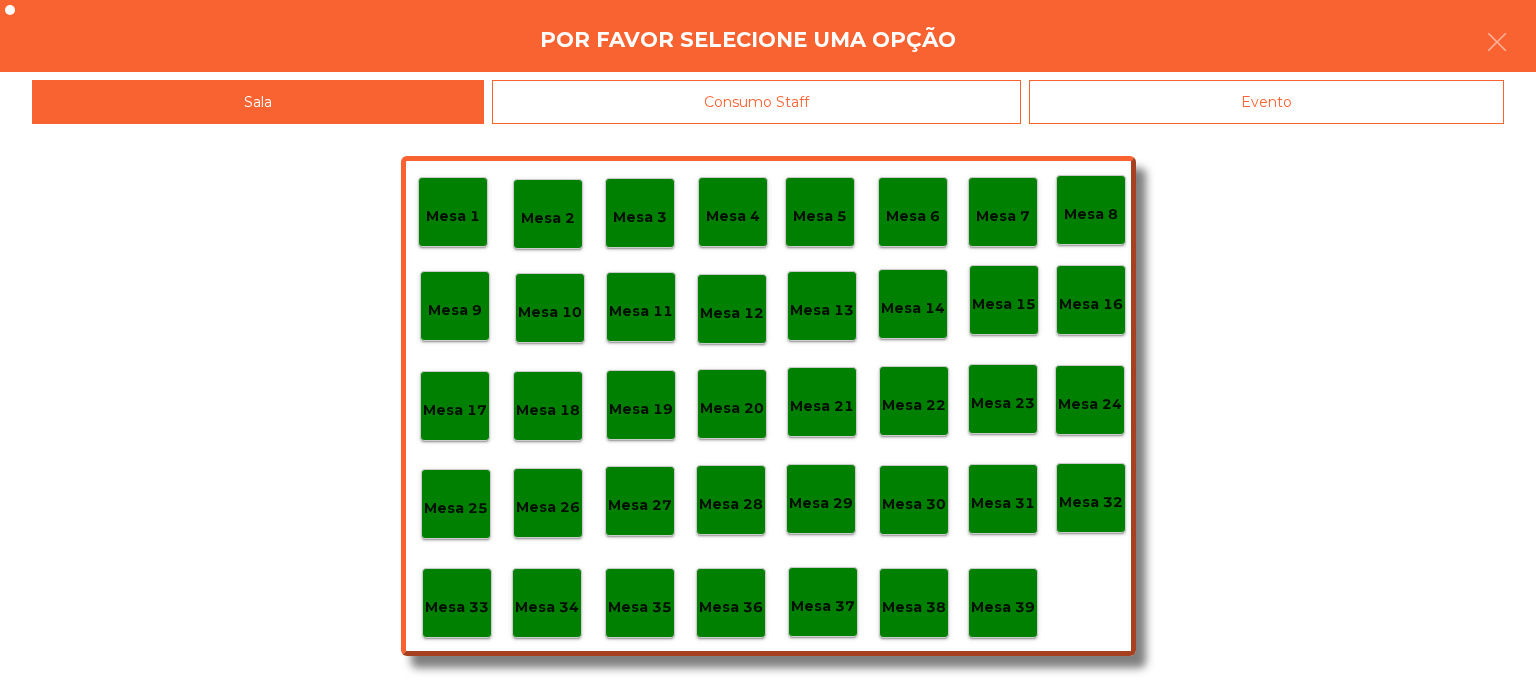 click on "Evento" 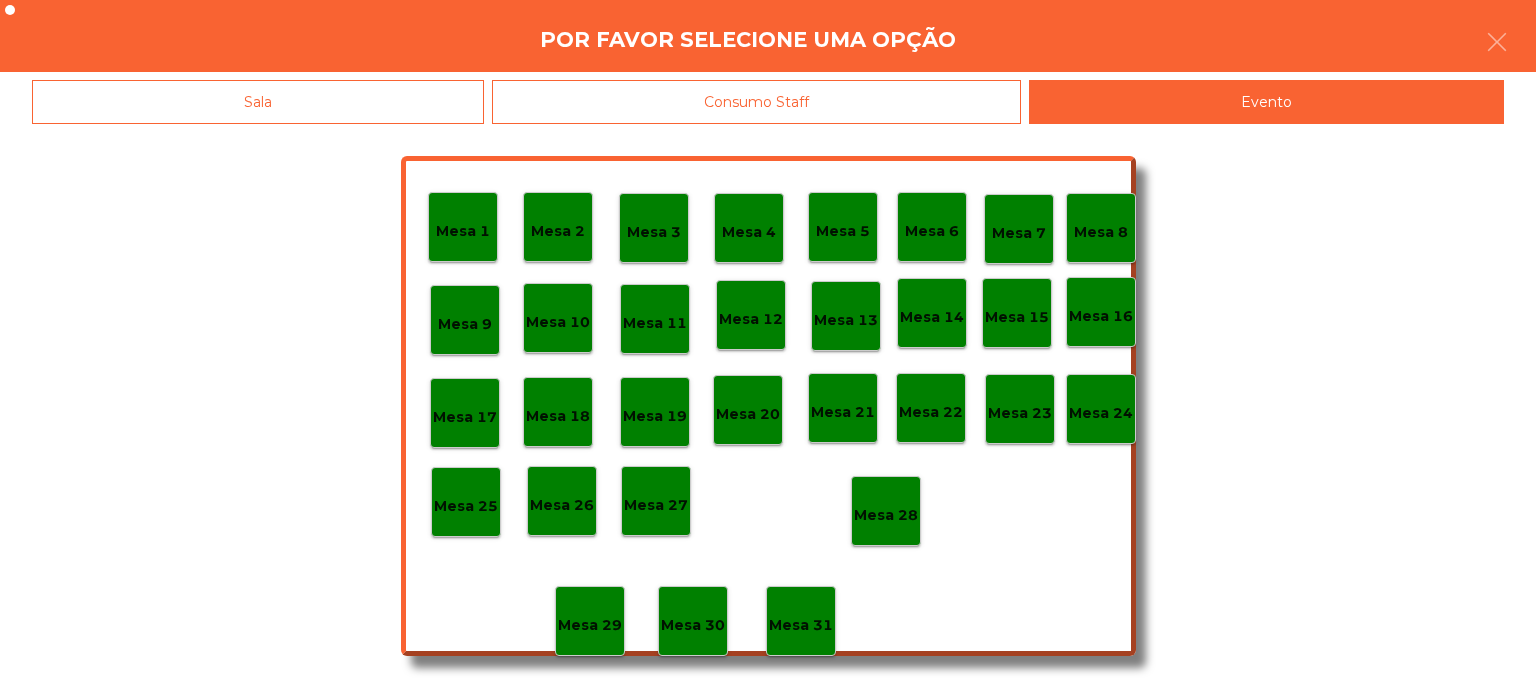 click on "Mesa 28" 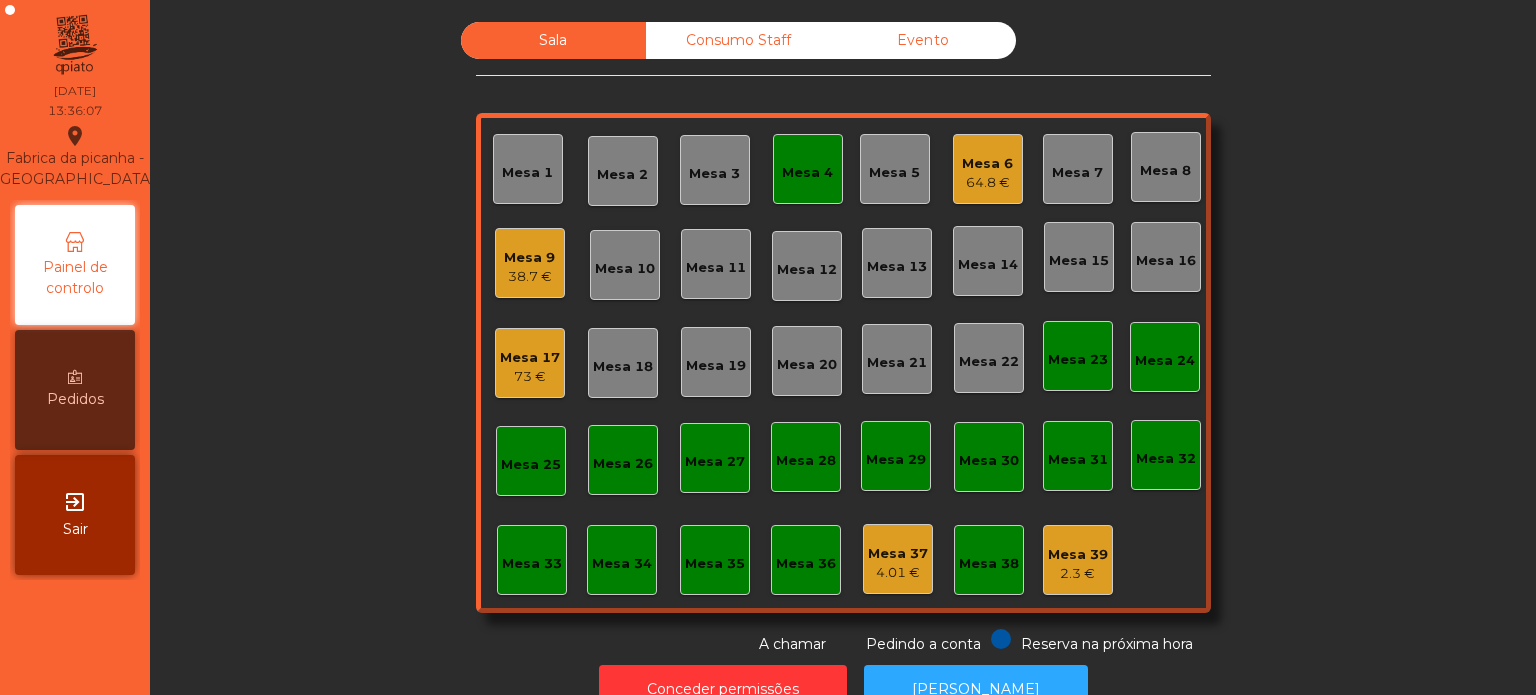 click on "Mesa 4" 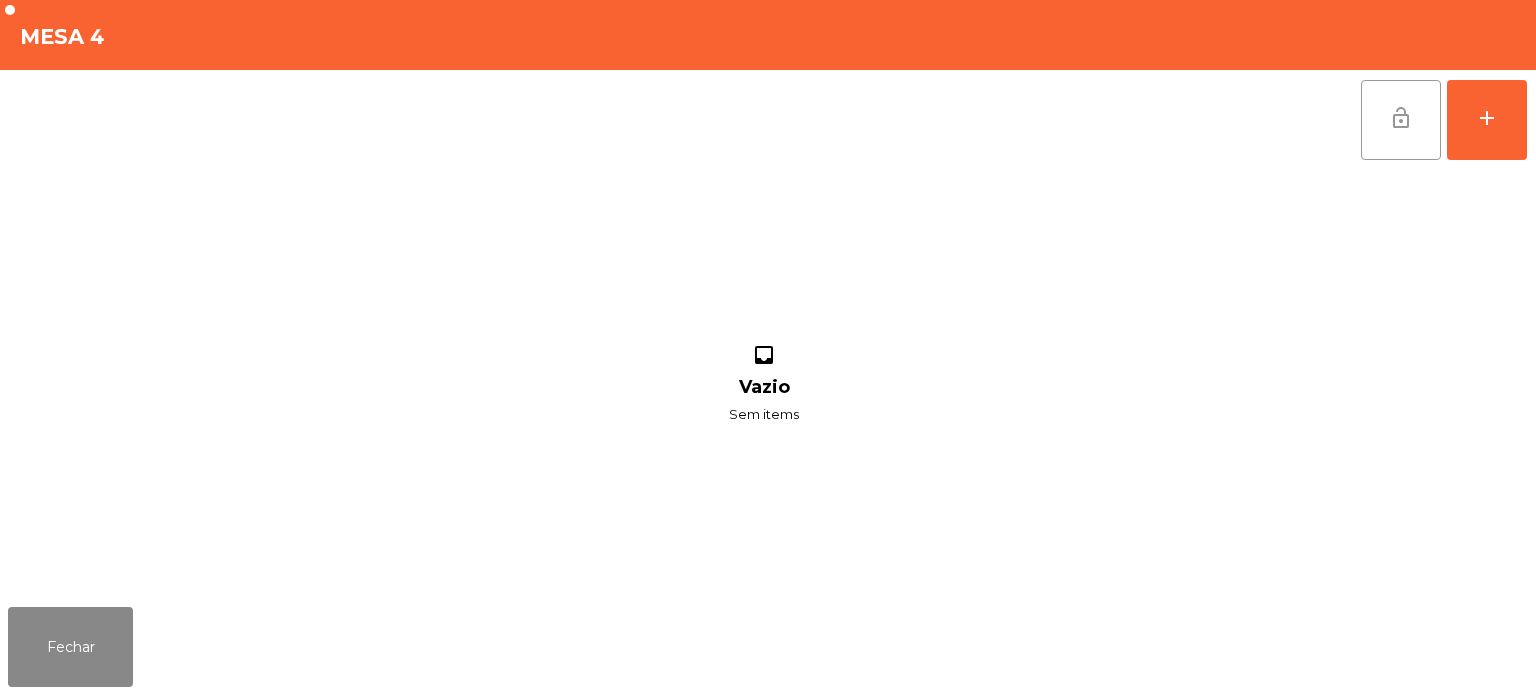 click on "lock_open" 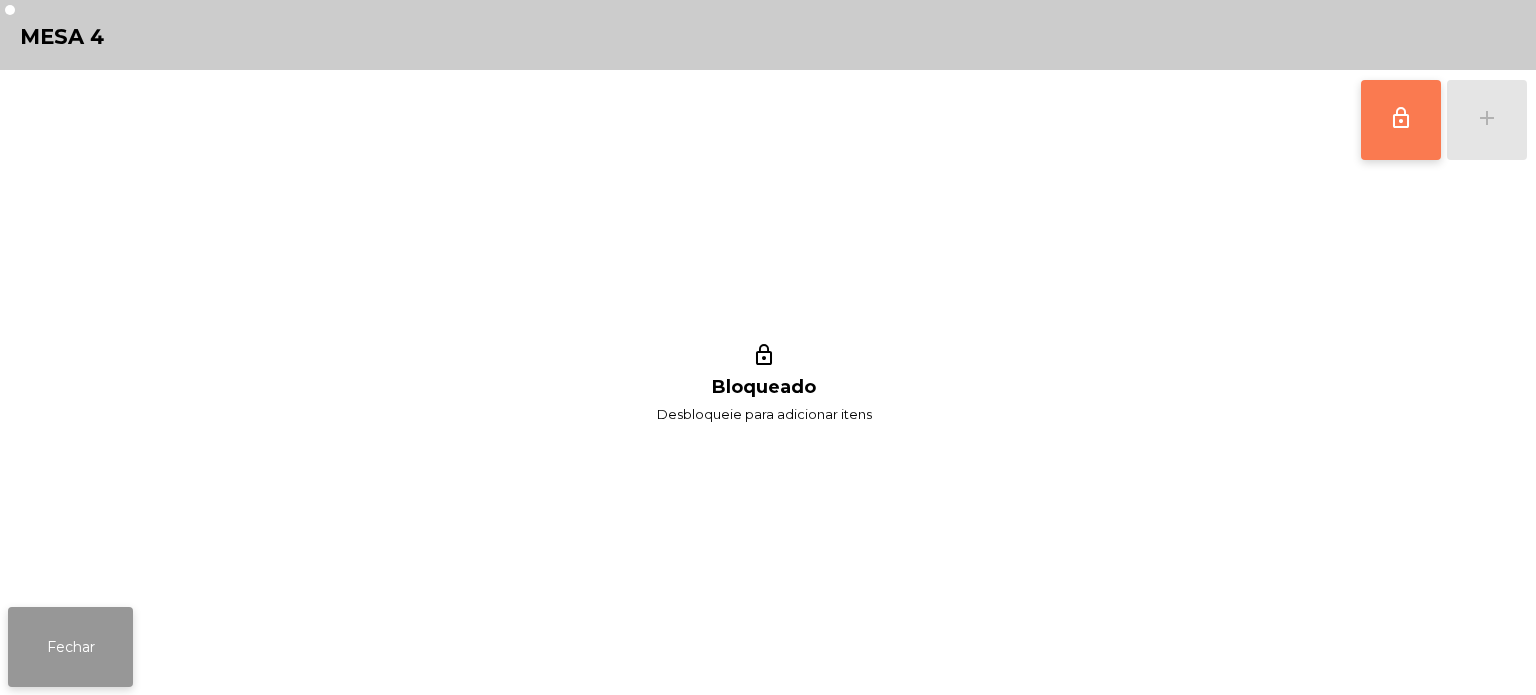 click on "Fechar" 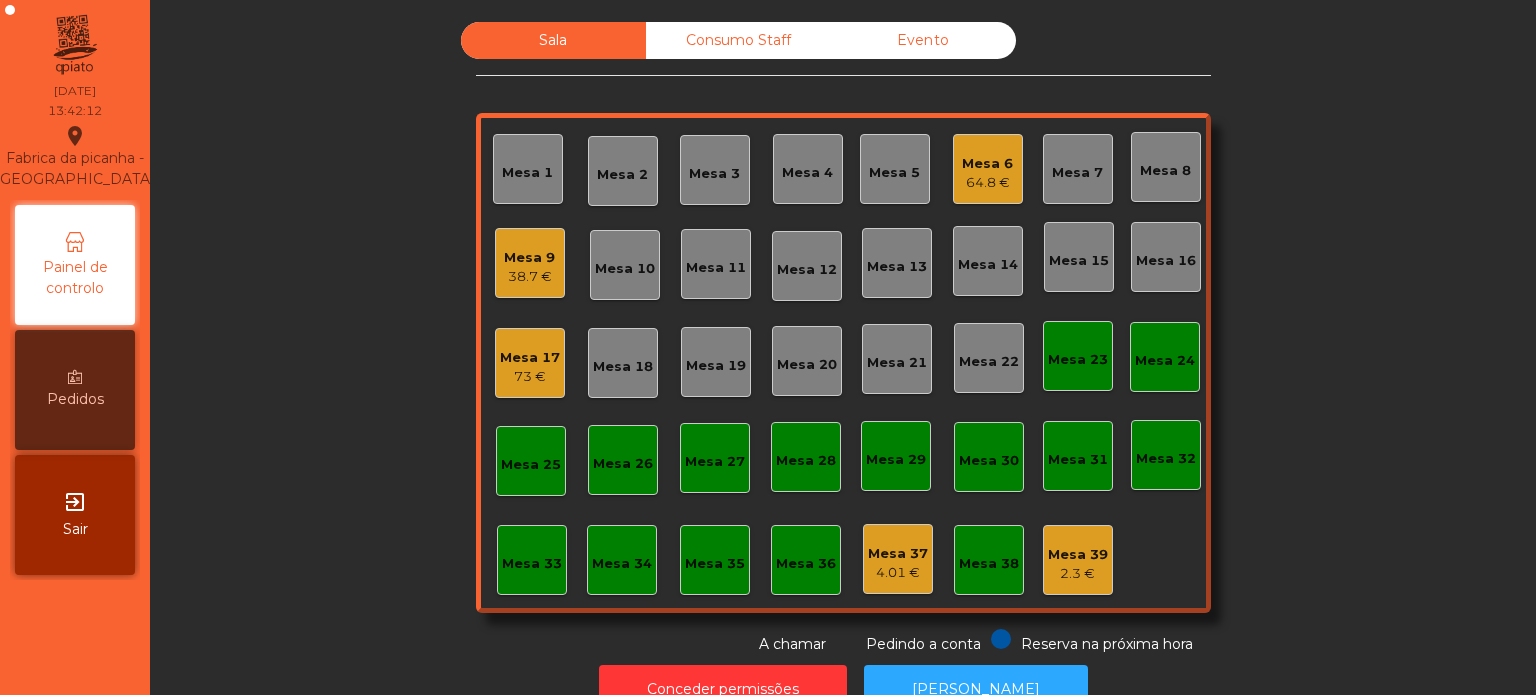 click on "Mesa 4" 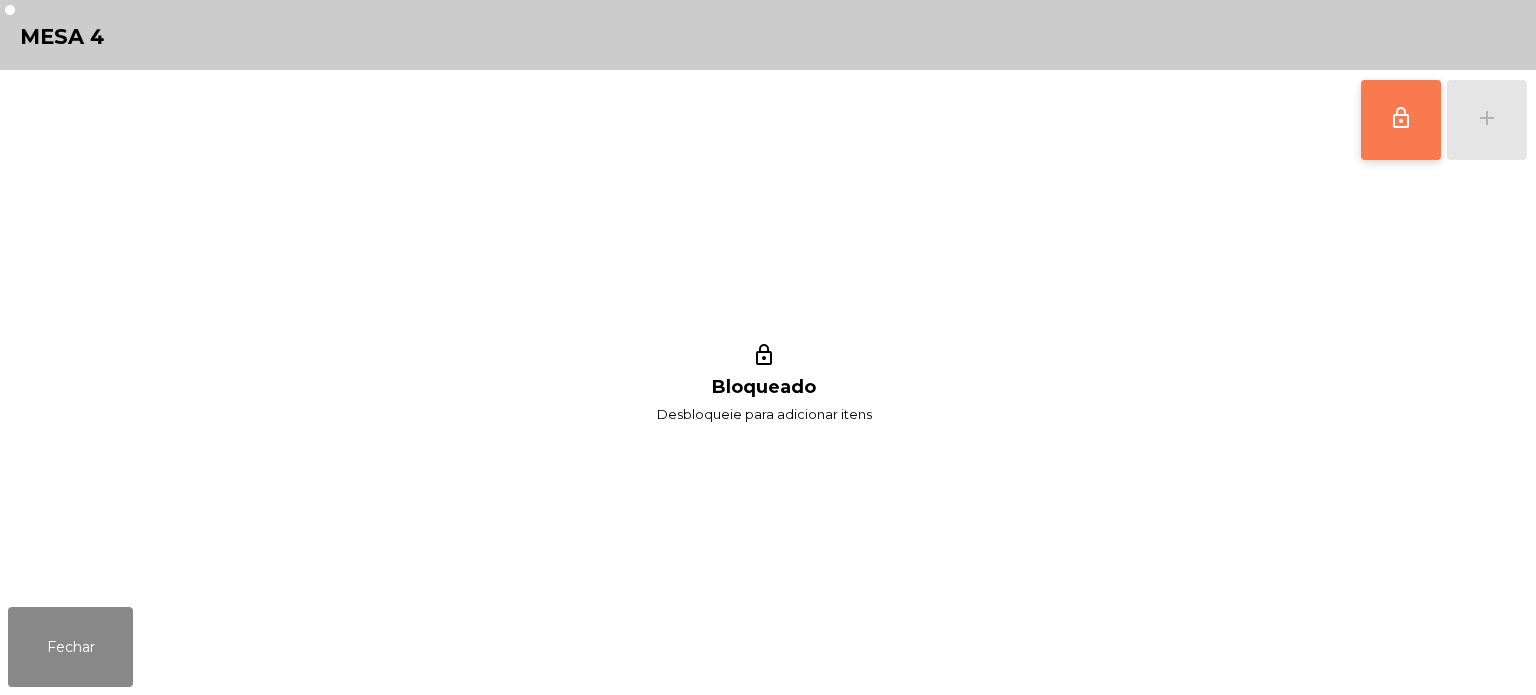 click on "lock_outline" 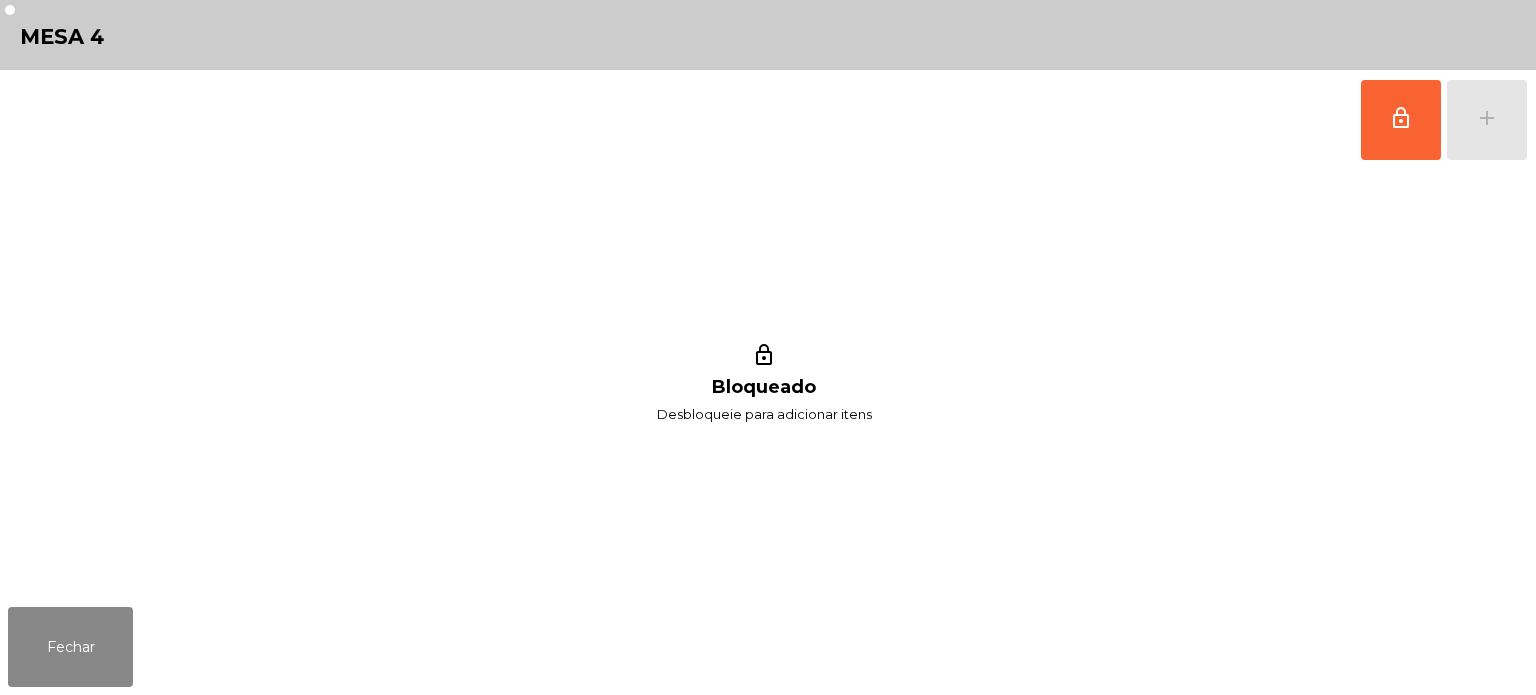 click on "lock_outline   add" 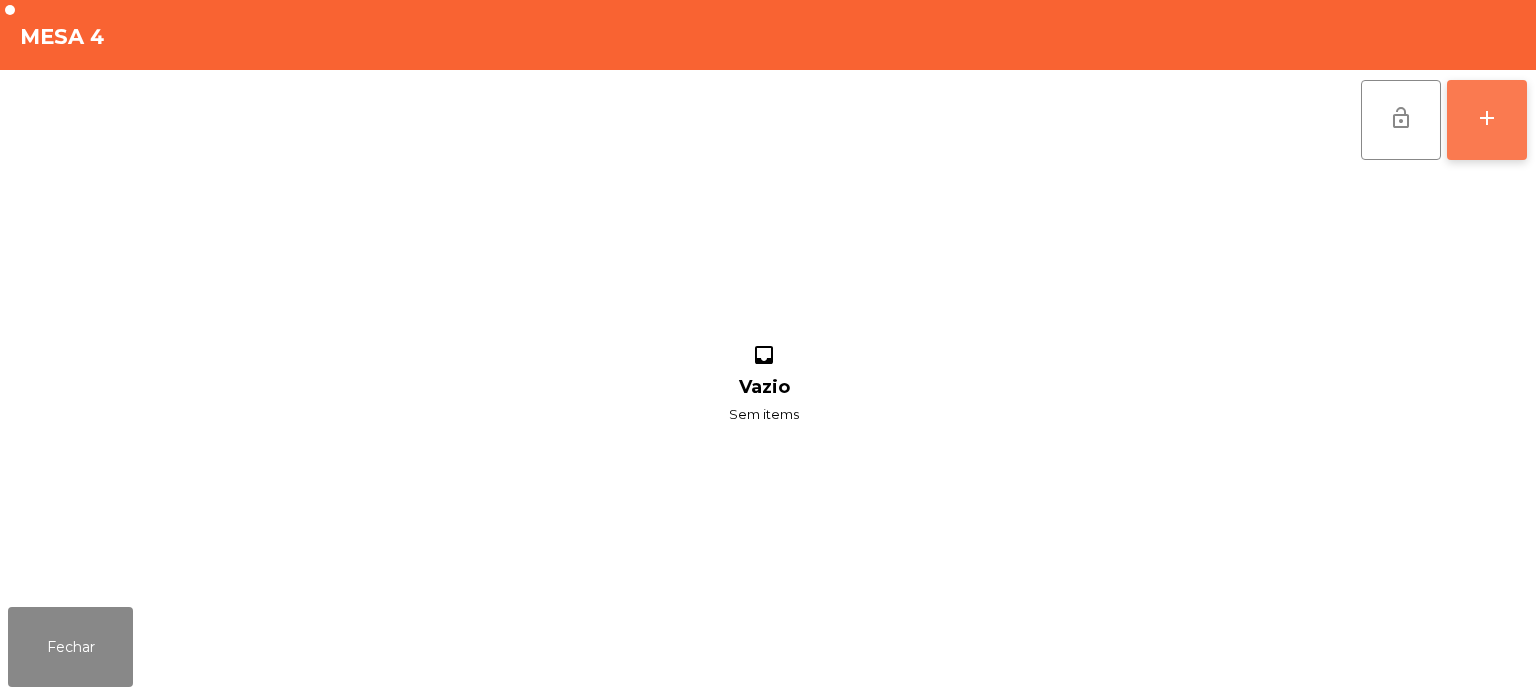 click on "add" 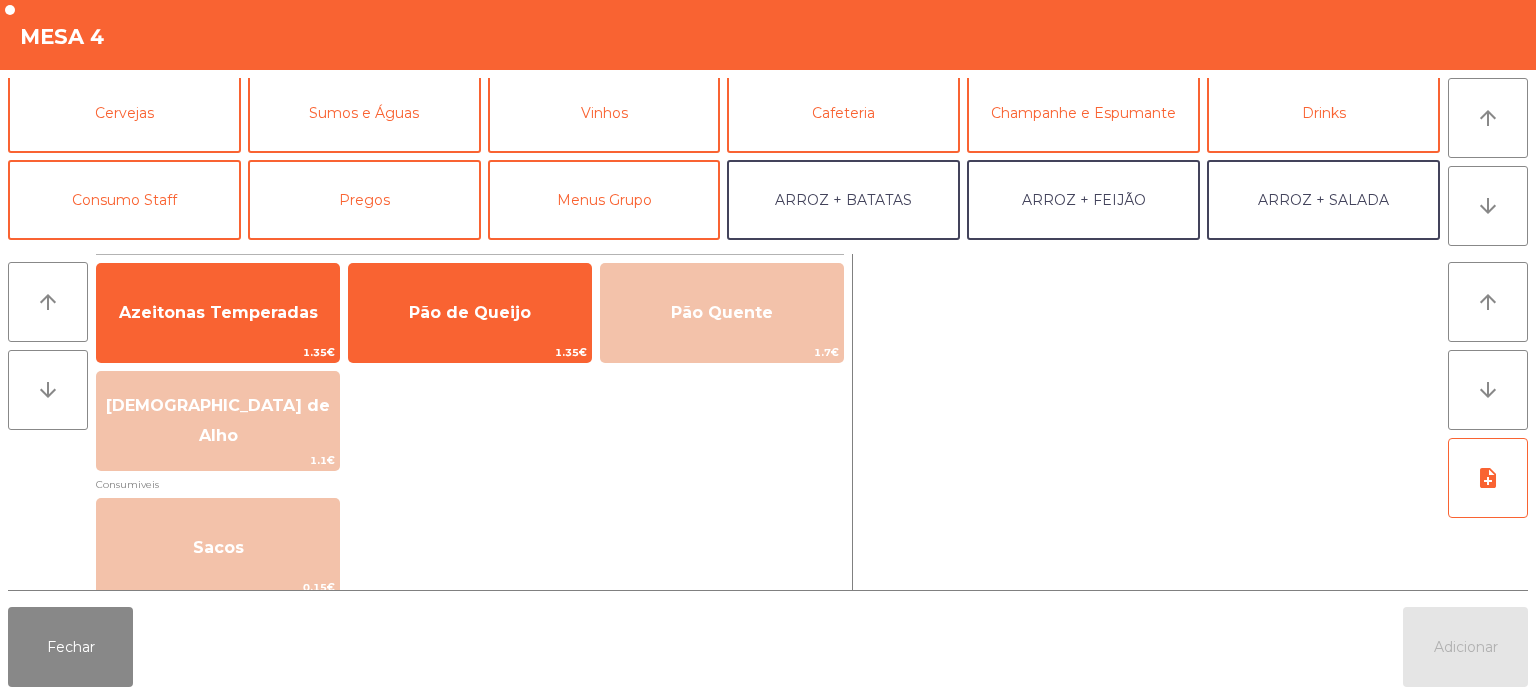 scroll, scrollTop: 109, scrollLeft: 0, axis: vertical 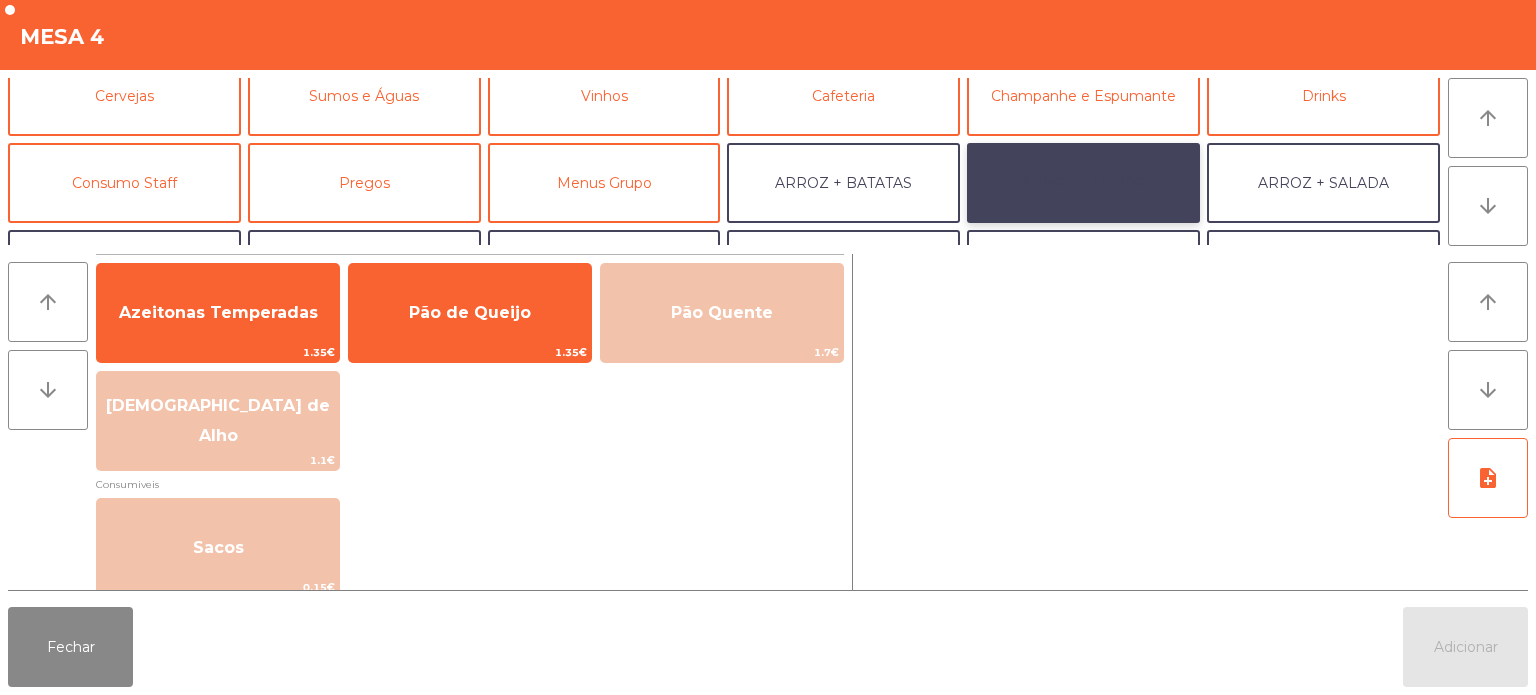 click on "ARROZ + FEIJÃO" 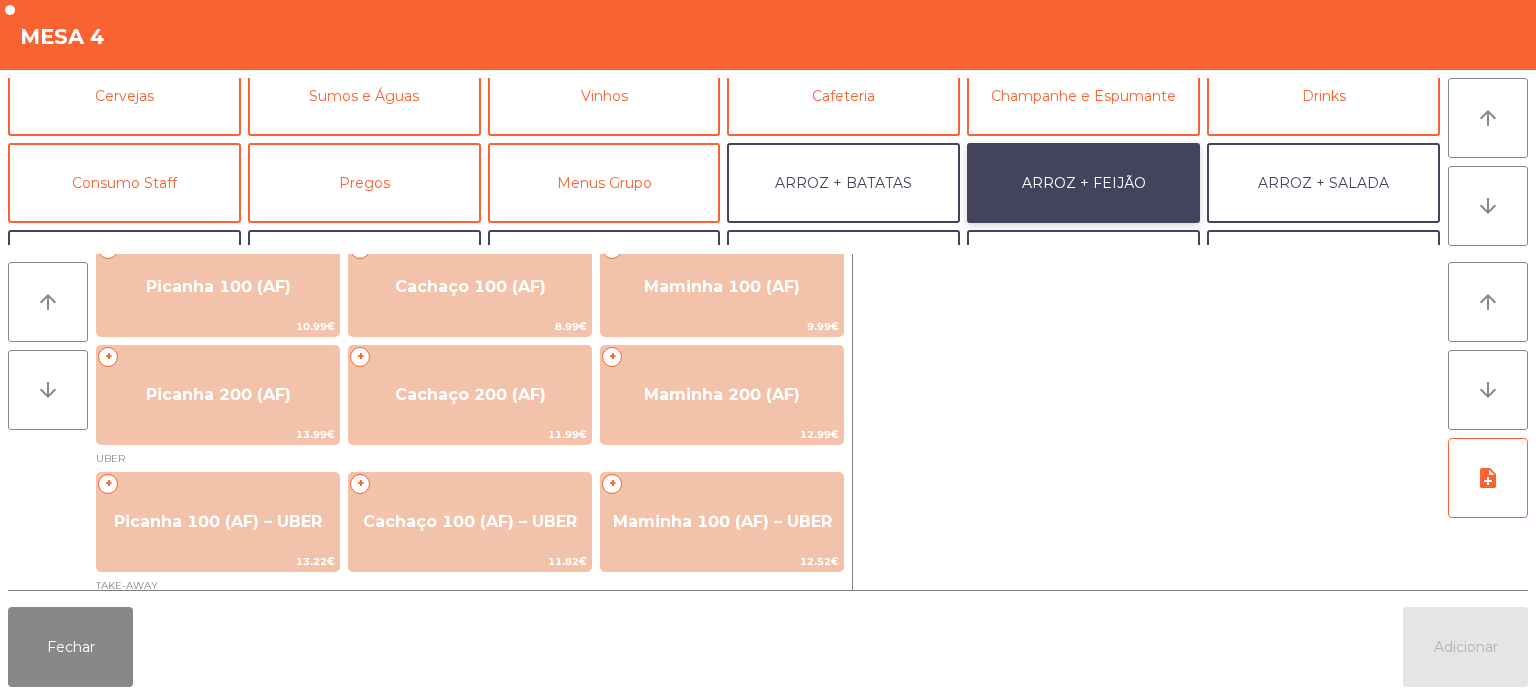 scroll, scrollTop: 0, scrollLeft: 0, axis: both 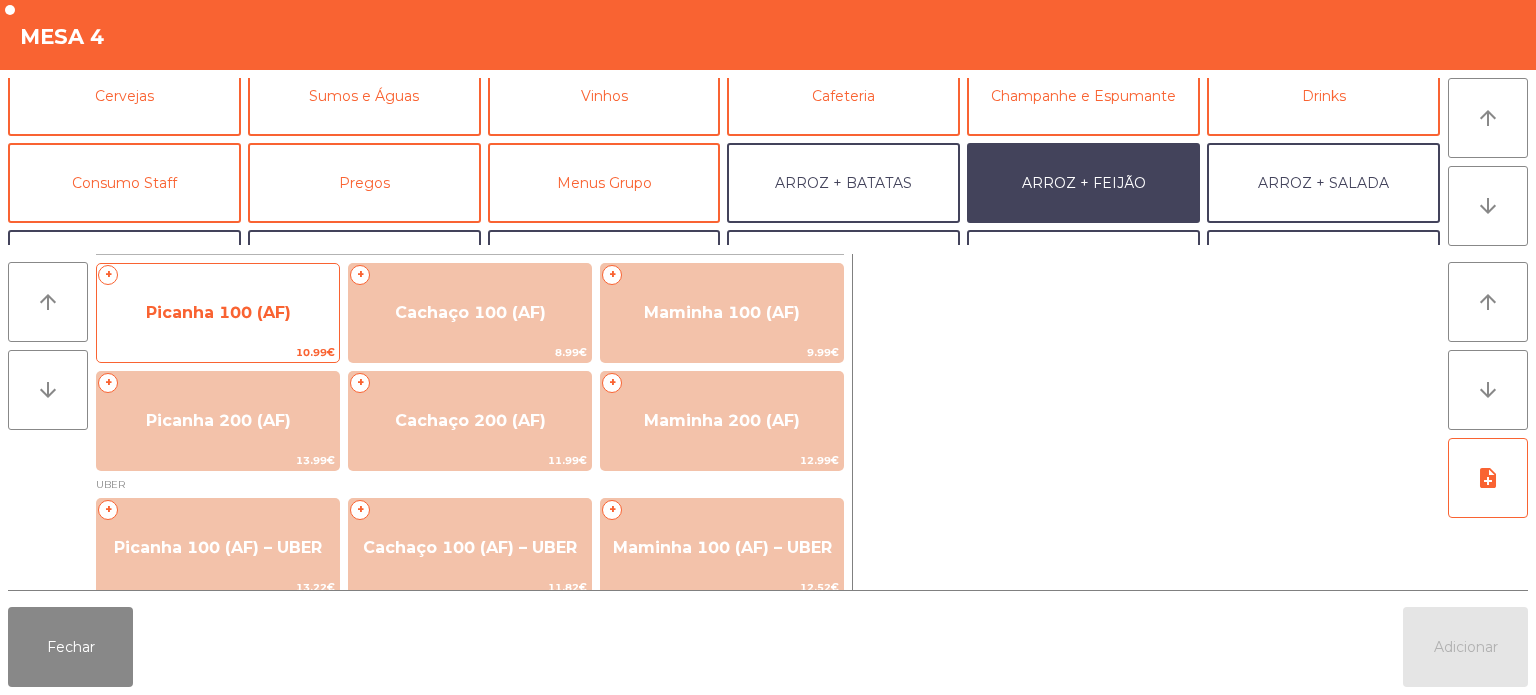 click on "Picanha 100 (AF)" 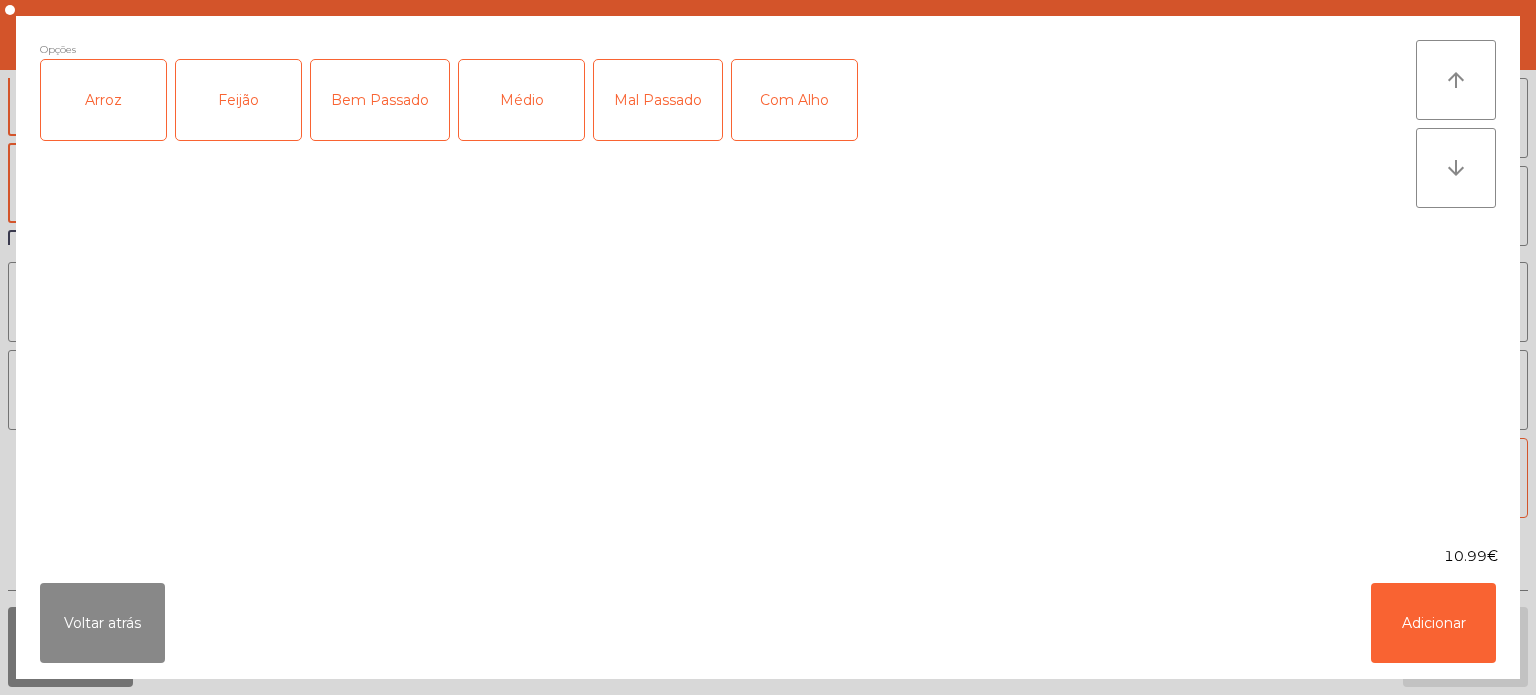 click on "Arroz" 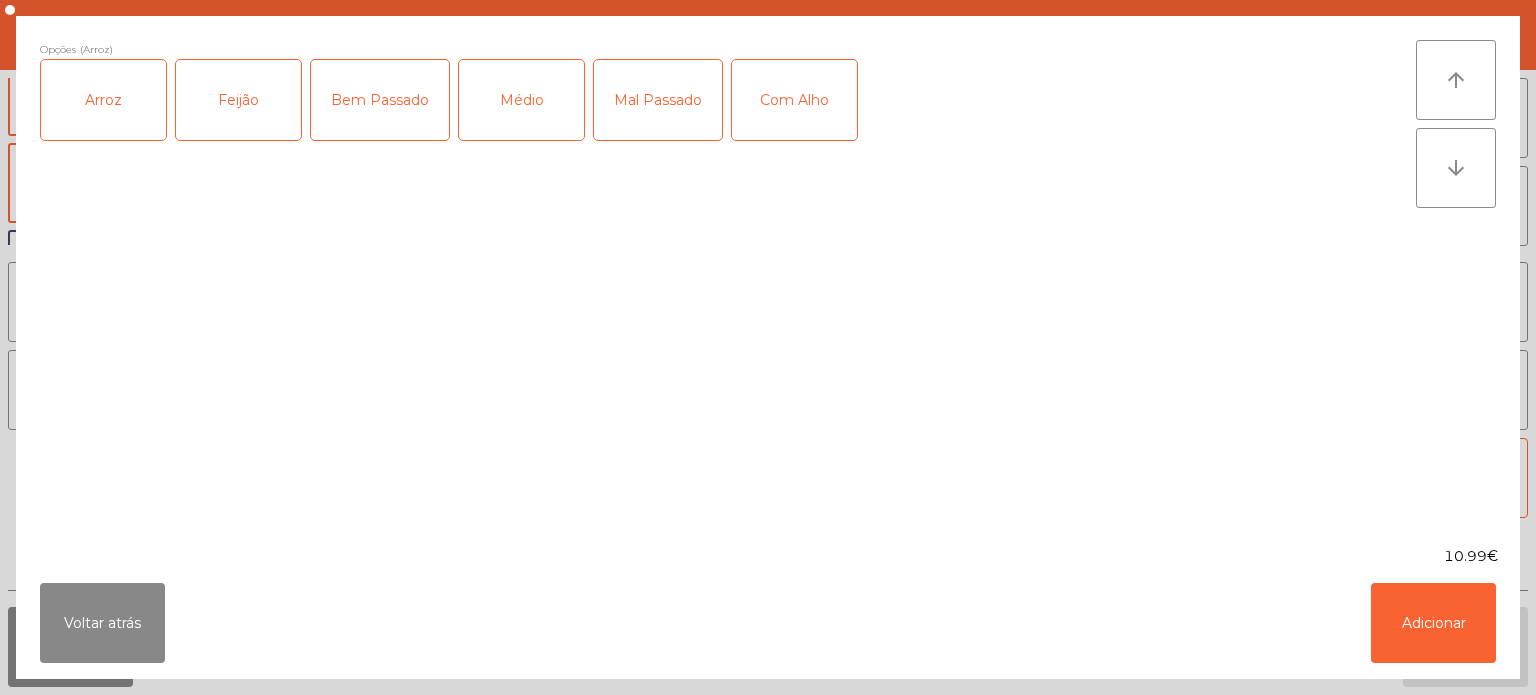 click on "Feijão" 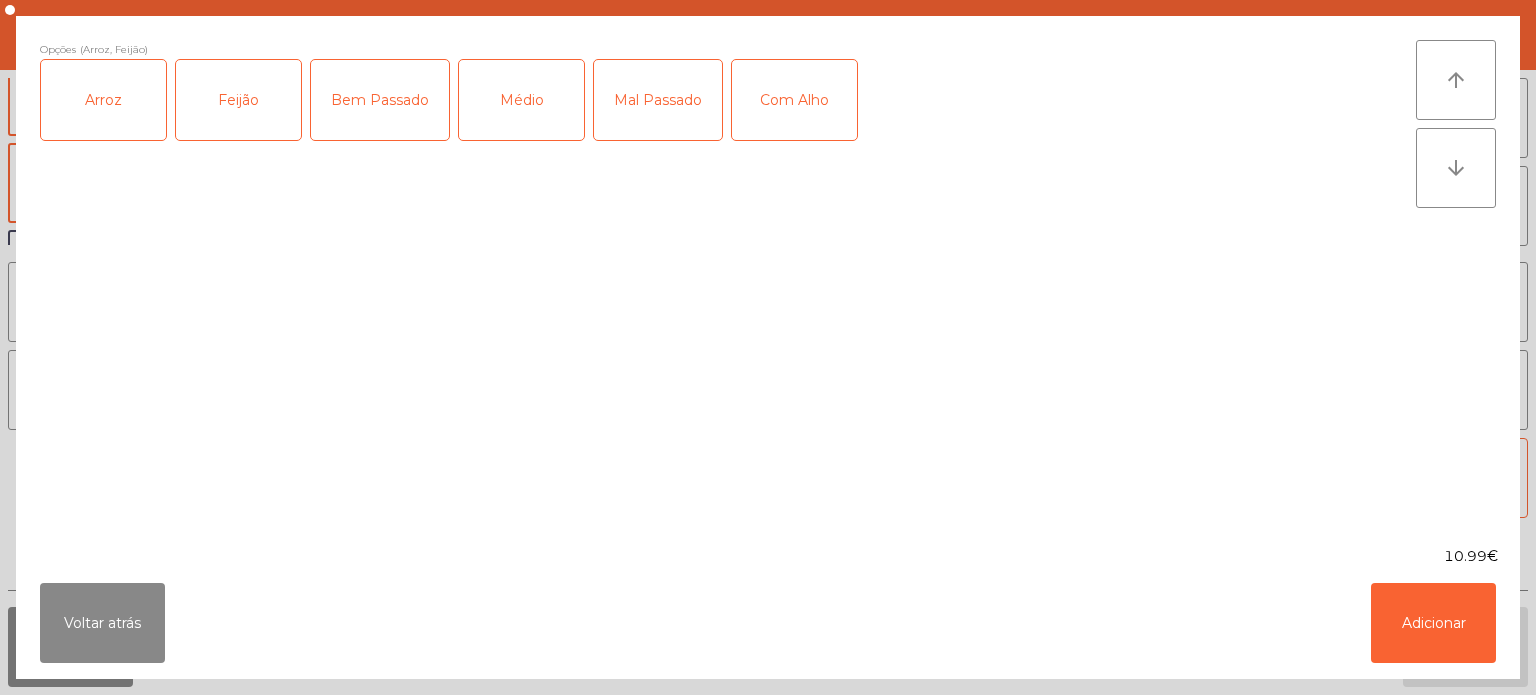 click on "Bem Passado" 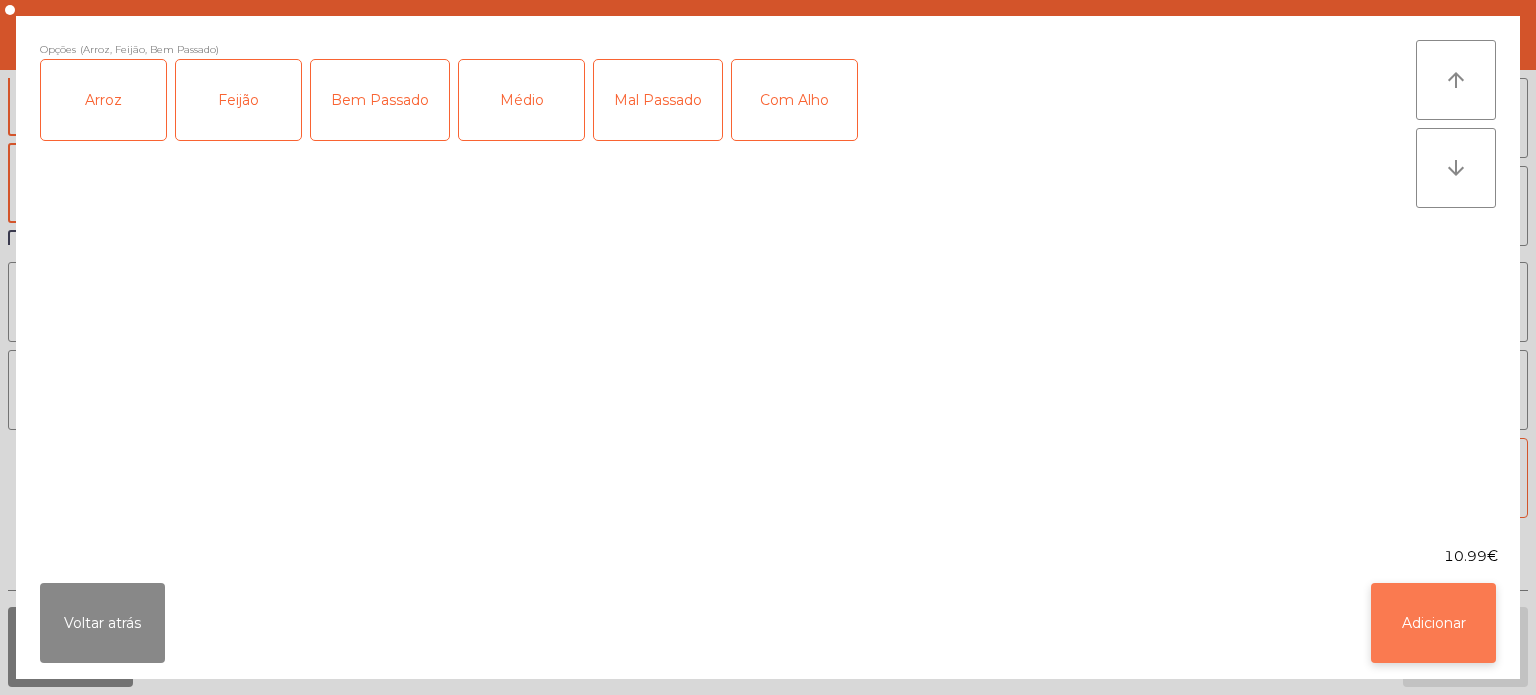 click on "Adicionar" 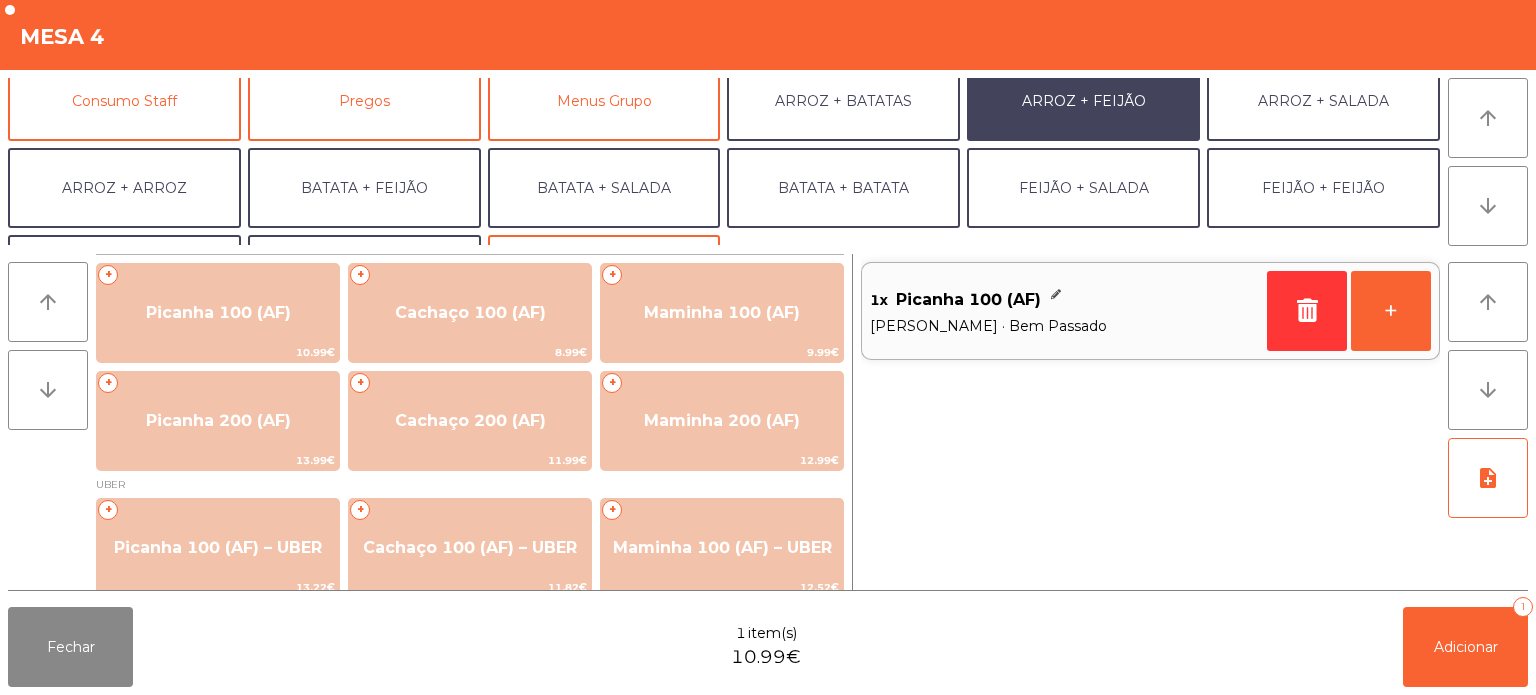scroll, scrollTop: 210, scrollLeft: 0, axis: vertical 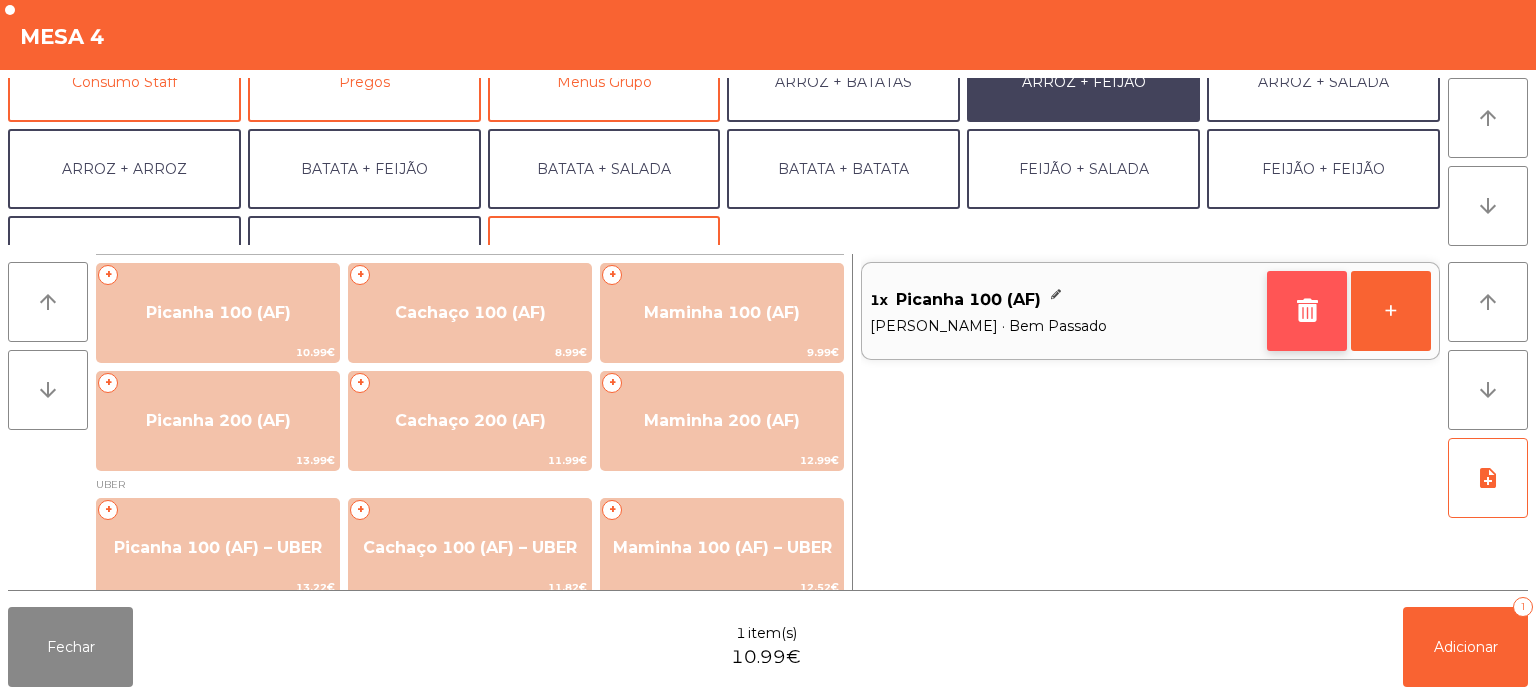 click 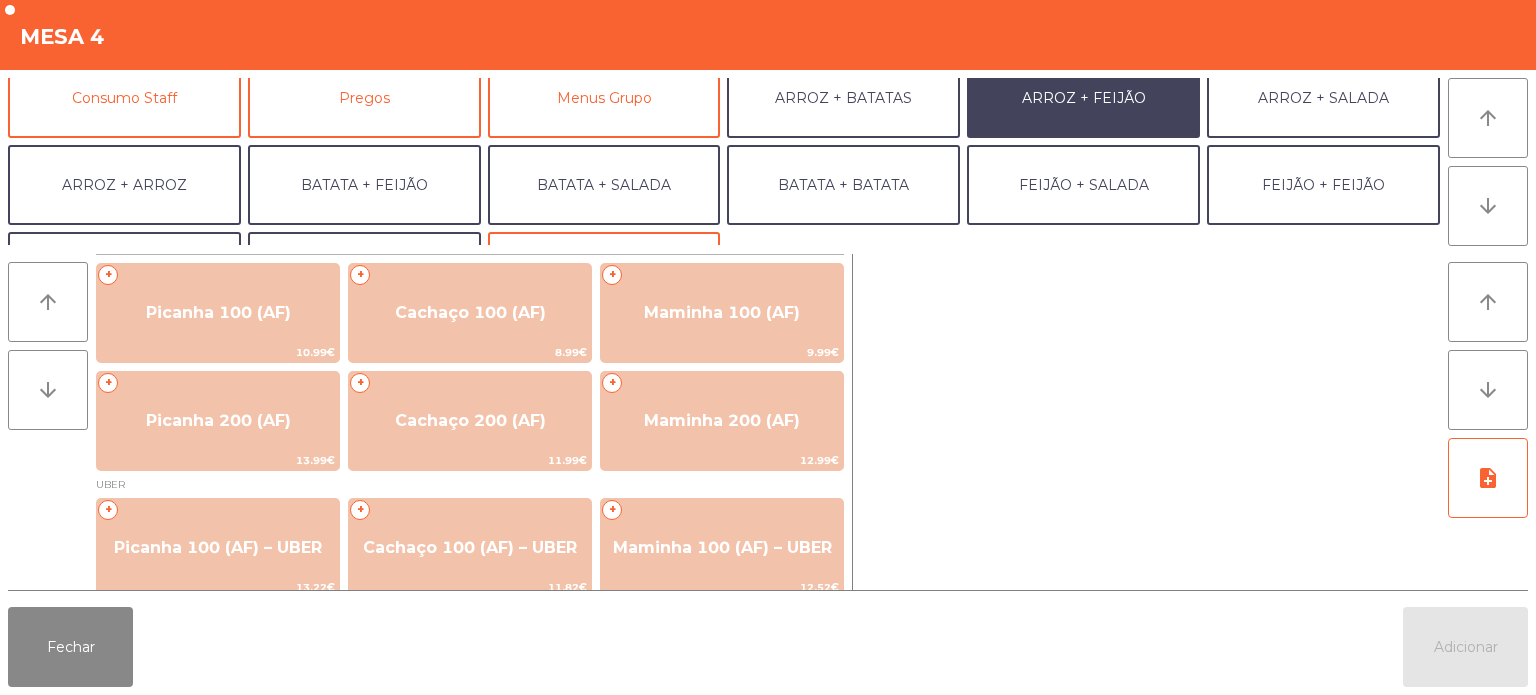 scroll, scrollTop: 195, scrollLeft: 0, axis: vertical 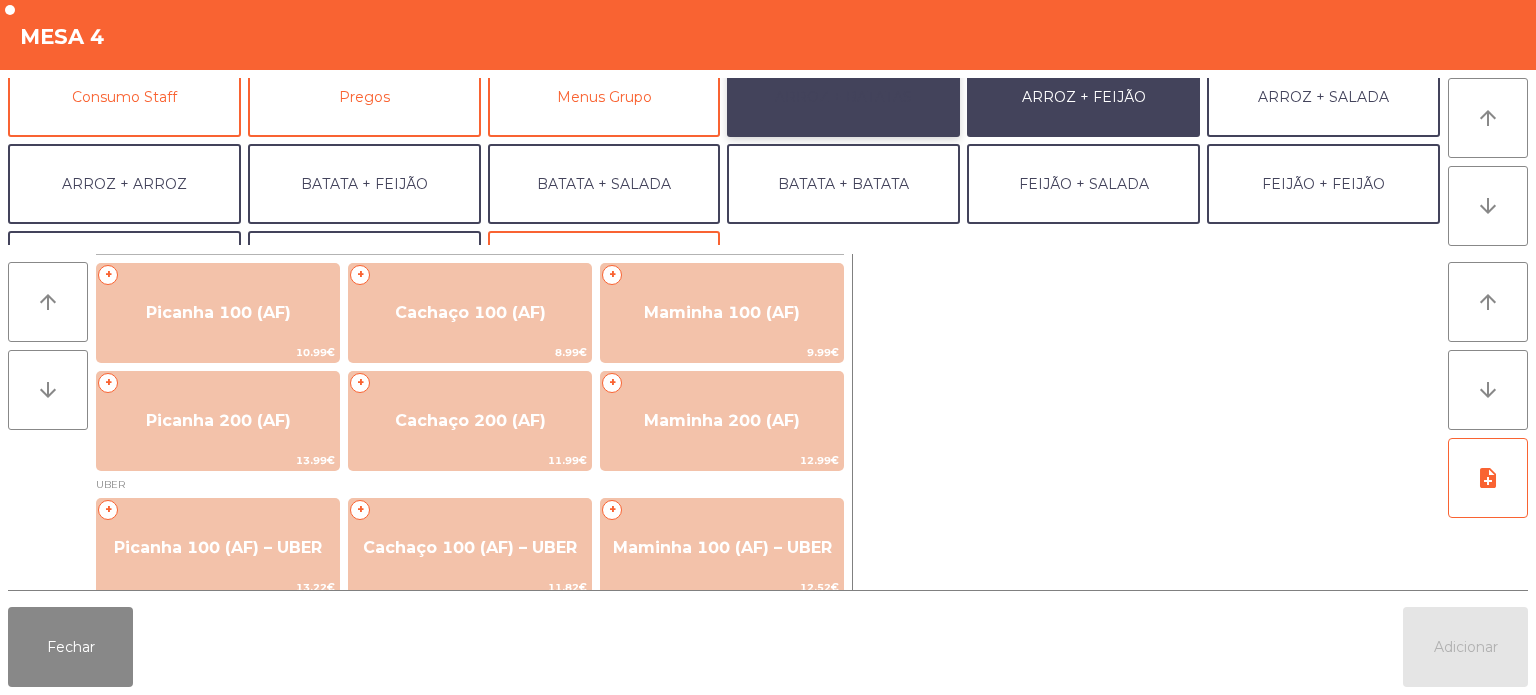 click on "ARROZ + BATATAS" 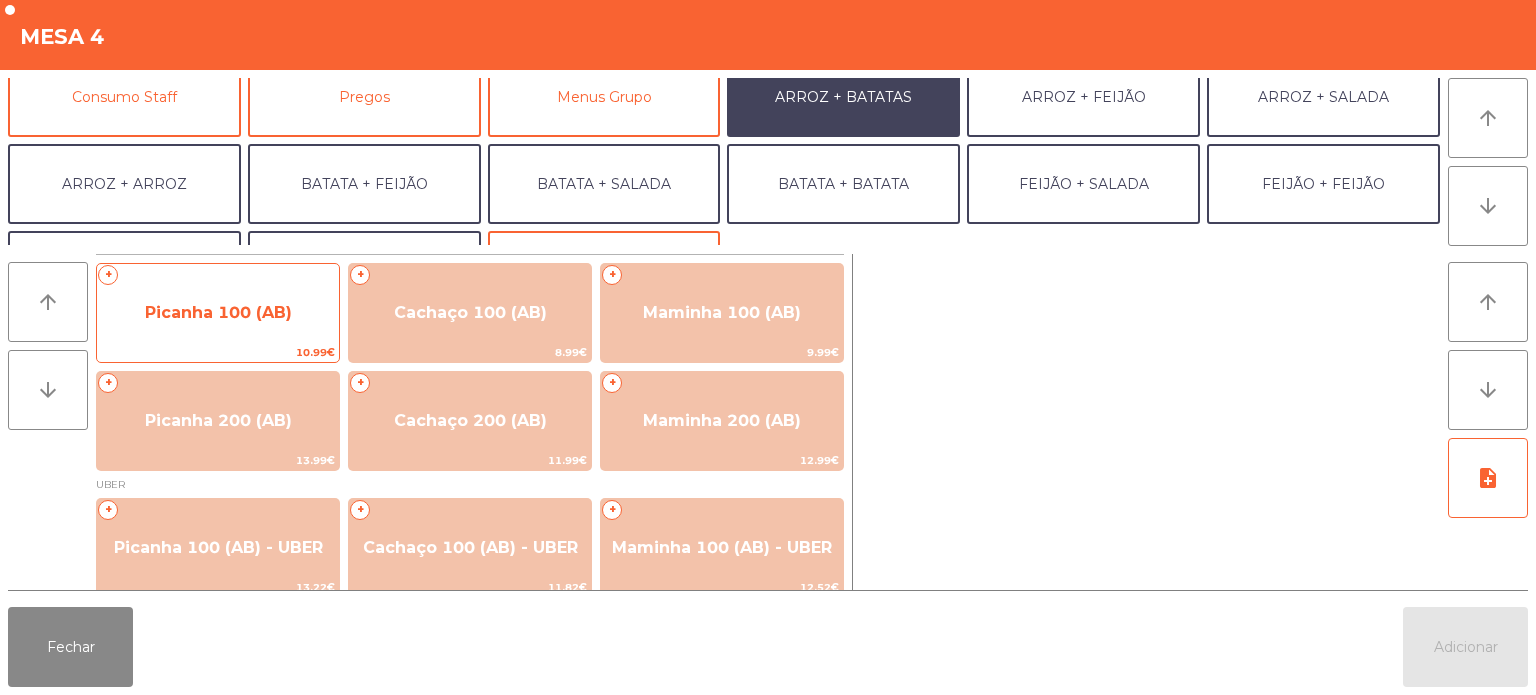 click on "Picanha 100 (AB)" 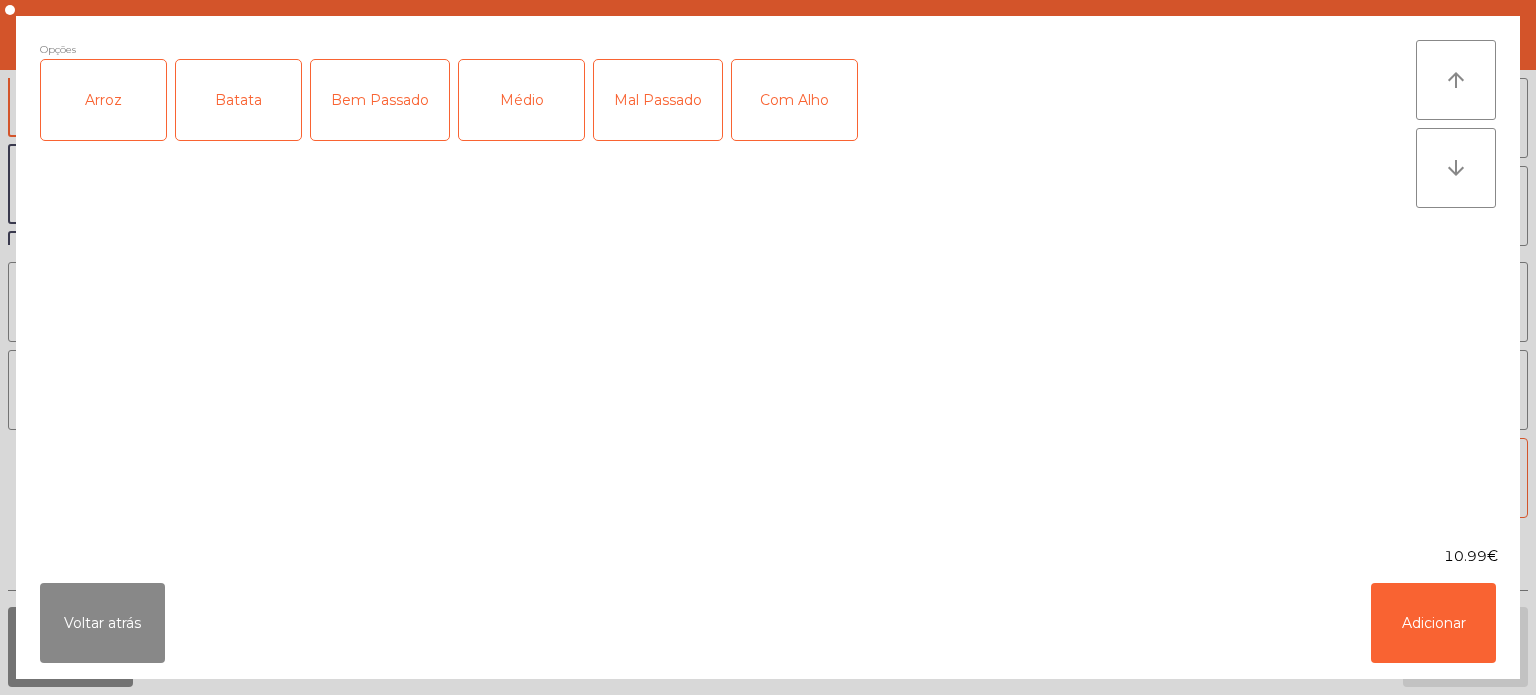 click on "Arroz" 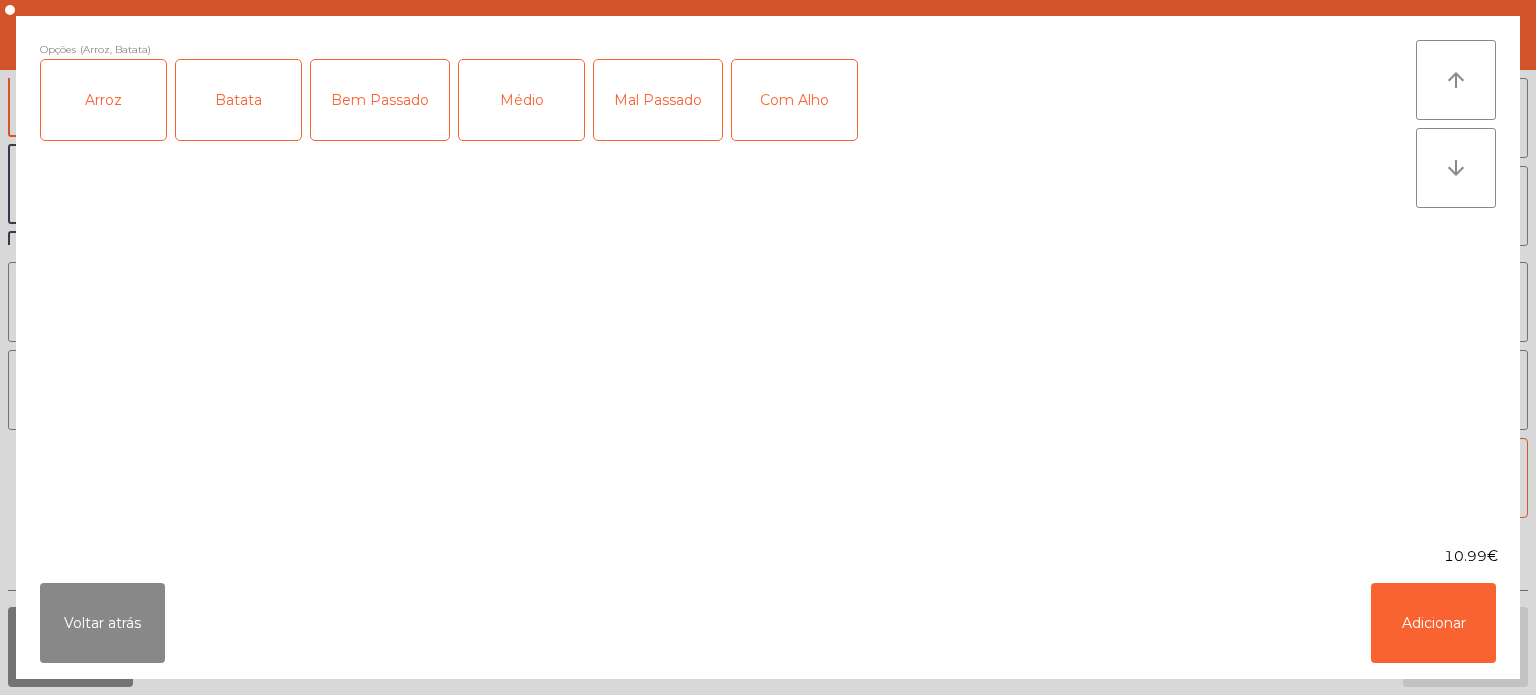 click on "Médio" 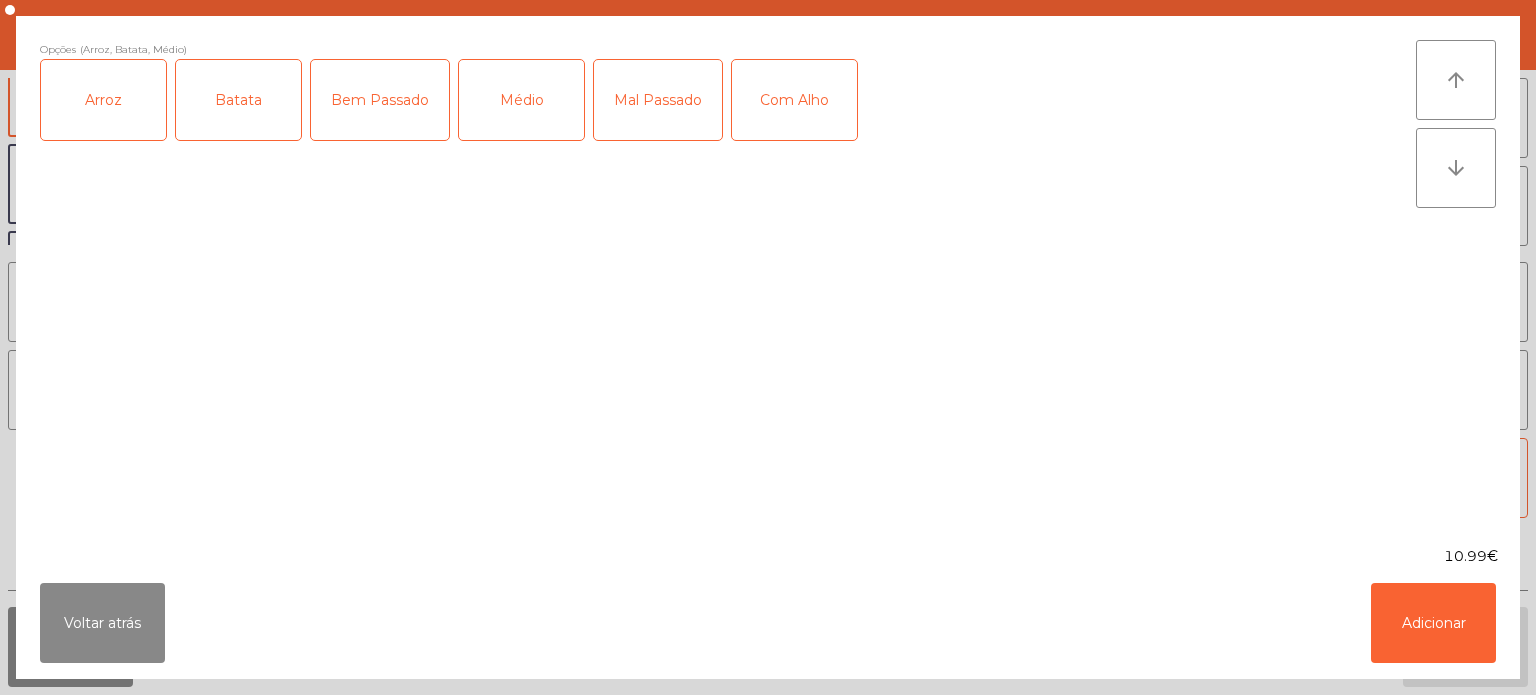 click on "Médio" 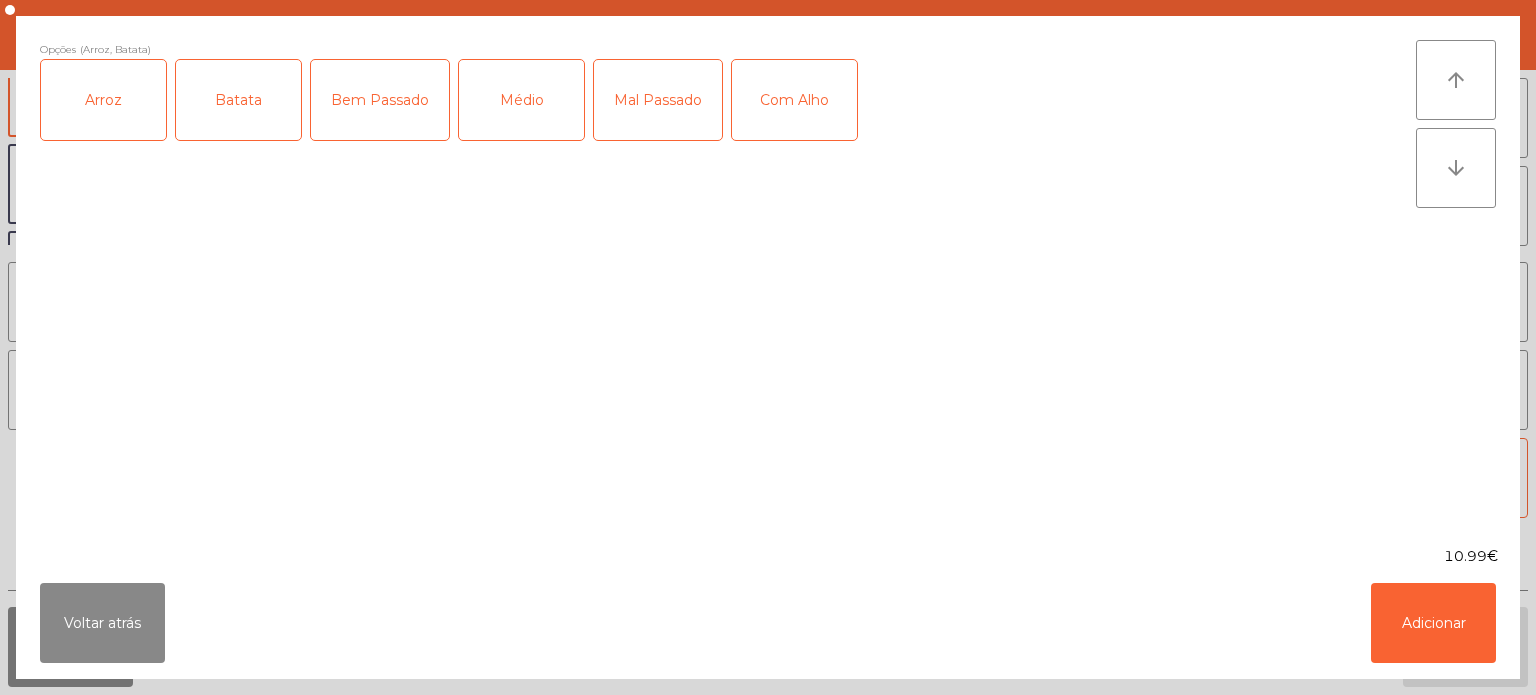 click on "Bem Passado" 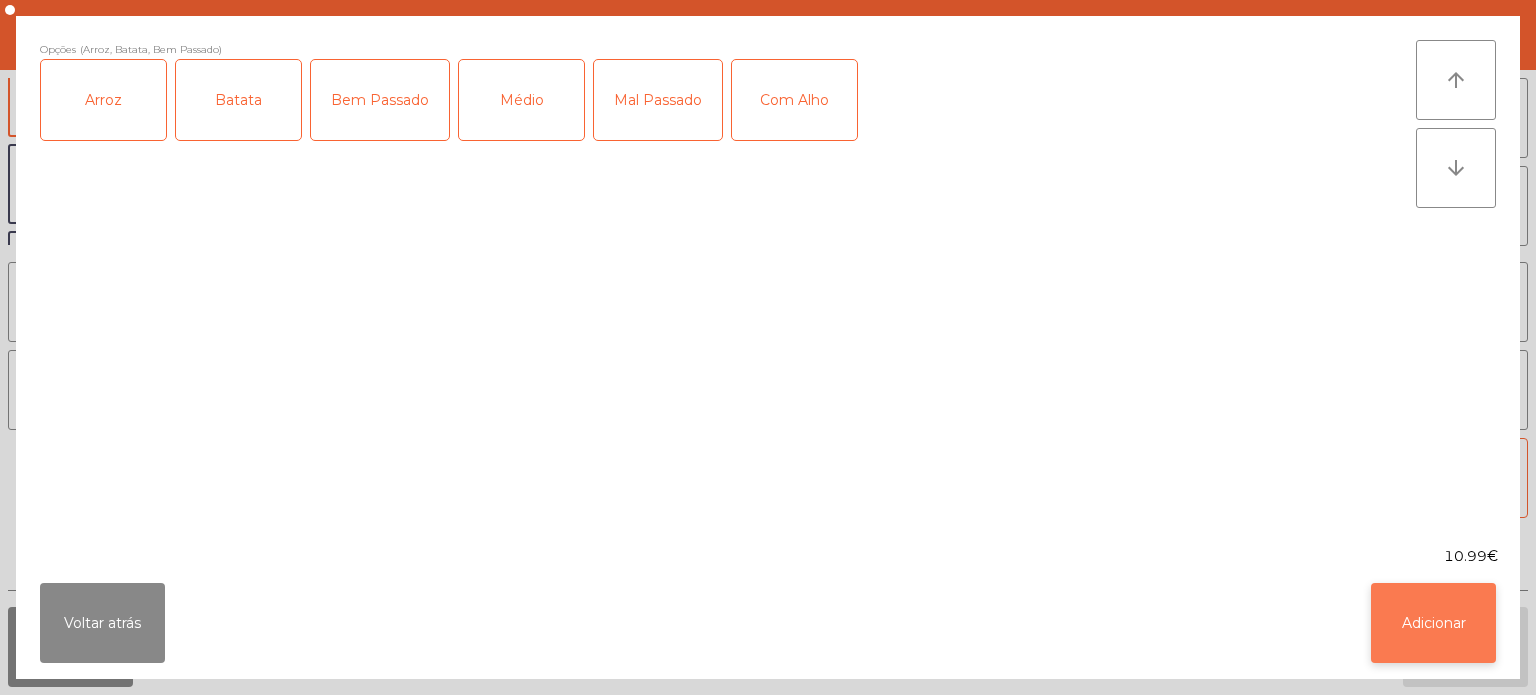 click on "Adicionar" 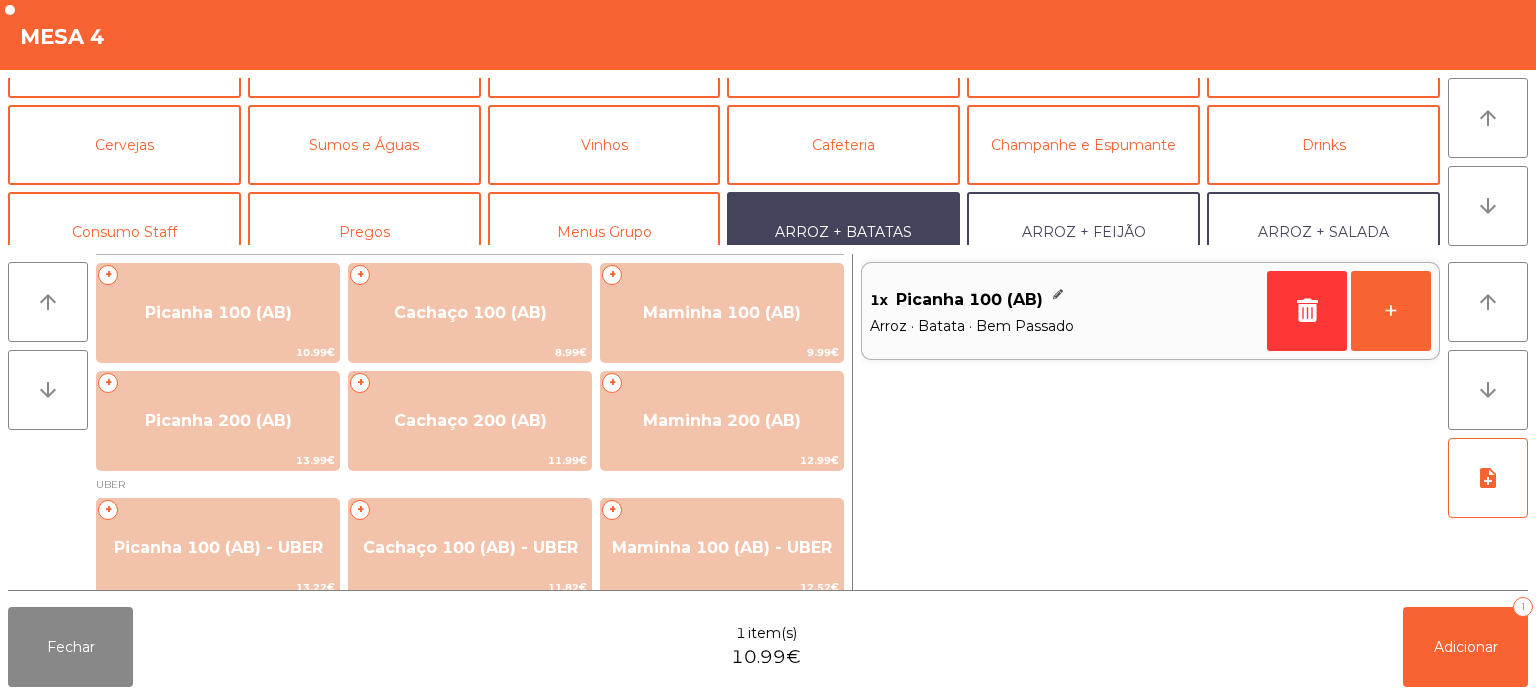 scroll, scrollTop: 0, scrollLeft: 0, axis: both 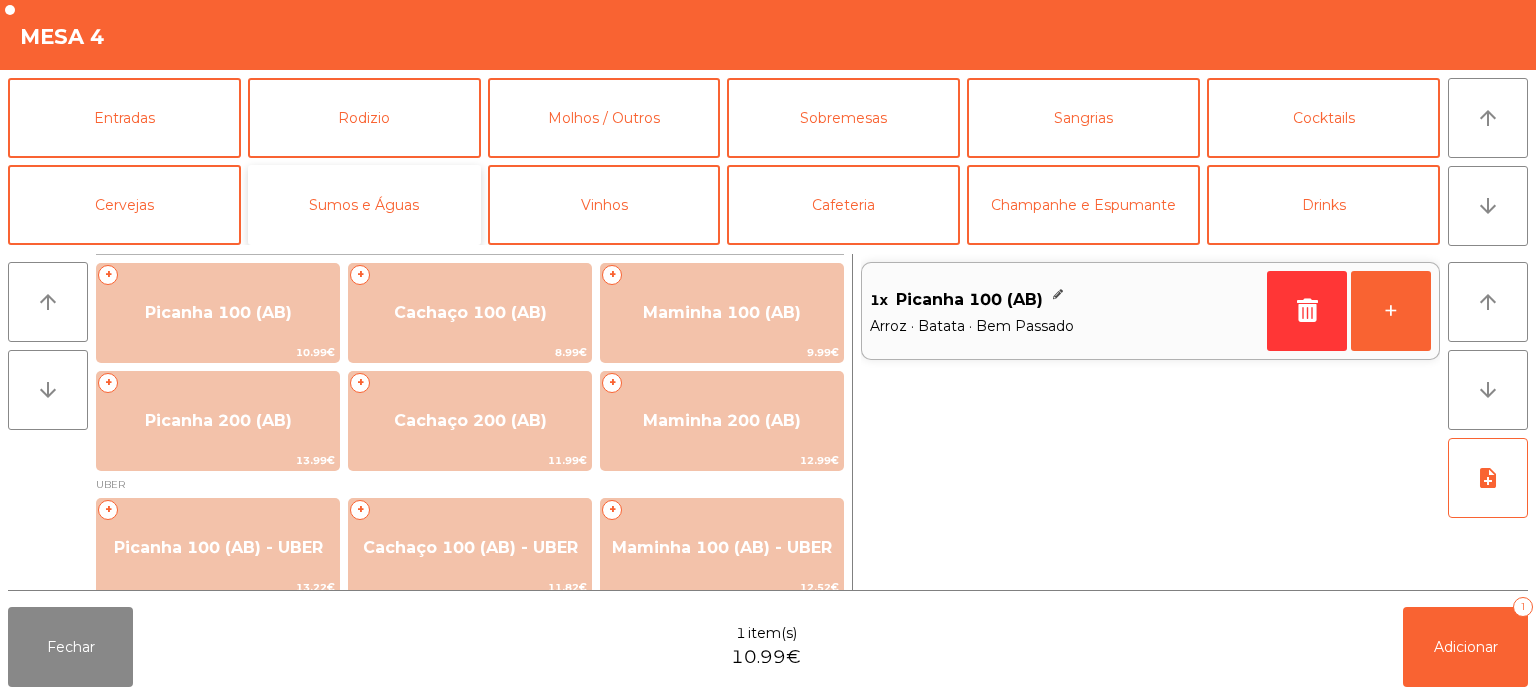 click on "Sumos e Águas" 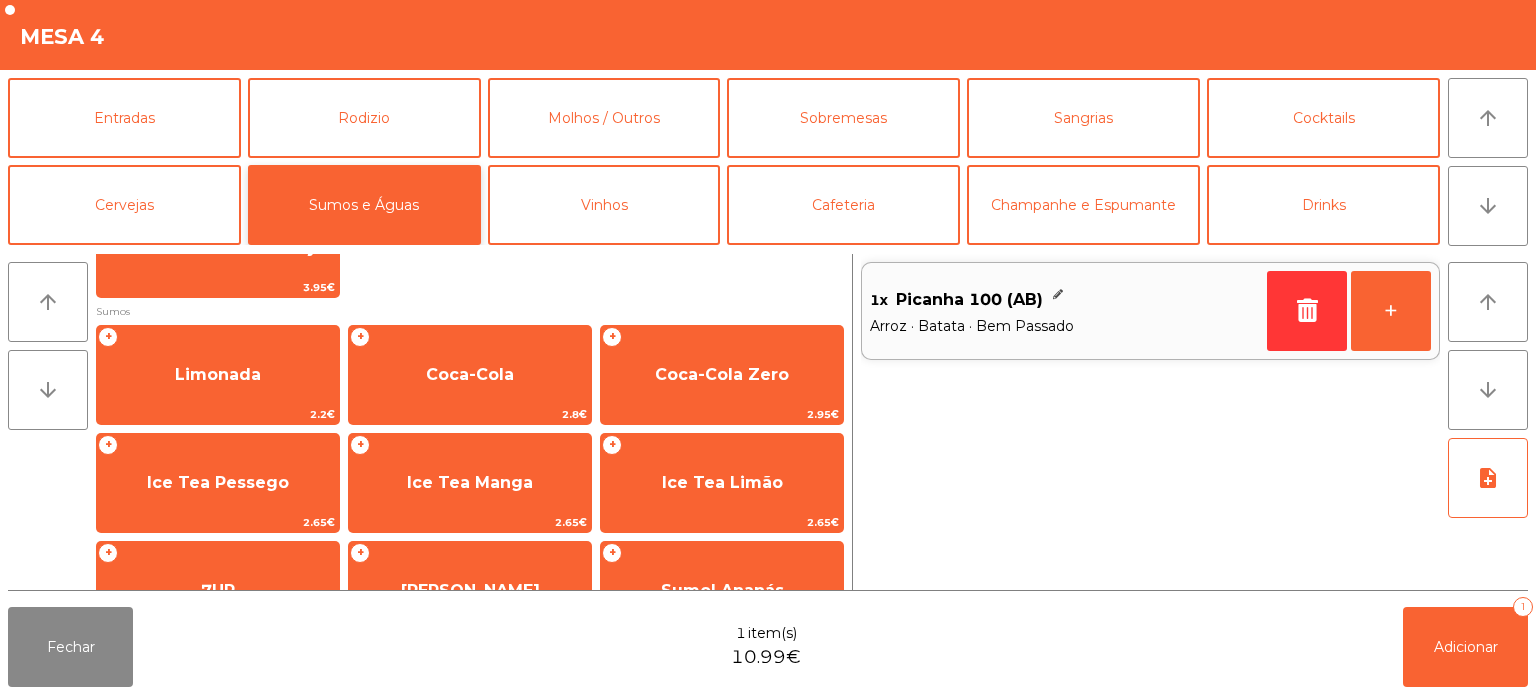 scroll, scrollTop: 72, scrollLeft: 0, axis: vertical 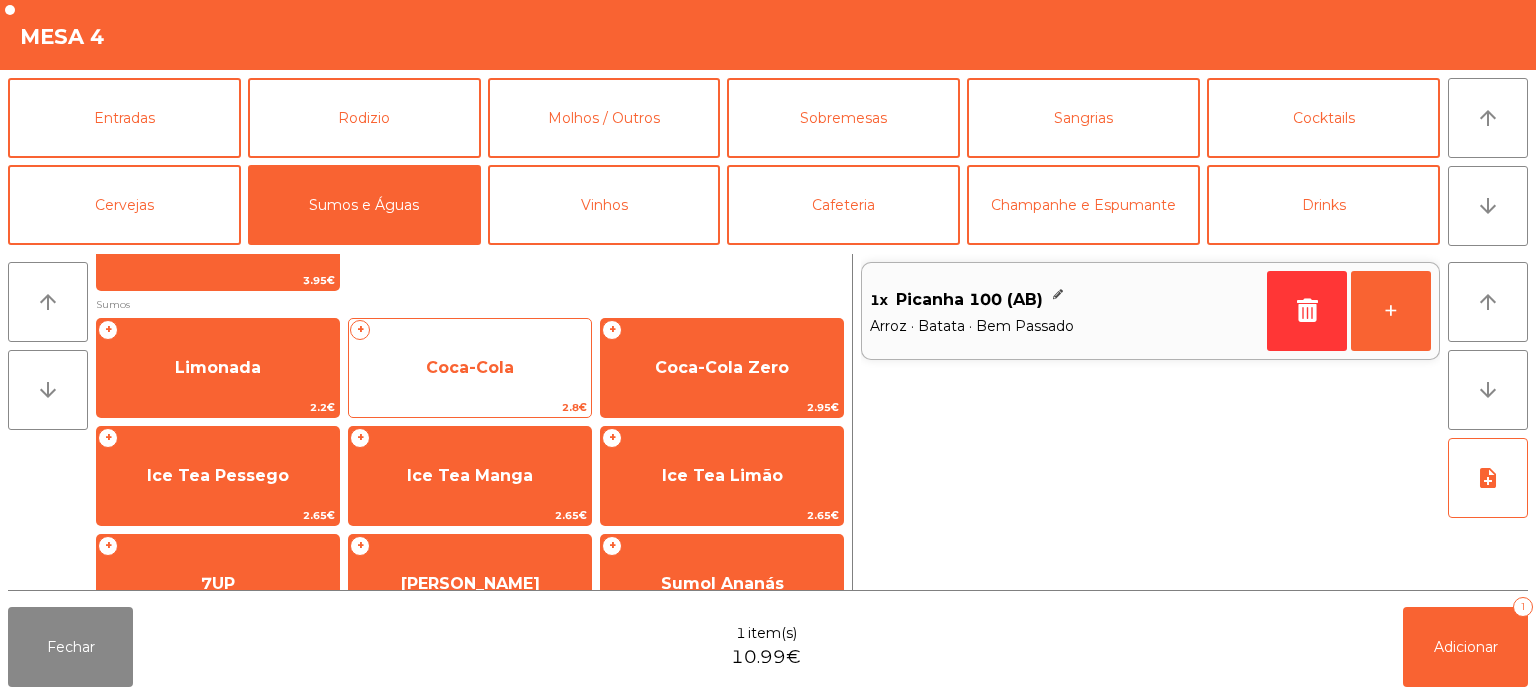 click on "Coca-Cola" 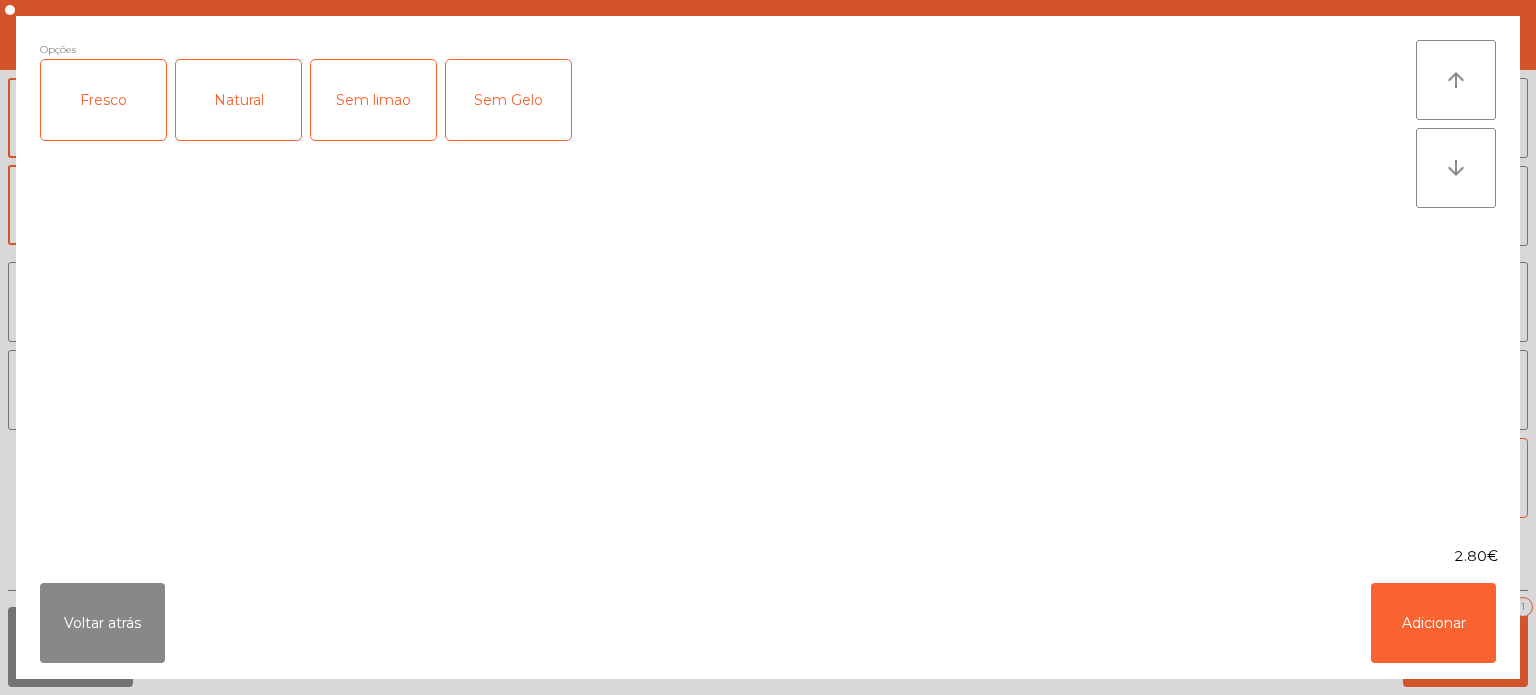 click on "Fresco" 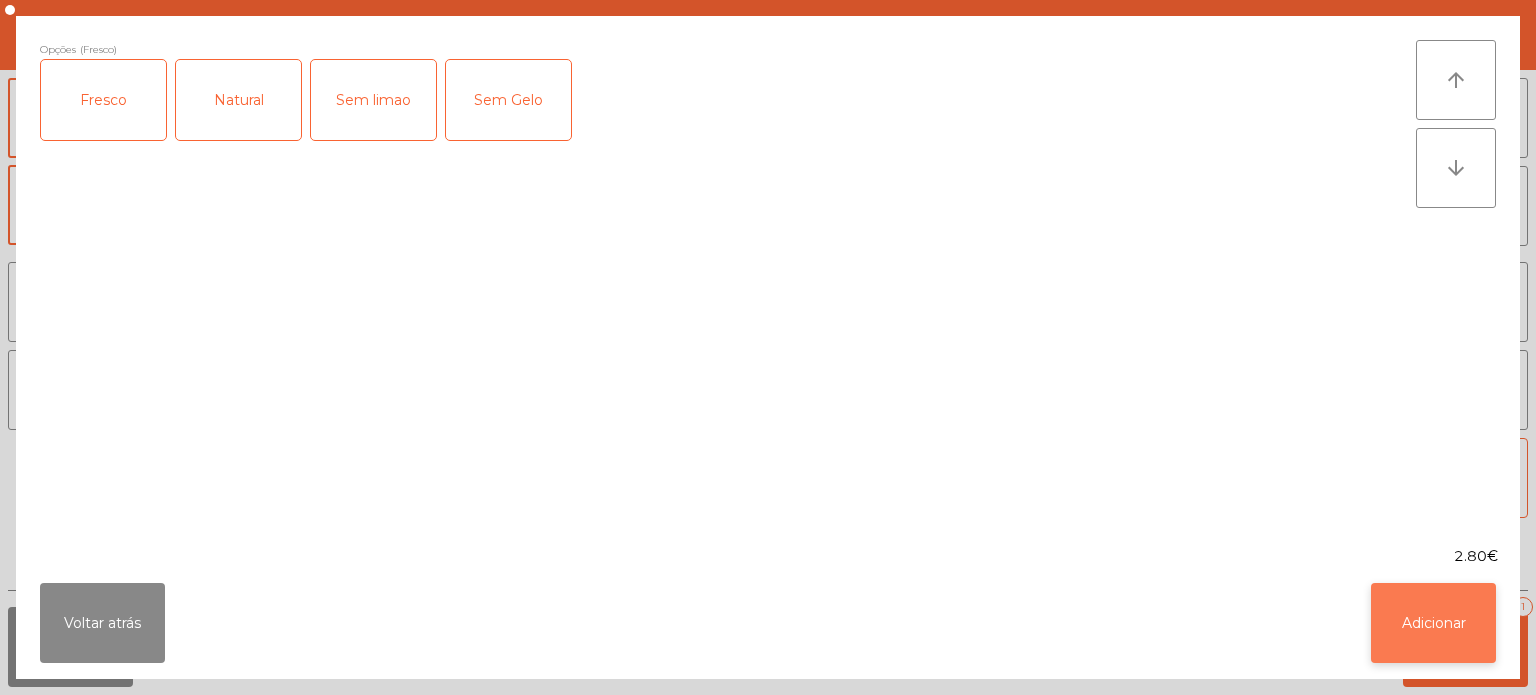 click on "Adicionar" 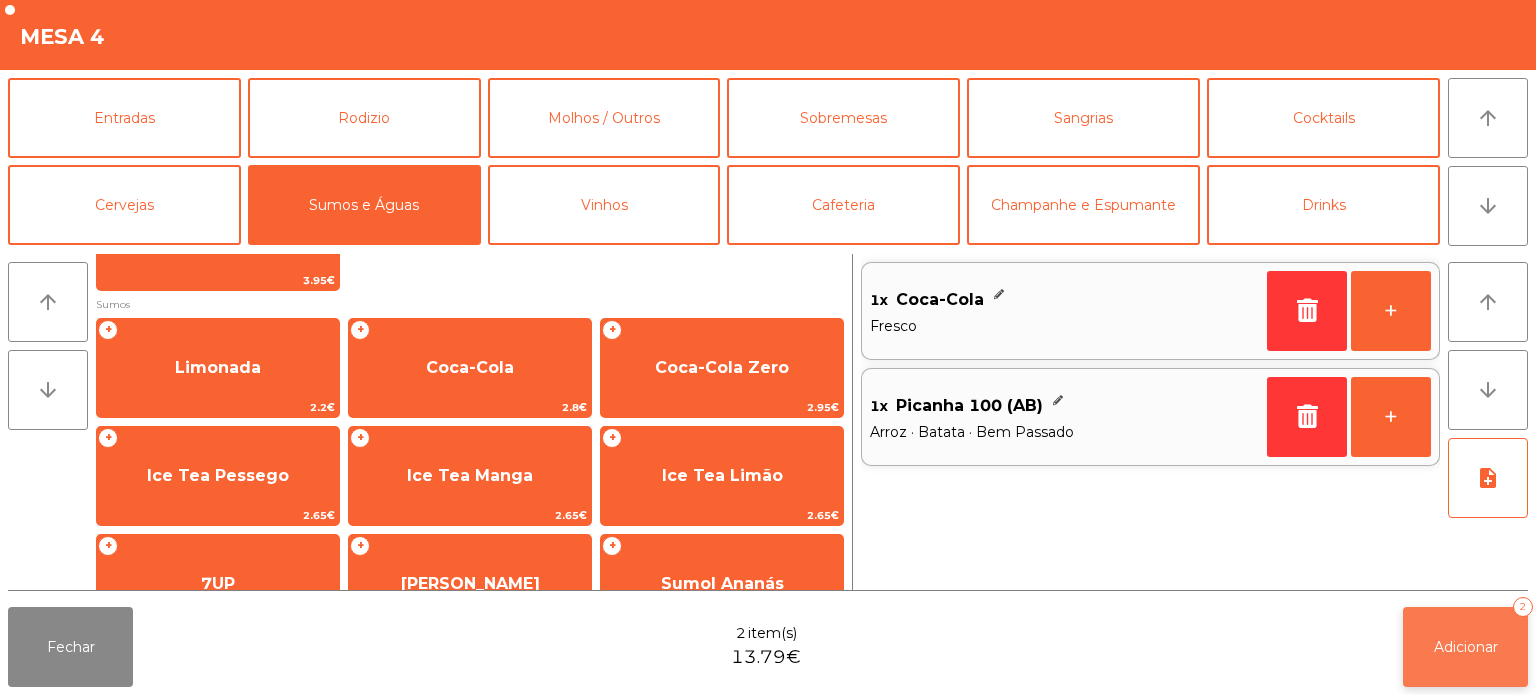 click on "Adicionar   2" 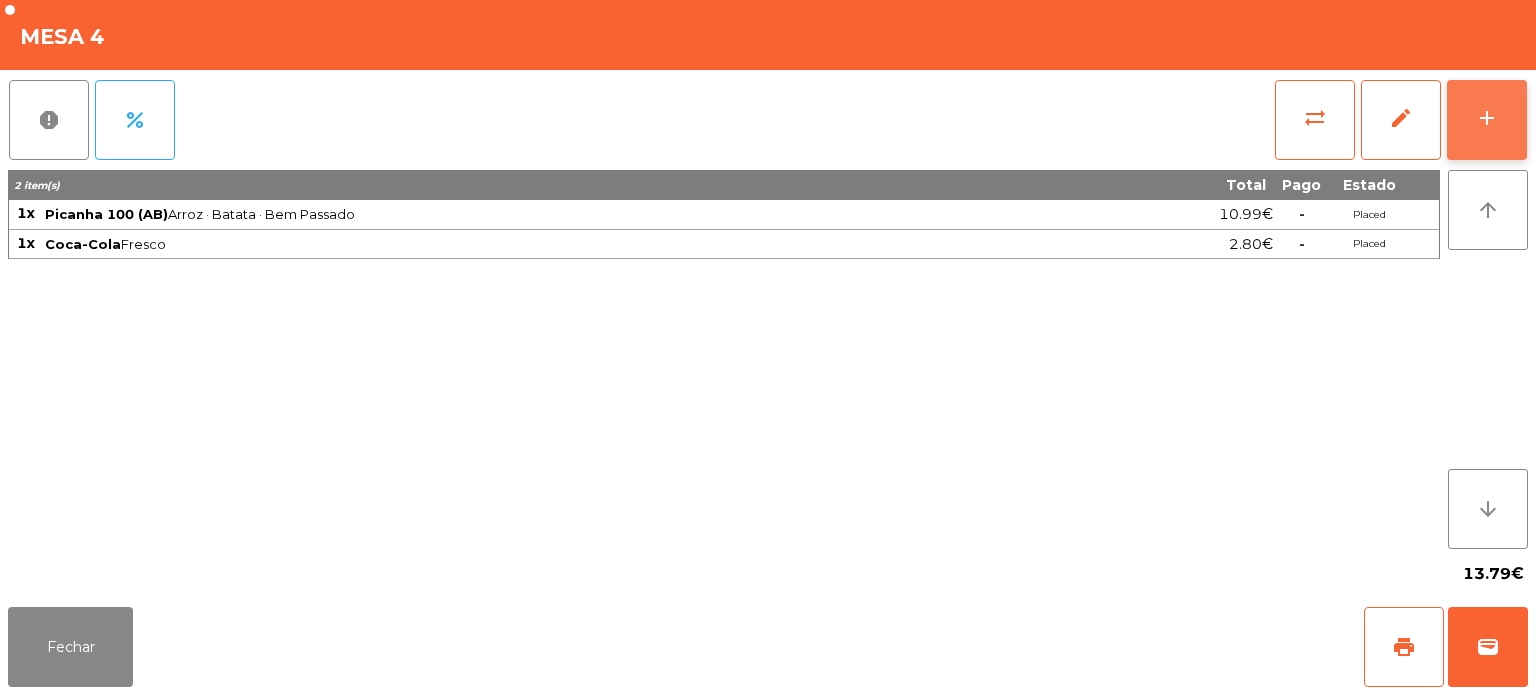 click on "add" 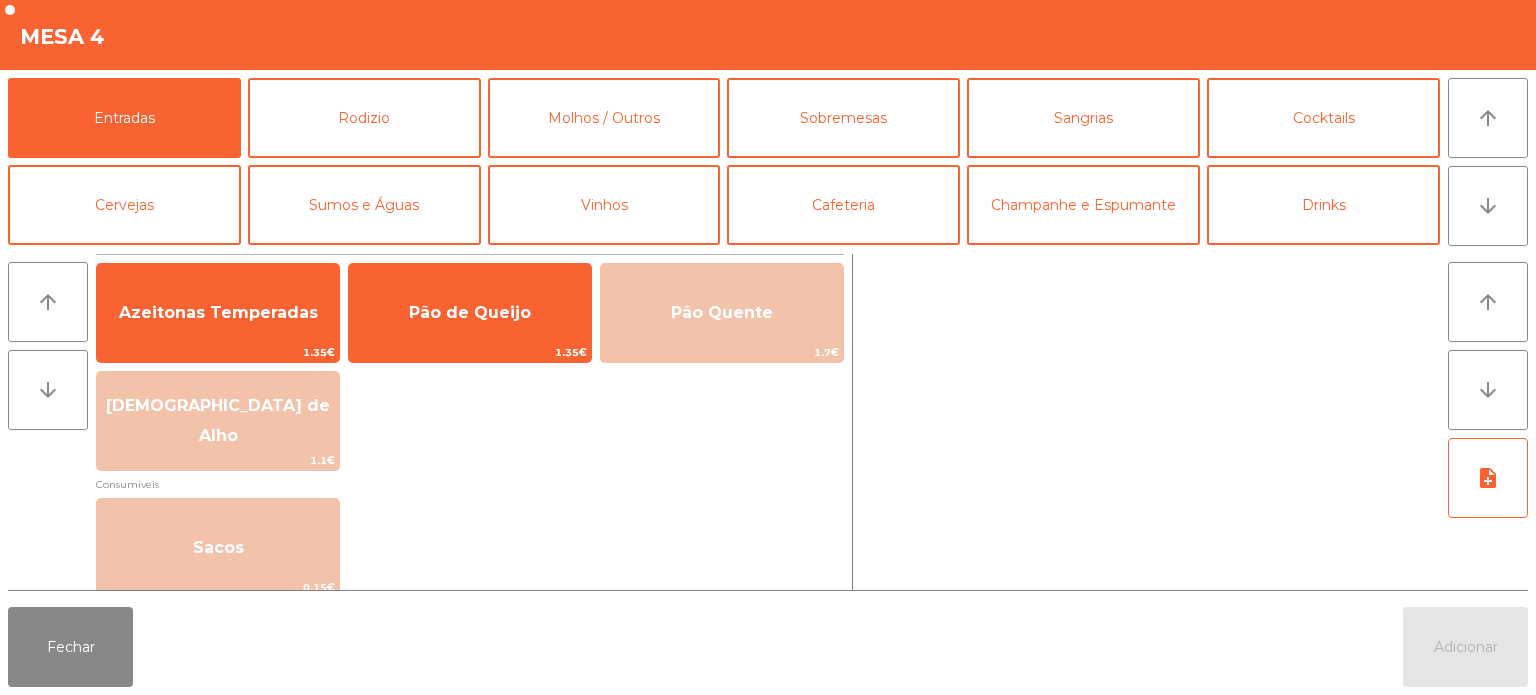 scroll, scrollTop: 260, scrollLeft: 0, axis: vertical 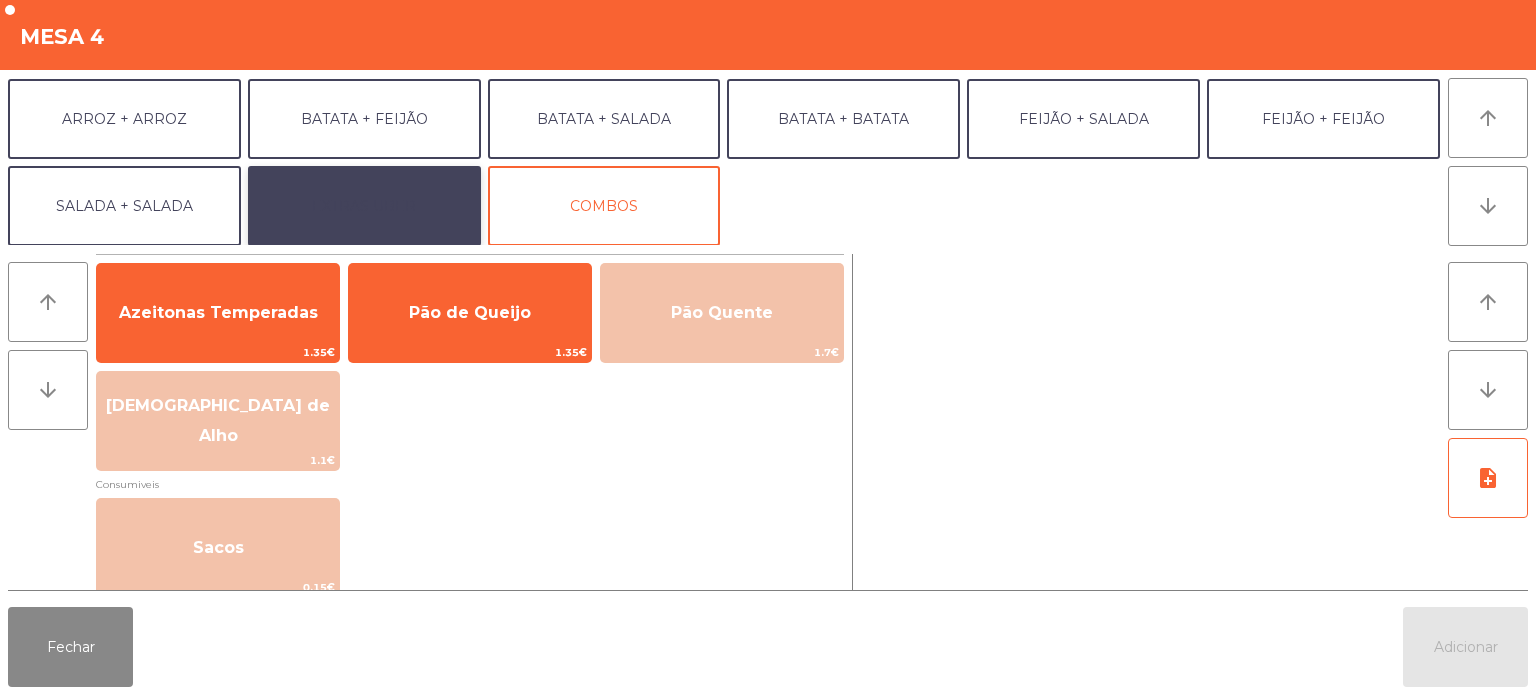 click on "EXTRAS UBER" 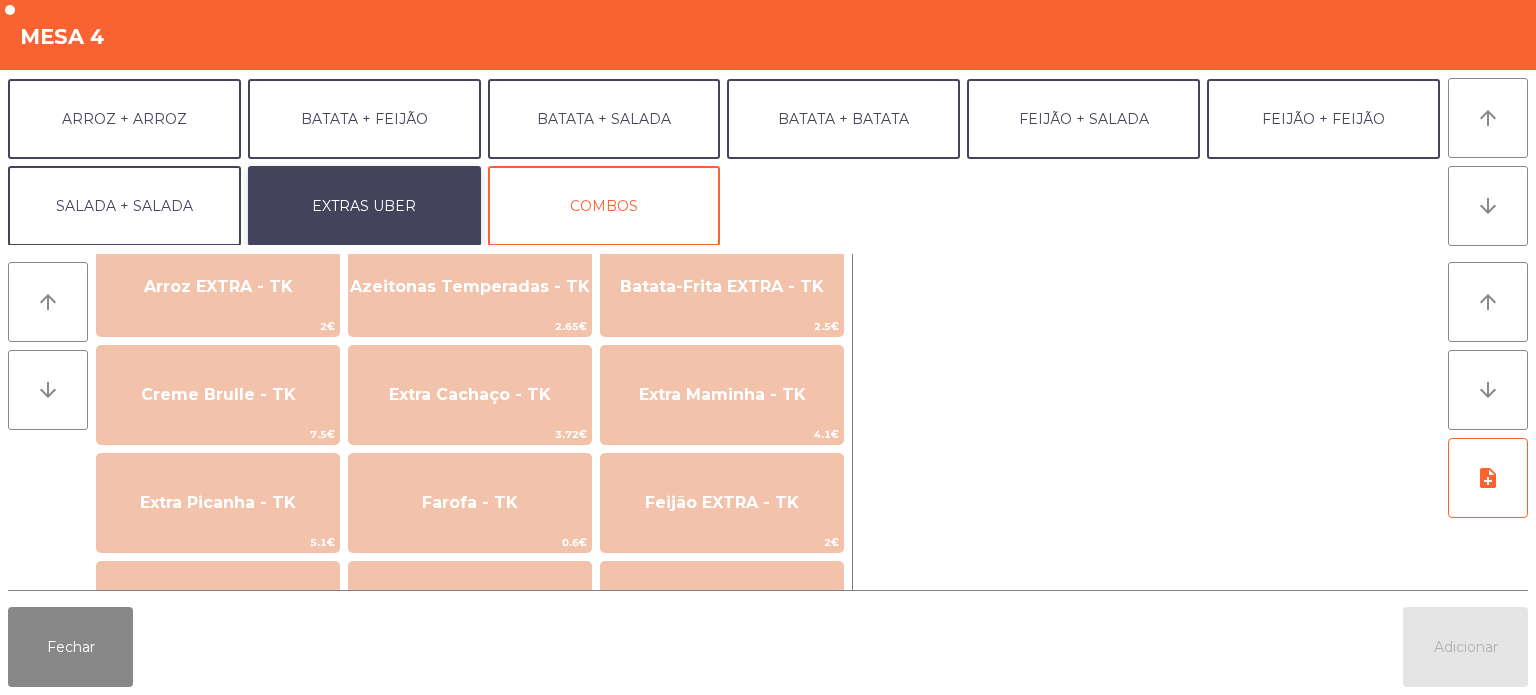 scroll, scrollTop: 822, scrollLeft: 0, axis: vertical 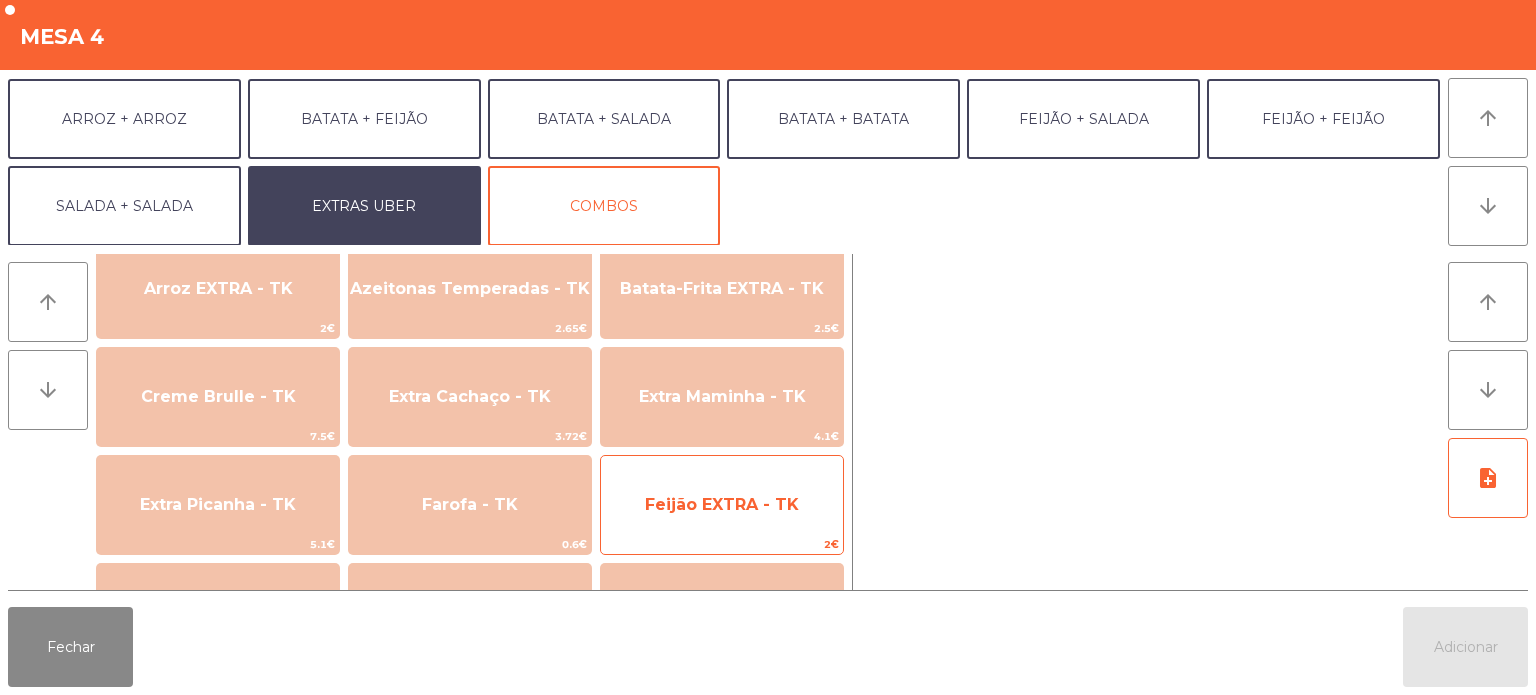 click on "Feijão EXTRA - TK" 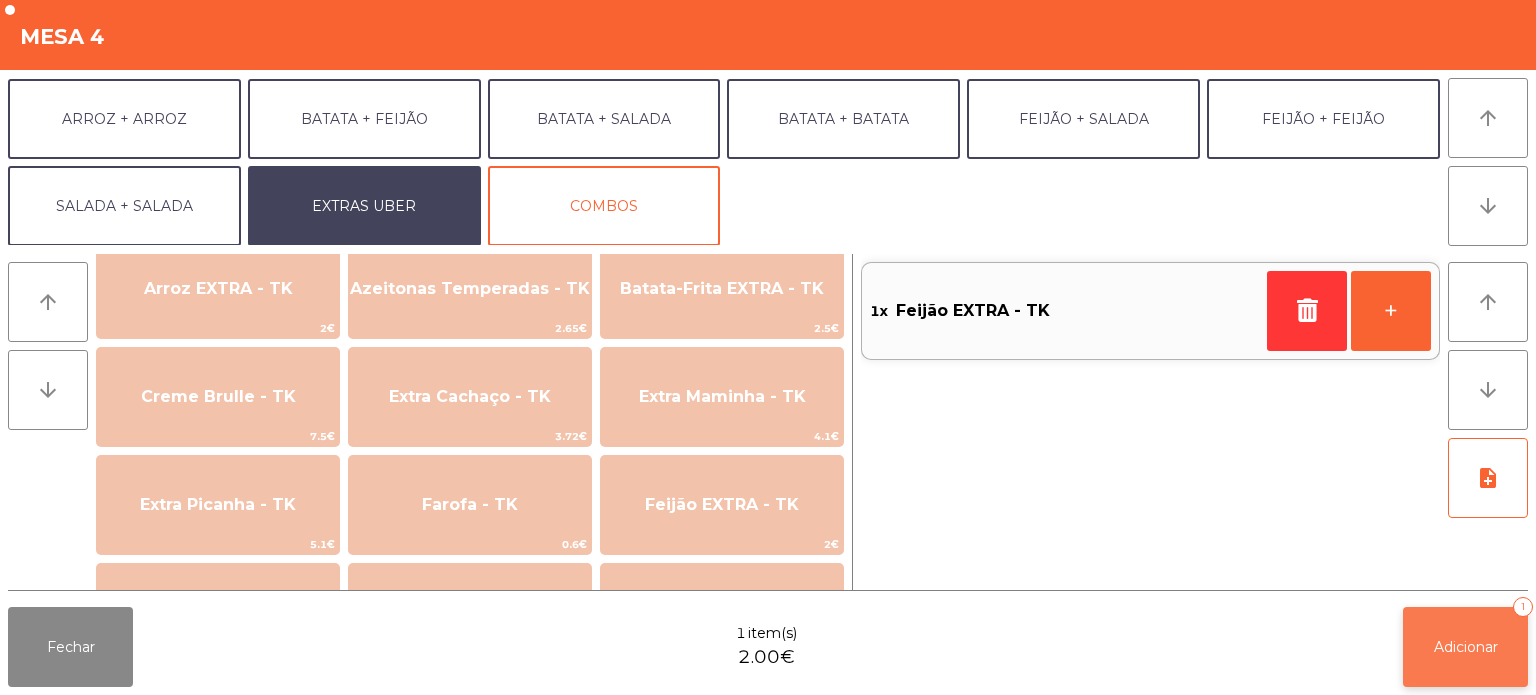 click on "Adicionar   1" 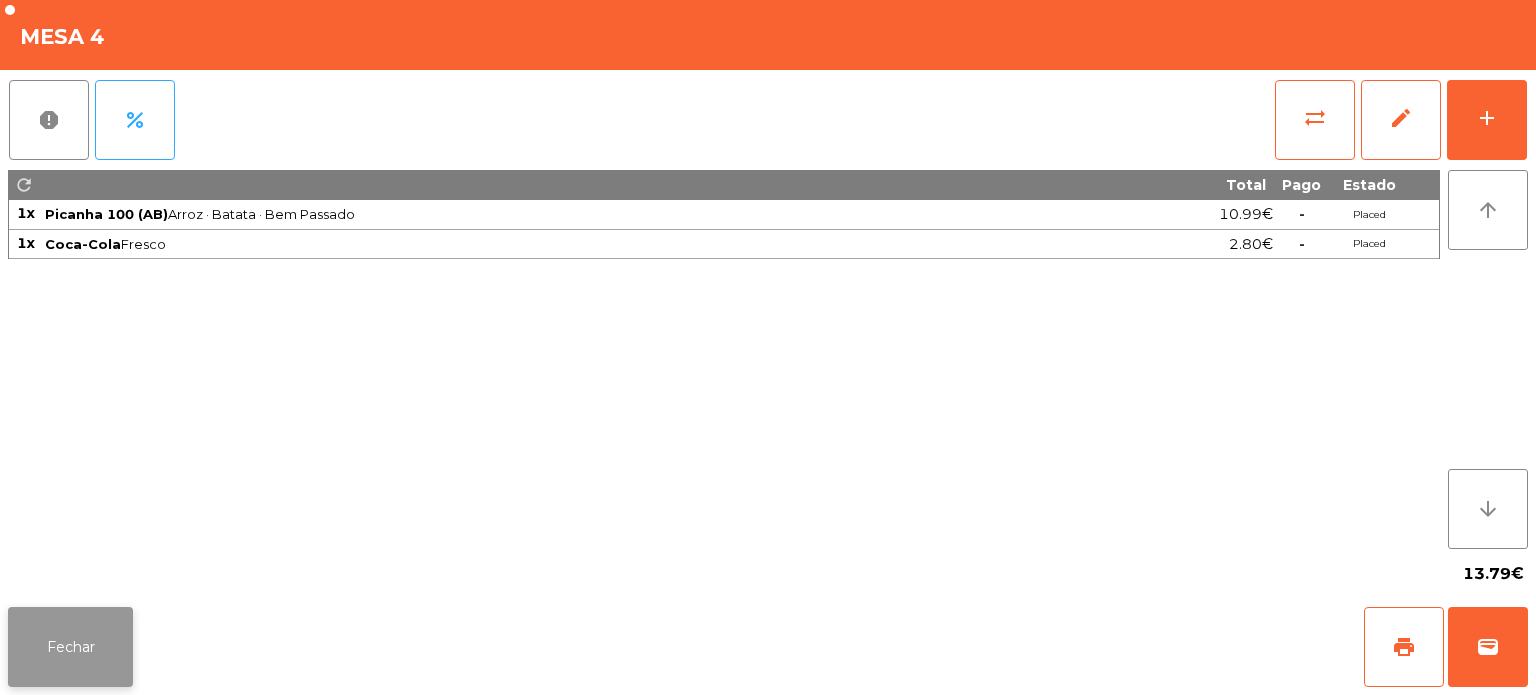 click on "Fechar" 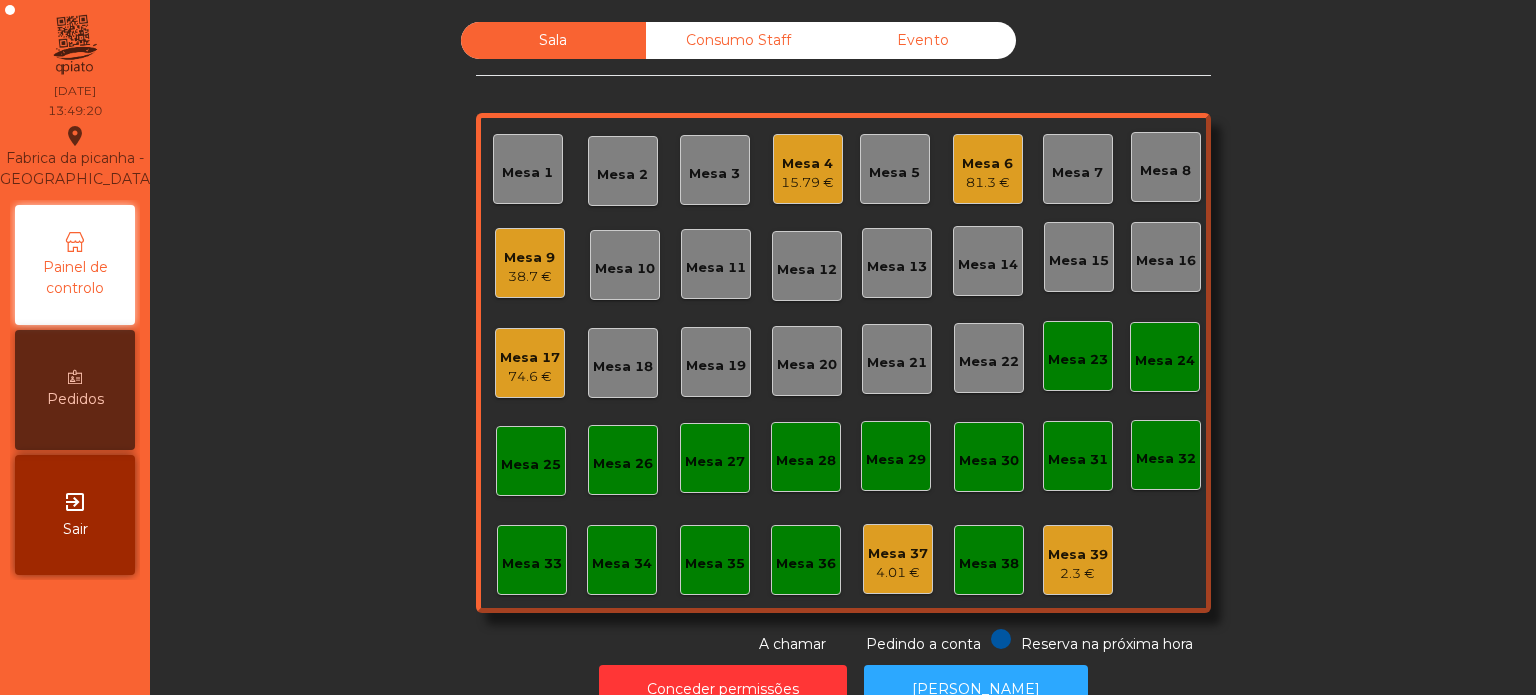 click on "Mesa 34" 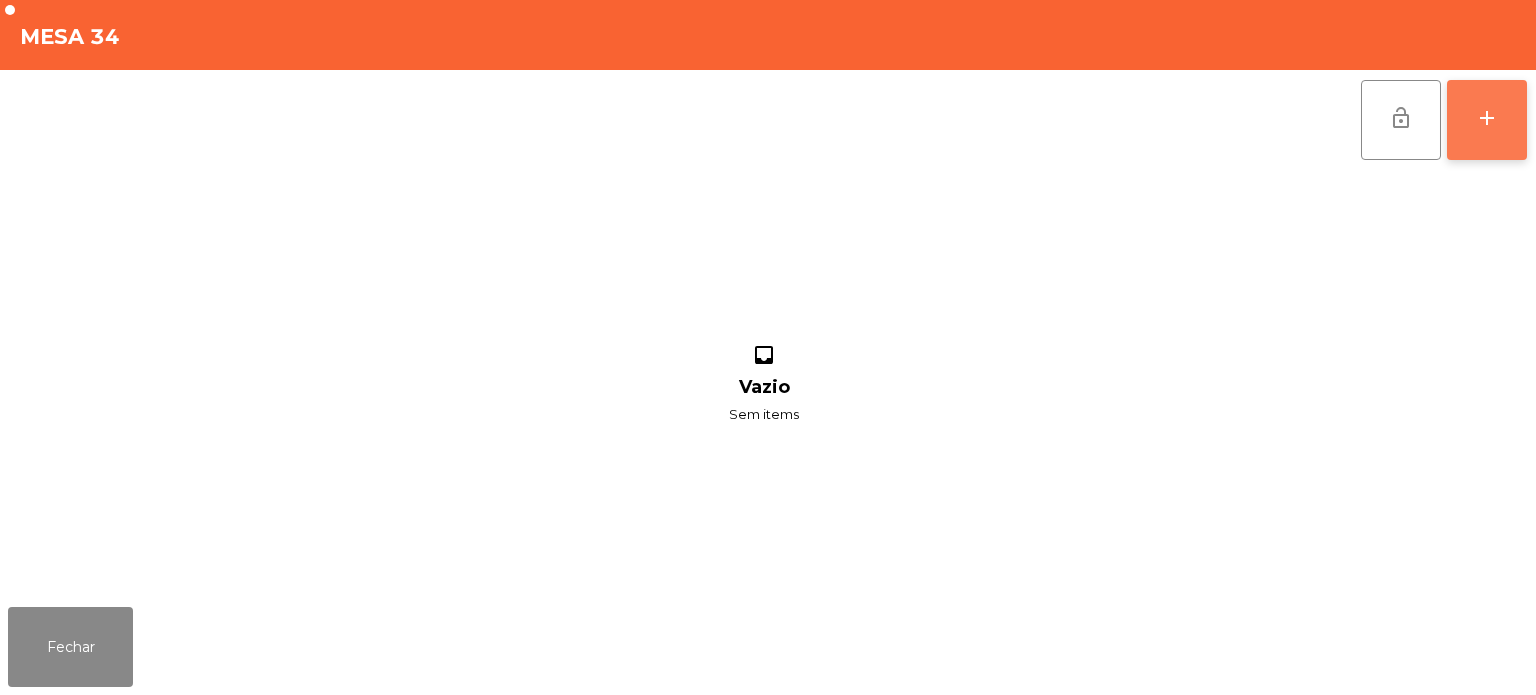 click on "add" 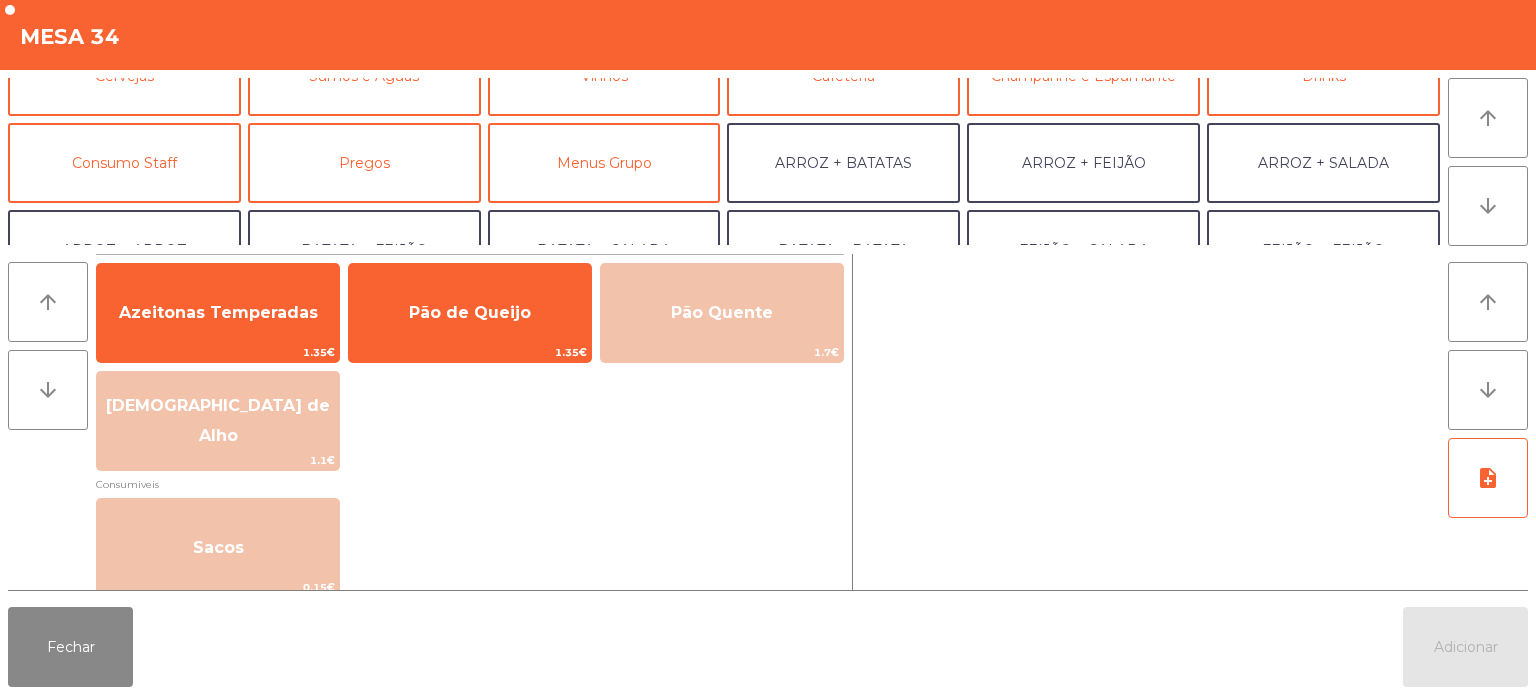 scroll, scrollTop: 131, scrollLeft: 0, axis: vertical 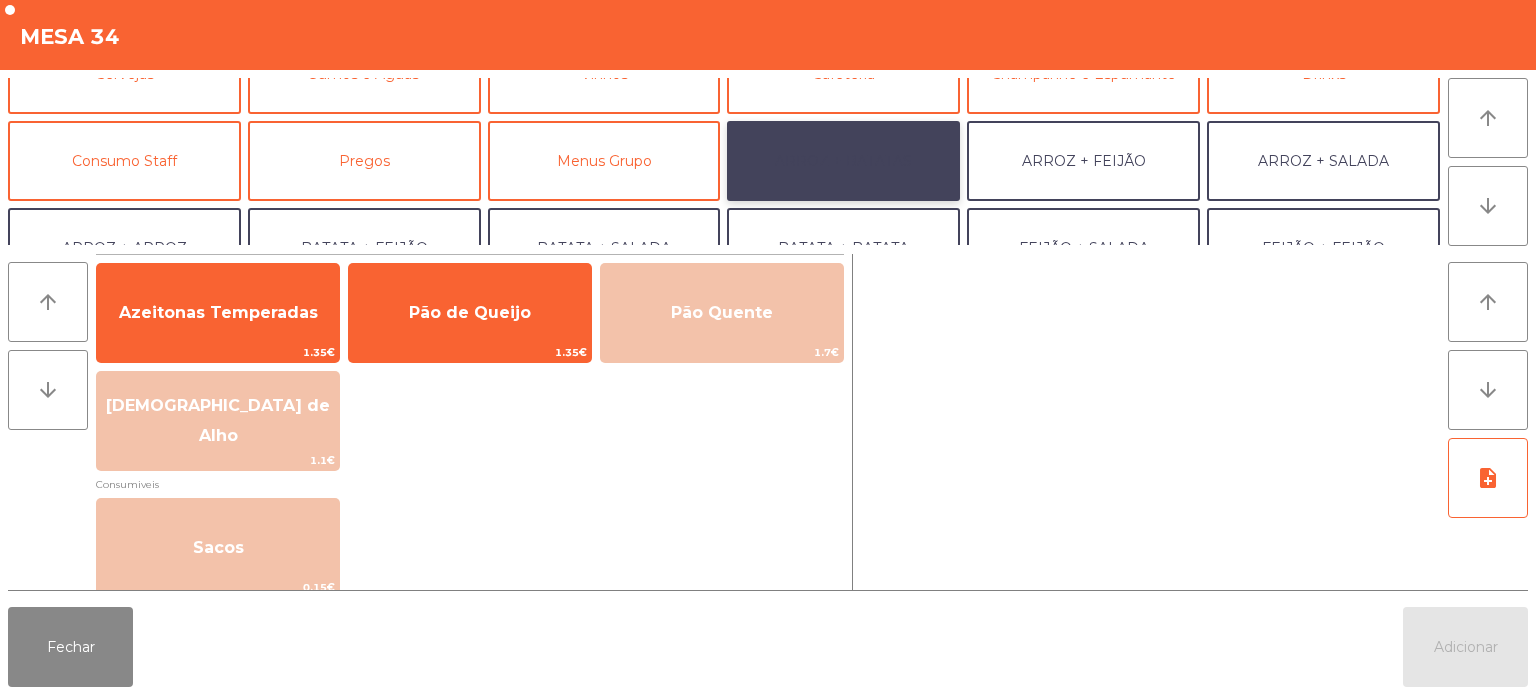 click on "ARROZ + BATATAS" 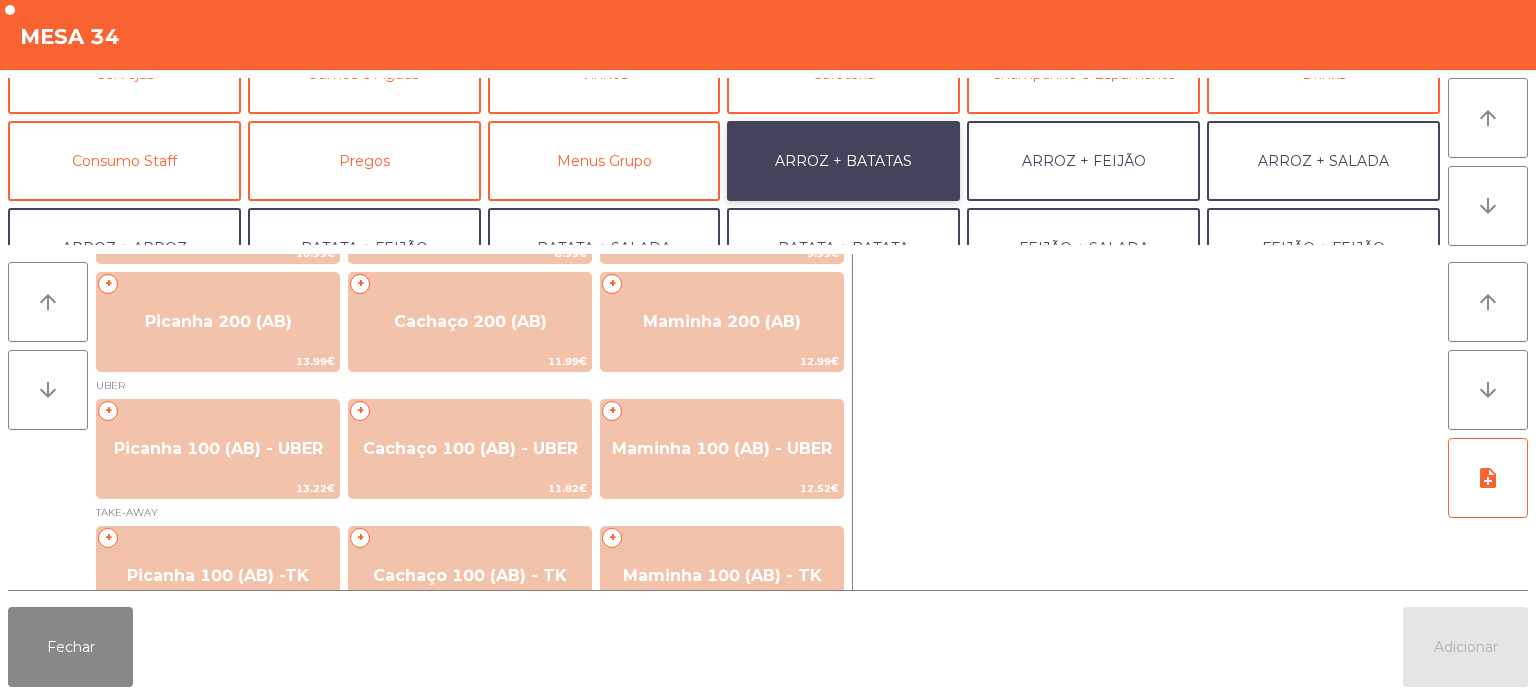 scroll, scrollTop: 100, scrollLeft: 0, axis: vertical 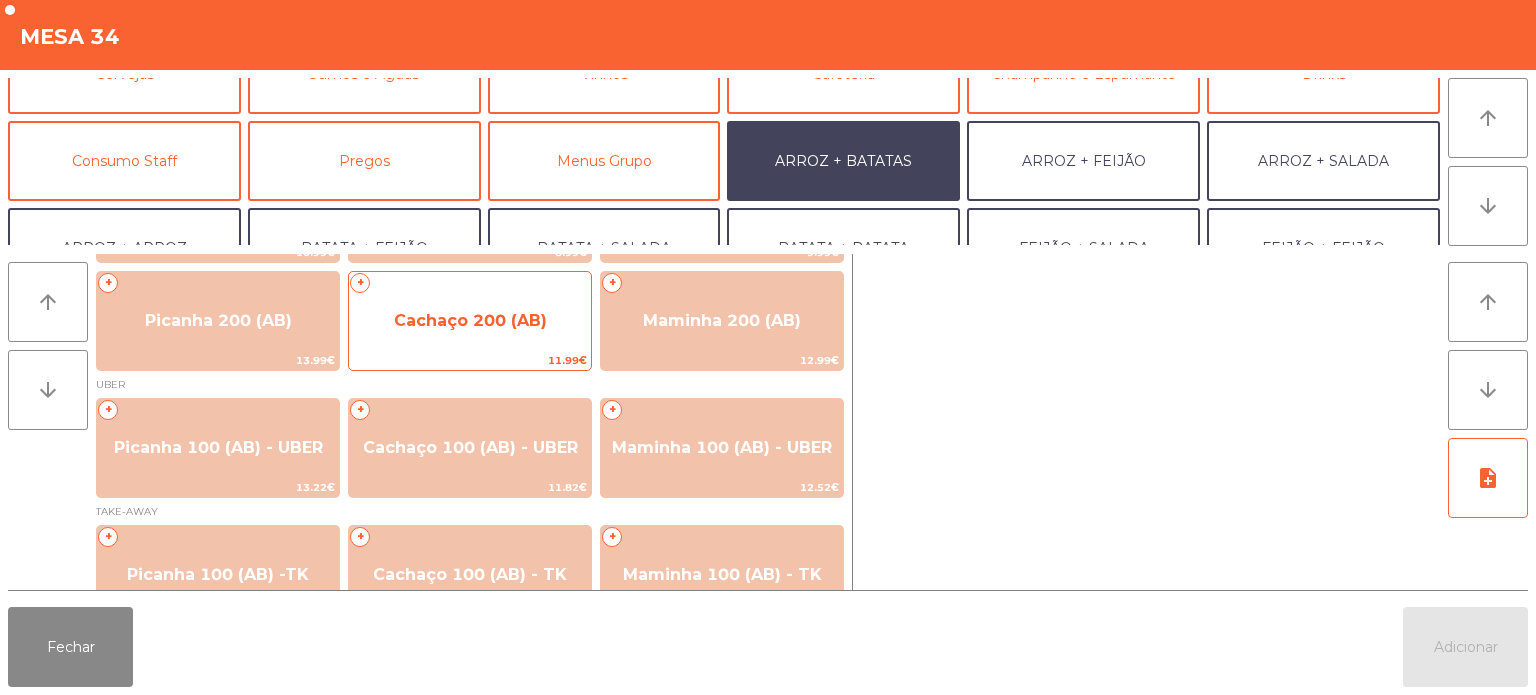 click on "Cachaço 200 (AB)" 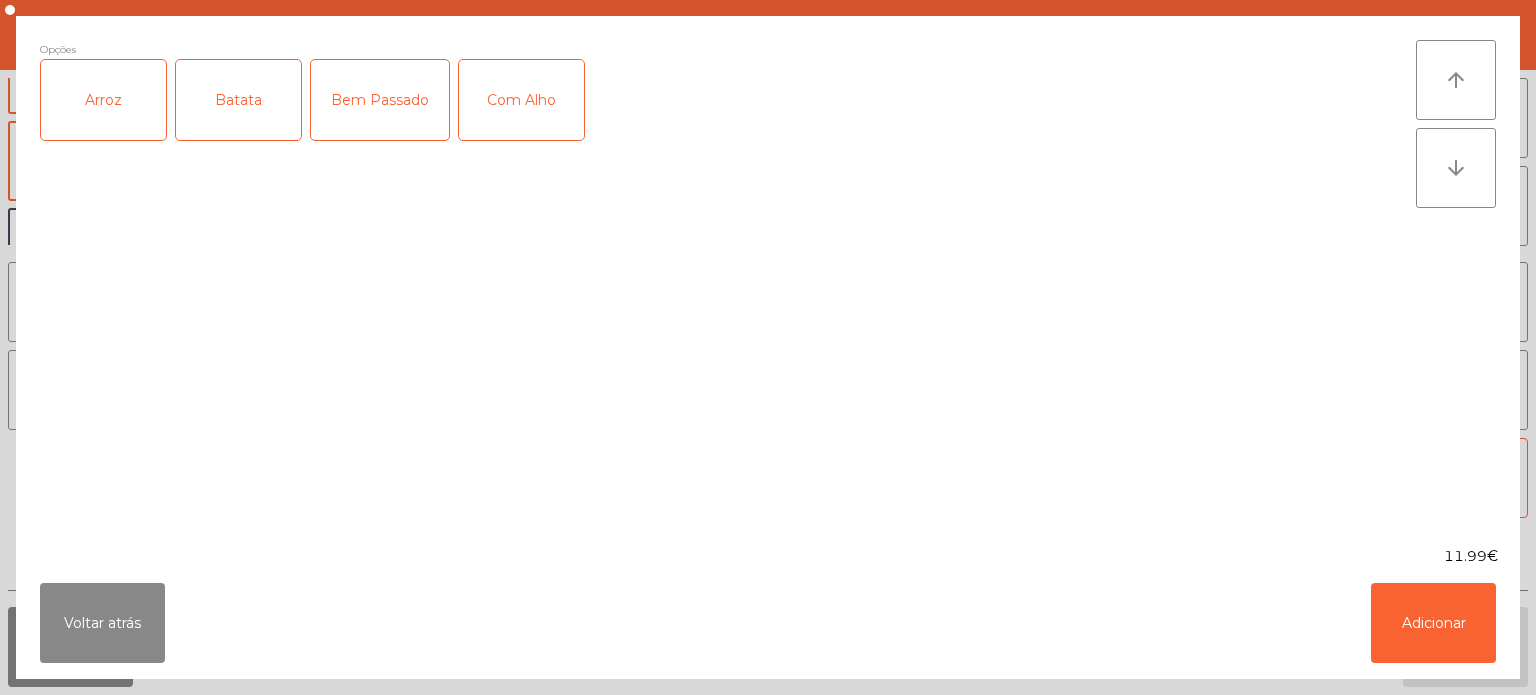 click on "Opções  Arroz   Batata   Bem Passado   Com Alho" 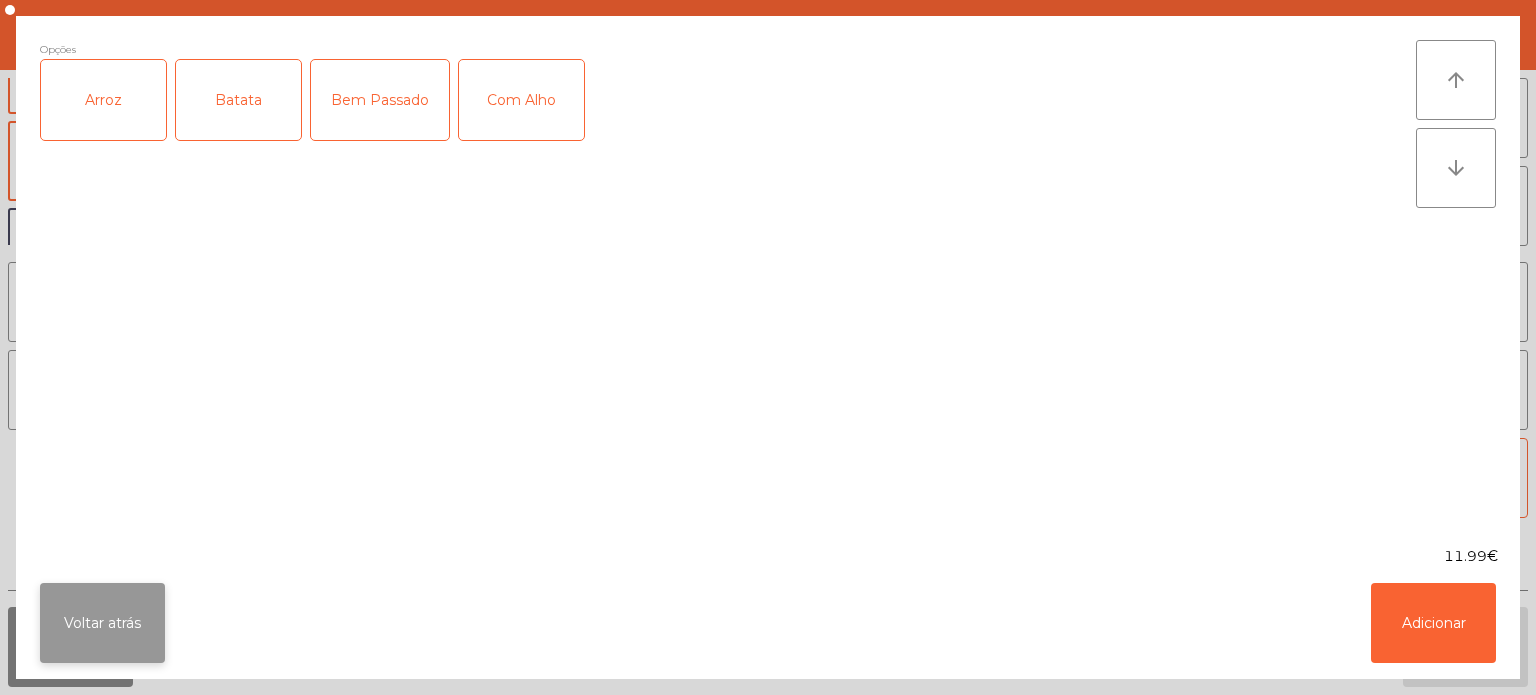 click on "Voltar atrás" 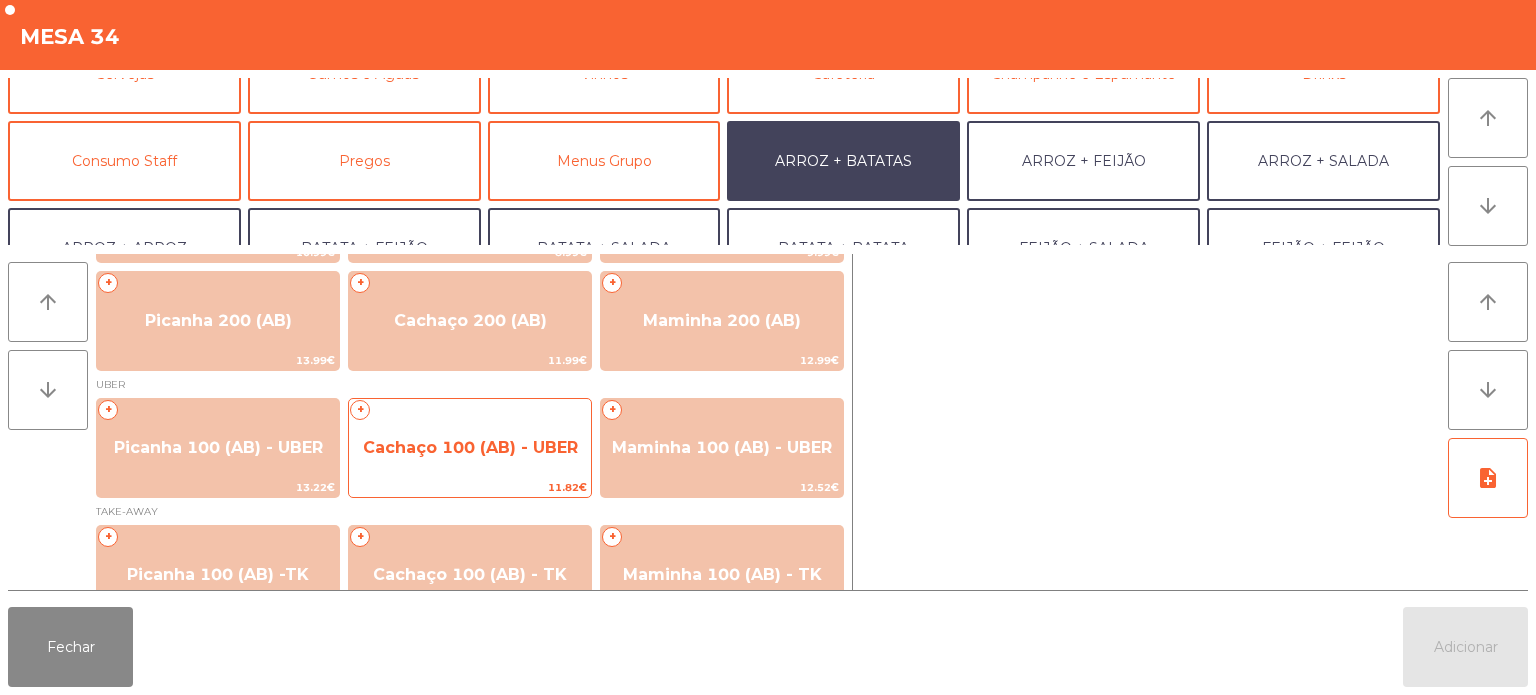 click on "+   Cachaço 100 (AB) - UBER   11.82€" 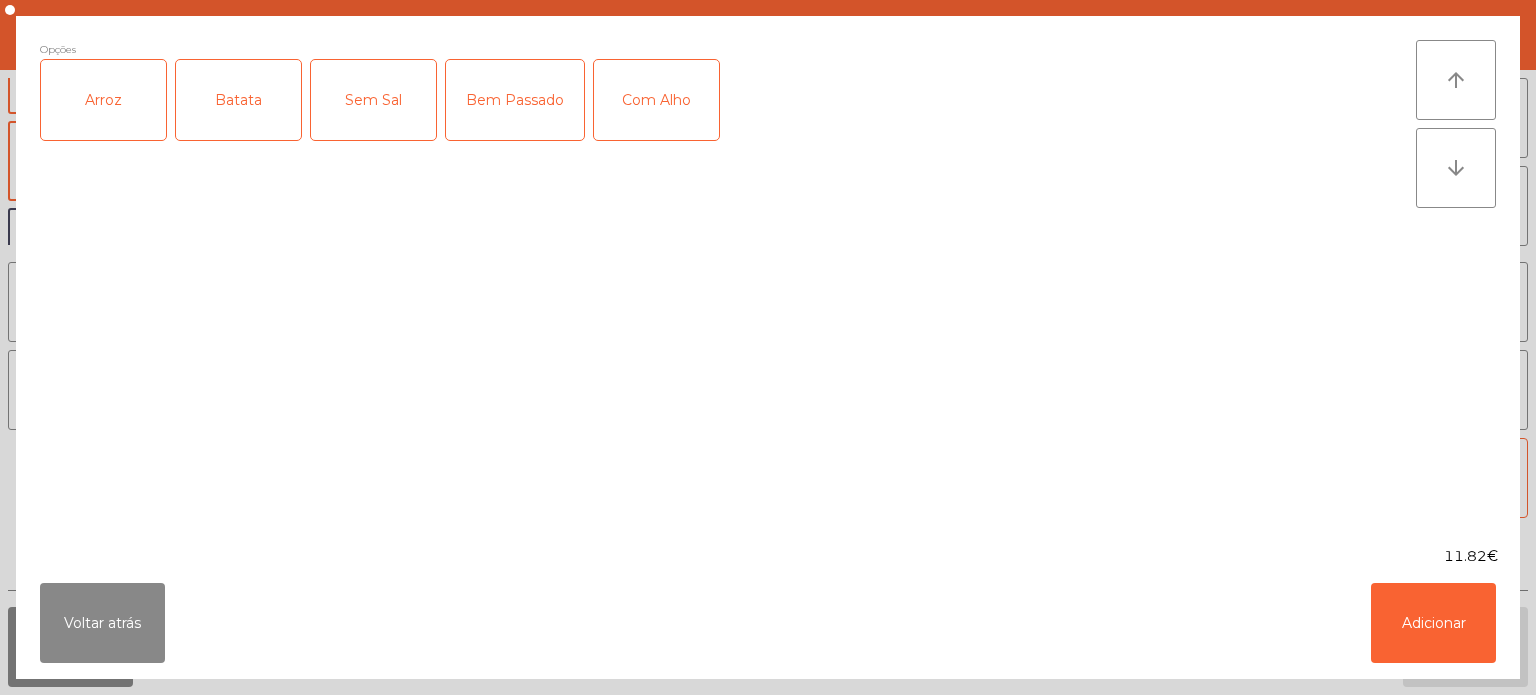 click on "Arroz" 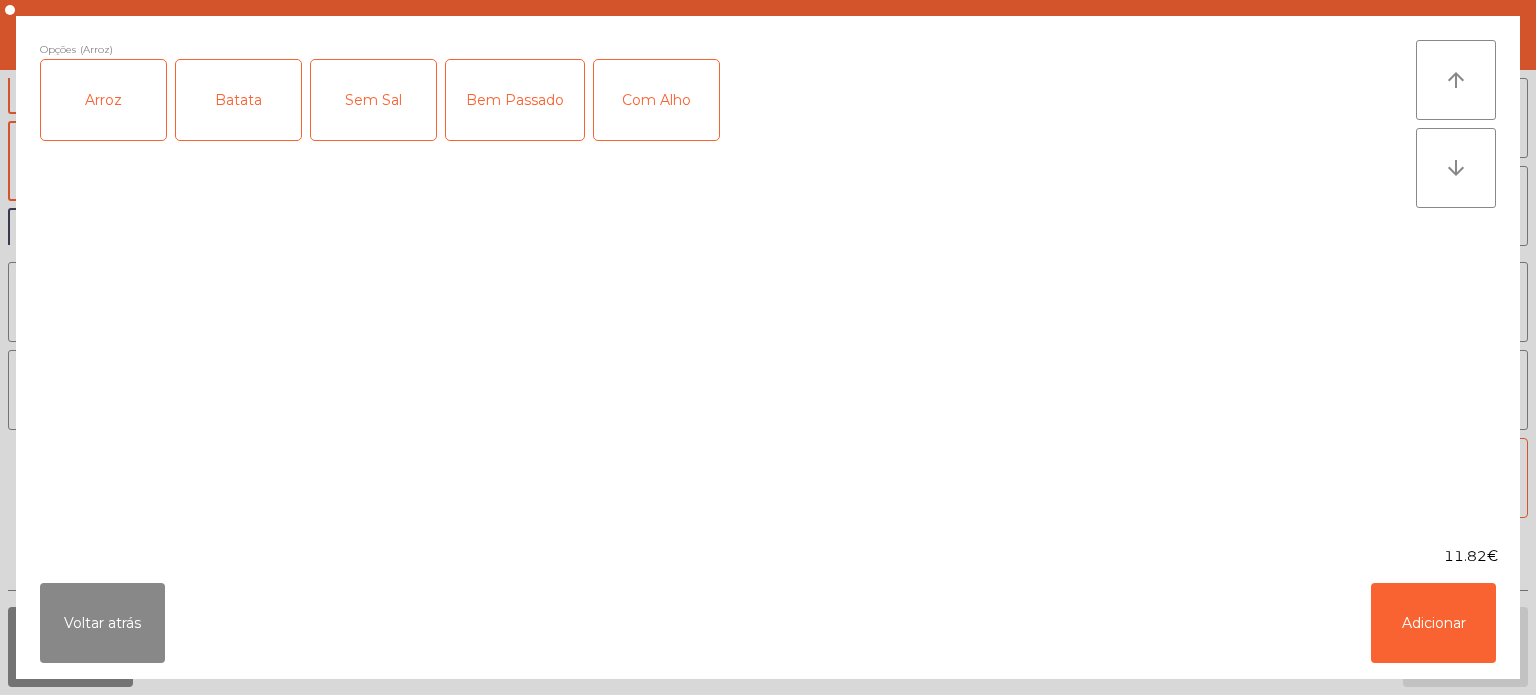 click on "Batata" 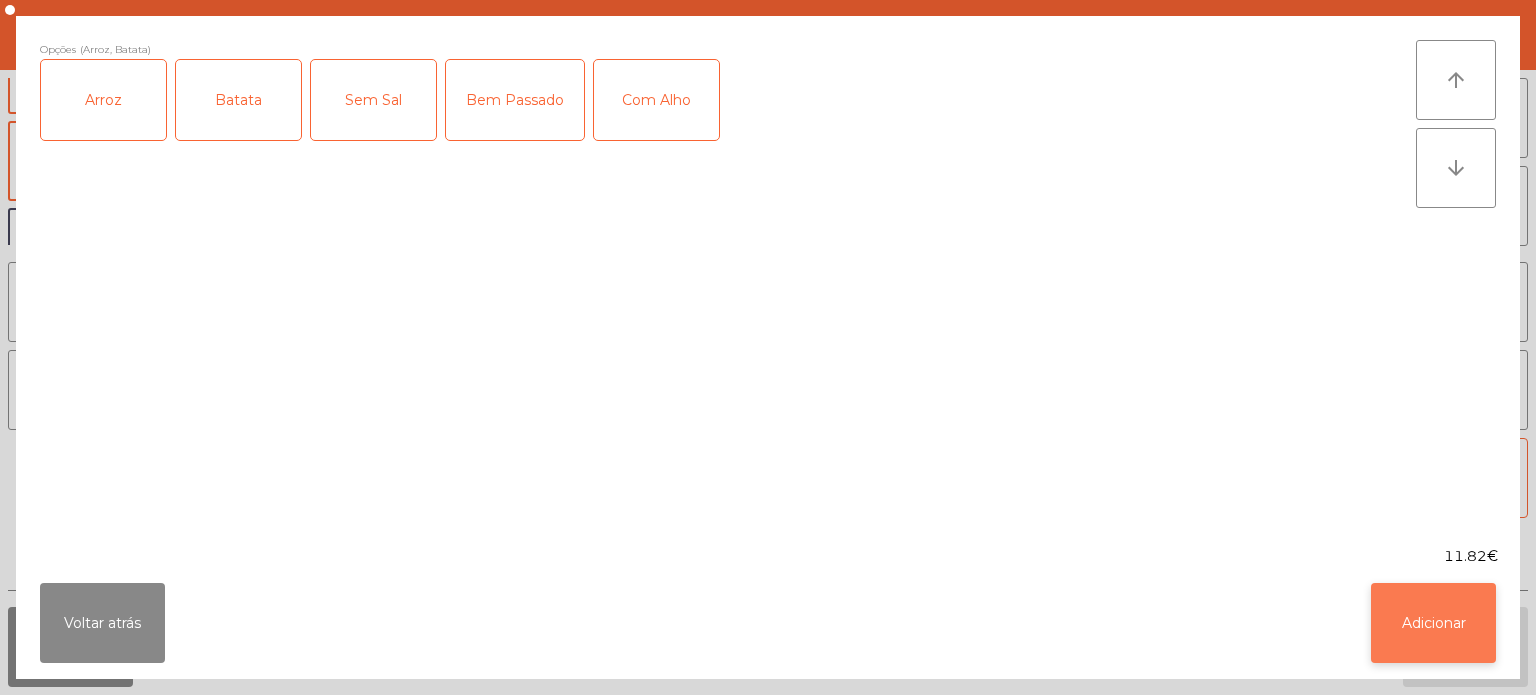 click on "Adicionar" 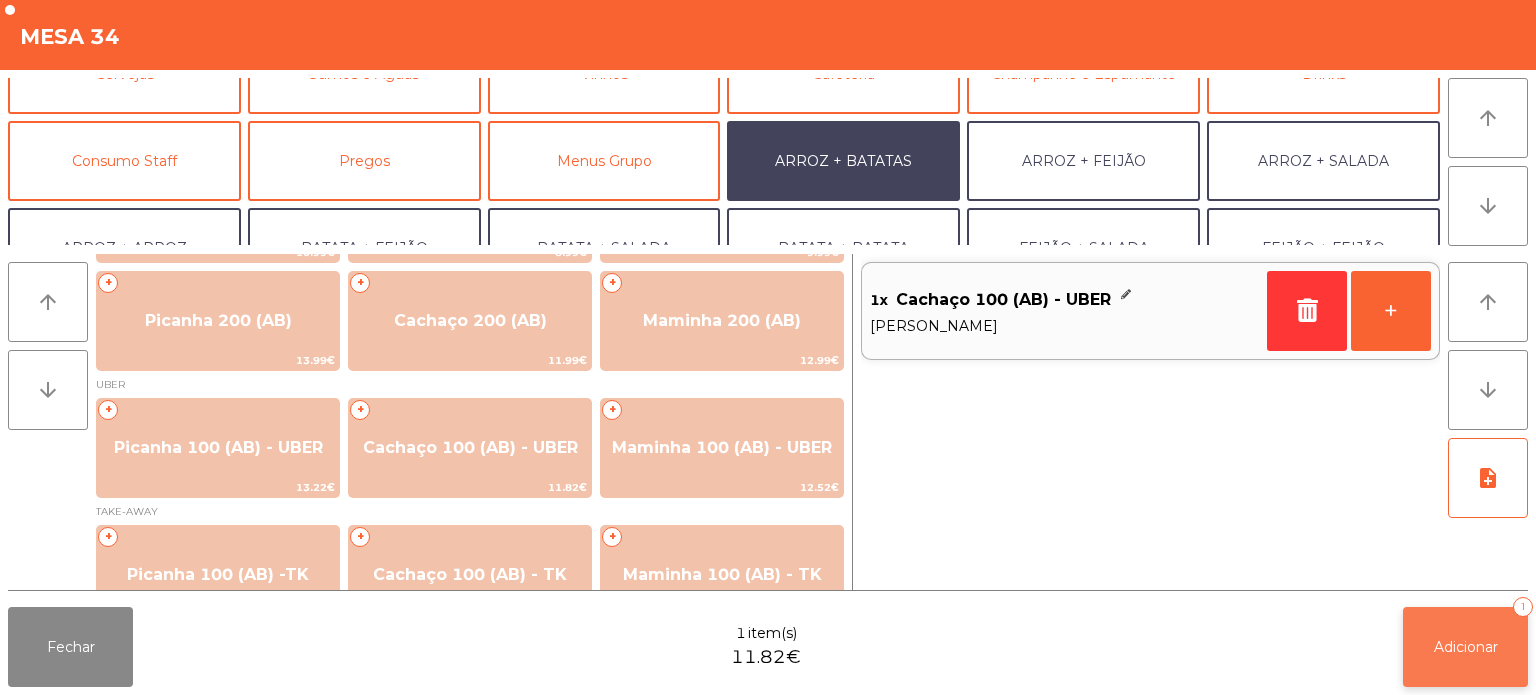click on "Adicionar" 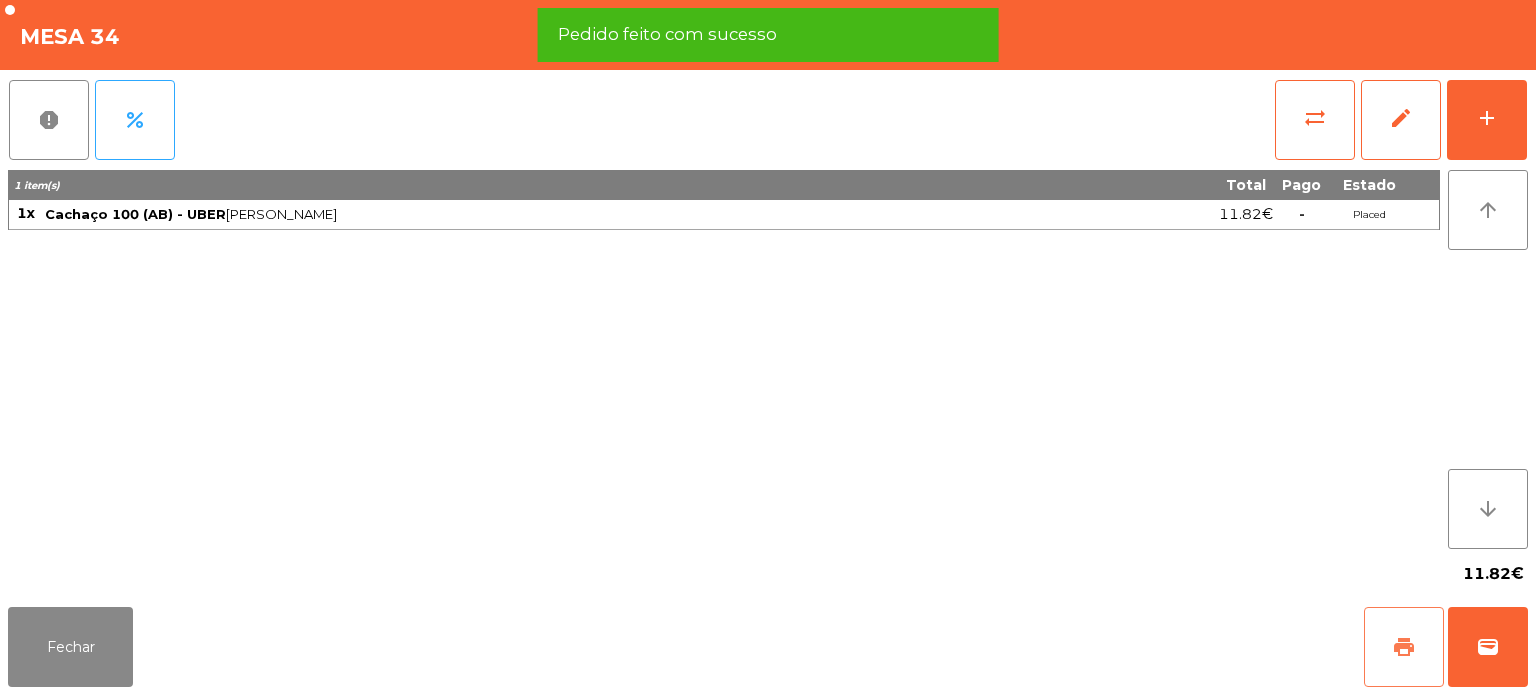 click on "print" 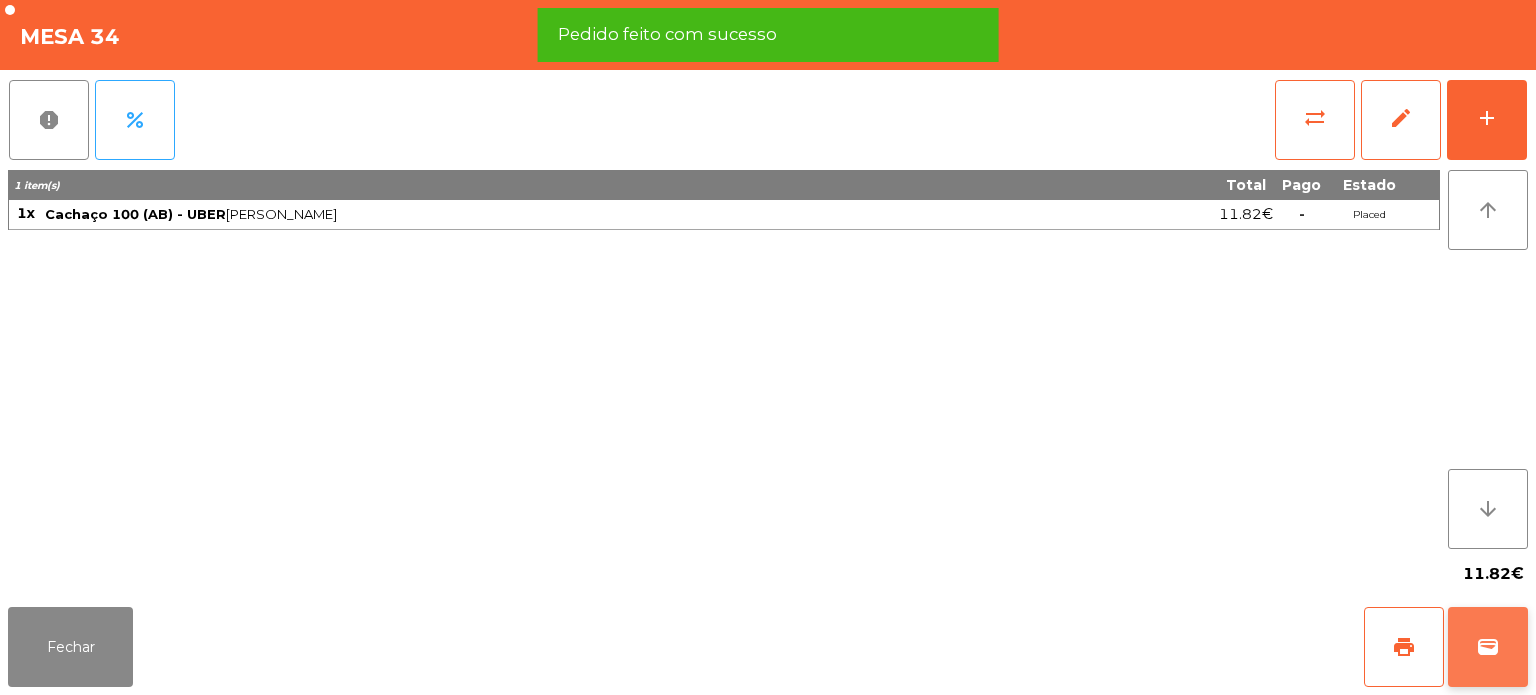 click on "wallet" 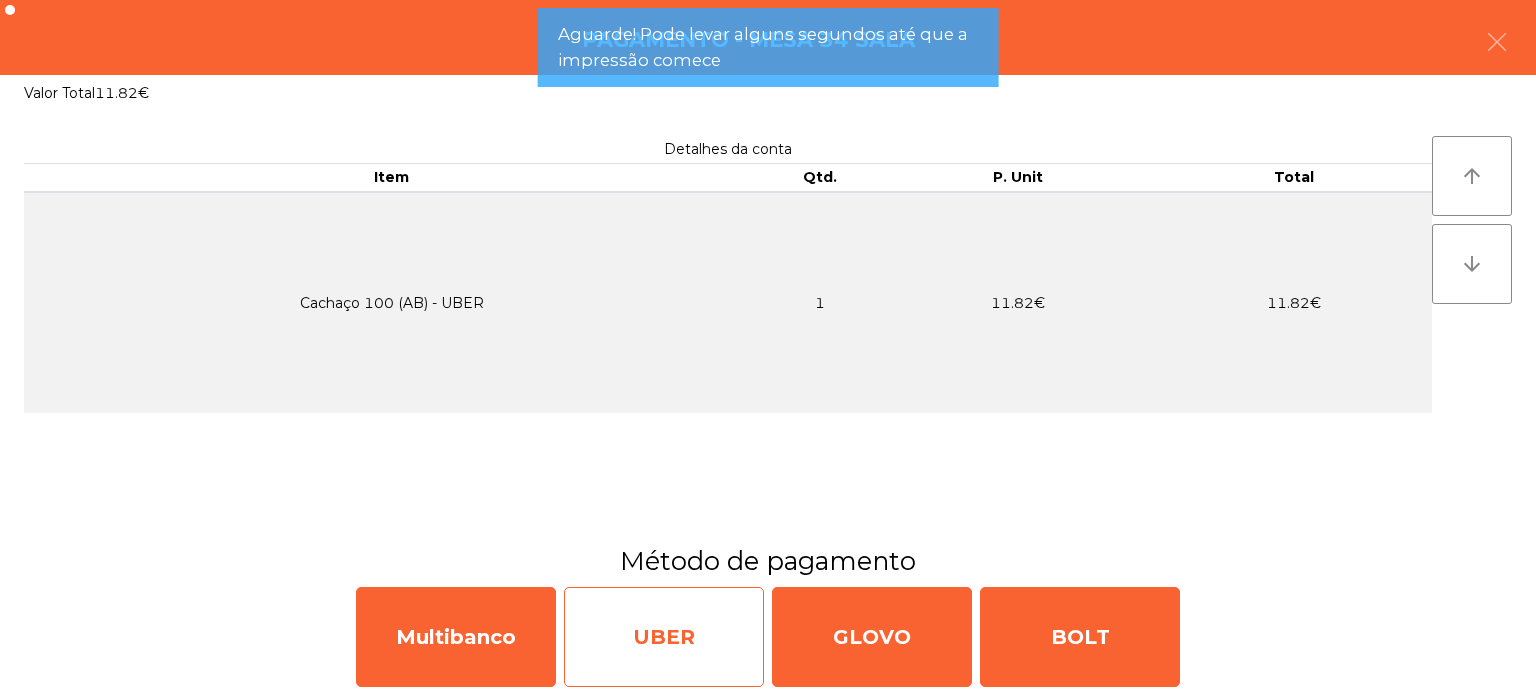 click on "UBER" 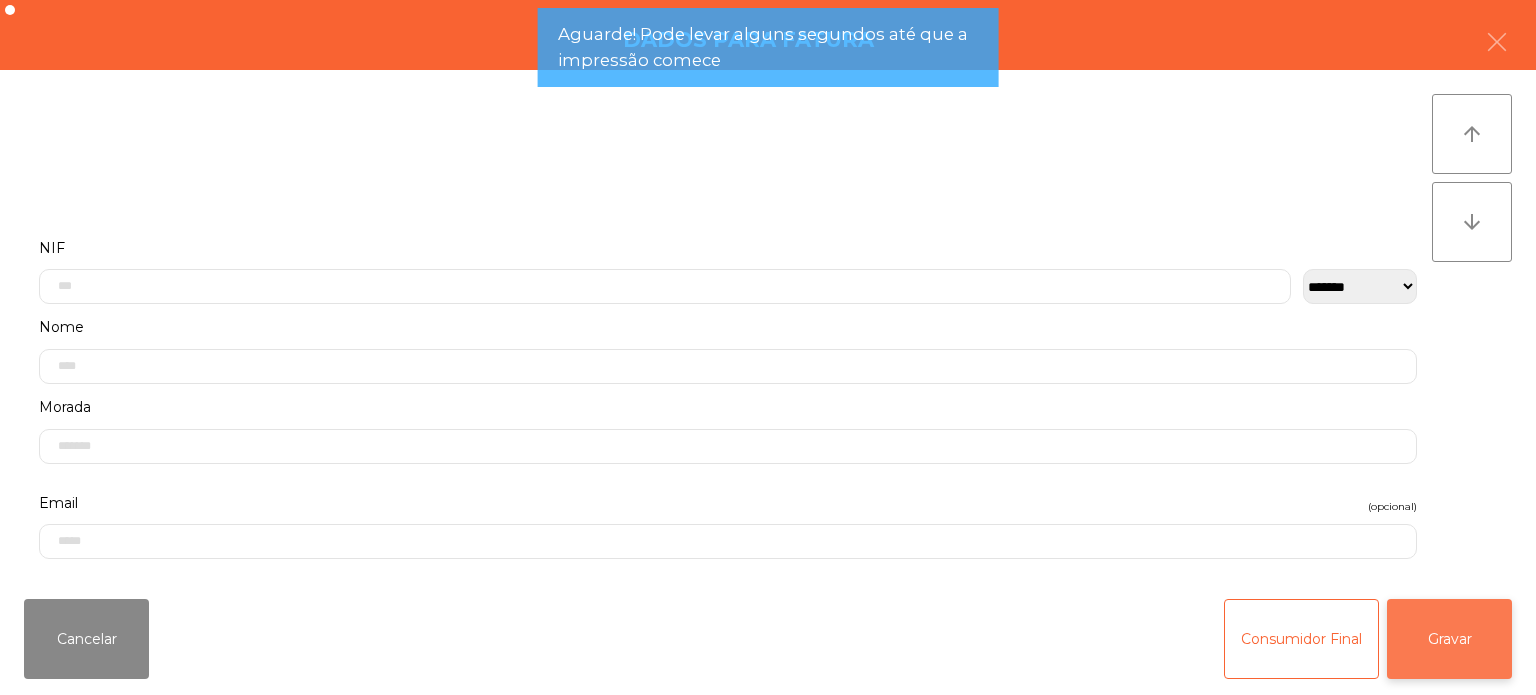 click on "Gravar" 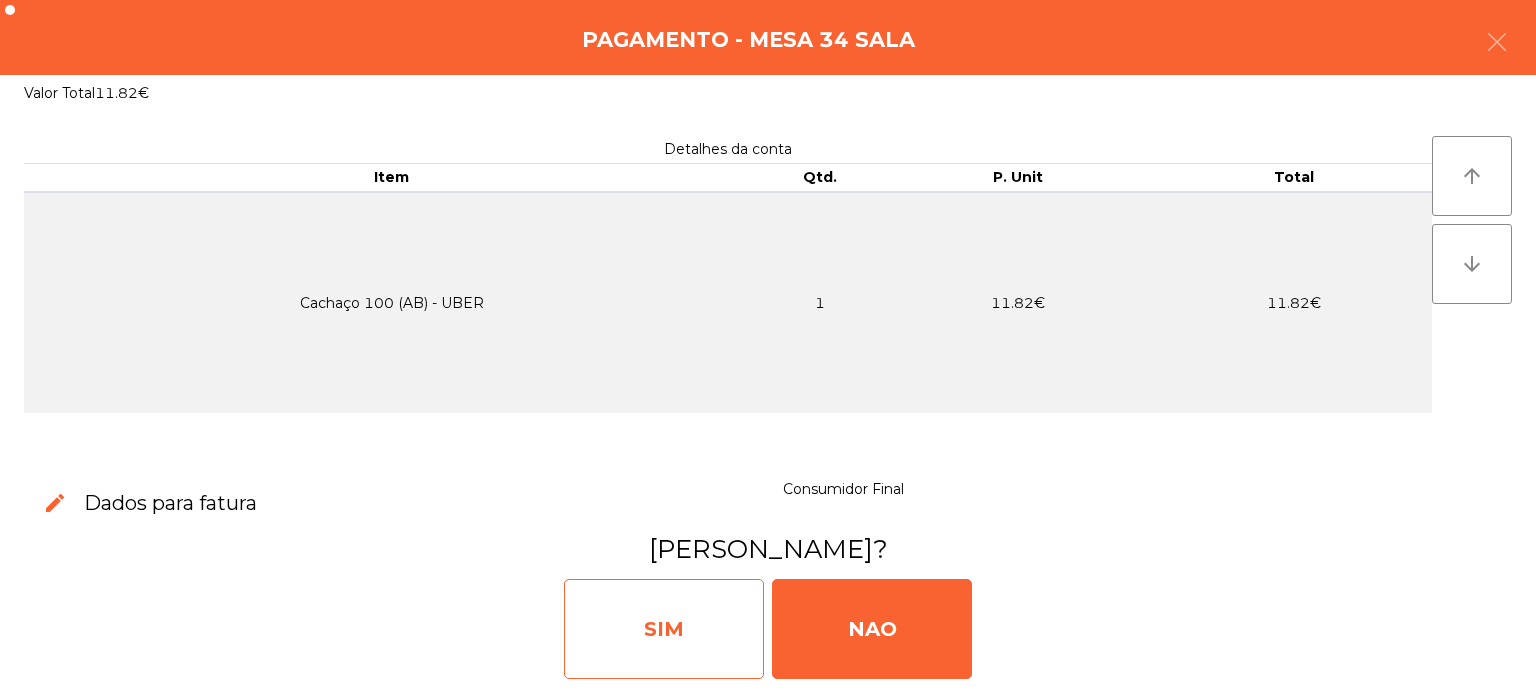 click on "SIM" 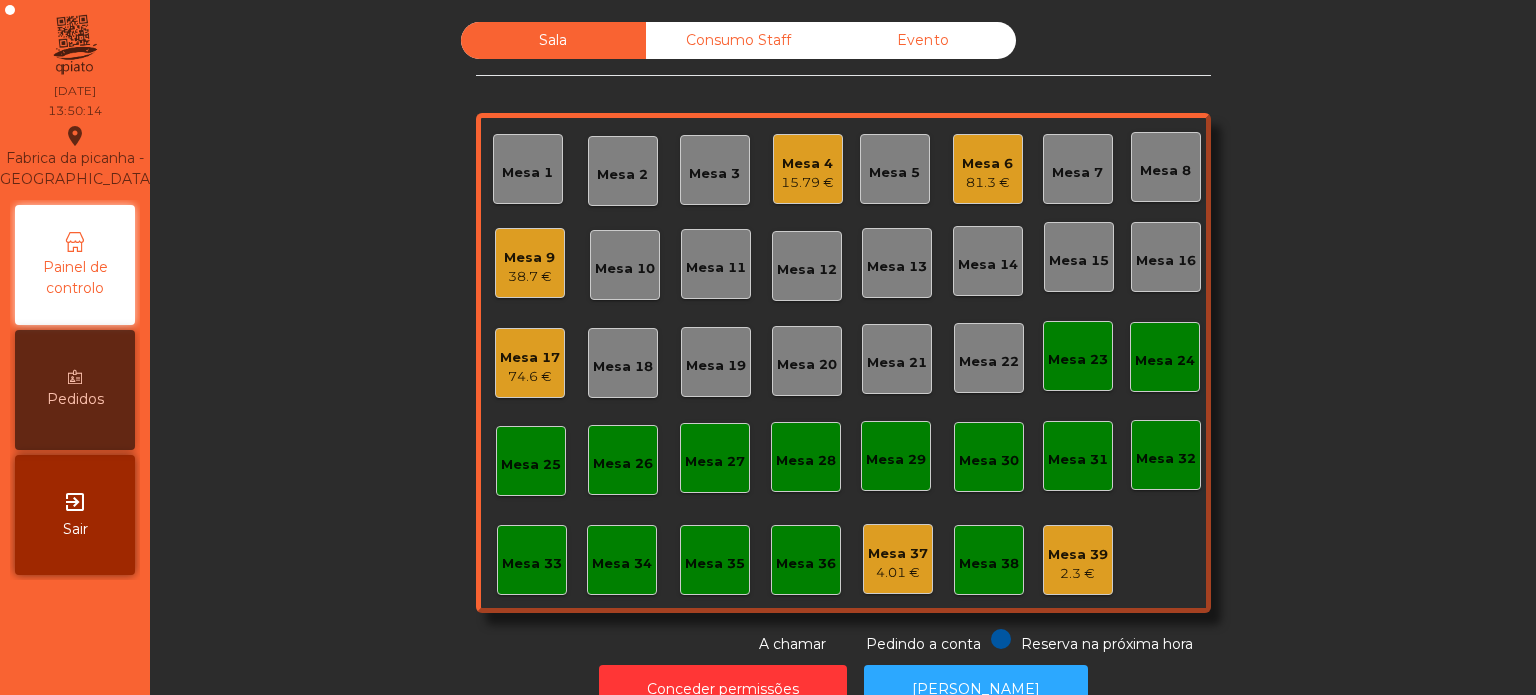 click on "Mesa 33" 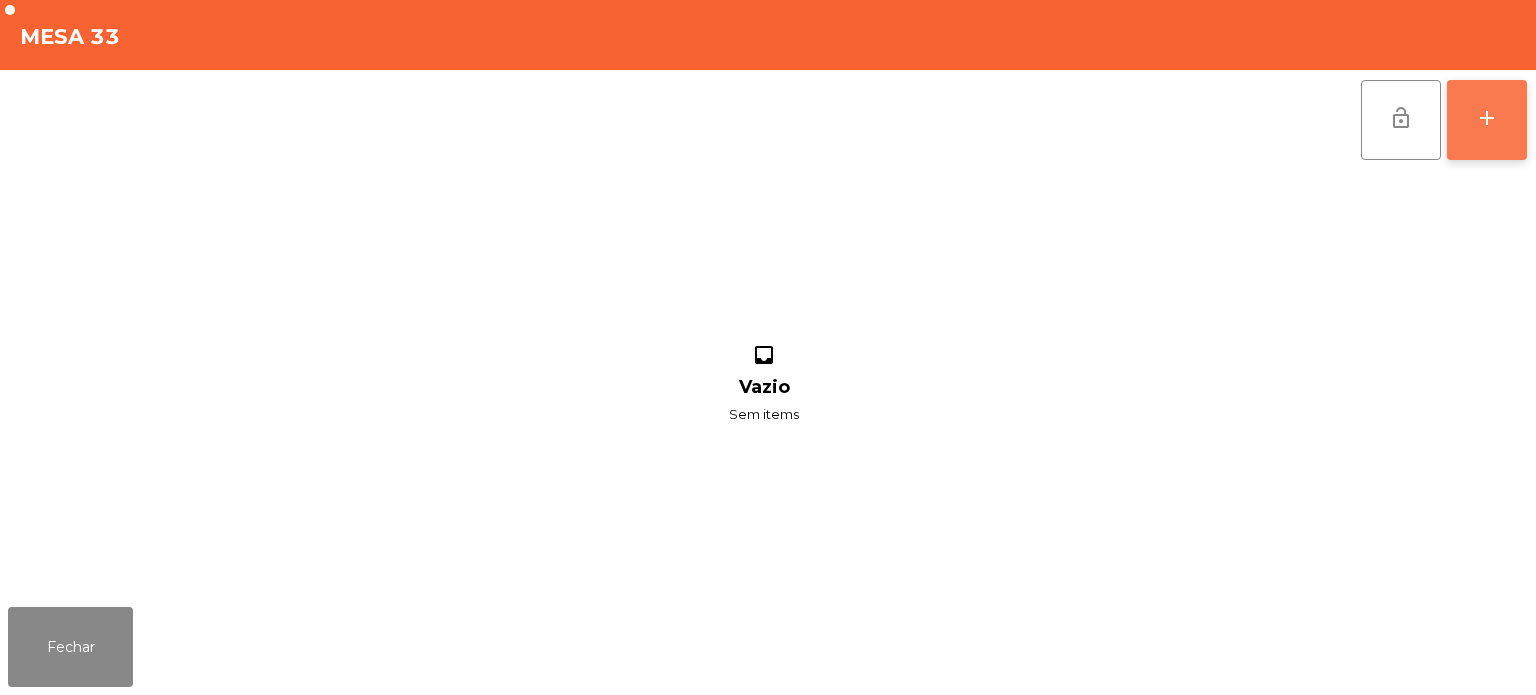 click on "add" 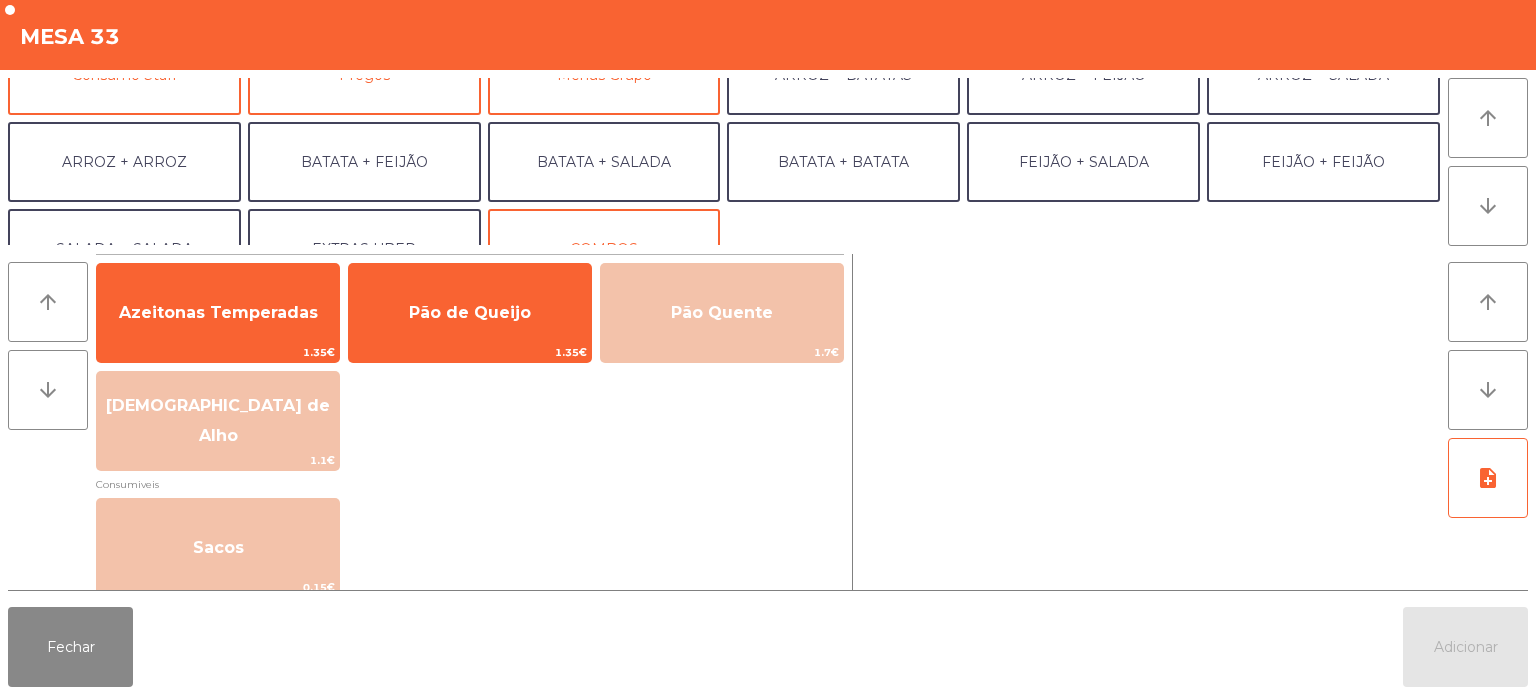 scroll, scrollTop: 224, scrollLeft: 0, axis: vertical 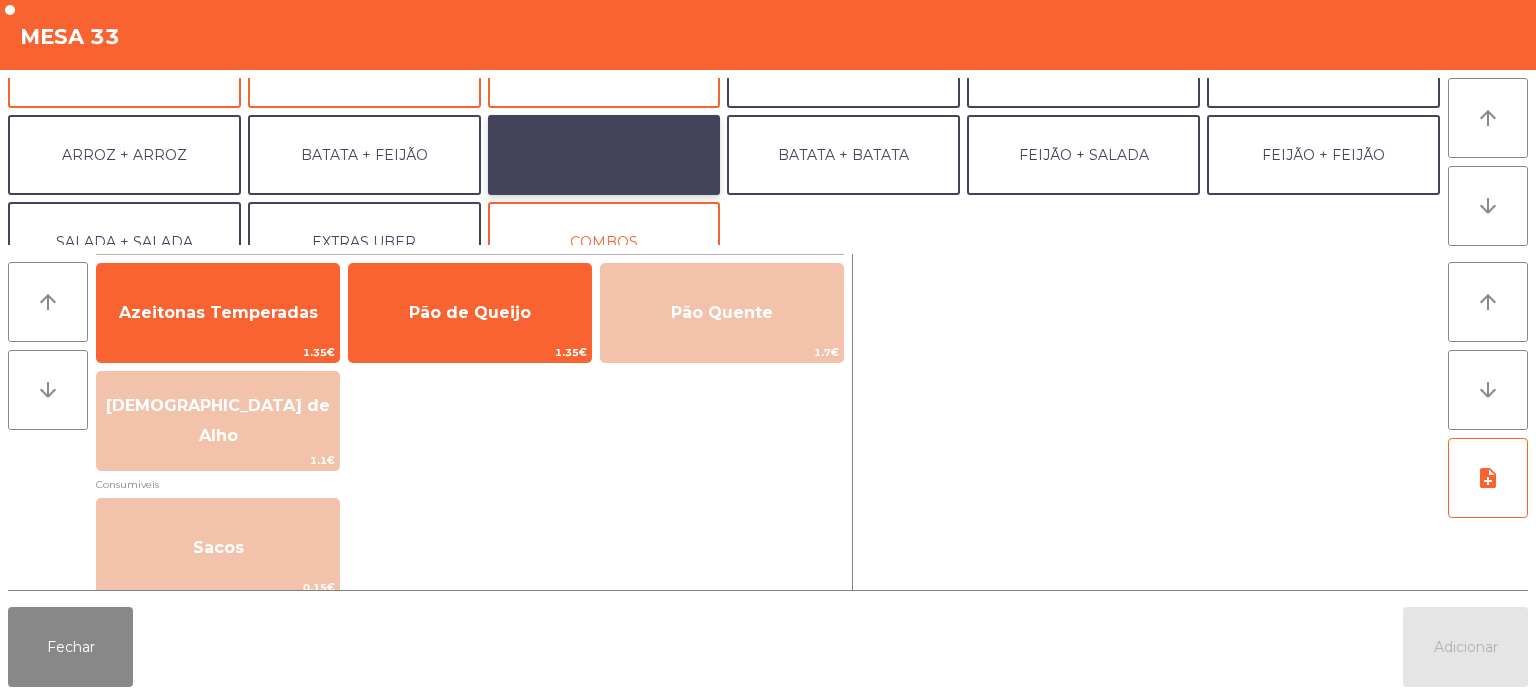 click on "BATATA + SALADA" 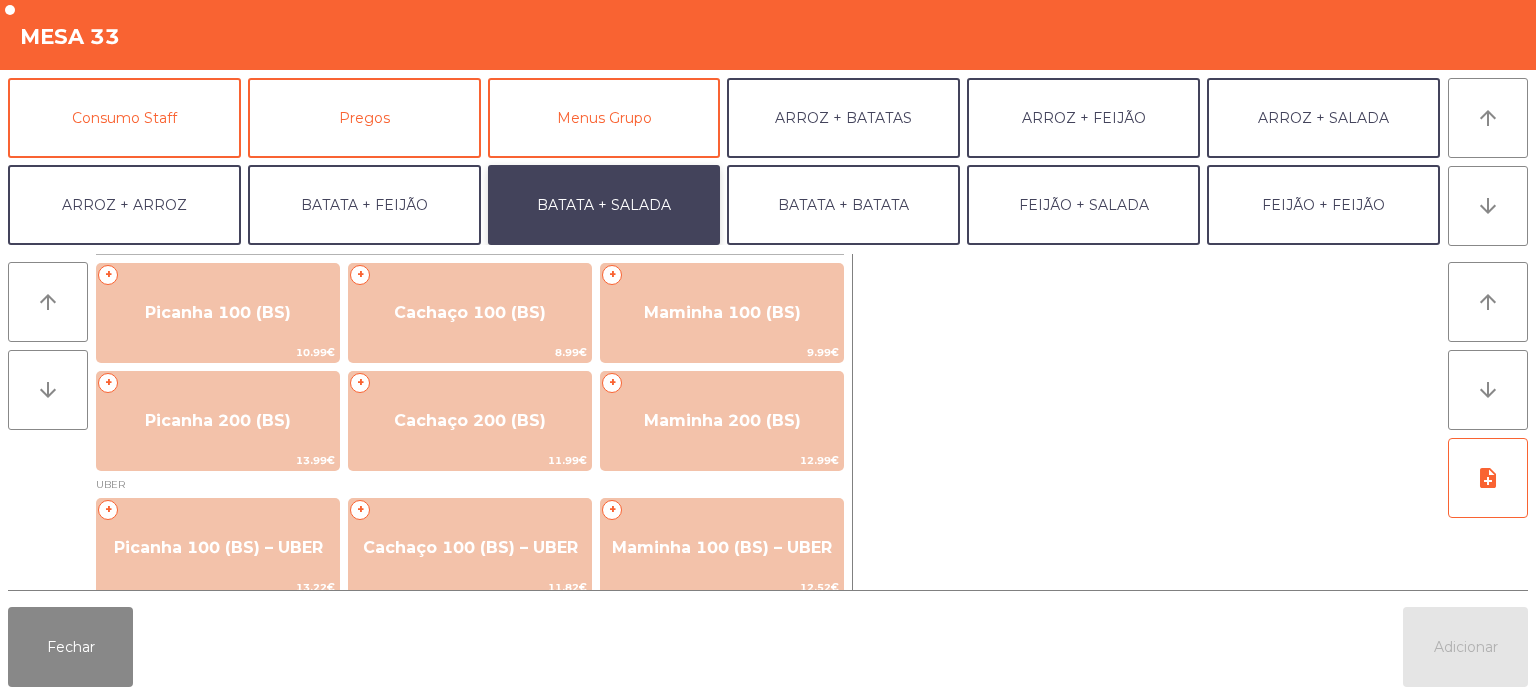 scroll, scrollTop: 176, scrollLeft: 0, axis: vertical 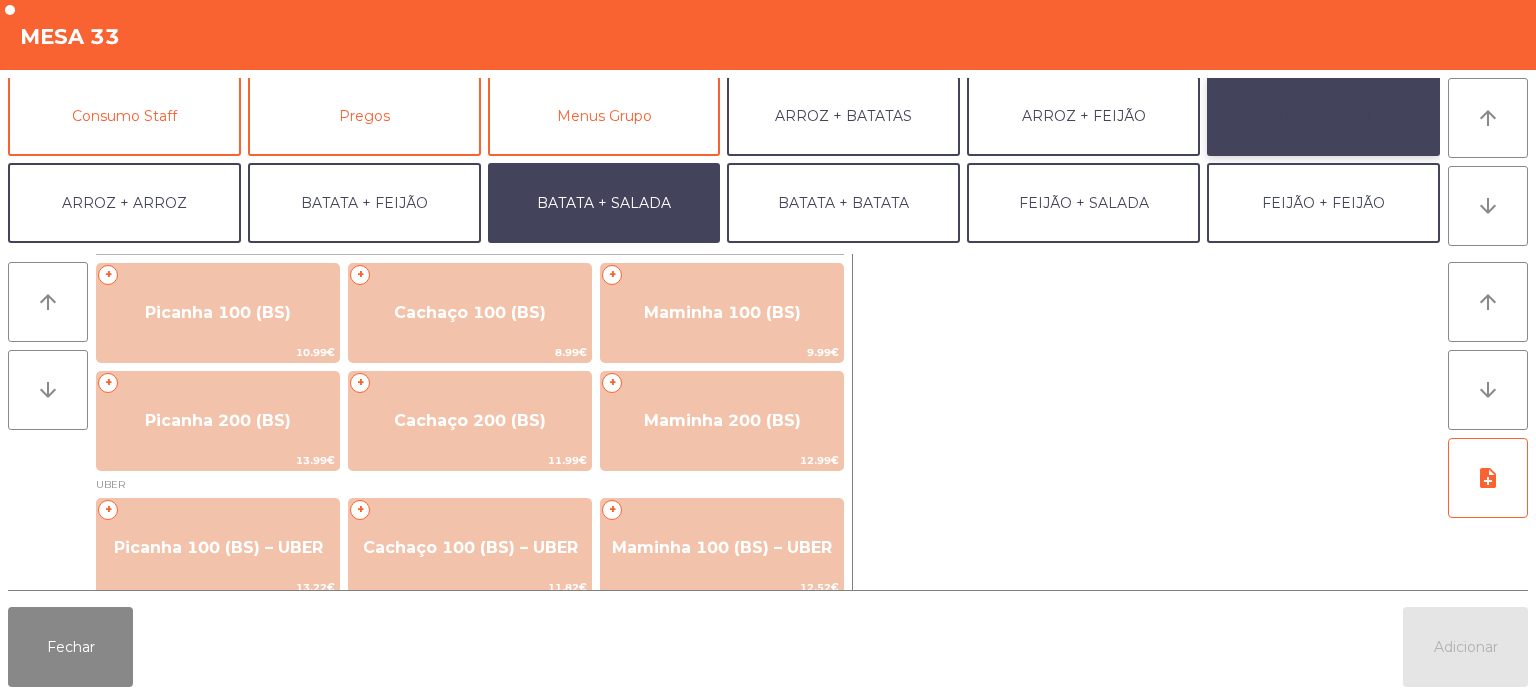 click on "ARROZ + SALADA" 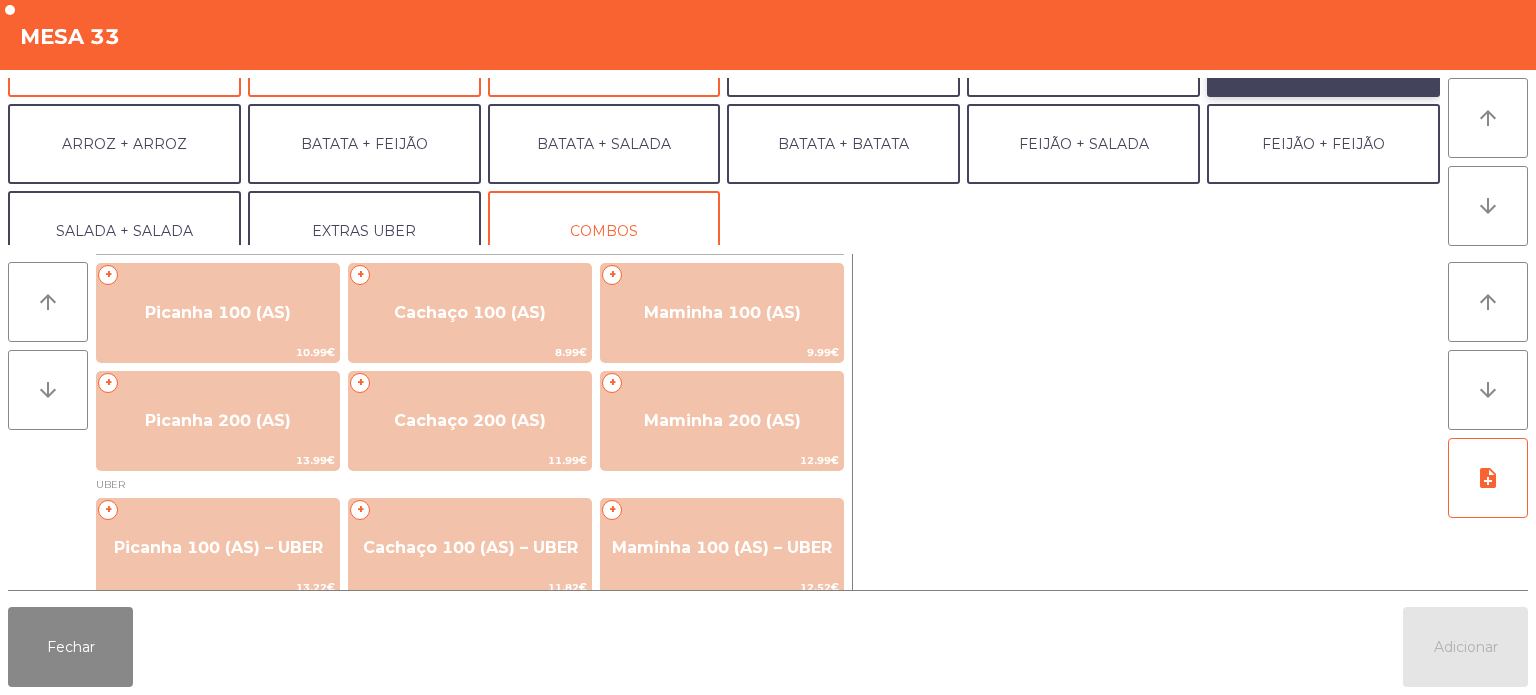 scroll, scrollTop: 260, scrollLeft: 0, axis: vertical 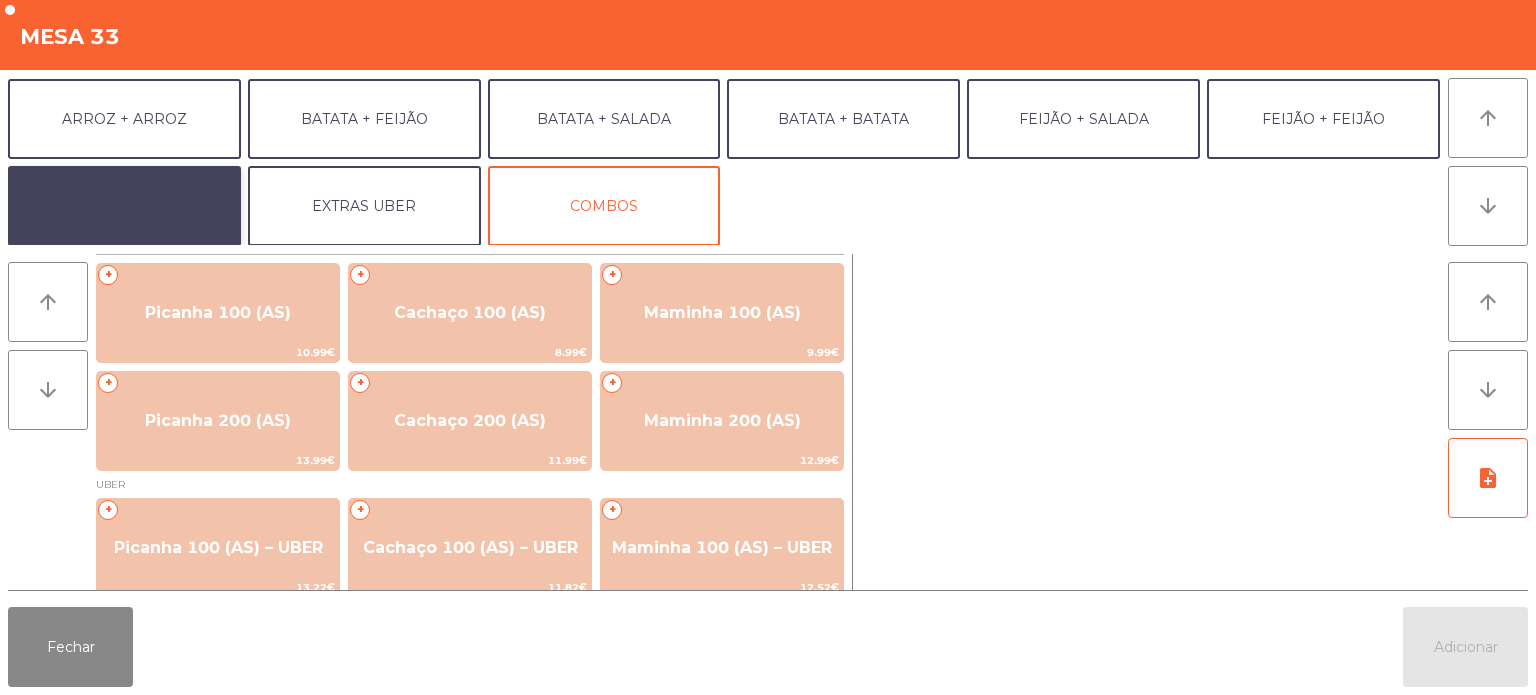 click on "SALADA + SALADA" 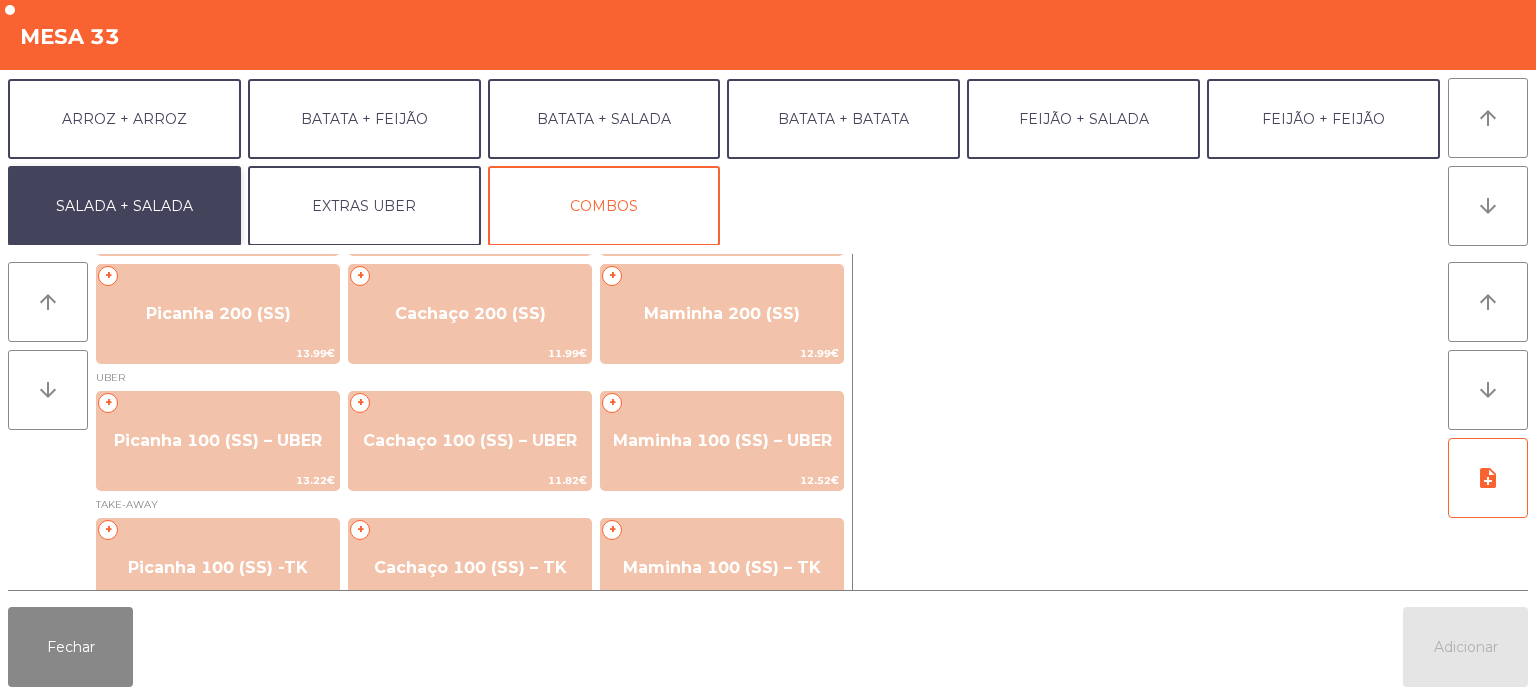 scroll, scrollTop: 118, scrollLeft: 0, axis: vertical 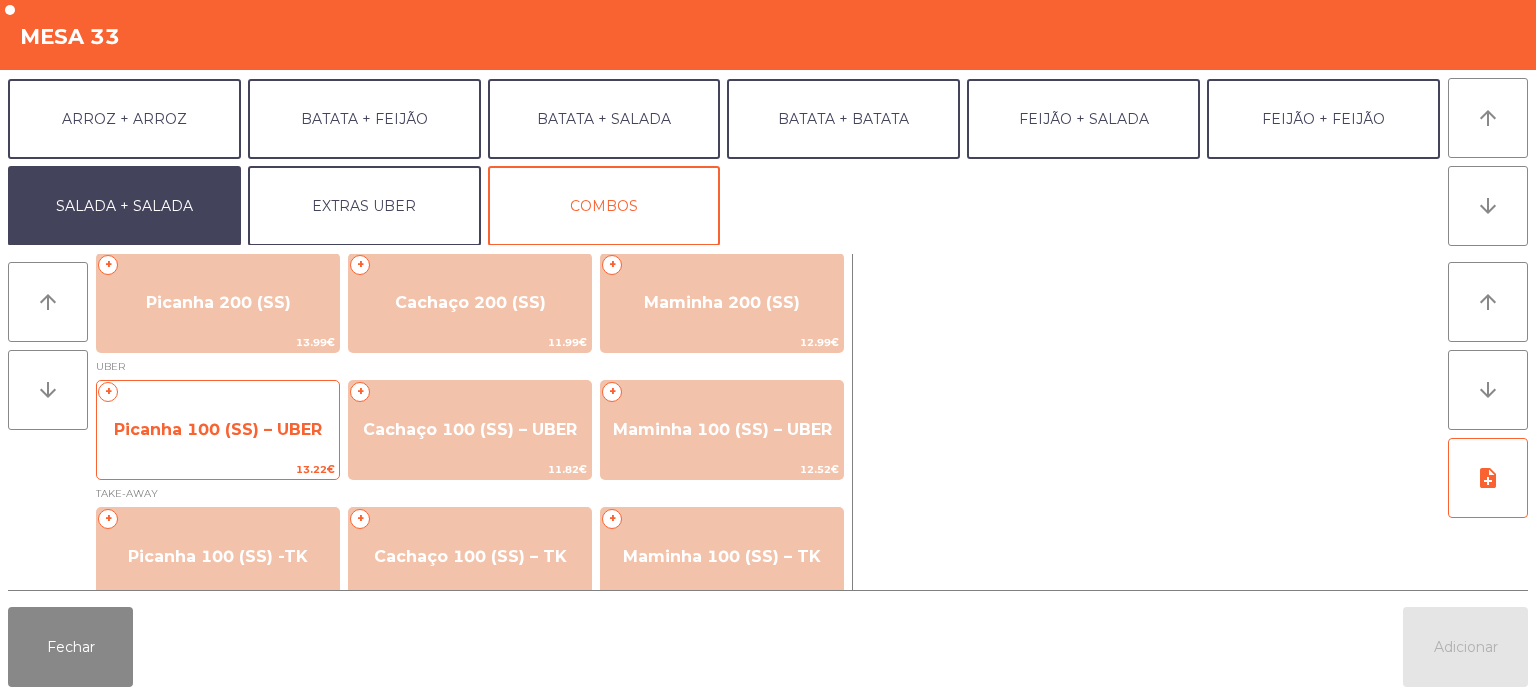 click on "Picanha 100 (SS) – UBER" 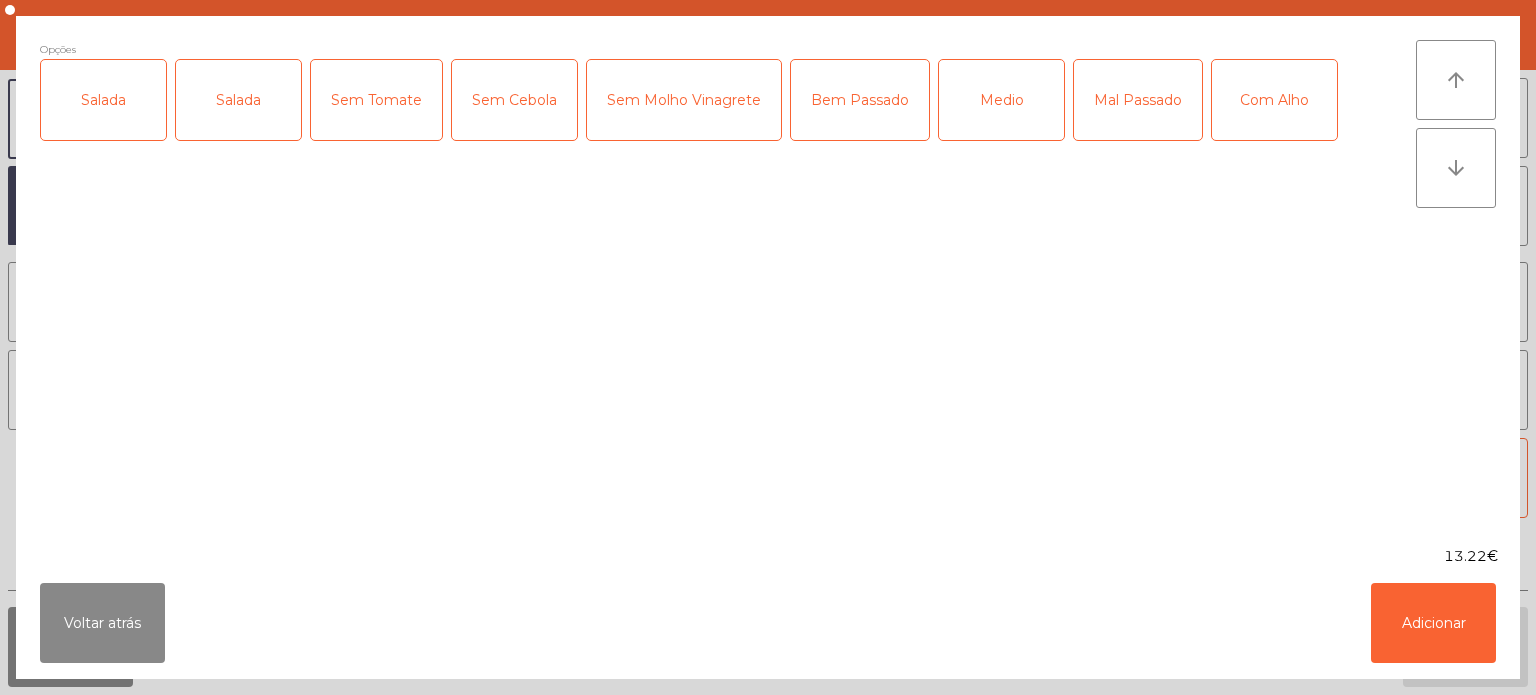 click on "Salada" 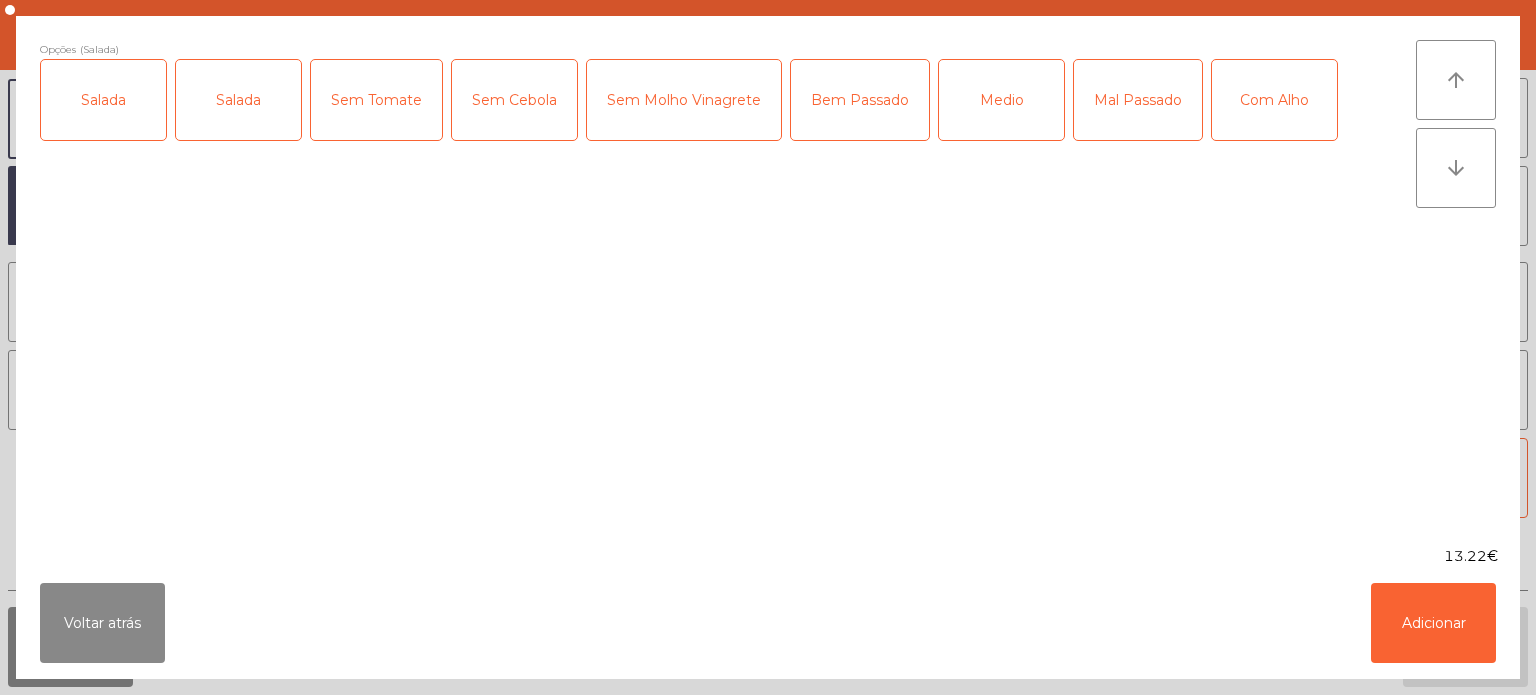 click on "Medio" 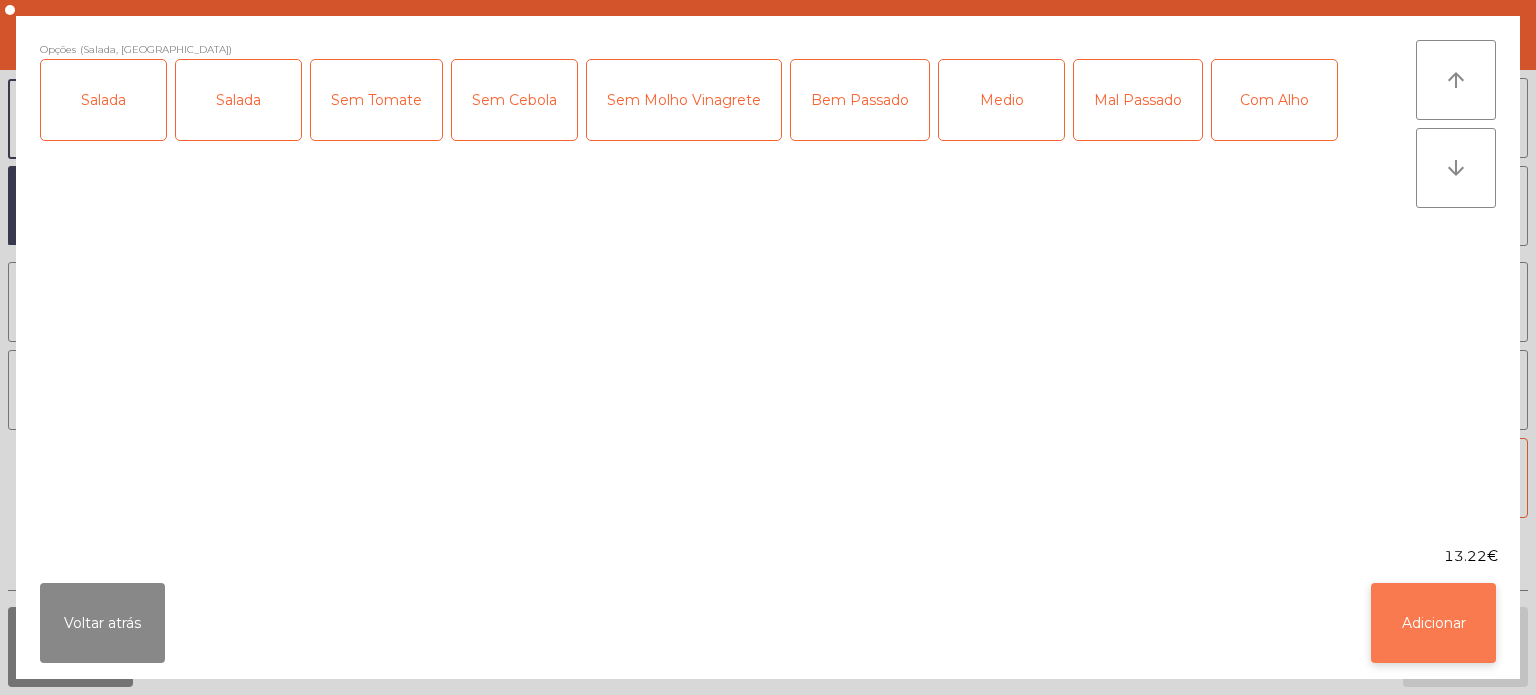 click on "Adicionar" 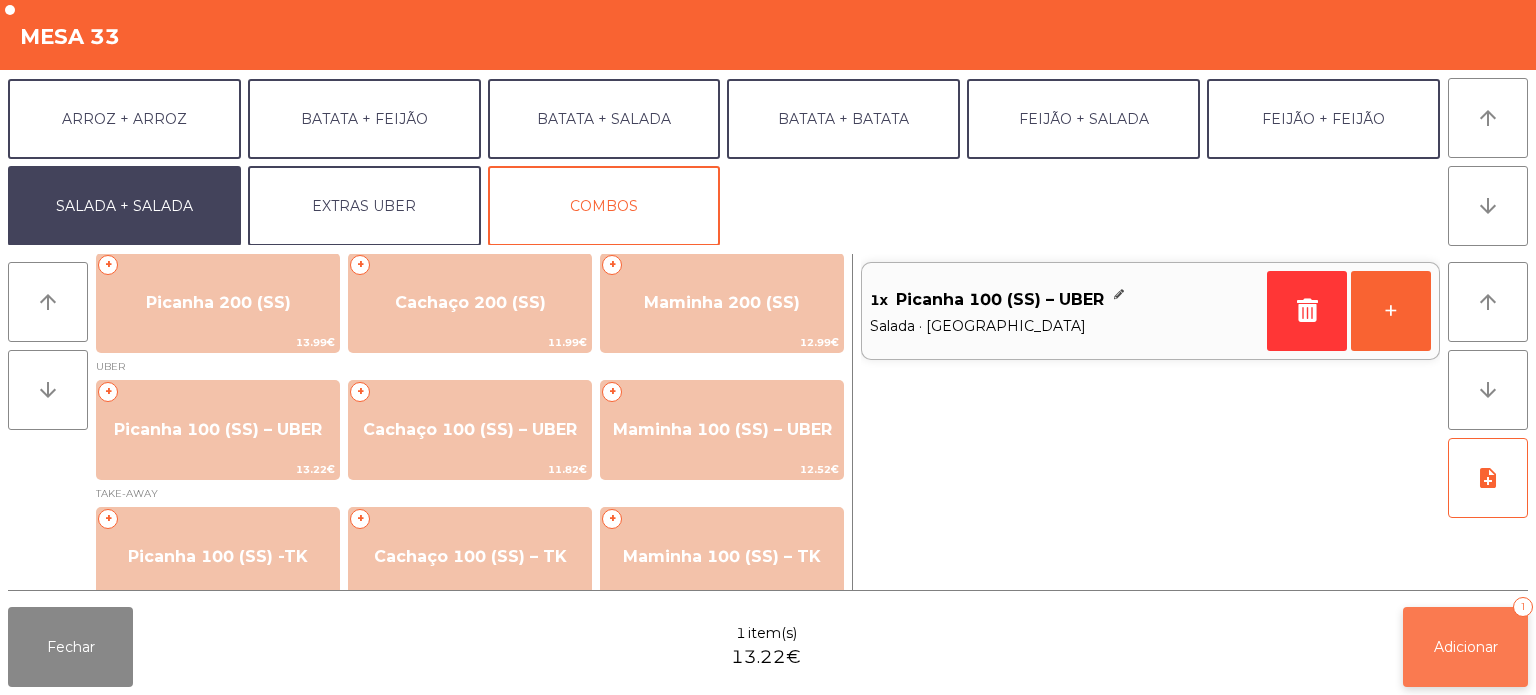 click on "Adicionar   1" 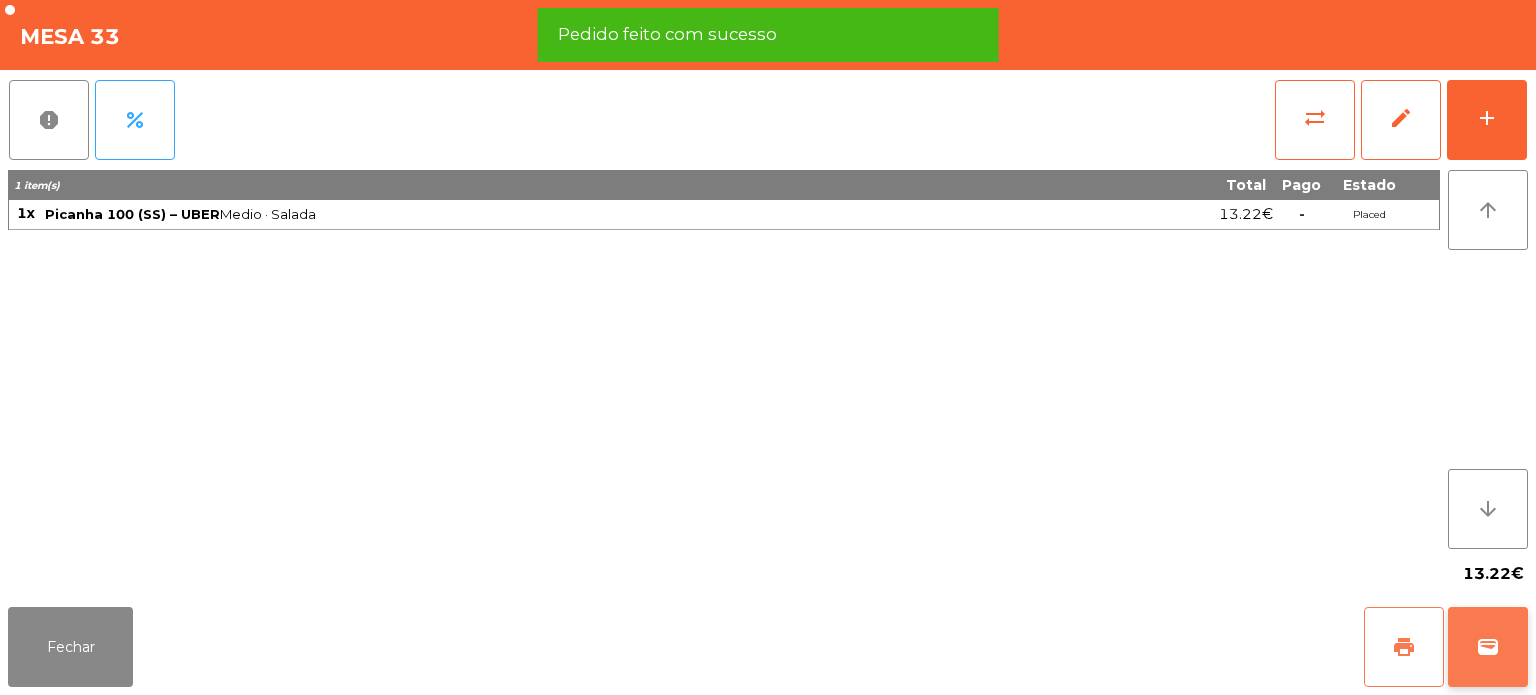 click on "print" 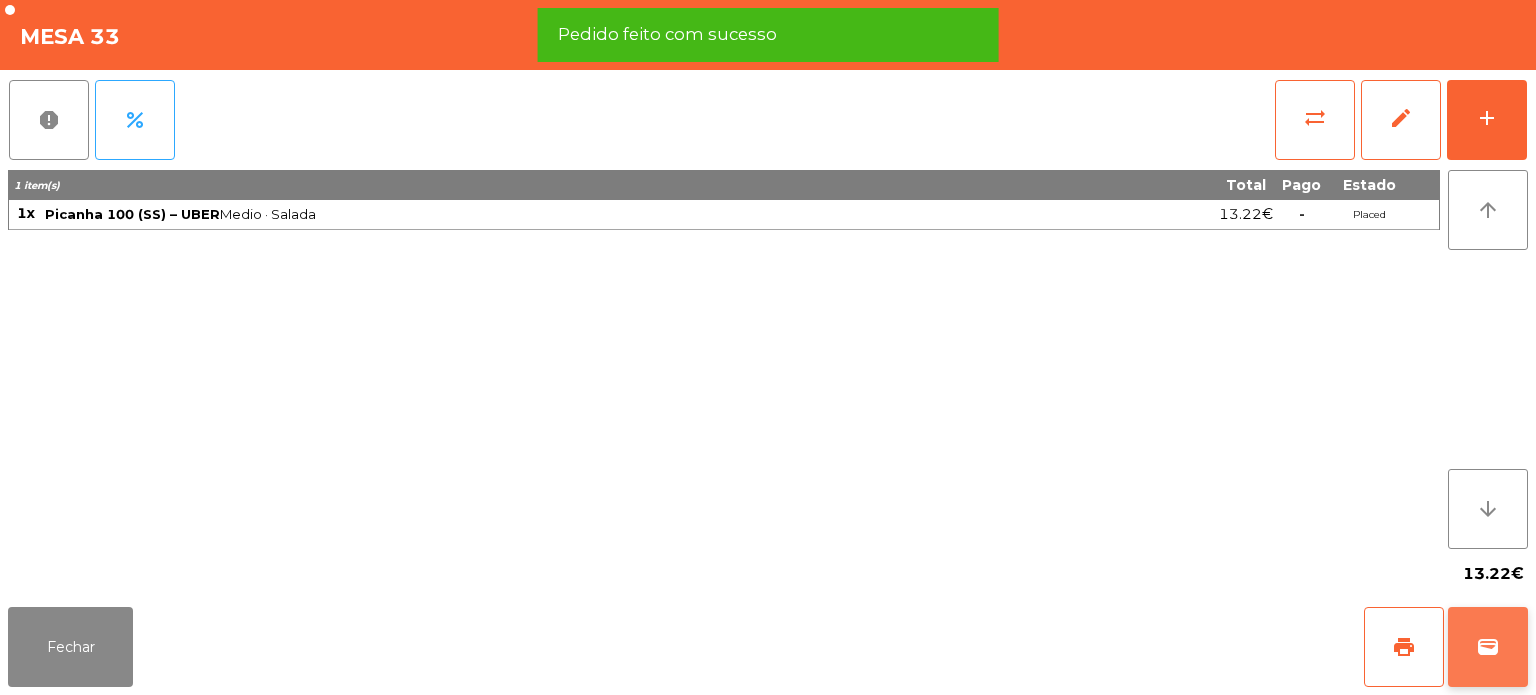 click on "wallet" 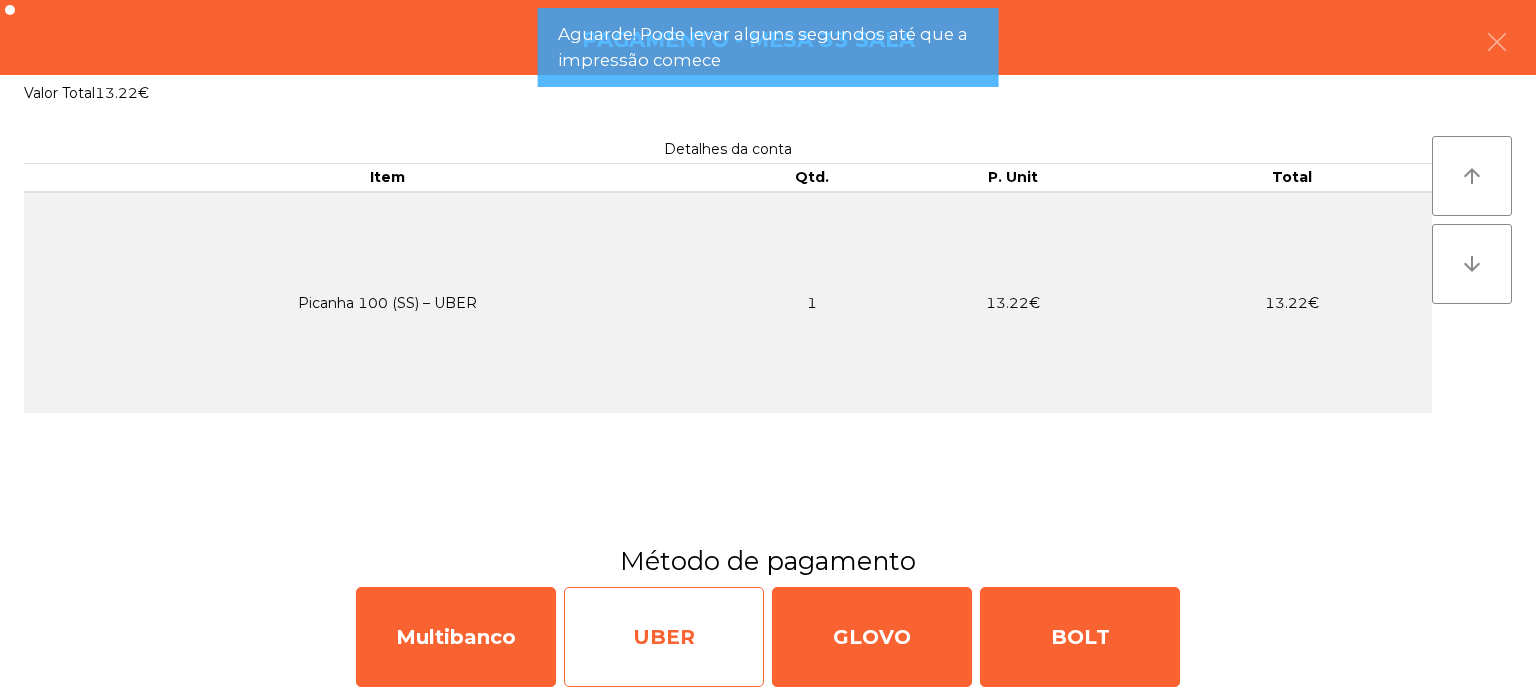 click on "UBER" 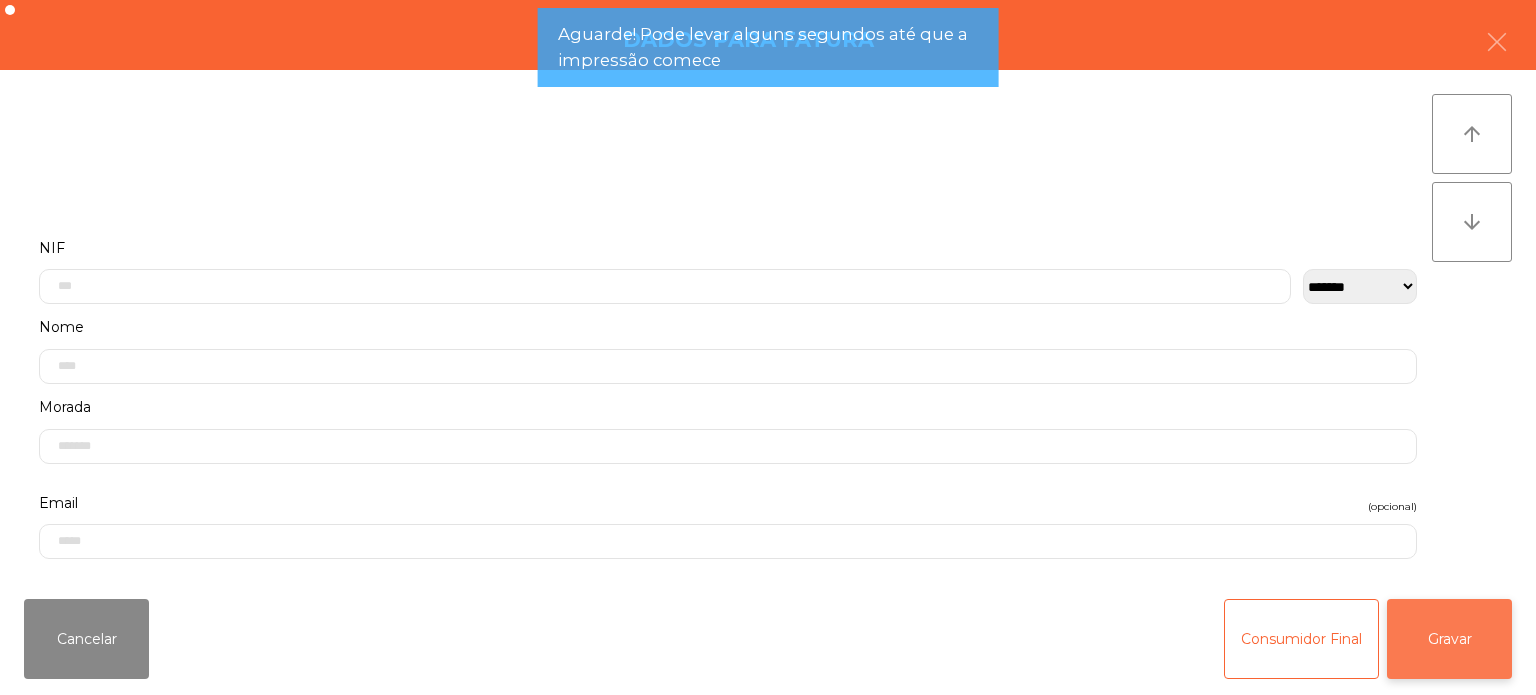 click on "Gravar" 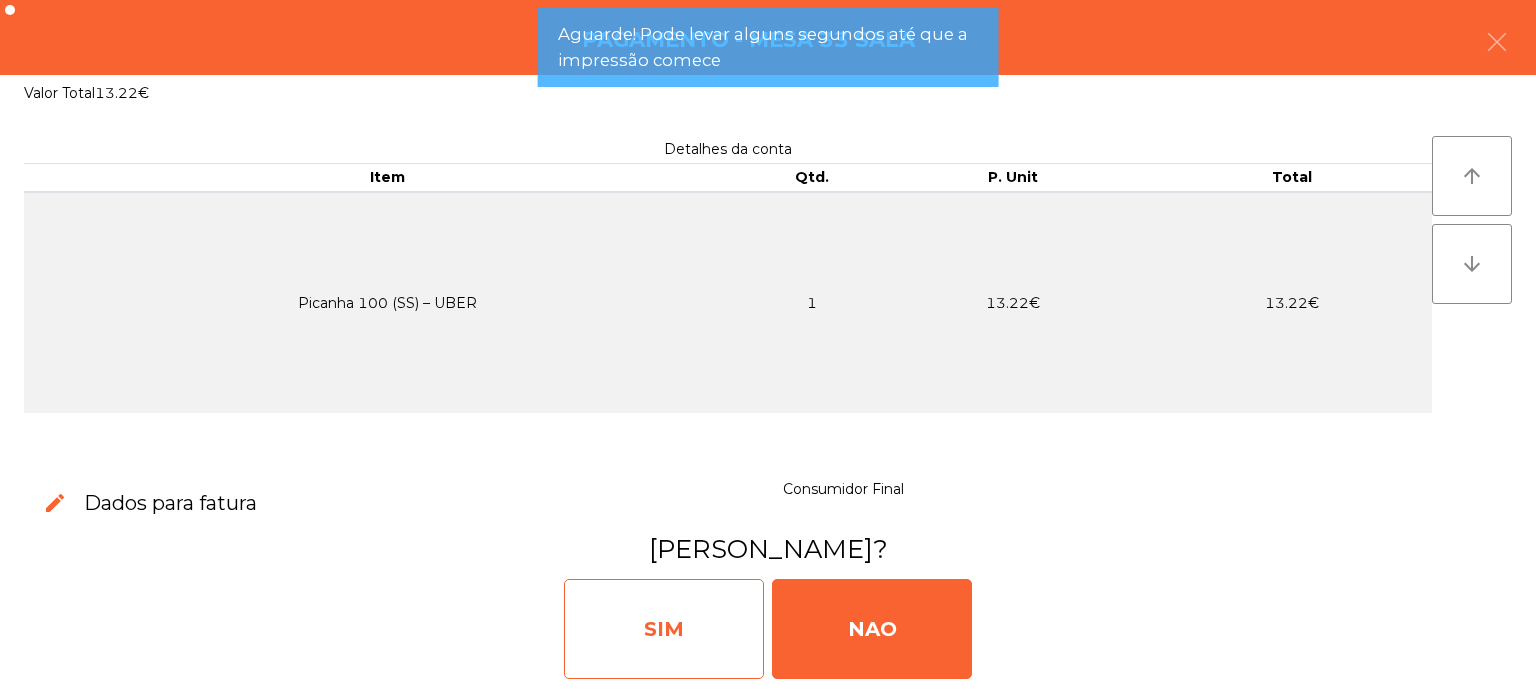 click on "SIM" 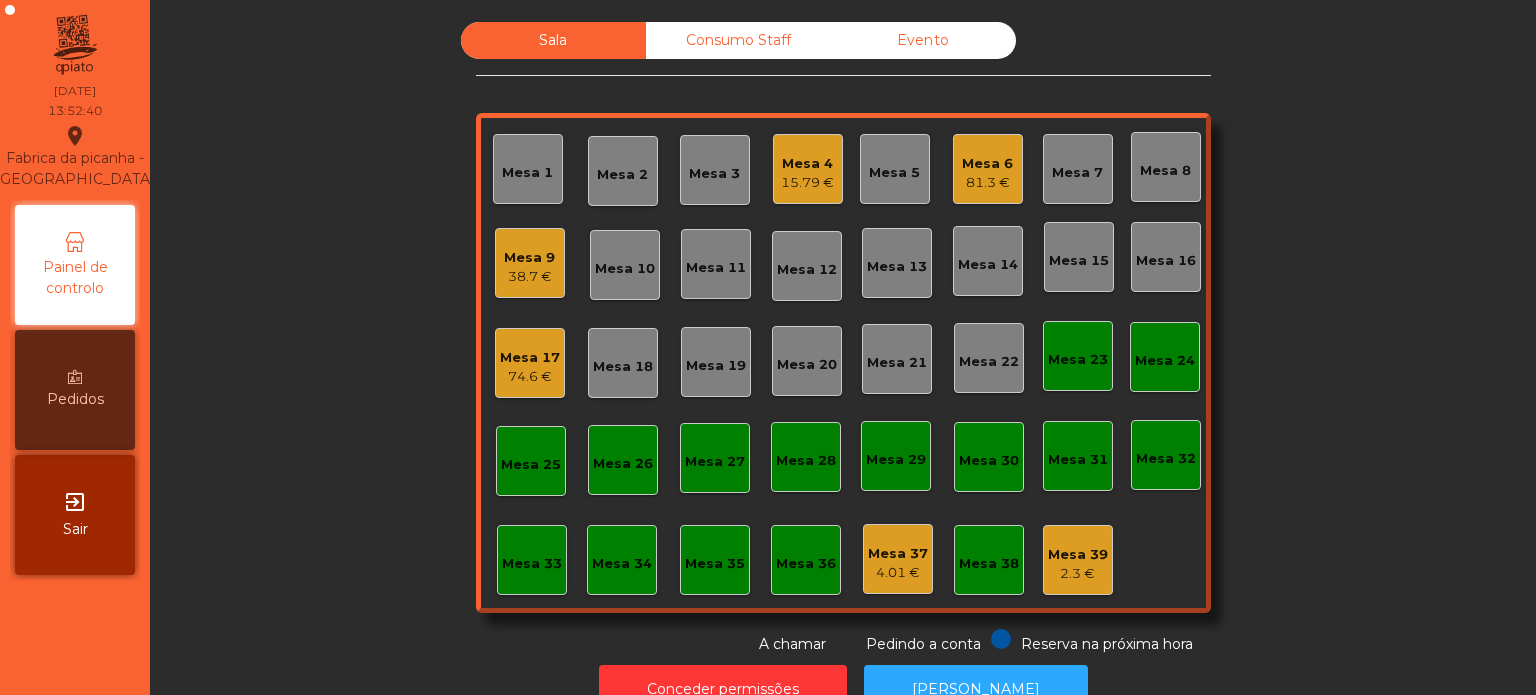 click on "Sala   Consumo Staff   Evento   Mesa 1   [GEOGRAPHIC_DATA] 4   15.79 €   Mesa 5   Mesa 6   81.3 €   Mesa 7   Mesa 8   Mesa 9   38.7 €   Mesa 10   Mesa 11   [GEOGRAPHIC_DATA] 12   [GEOGRAPHIC_DATA] 13   [GEOGRAPHIC_DATA] 14   [GEOGRAPHIC_DATA] 15   [GEOGRAPHIC_DATA] 16   [GEOGRAPHIC_DATA] 17   74.6 €   [GEOGRAPHIC_DATA] 18   [GEOGRAPHIC_DATA] 20   [GEOGRAPHIC_DATA] 21   [GEOGRAPHIC_DATA] 22   [GEOGRAPHIC_DATA] 23   [GEOGRAPHIC_DATA] [GEOGRAPHIC_DATA] 26   [GEOGRAPHIC_DATA] 27   [GEOGRAPHIC_DATA] 28   [GEOGRAPHIC_DATA] 29   [GEOGRAPHIC_DATA] 30   [GEOGRAPHIC_DATA] 32   [GEOGRAPHIC_DATA] 33   [GEOGRAPHIC_DATA] 35   [GEOGRAPHIC_DATA] 37   4.01 €   Mesa 38   Mesa 39   2.3 €  Reserva na próxima hora Pedindo a conta A chamar" 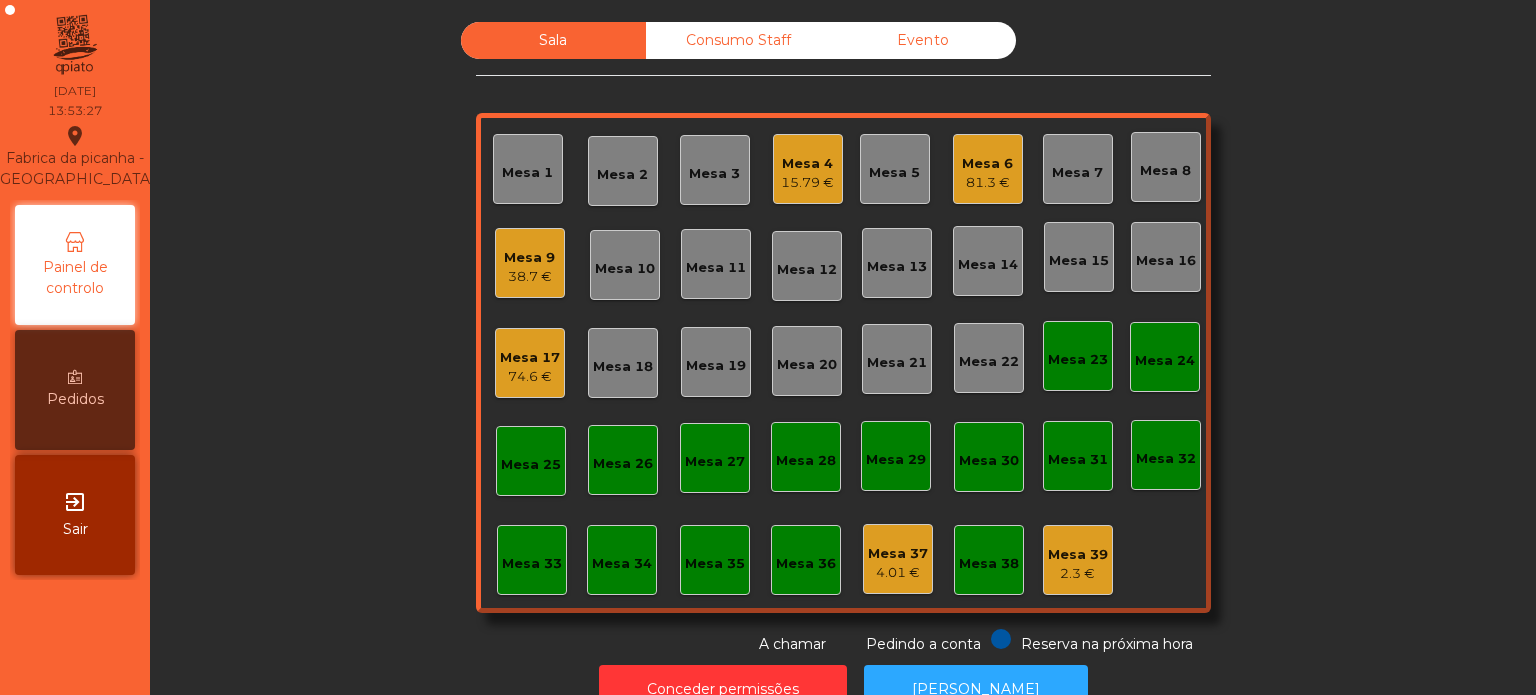 click on "Mesa 14" 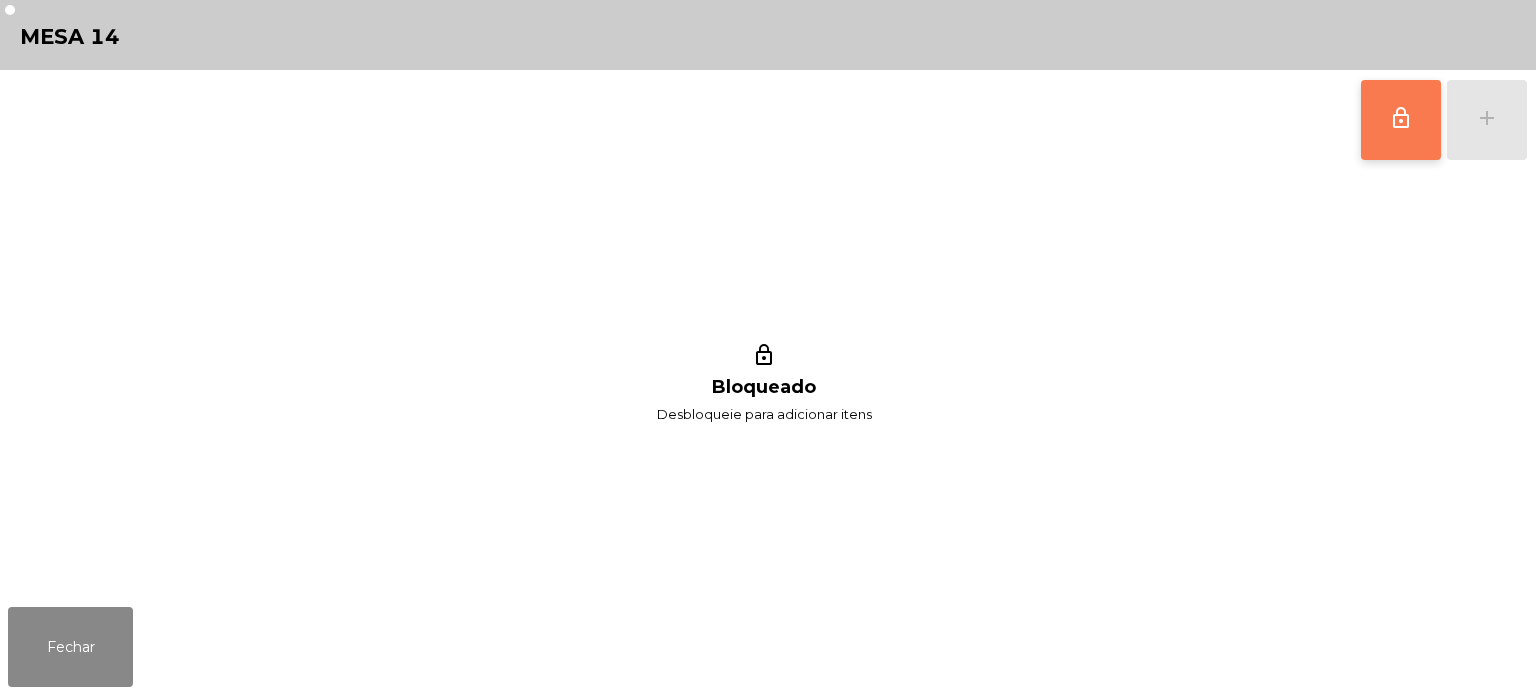 click on "lock_outline" 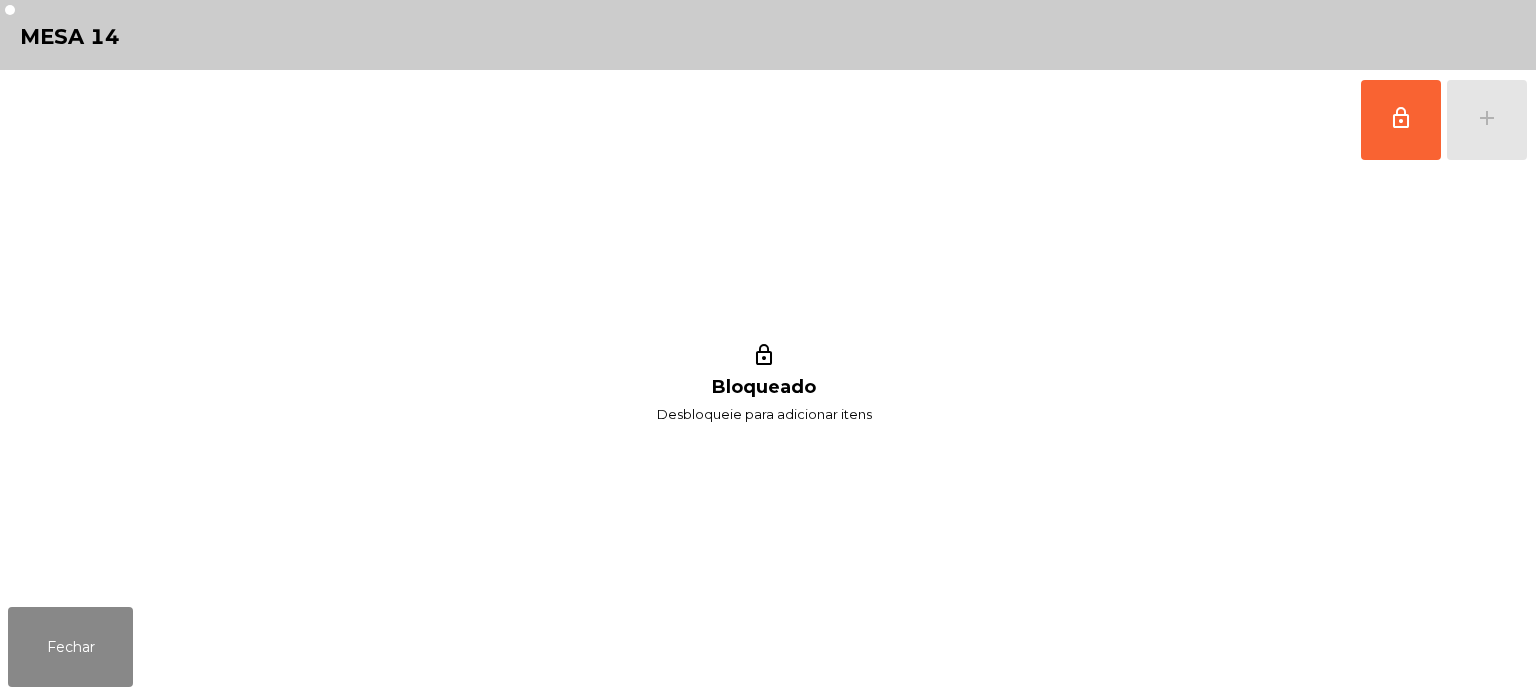 click on "lock_outline   add" 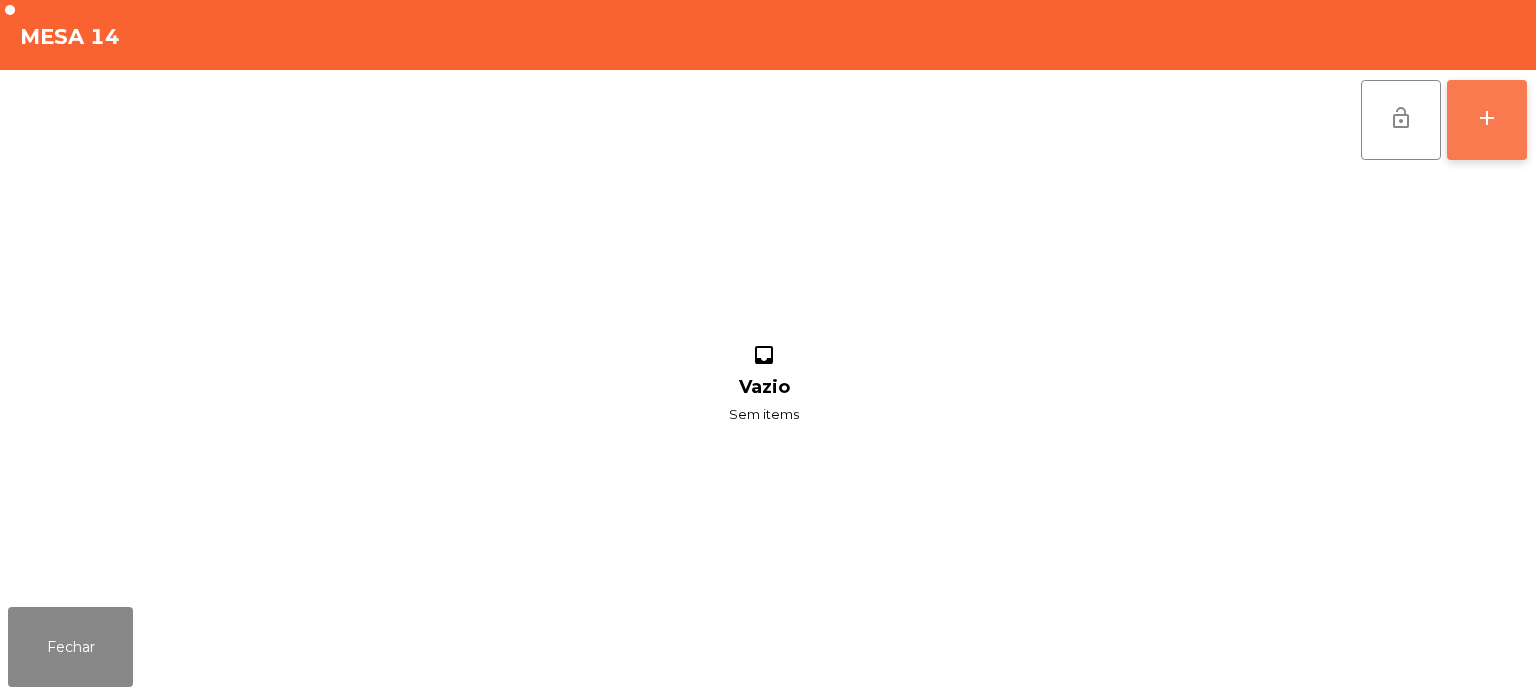 click on "add" 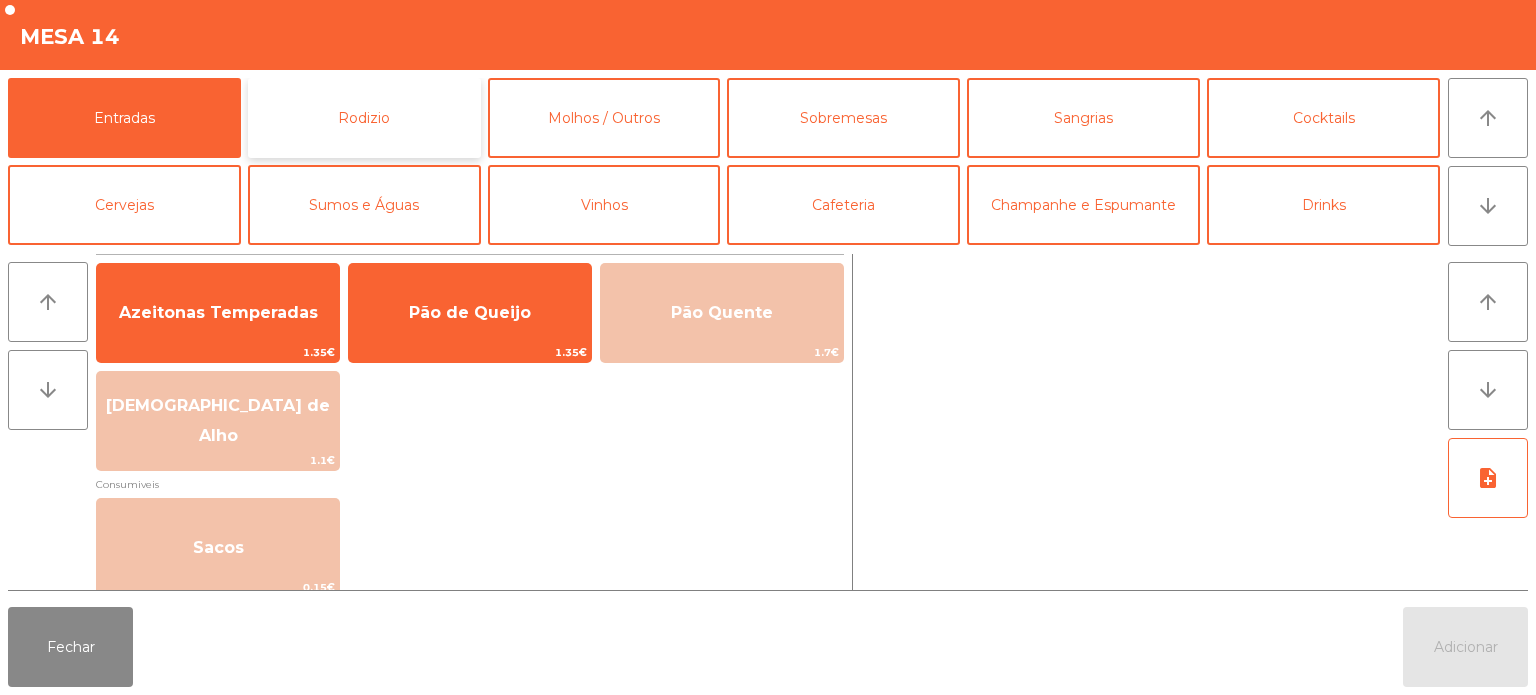 click on "Rodizio" 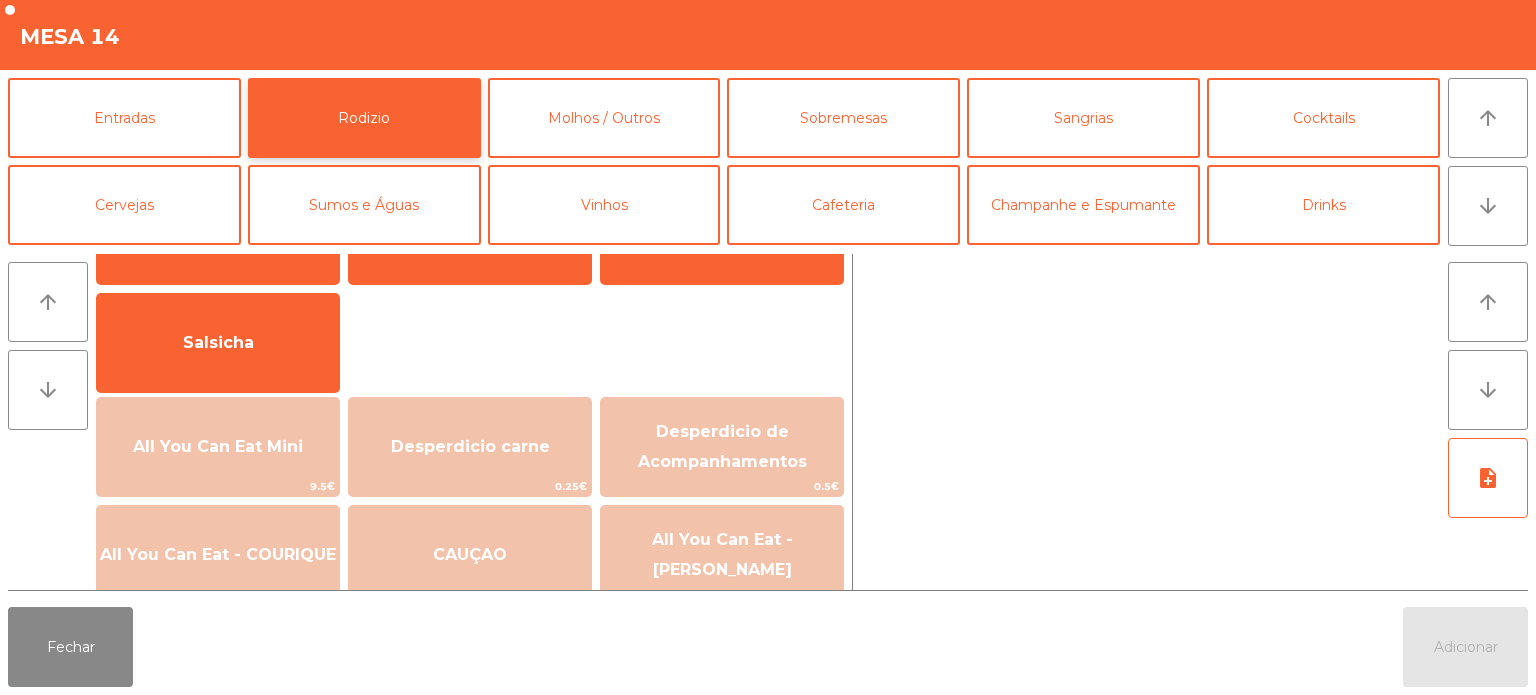scroll, scrollTop: 196, scrollLeft: 0, axis: vertical 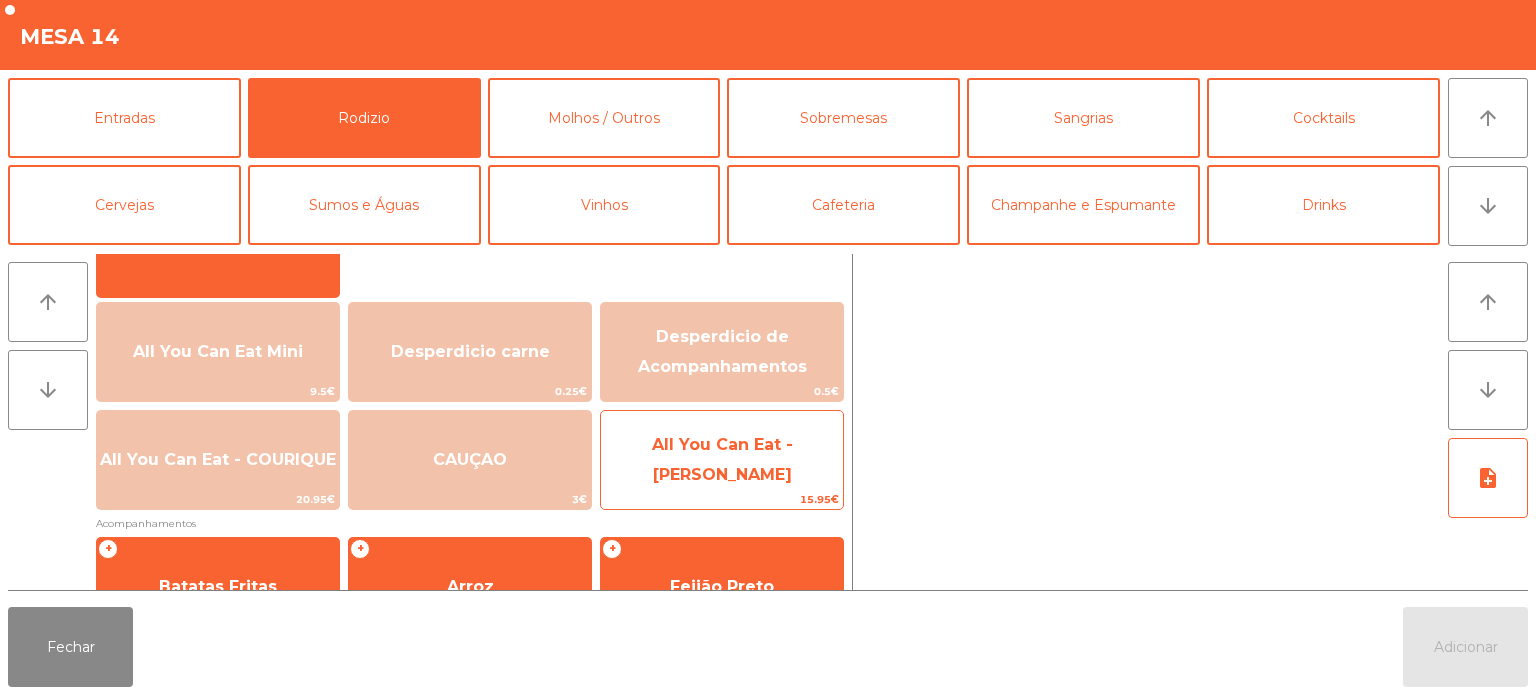click on "All You Can Eat - [PERSON_NAME]" 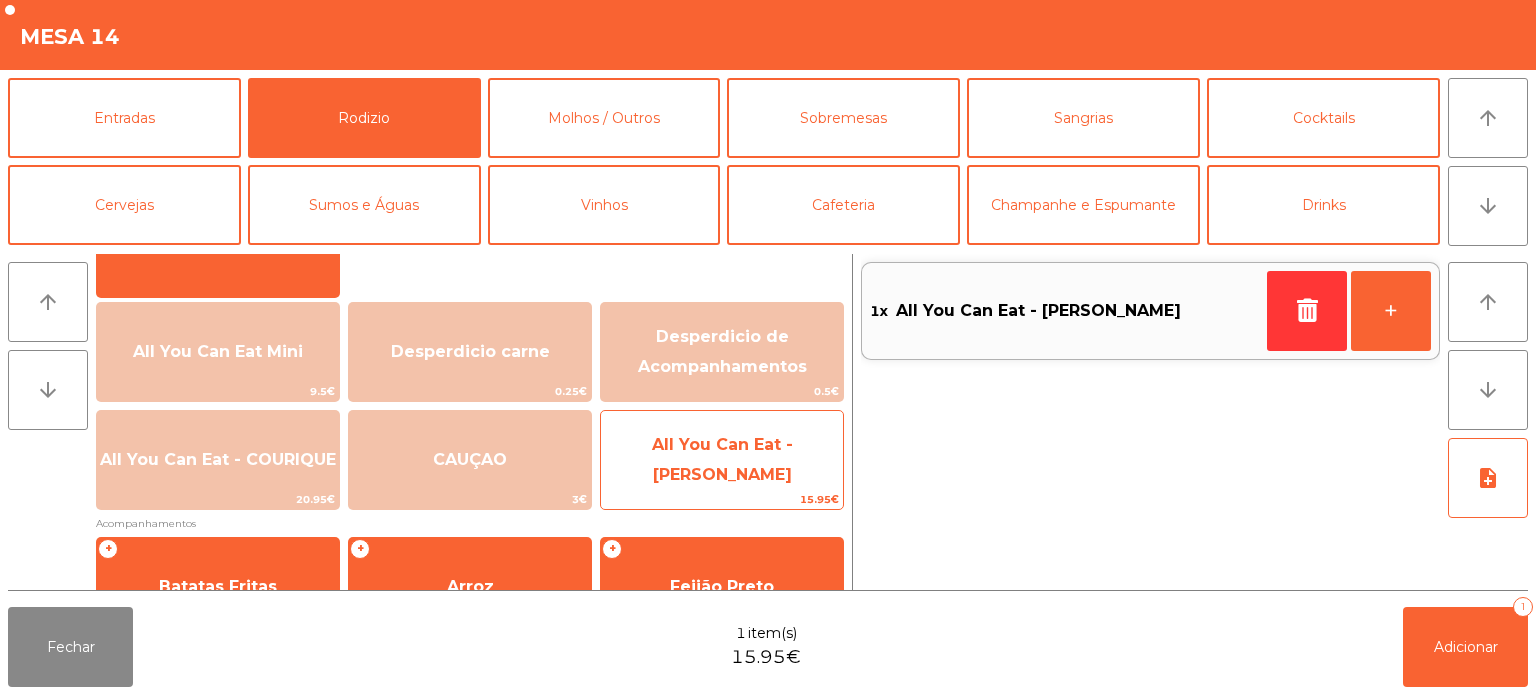 click on "All You Can Eat - [PERSON_NAME]" 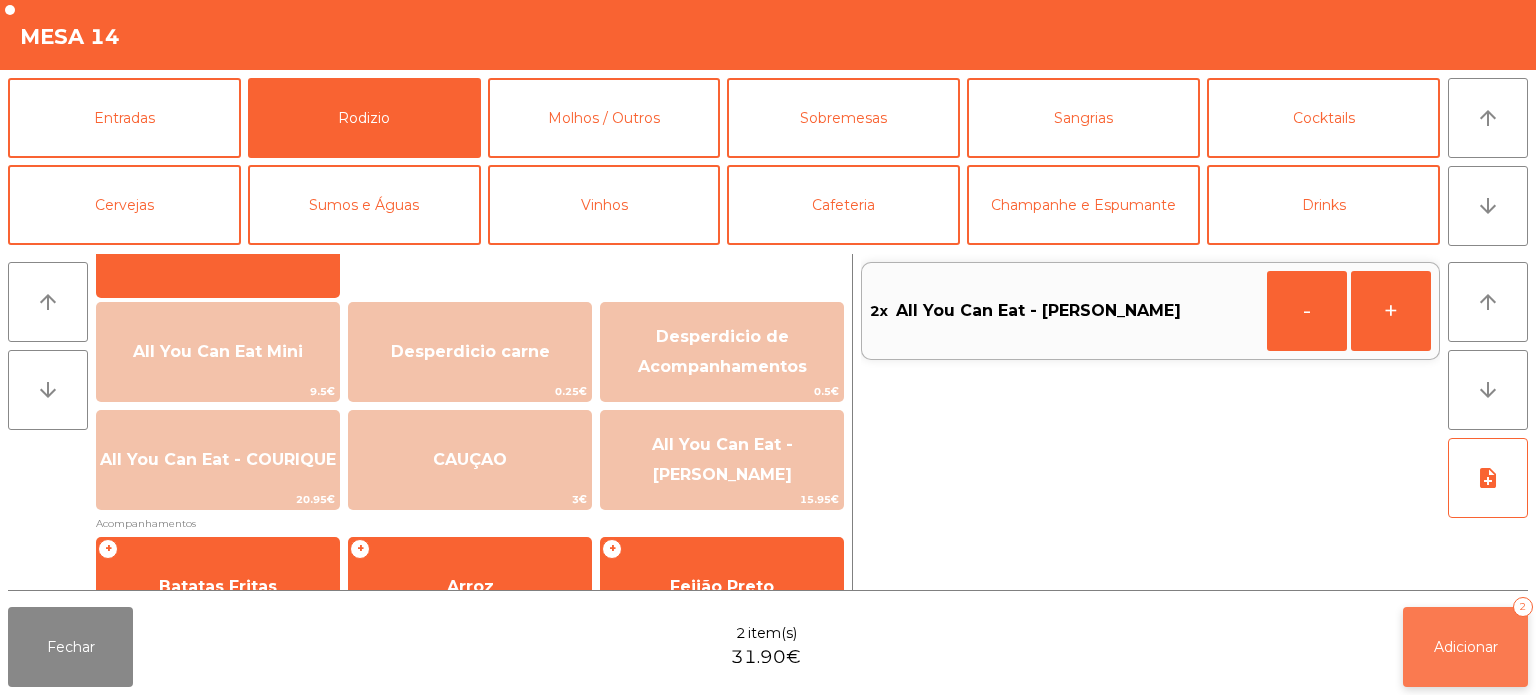 click on "Adicionar" 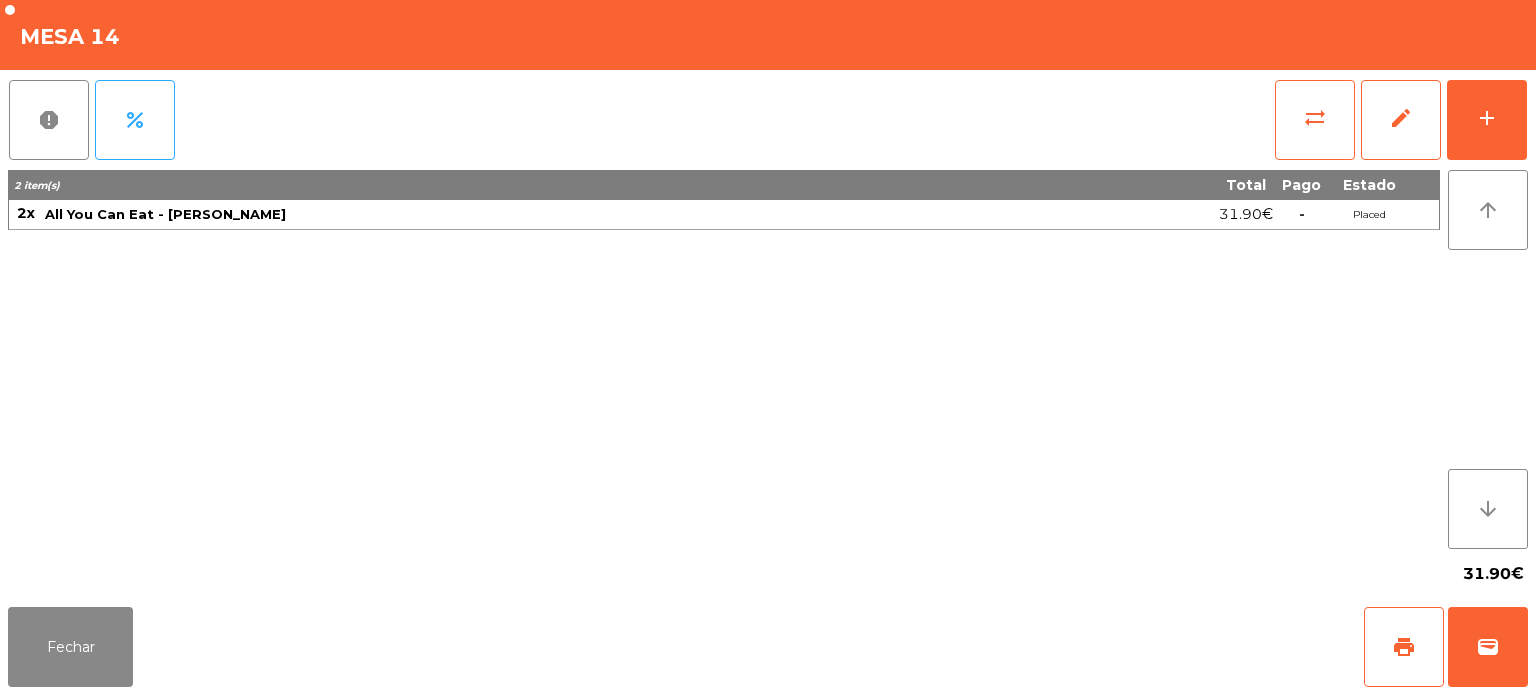click on "2 item(s) Total Pago Estado 2x All You Can Eat - Ouriq Almoço 31.90€  -  Placed" 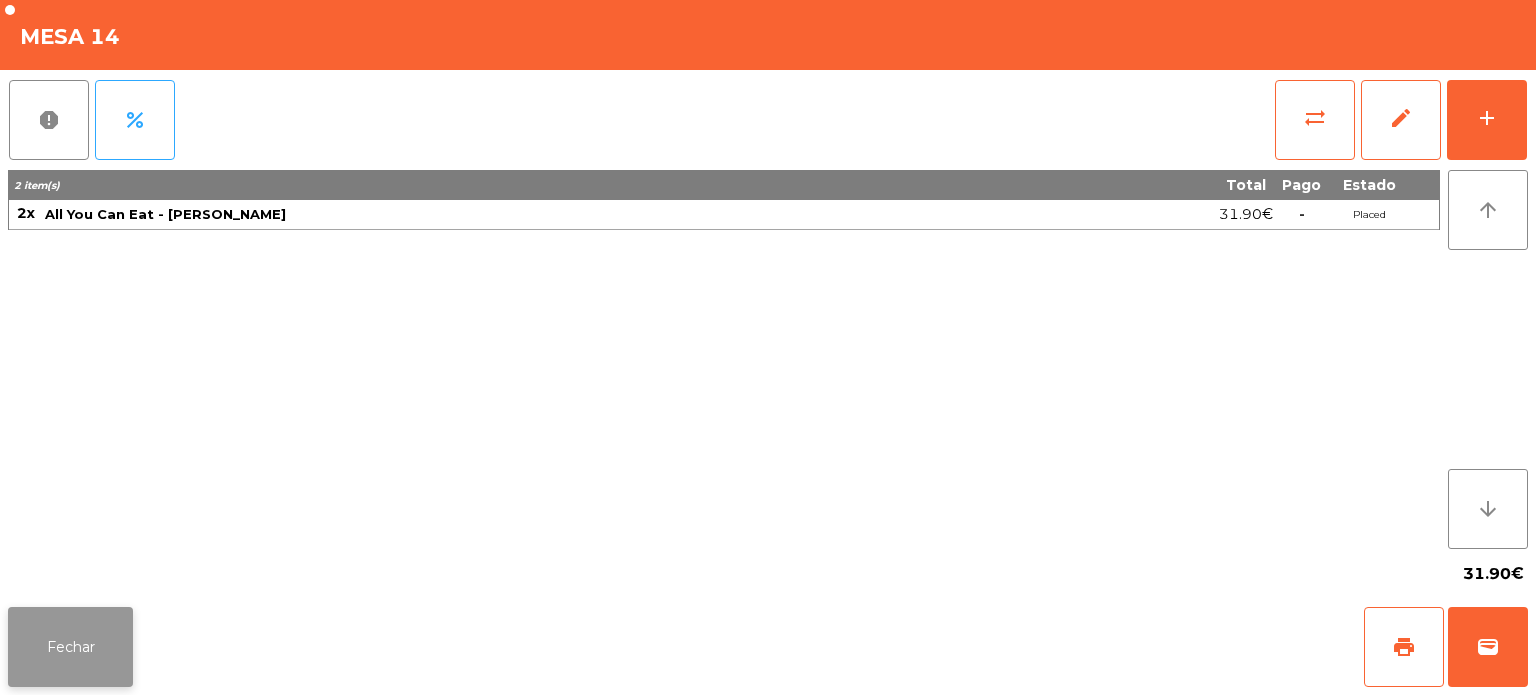 click on "Fechar" 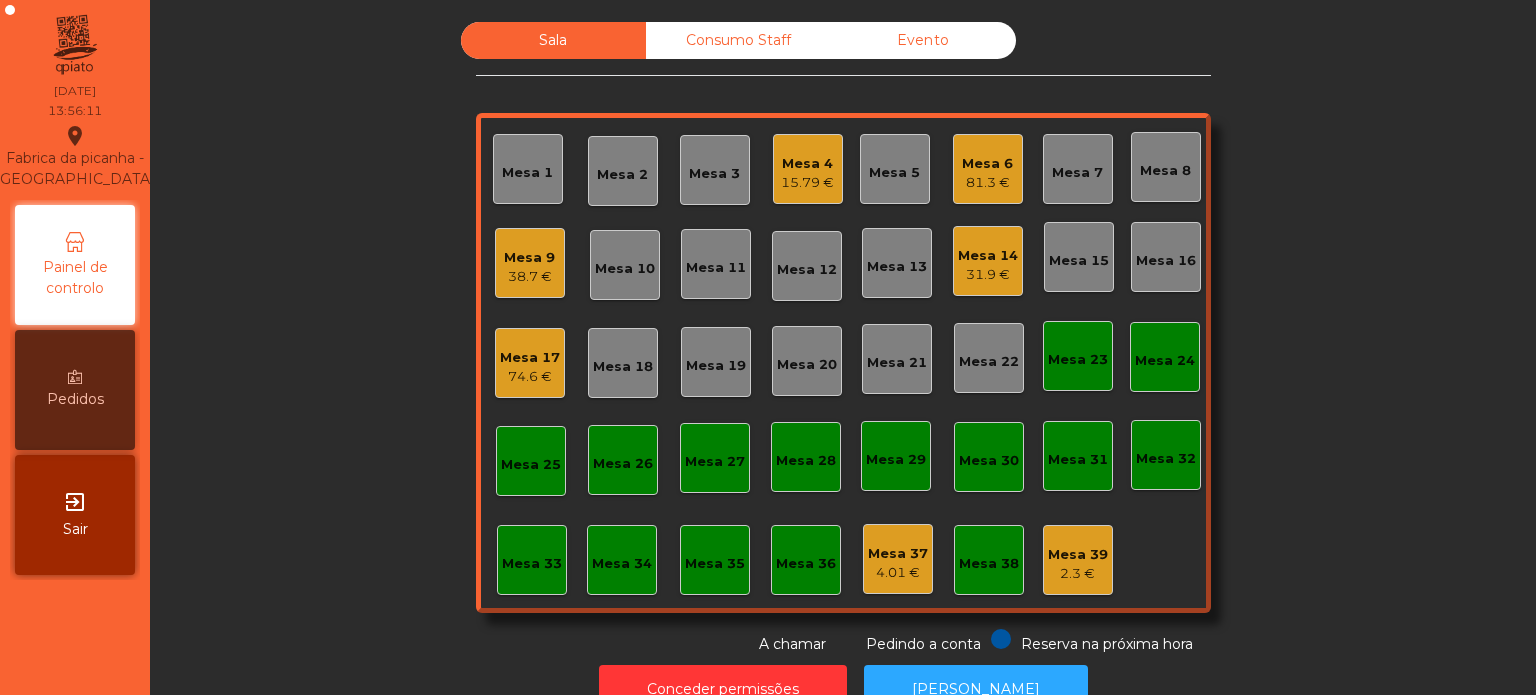 click on "Mesa 5" 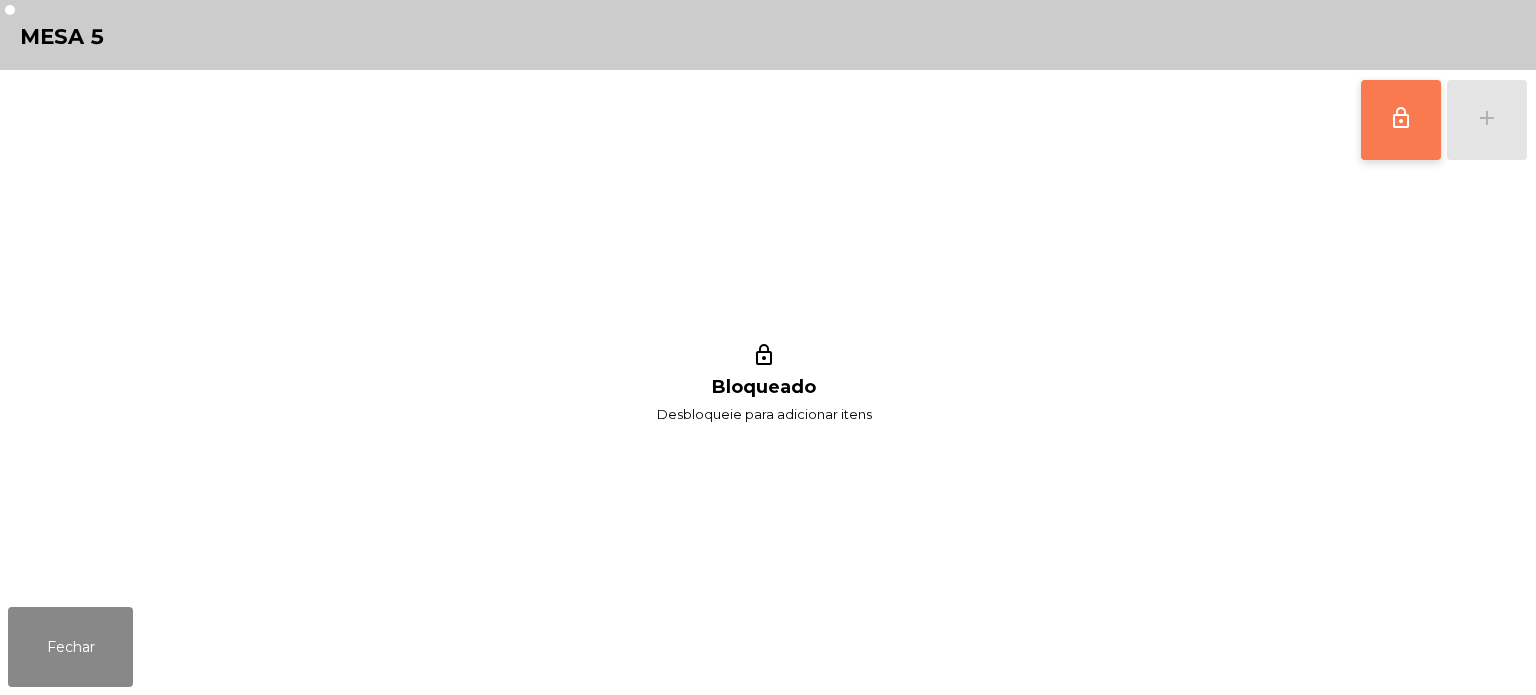 click on "lock_outline" 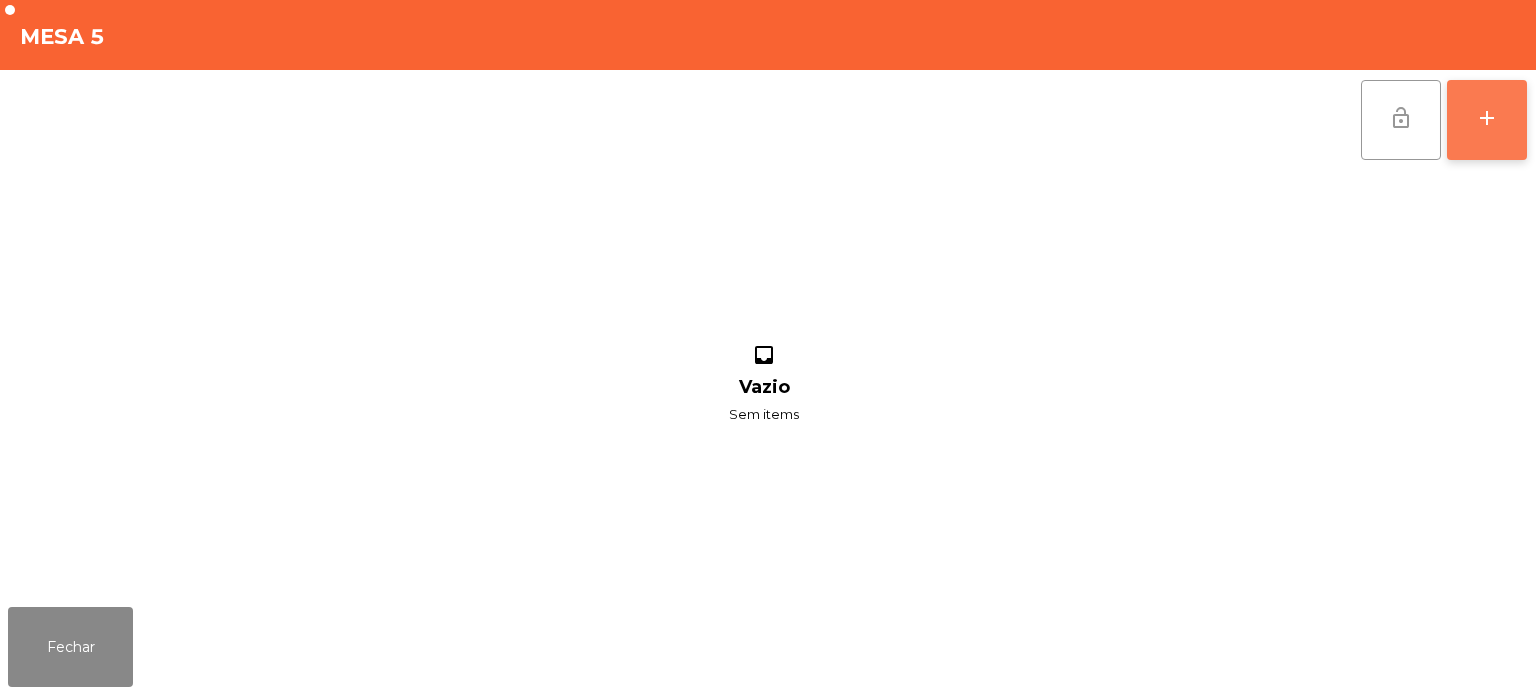 click on "add" 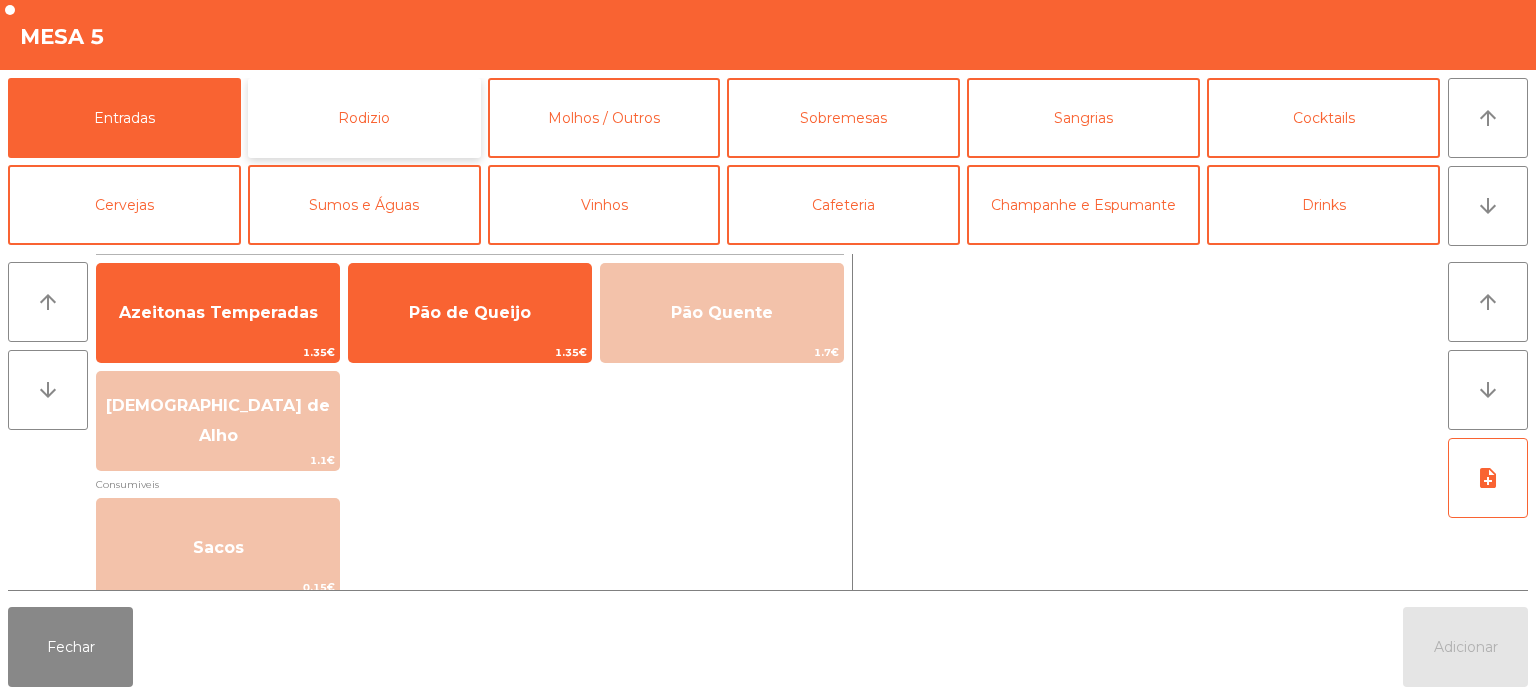 click on "Rodizio" 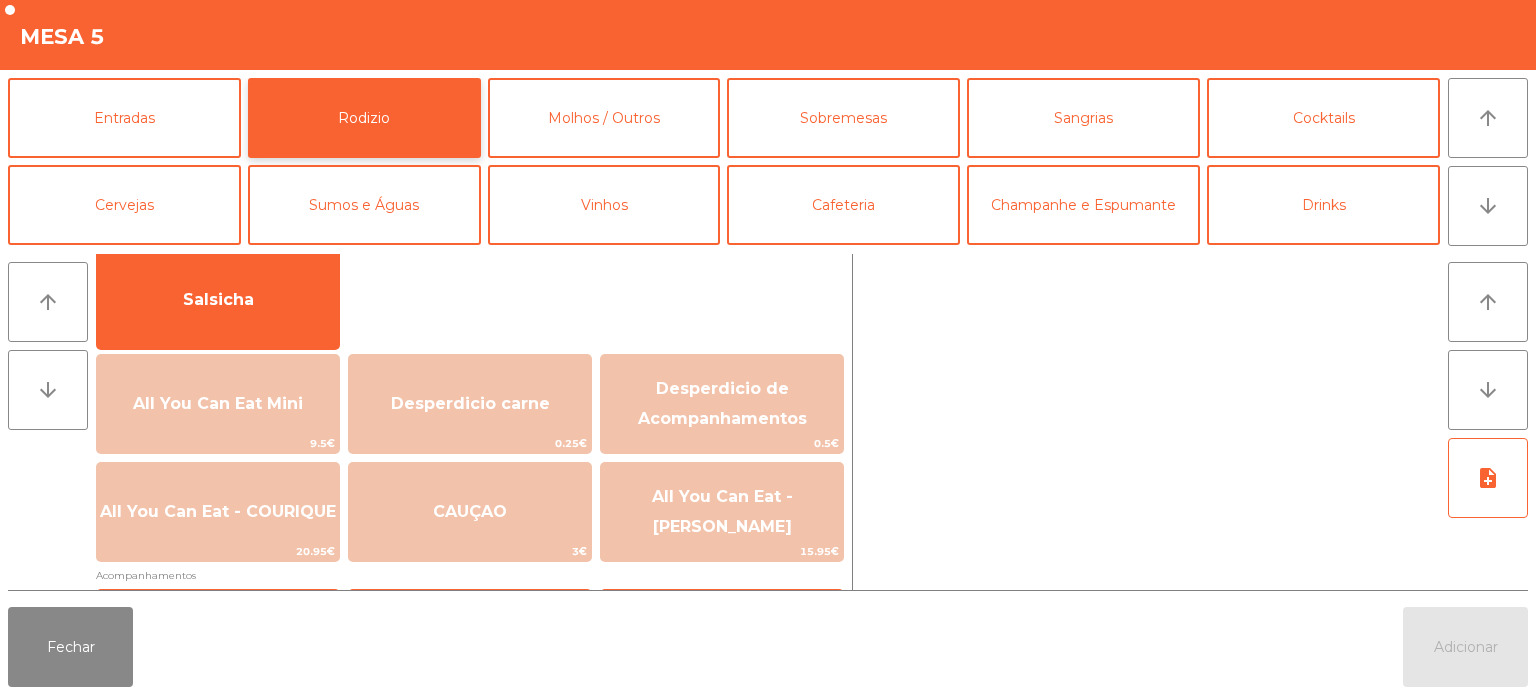 scroll, scrollTop: 147, scrollLeft: 0, axis: vertical 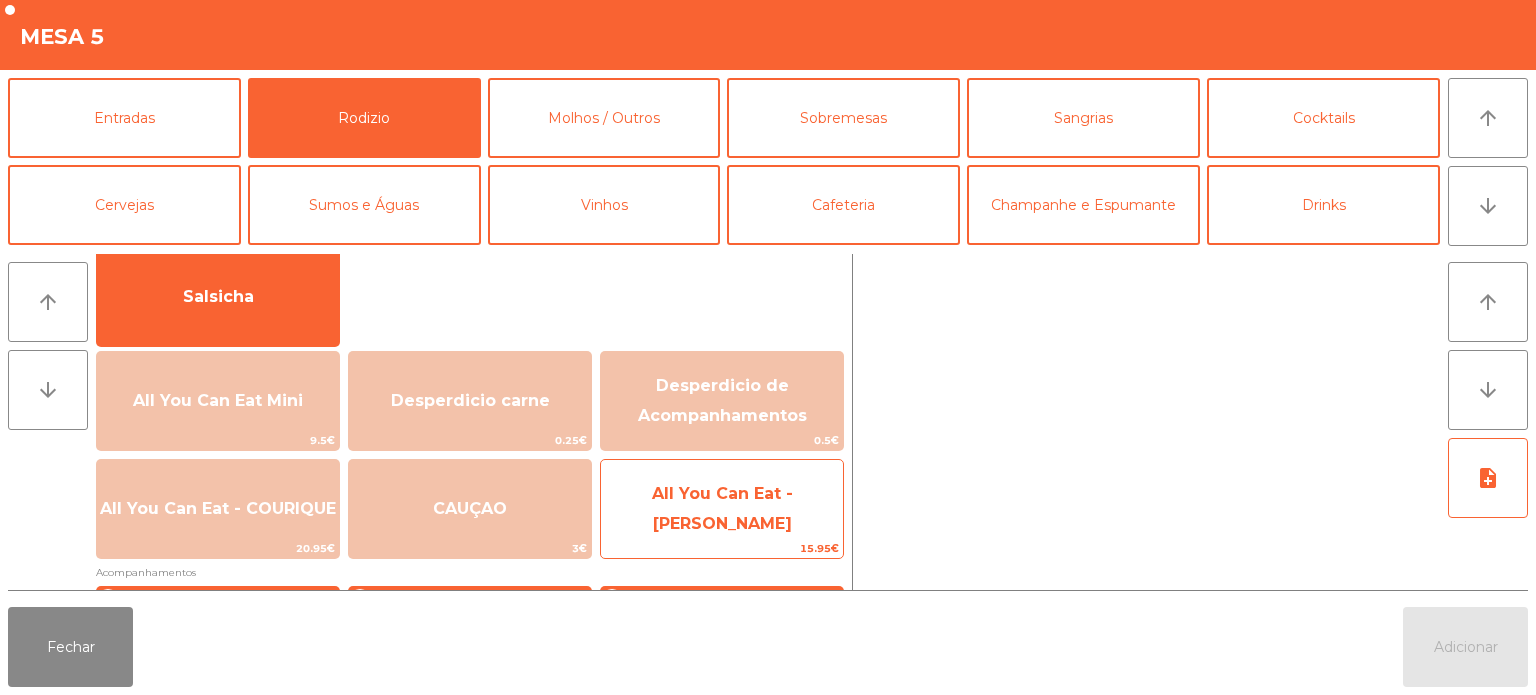 click on "All You Can Eat - [PERSON_NAME]" 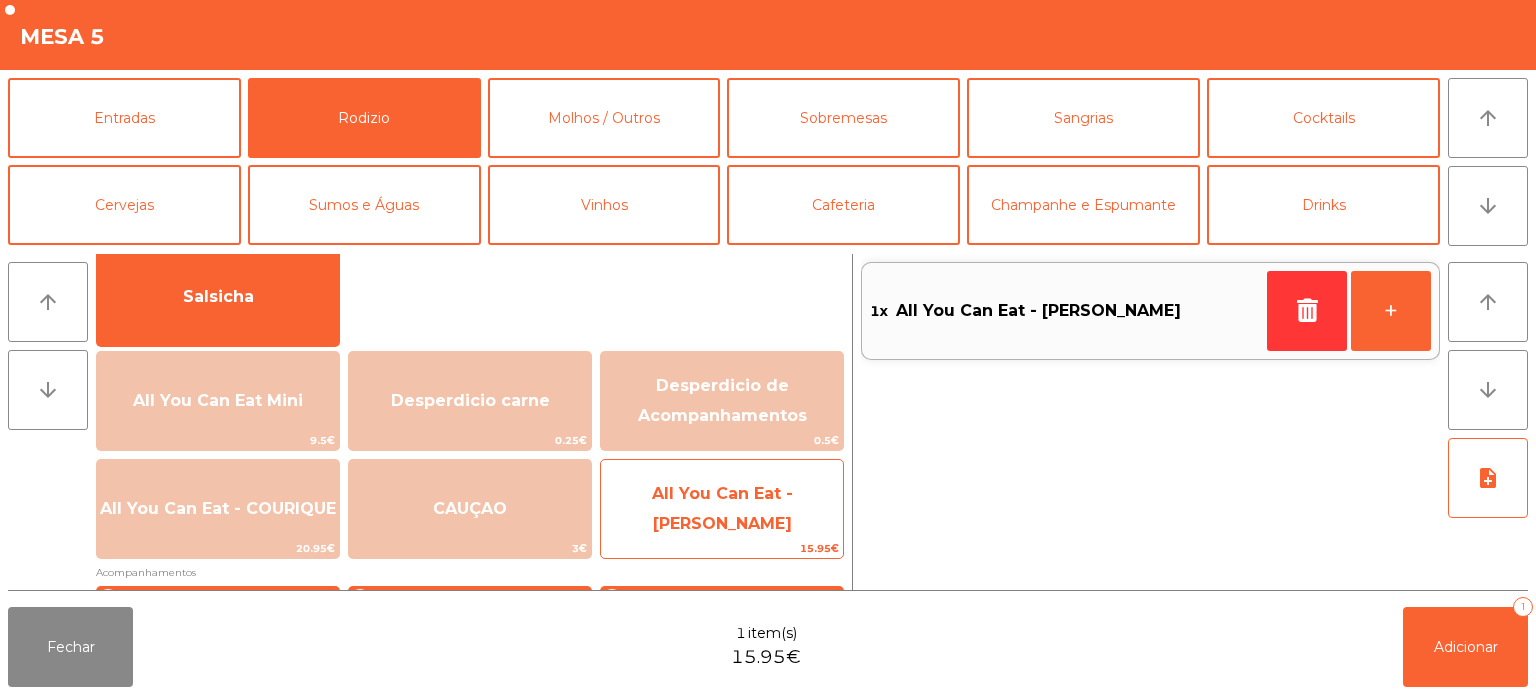 click on "All You Can Eat - [PERSON_NAME]" 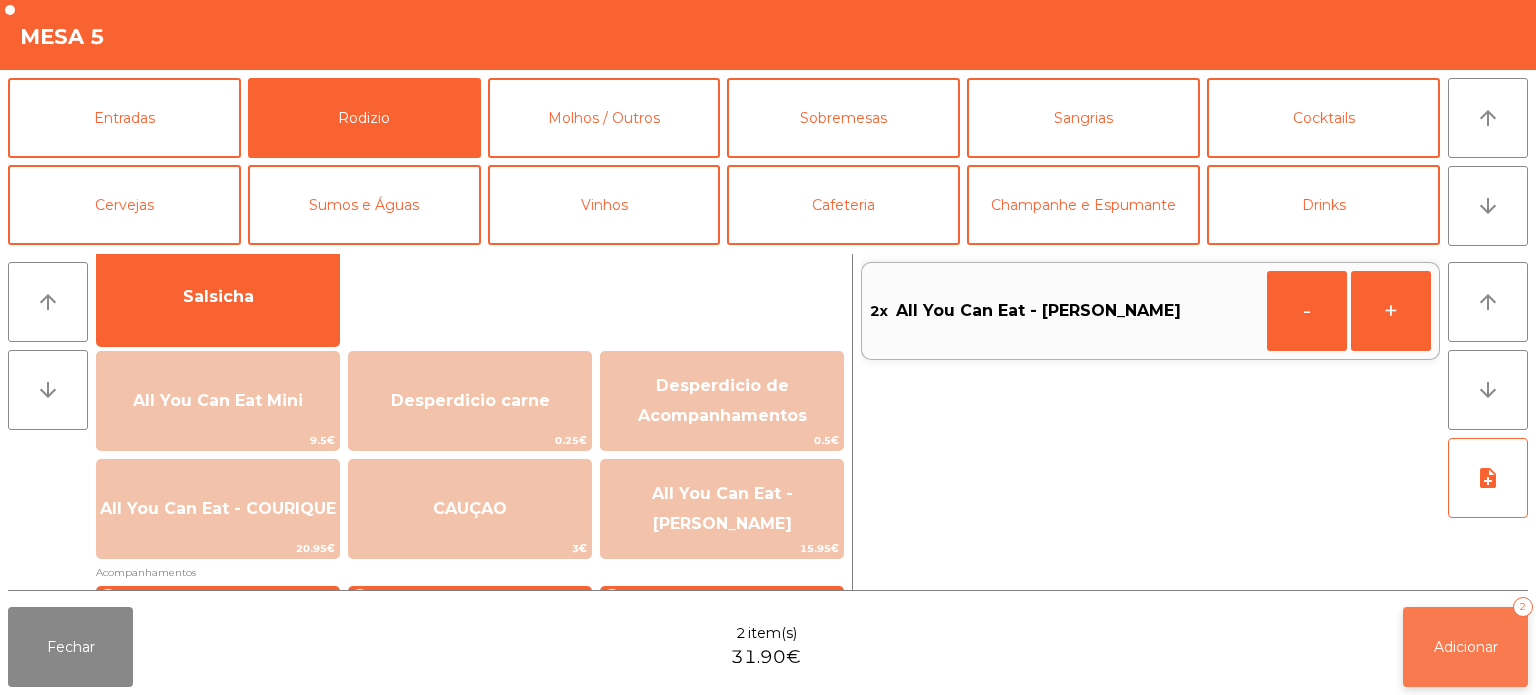 click on "Adicionar   2" 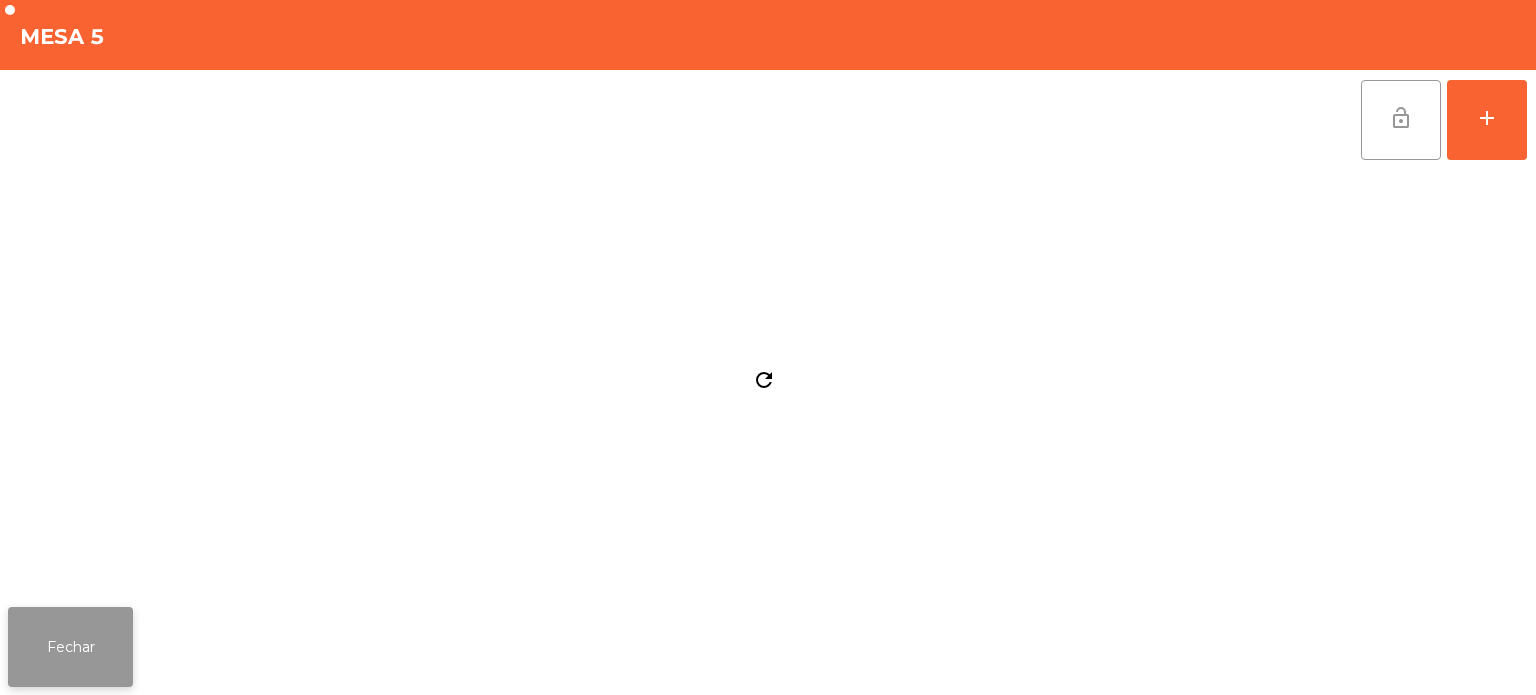 click on "Fechar" 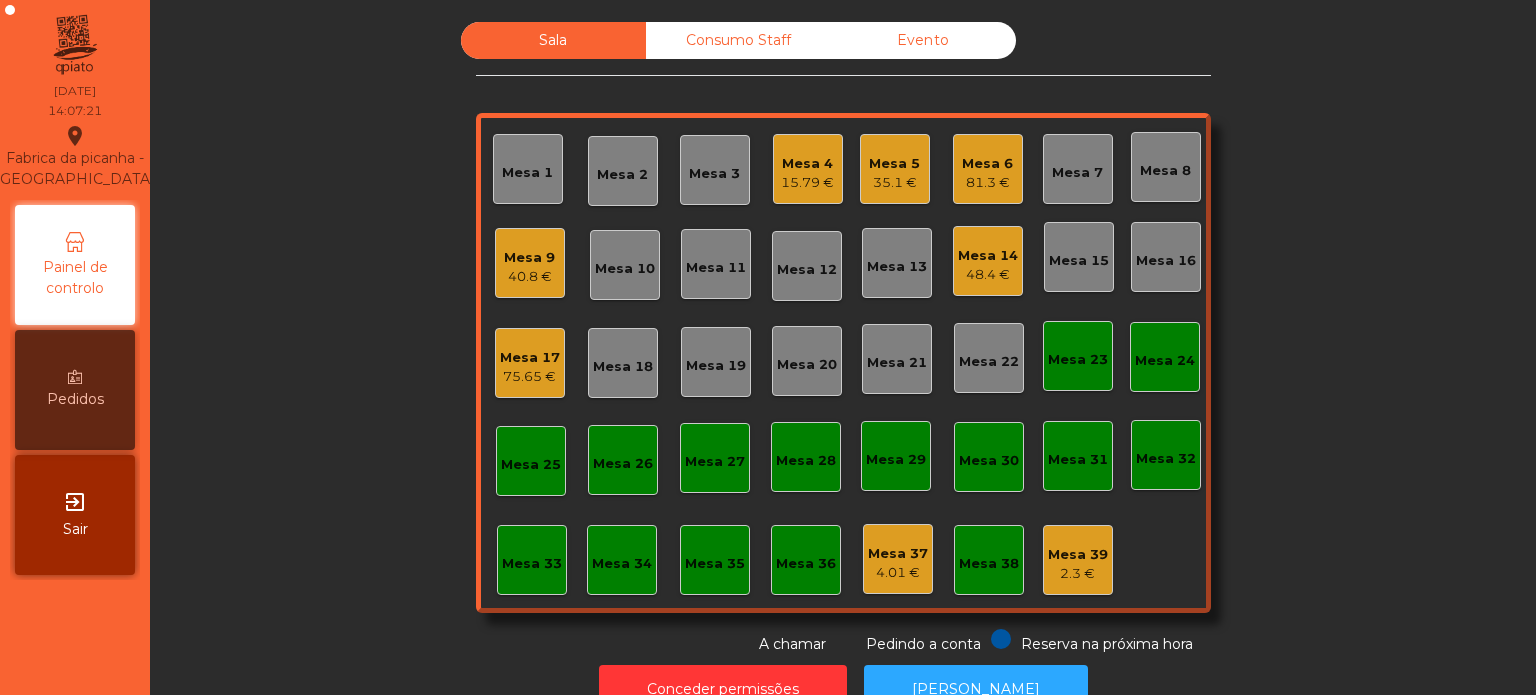 click on "Mesa 39   2.3 €" 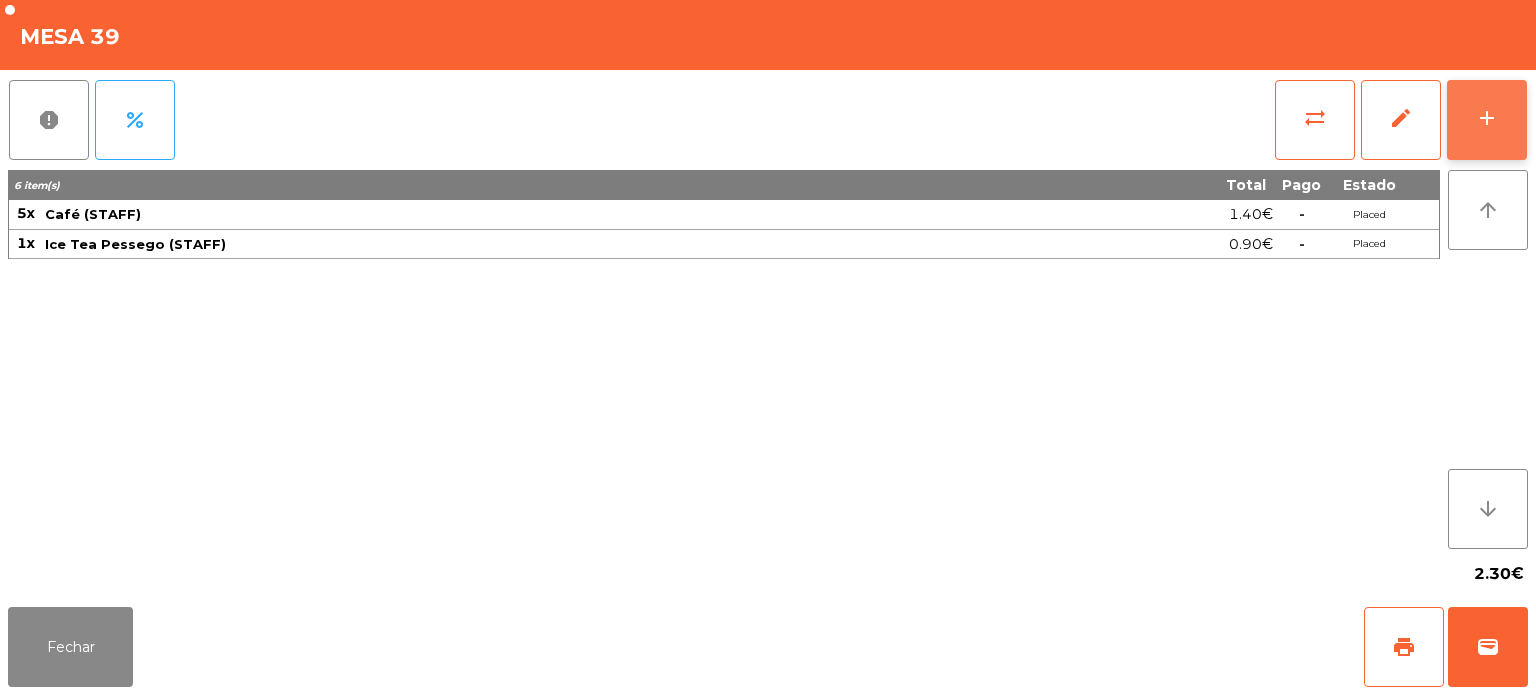 click on "add" 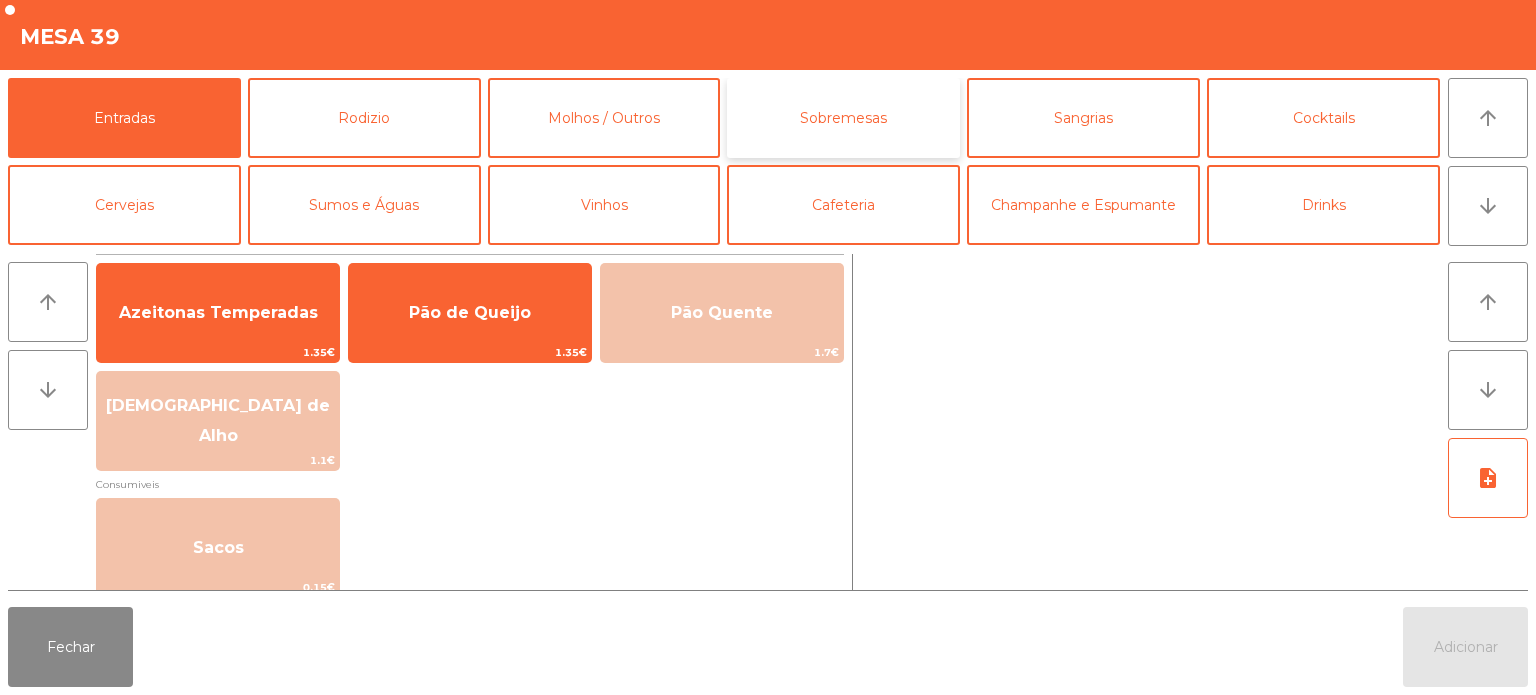 click on "Sobremesas" 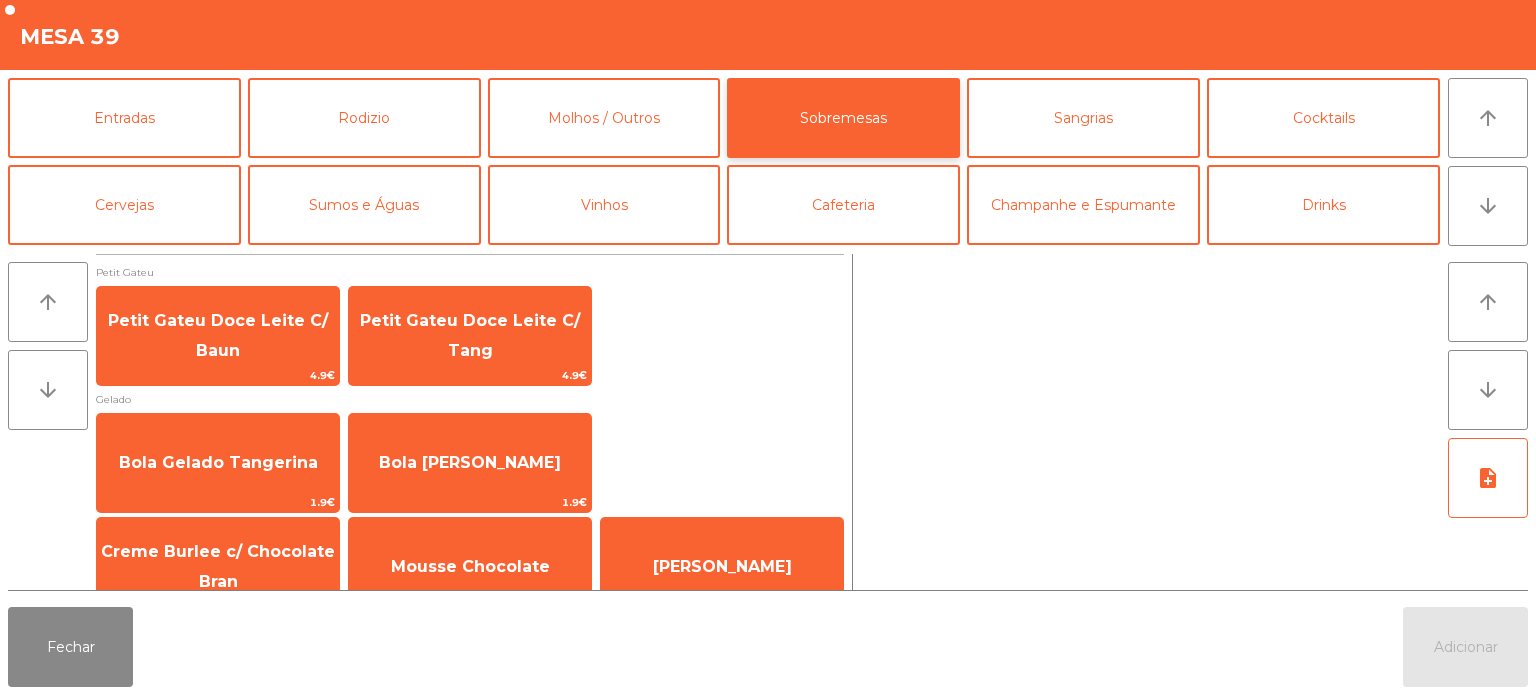 scroll, scrollTop: 34, scrollLeft: 0, axis: vertical 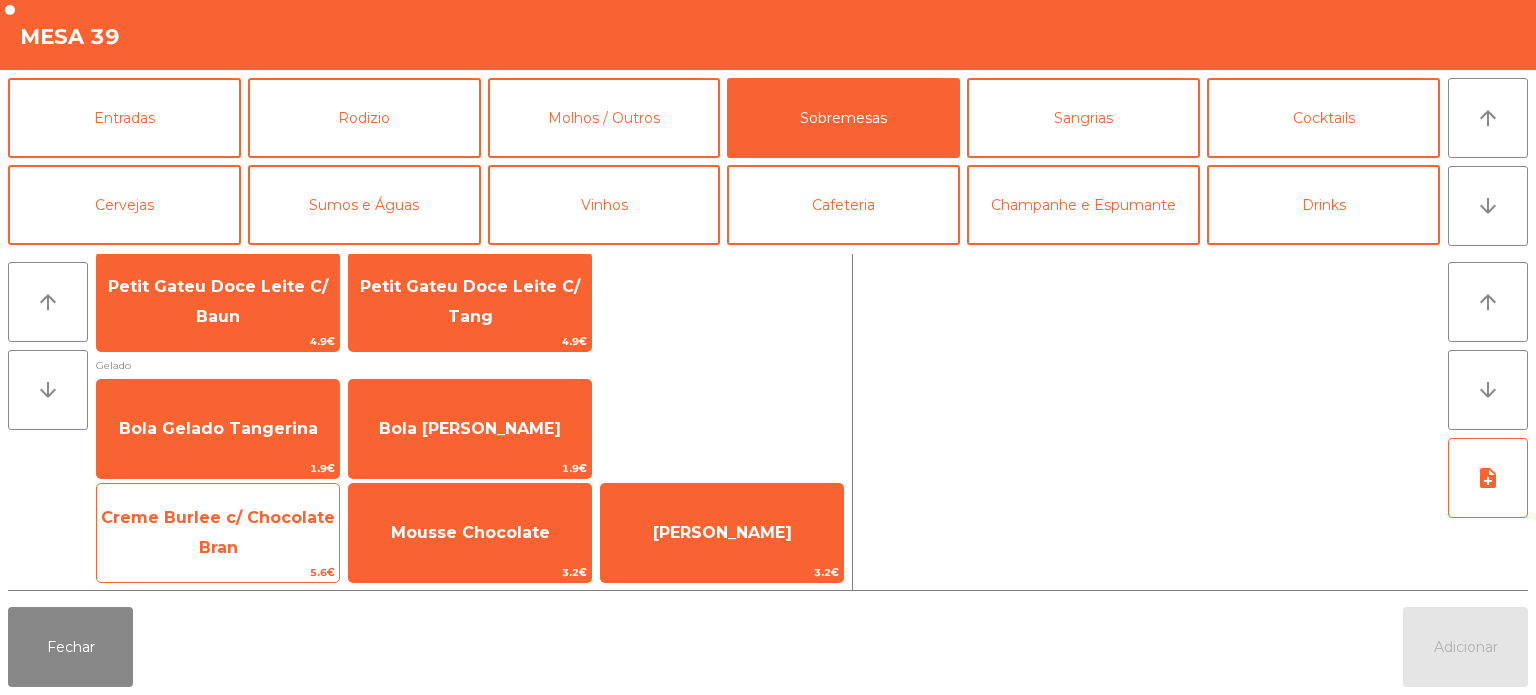 click on "Creme Burlee c/ Chocolate Bran" 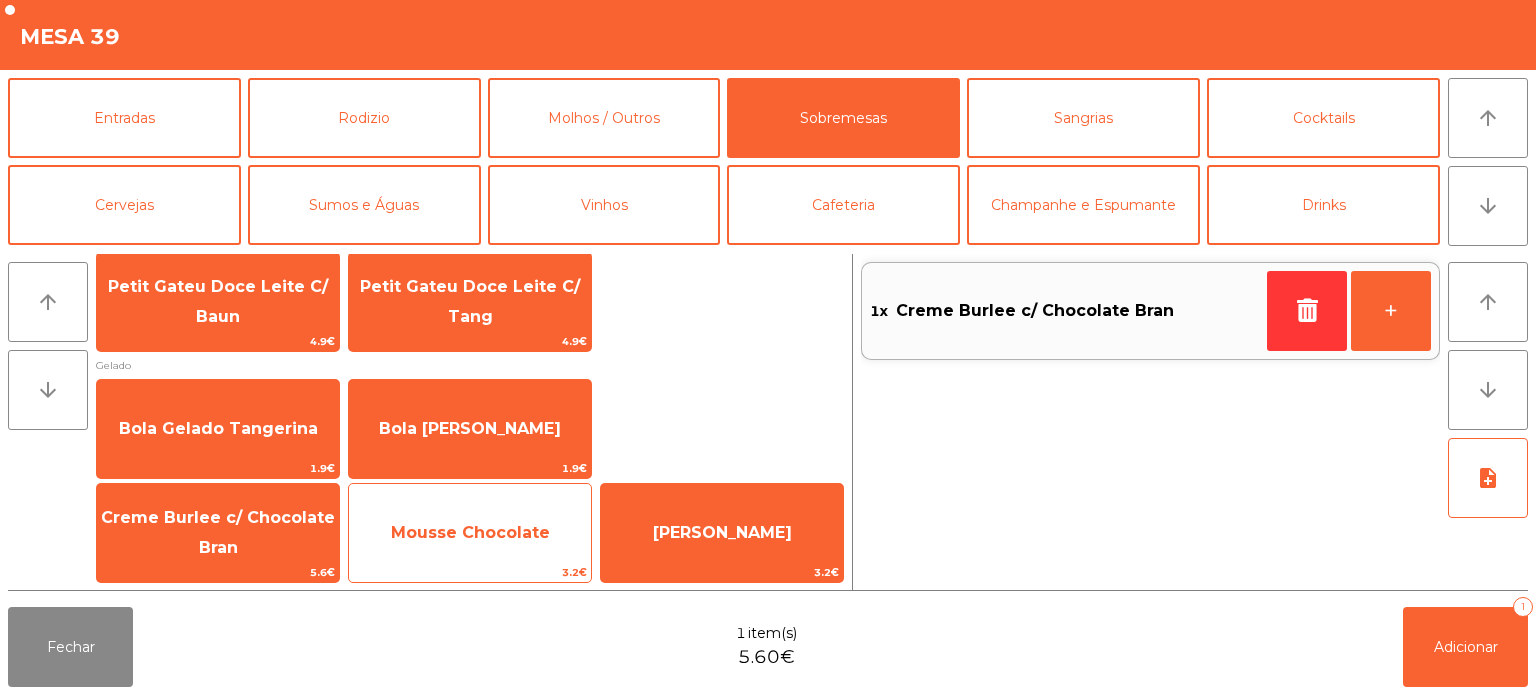 click on "Mousse Chocolate" 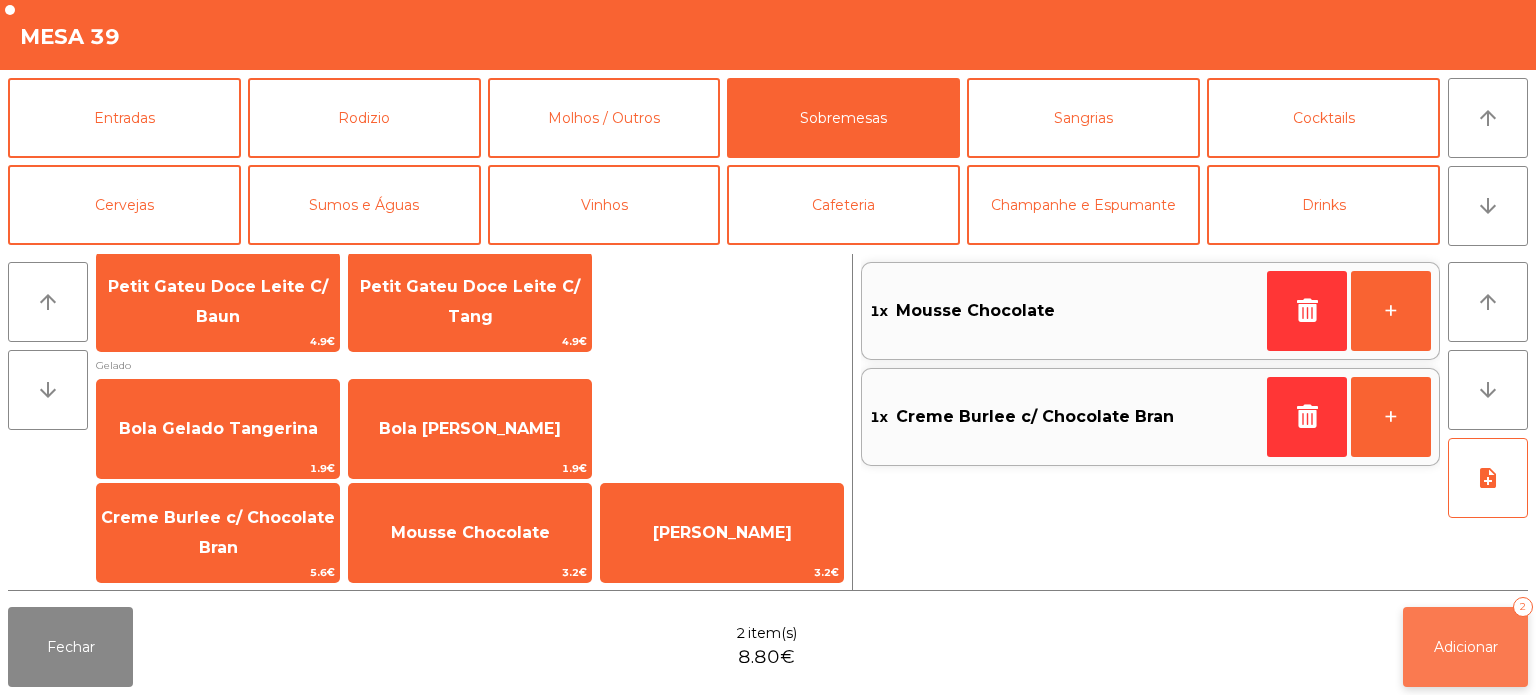 click on "Adicionar   2" 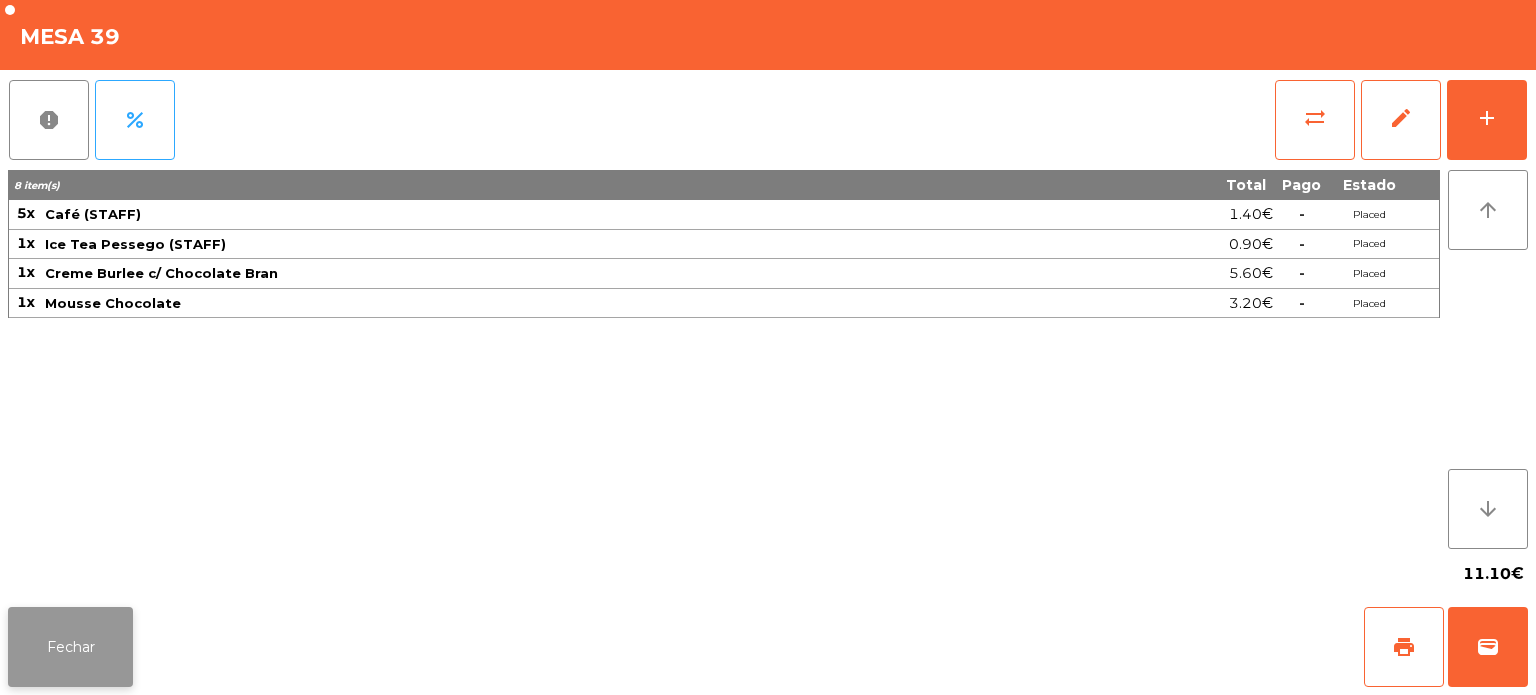 click on "Fechar" 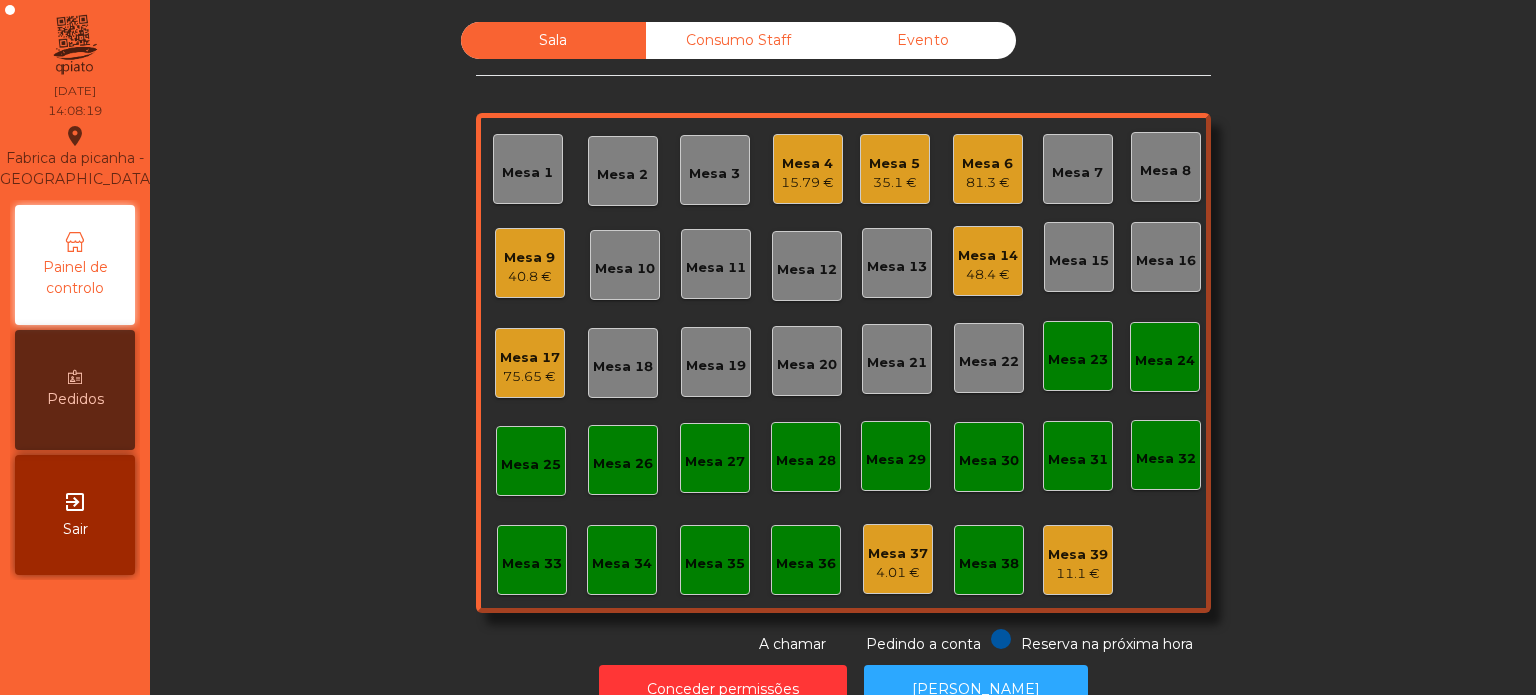 click on "Sala   Consumo Staff   Evento   Mesa 1   Mesa 2   Mesa 3   Mesa 4   15.79 €   [GEOGRAPHIC_DATA] 5   35.1 €   Mesa 6   81.3 €   Mesa 7   Mesa 8   Mesa 9   40.8 €   [GEOGRAPHIC_DATA] 10   [GEOGRAPHIC_DATA] 11   [GEOGRAPHIC_DATA] 12   [GEOGRAPHIC_DATA] 13   [GEOGRAPHIC_DATA] 14   48.4 €   [GEOGRAPHIC_DATA] 15   [GEOGRAPHIC_DATA] 17   75.65 €   [GEOGRAPHIC_DATA] 18   [GEOGRAPHIC_DATA] 19   [GEOGRAPHIC_DATA] 20   [GEOGRAPHIC_DATA] 21   [GEOGRAPHIC_DATA] 22   [GEOGRAPHIC_DATA] 23   [GEOGRAPHIC_DATA] 24   [GEOGRAPHIC_DATA] 25   [GEOGRAPHIC_DATA] 26   [GEOGRAPHIC_DATA] 27   [GEOGRAPHIC_DATA] 28   [GEOGRAPHIC_DATA] 29   [GEOGRAPHIC_DATA] 30   [GEOGRAPHIC_DATA] [GEOGRAPHIC_DATA] 32   [GEOGRAPHIC_DATA] 34   [GEOGRAPHIC_DATA] 35   Mesa 36   Mesa 37   4.01 €   [GEOGRAPHIC_DATA] 38   Mesa 39   11.1 €  Reserva na próxima hora Pedindo a conta A chamar" 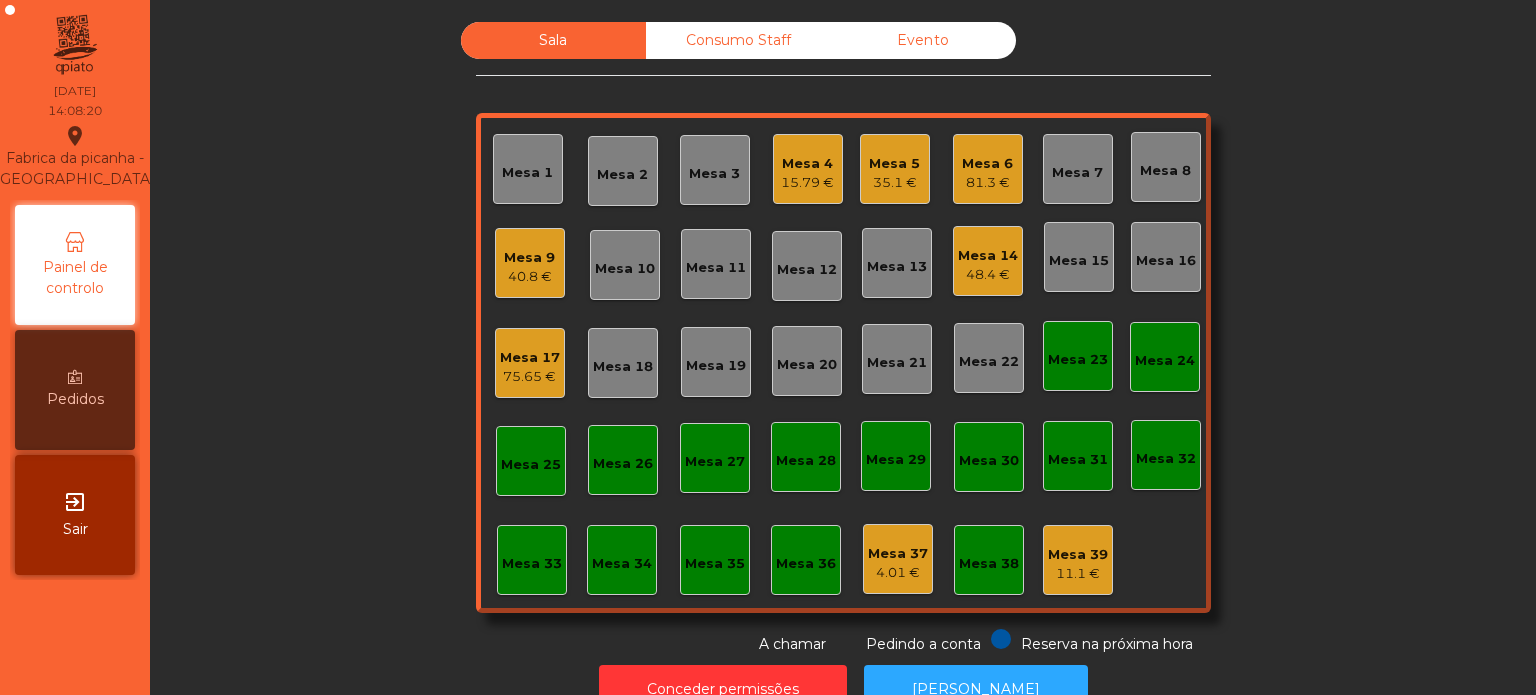 click on "40.8 €" 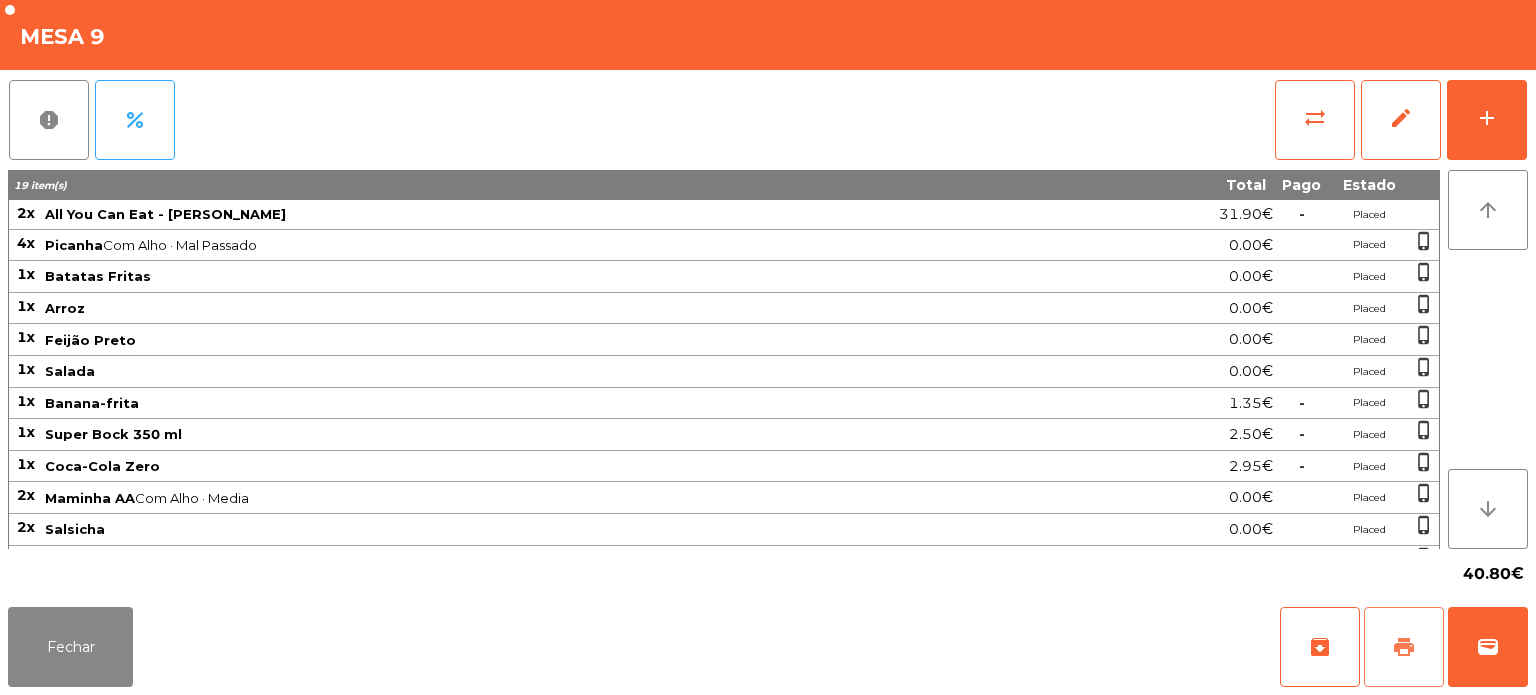 click on "print" 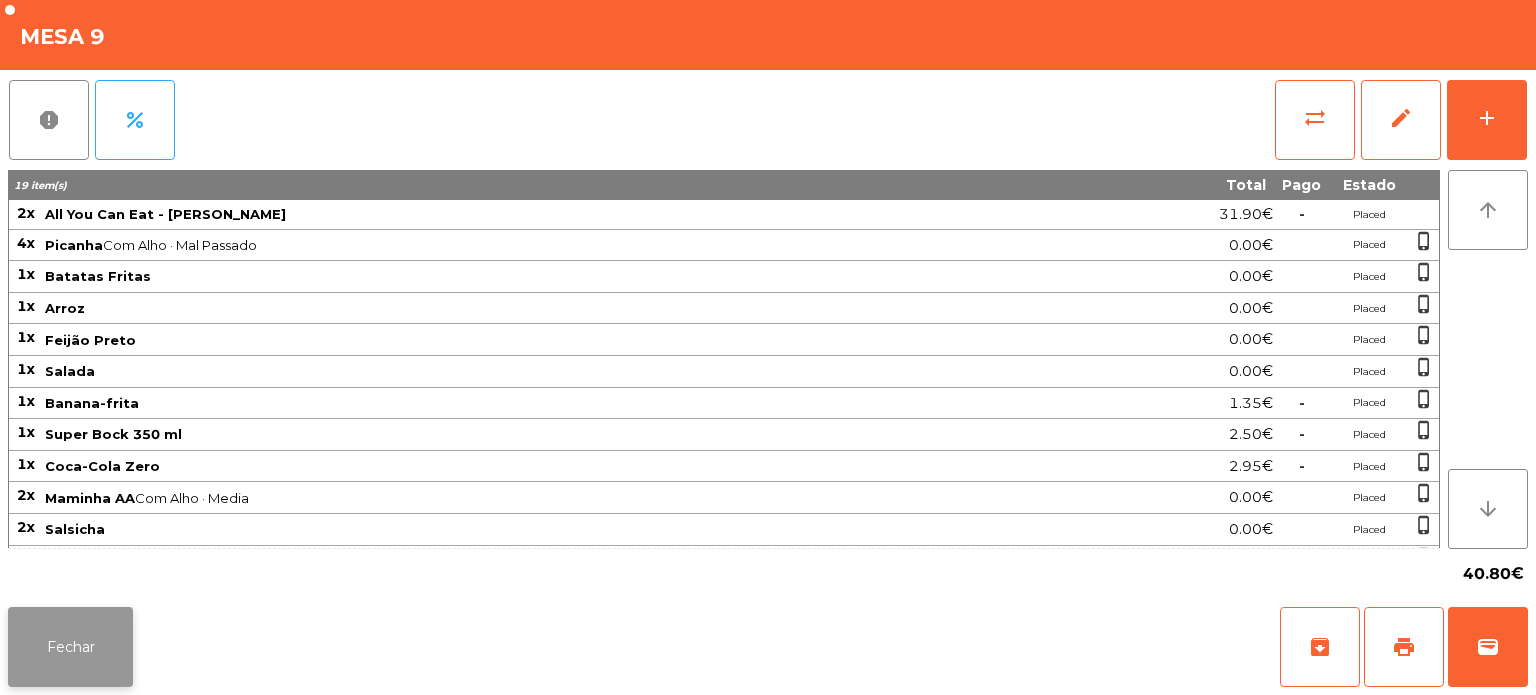 click on "Fechar" 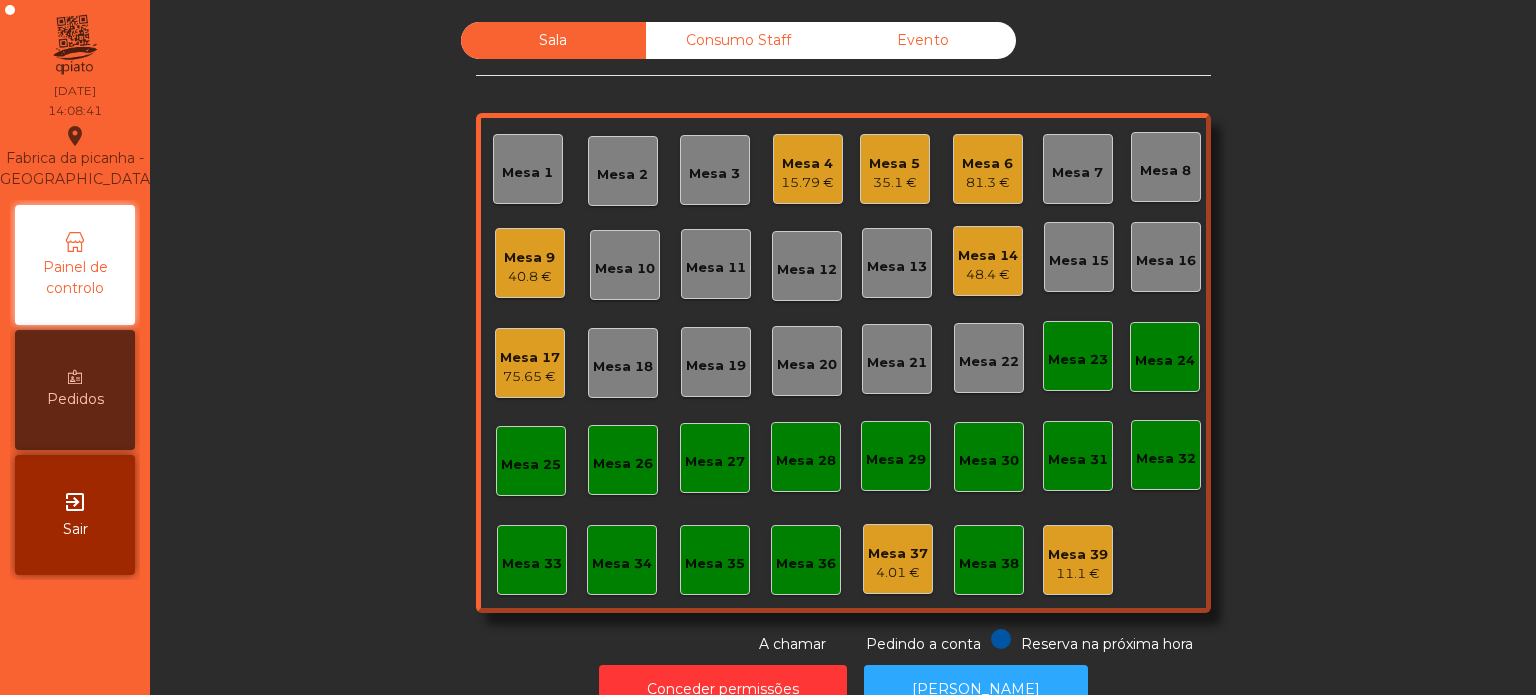 click on "Mesa 17   75.65 €" 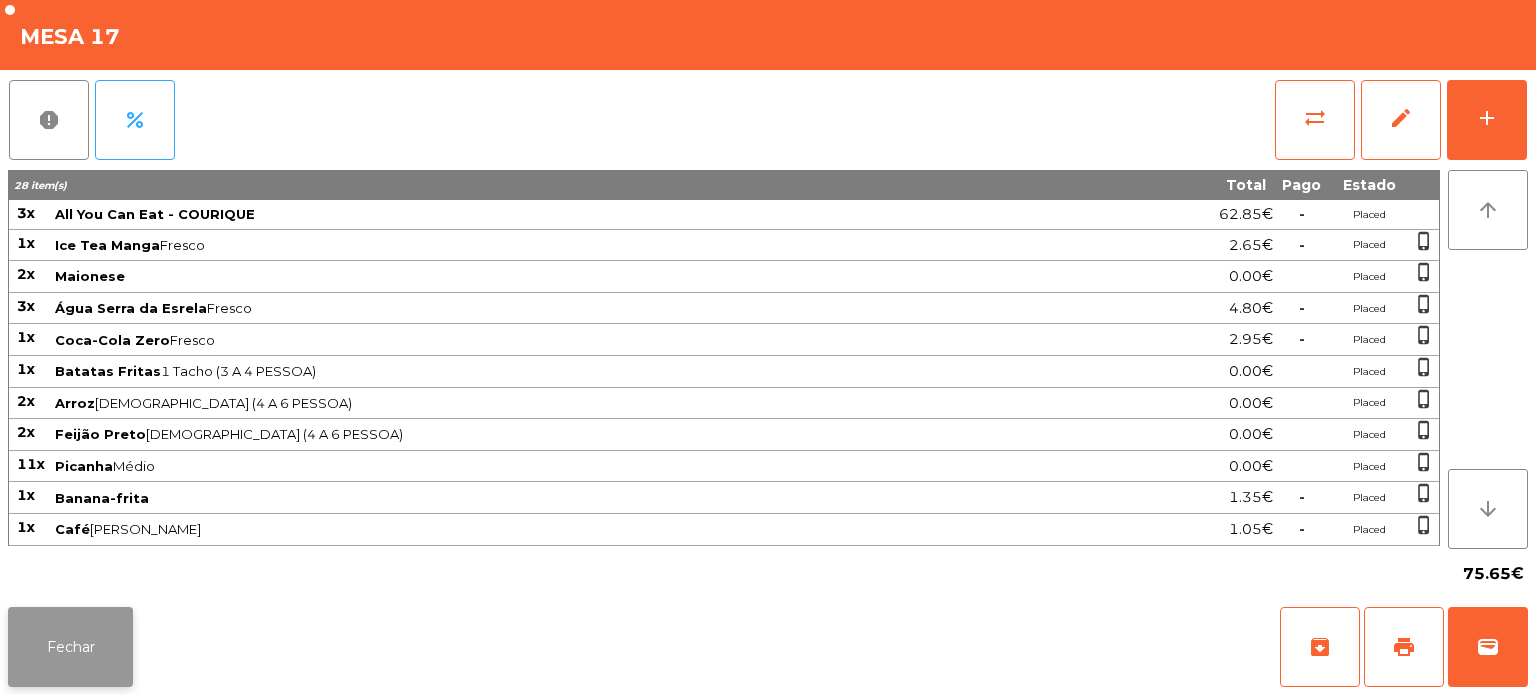 click on "Fechar" 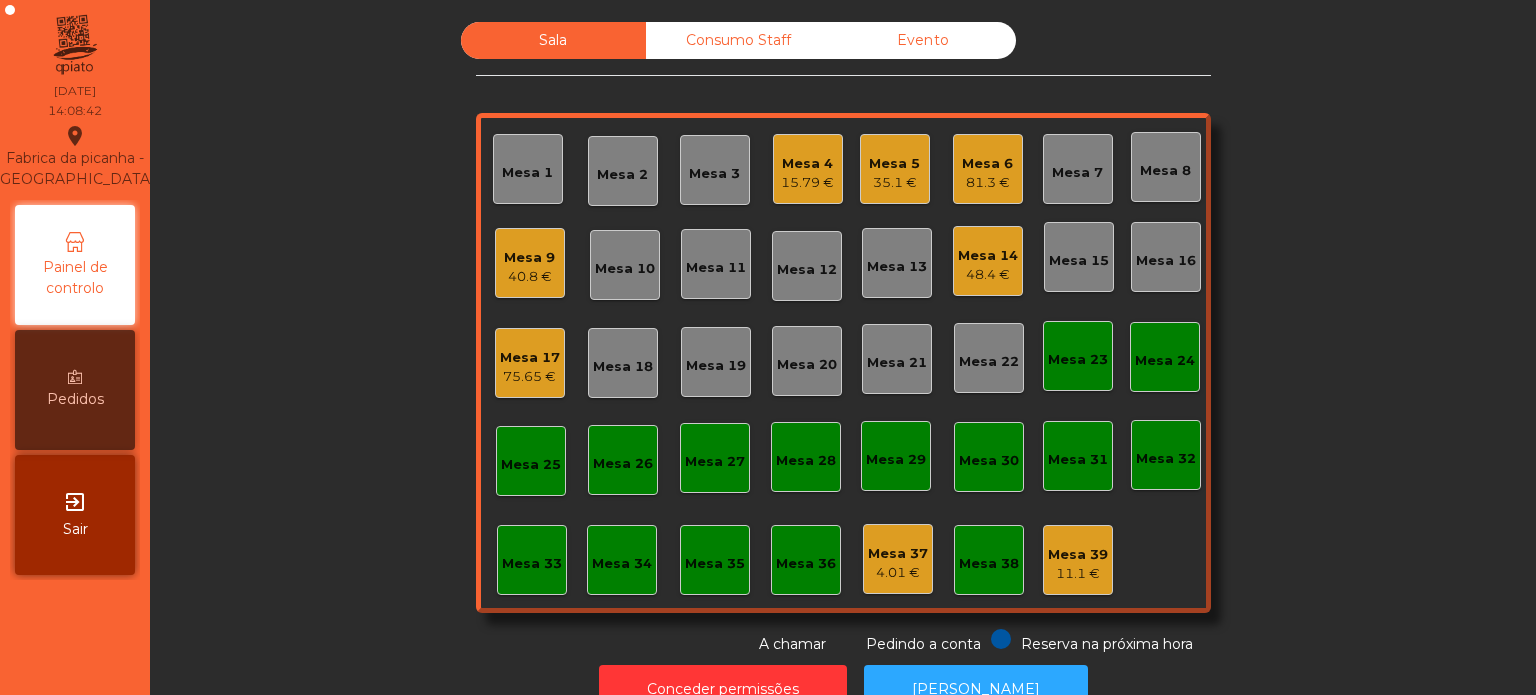 click on "4.01 €" 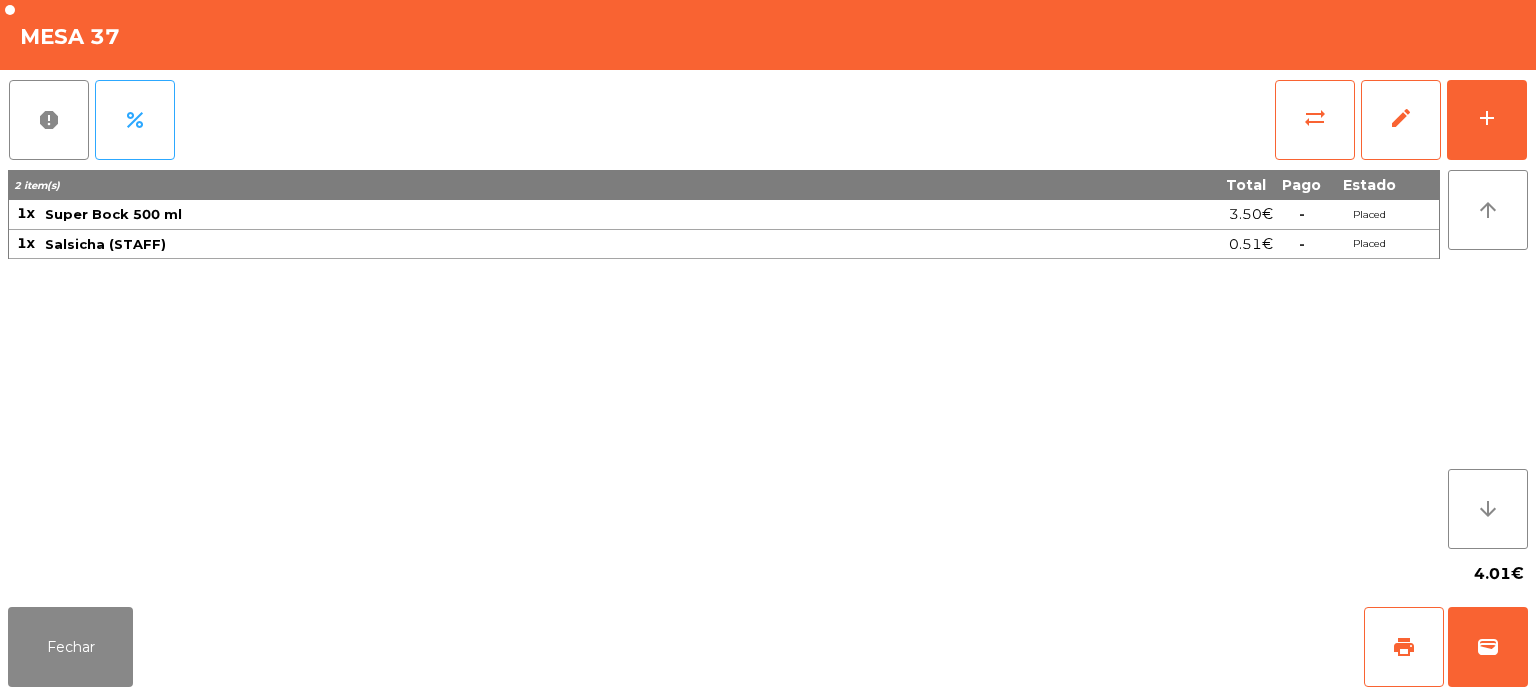 click on "4.01€" 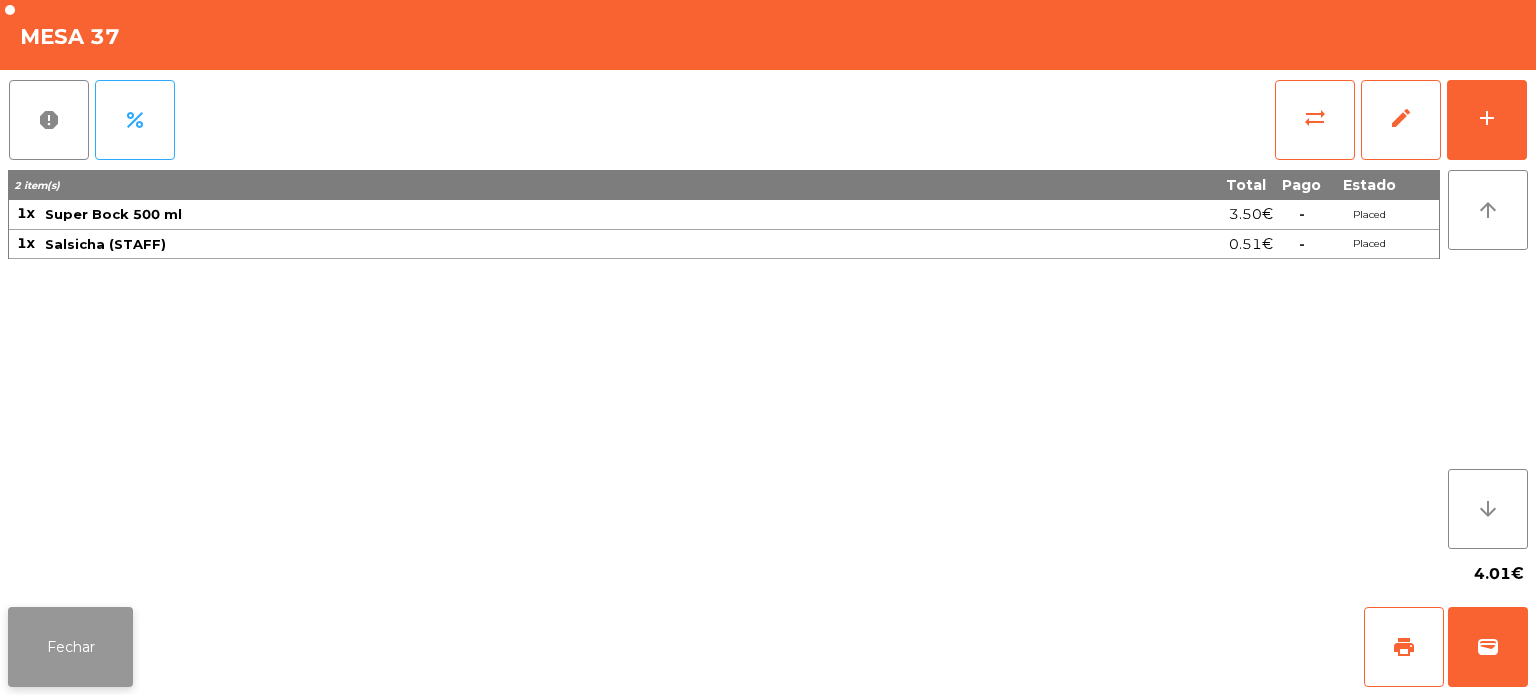 click on "Fechar" 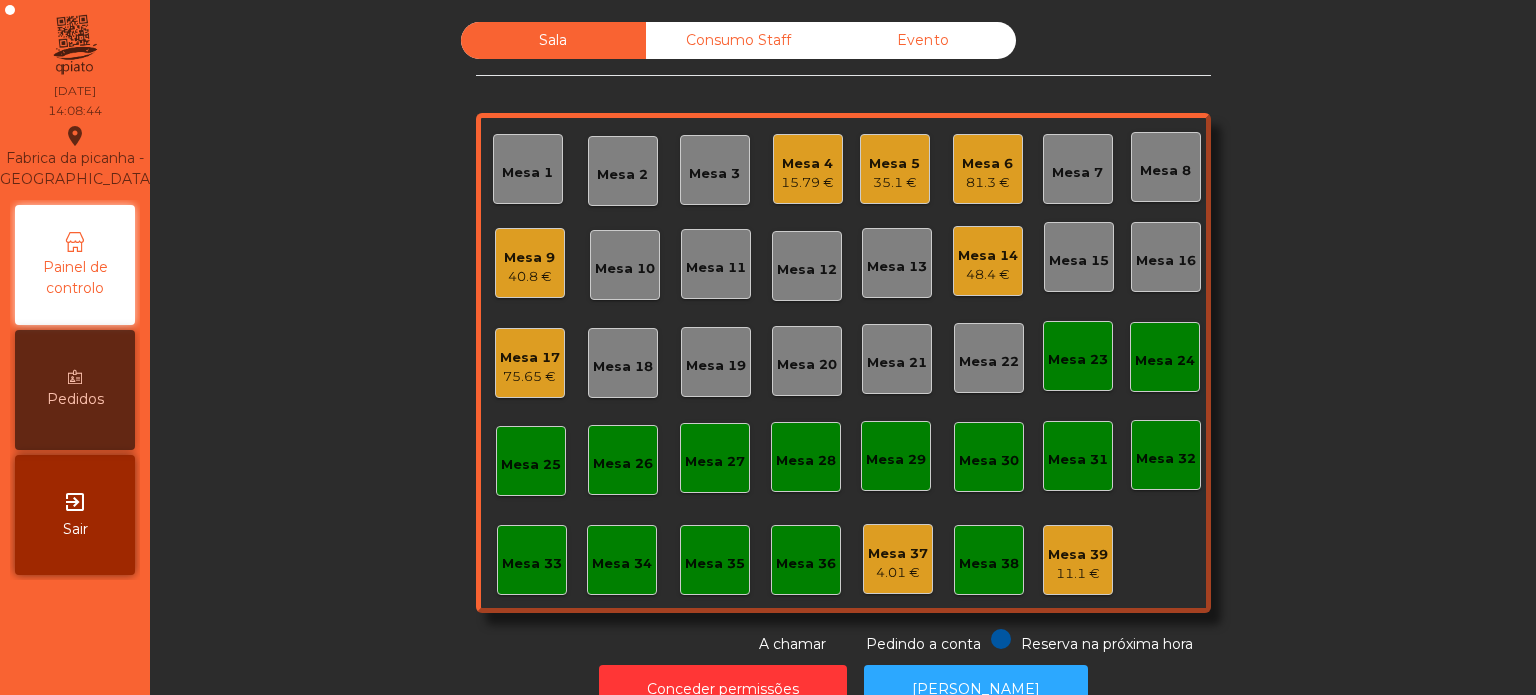 click on "11.1 €" 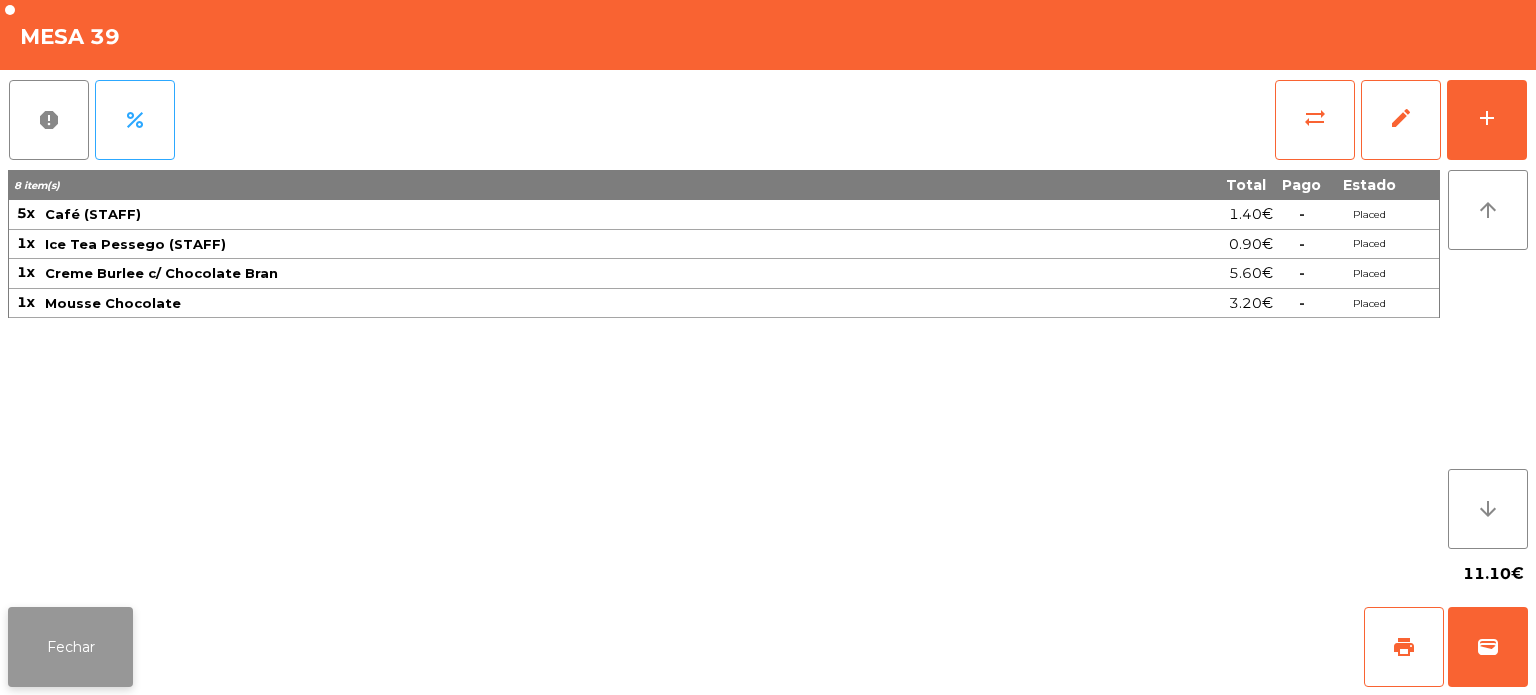 click on "Fechar" 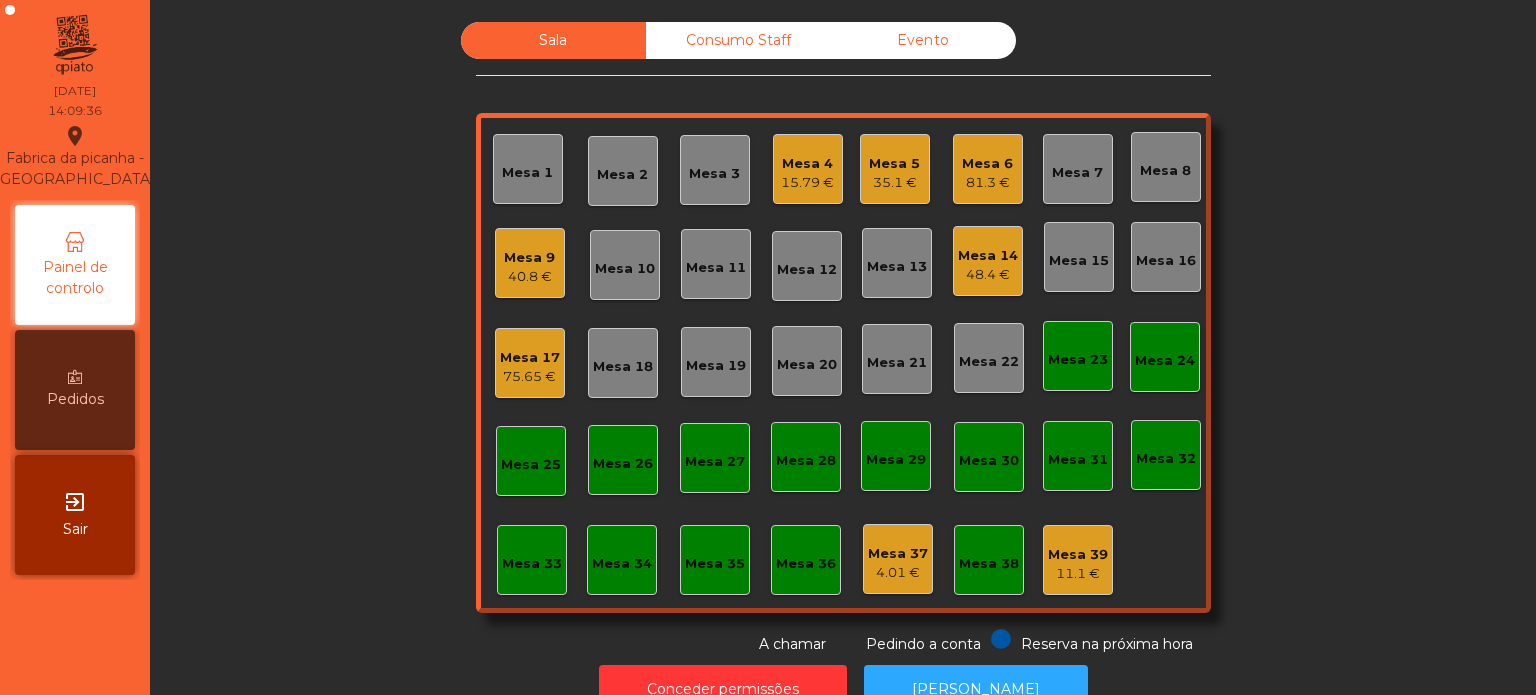 click on "Mesa 17" 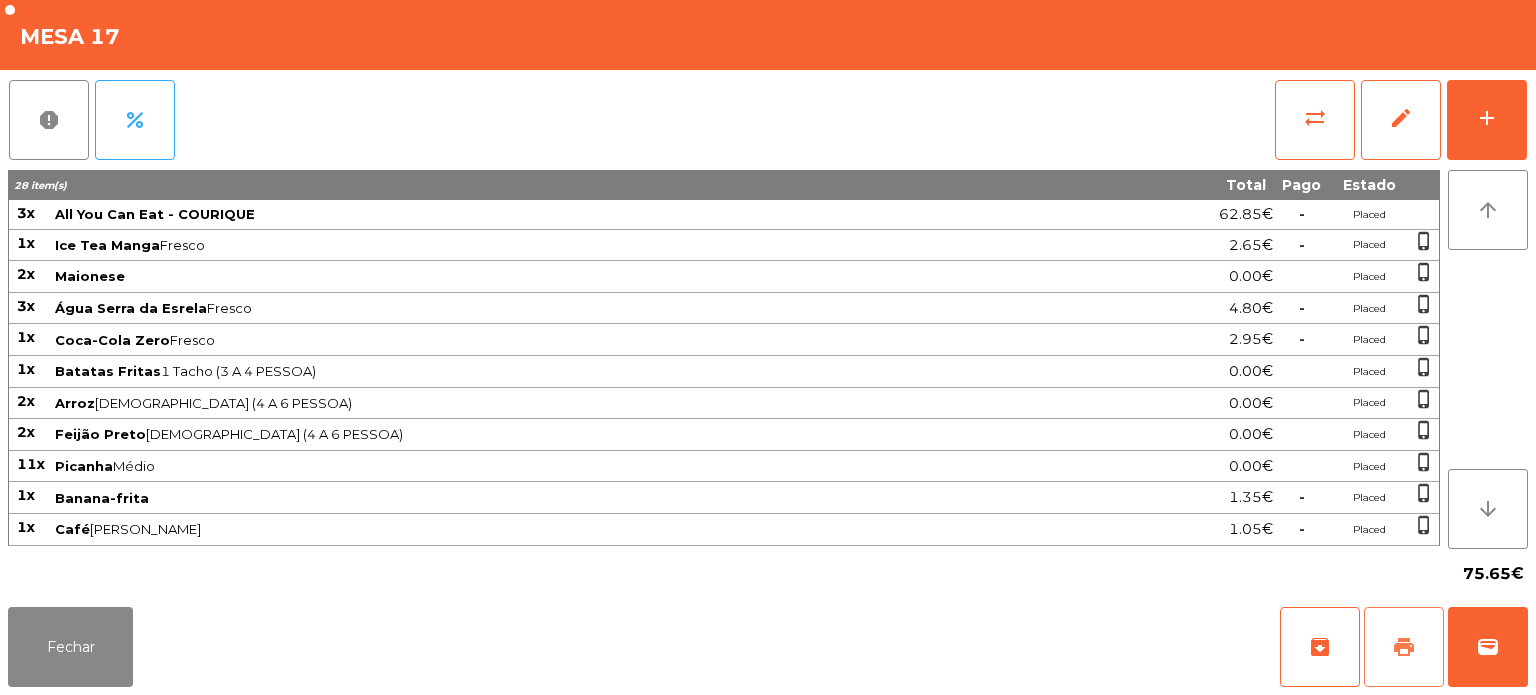 click on "print" 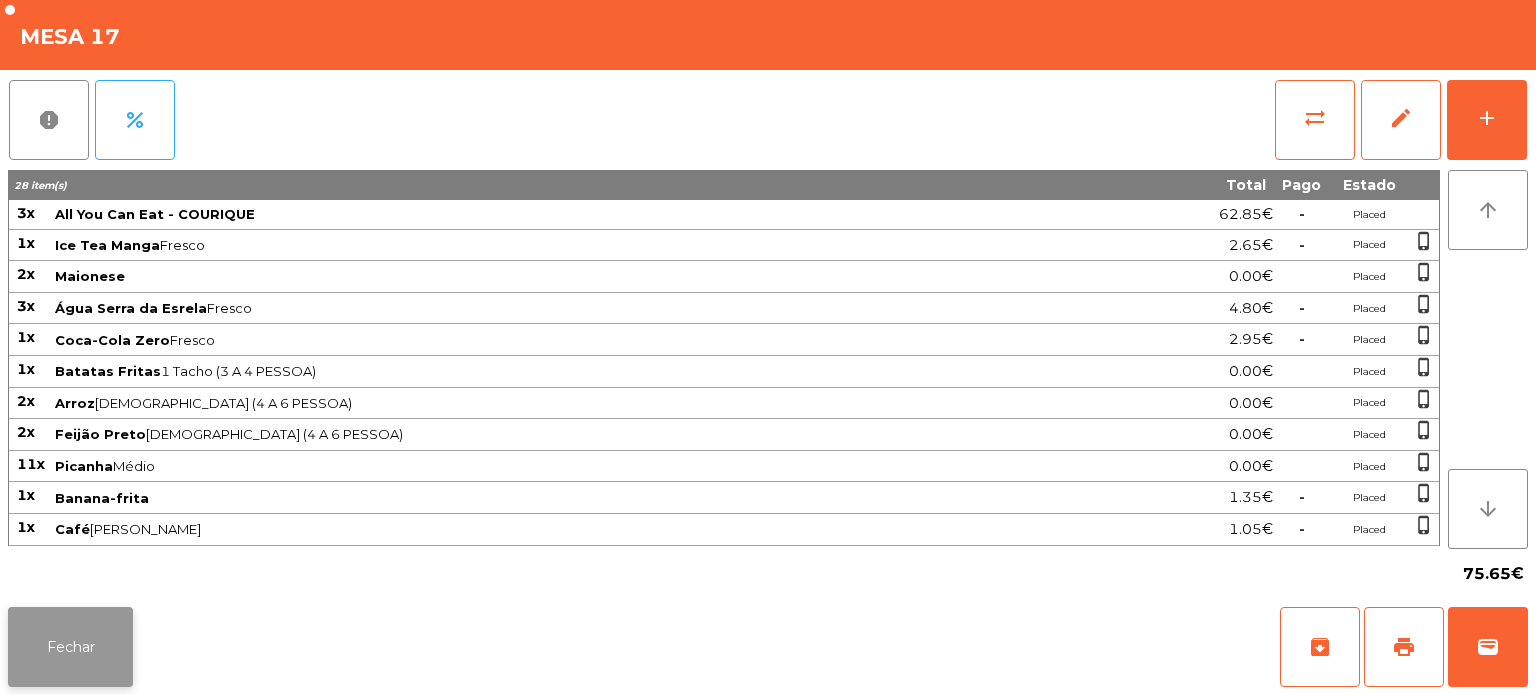 click on "Fechar" 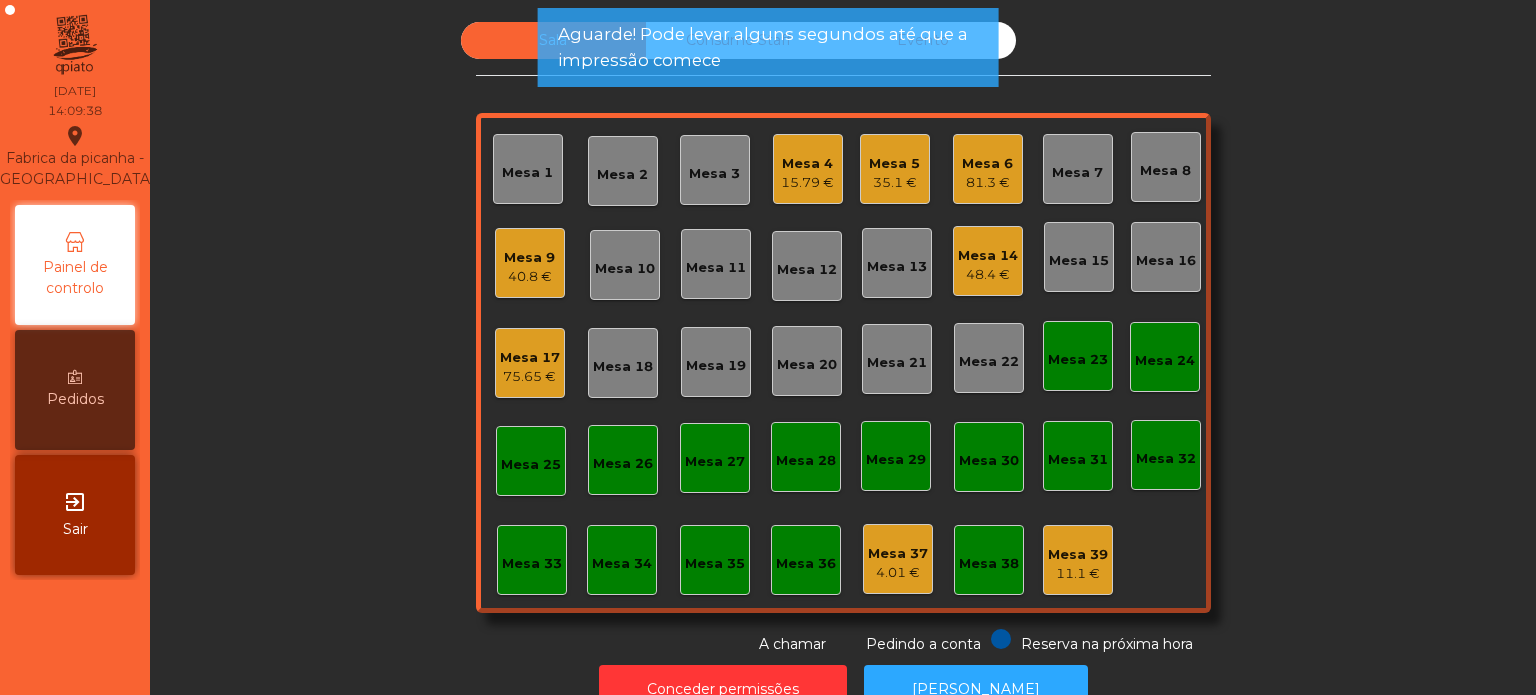 click on "40.8 €" 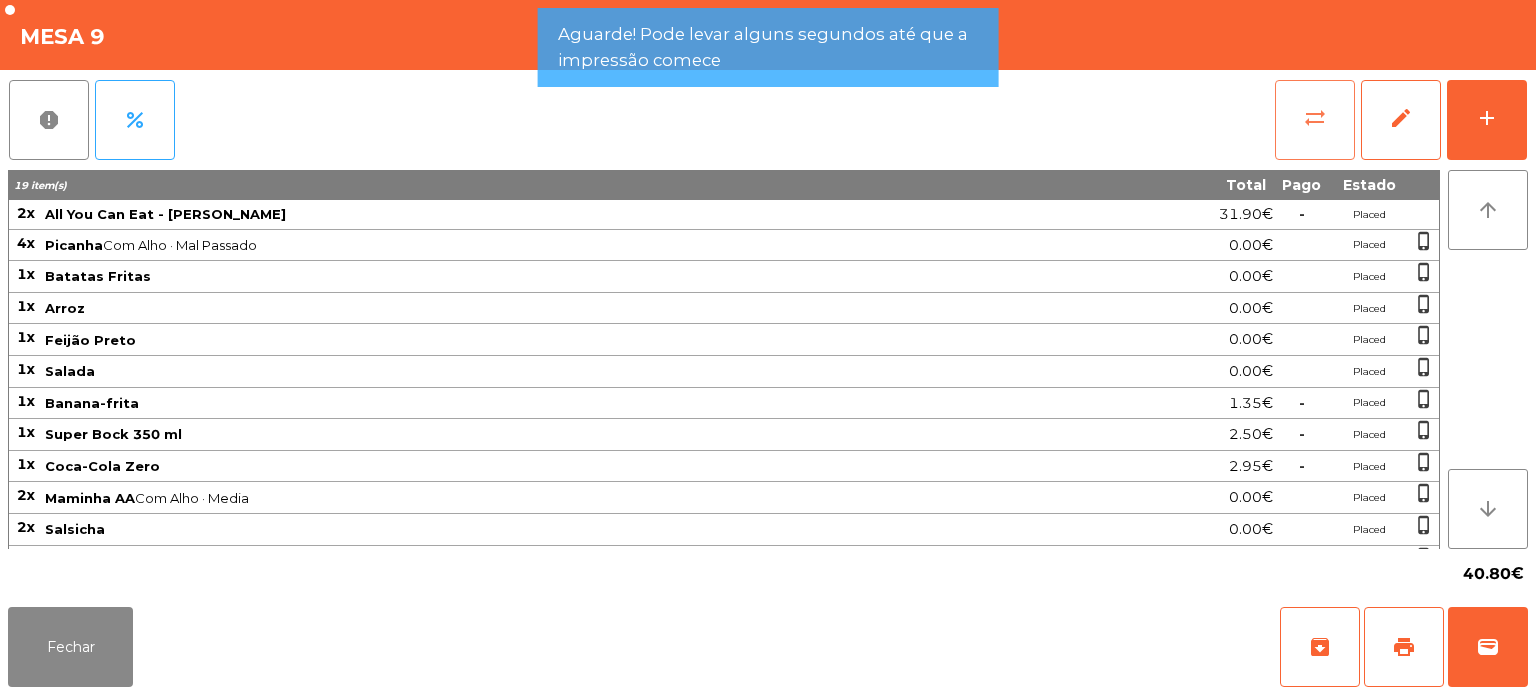 click on "sync_alt" 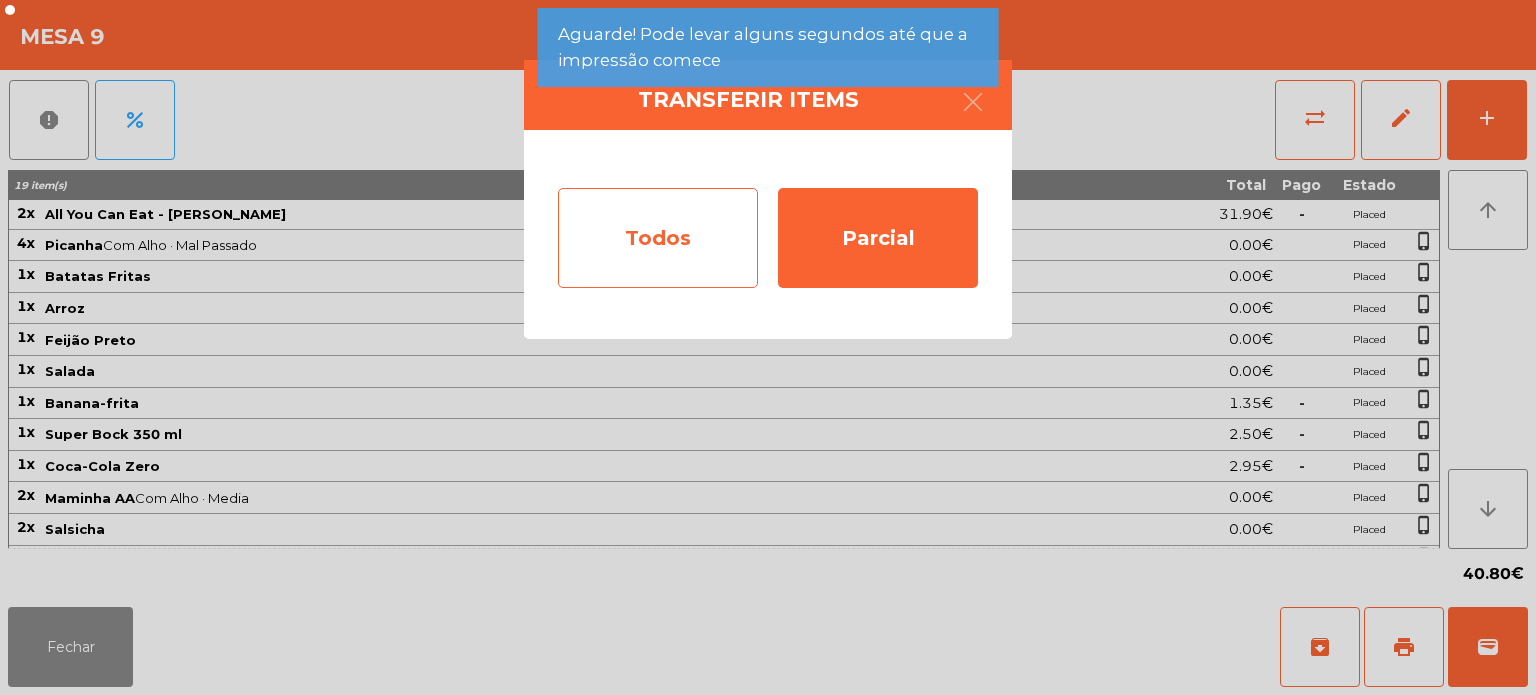 click on "Todos" 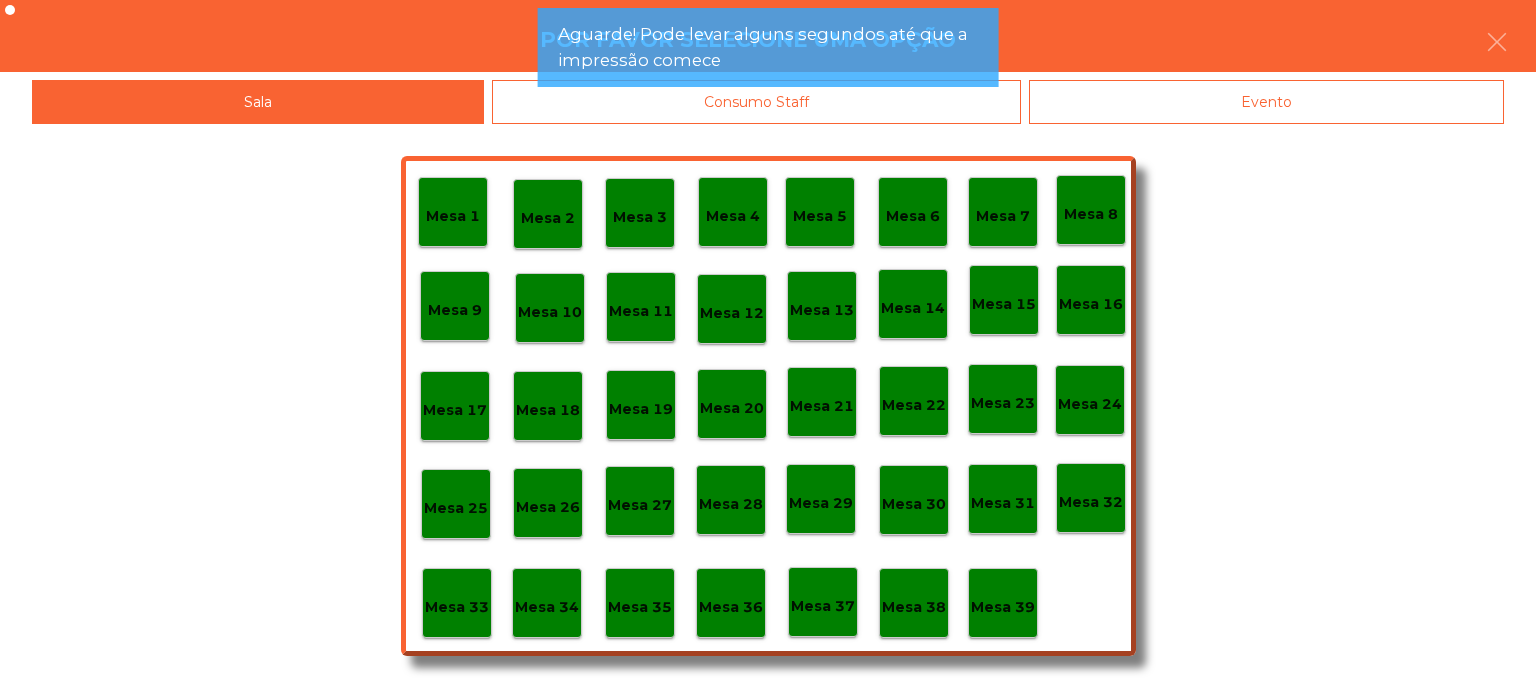 click on "Evento" 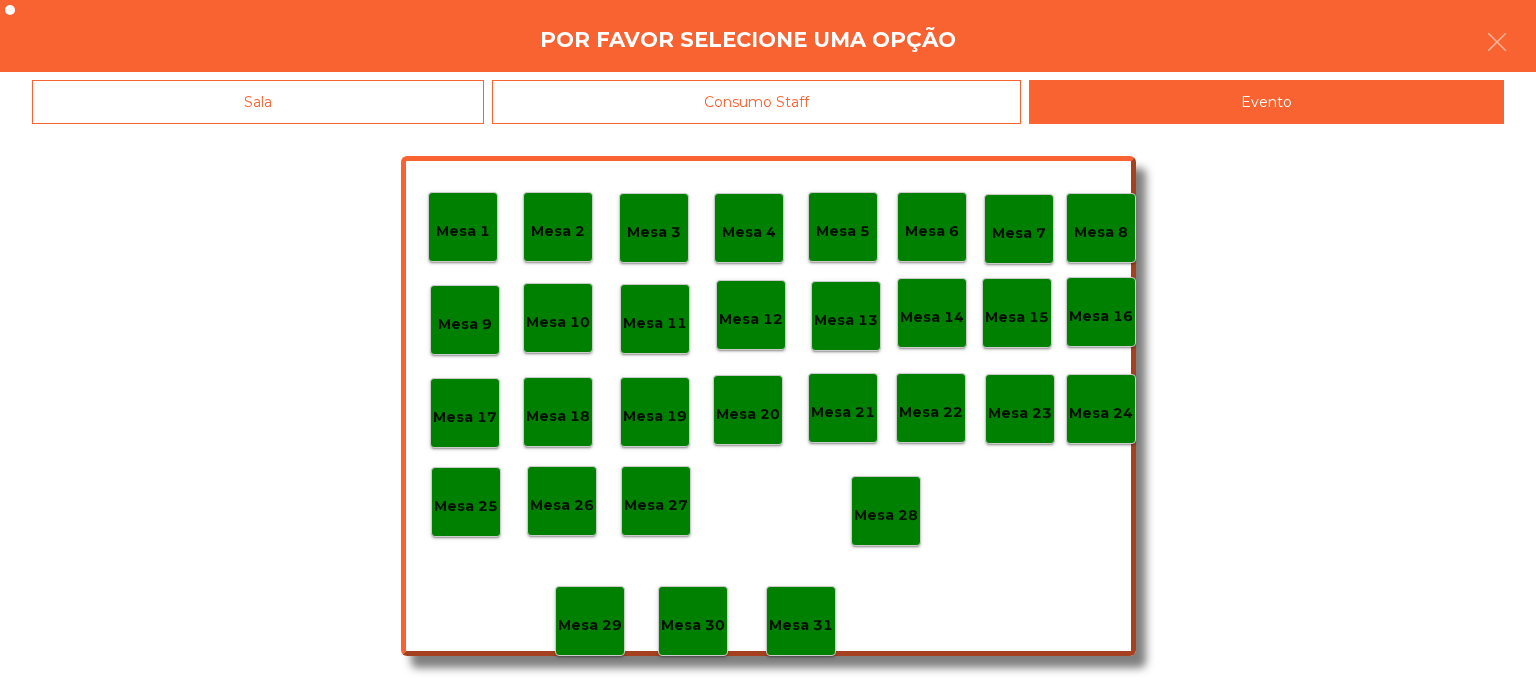 click on "Mesa 28" 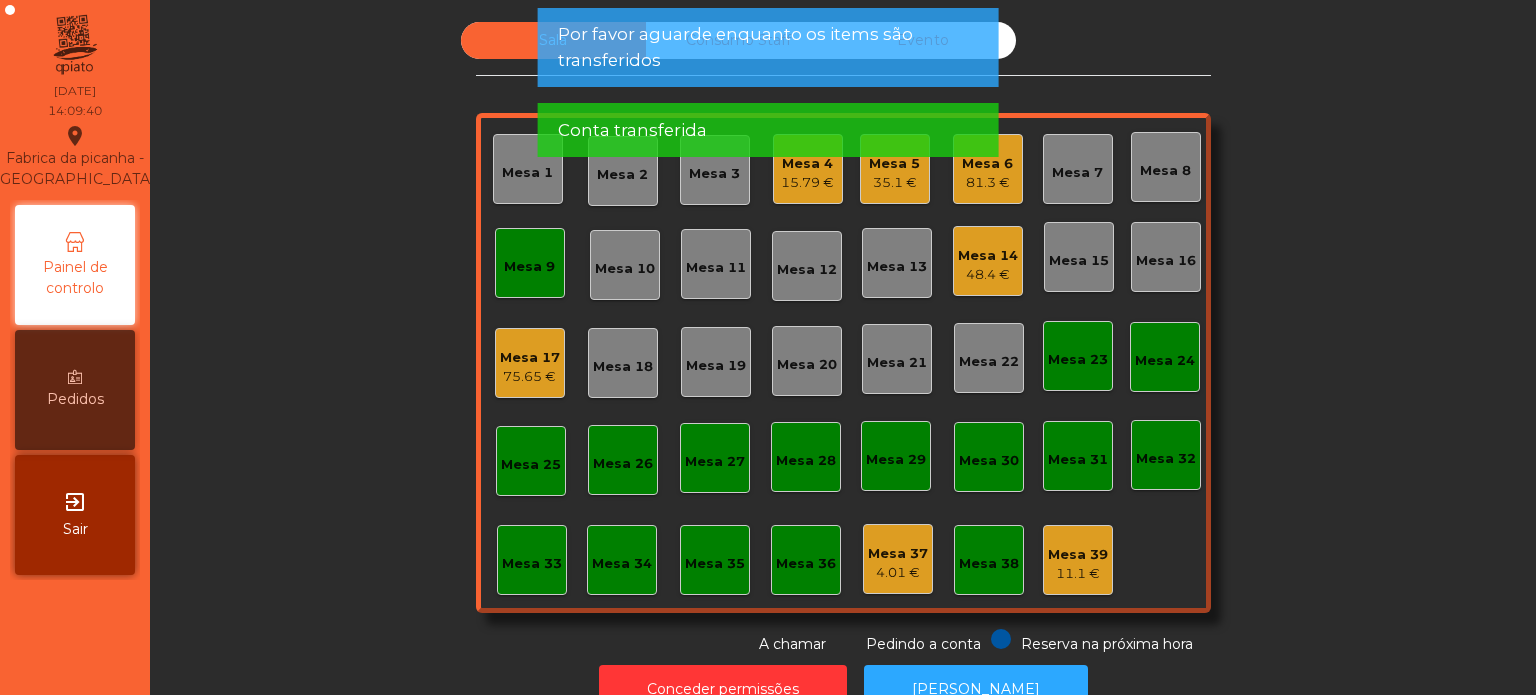 click on "Mesa 9" 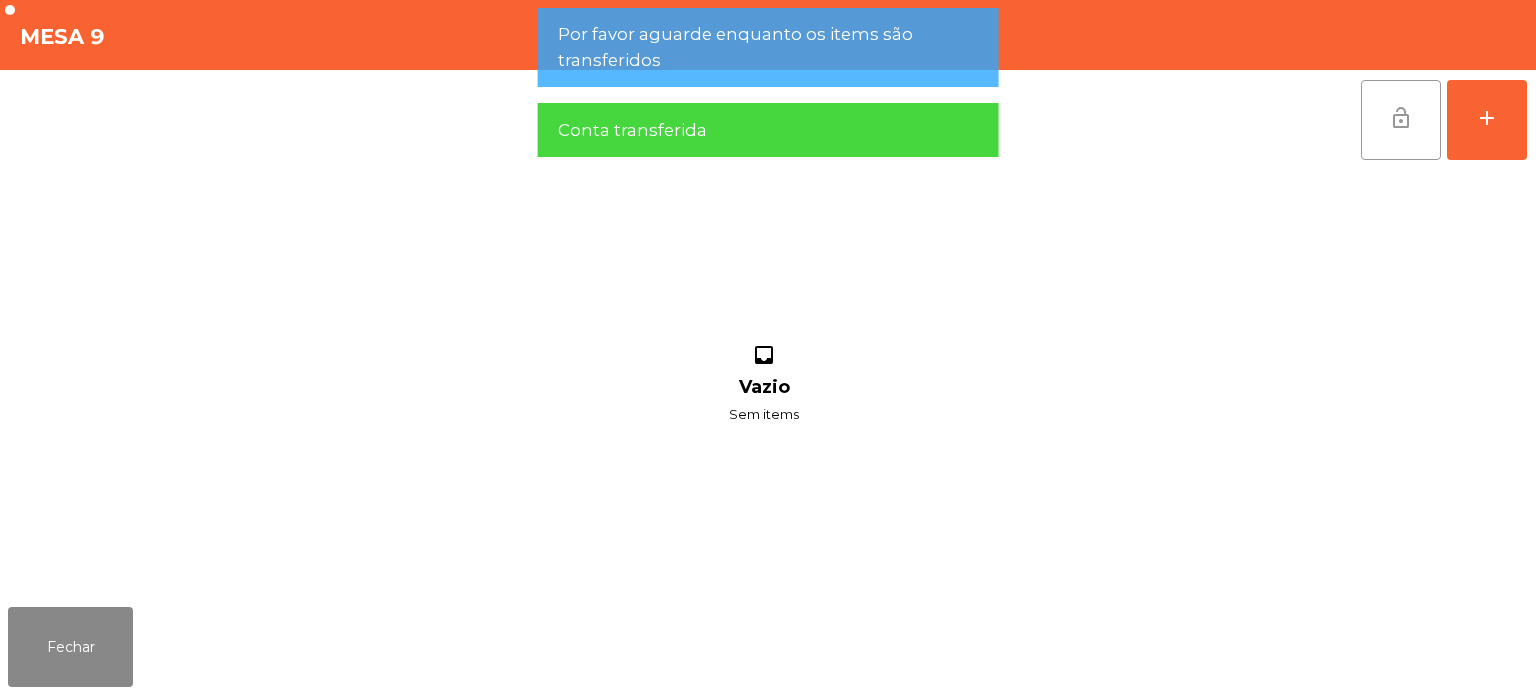 click on "lock_open" 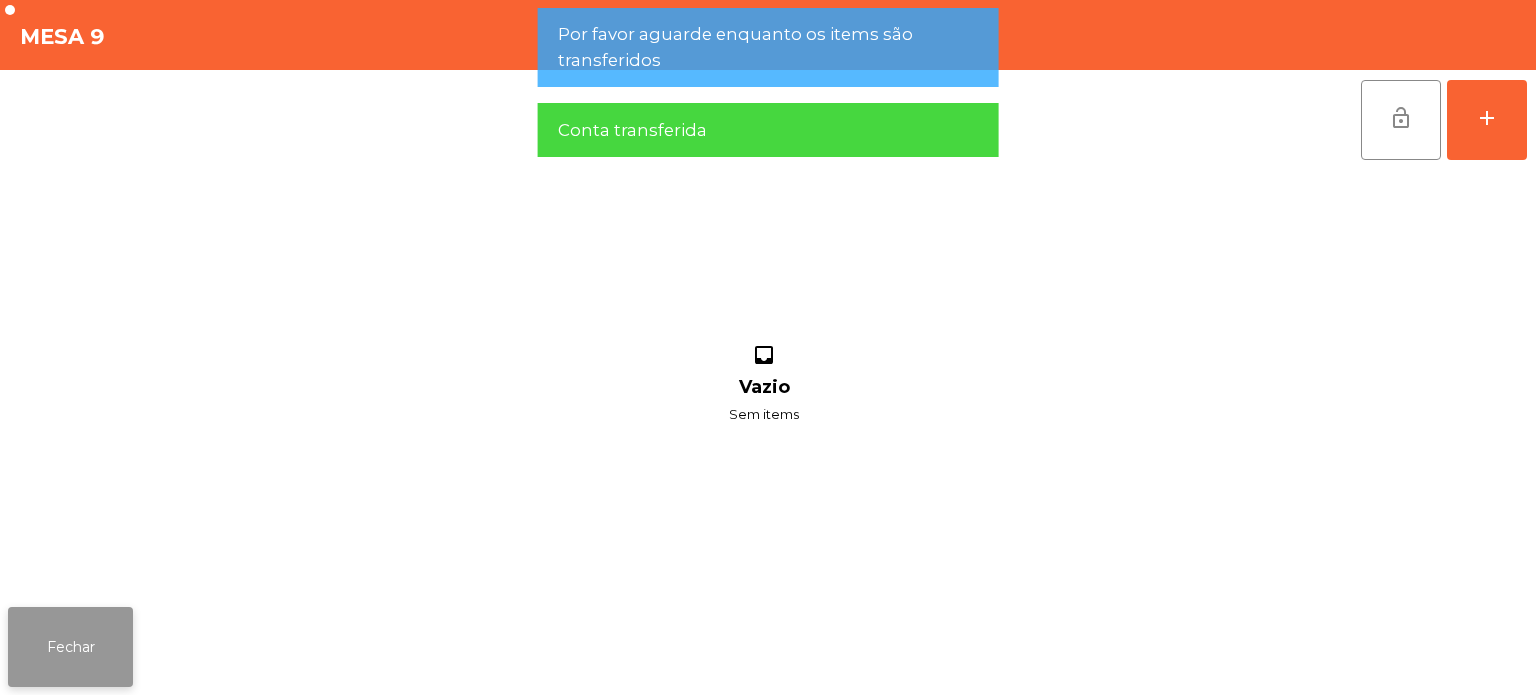 click on "Fechar" 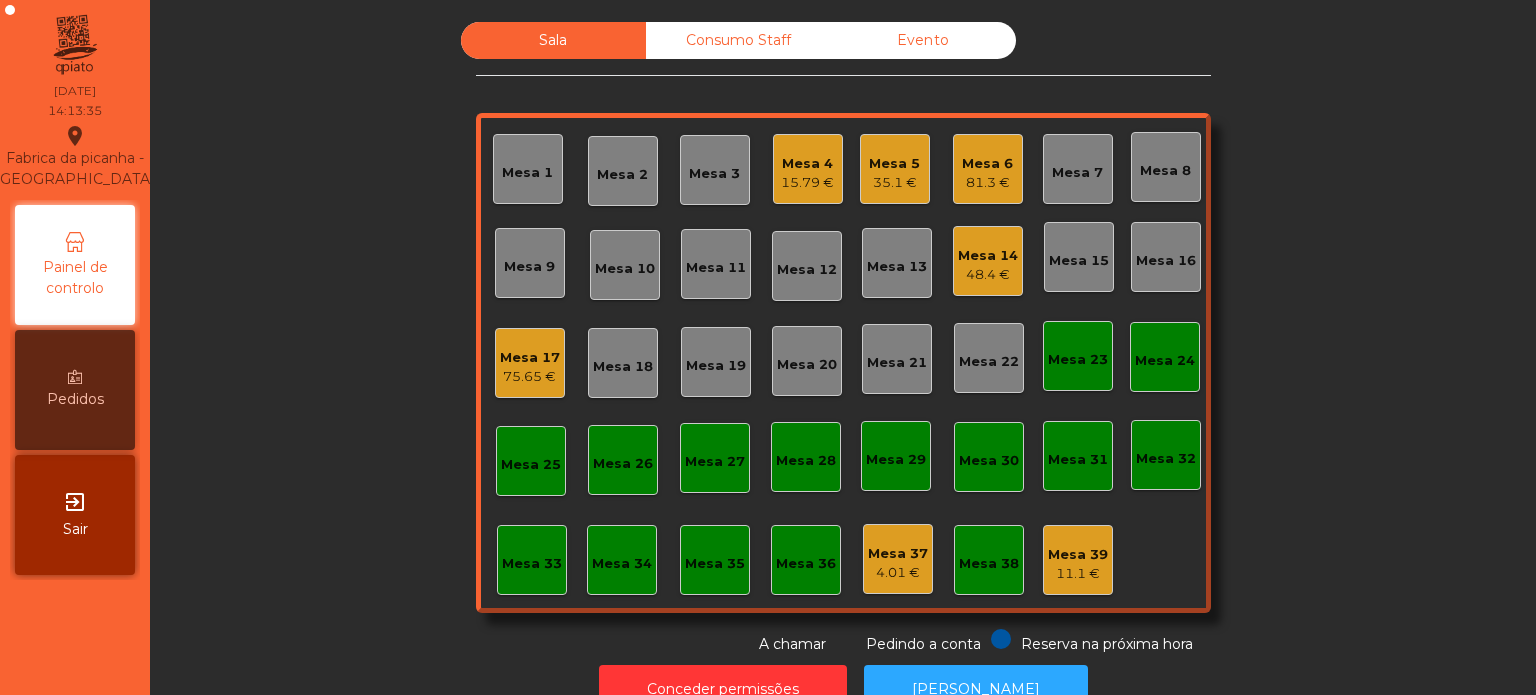click on "Mesa 33" 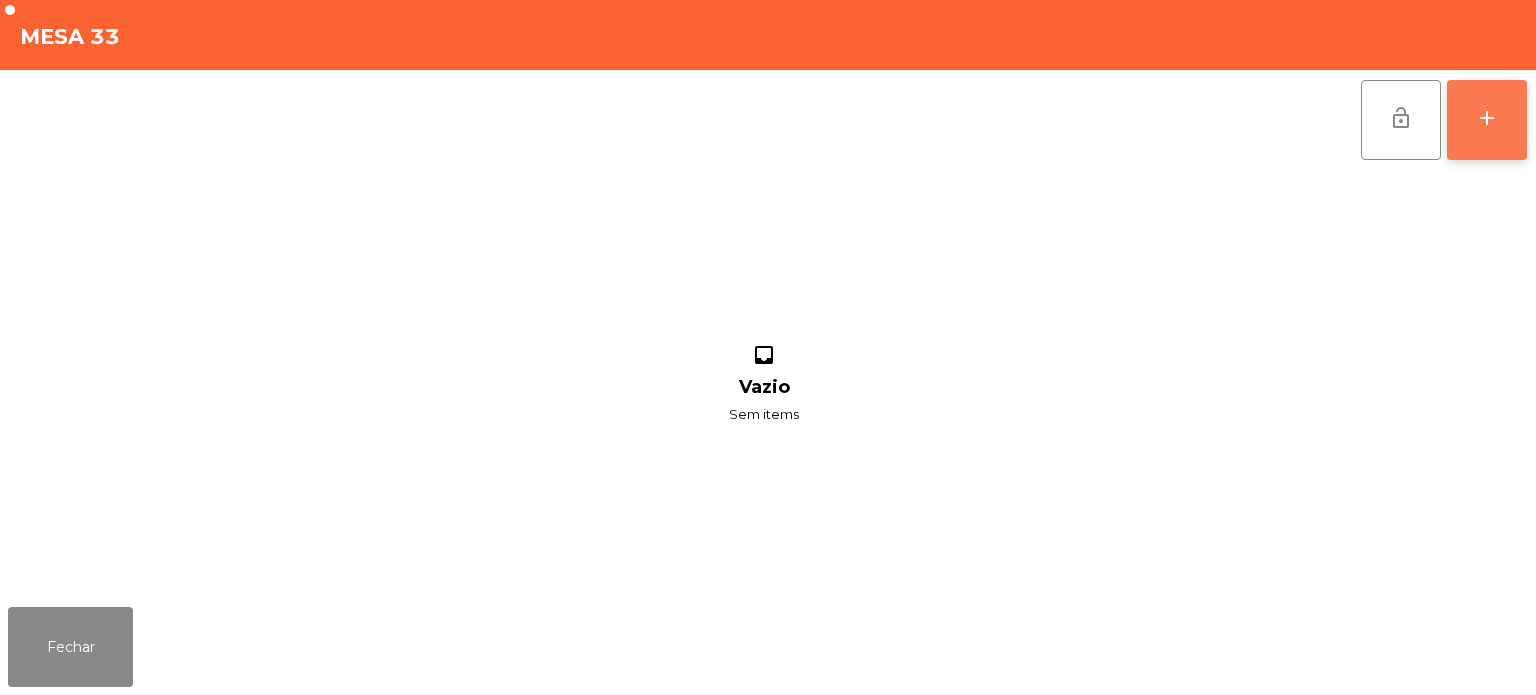 click on "add" 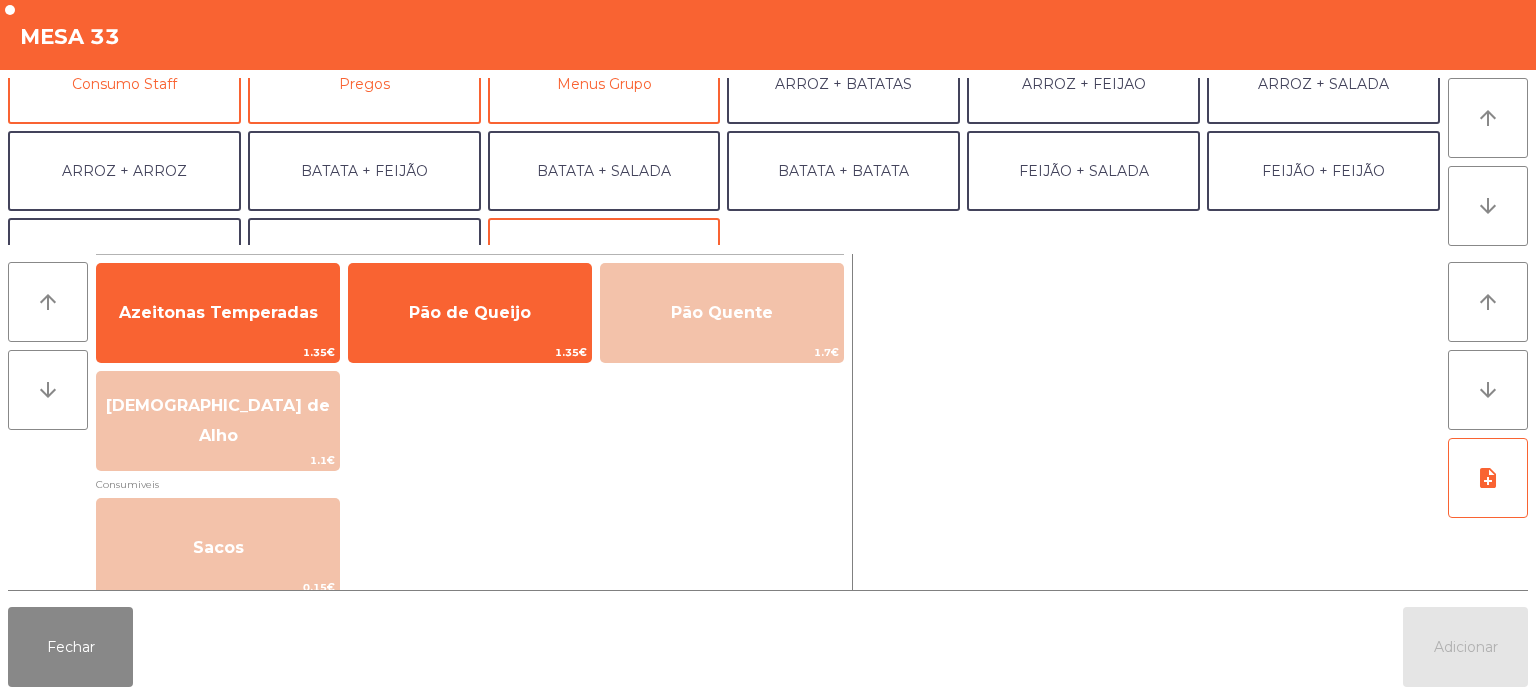 scroll, scrollTop: 260, scrollLeft: 0, axis: vertical 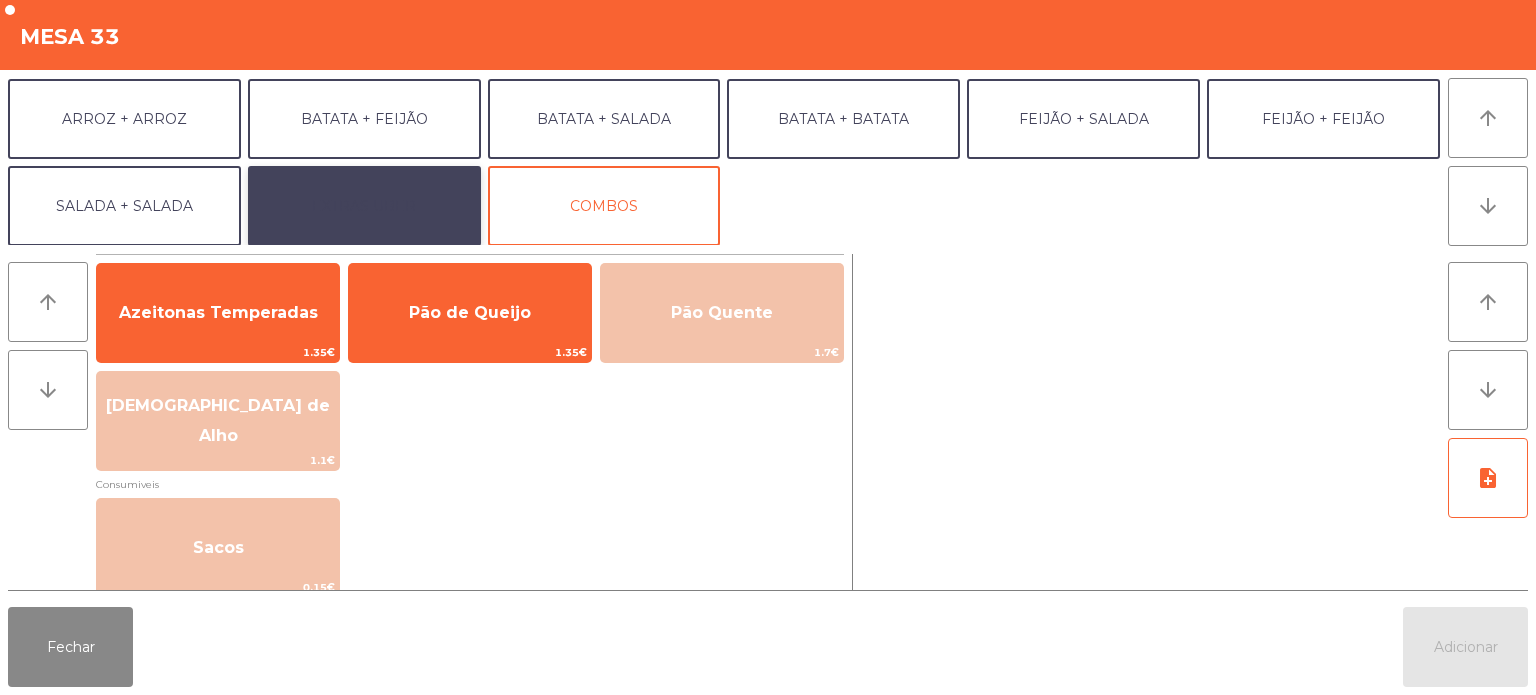 click on "EXTRAS UBER" 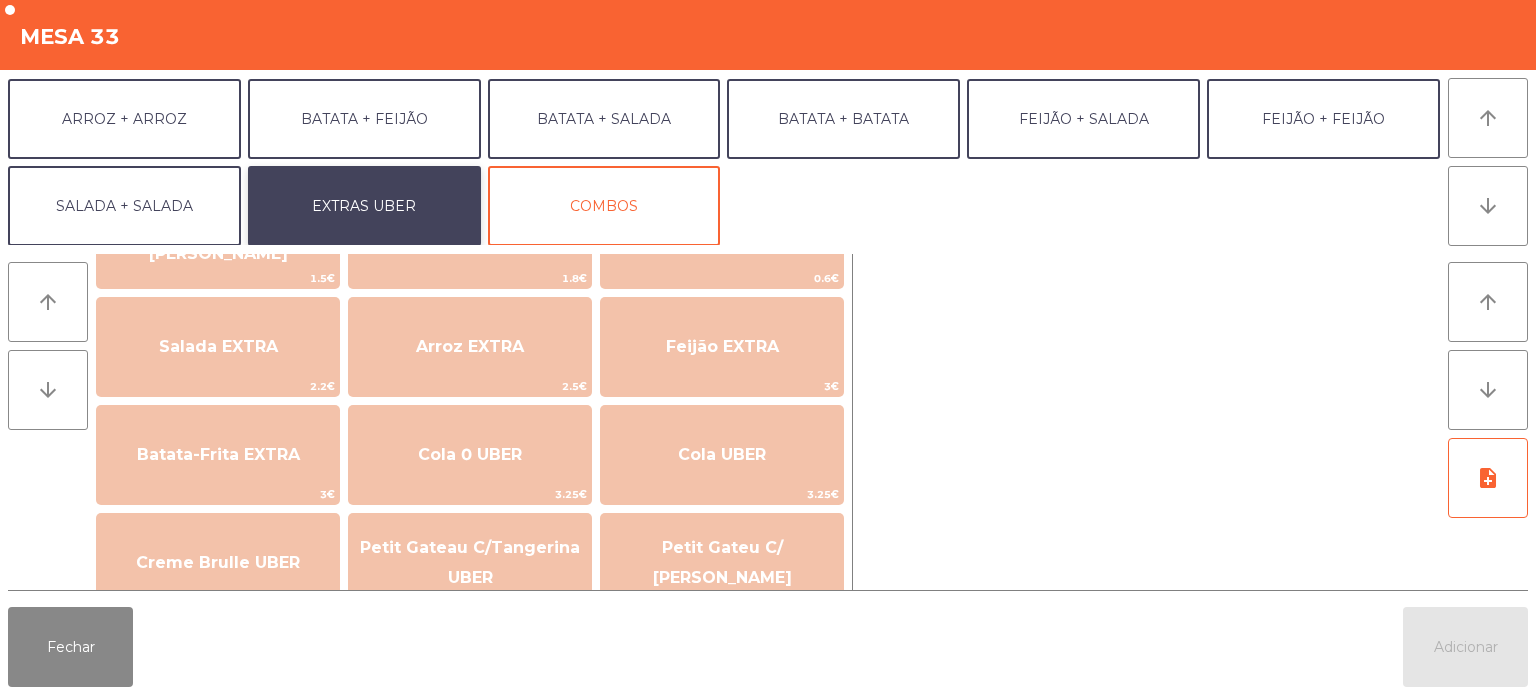 scroll, scrollTop: 271, scrollLeft: 0, axis: vertical 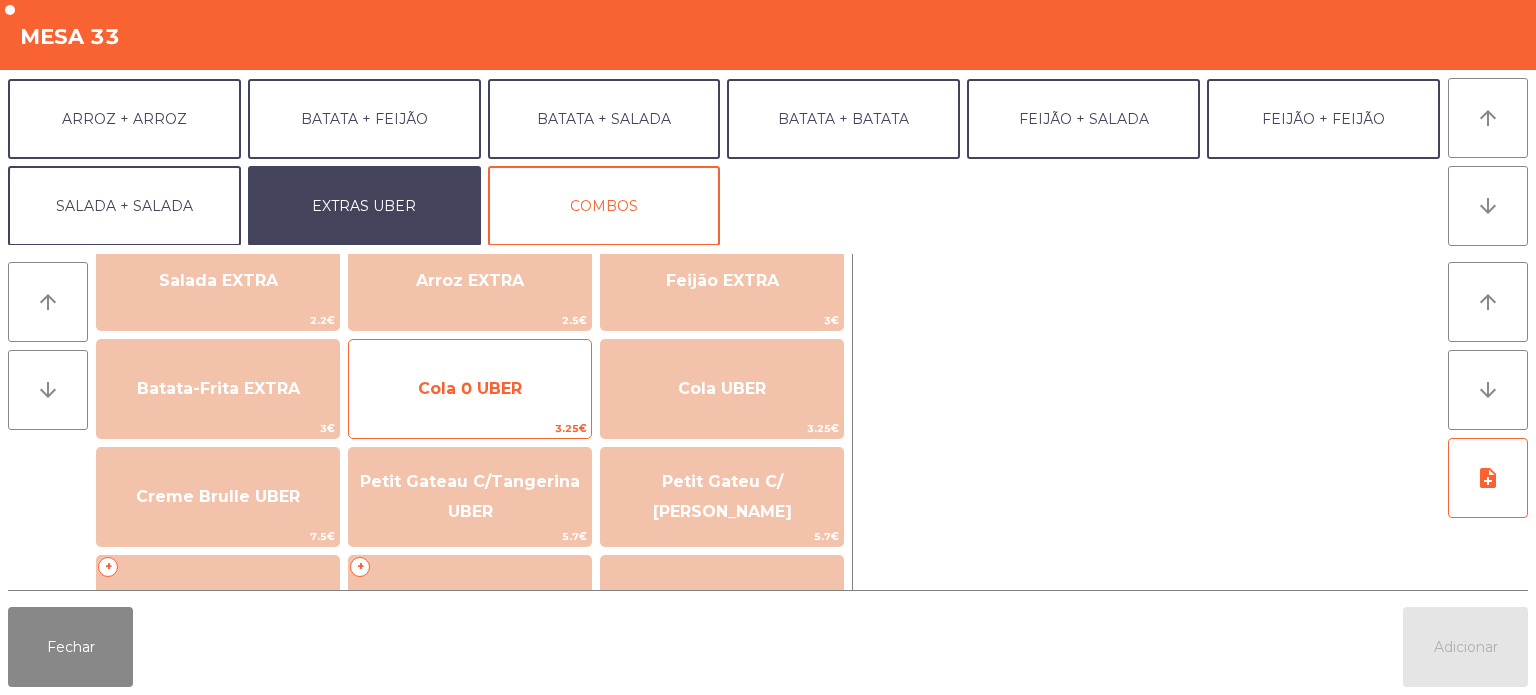 click on "Cola 0 UBER" 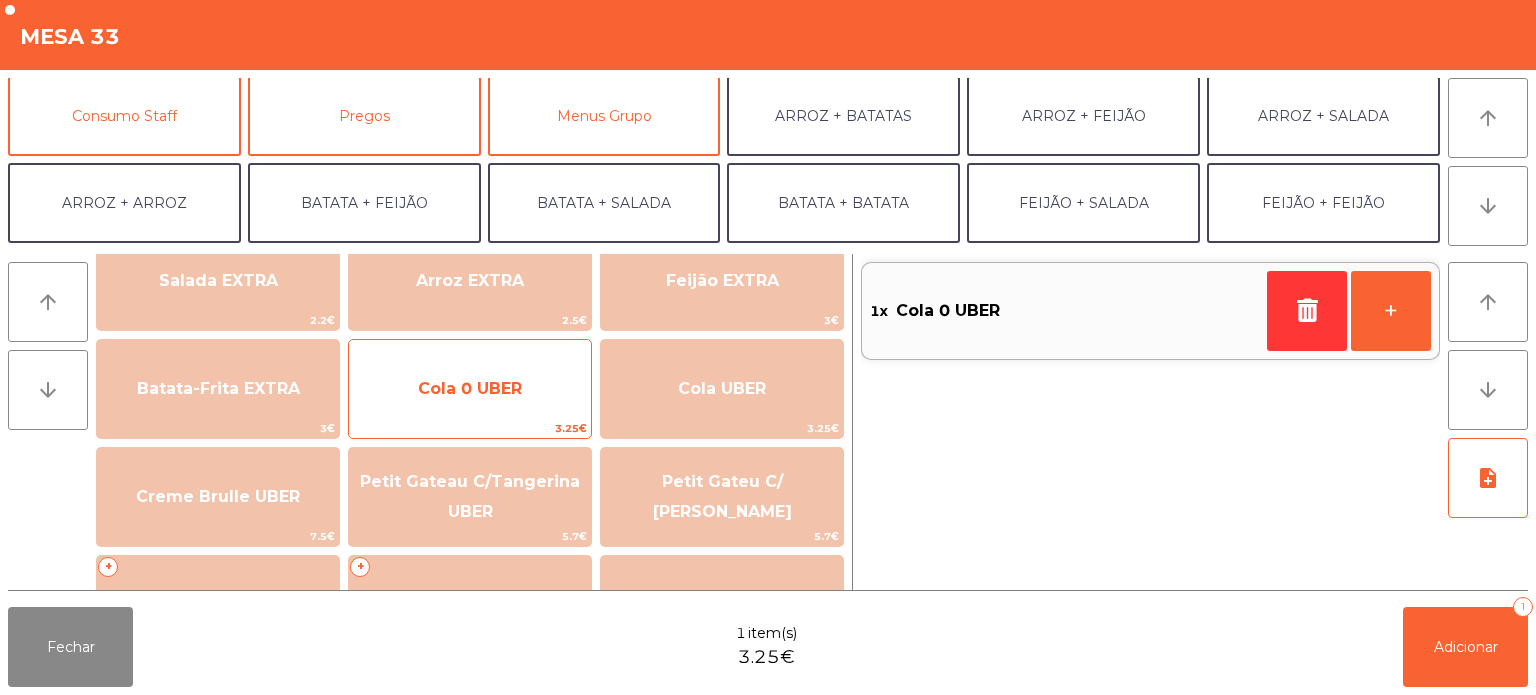 scroll, scrollTop: 260, scrollLeft: 0, axis: vertical 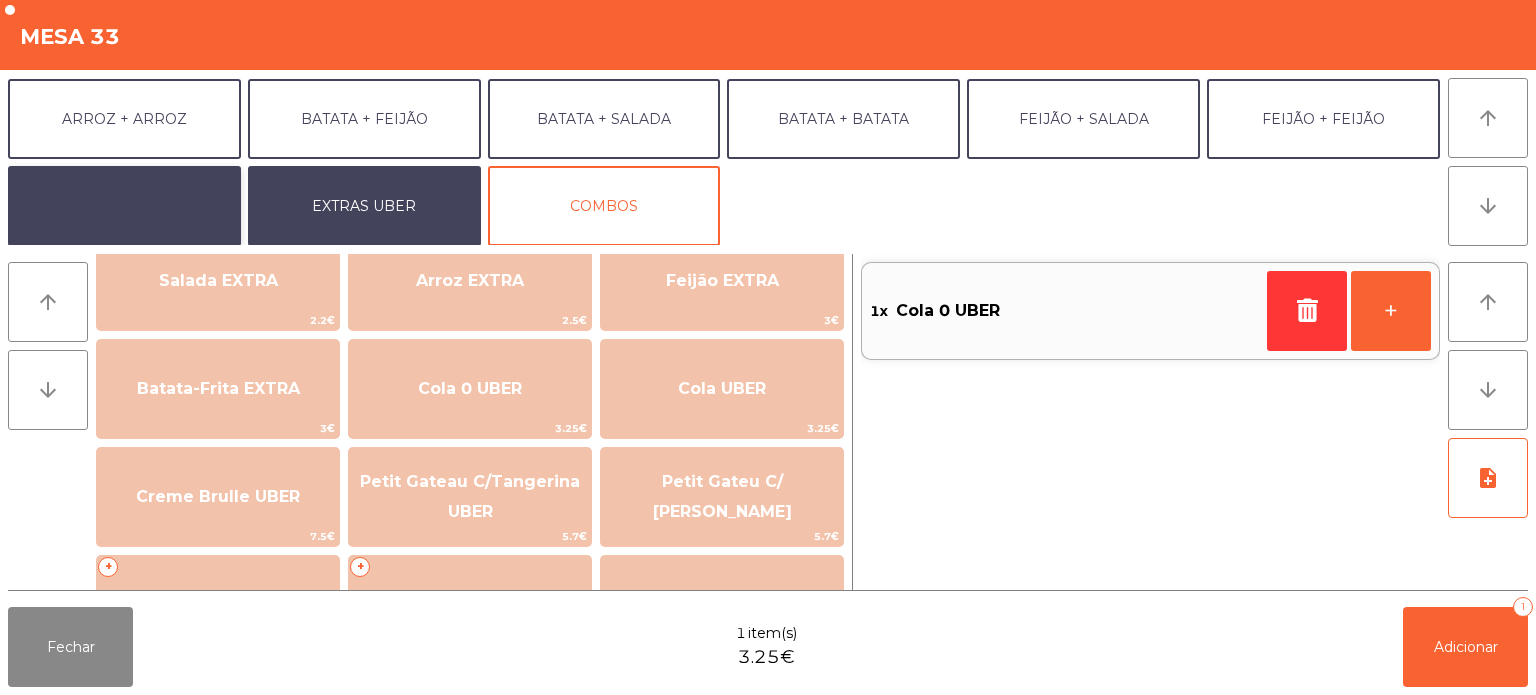 click on "SALADA + SALADA" 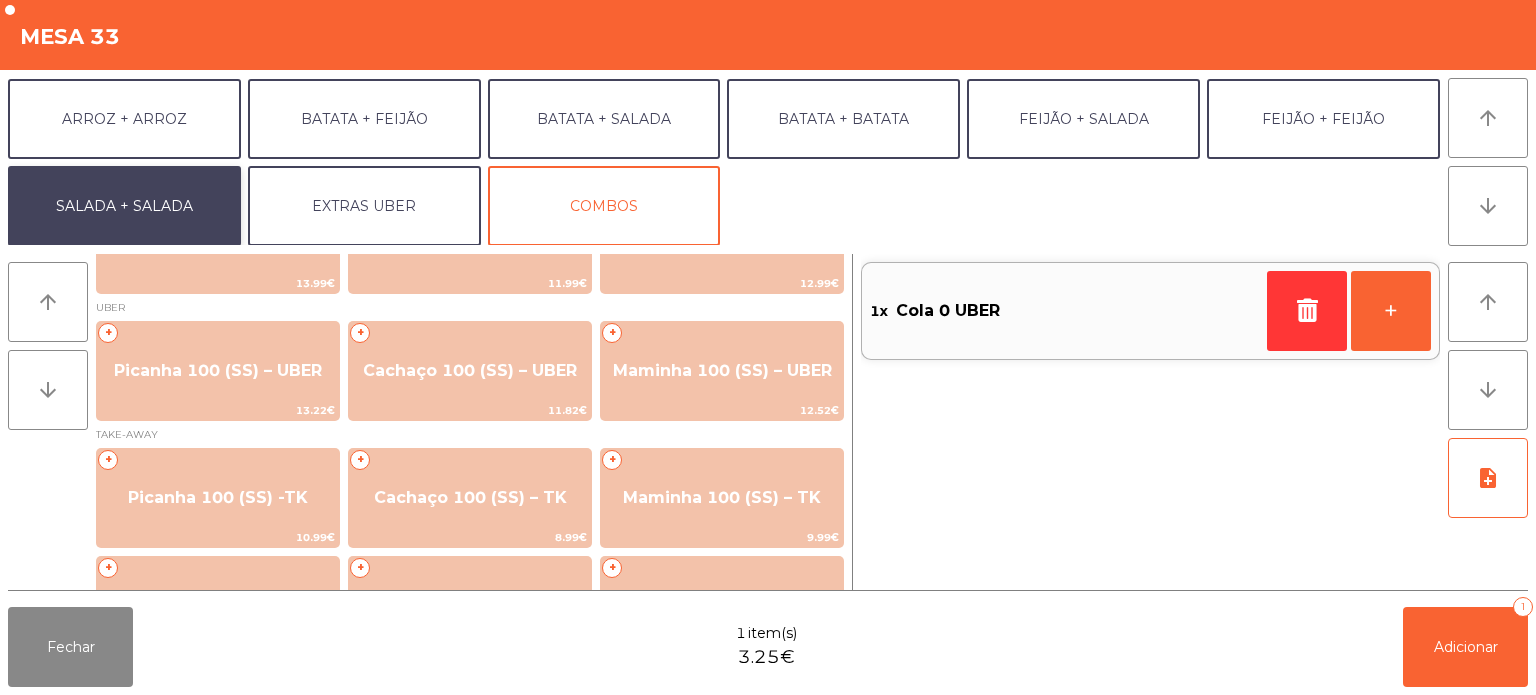 scroll, scrollTop: 181, scrollLeft: 0, axis: vertical 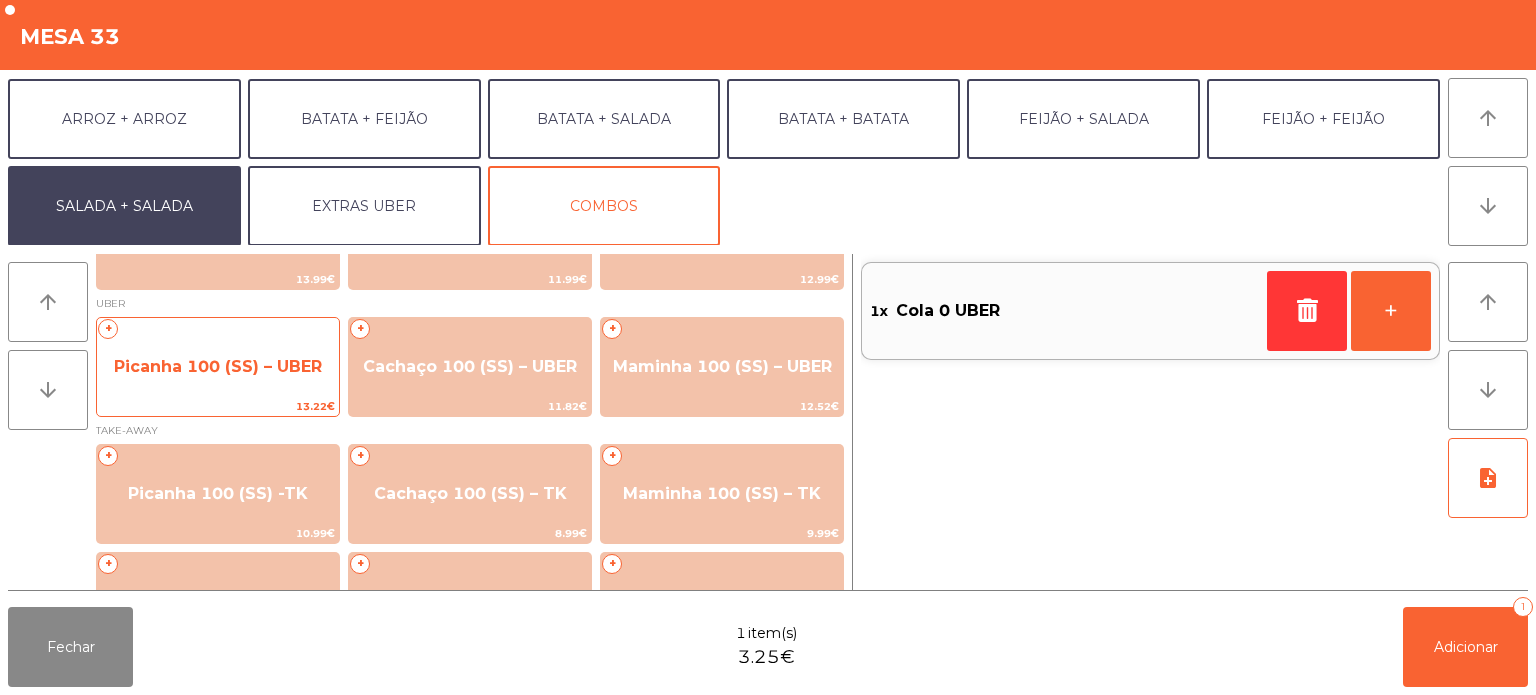 click on "Picanha 100 (SS) – UBER" 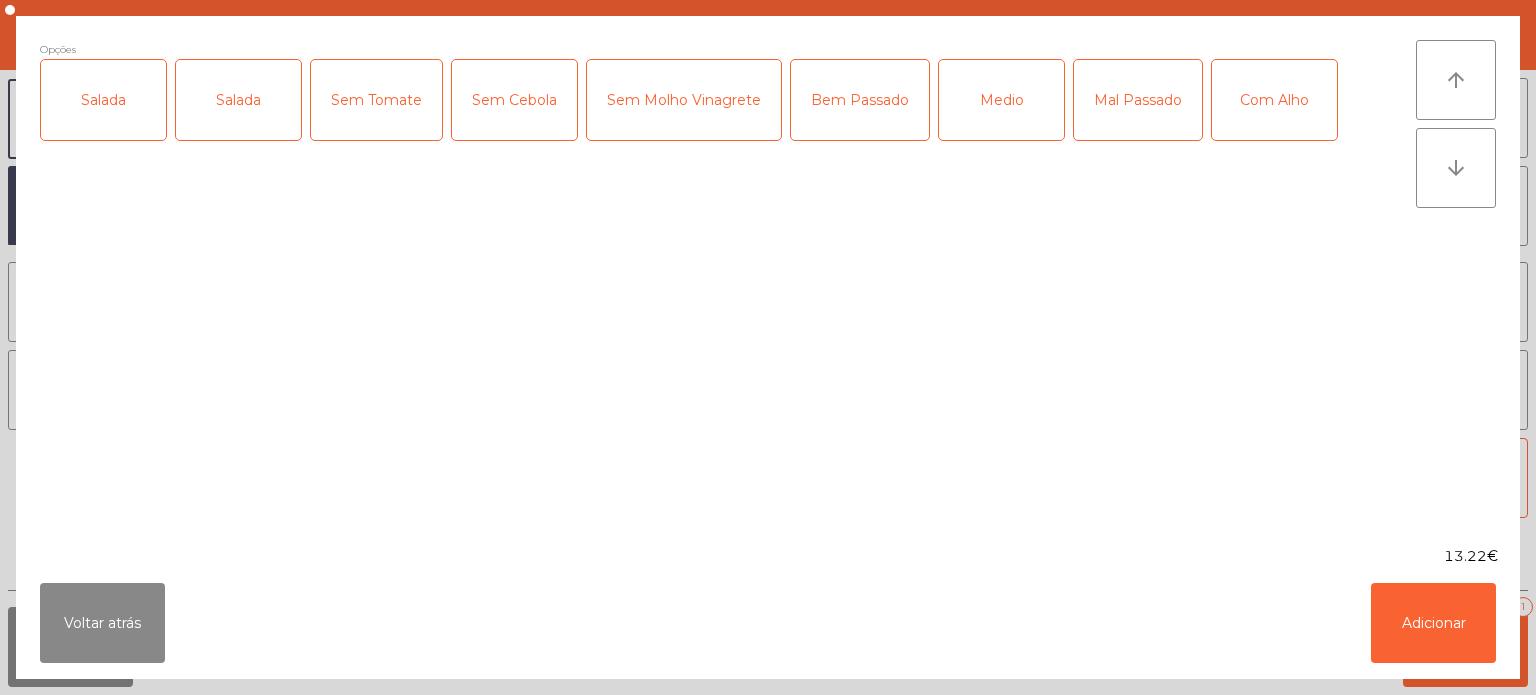 click on "Salada" 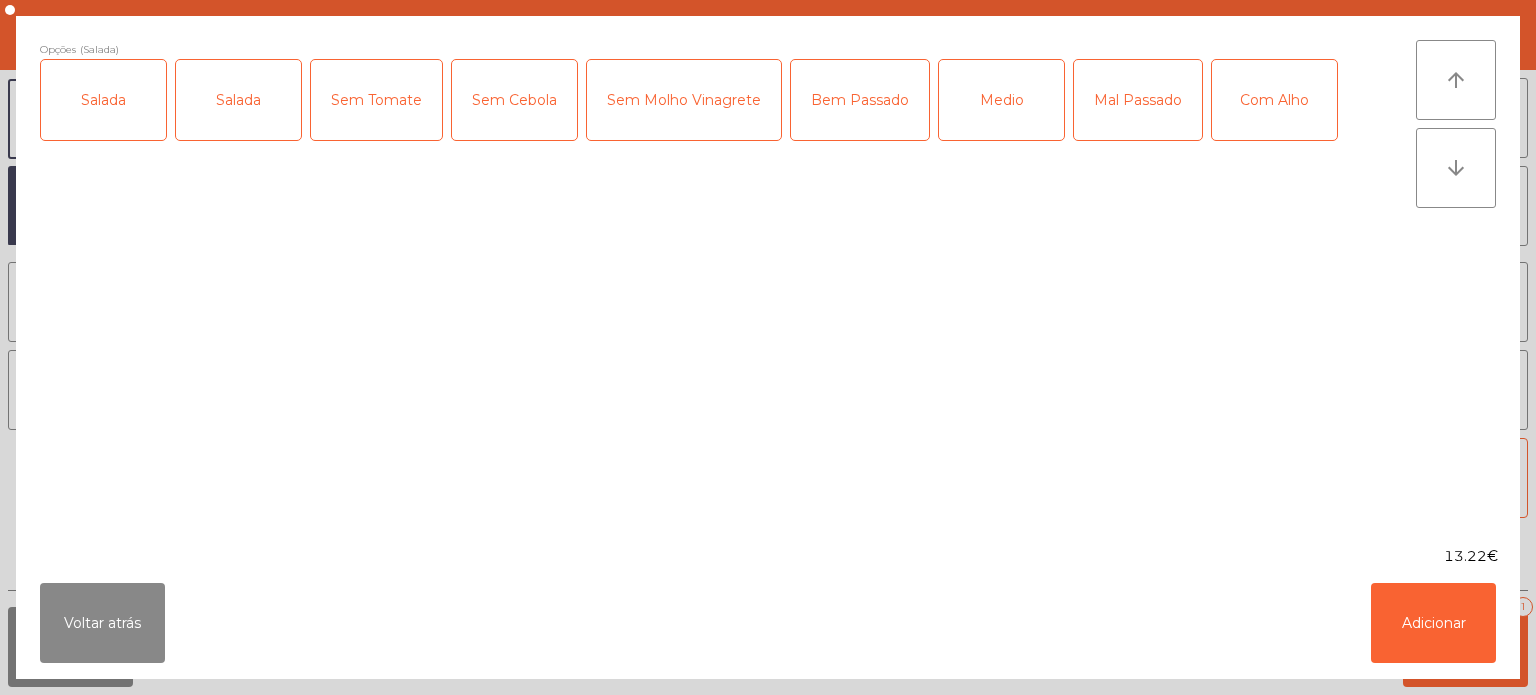 click on "Salada" 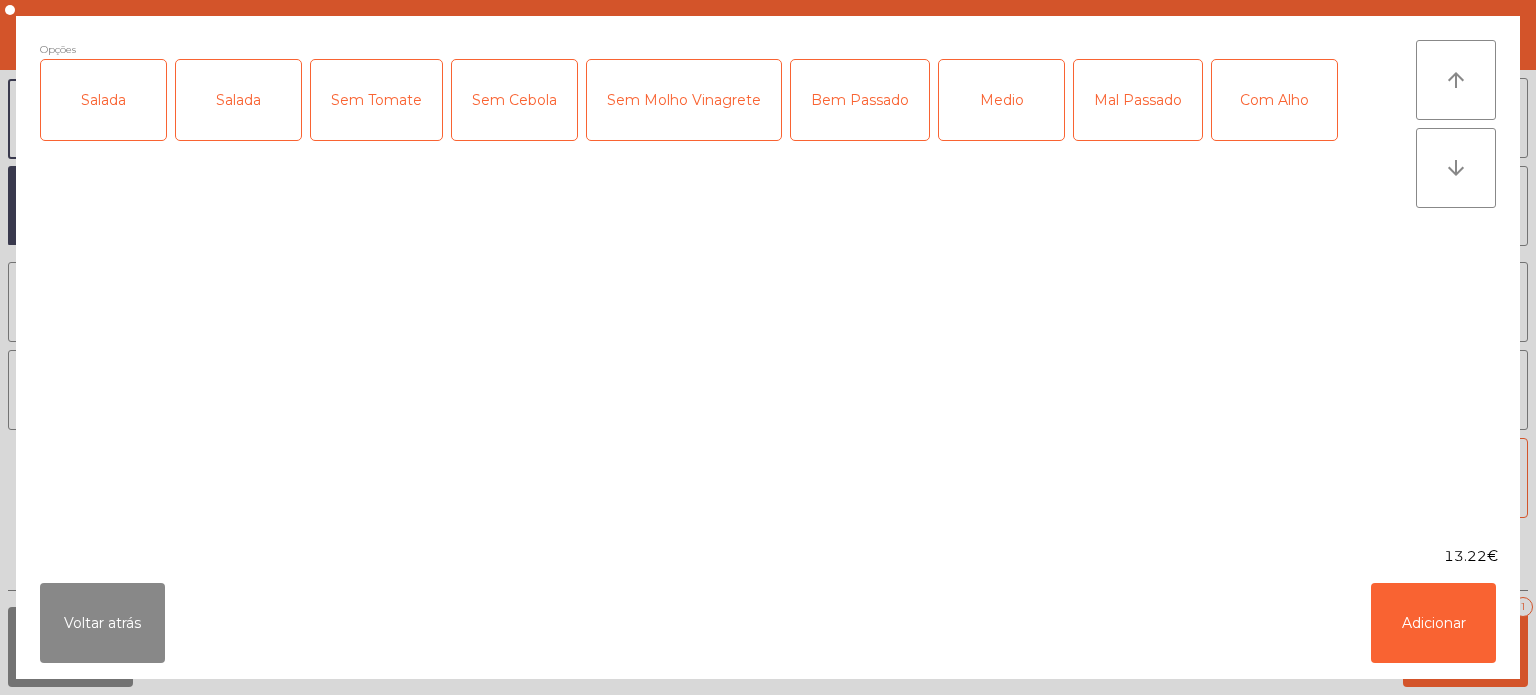 click on "Salada" 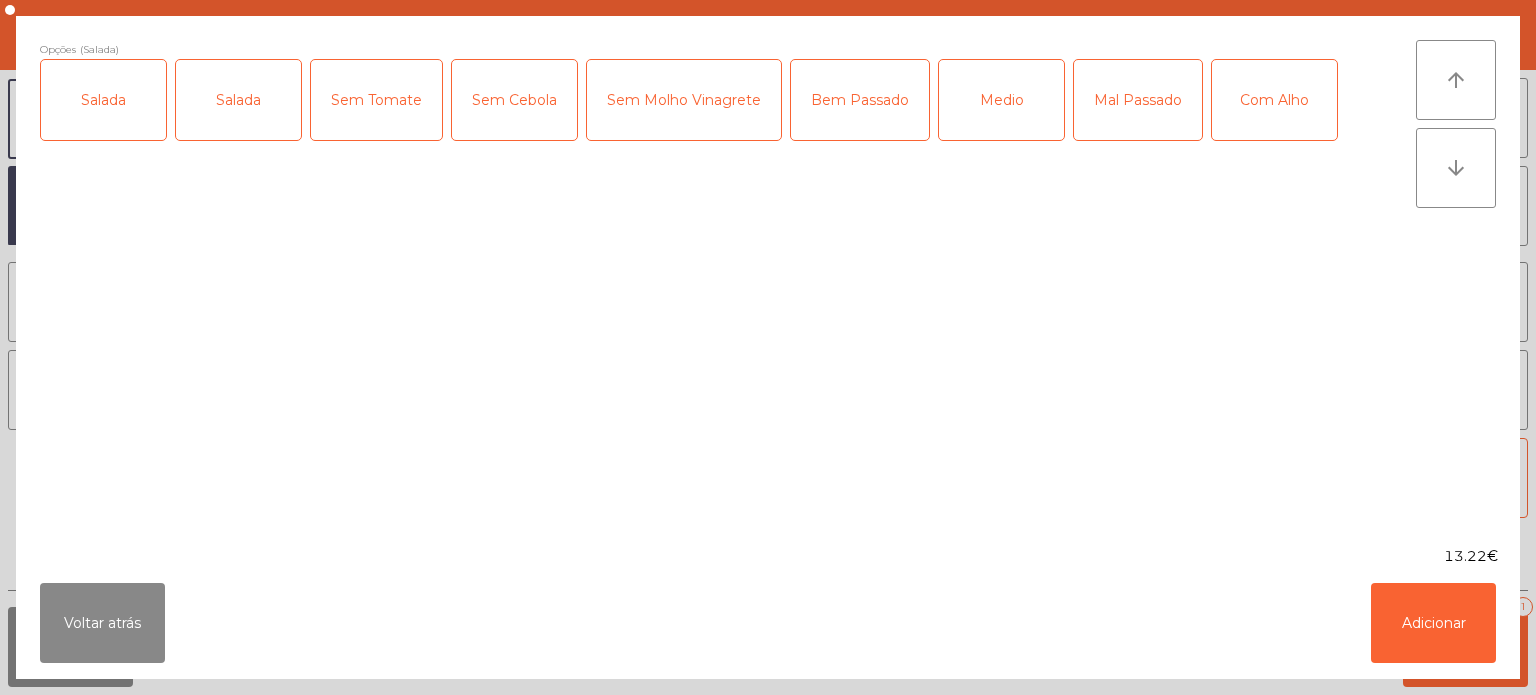 click on "Medio" 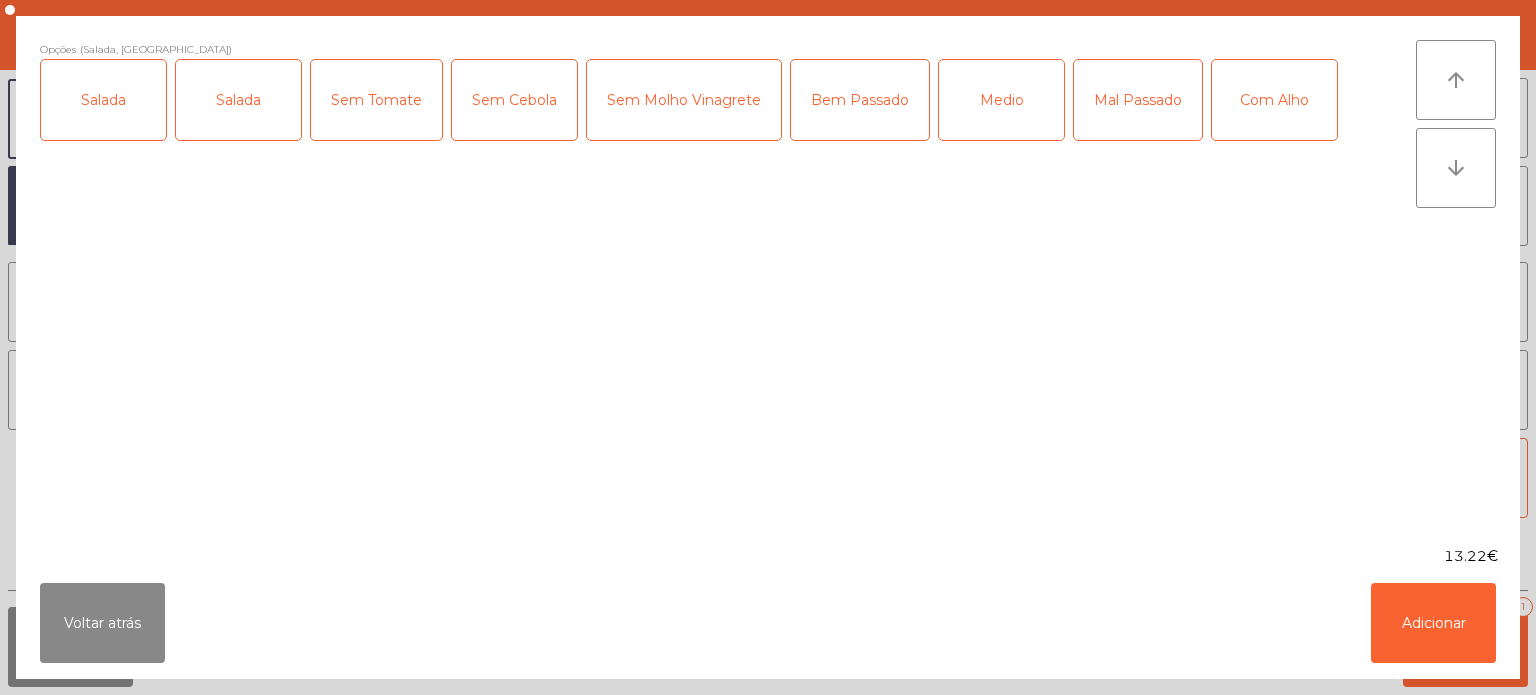 click on "Com Alho" 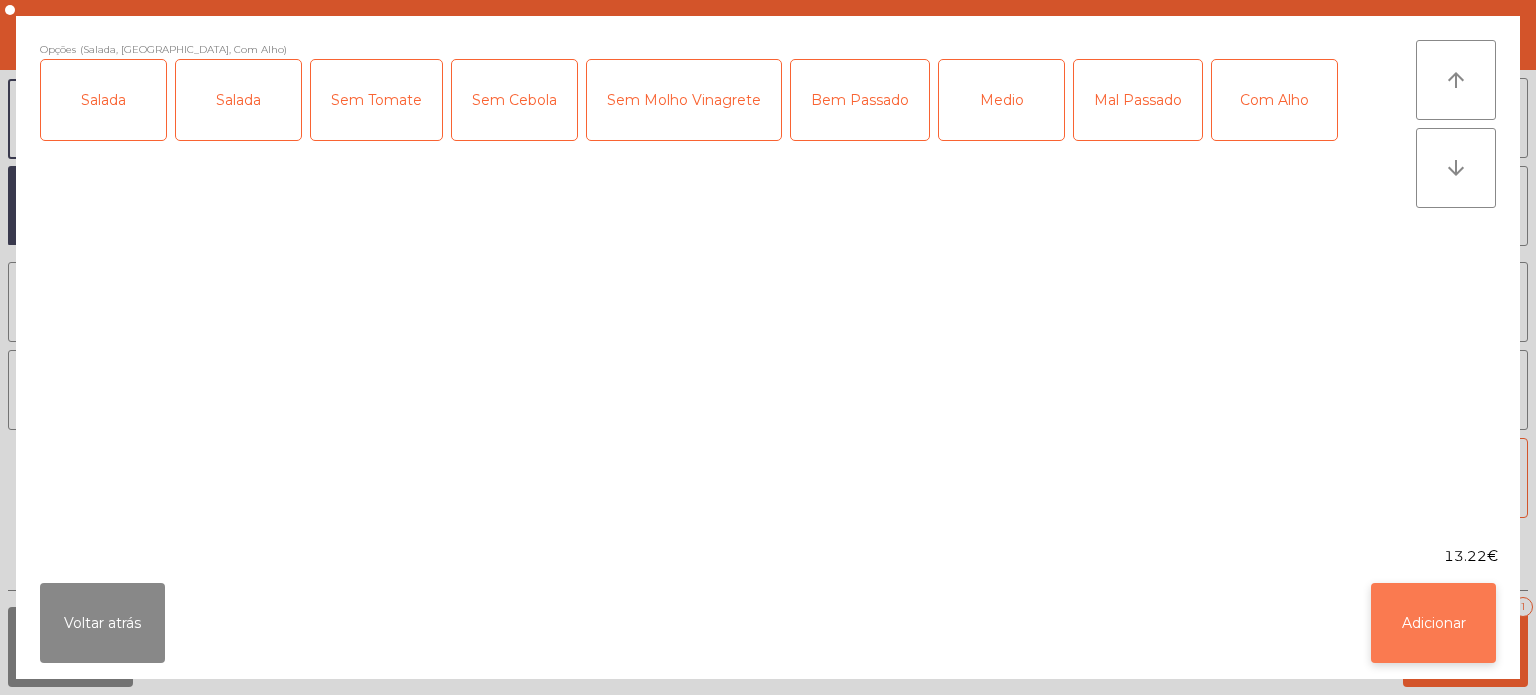 click on "Adicionar" 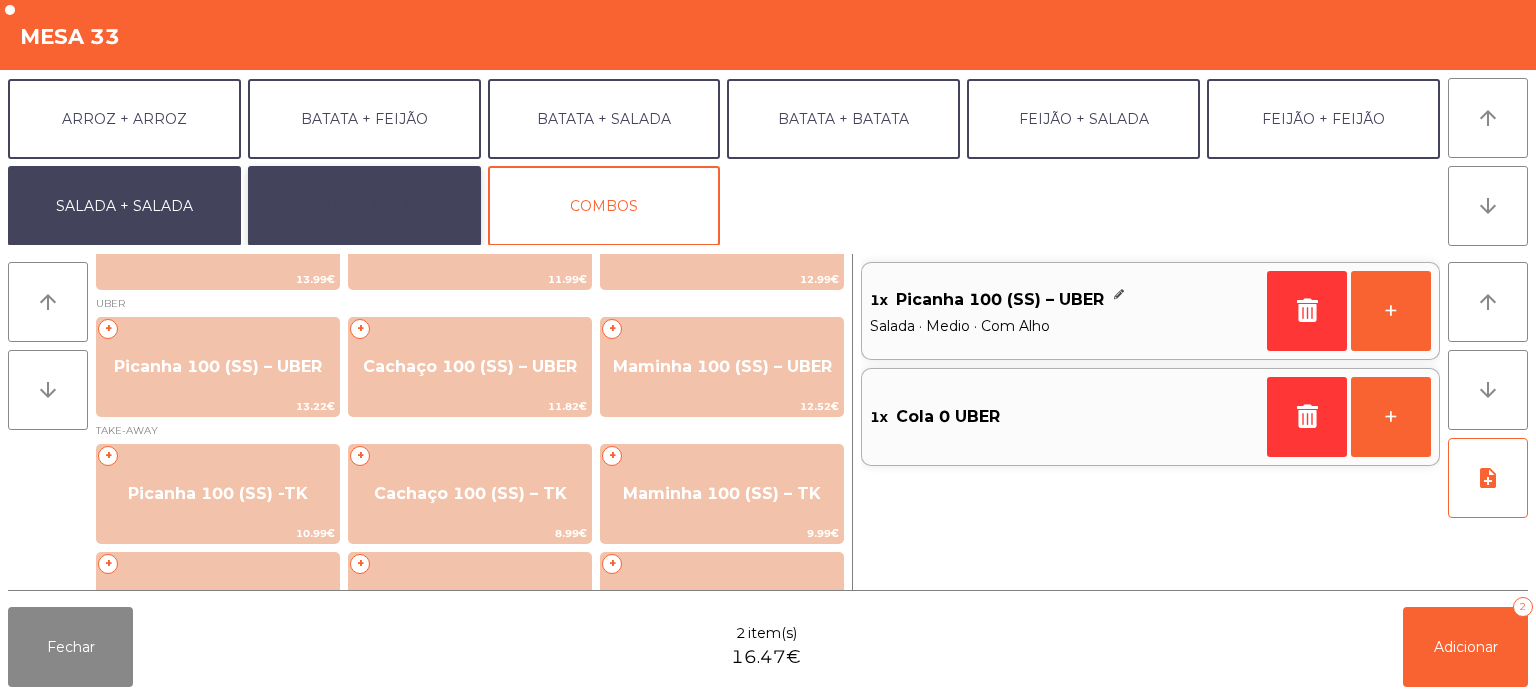click on "EXTRAS UBER" 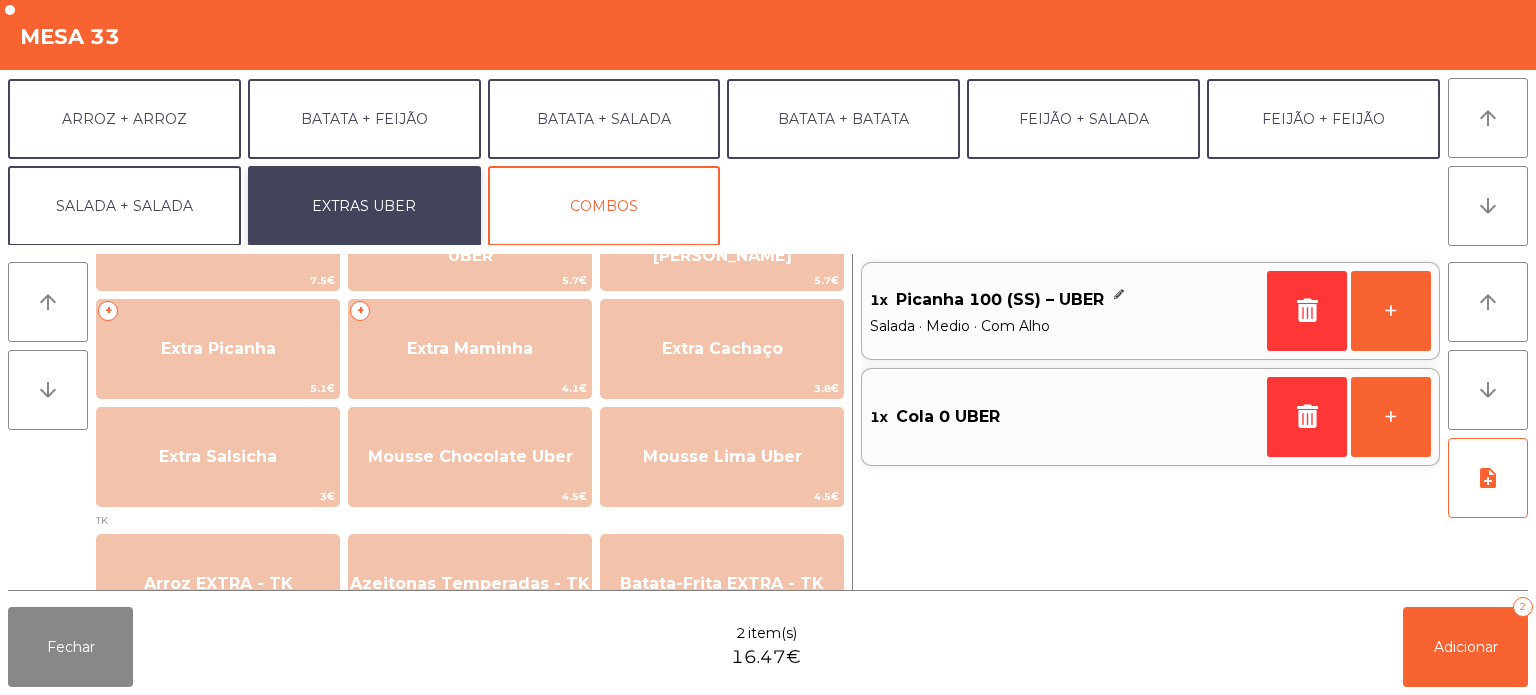 scroll, scrollTop: 524, scrollLeft: 0, axis: vertical 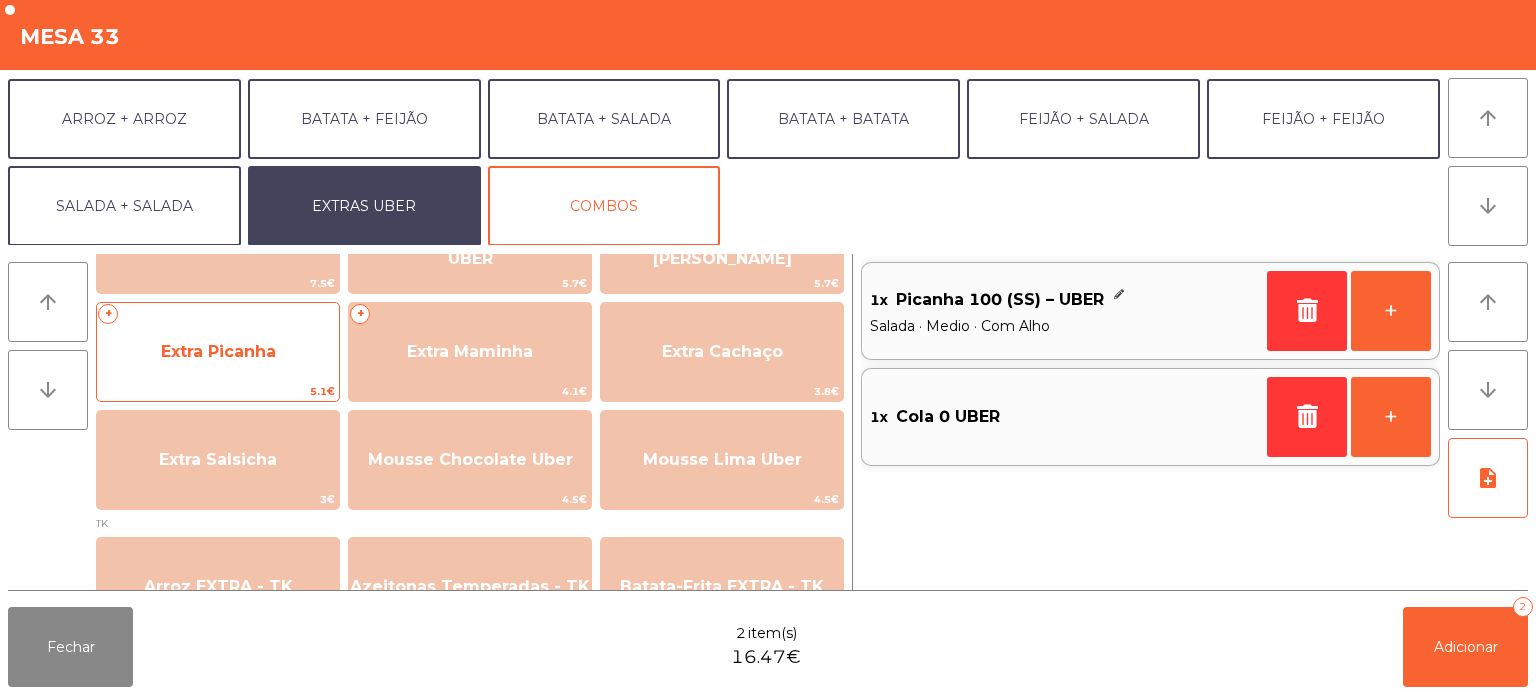 click on "Extra Picanha" 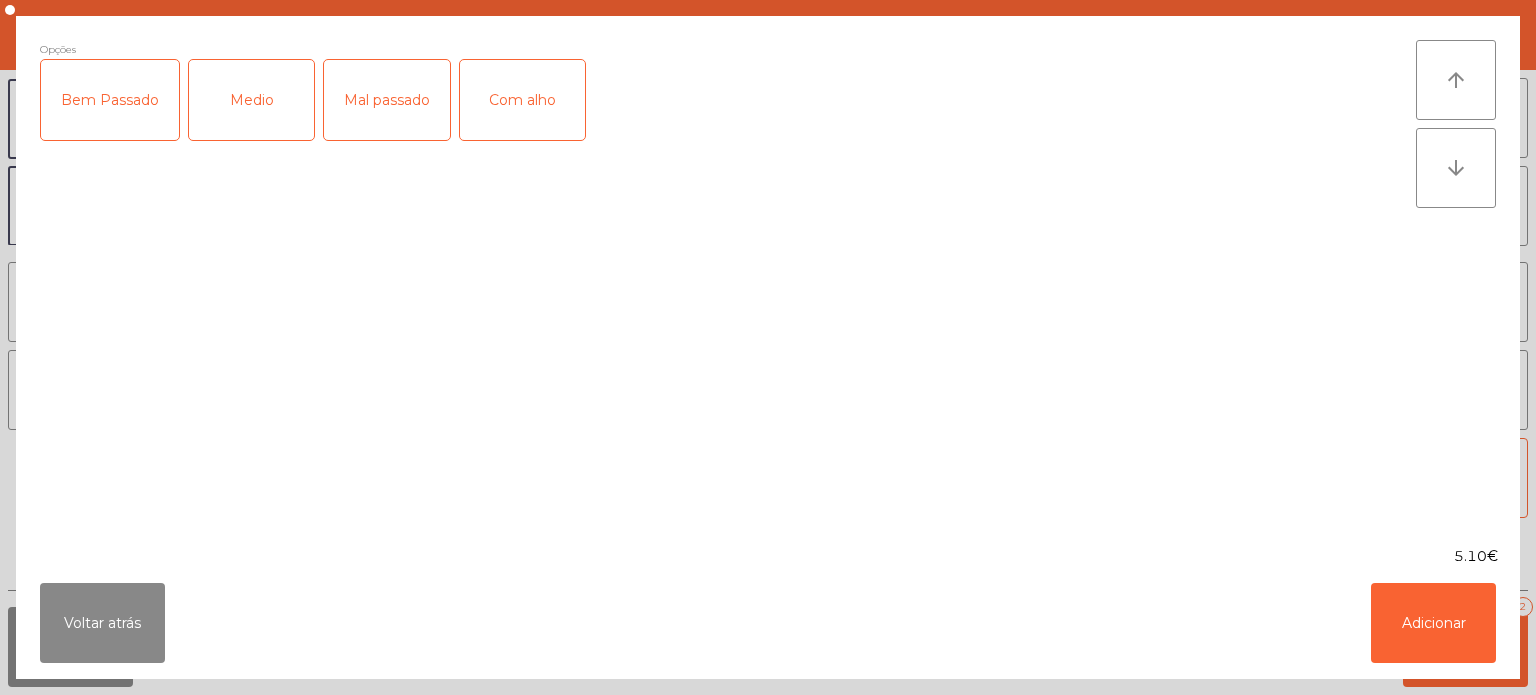 click on "Medio" 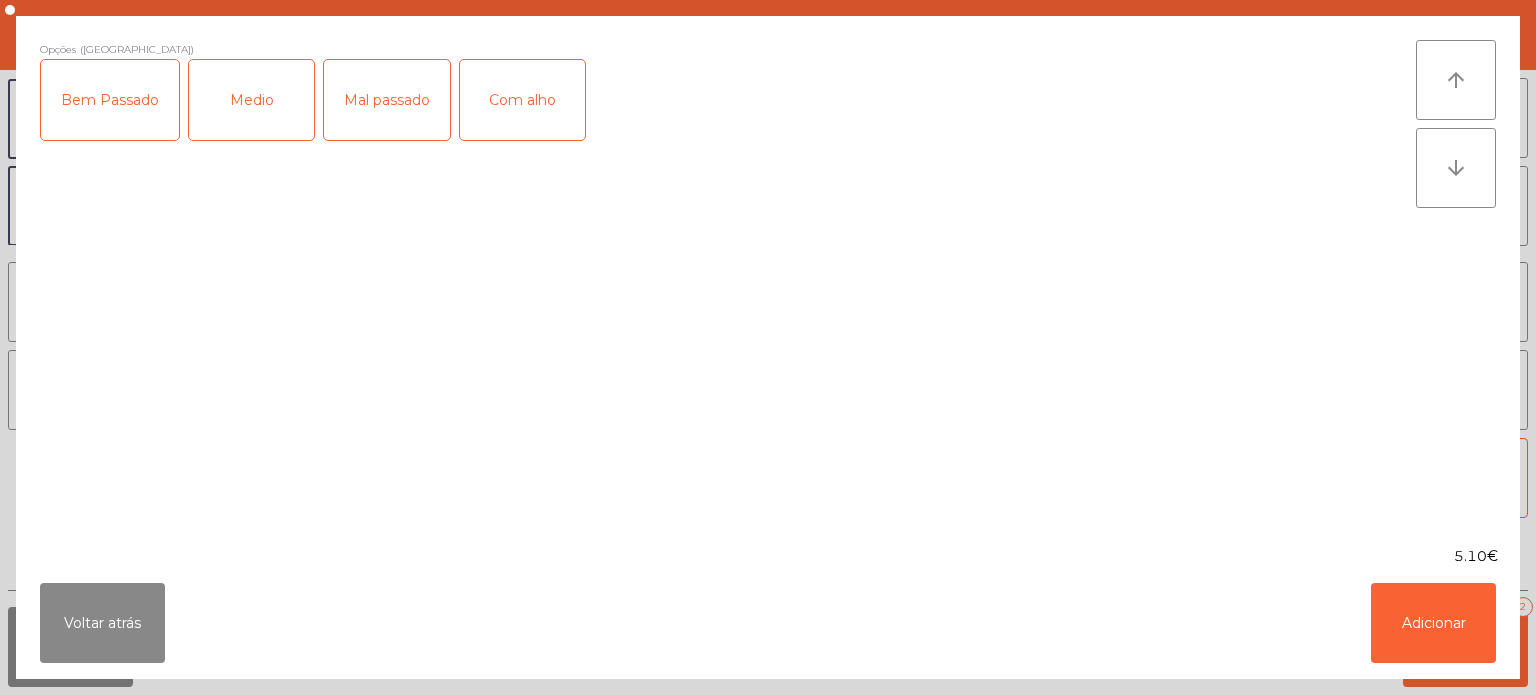 click on "Com alho" 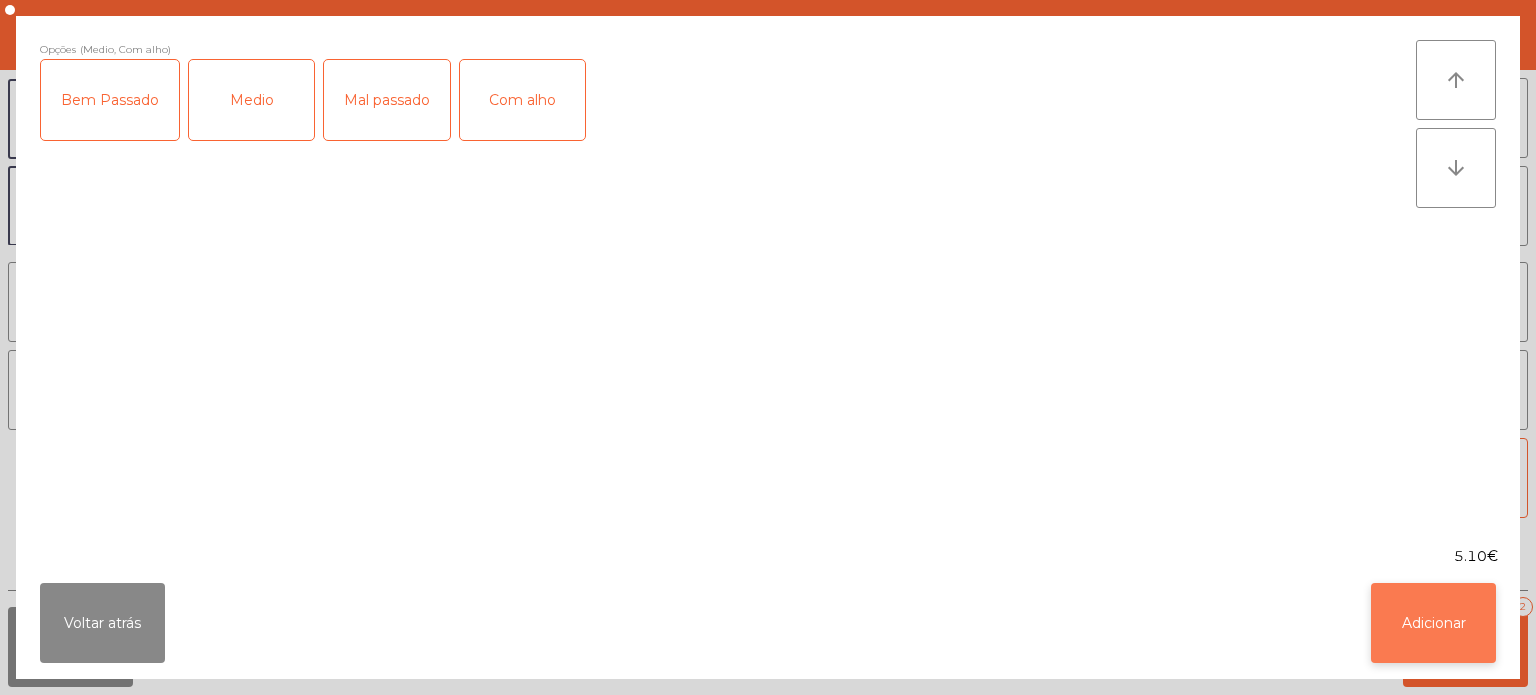 click on "Adicionar" 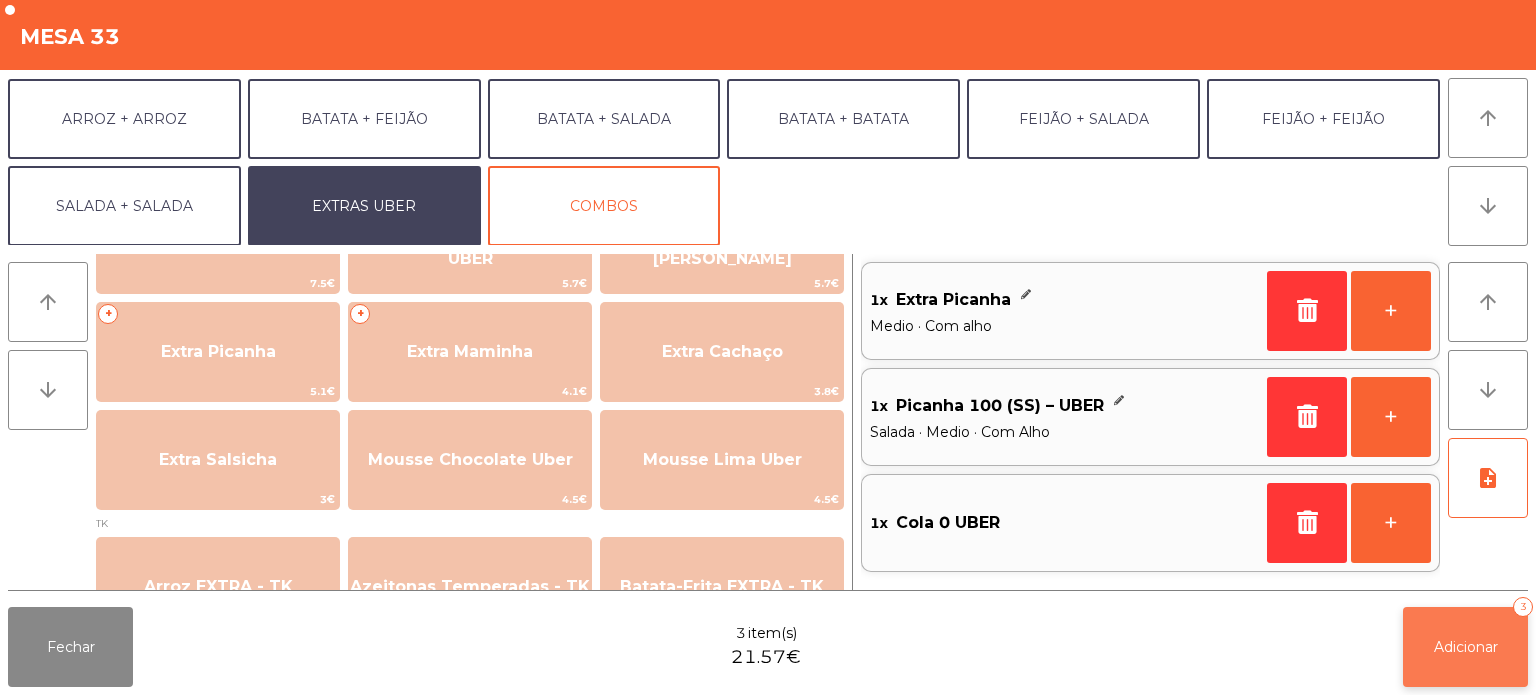 click on "Adicionar   3" 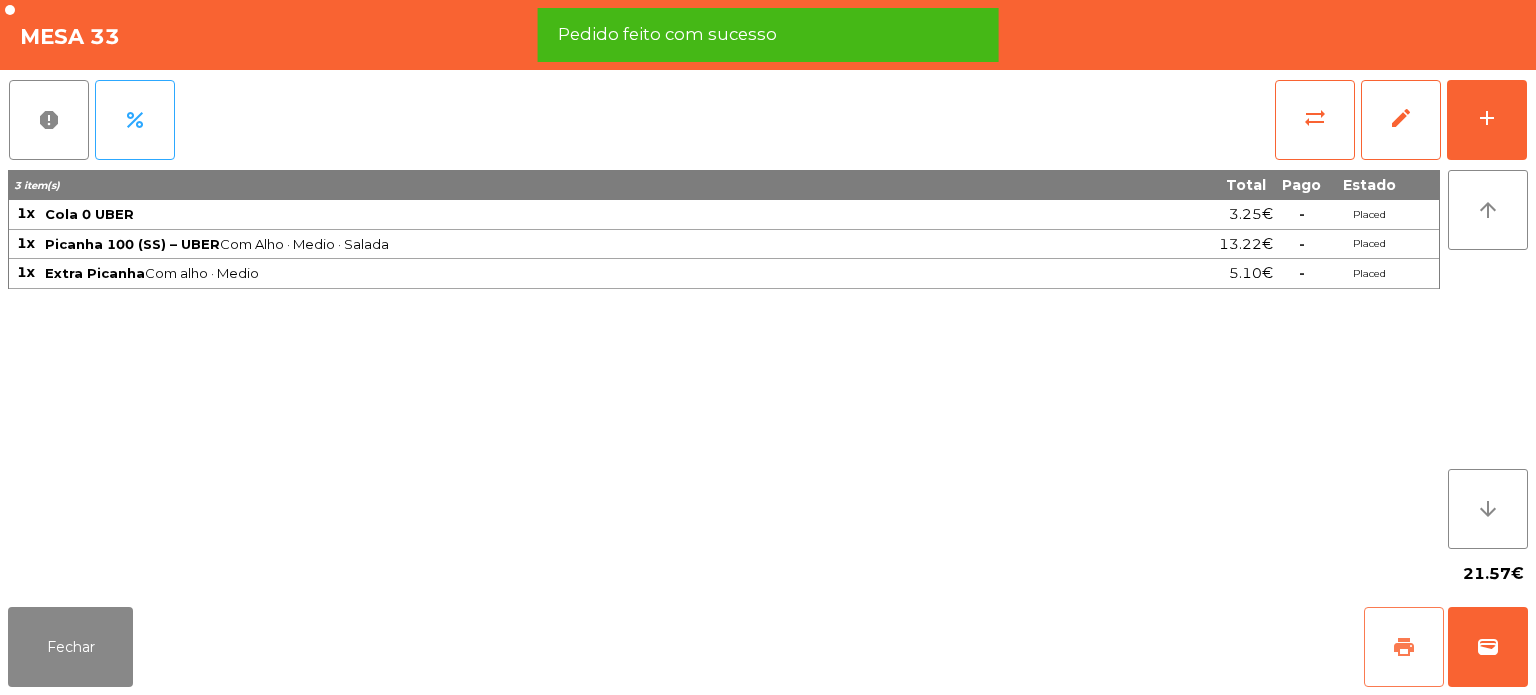 click on "print" 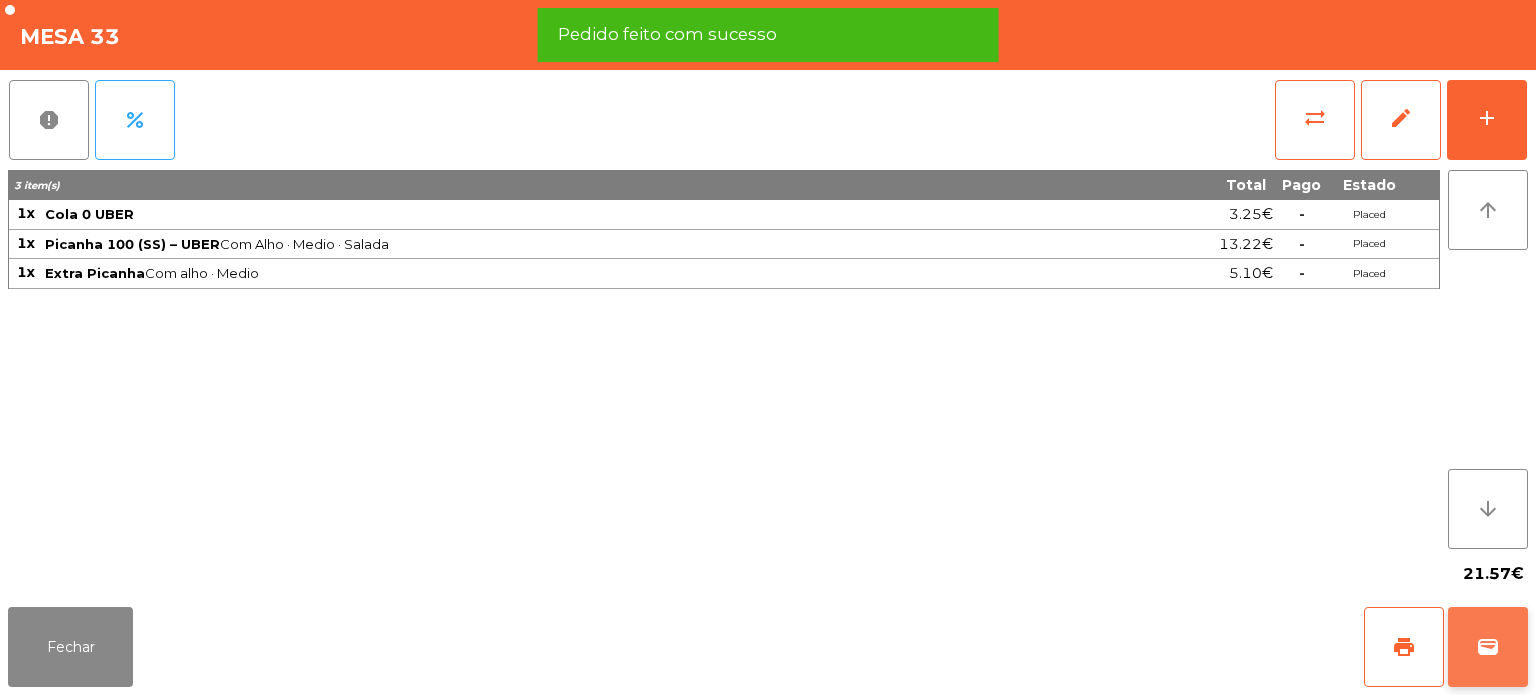 click on "wallet" 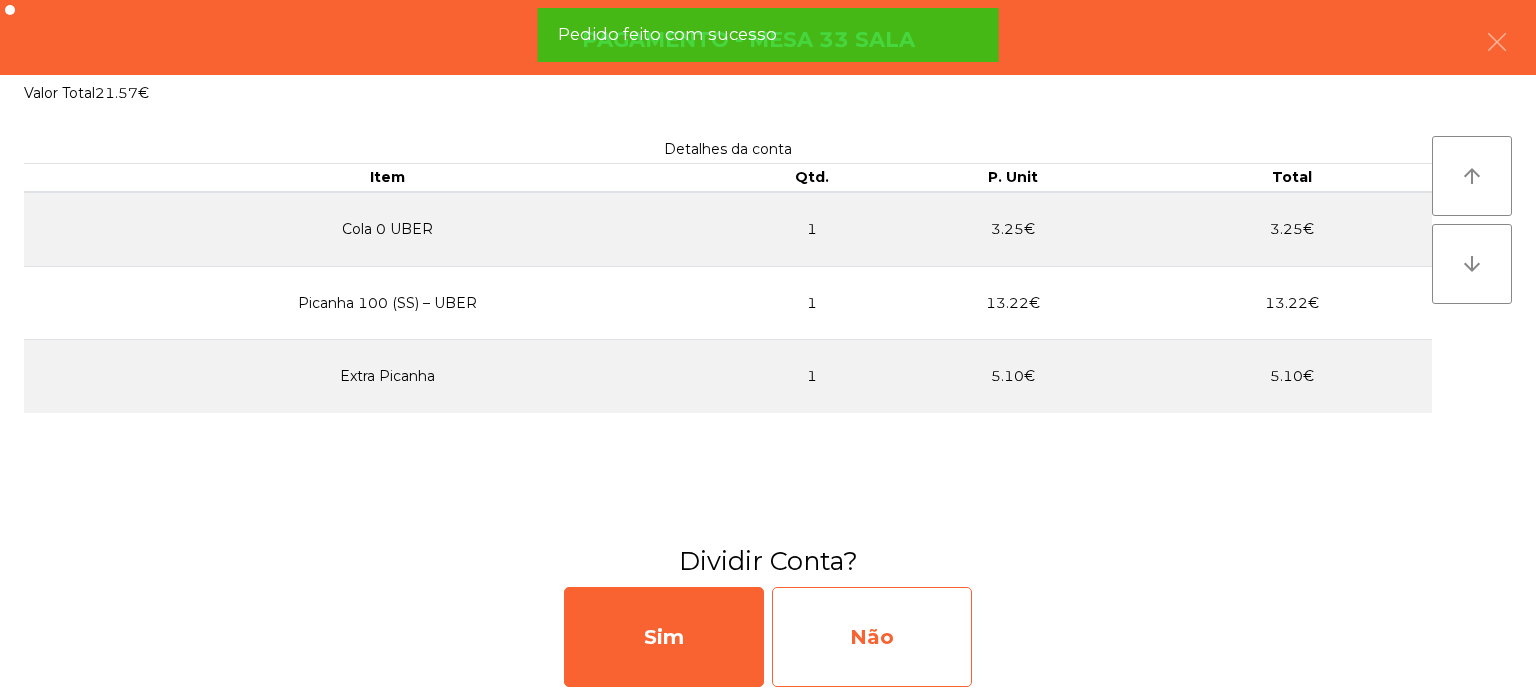 click on "Não" 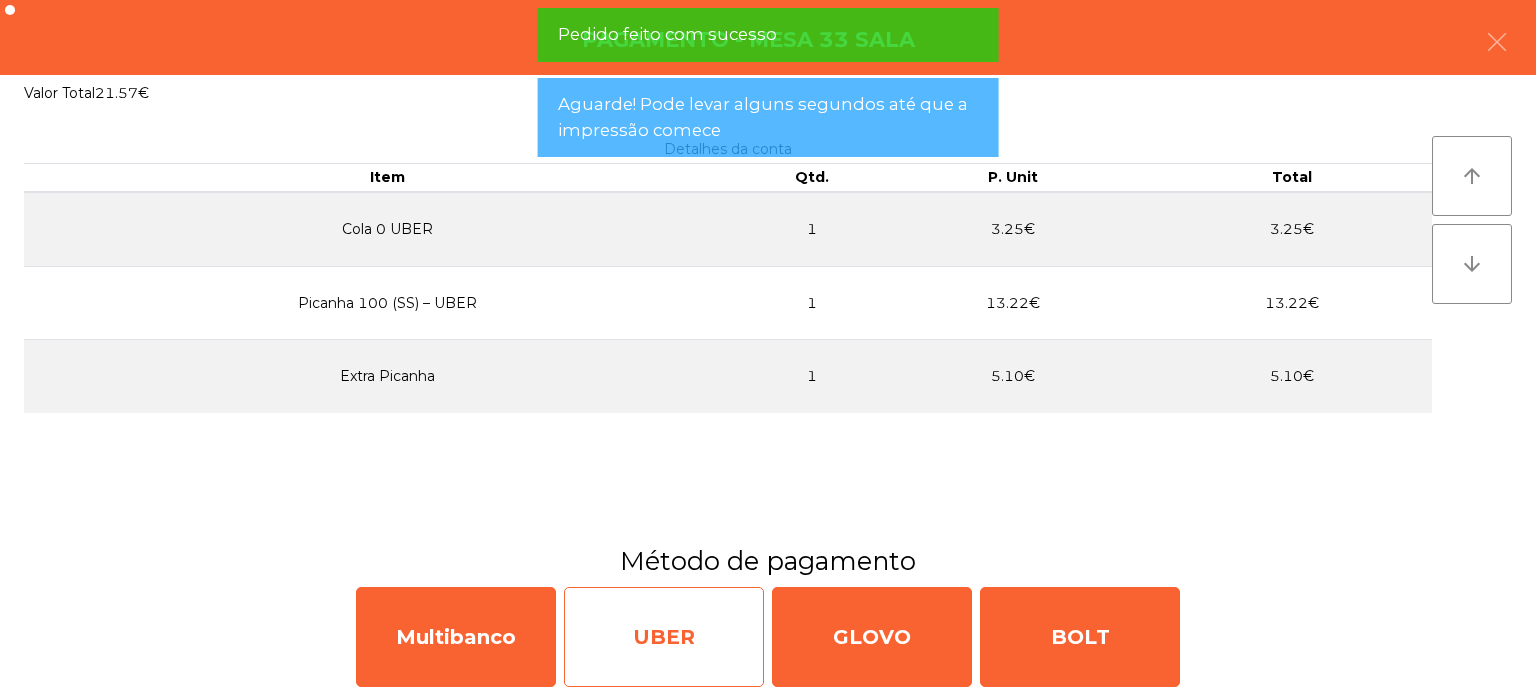 click on "UBER" 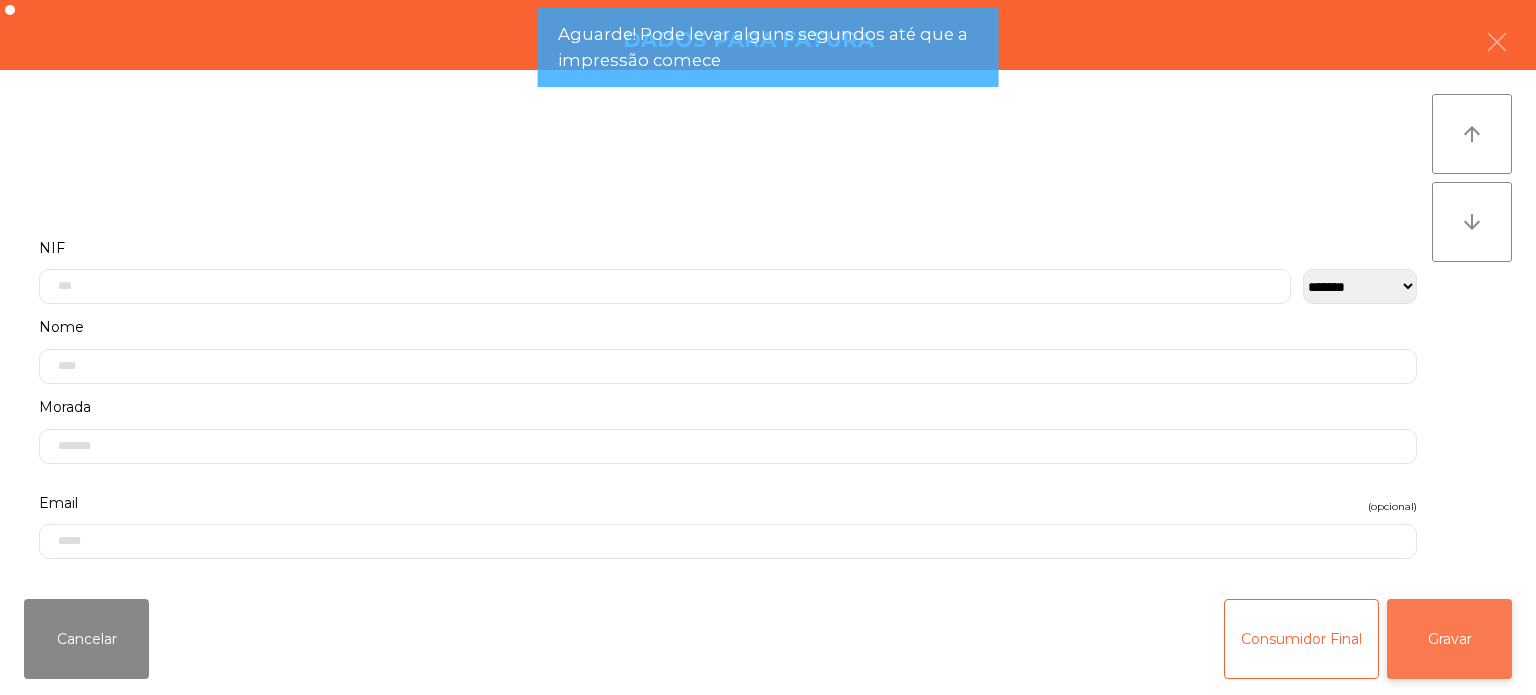click on "Gravar" 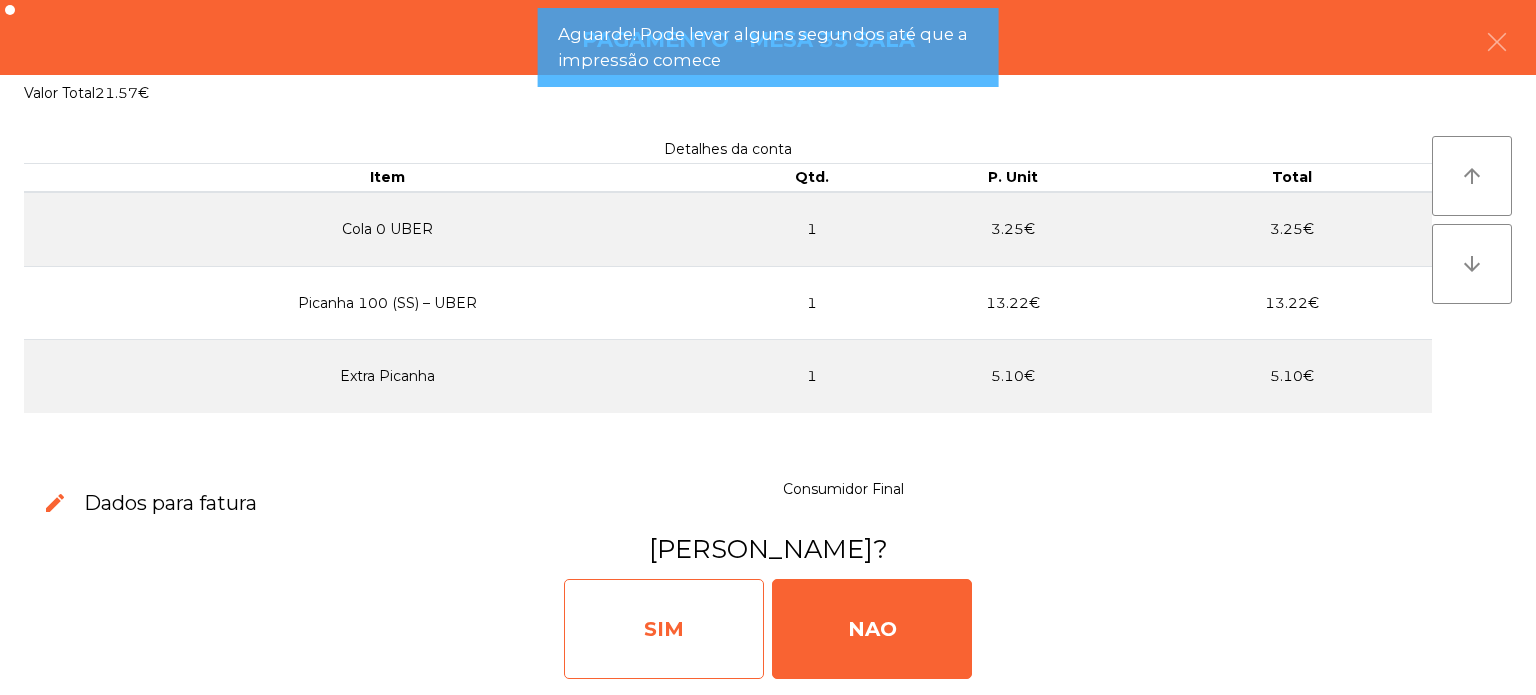 click on "SIM" 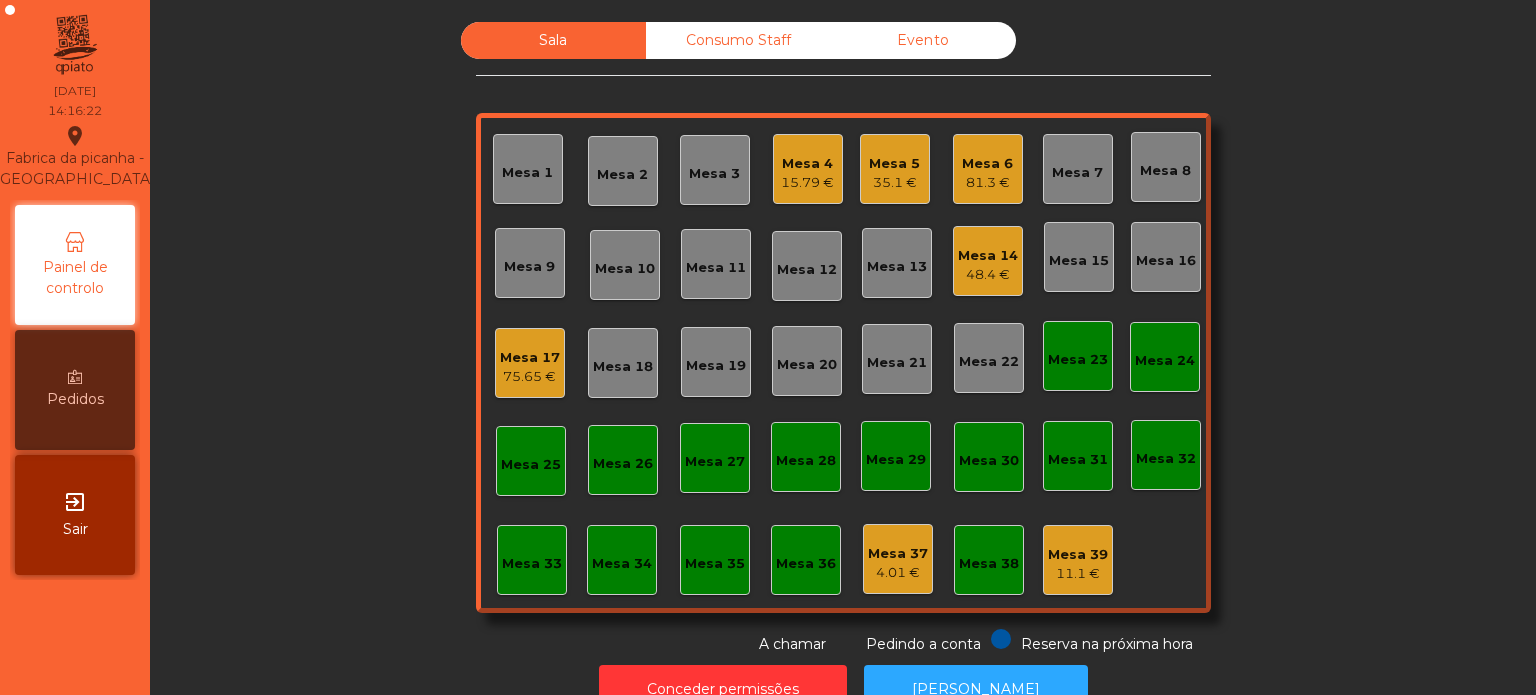 click on "Mesa 14" 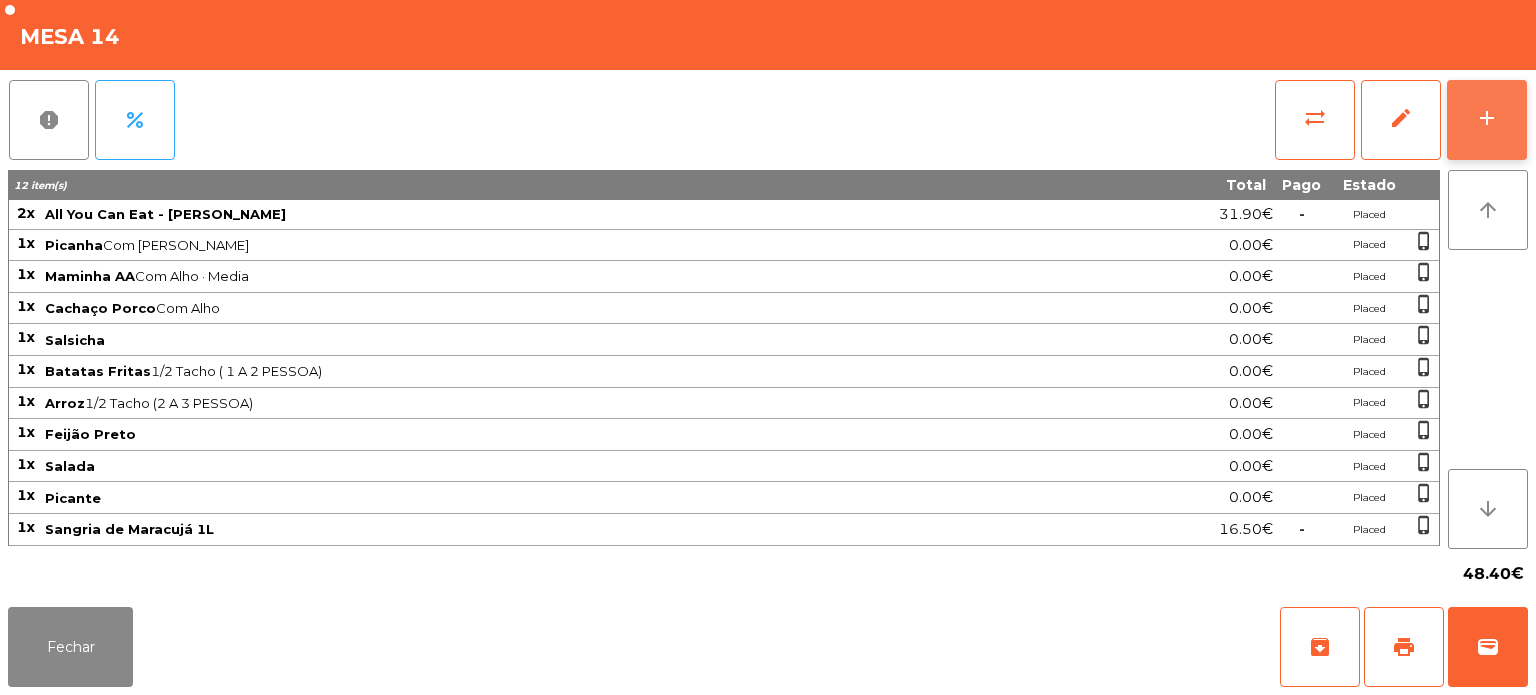 click on "add" 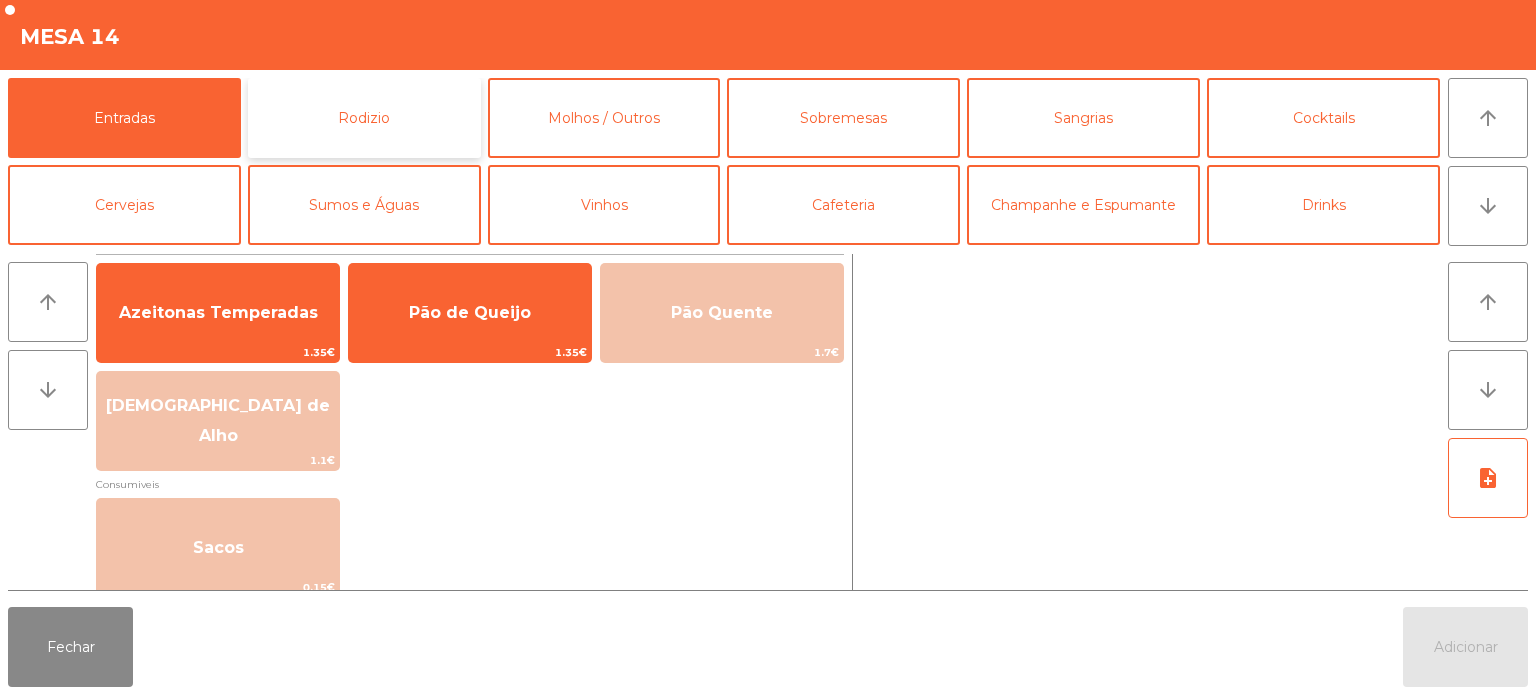 click on "Rodizio" 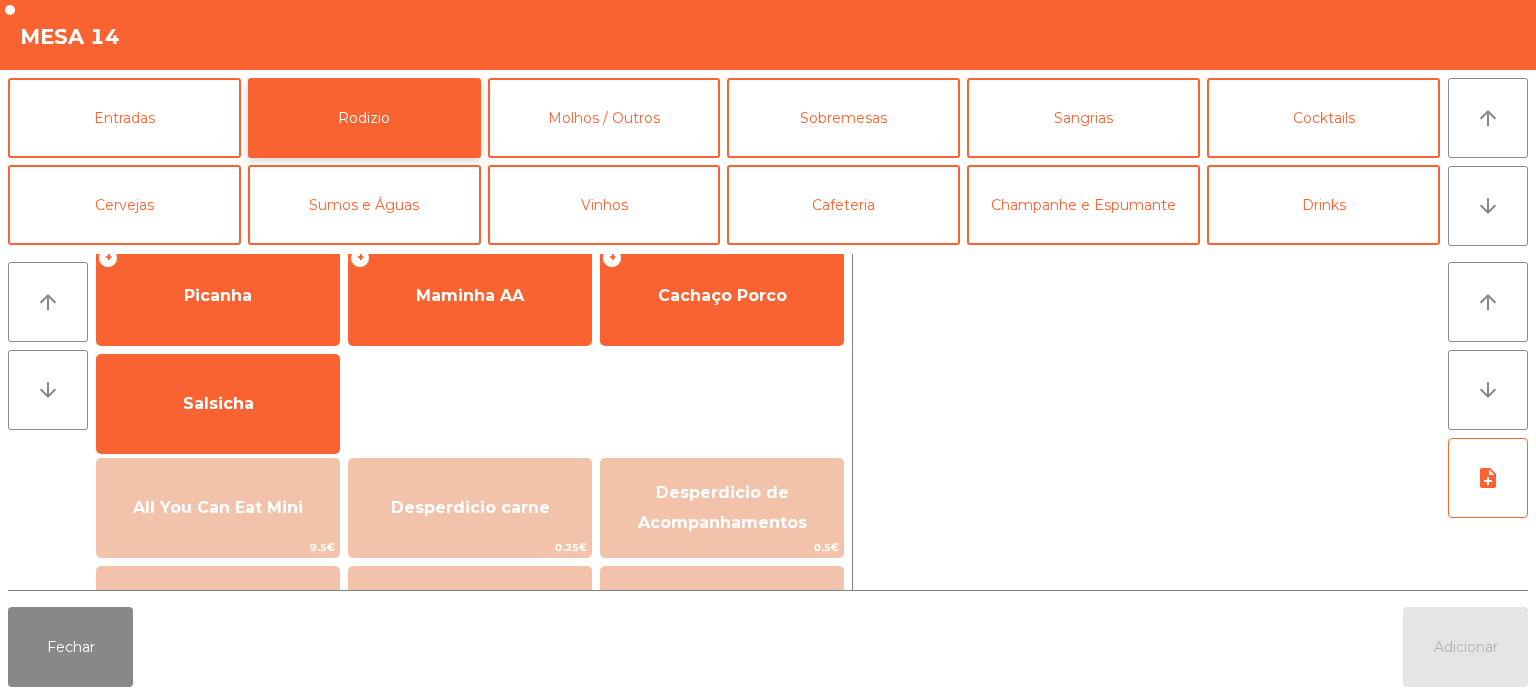 scroll, scrollTop: 0, scrollLeft: 0, axis: both 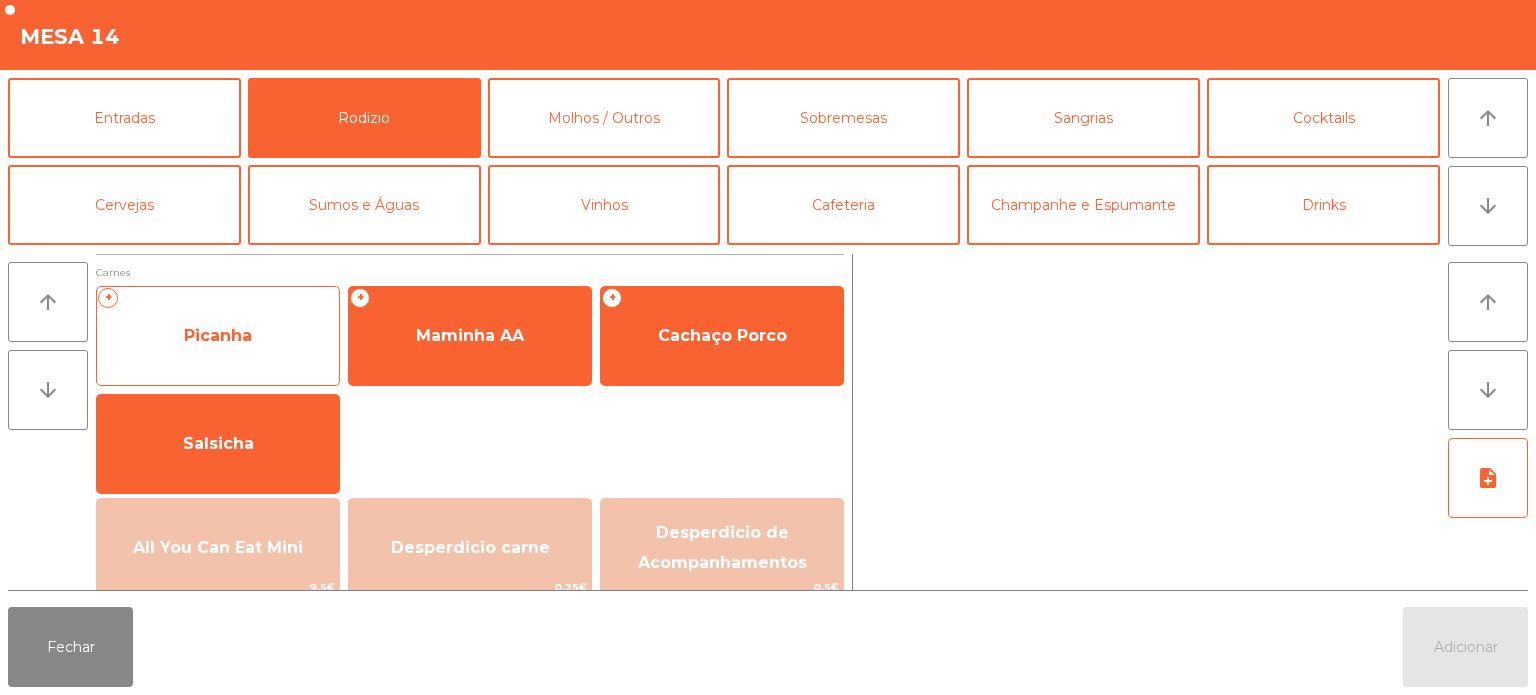 click on "Picanha" 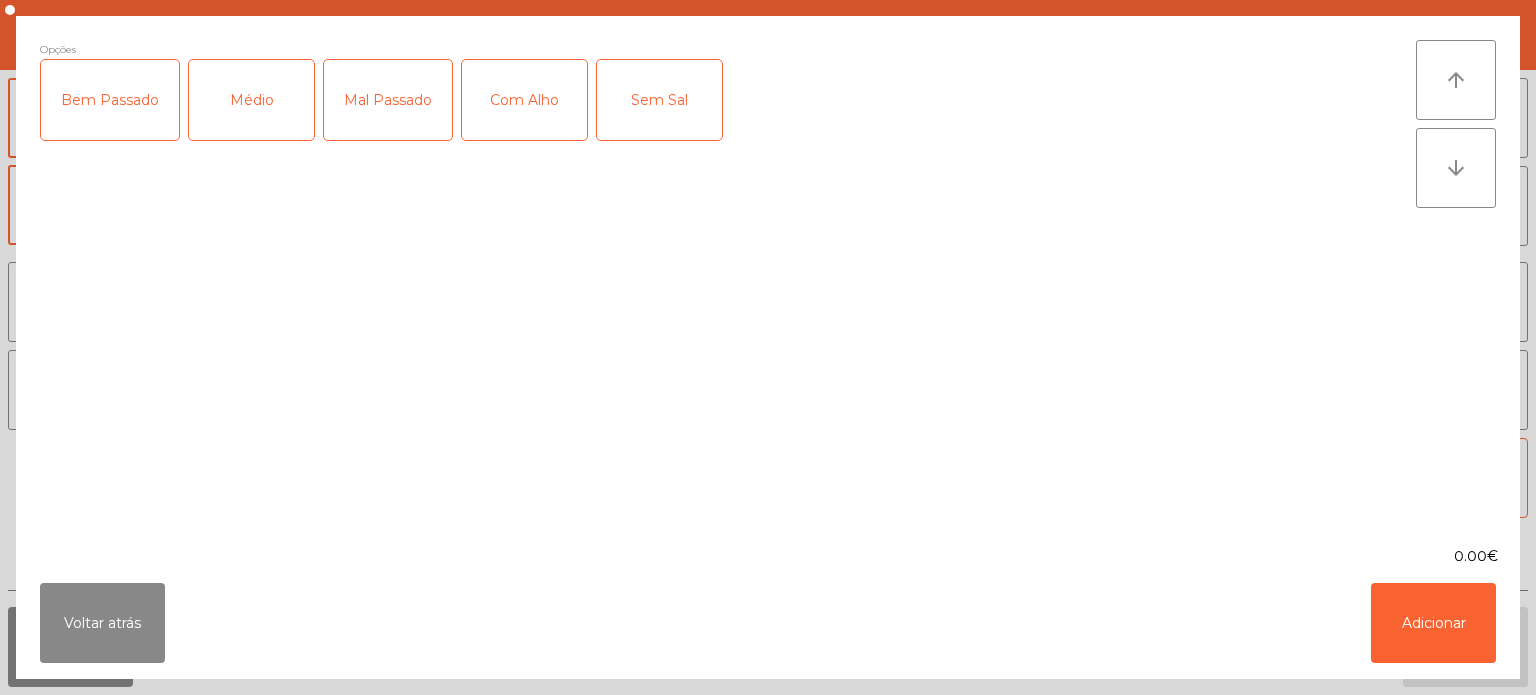 click on "Médio" 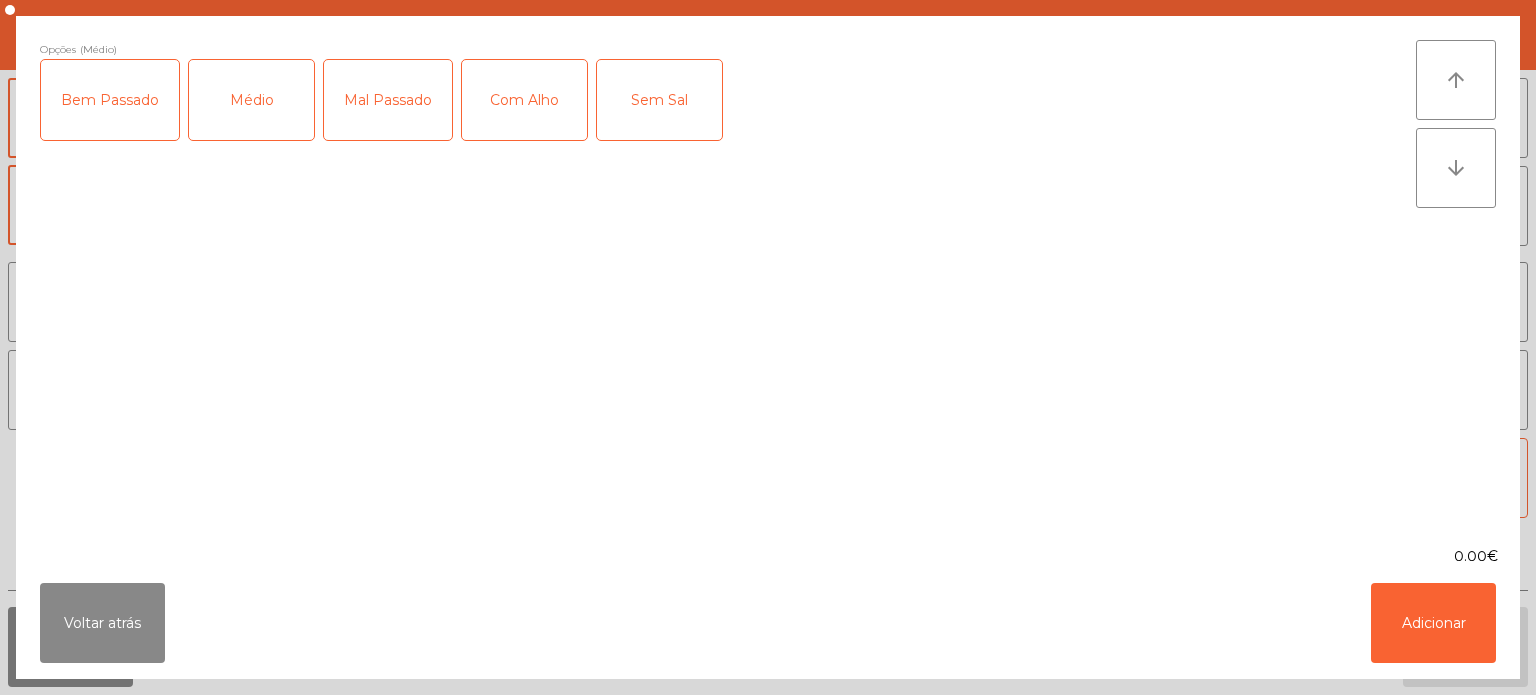 click on "Com Alho" 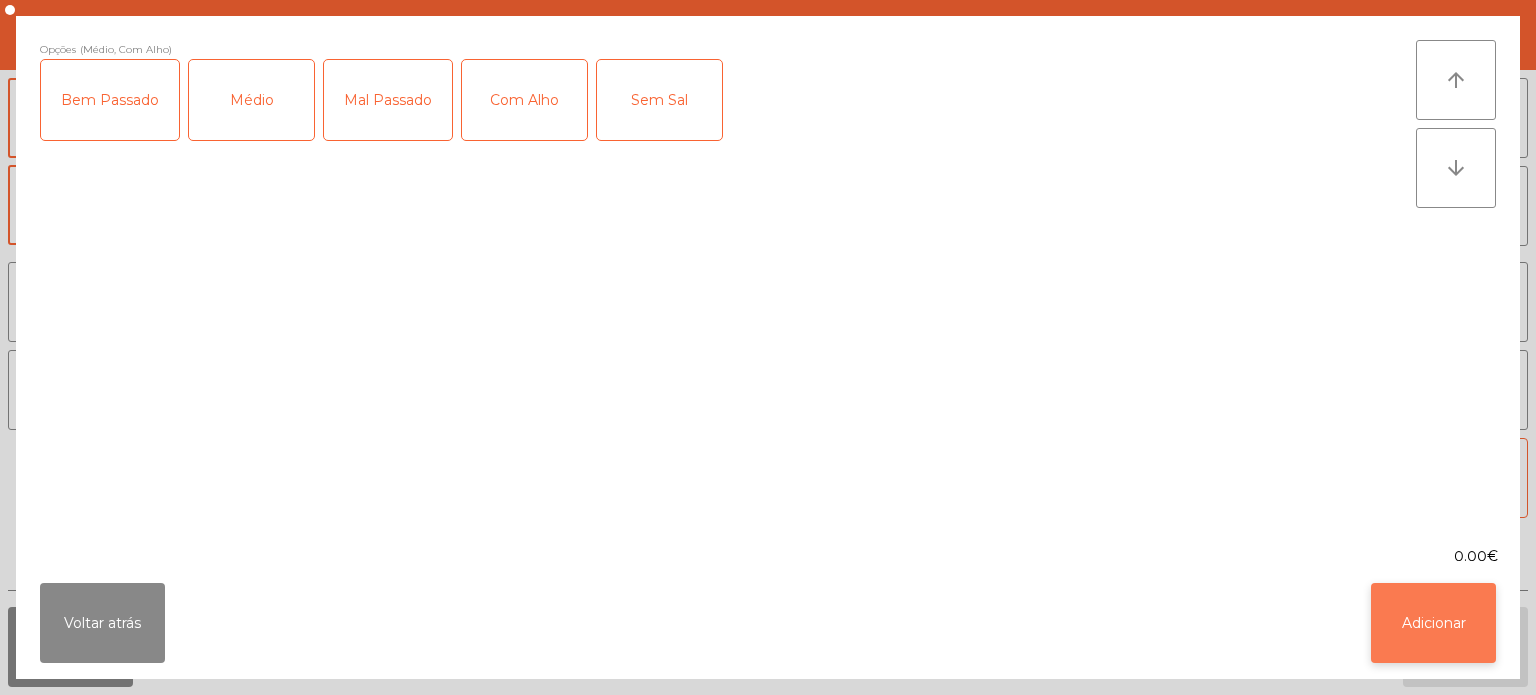 click on "Adicionar" 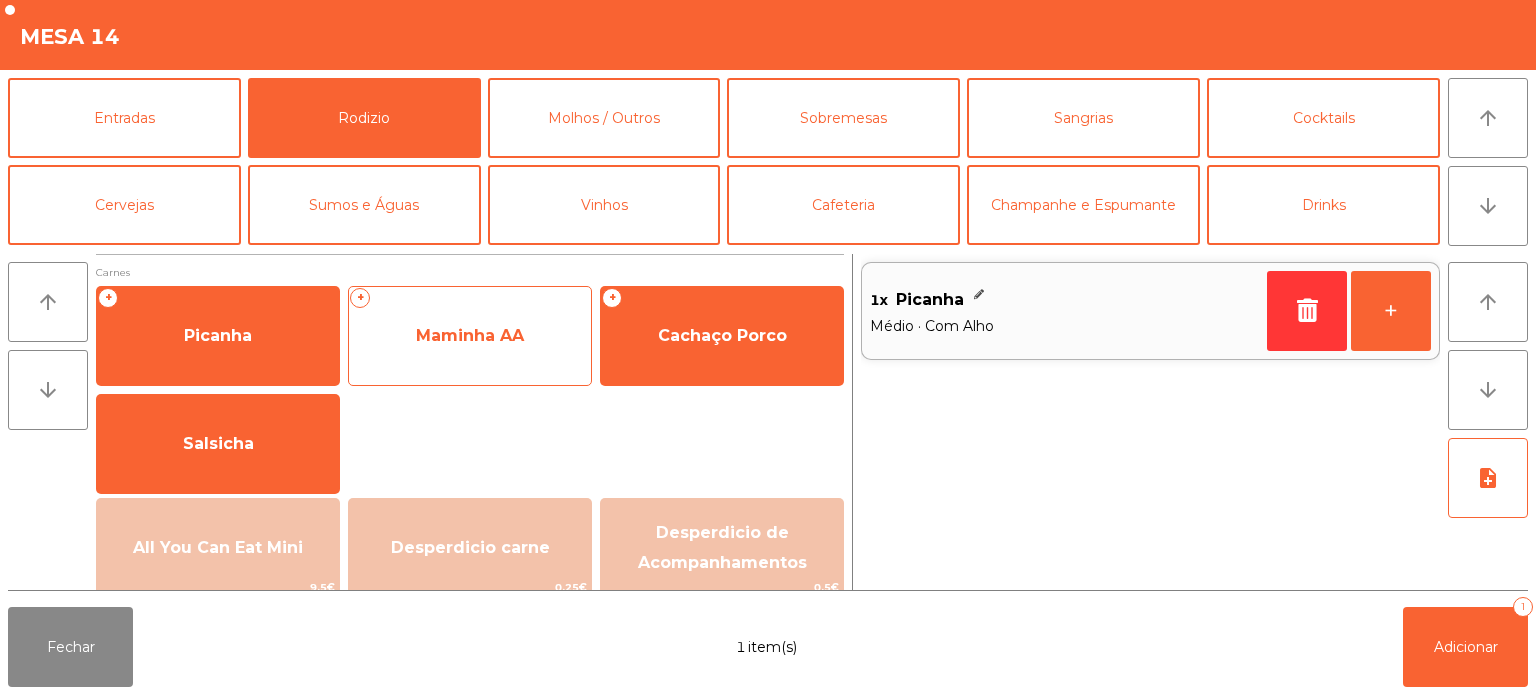 click on "Maminha AA" 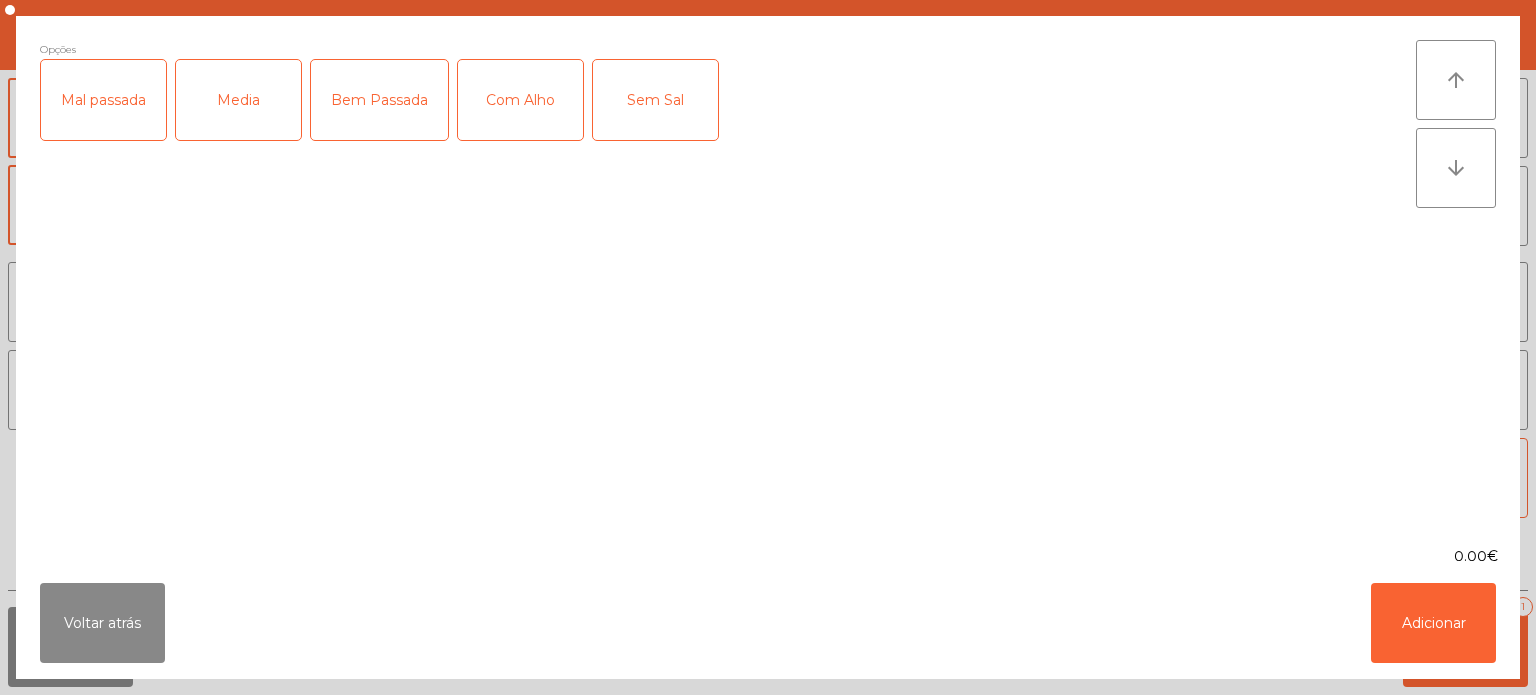 click on "Media" 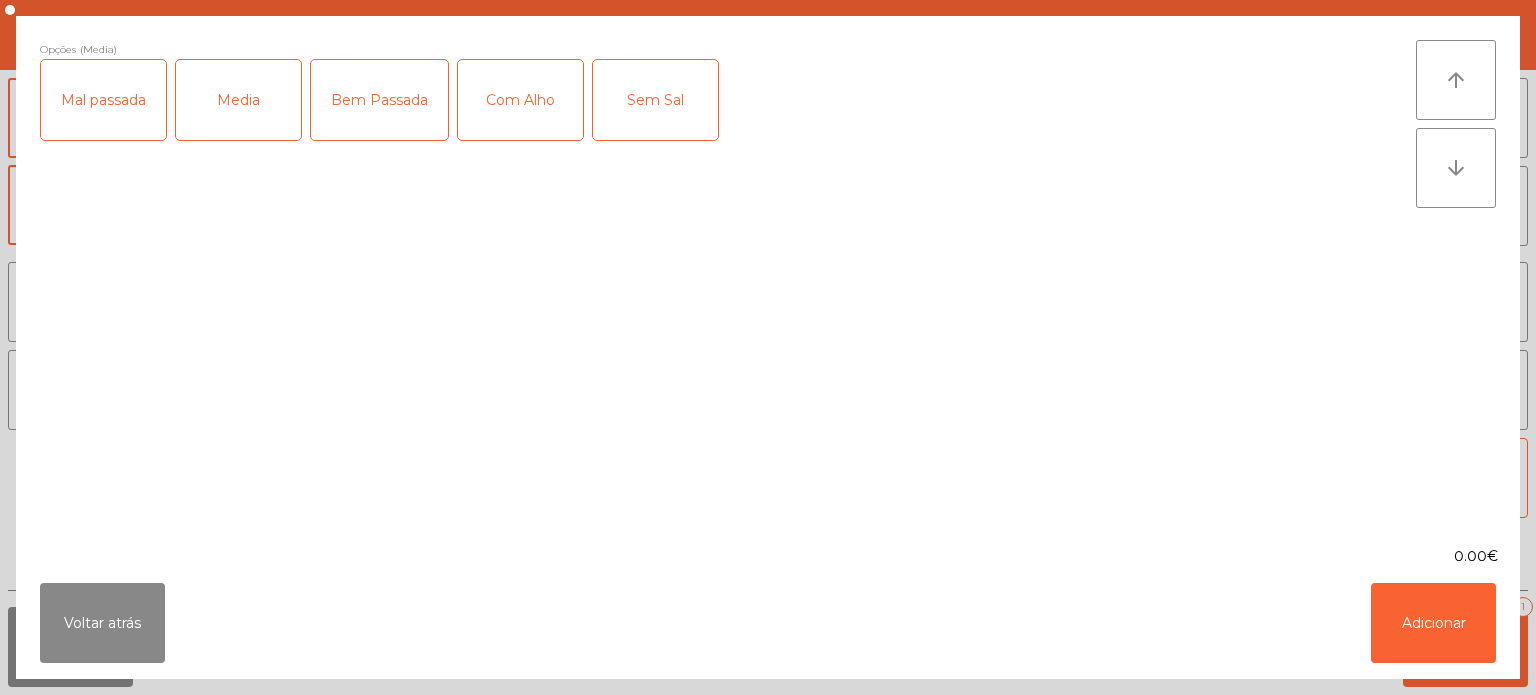 click on "Com Alho" 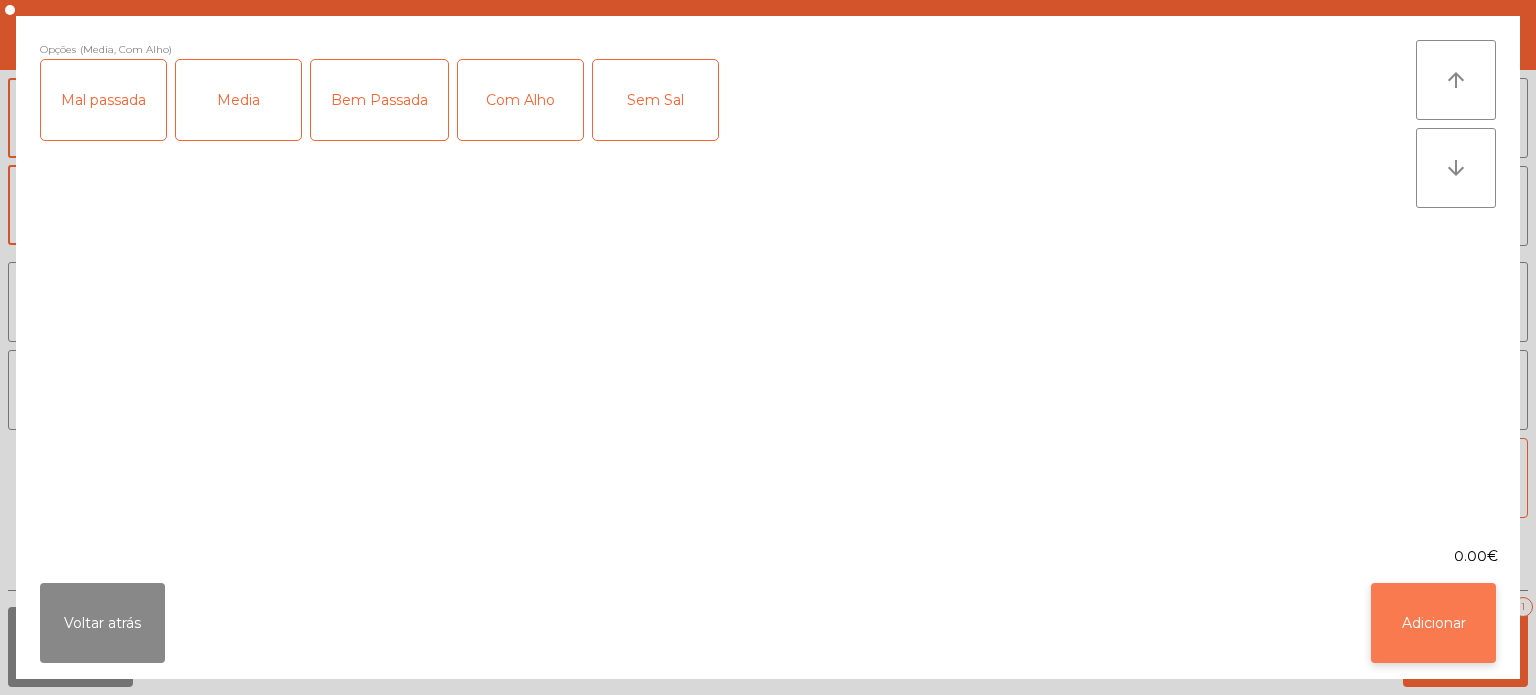 click on "Adicionar" 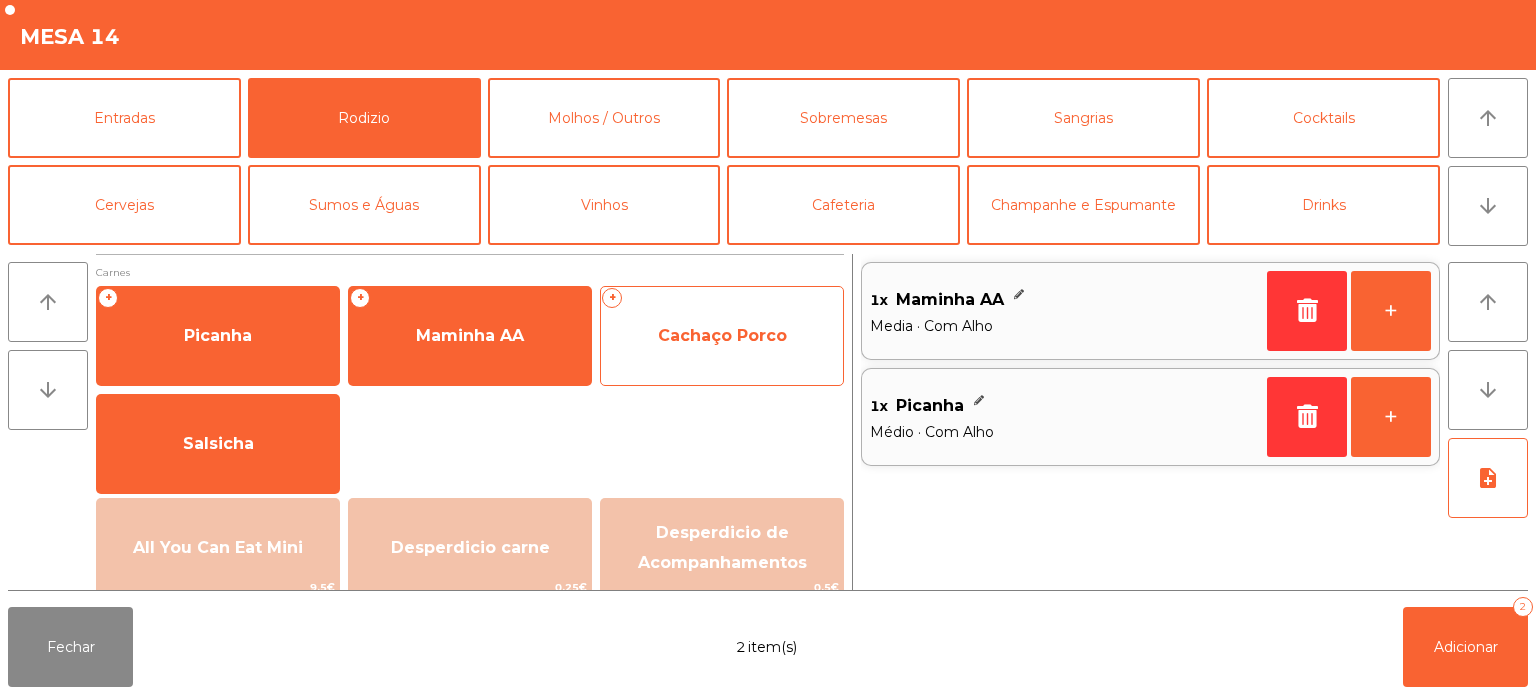 click on "Cachaço Porco" 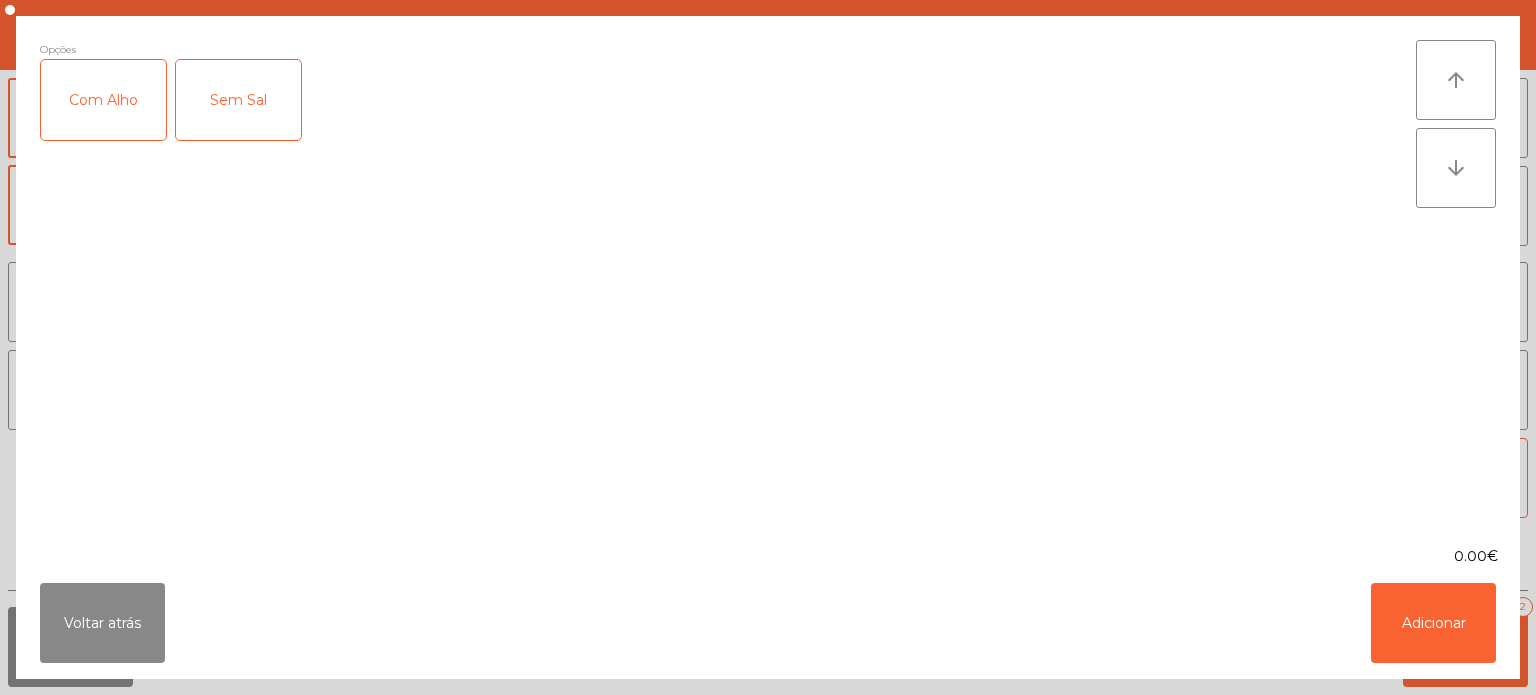 click on "Com Alho" 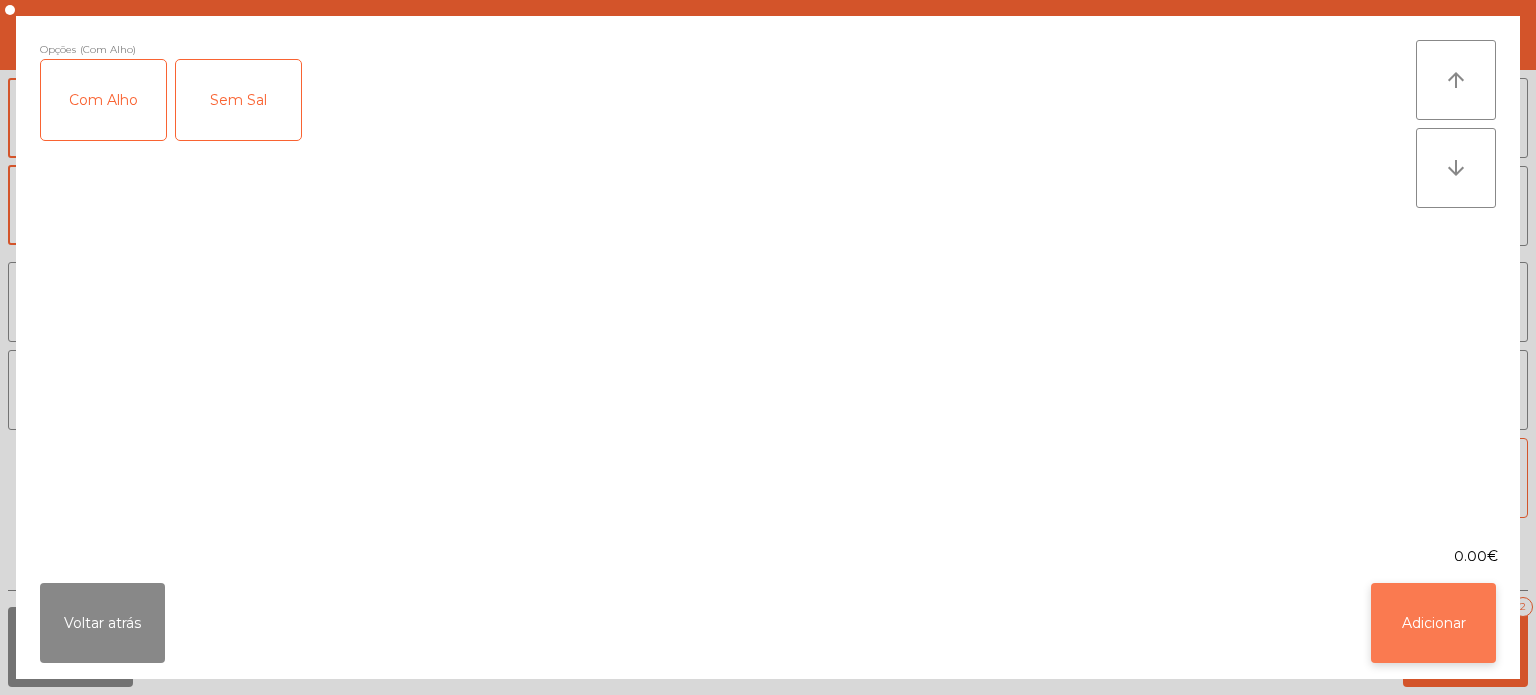 click on "Adicionar" 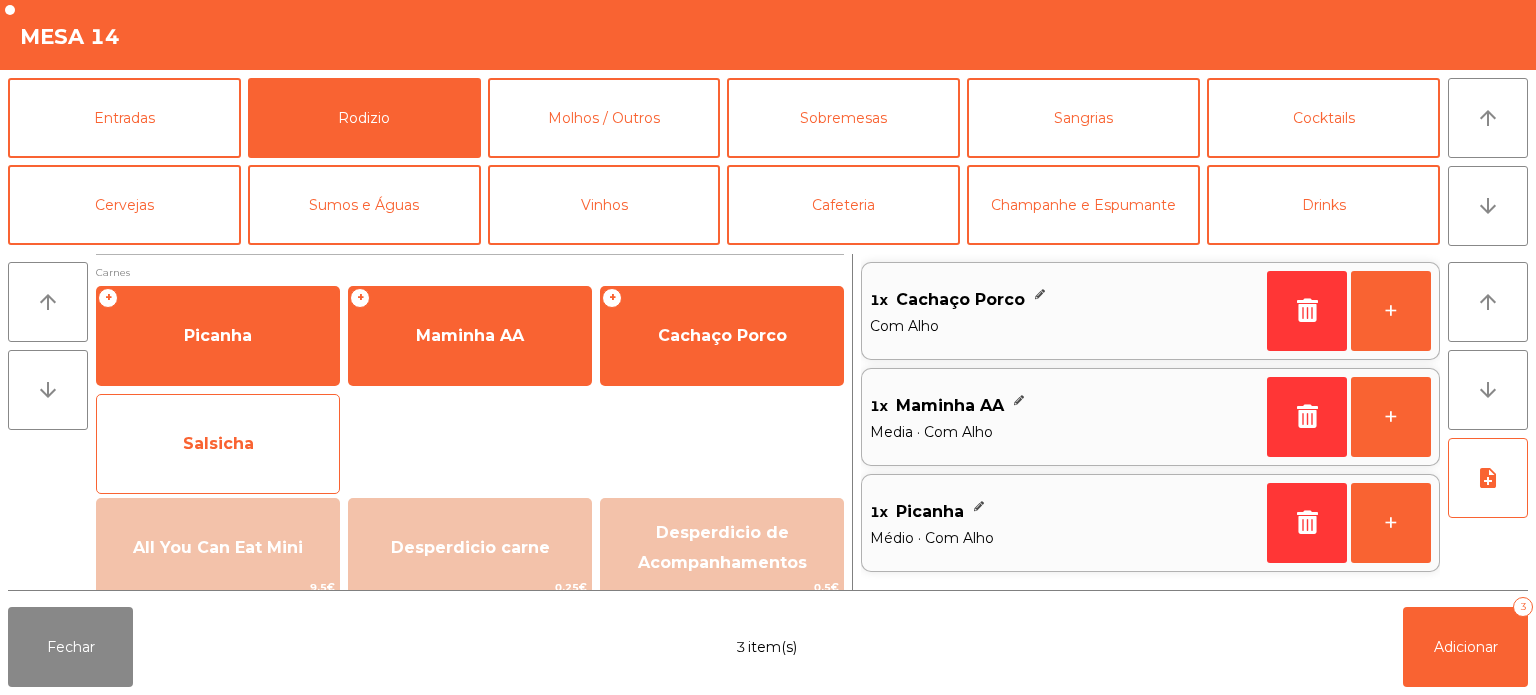 click on "Salsicha" 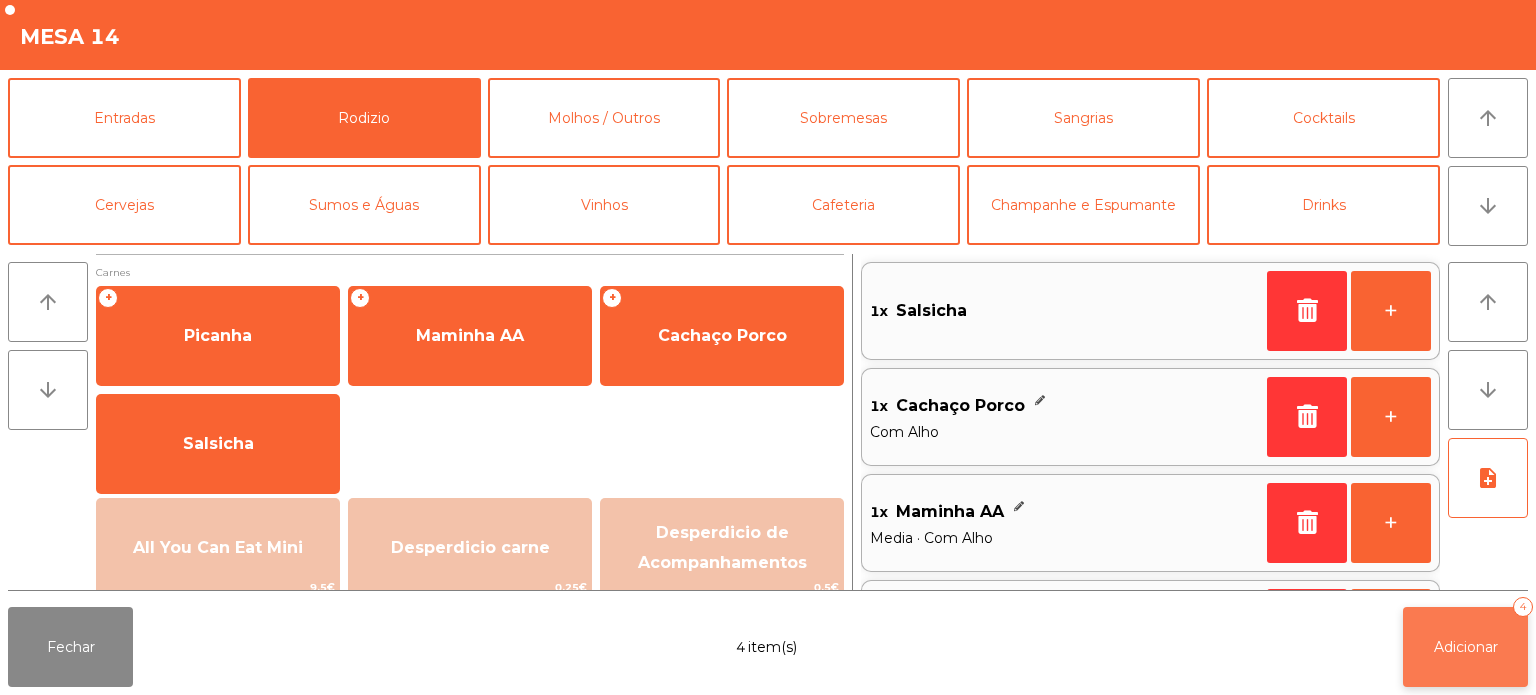 click on "Adicionar   4" 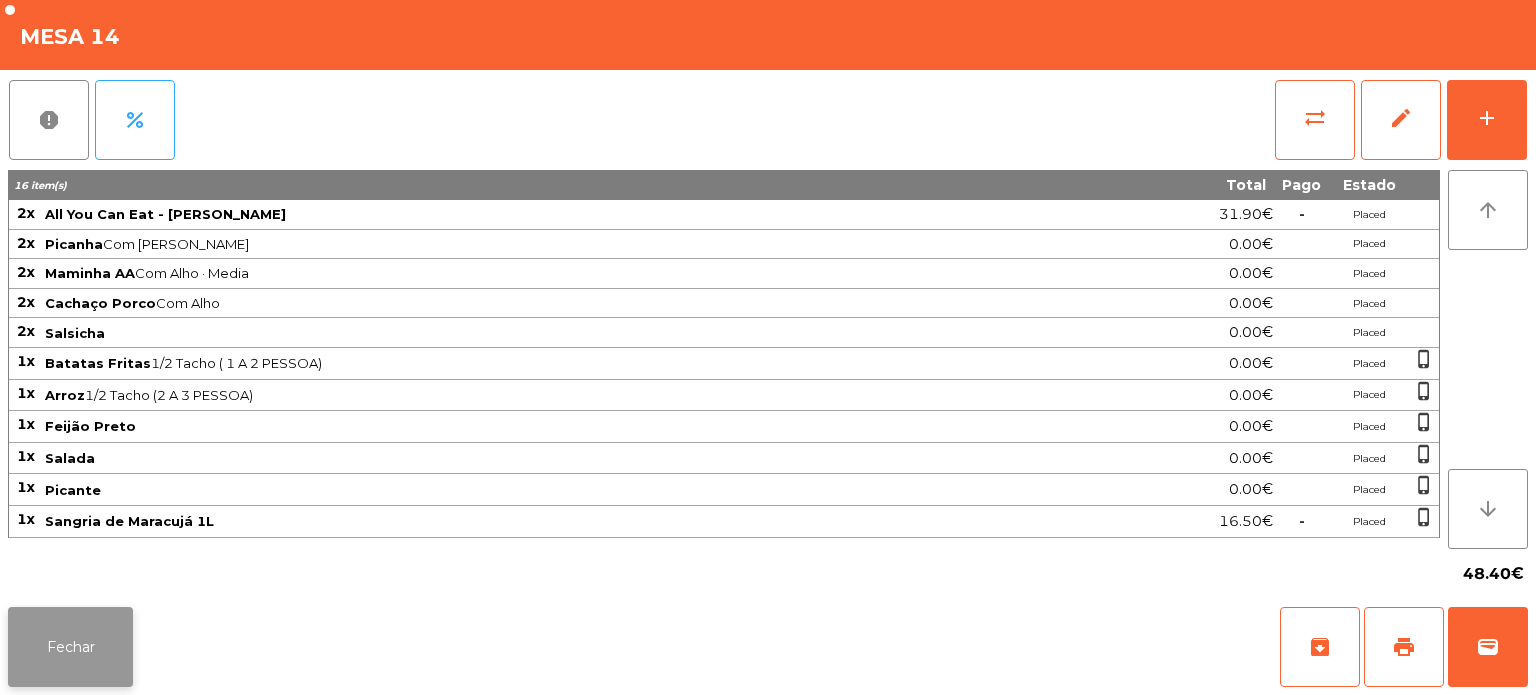 click on "Fechar" 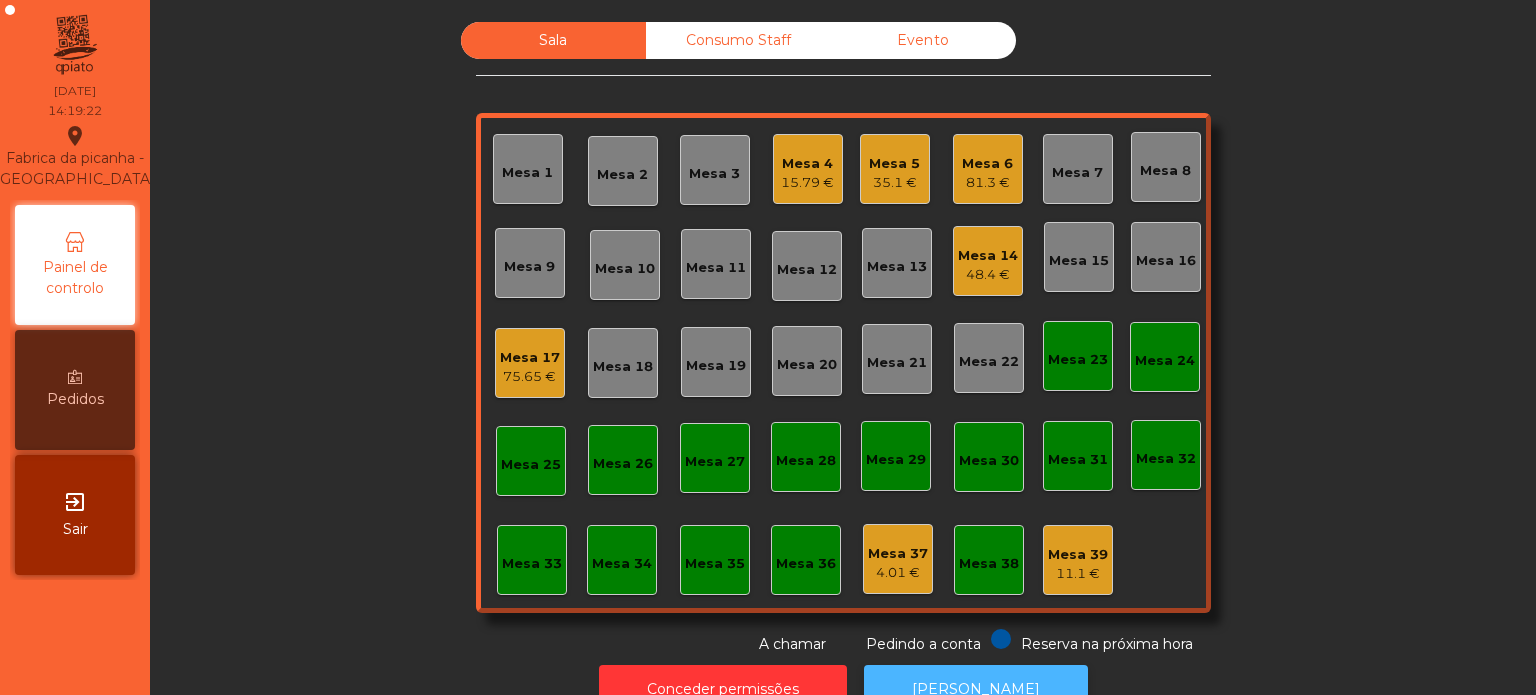 click on "[PERSON_NAME]" 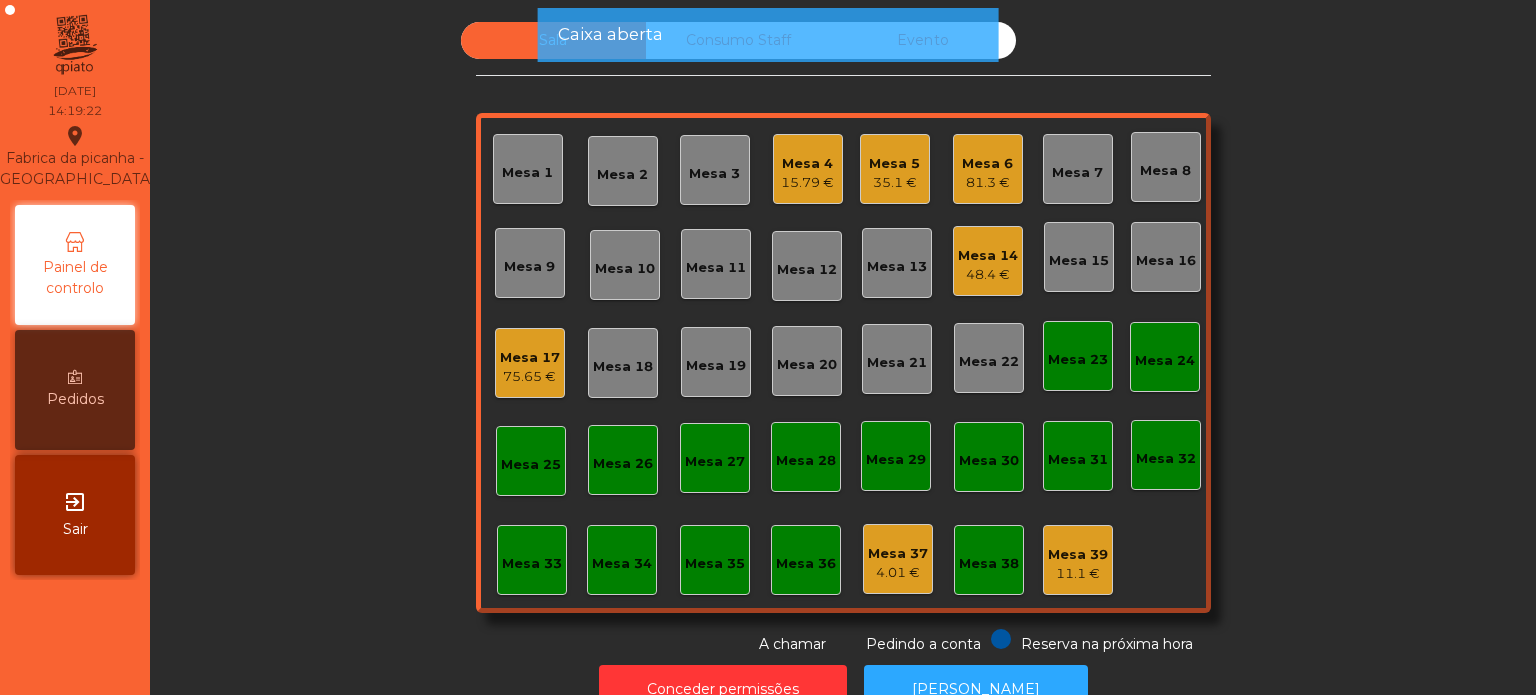 click on "Pedindo a conta" 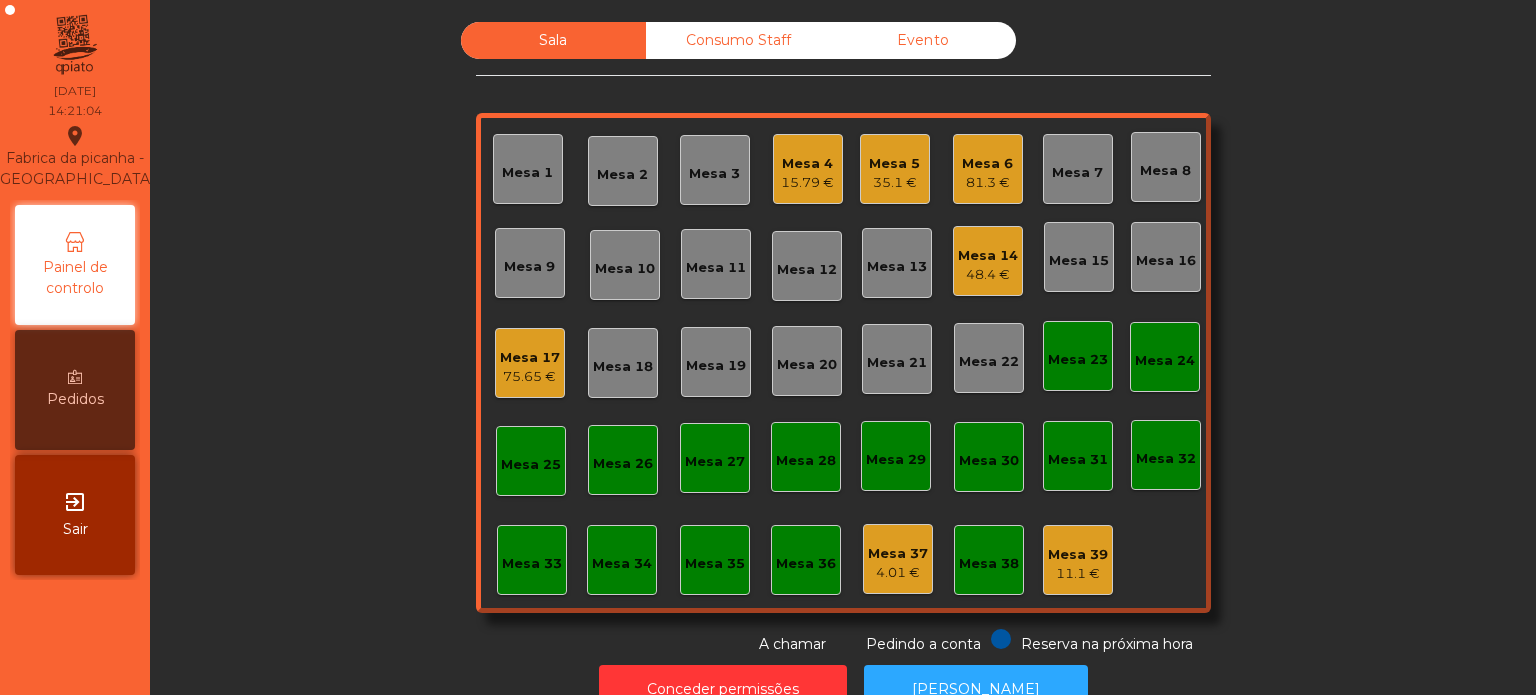 click on "81.3 €" 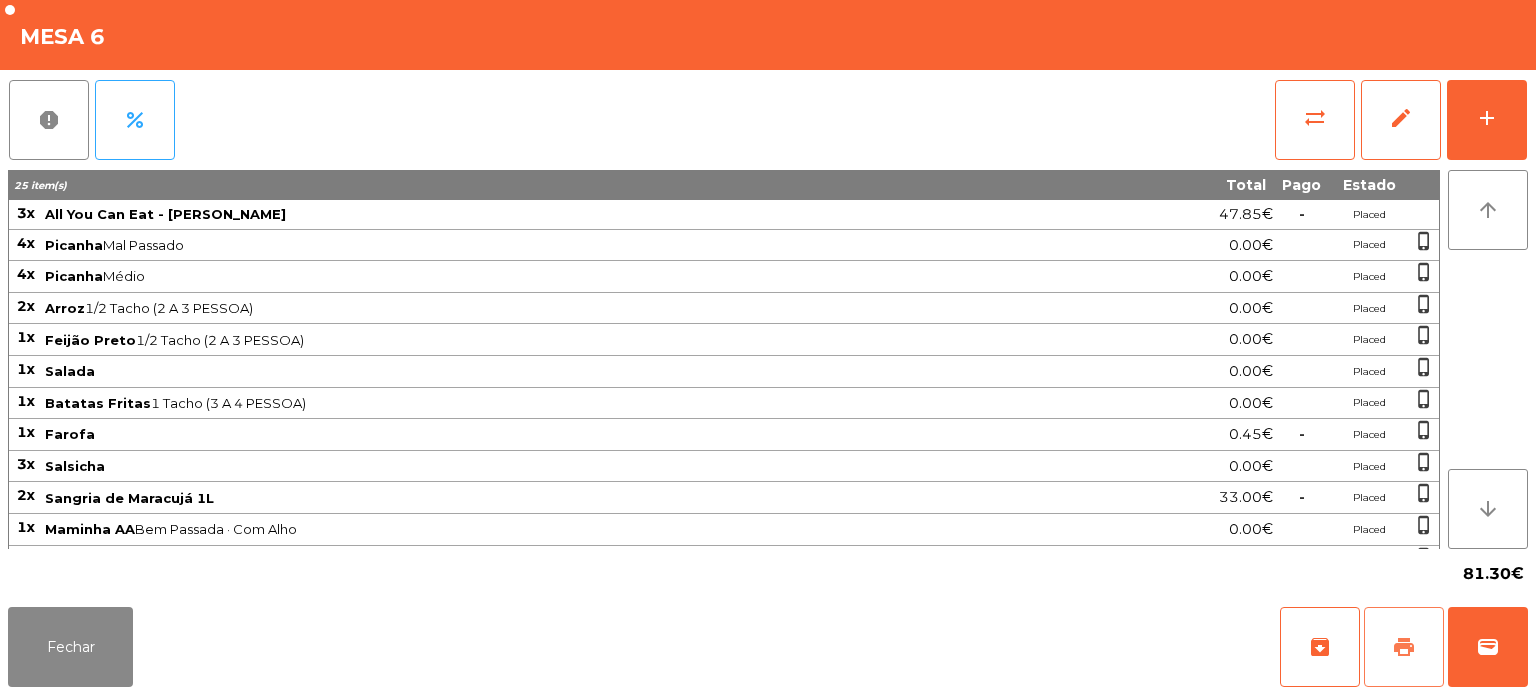 click on "print" 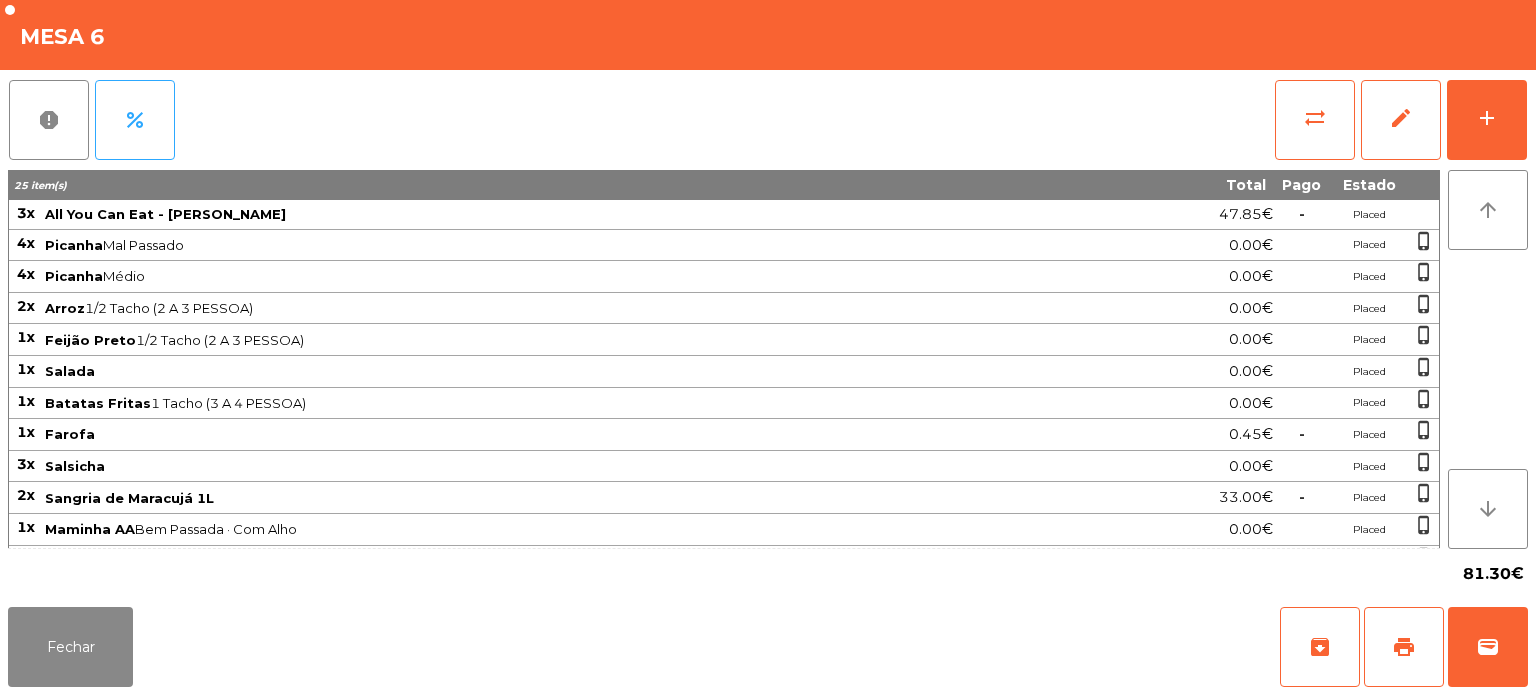 click 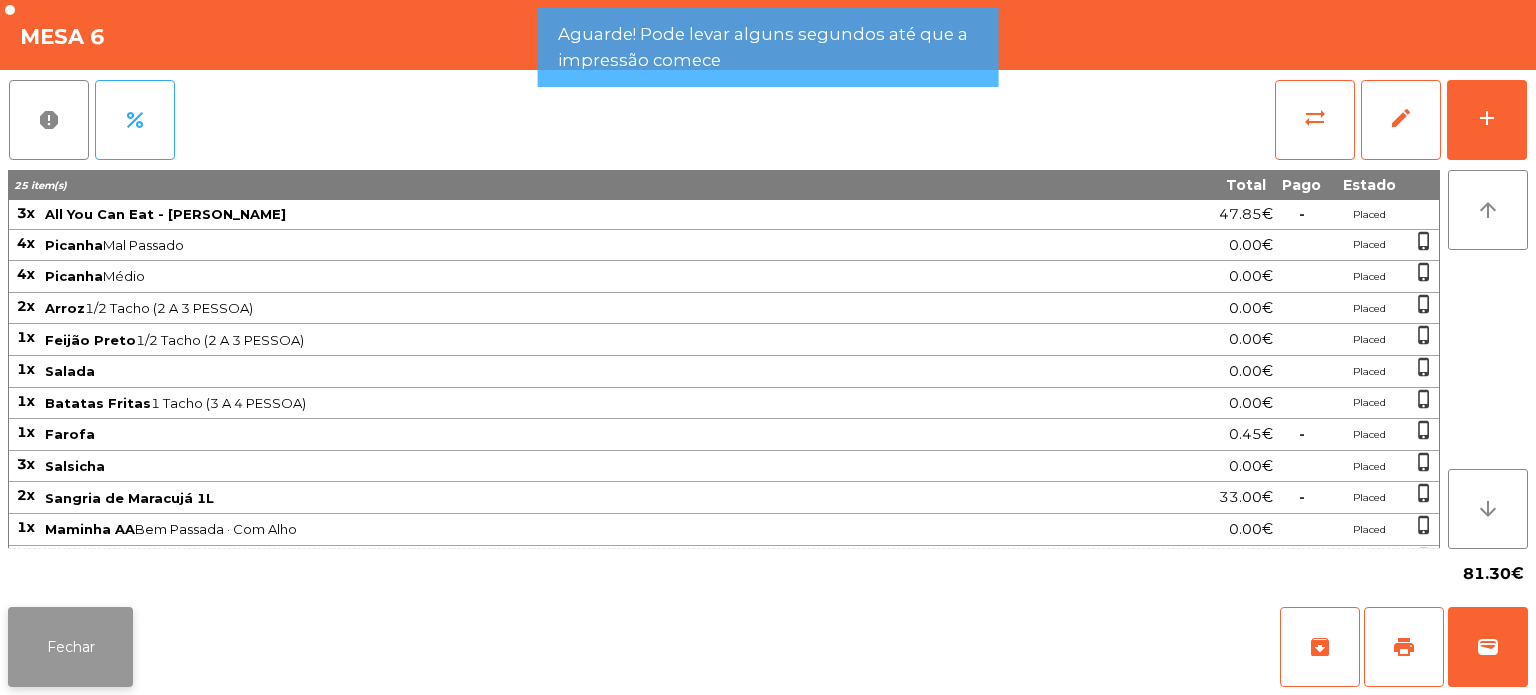 click on "Fechar" 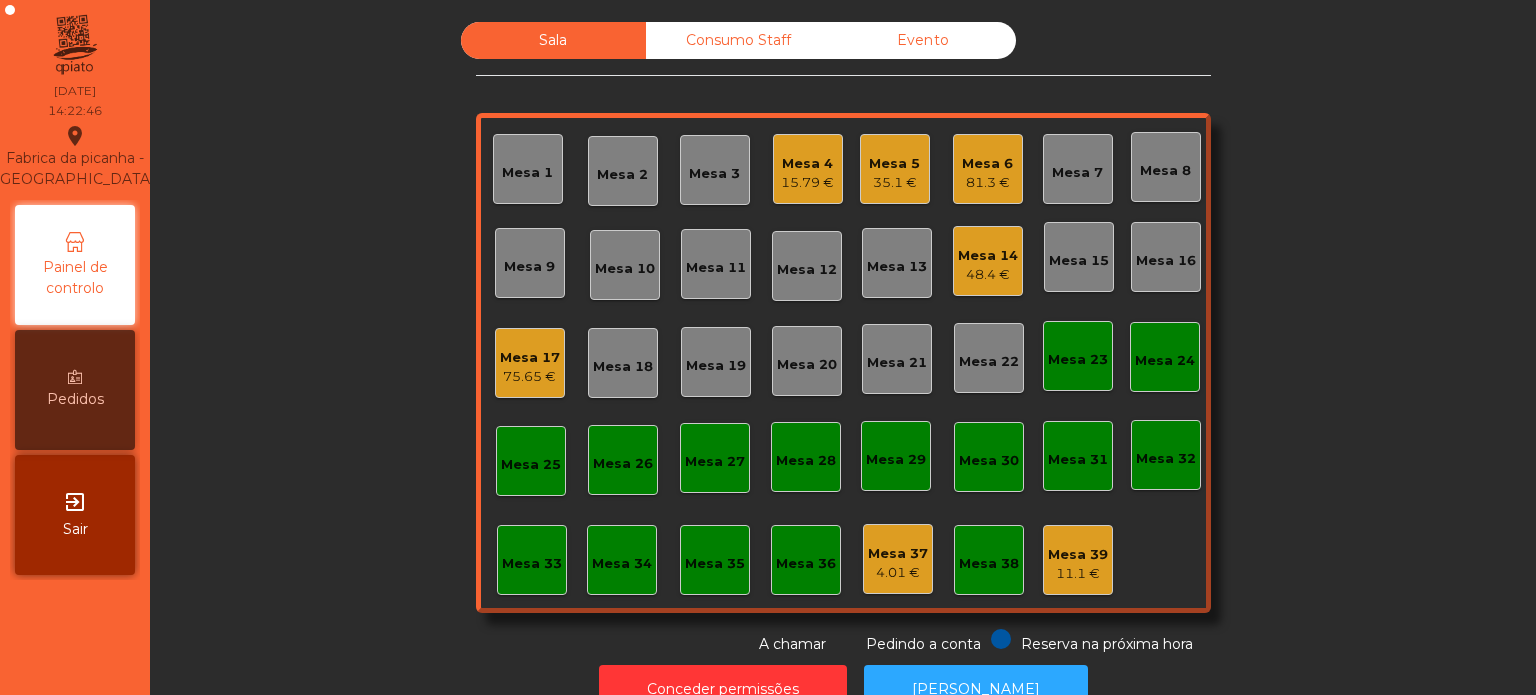 click on "Mesa 26" 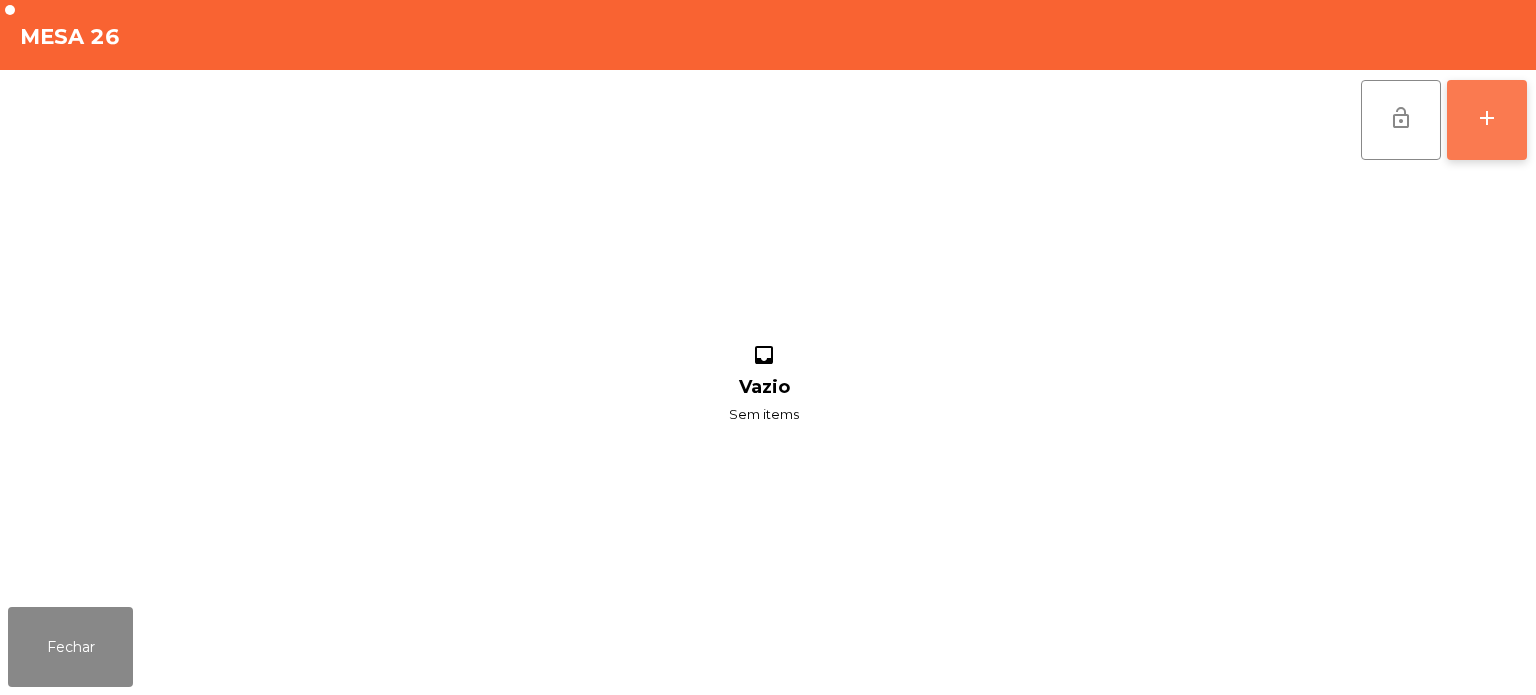 click on "add" 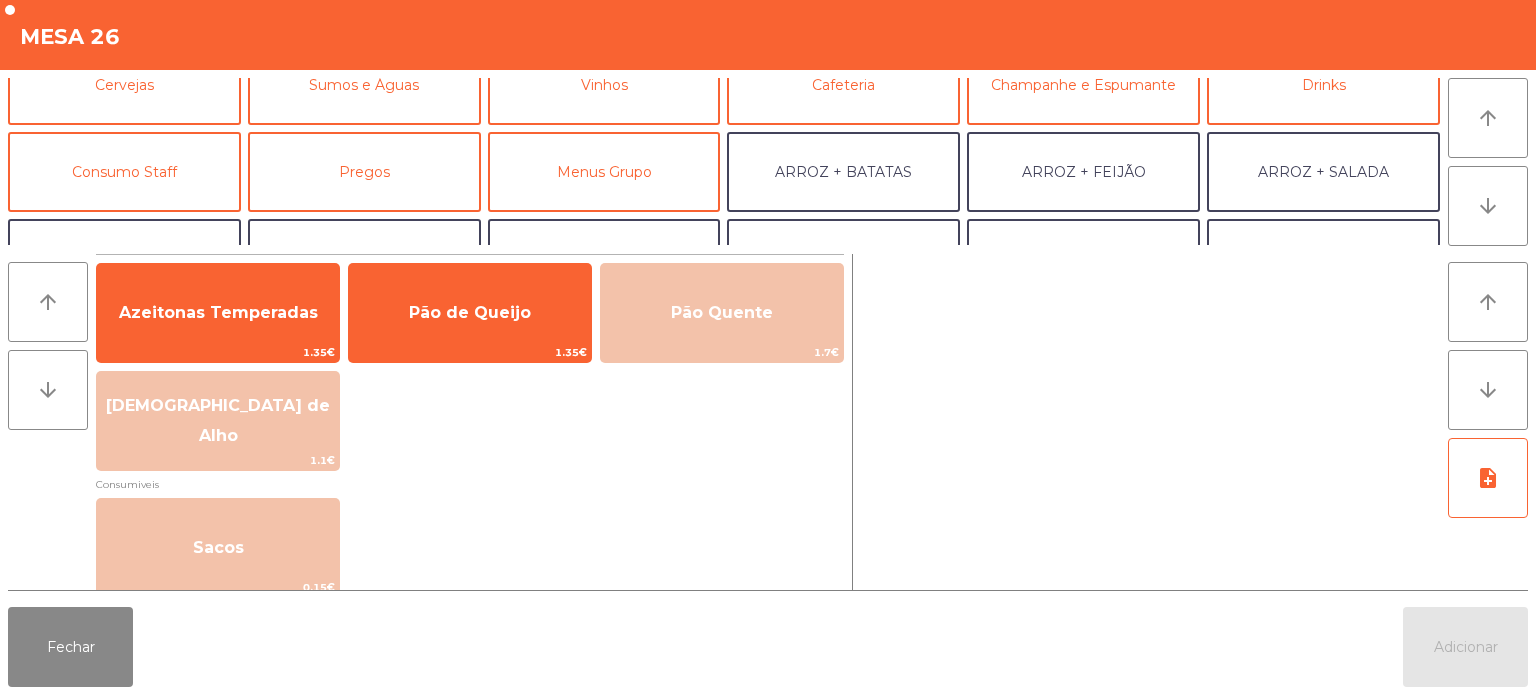 scroll, scrollTop: 141, scrollLeft: 0, axis: vertical 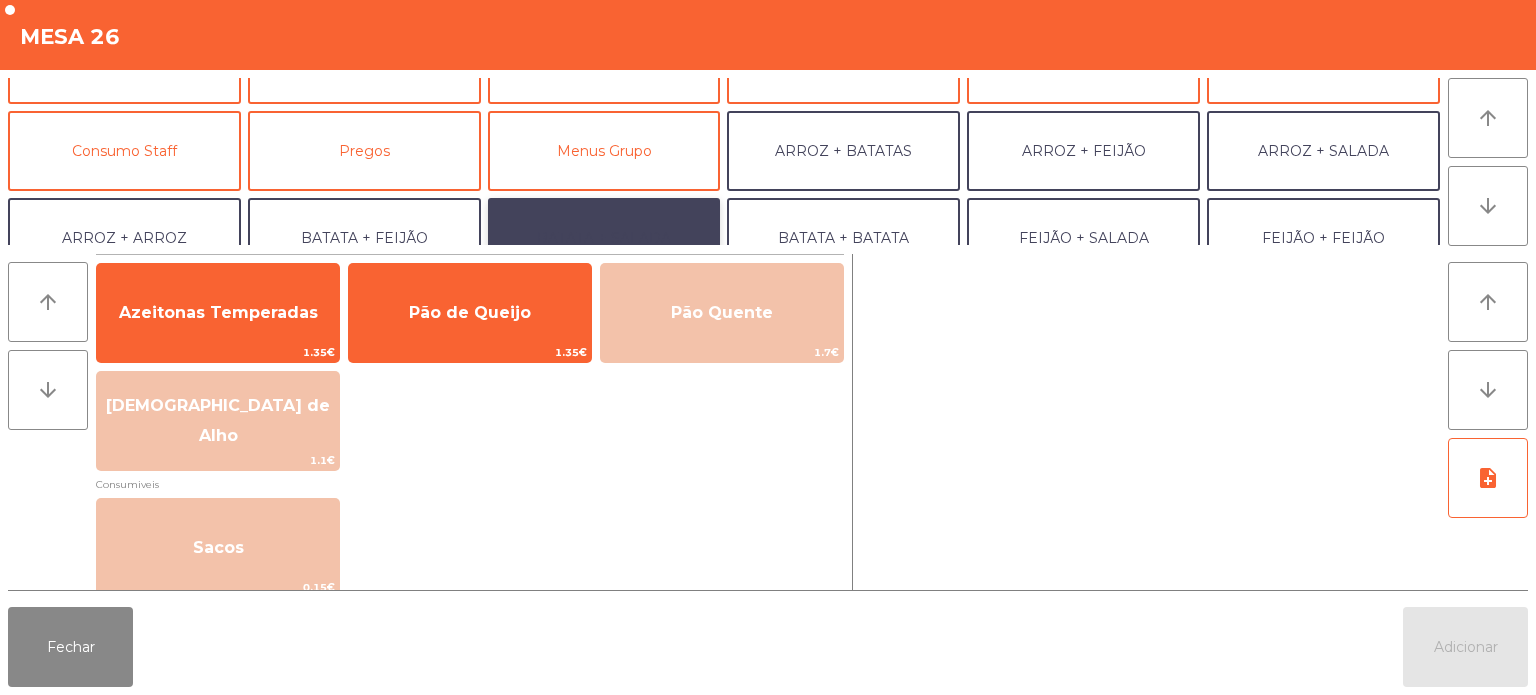 click on "BATATA + SALADA" 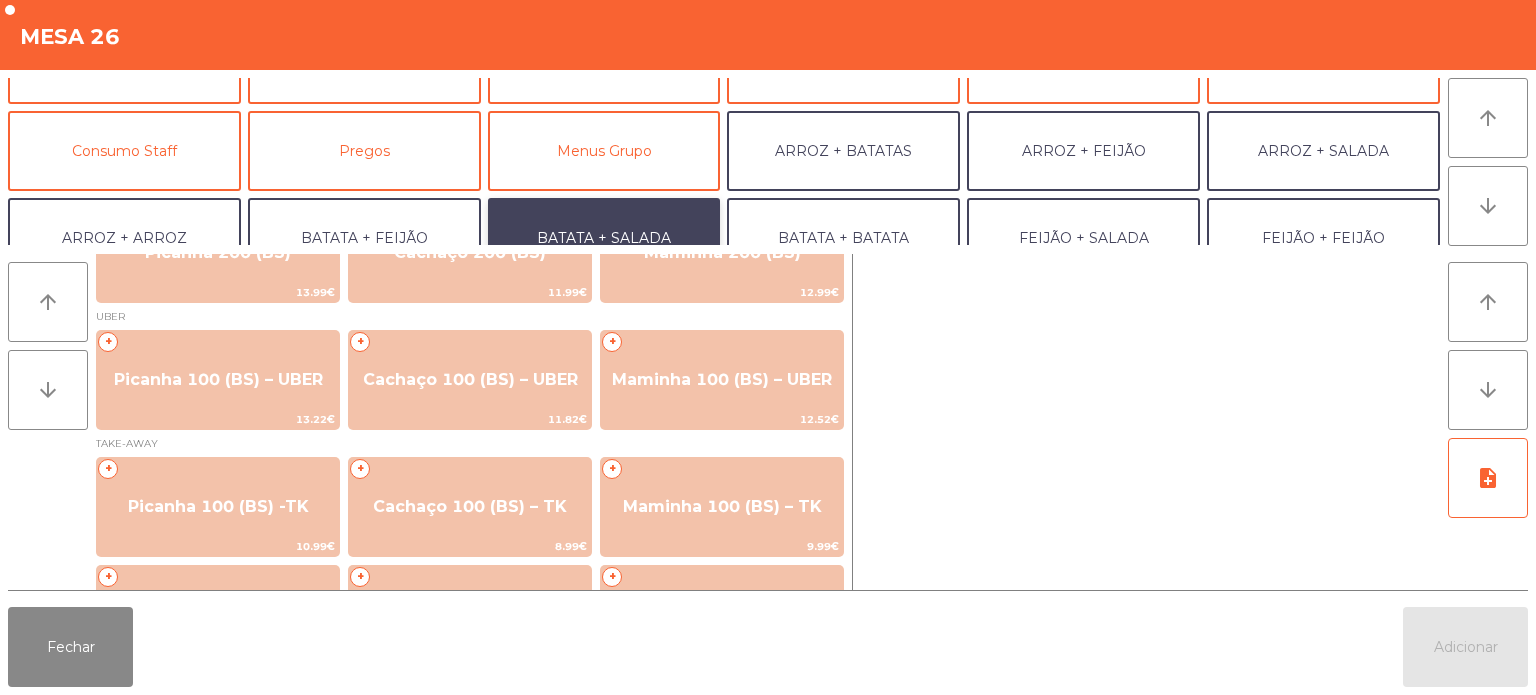 scroll, scrollTop: 0, scrollLeft: 0, axis: both 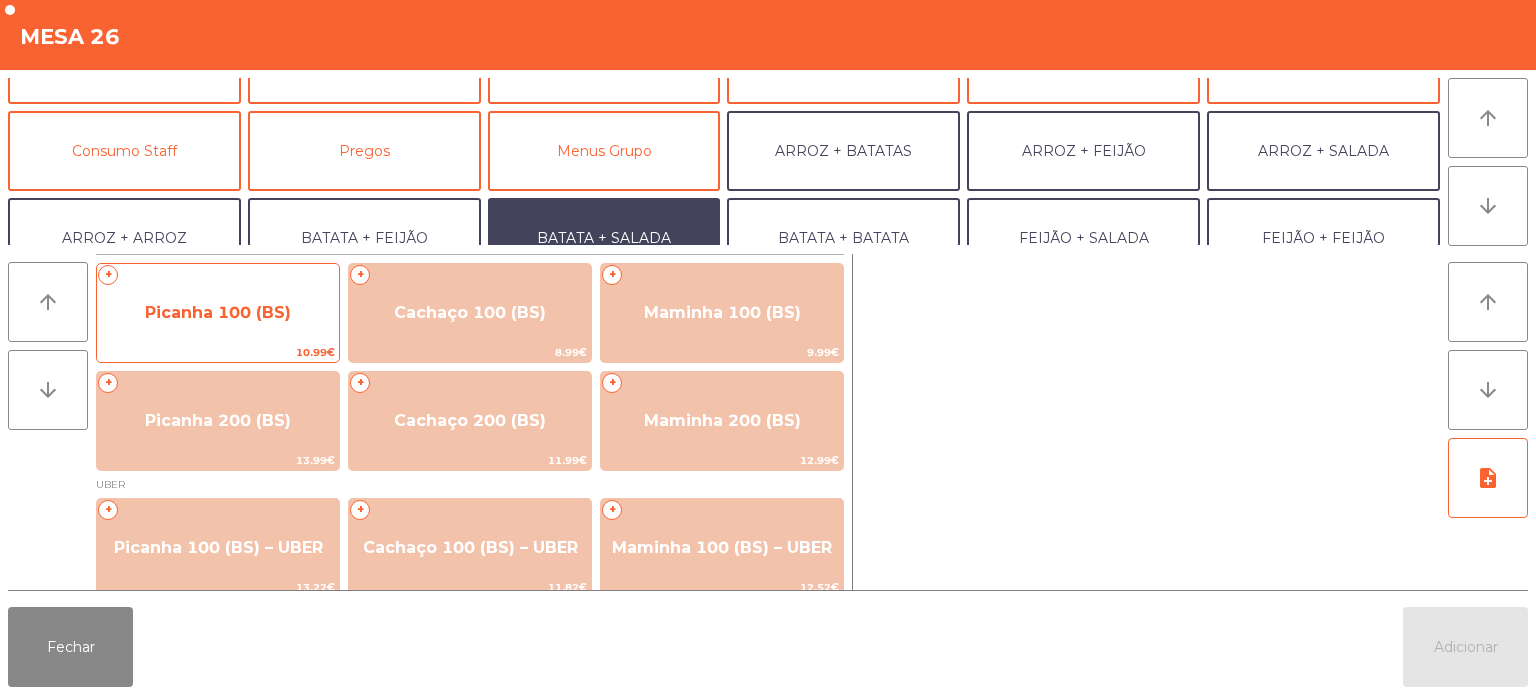 click on "Picanha 100 (BS)" 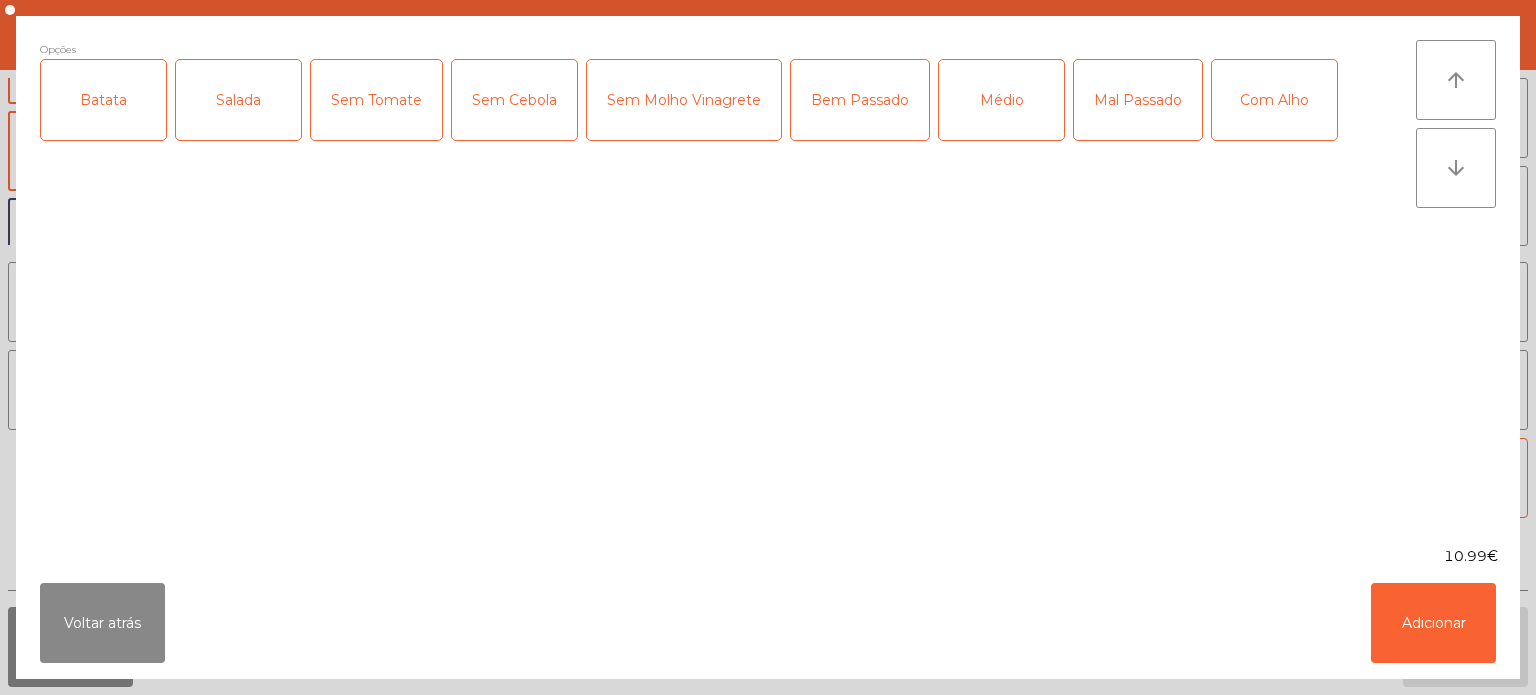 click on "Batata" 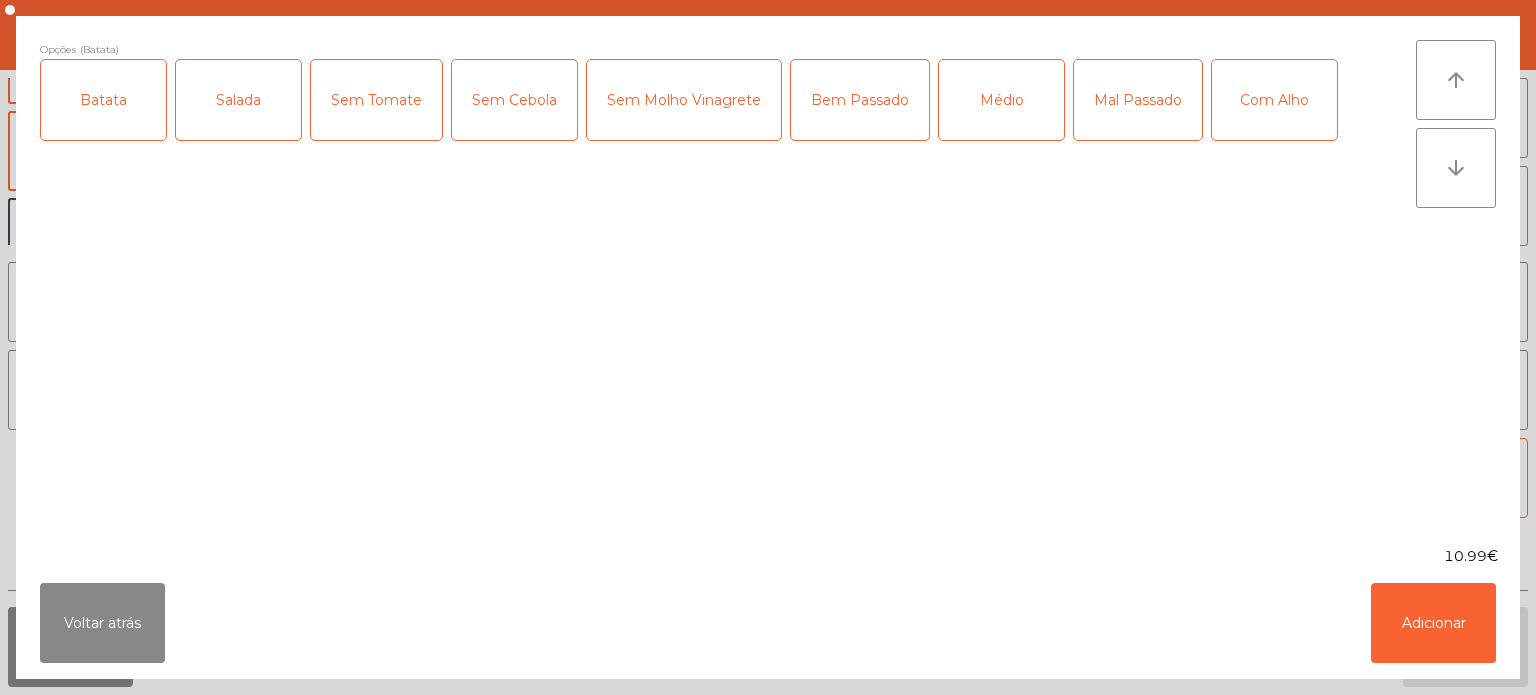 click on "Salada" 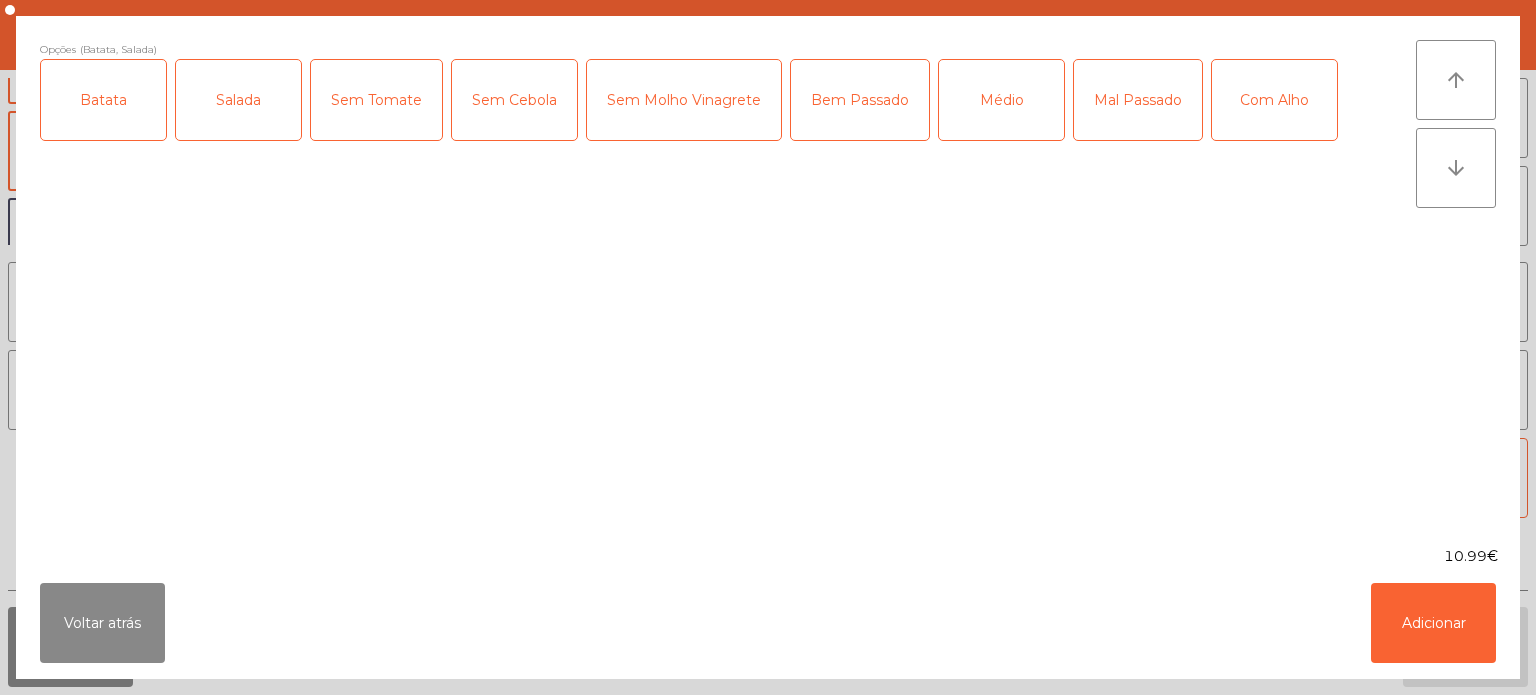 click on "Médio" 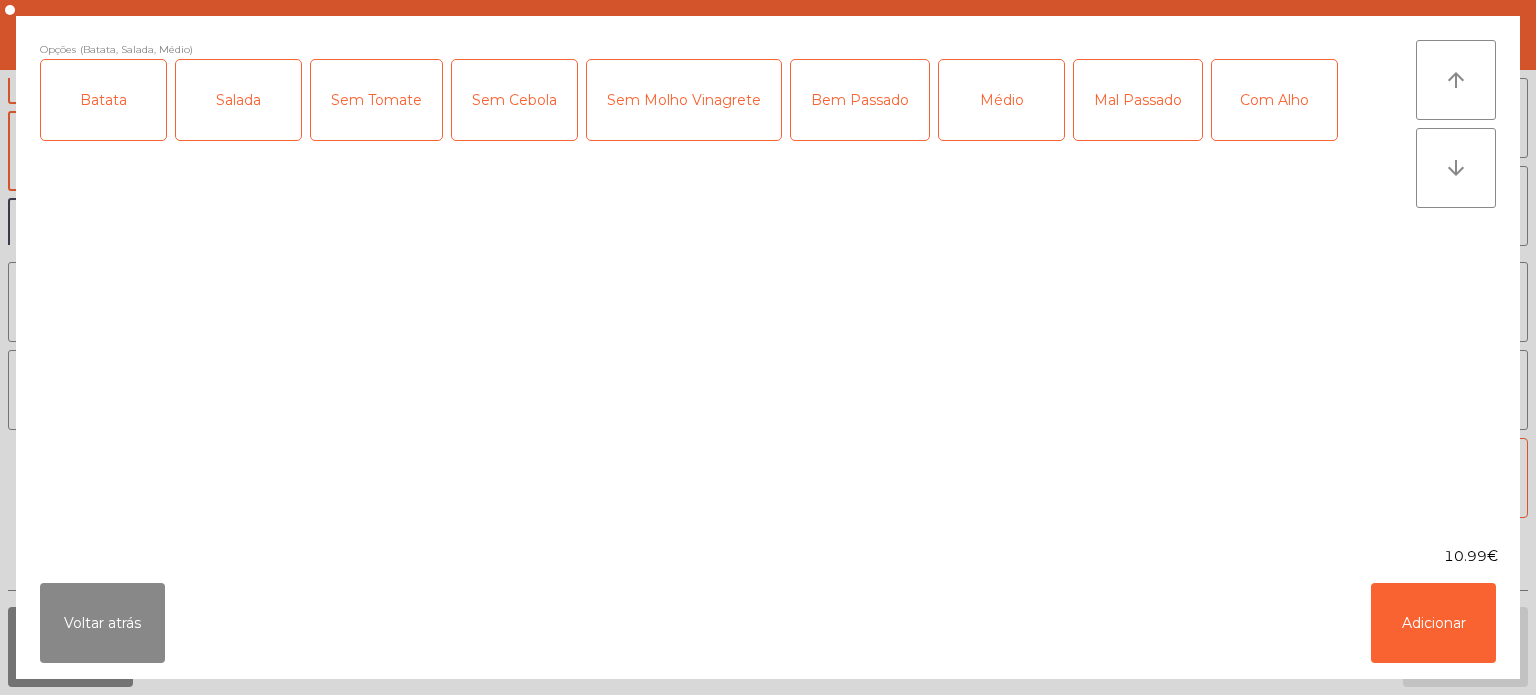 click on "Com Alho" 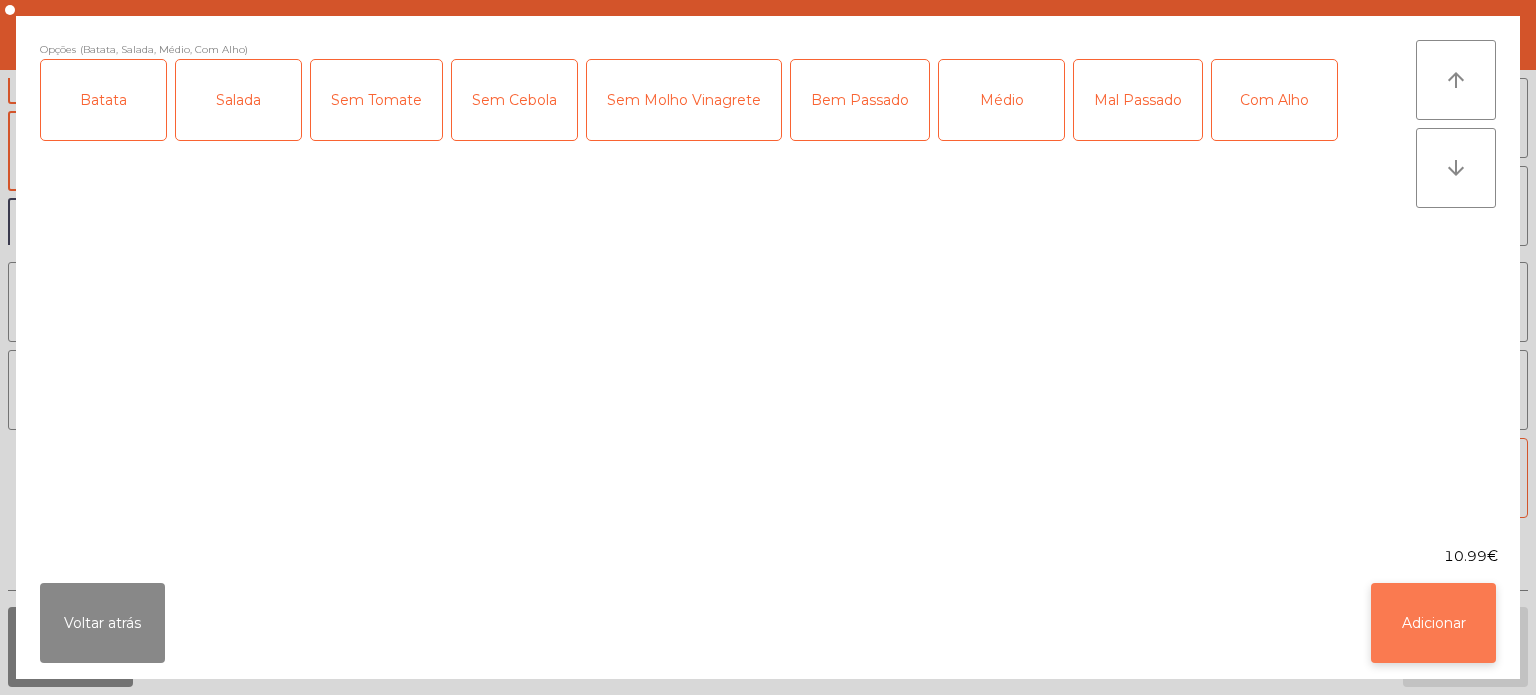click on "Adicionar" 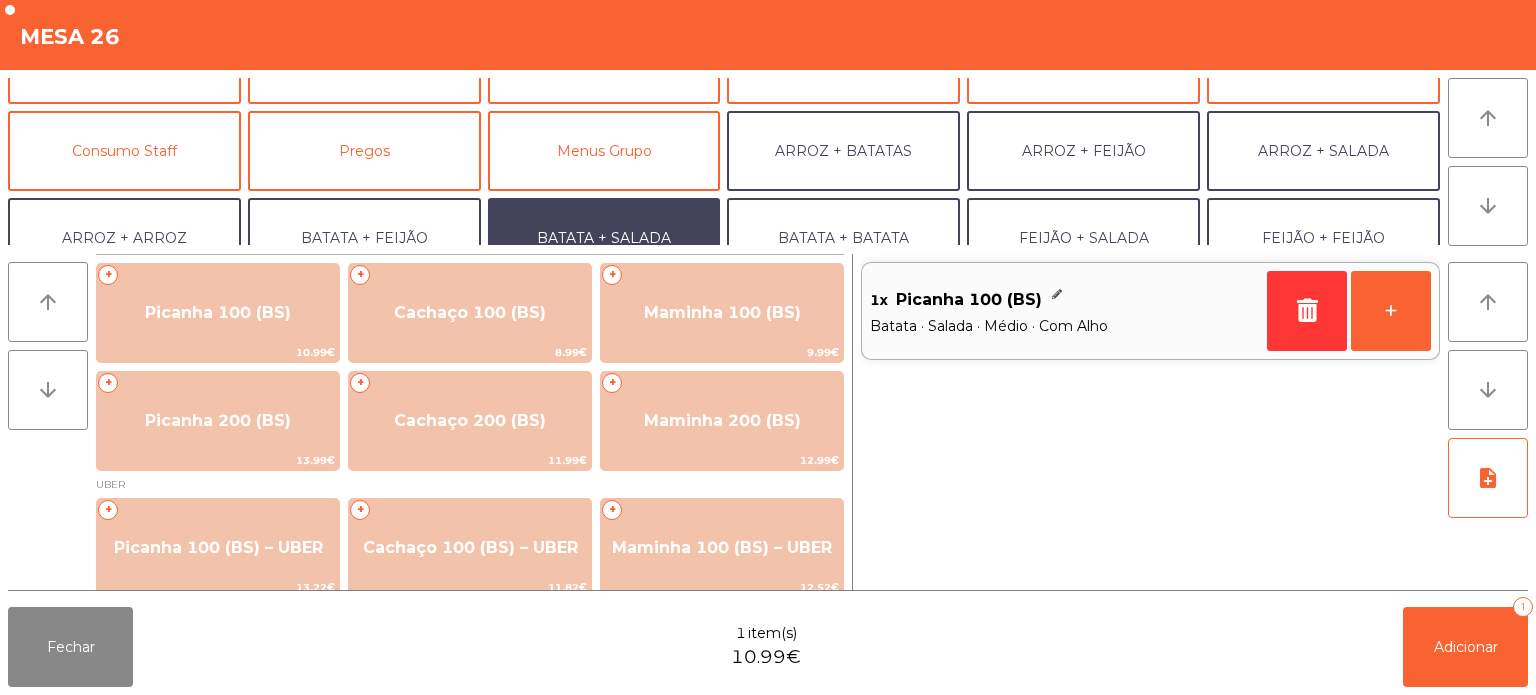 scroll, scrollTop: 260, scrollLeft: 0, axis: vertical 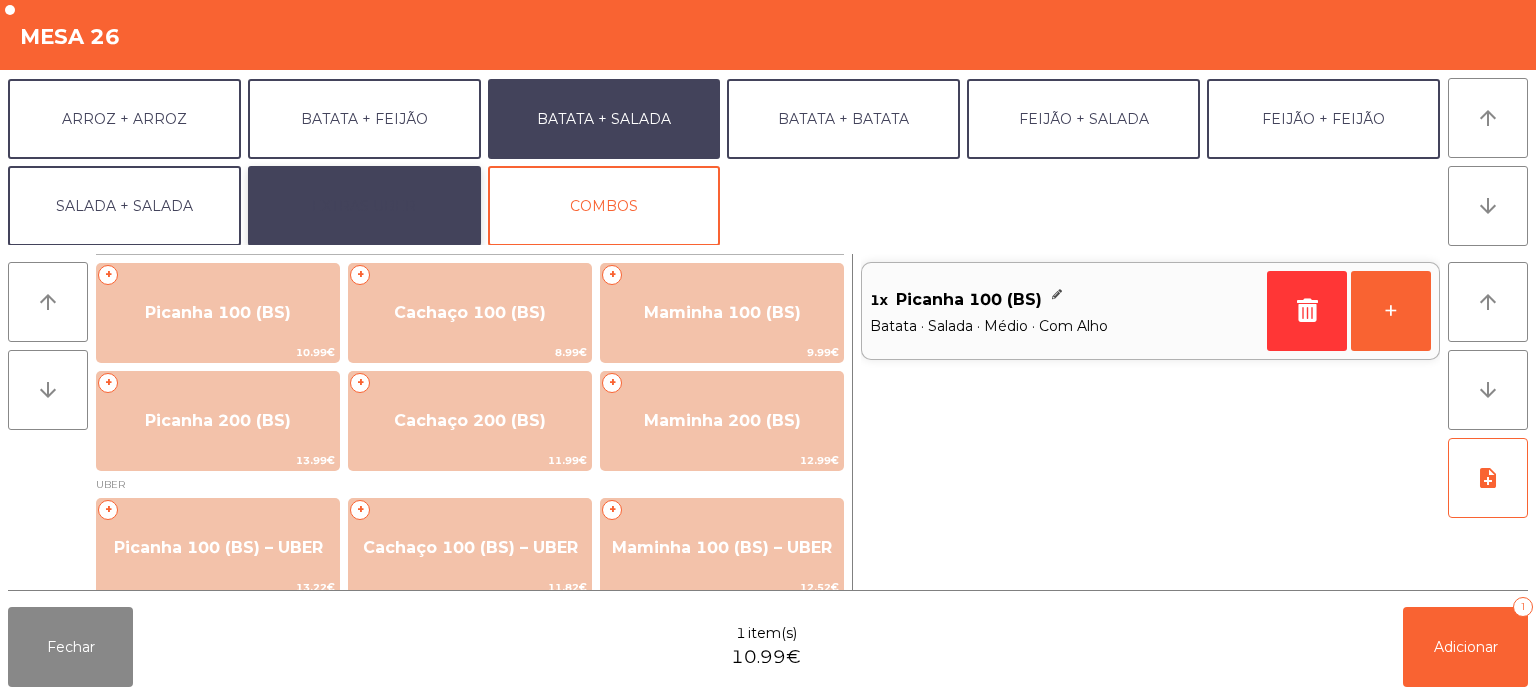 click on "EXTRAS UBER" 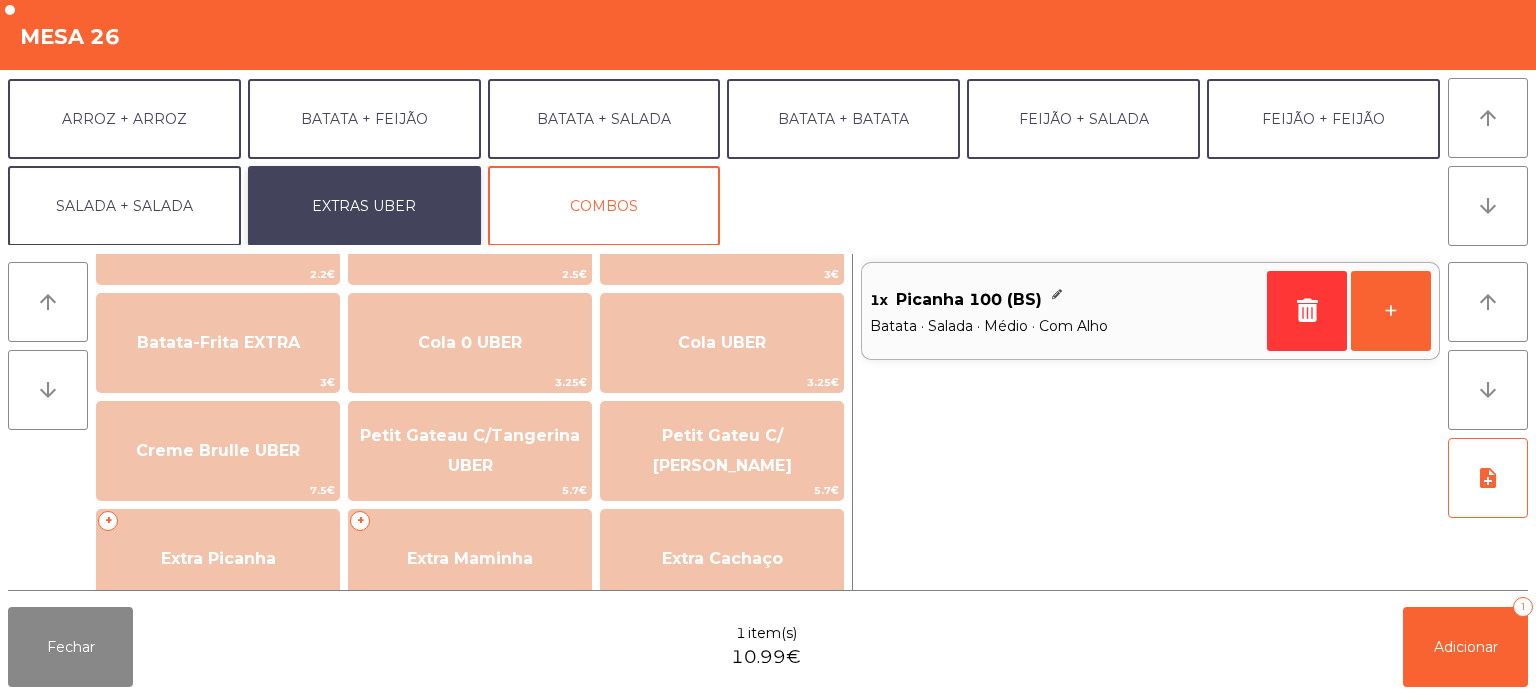 scroll, scrollTop: 304, scrollLeft: 0, axis: vertical 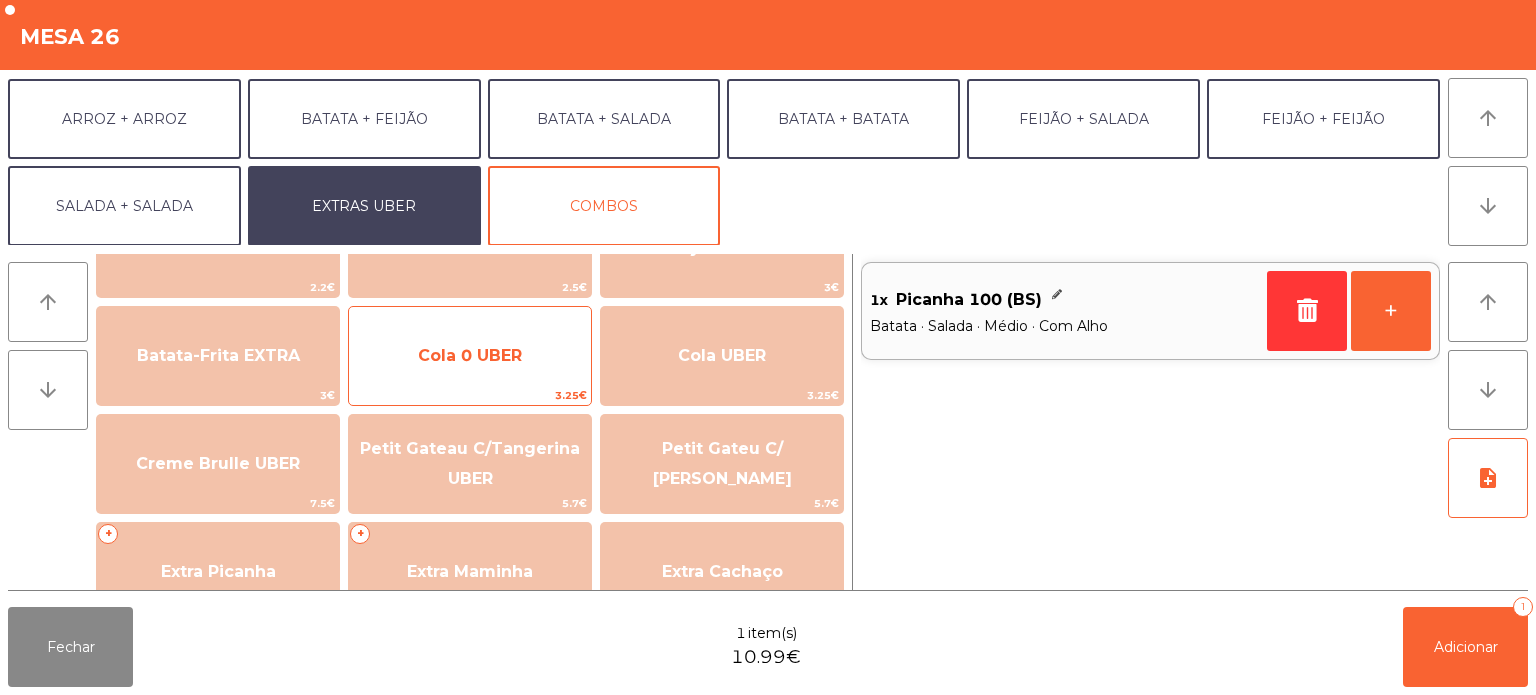 click on "Cola 0 UBER" 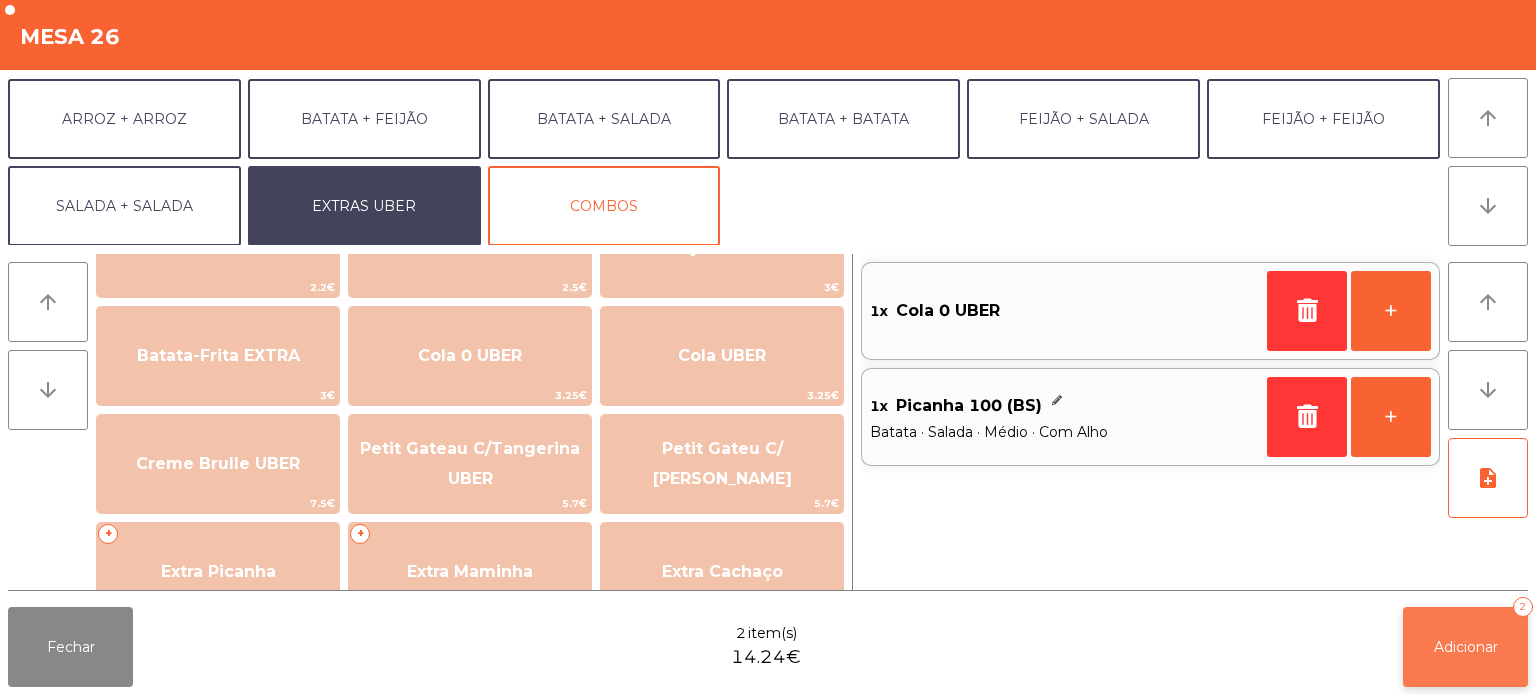 click on "Adicionar" 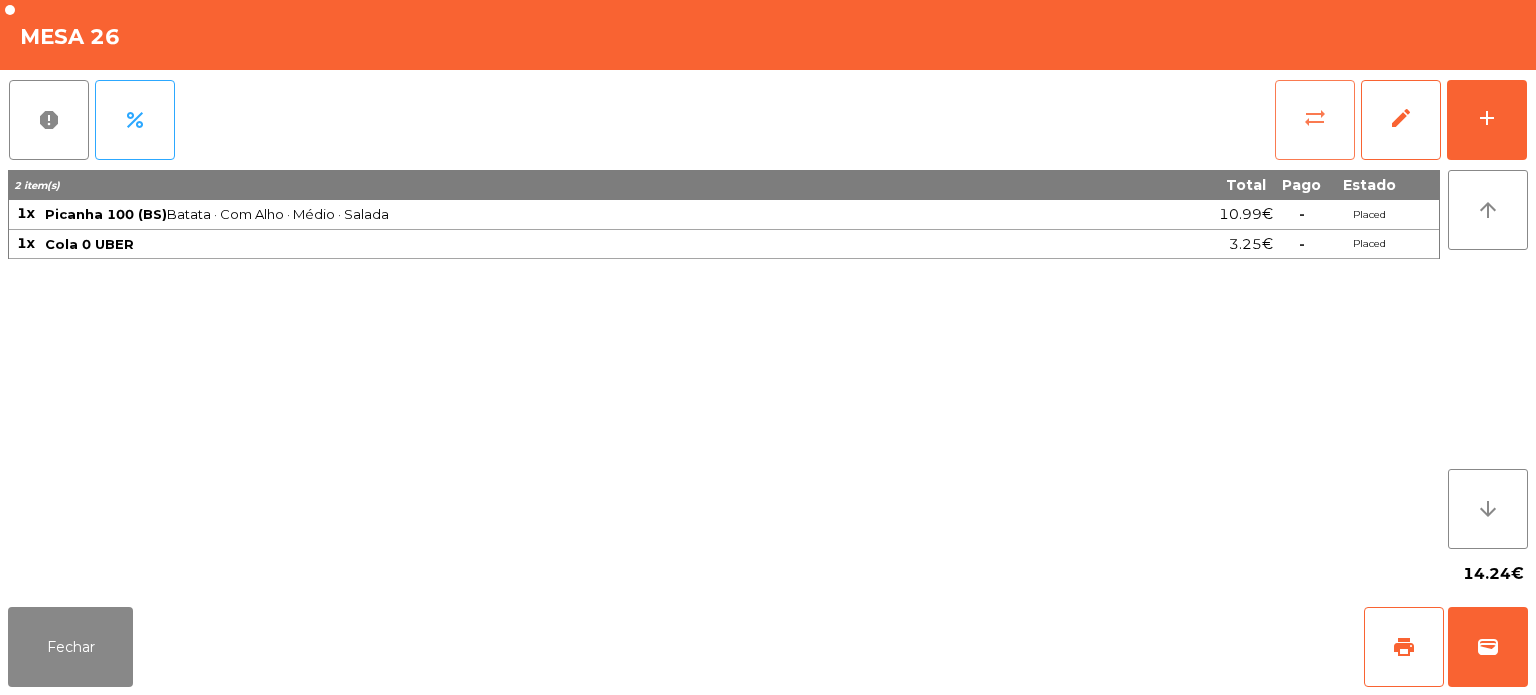 click on "sync_alt" 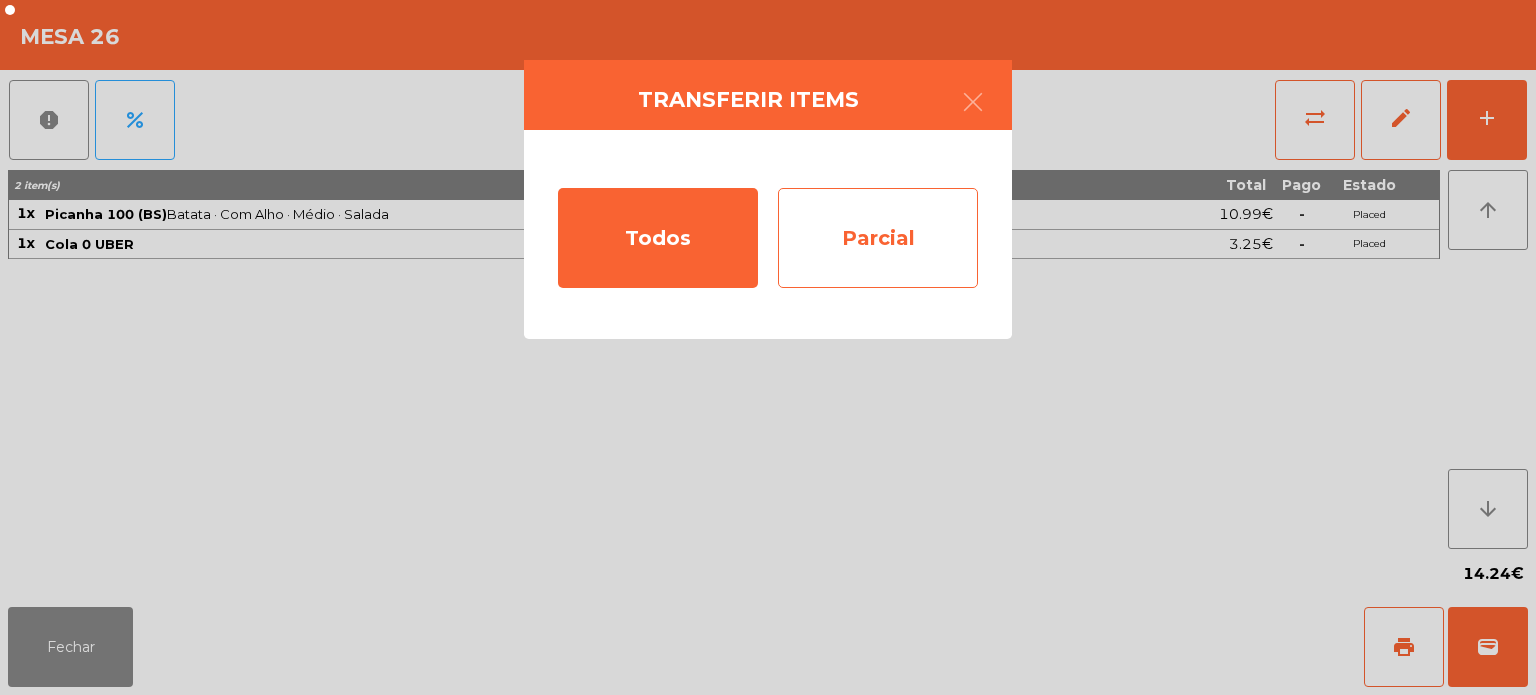 click on "Parcial" 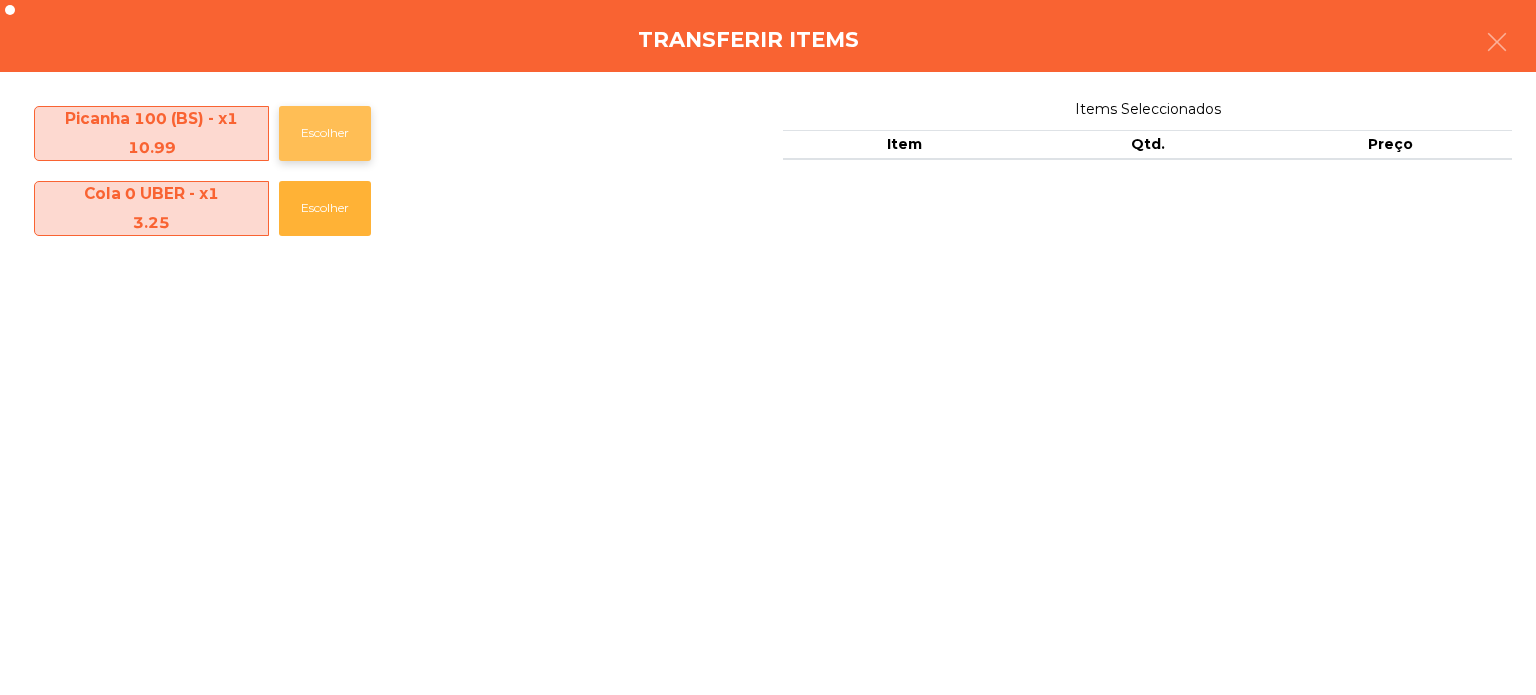click on "Escolher" 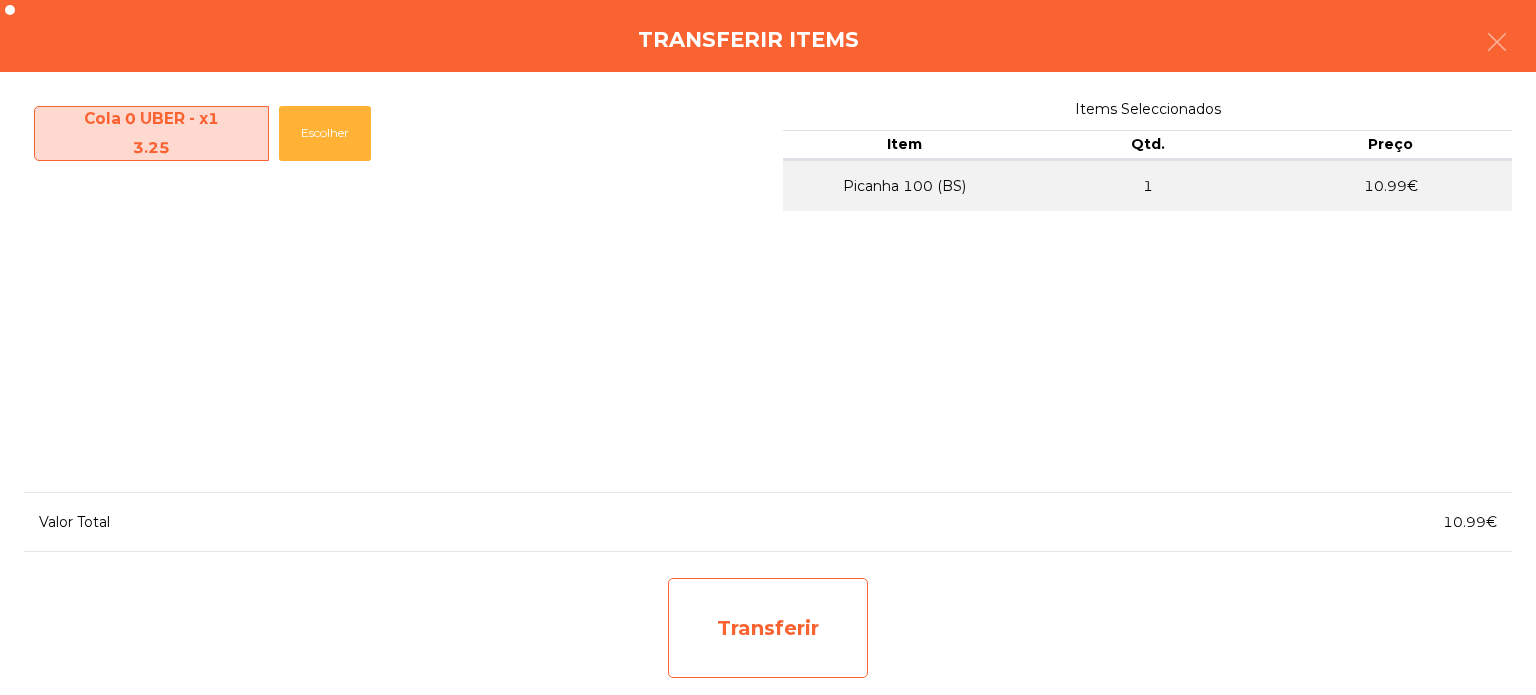 click on "Transferir" 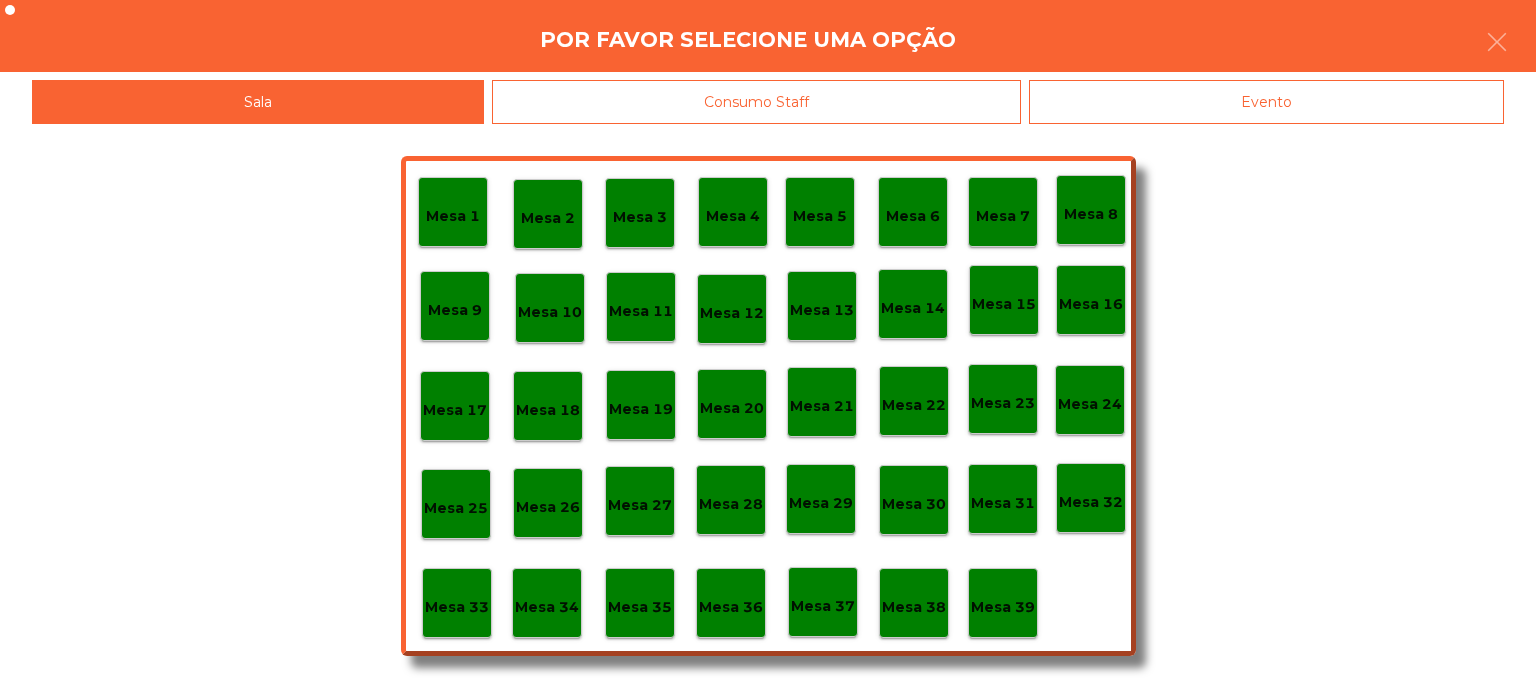 click on "Mesa 37" 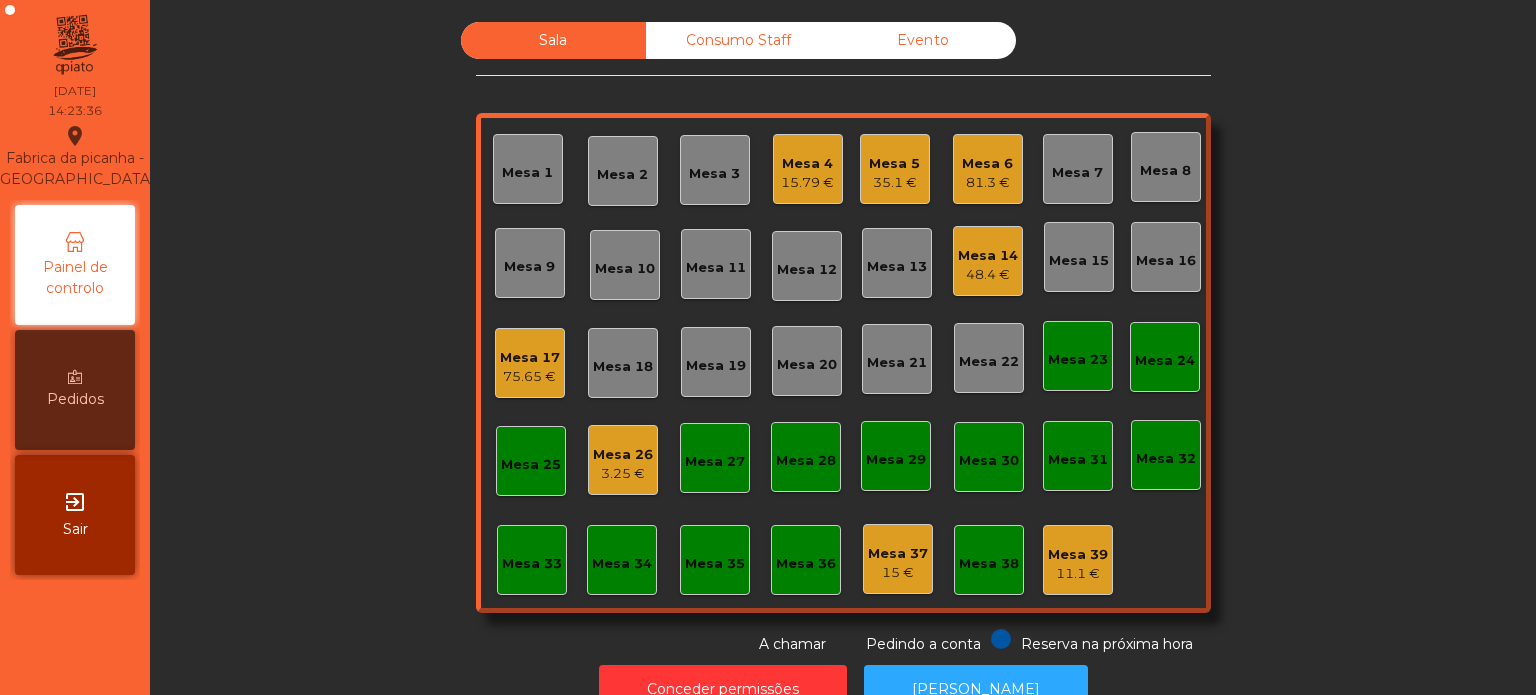 click on "3.25 €" 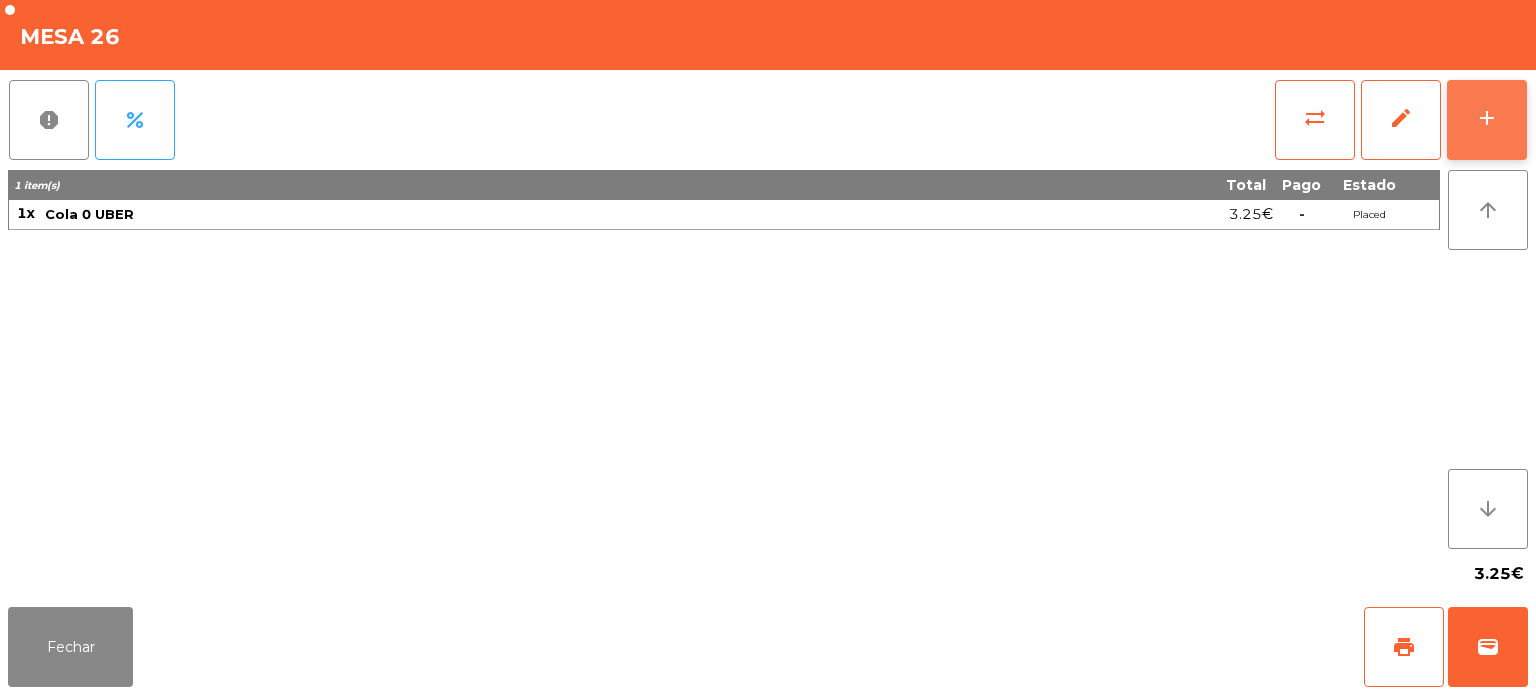 click on "add" 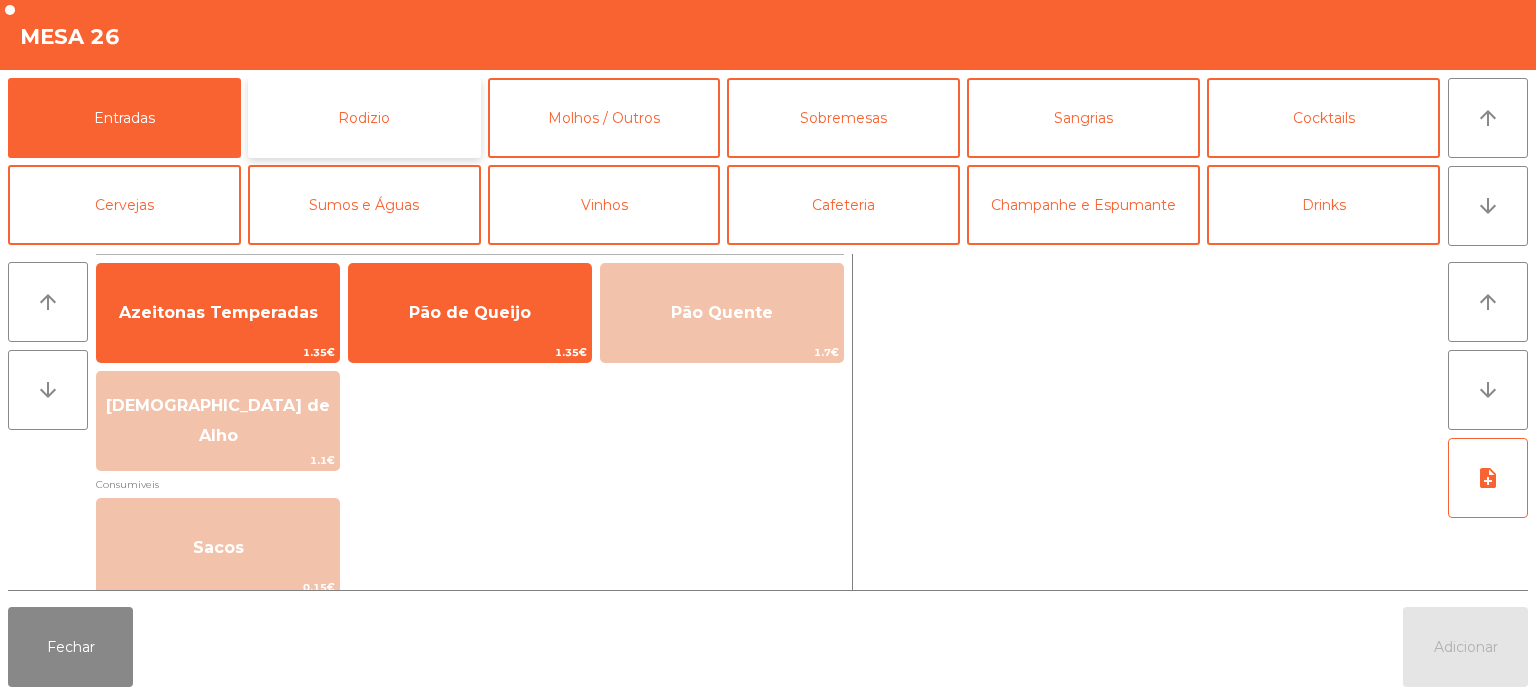 click on "Rodizio" 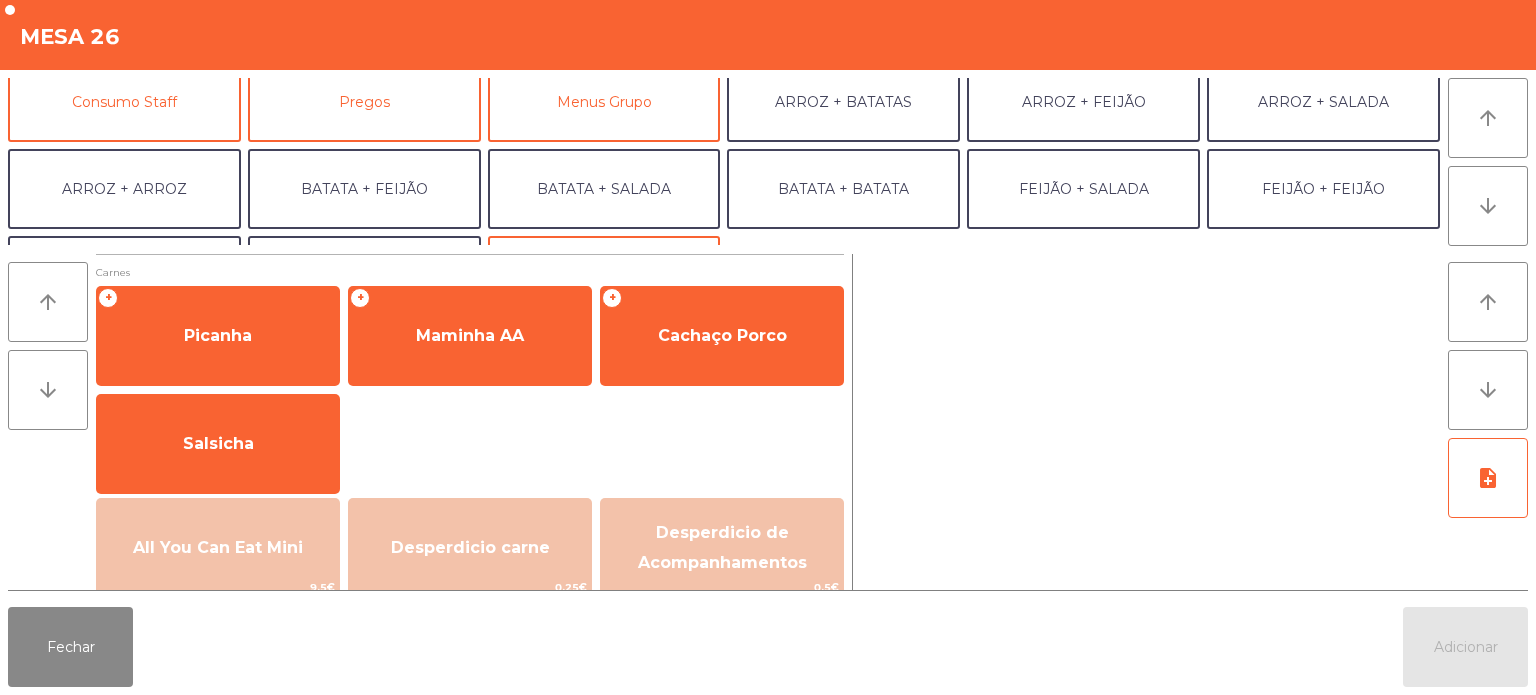 scroll, scrollTop: 200, scrollLeft: 0, axis: vertical 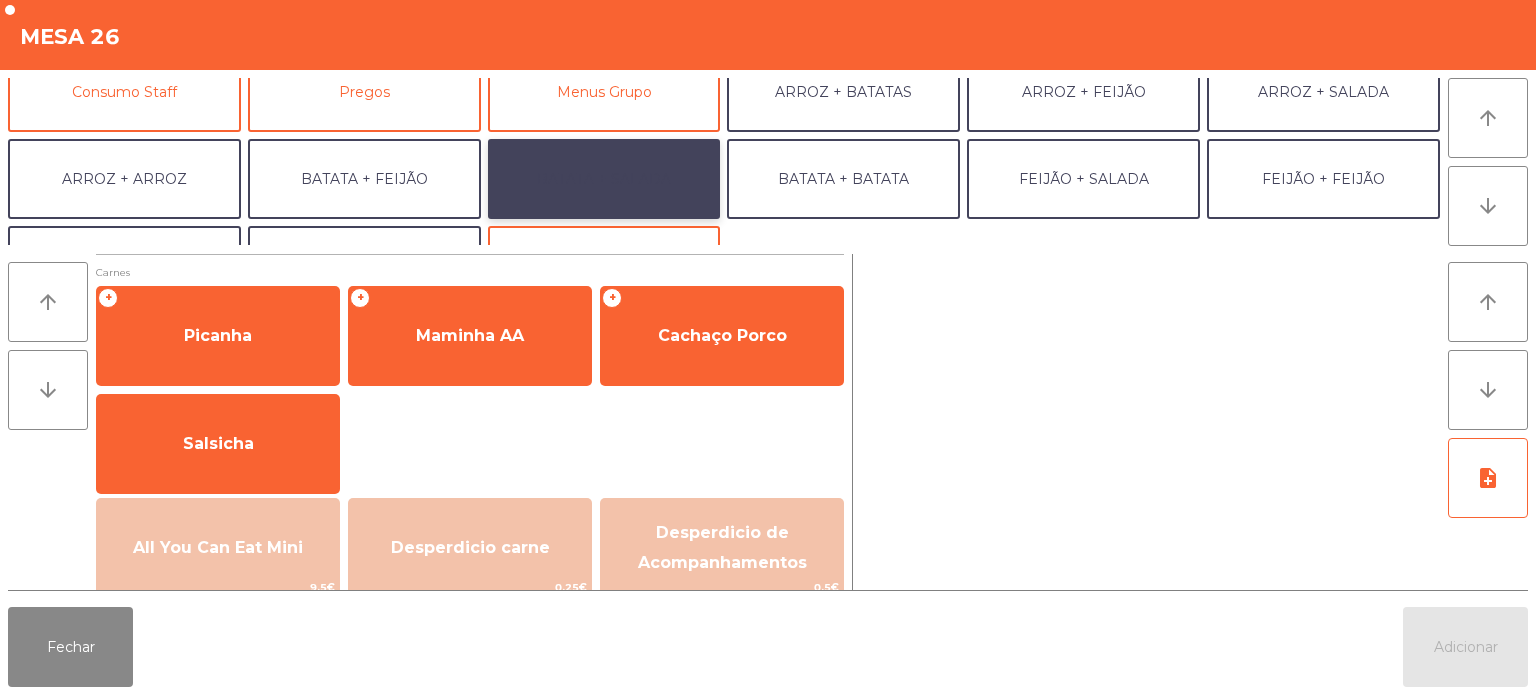 click on "BATATA + SALADA" 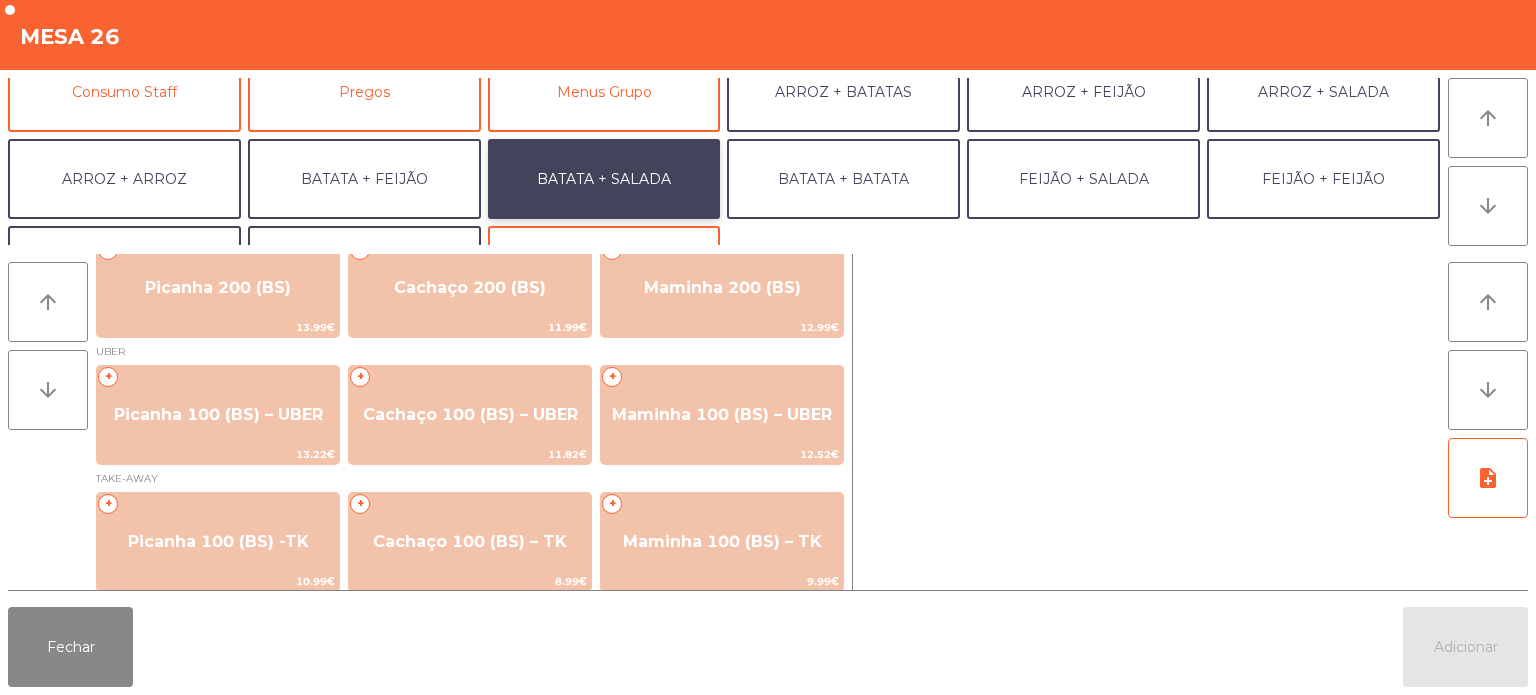 scroll, scrollTop: 176, scrollLeft: 0, axis: vertical 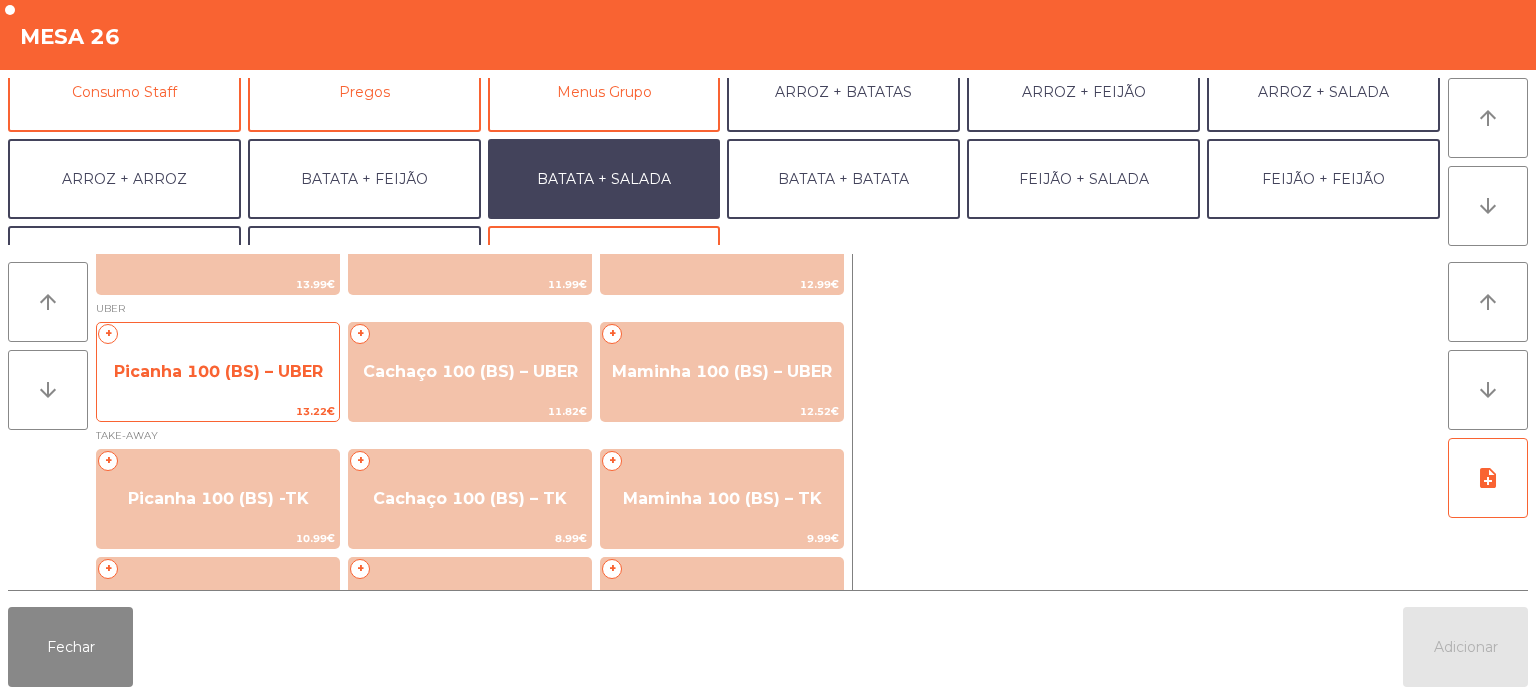 click on "Picanha 100 (BS) – UBER" 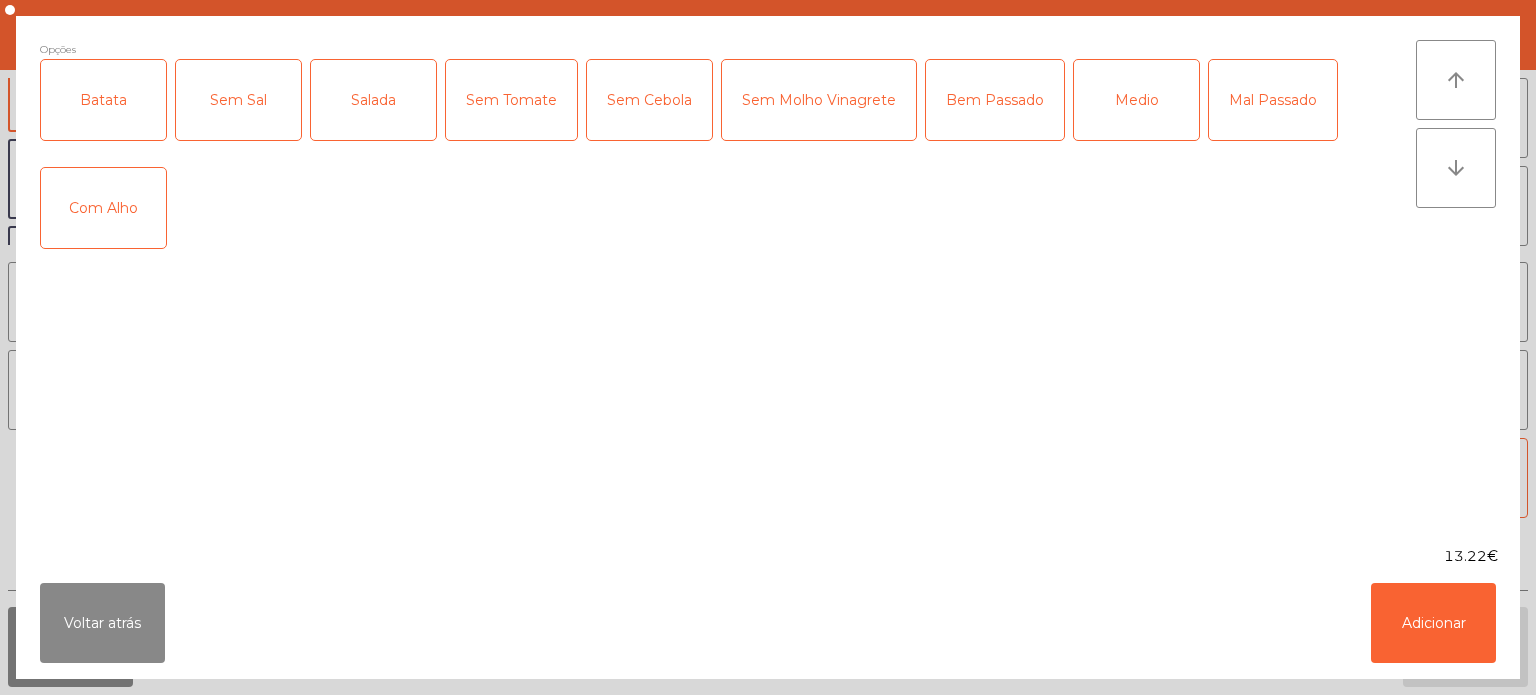 click on "Batata" 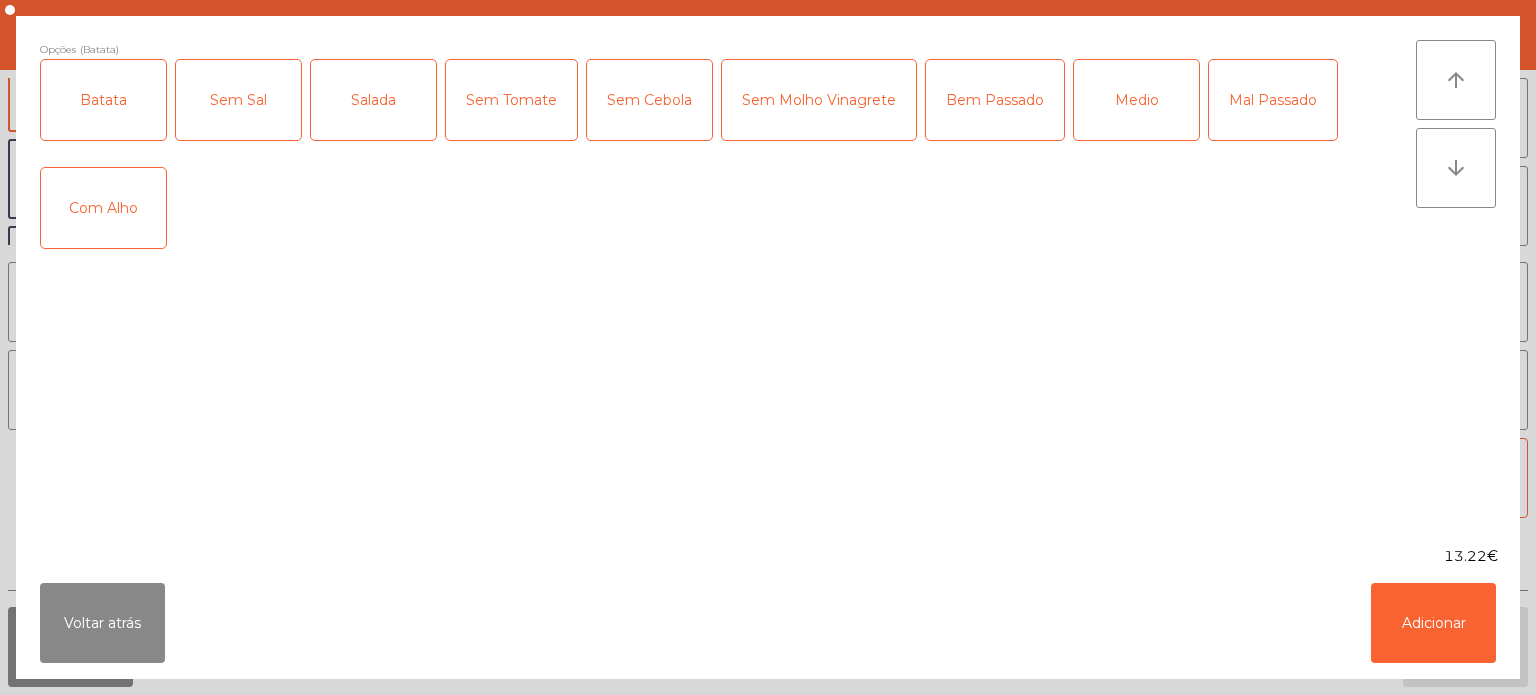 click on "Salada" 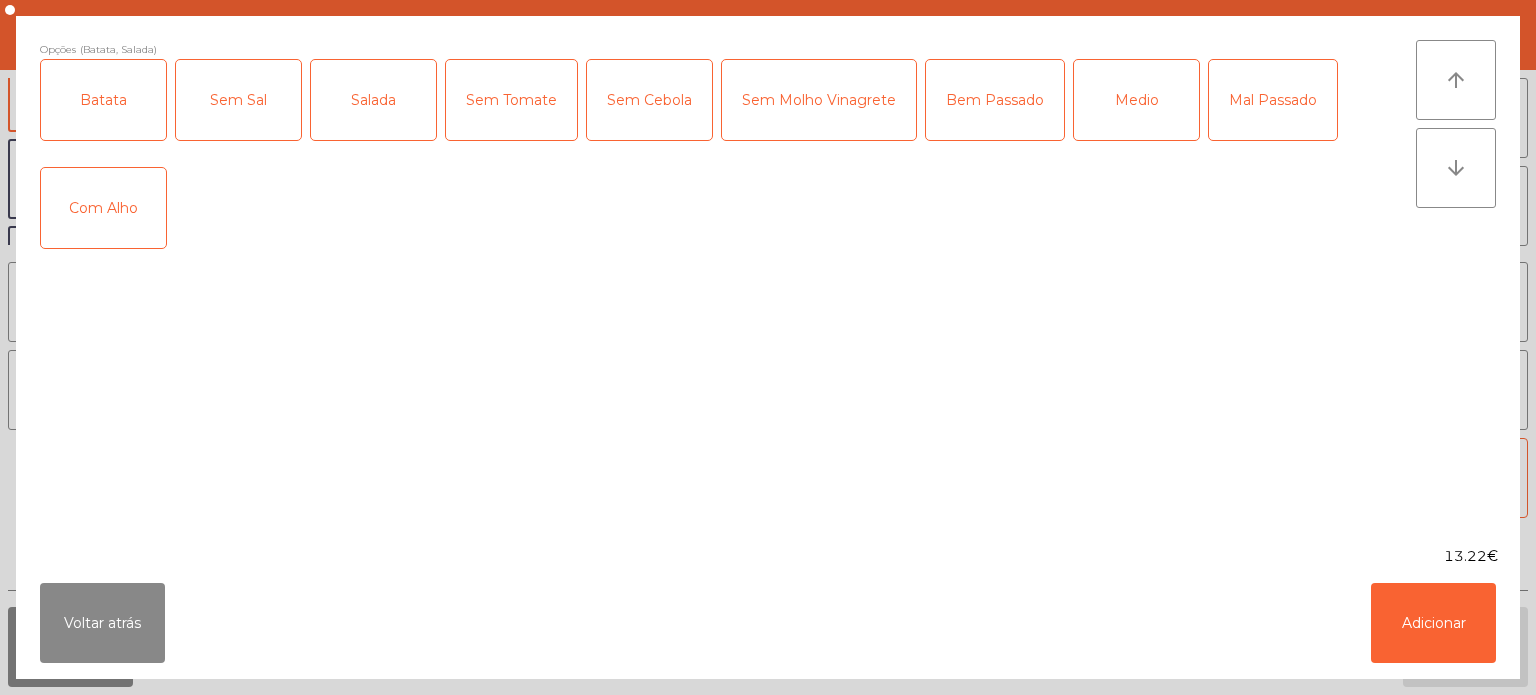 click on "Medio" 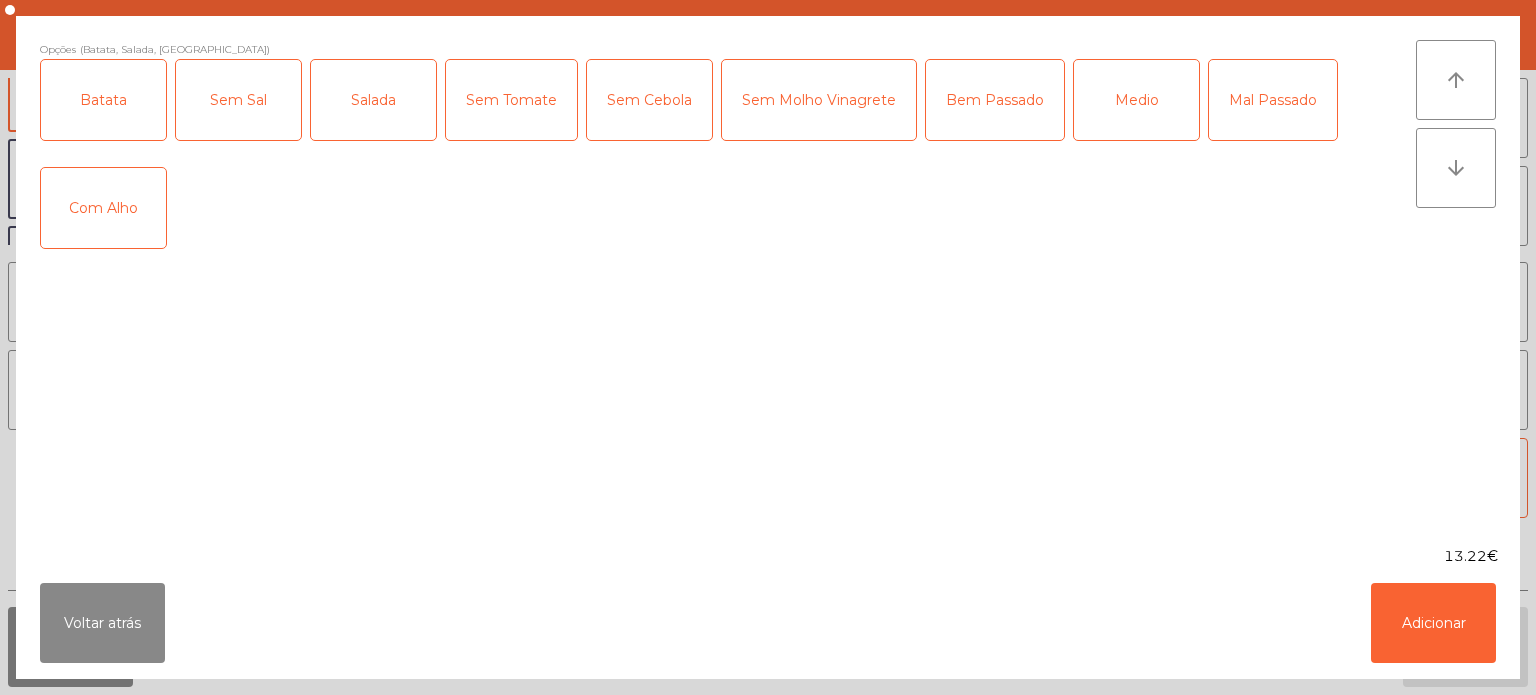 click on "Com Alho" 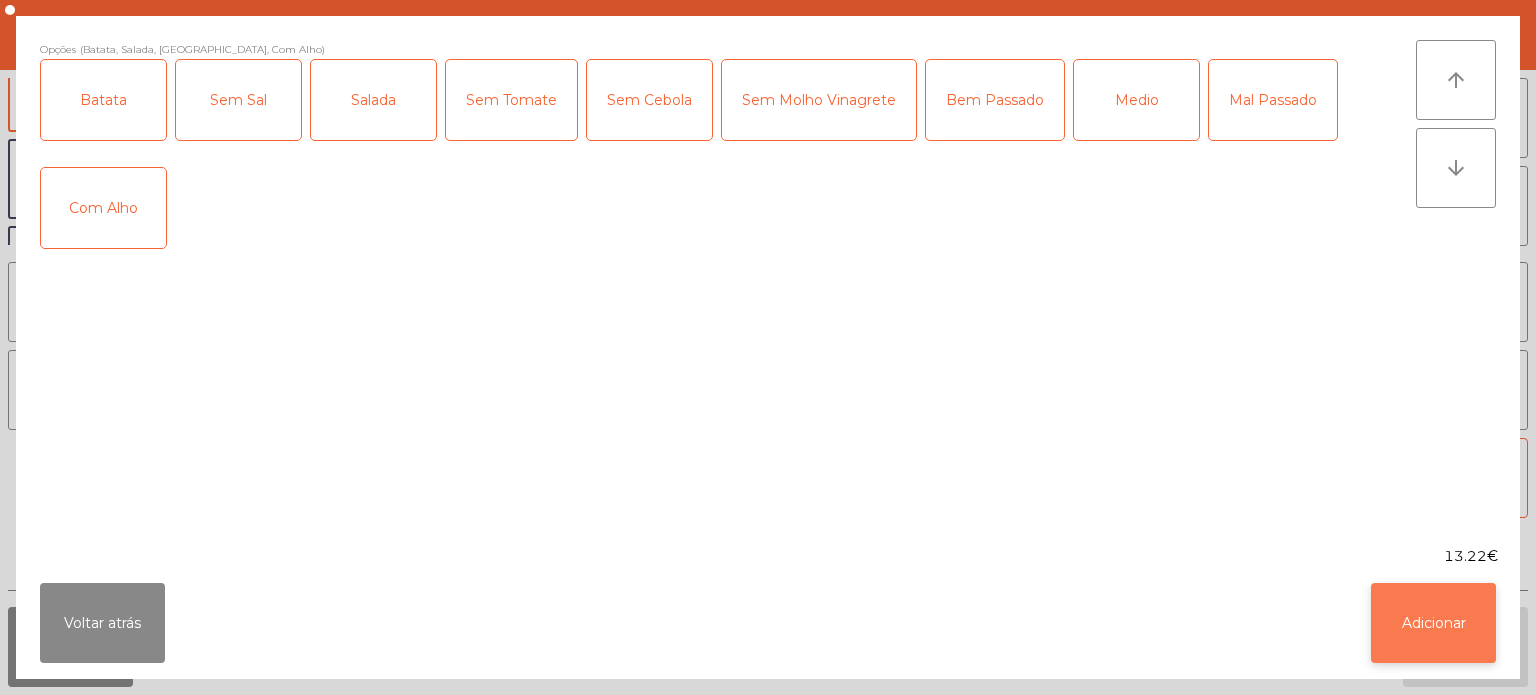 click on "Adicionar" 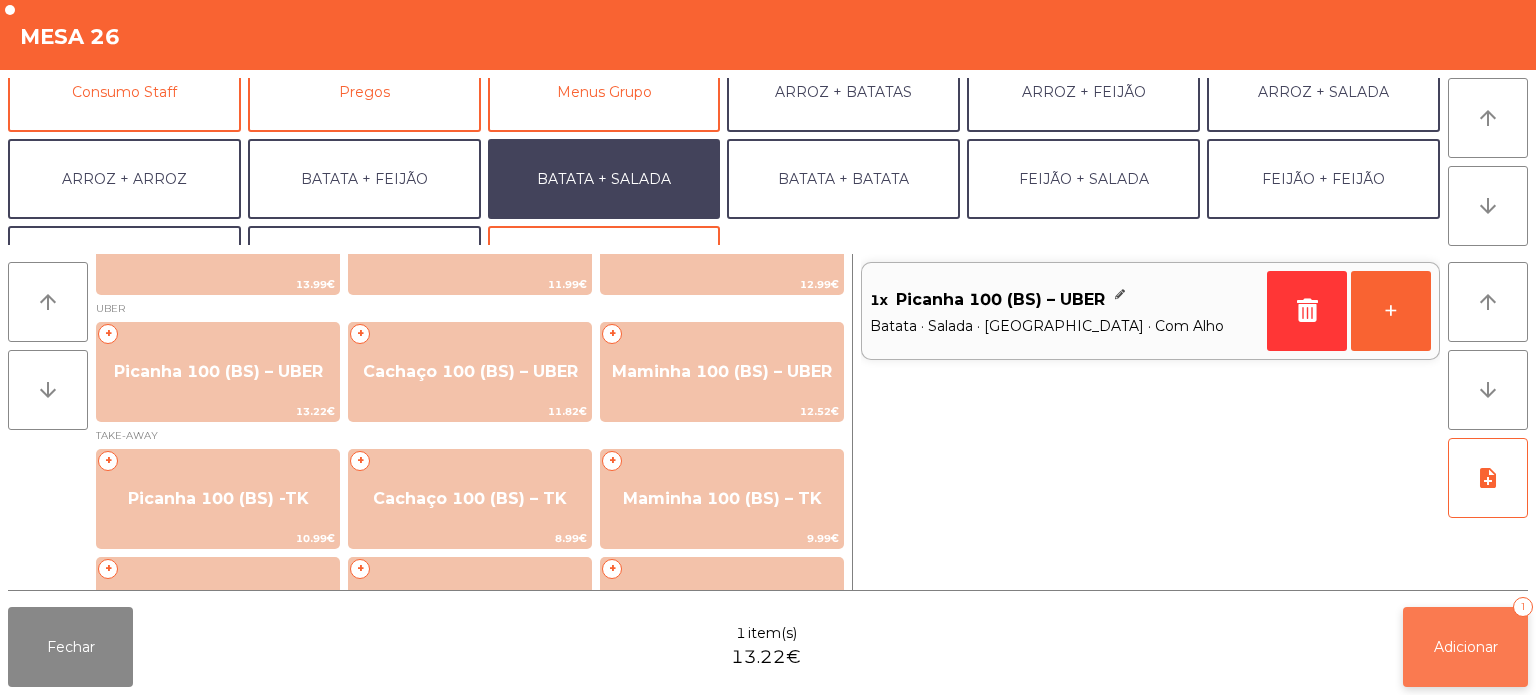 click on "Adicionar   1" 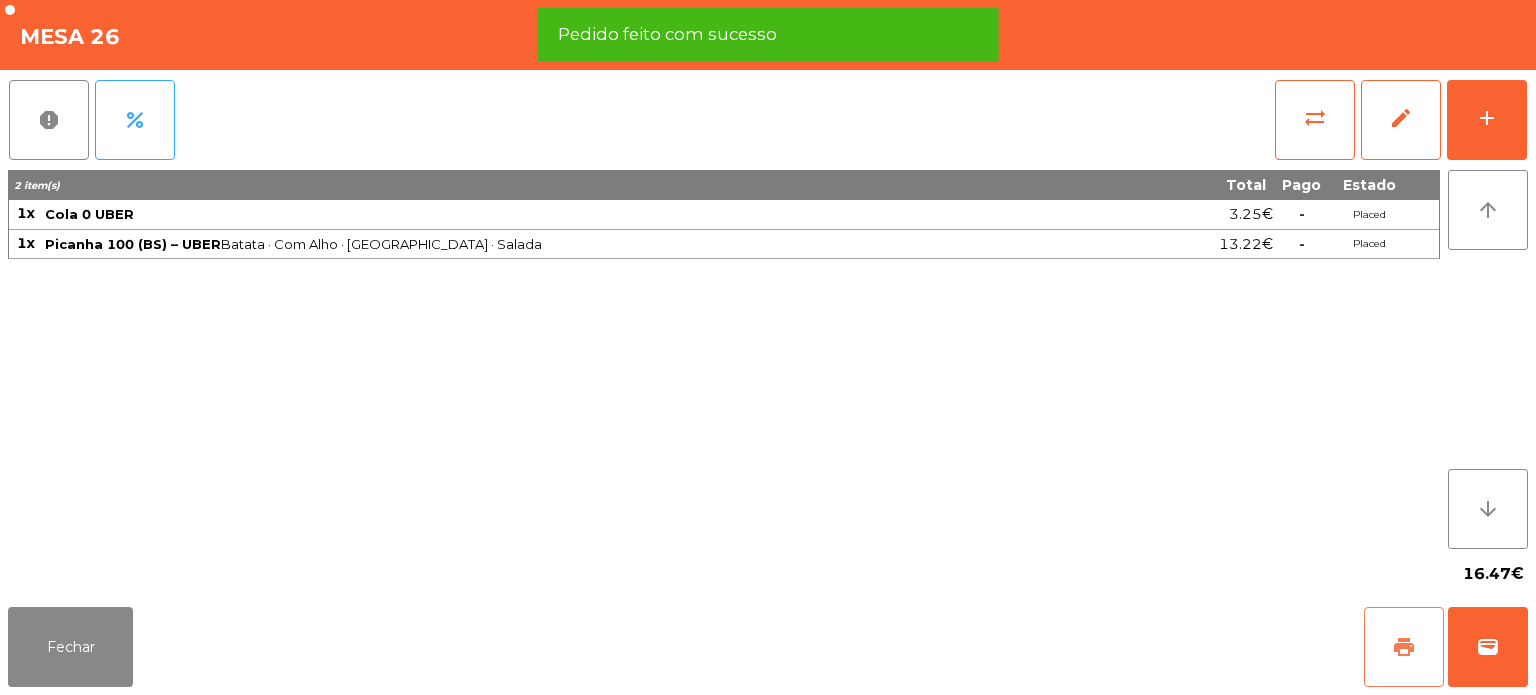click on "print" 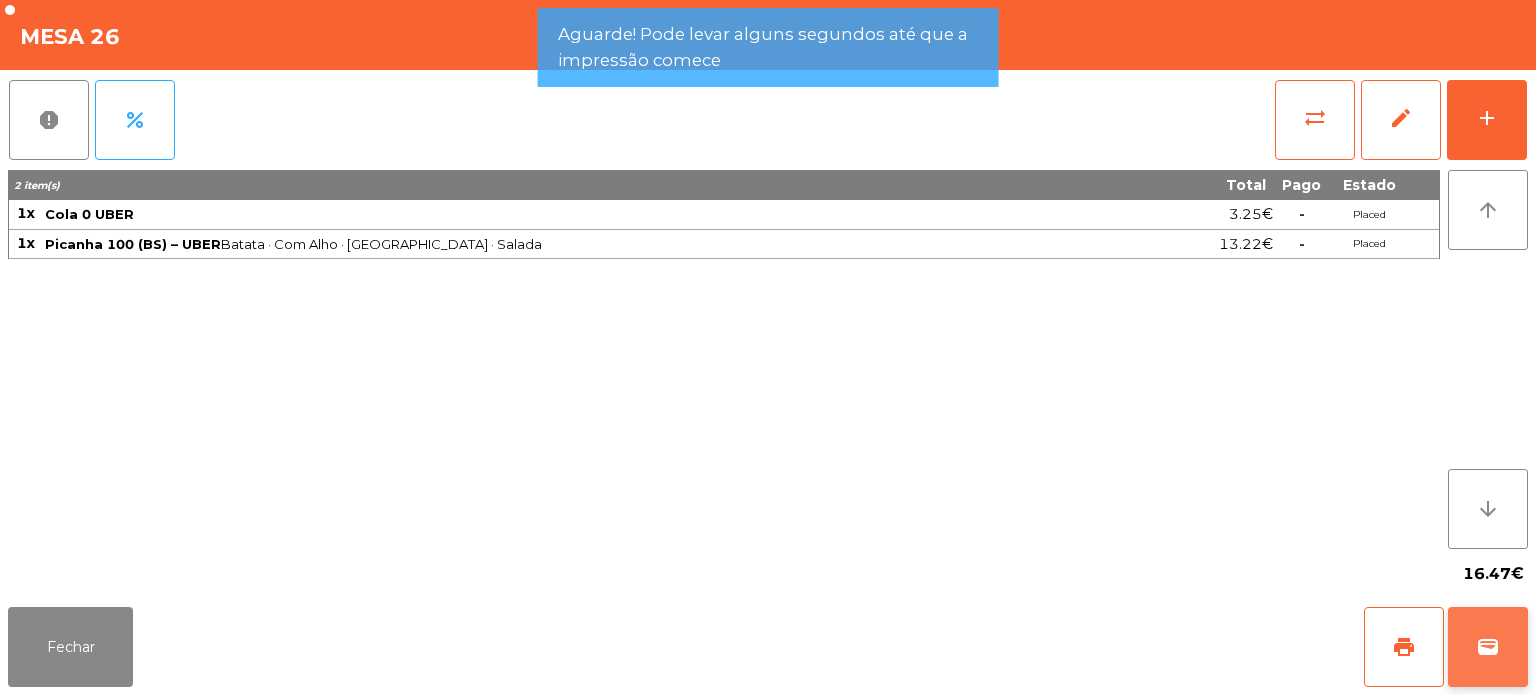click on "wallet" 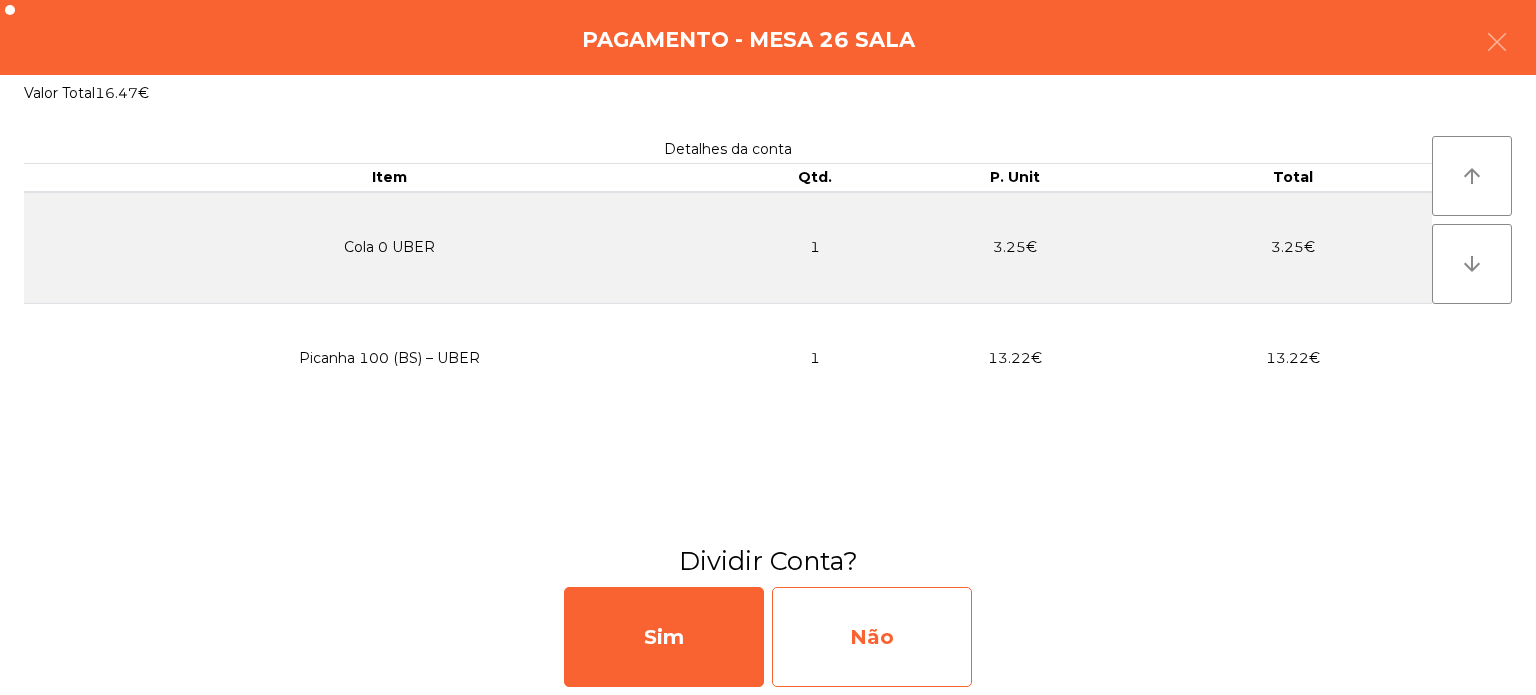click on "Não" 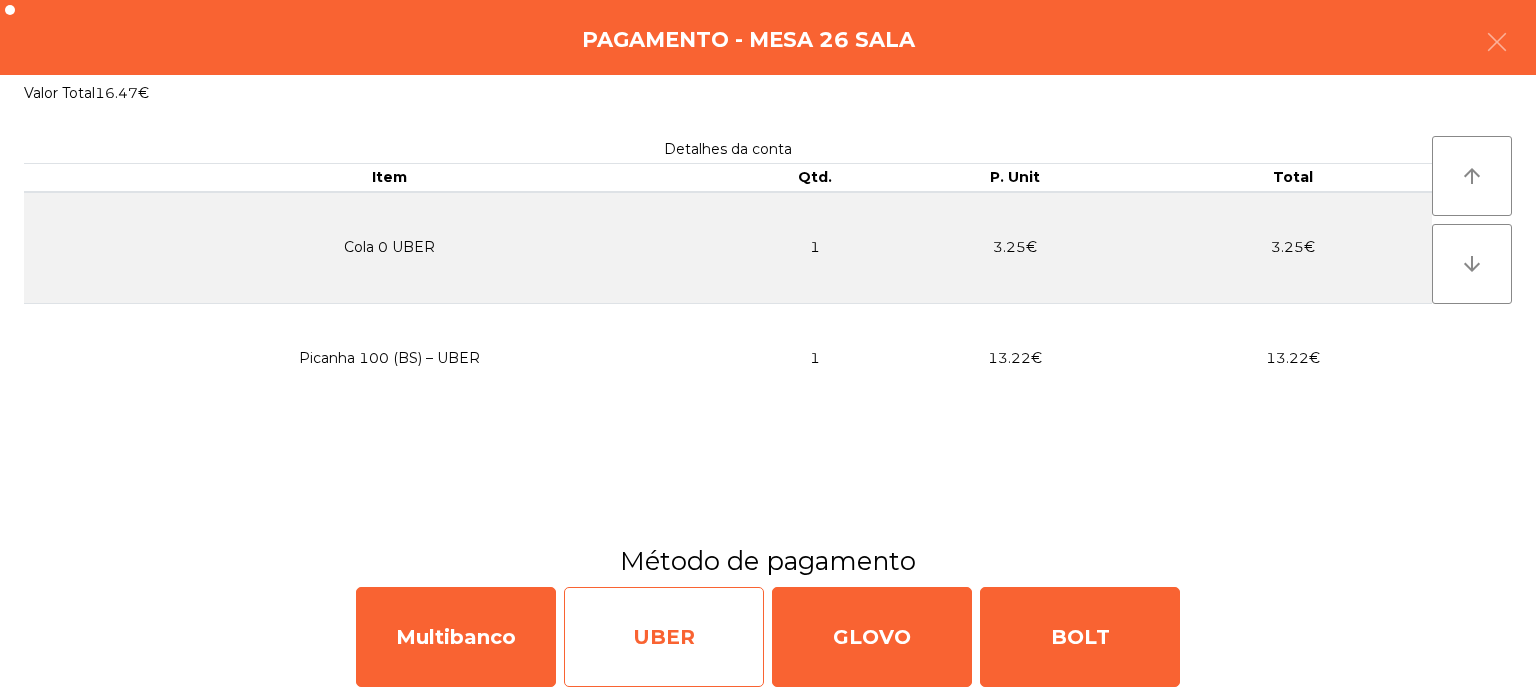click on "UBER" 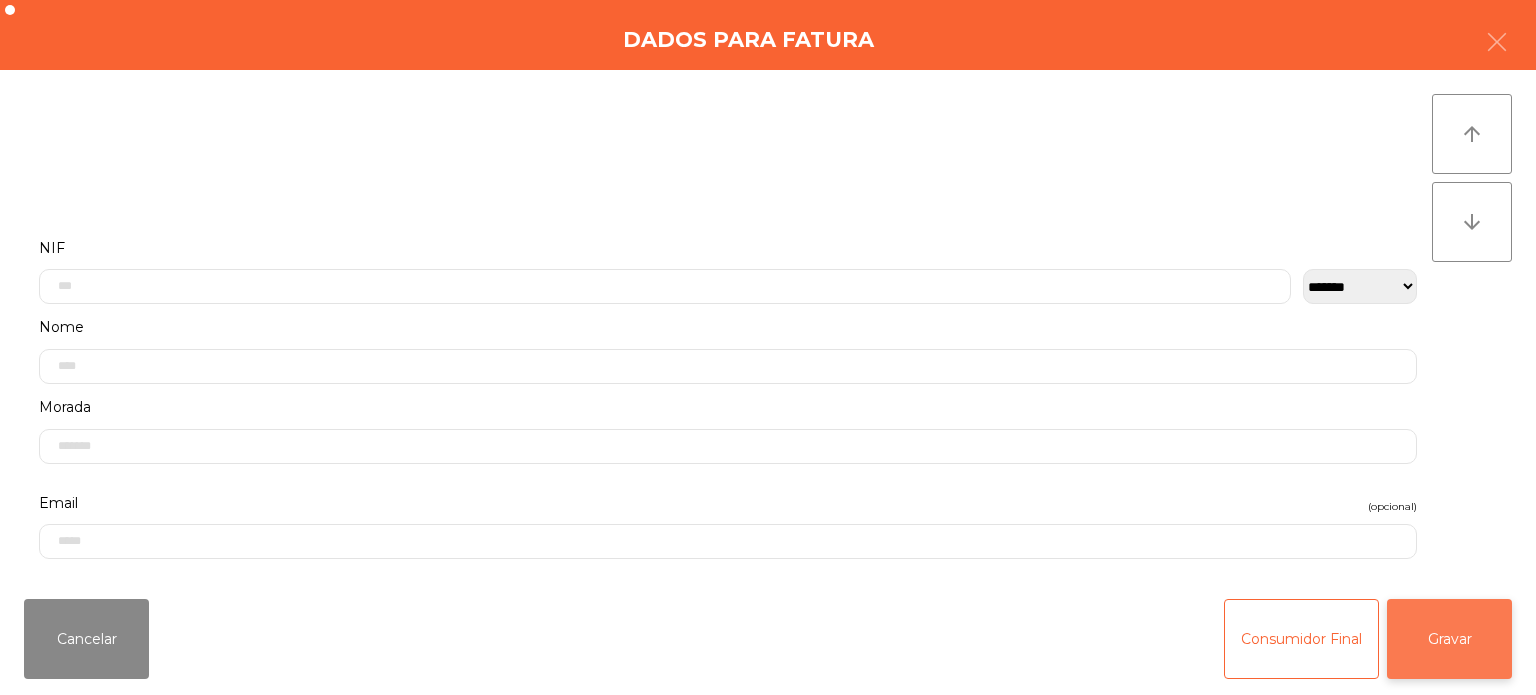 click on "Gravar" 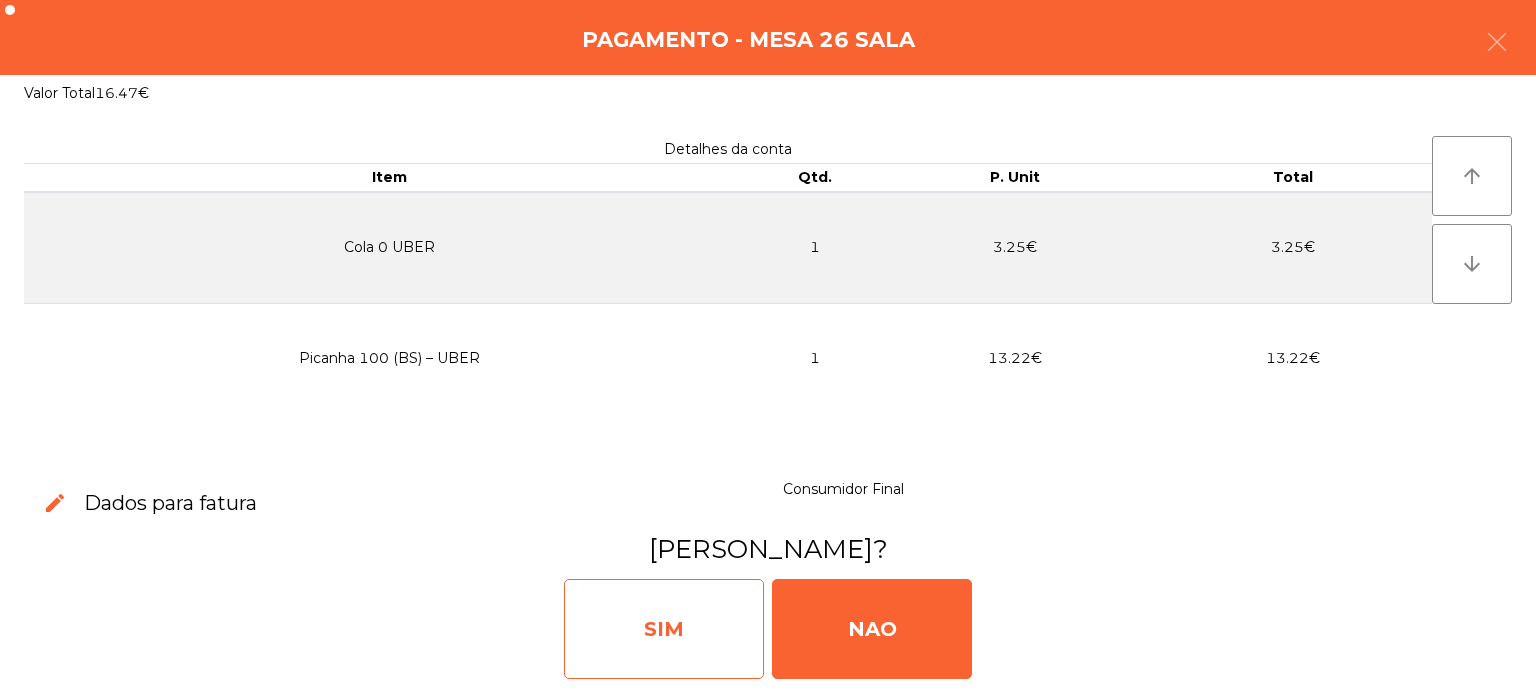 click on "SIM" 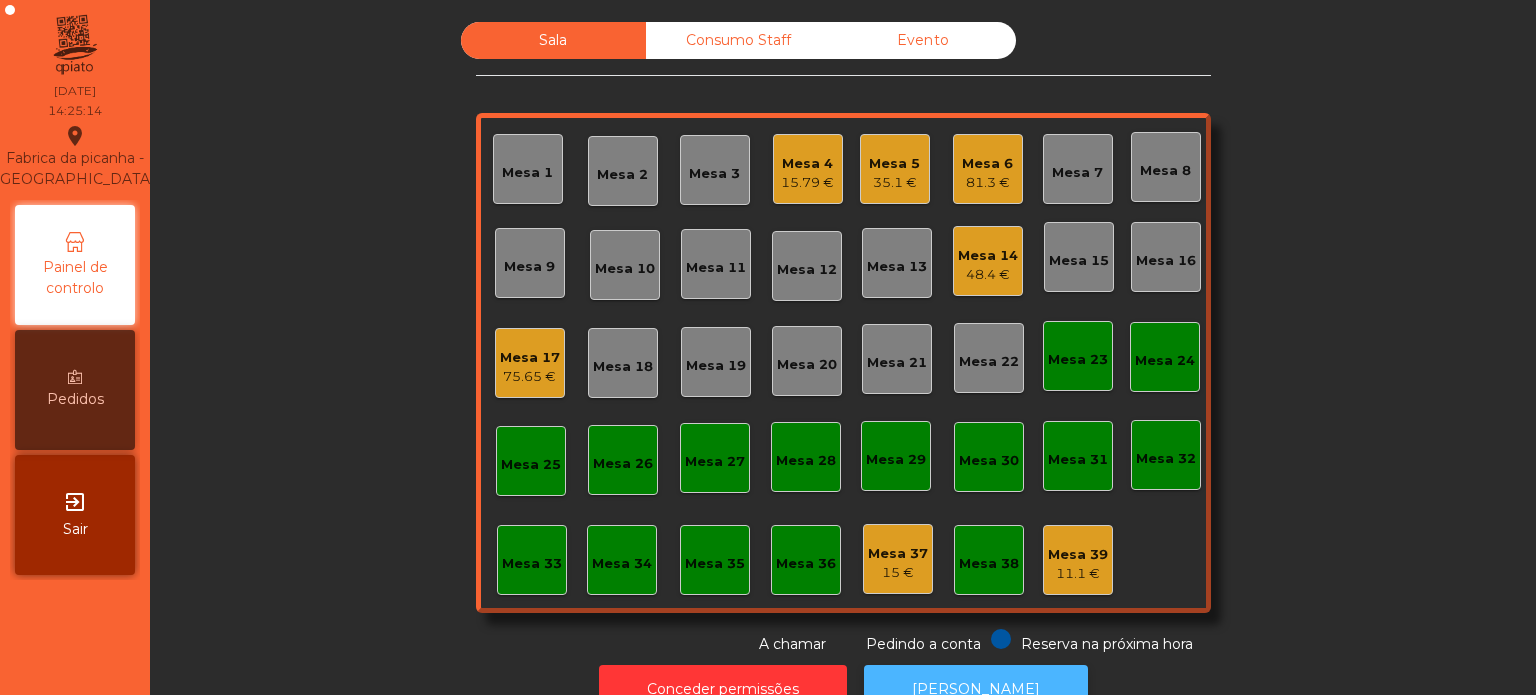 click on "[PERSON_NAME]" 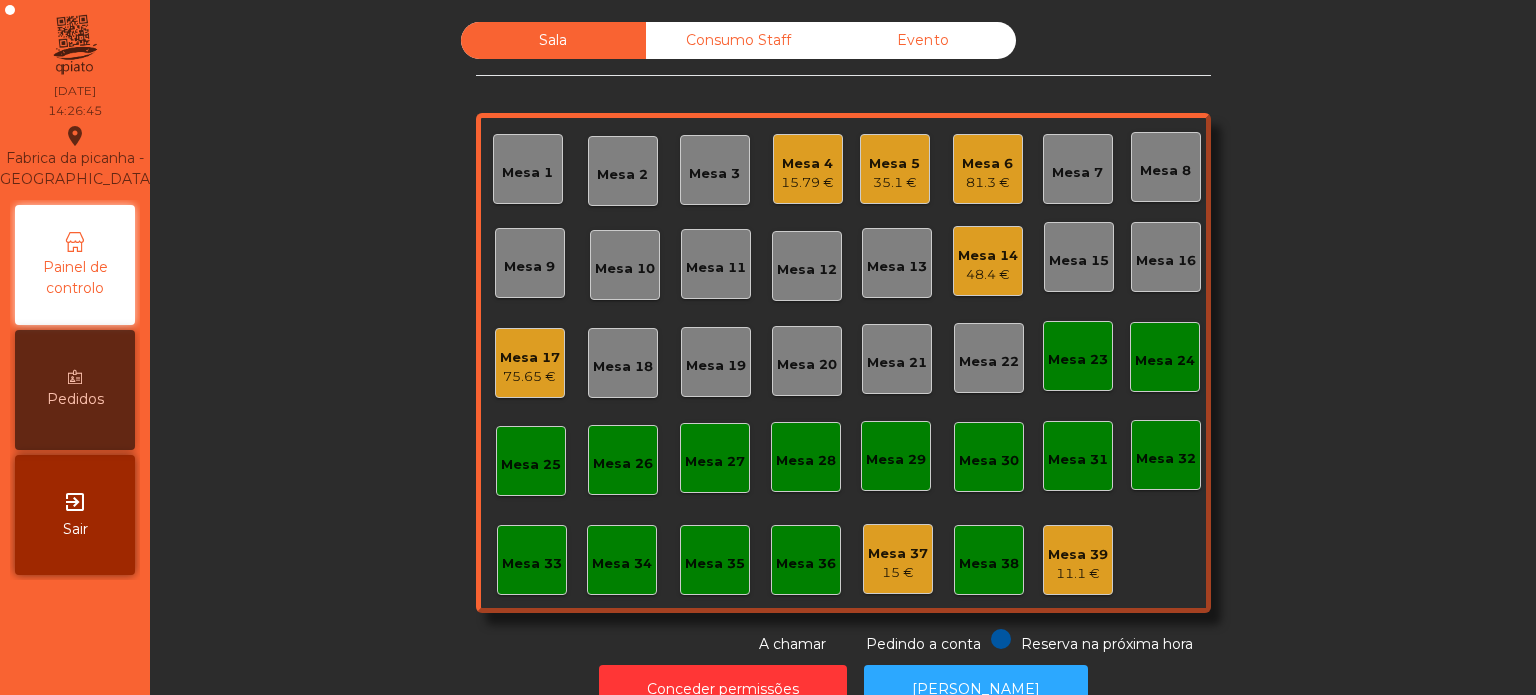 click on "15.79 €" 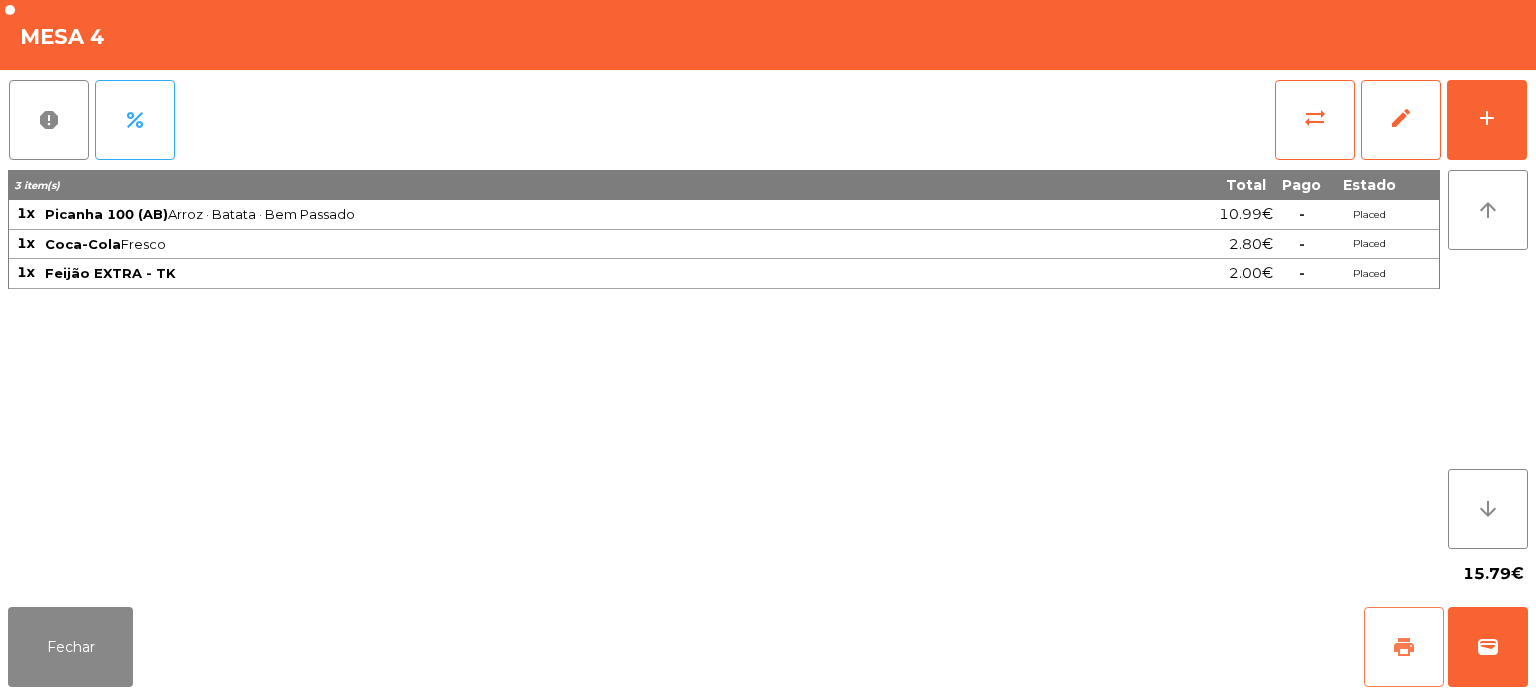 click on "print" 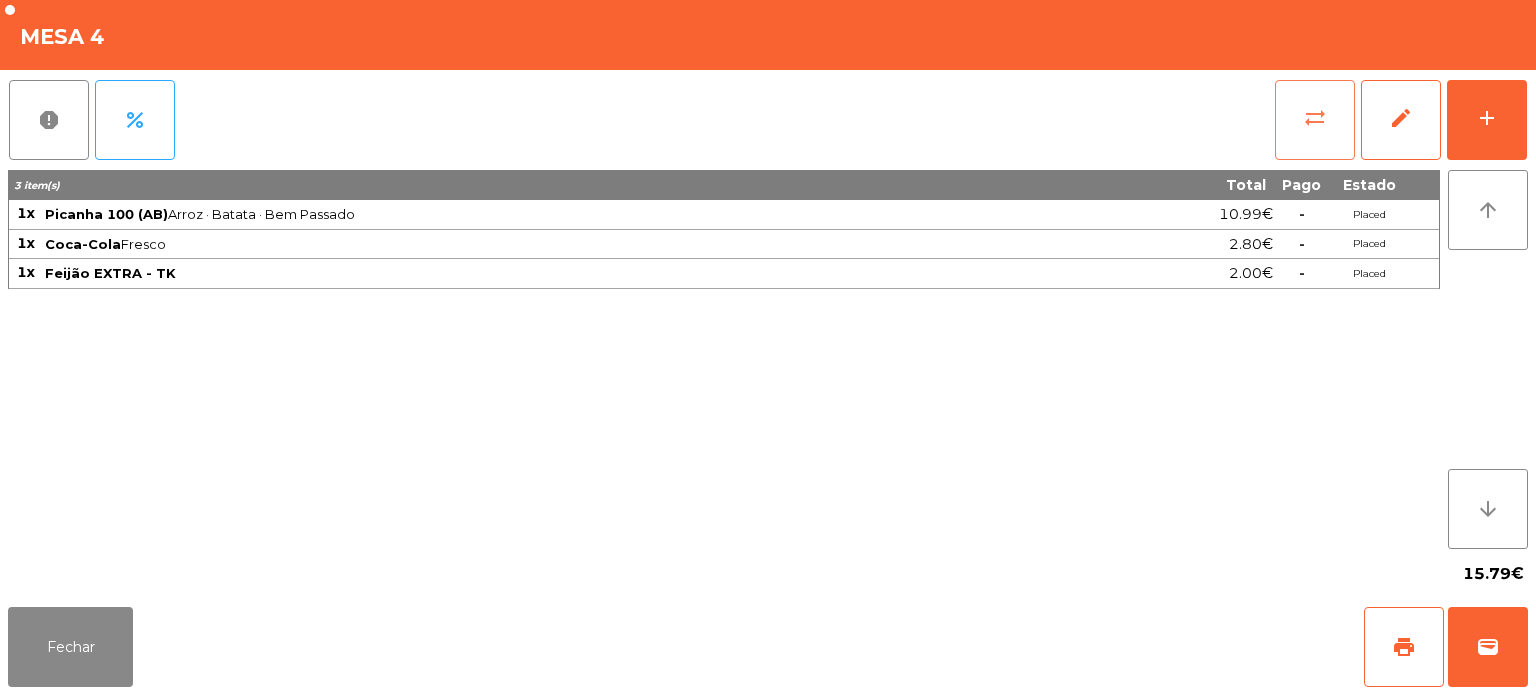 click on "sync_alt" 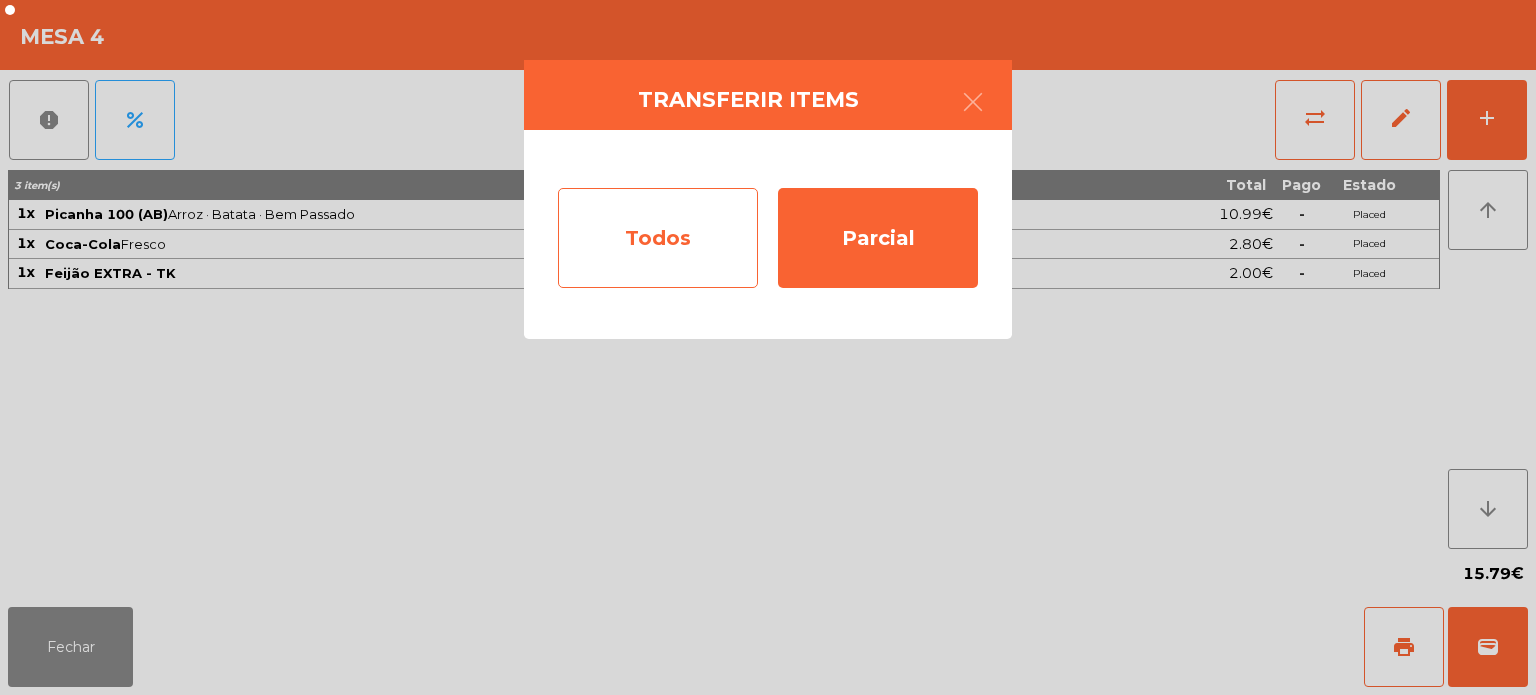 click on "Todos" 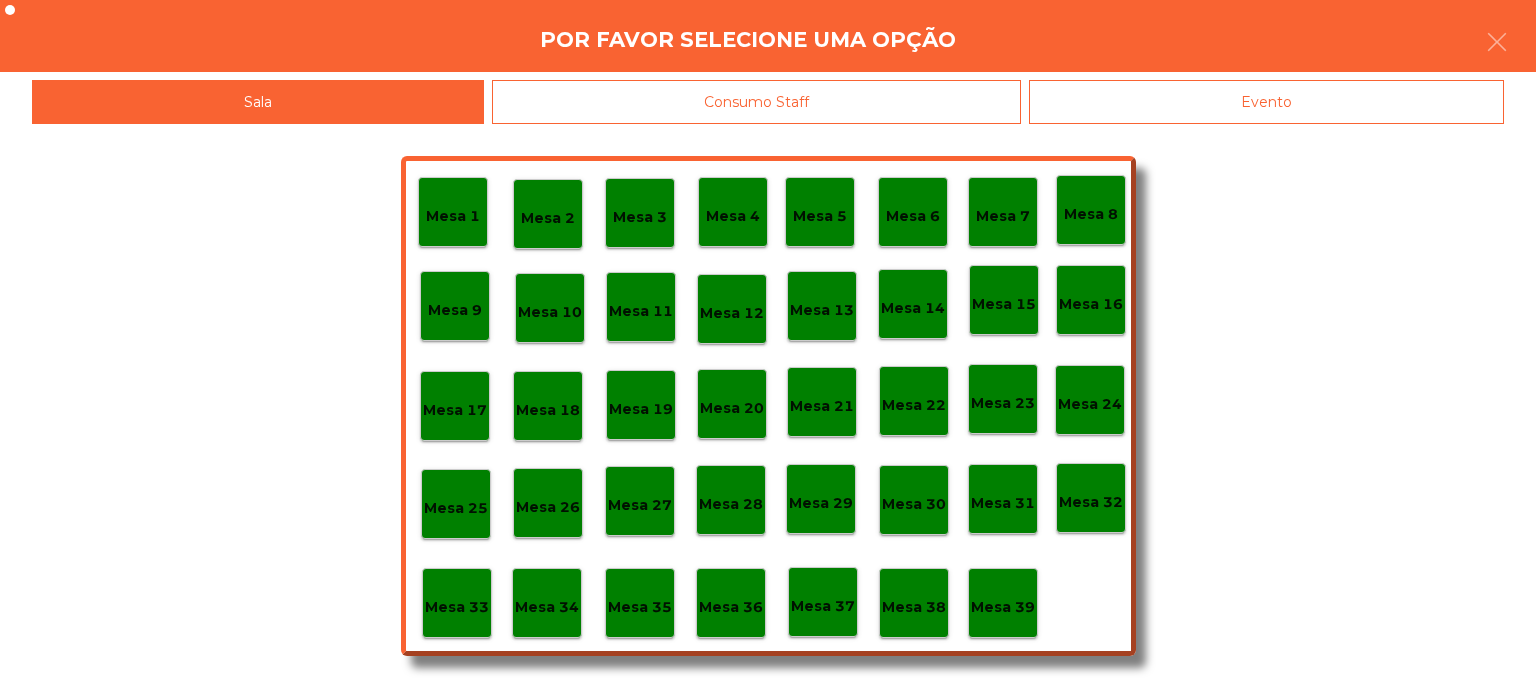 click on "Evento" 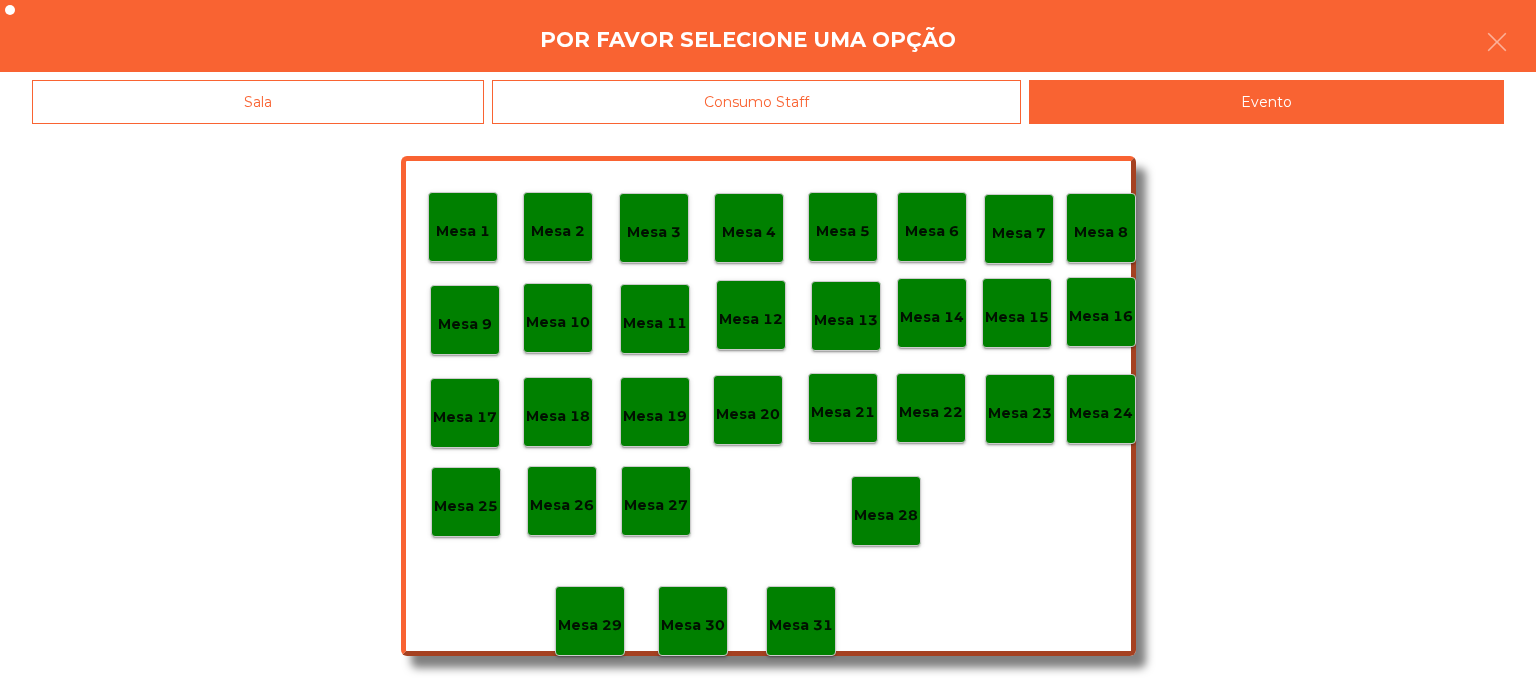 click on "Mesa 28" 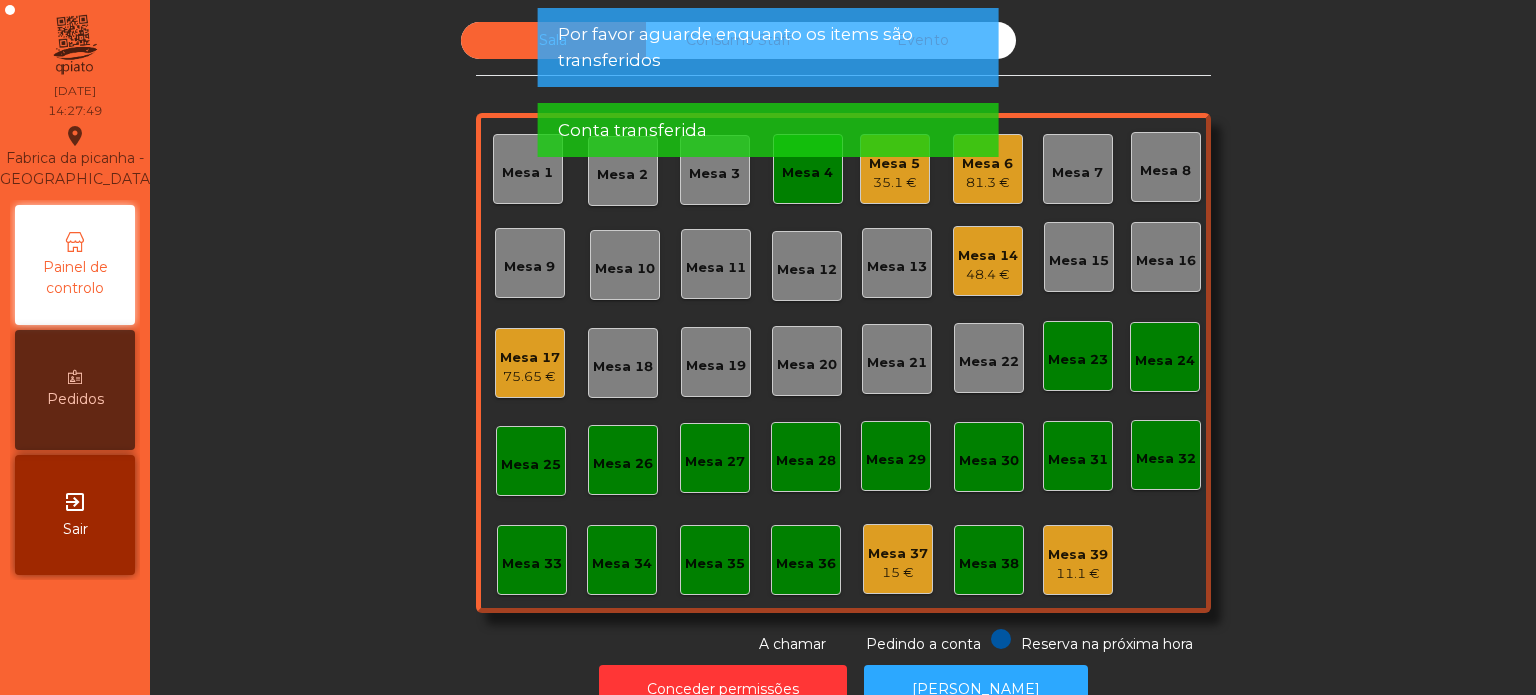 click on "Mesa 4" 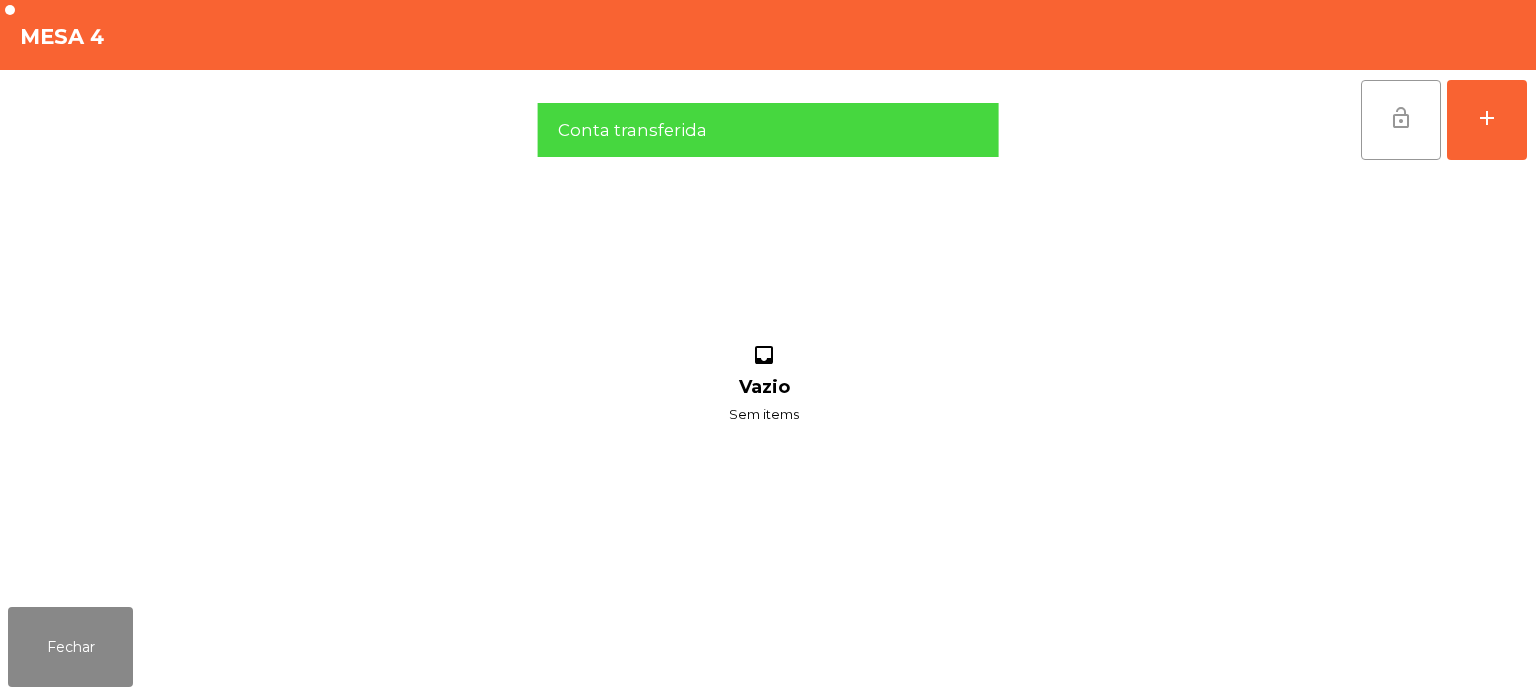 click on "lock_open" 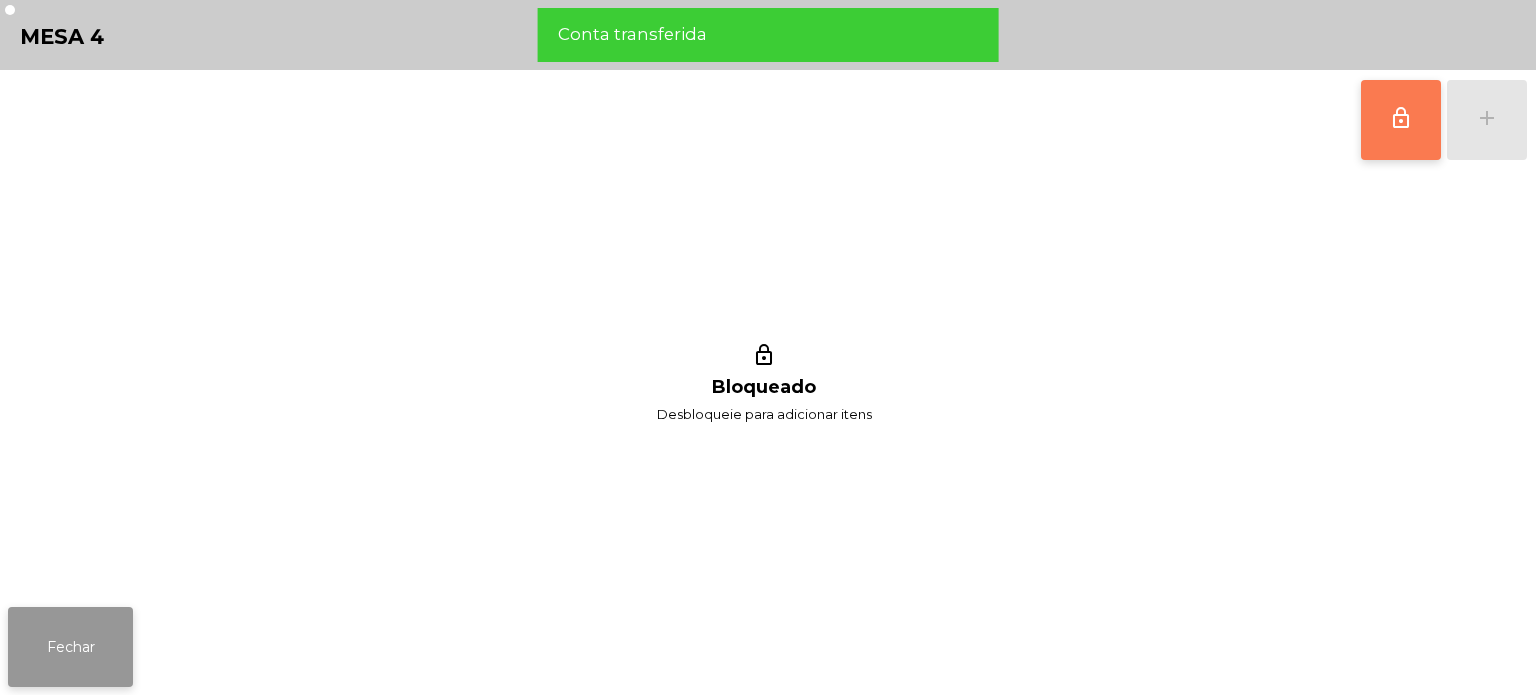 click on "Fechar" 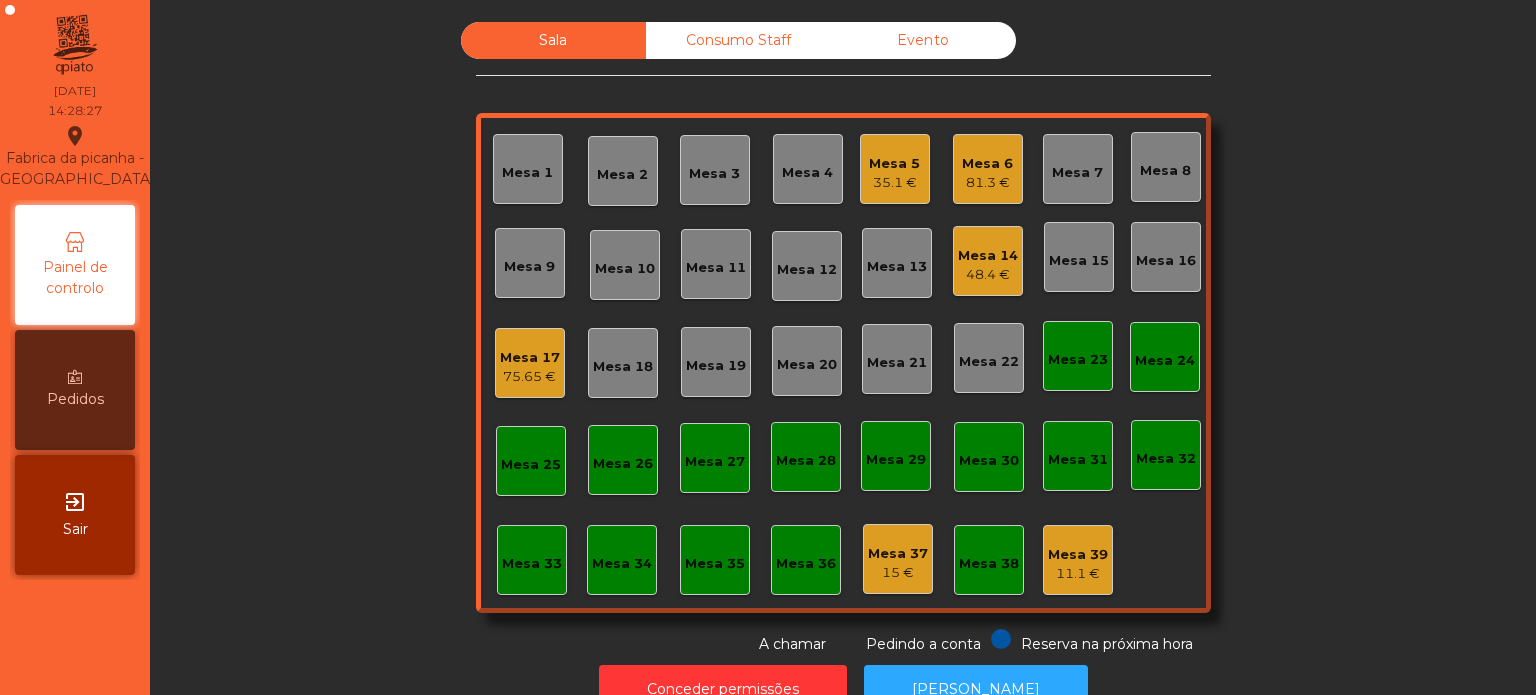 click on "48.4 €" 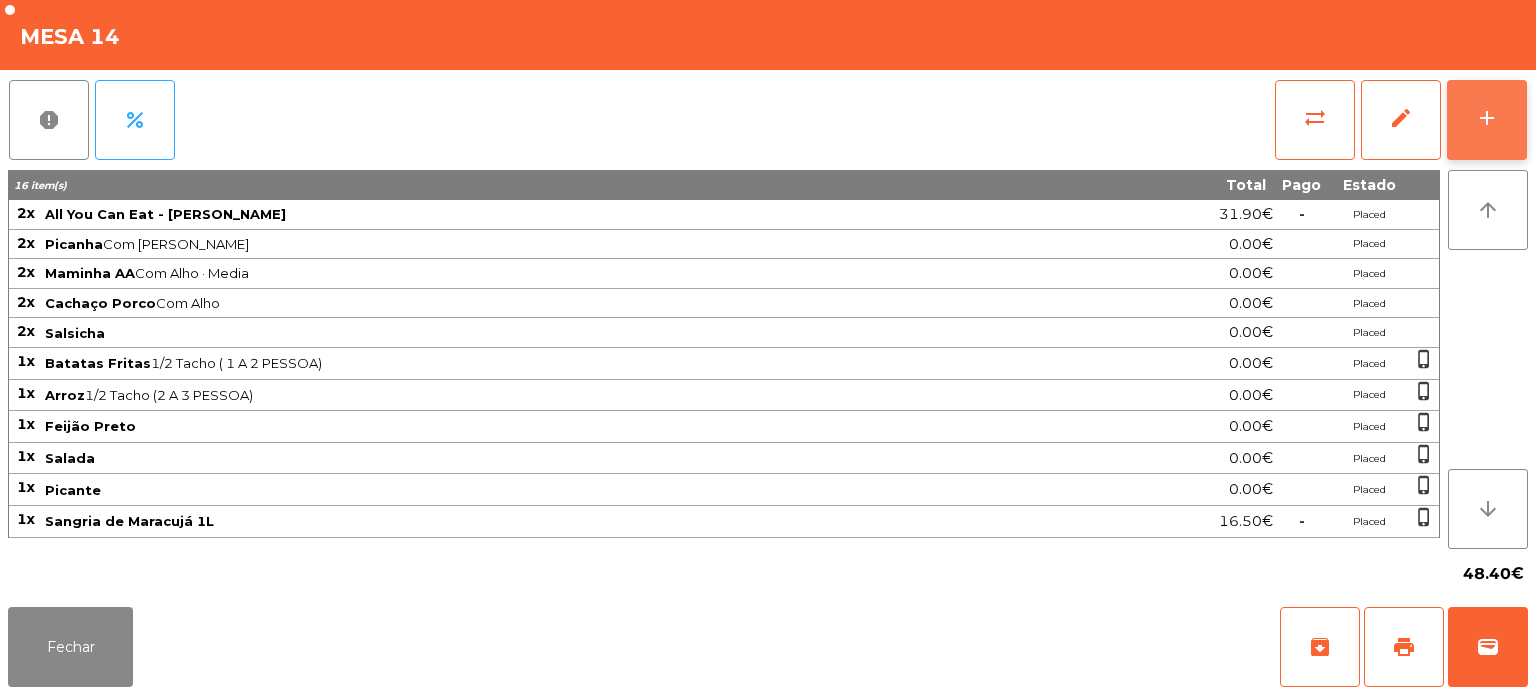 click on "add" 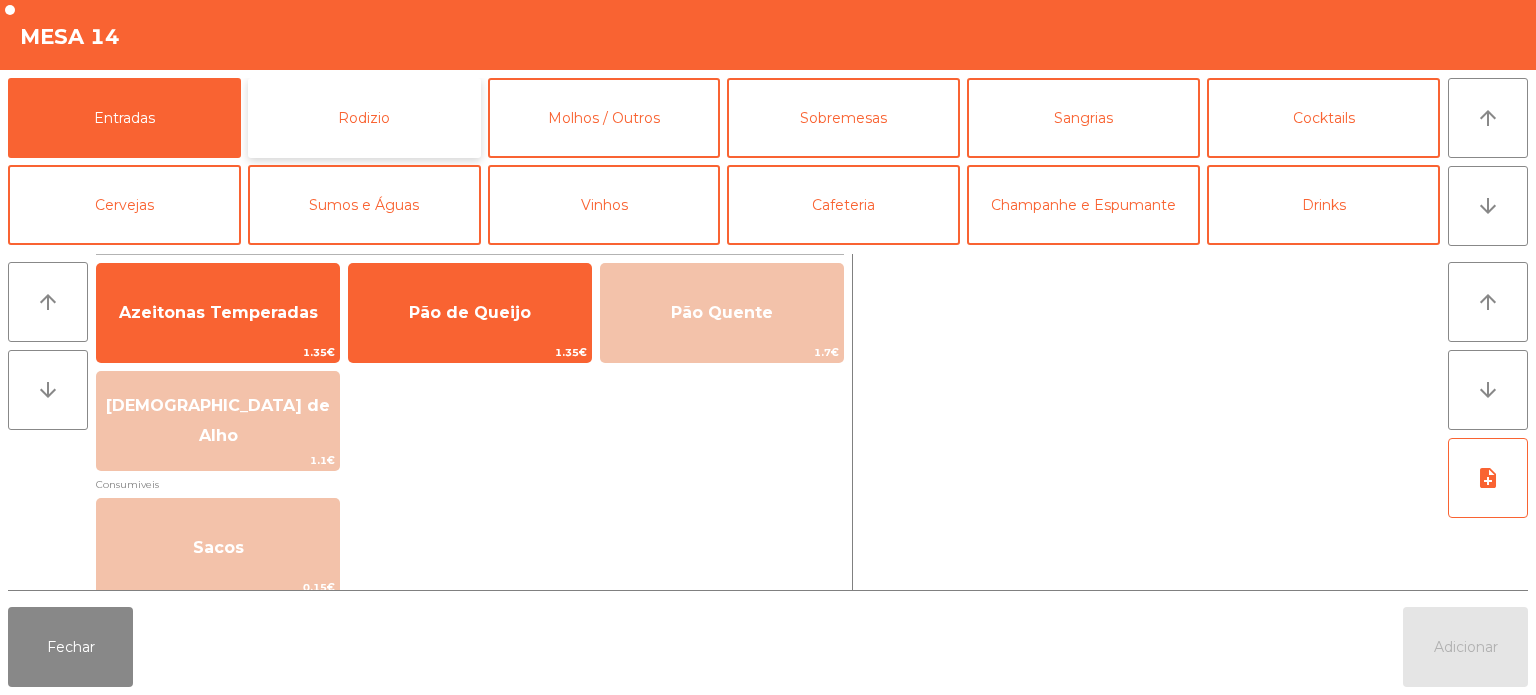 click on "Rodizio" 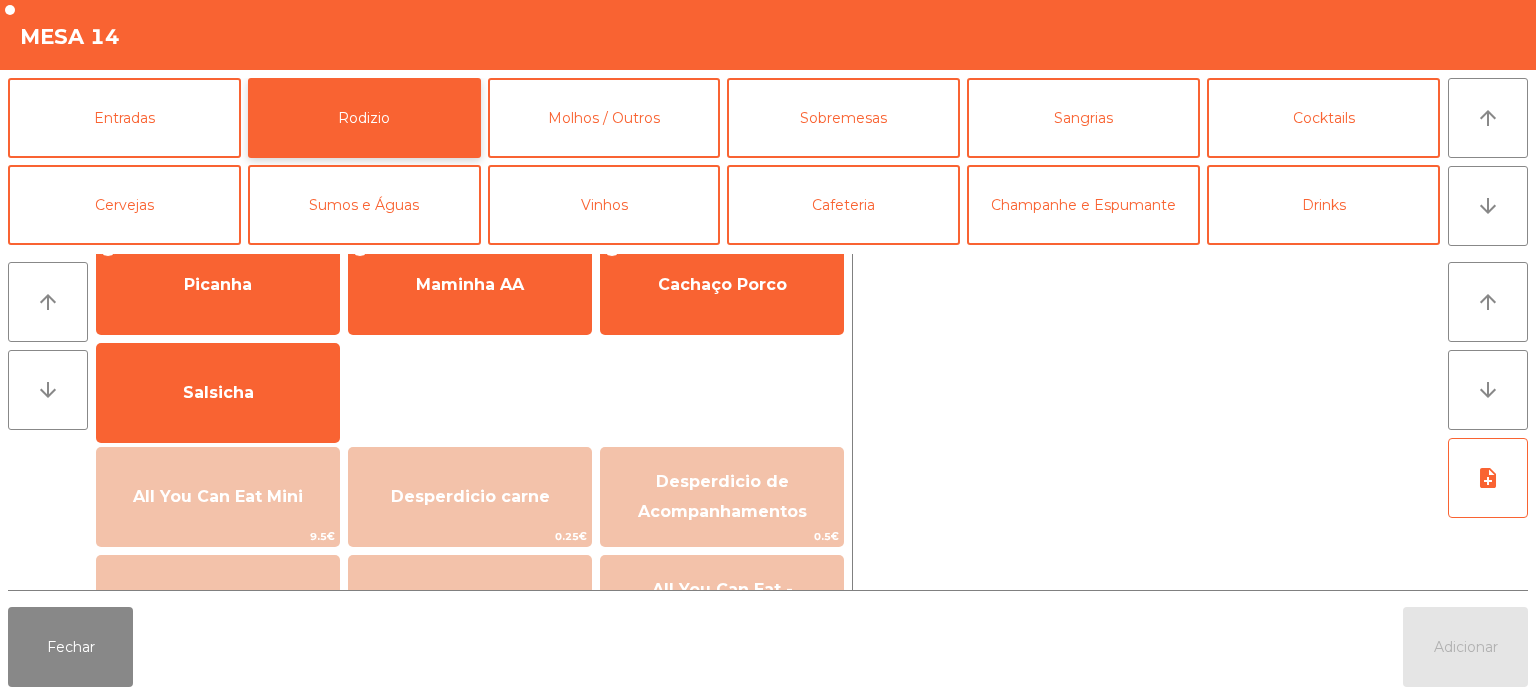 scroll, scrollTop: 0, scrollLeft: 0, axis: both 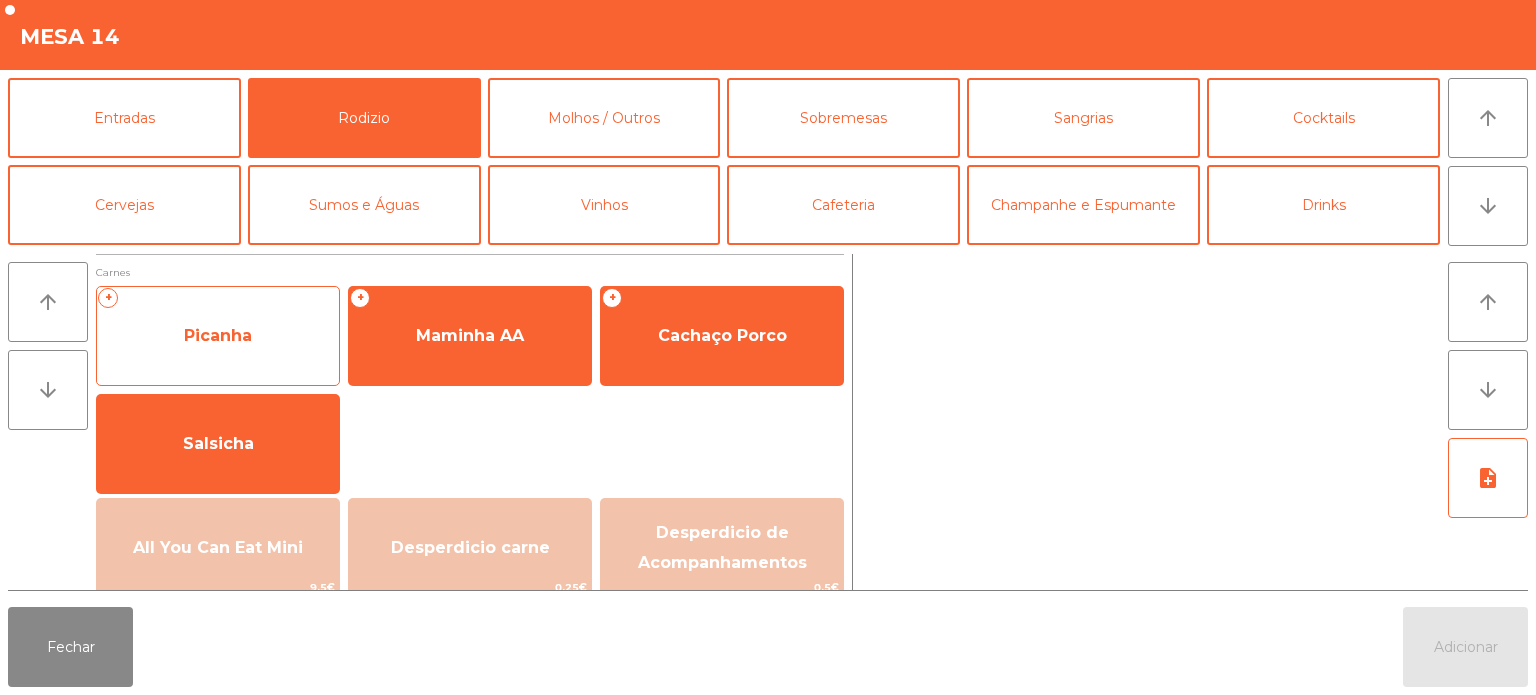 click on "Picanha" 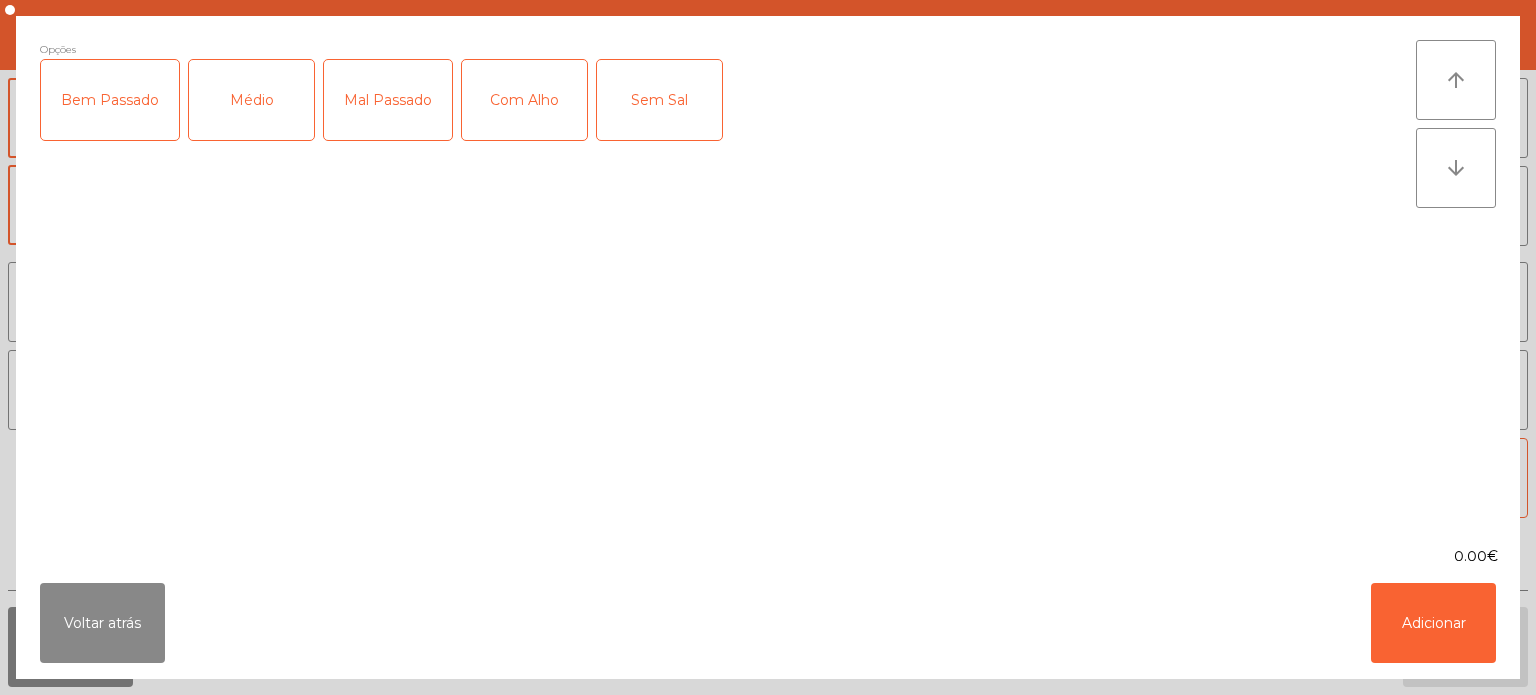 click on "Médio" 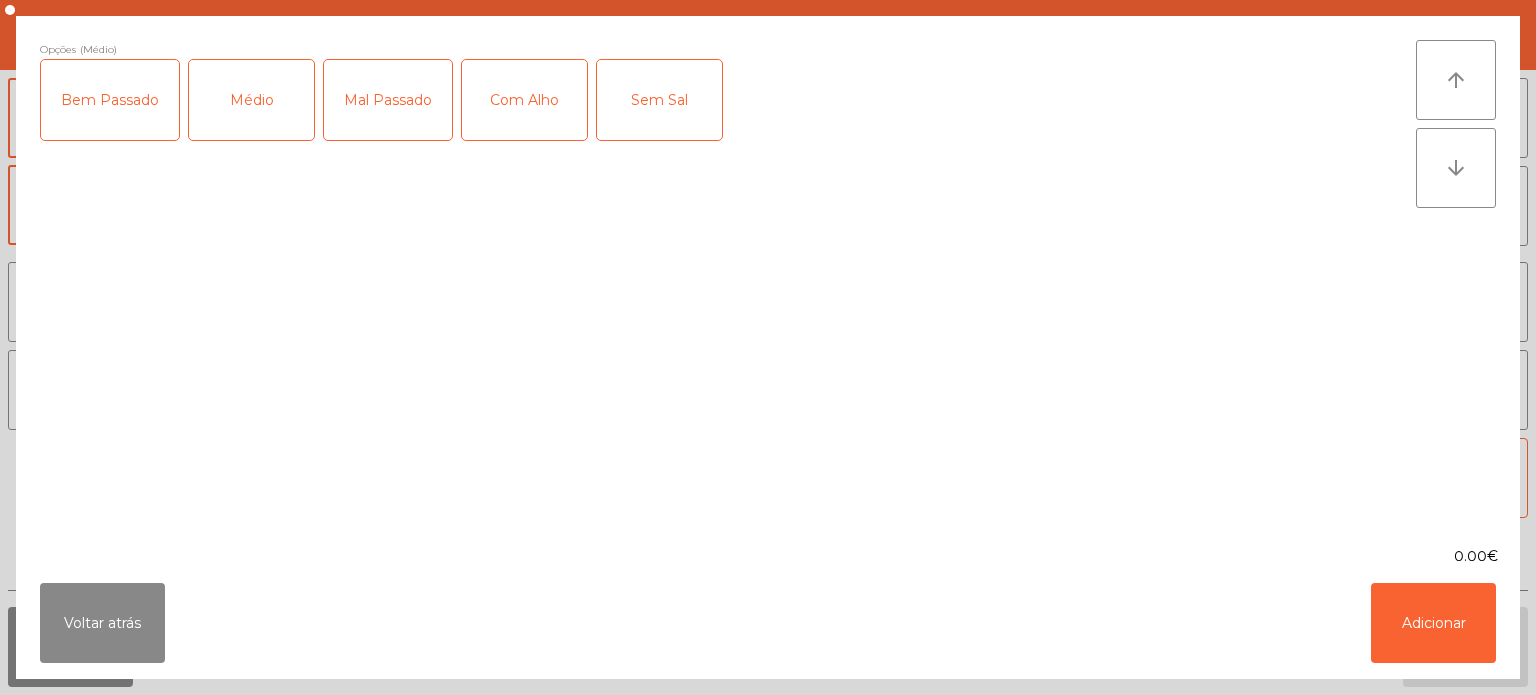 click on "Com Alho" 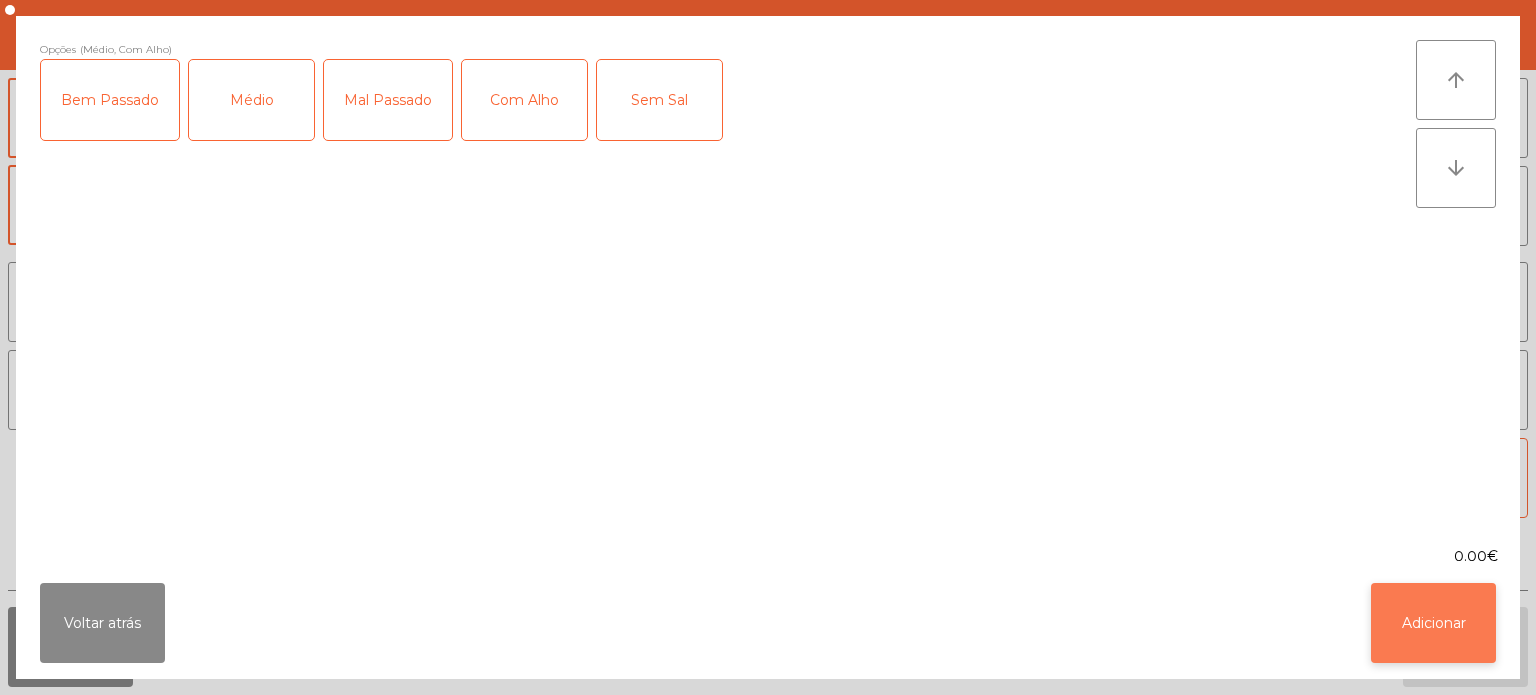 click on "Adicionar" 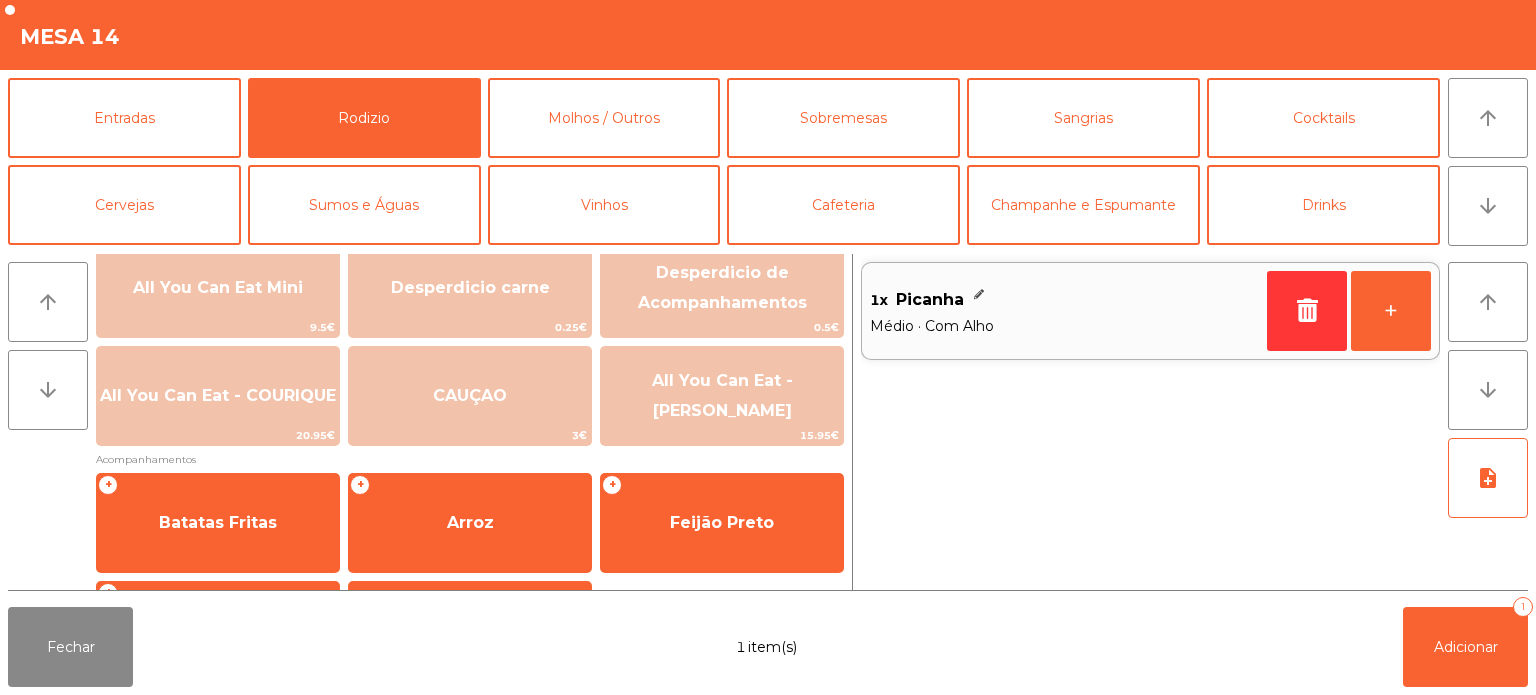 scroll, scrollTop: 358, scrollLeft: 0, axis: vertical 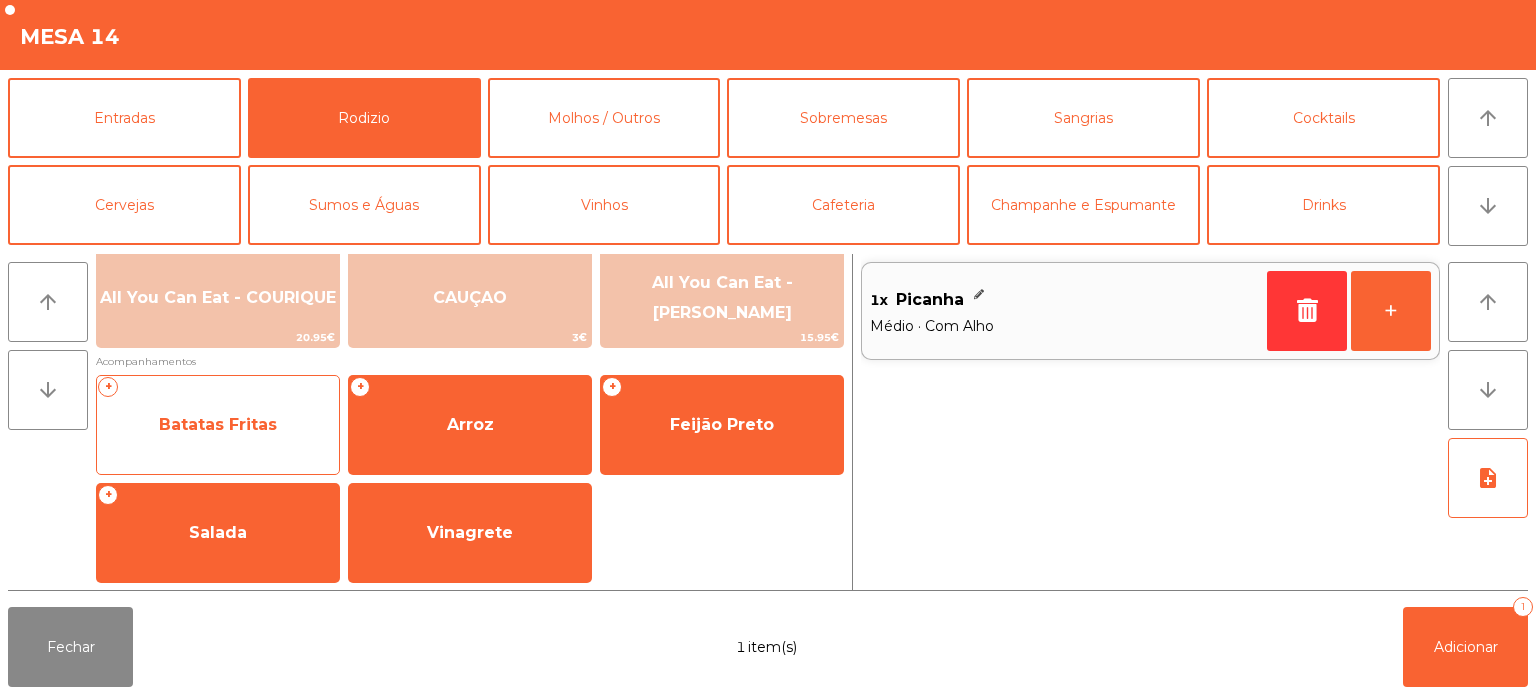 click on "Batatas Fritas" 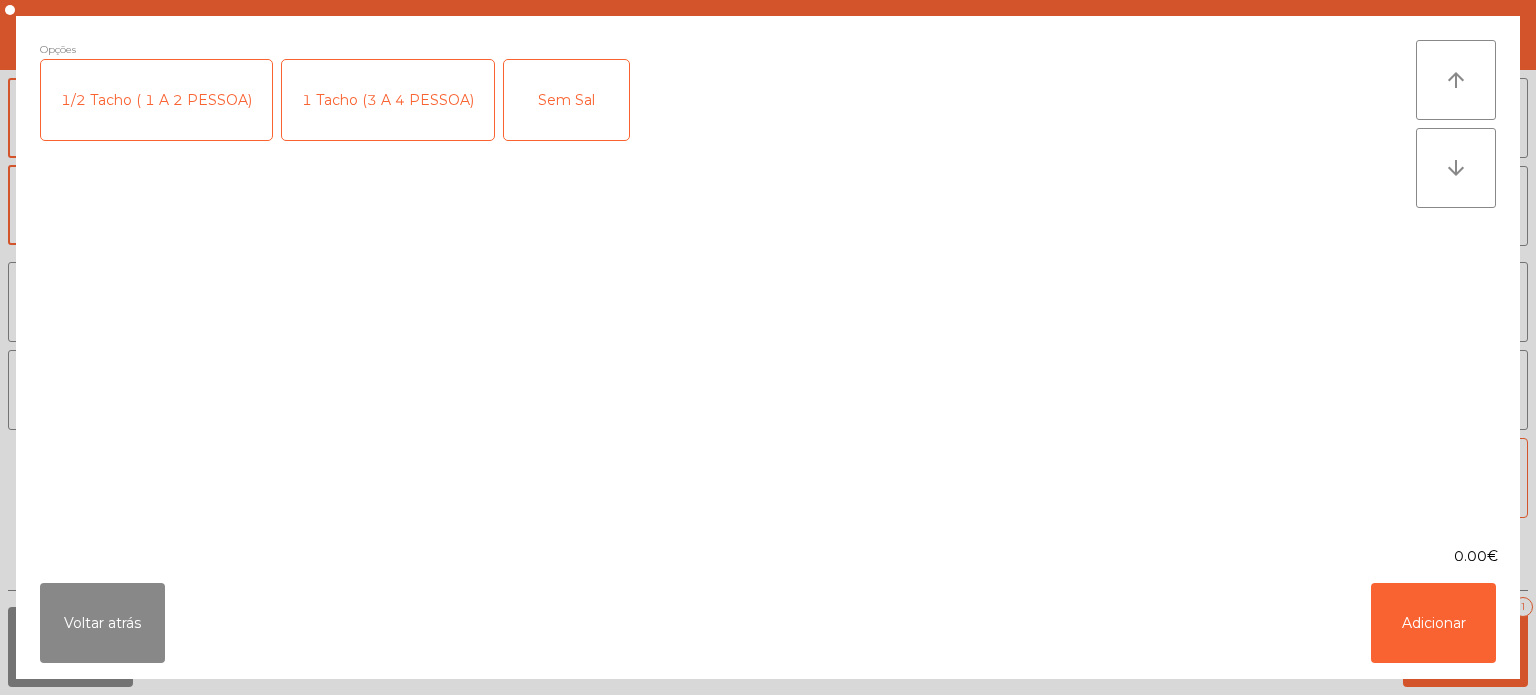 click on "1 Tacho (3 A 4 PESSOA)" 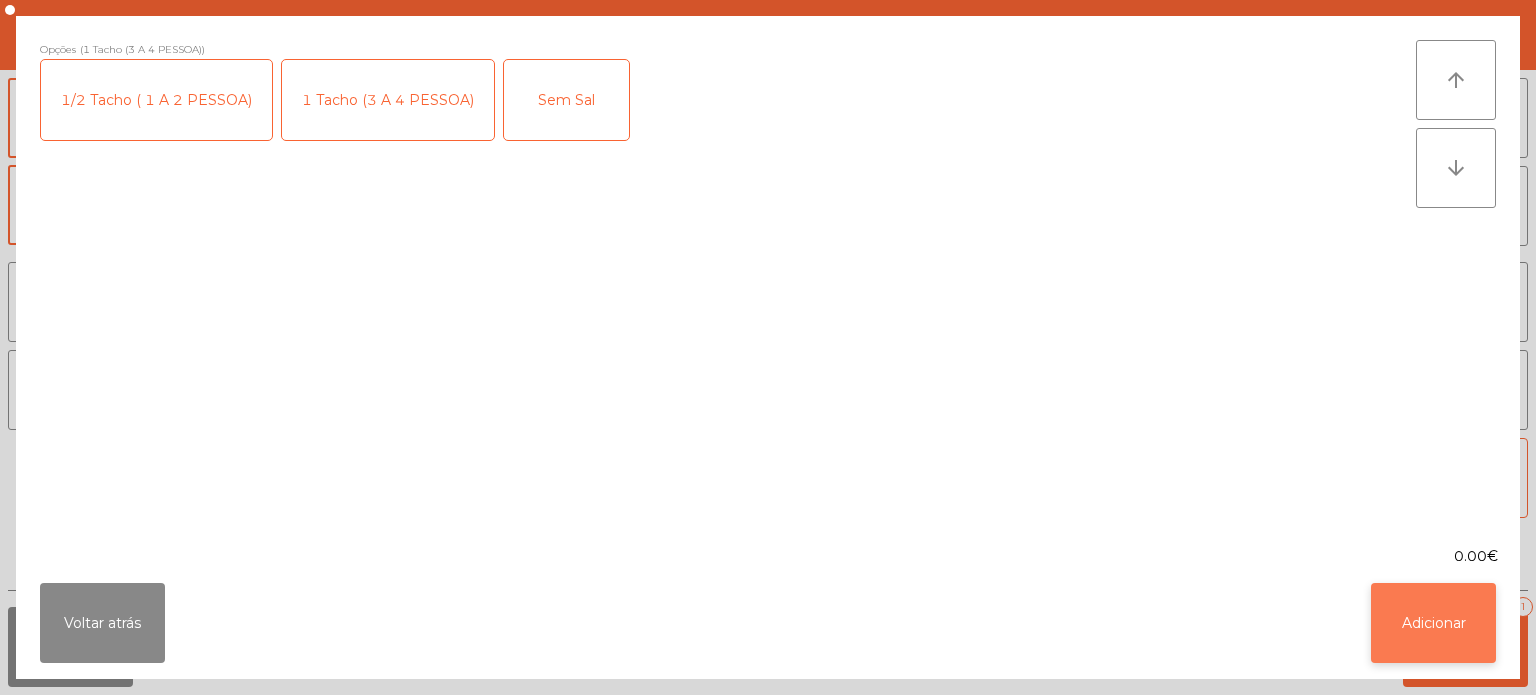 click on "Adicionar" 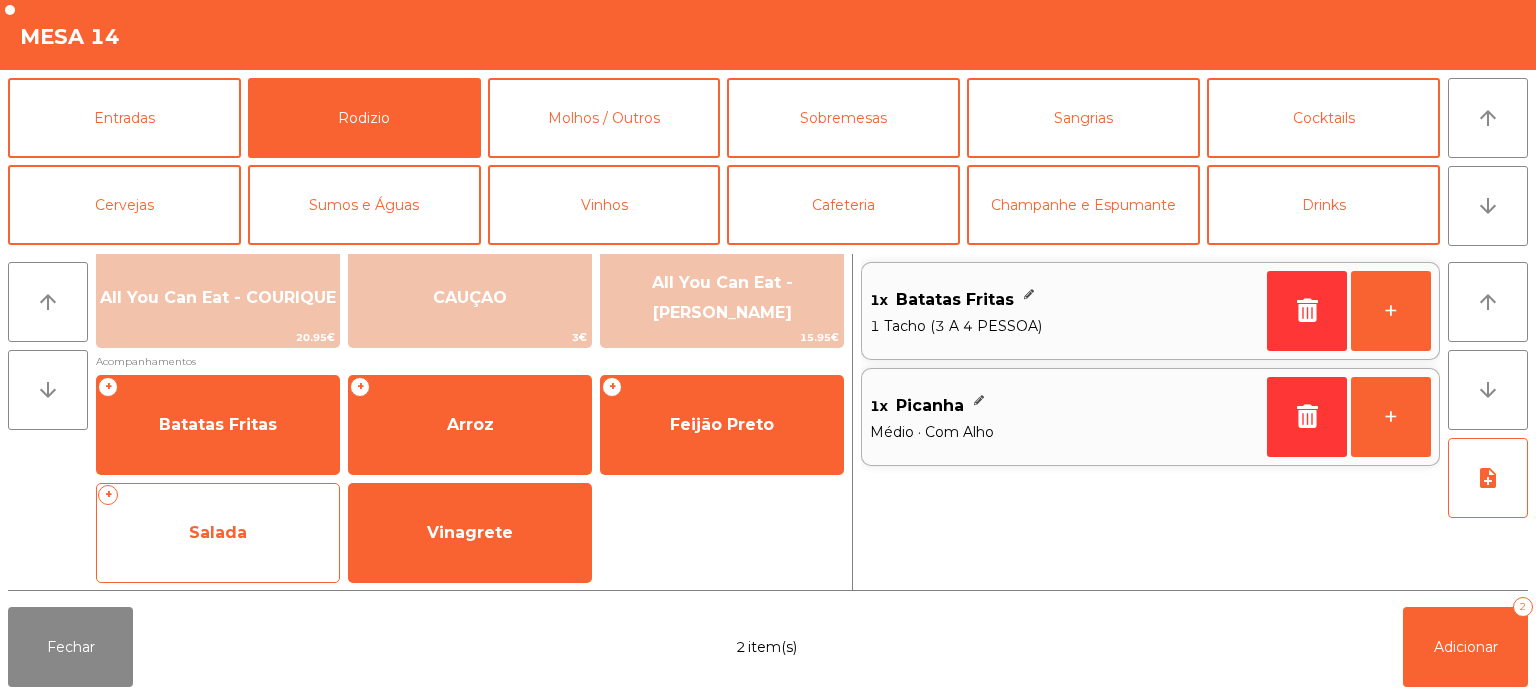 click on "Salada" 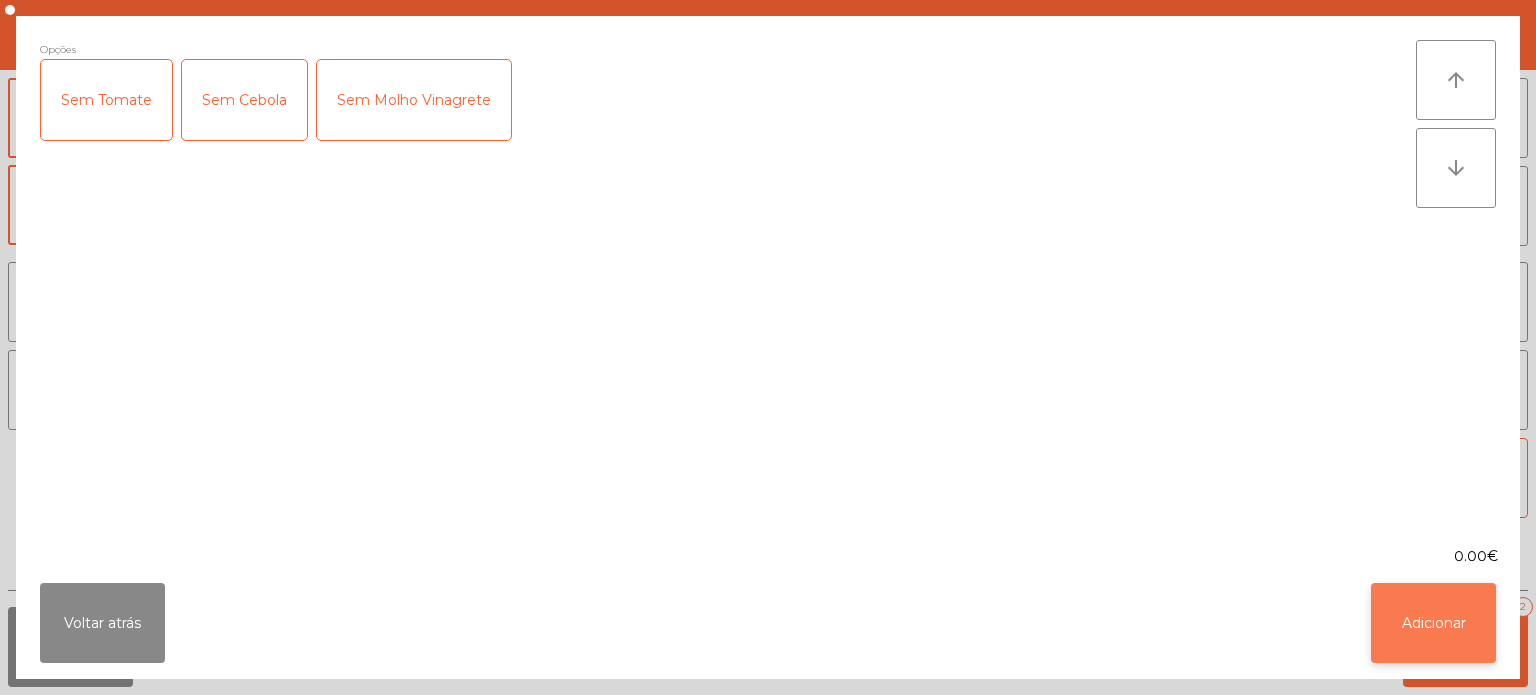 click on "Adicionar" 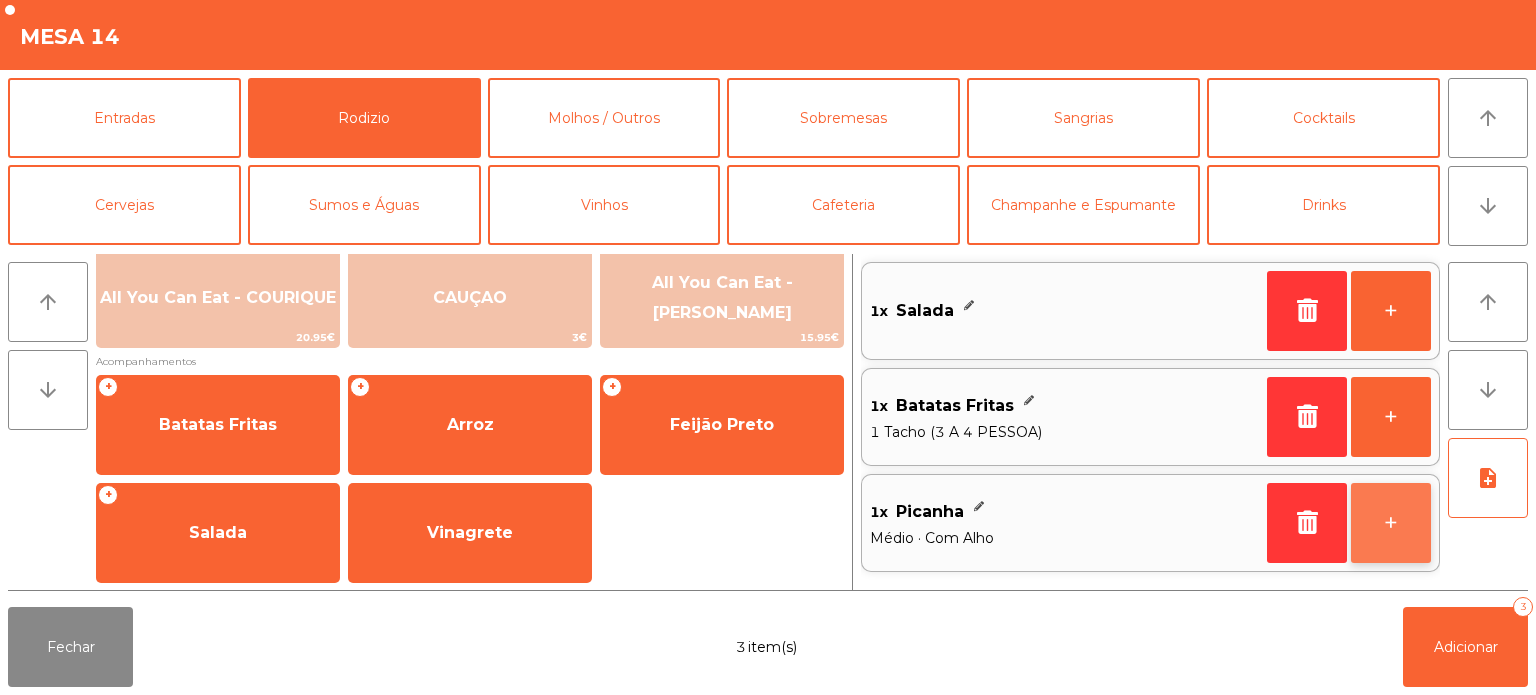 click on "+" 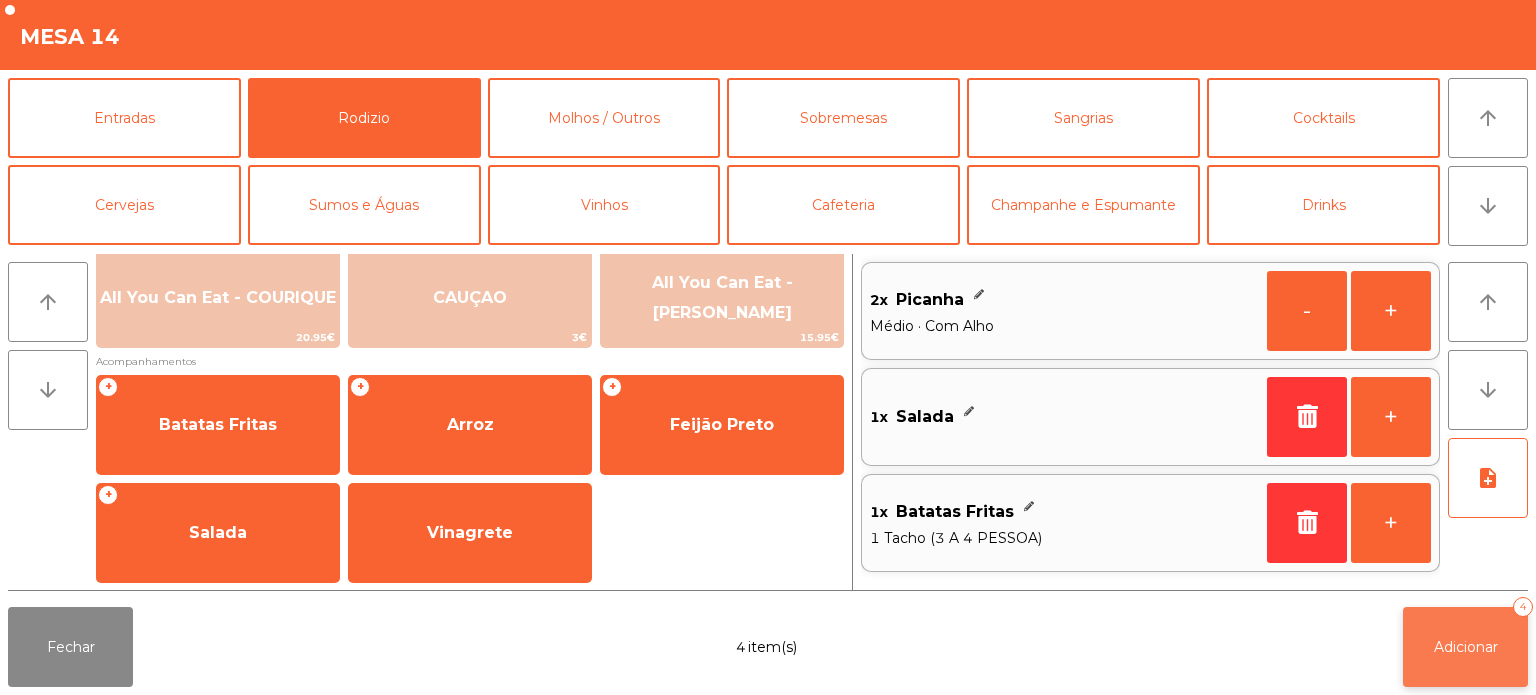 click on "Adicionar   4" 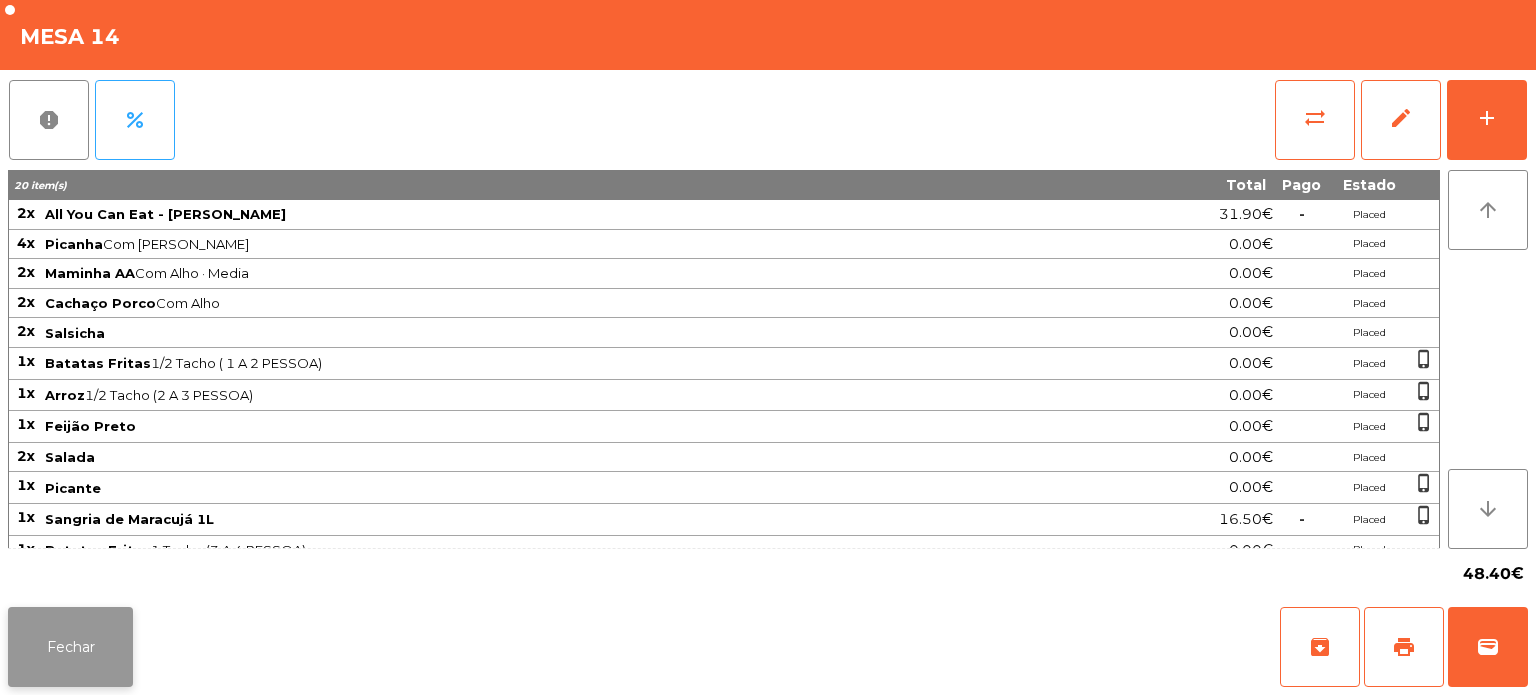 click on "Fechar" 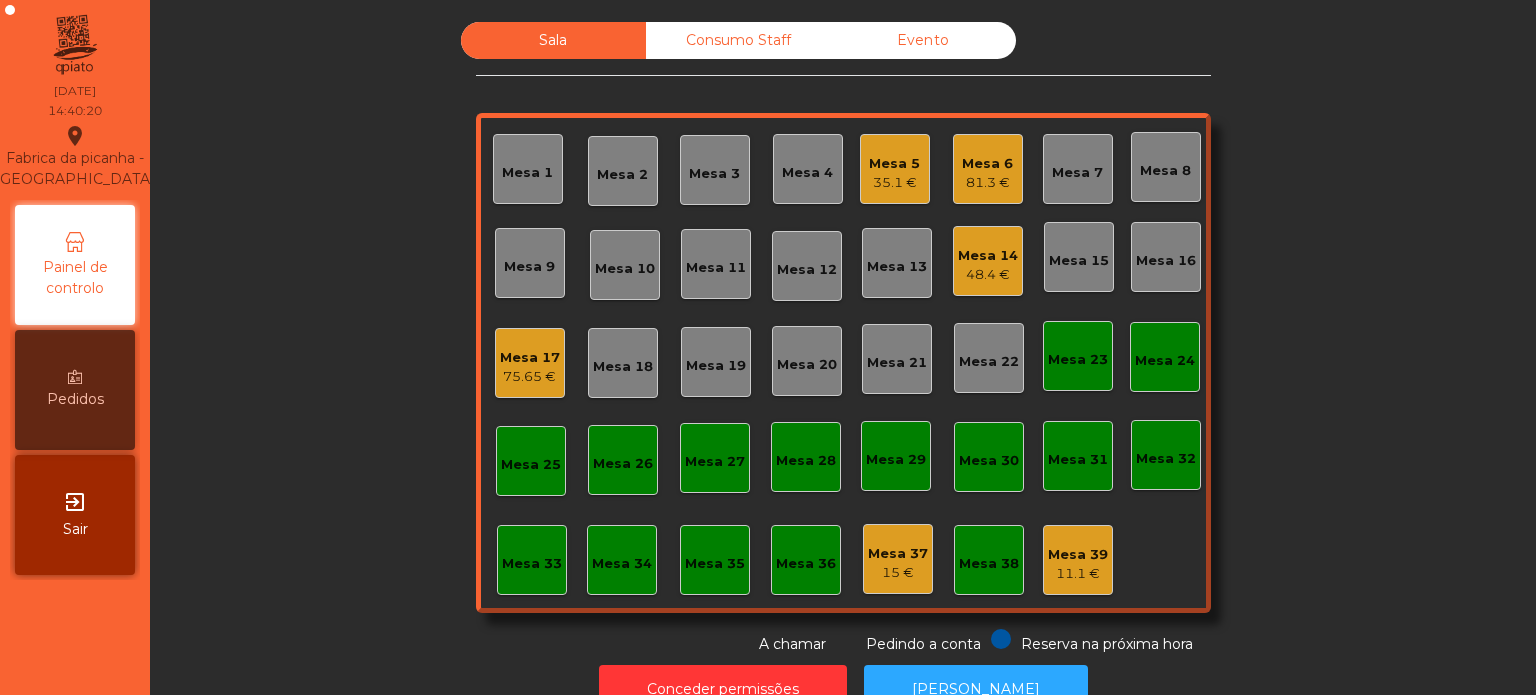 scroll, scrollTop: 0, scrollLeft: 0, axis: both 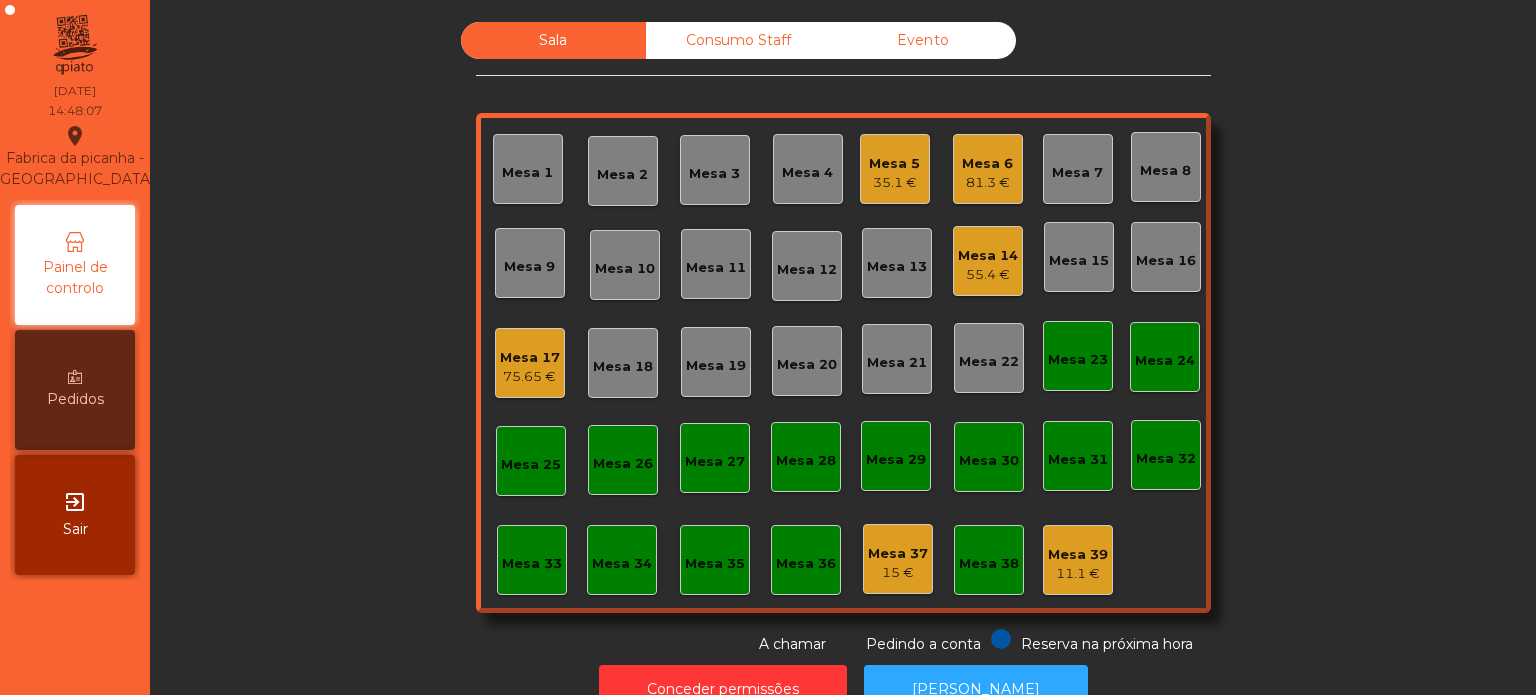 click on "Consumo Staff" 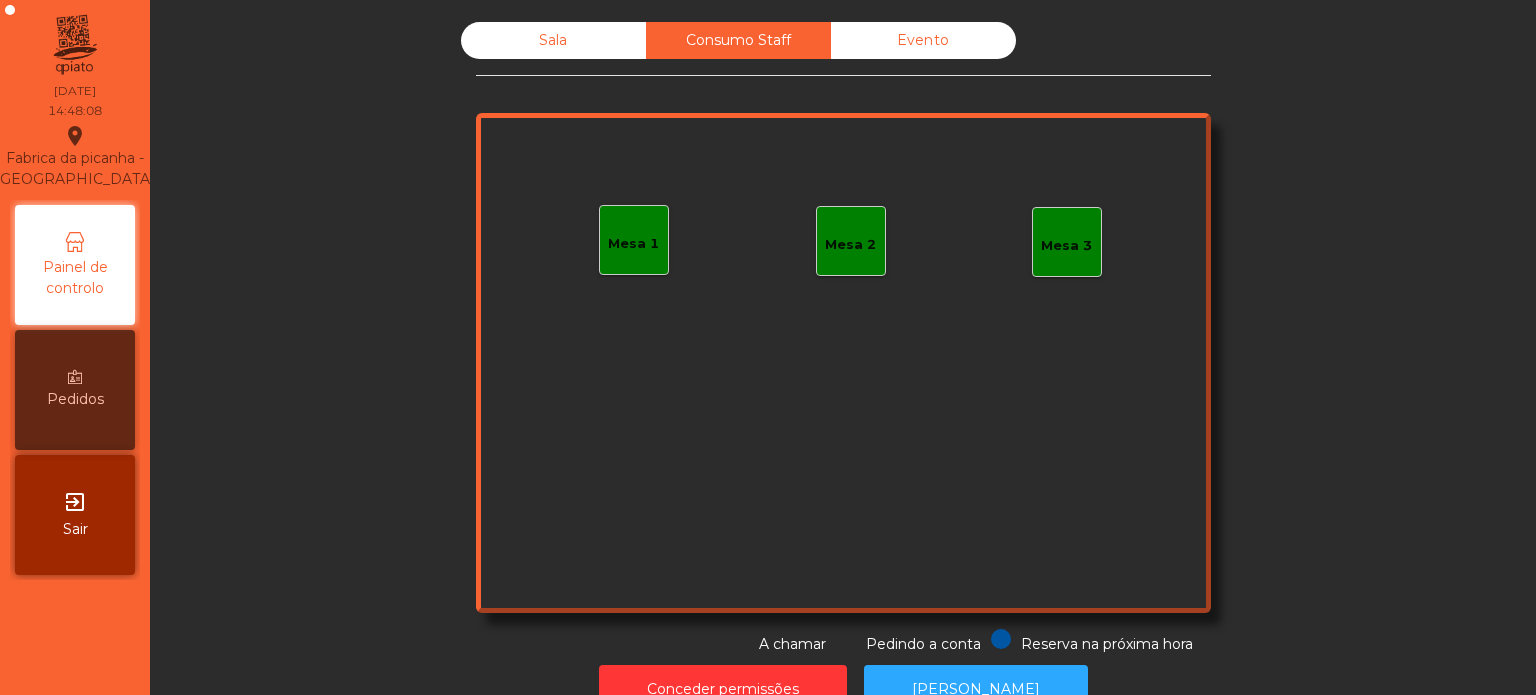 click on "Mesa 1" 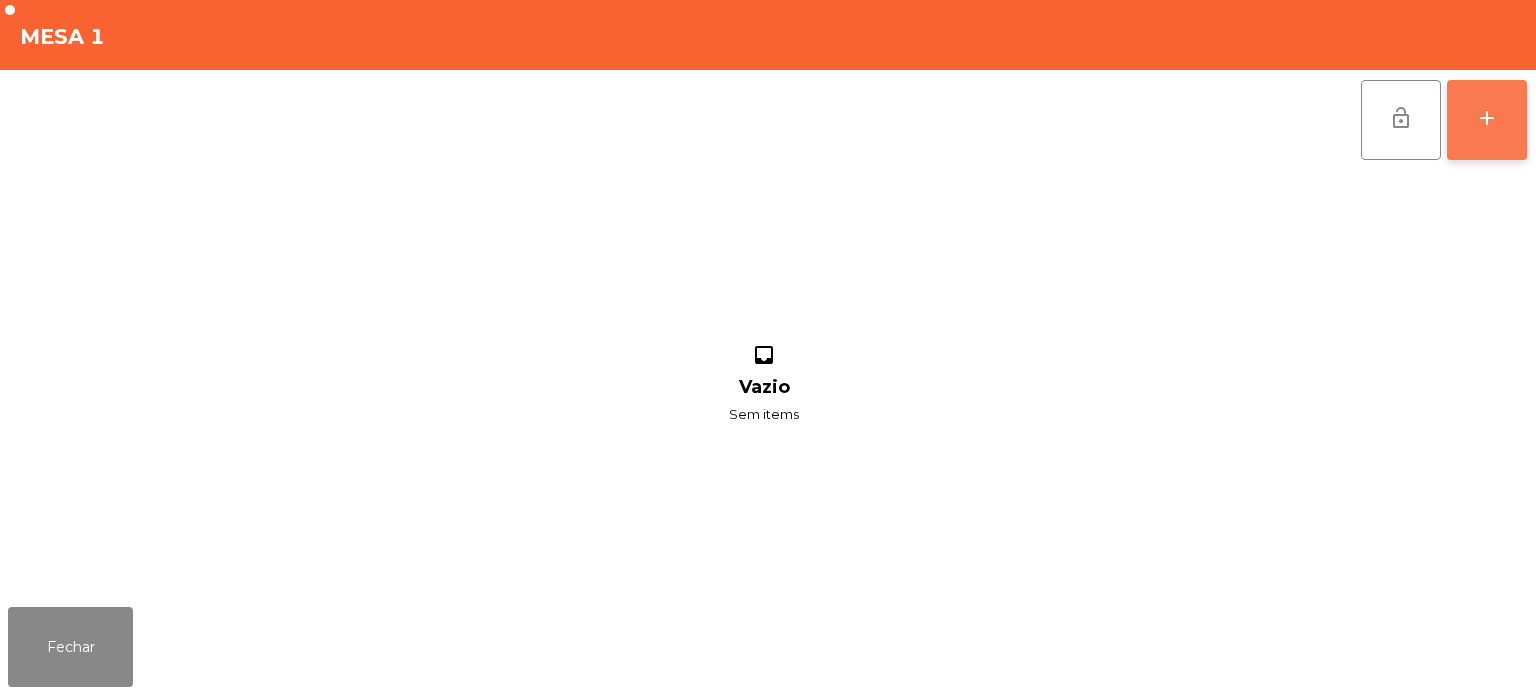 click on "add" 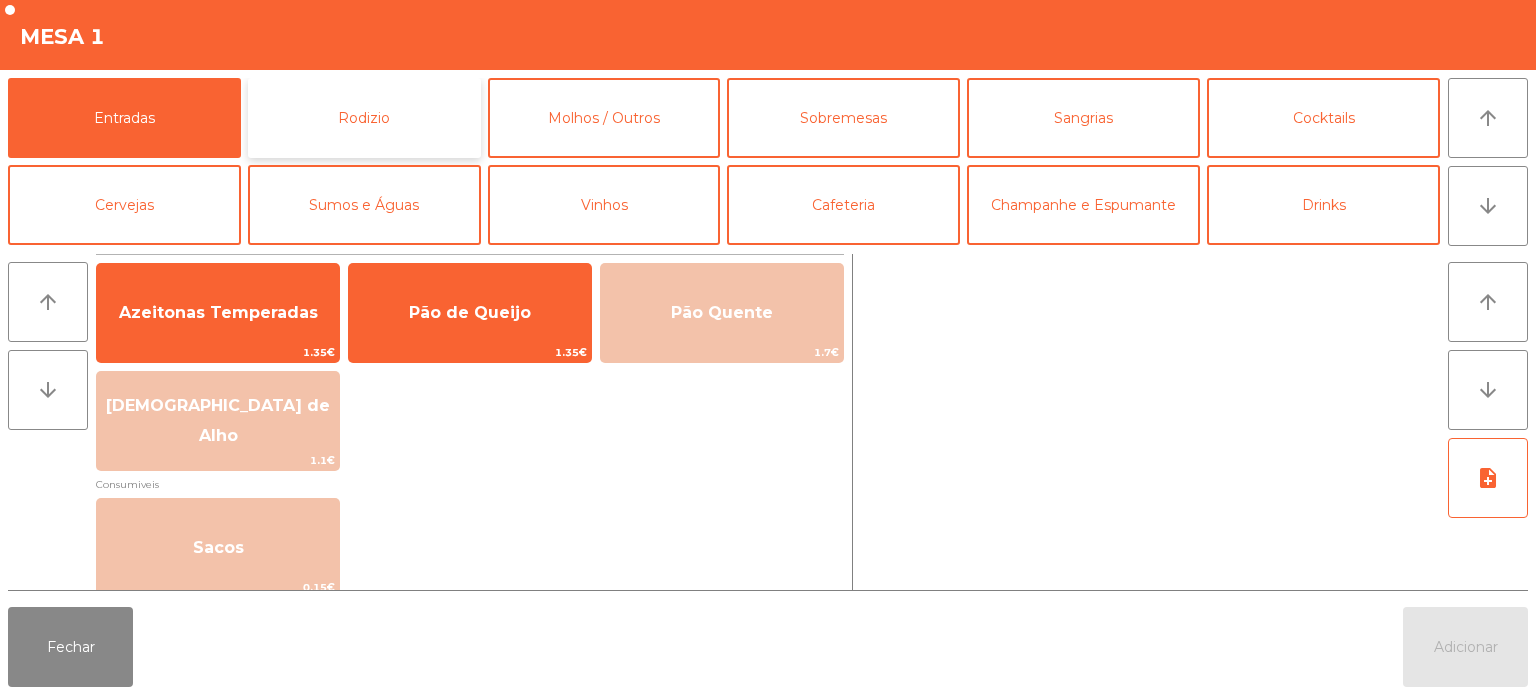 click on "Rodizio" 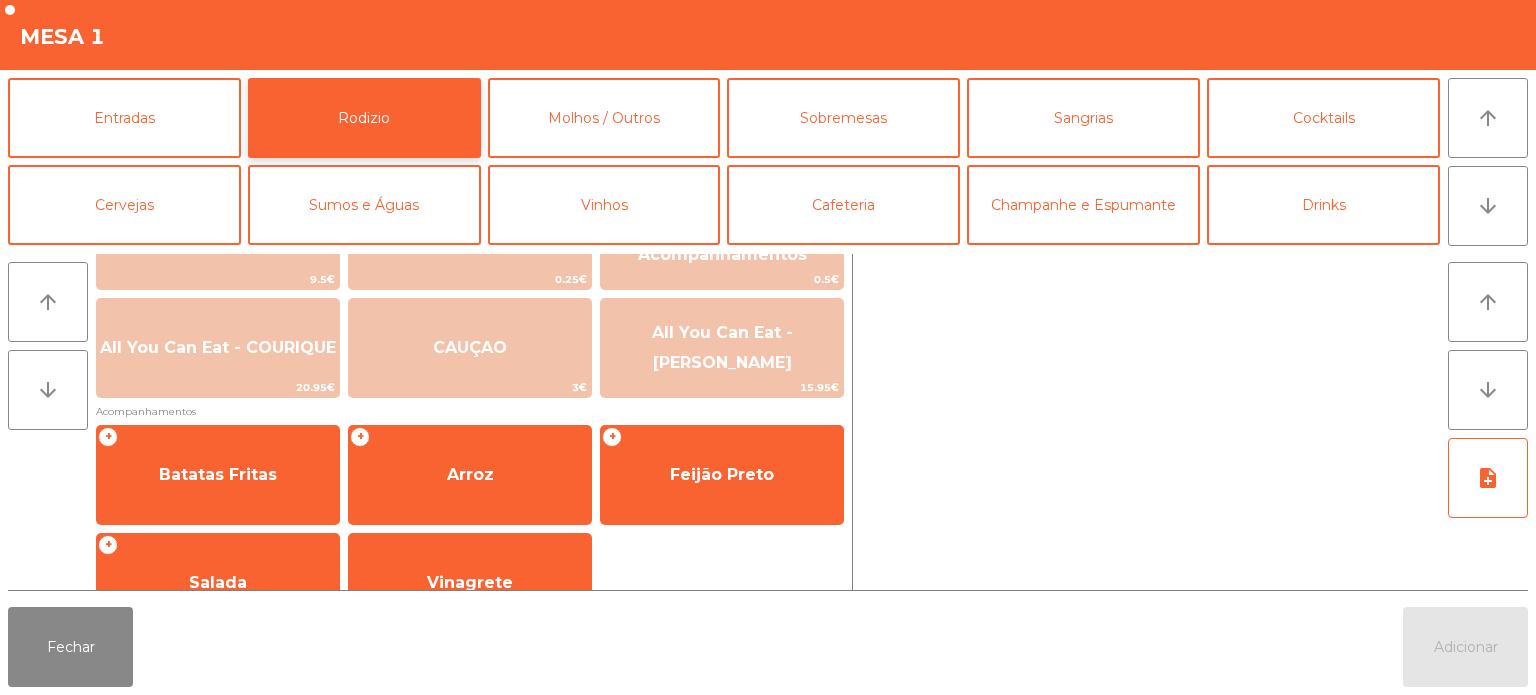 scroll, scrollTop: 326, scrollLeft: 0, axis: vertical 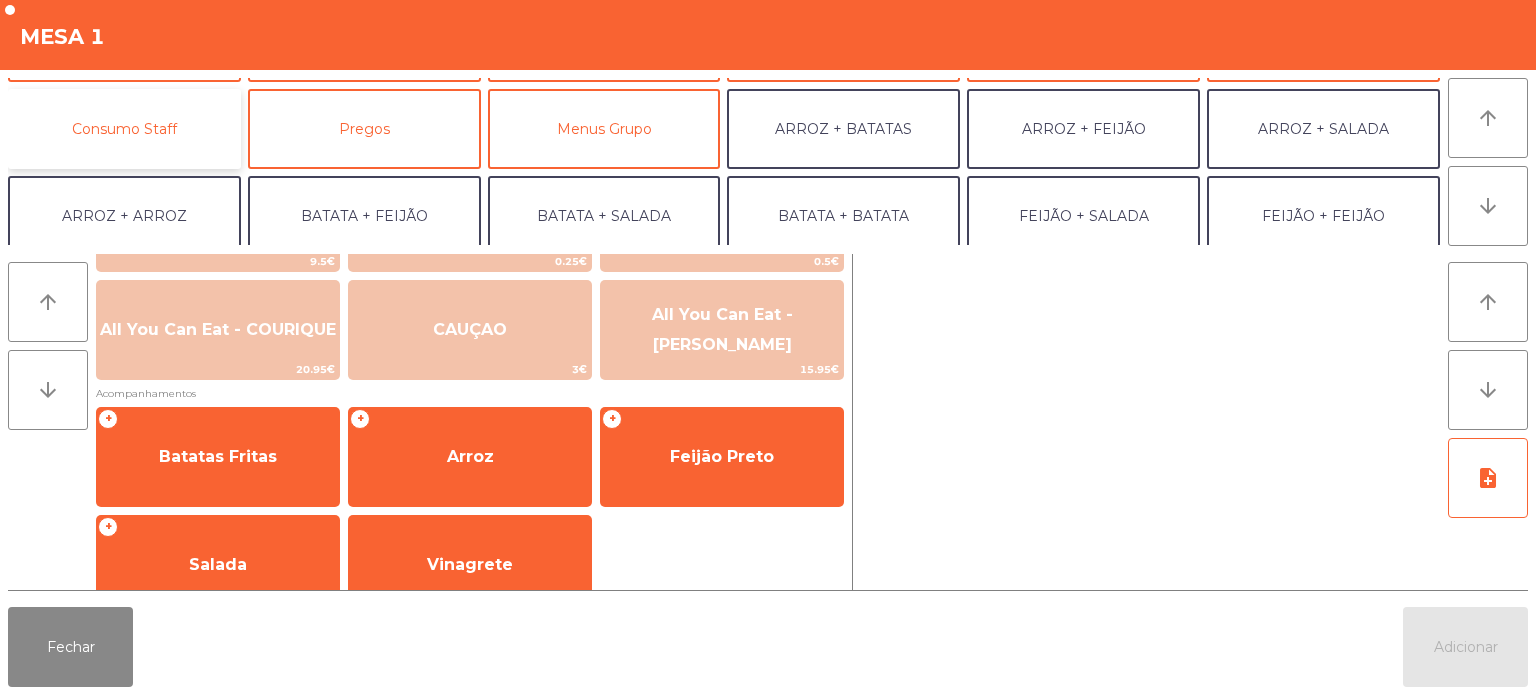 click on "Consumo Staff" 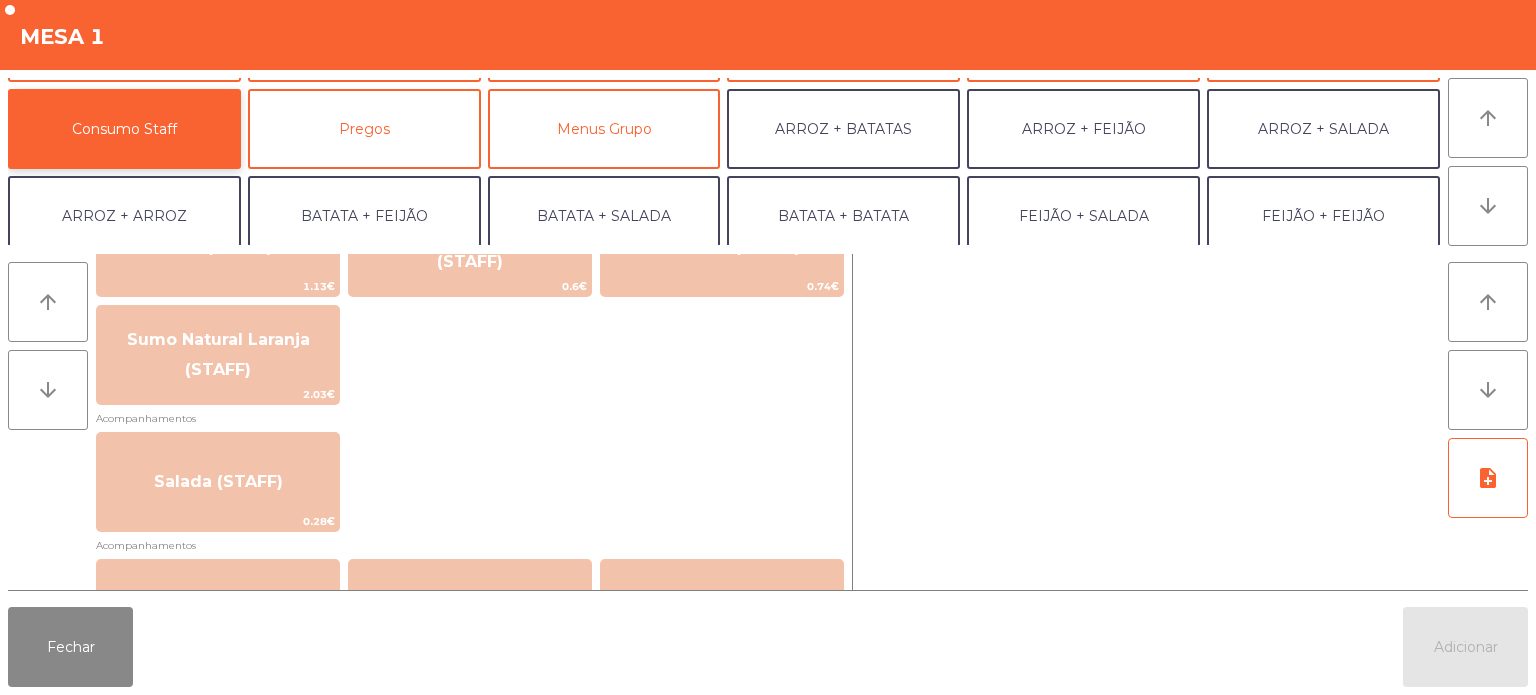scroll, scrollTop: 600, scrollLeft: 0, axis: vertical 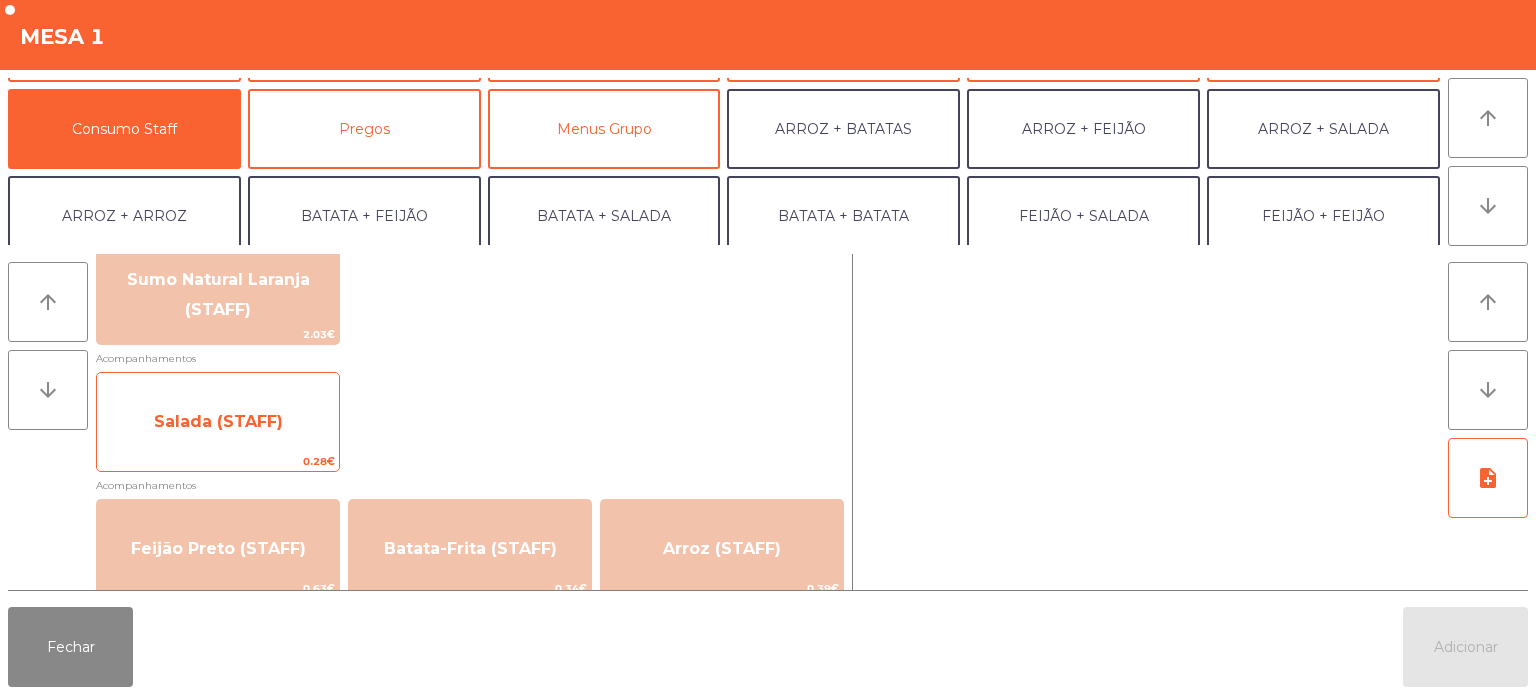 click on "Salada (STAFF)" 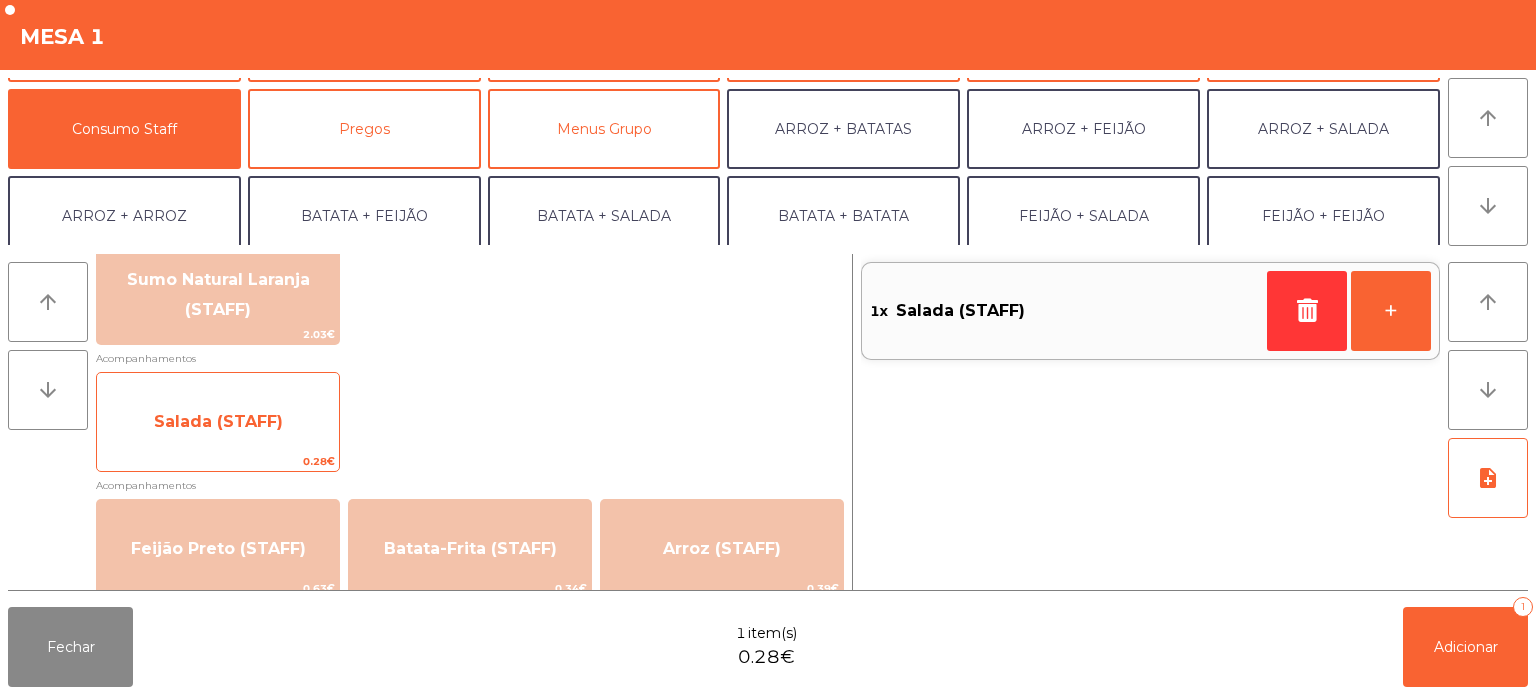 click on "Salada (STAFF)" 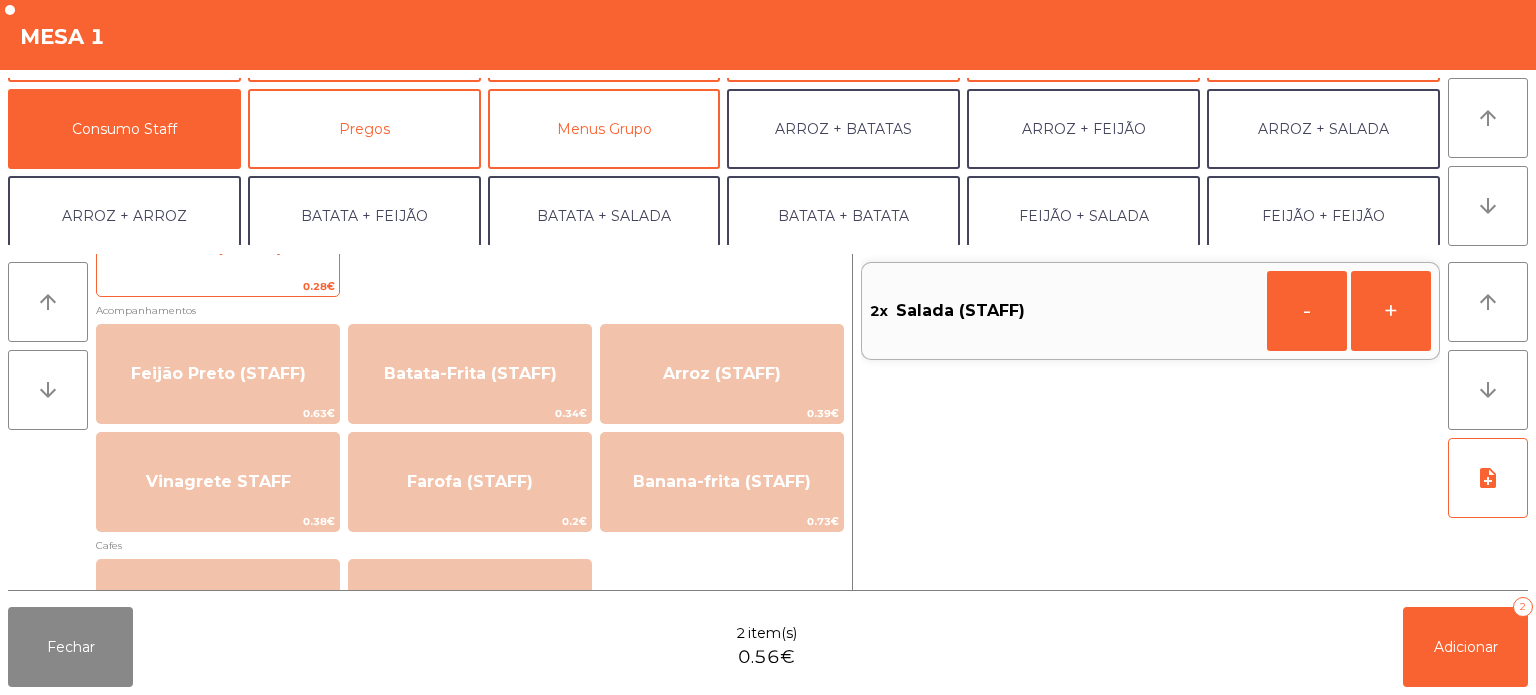scroll, scrollTop: 767, scrollLeft: 0, axis: vertical 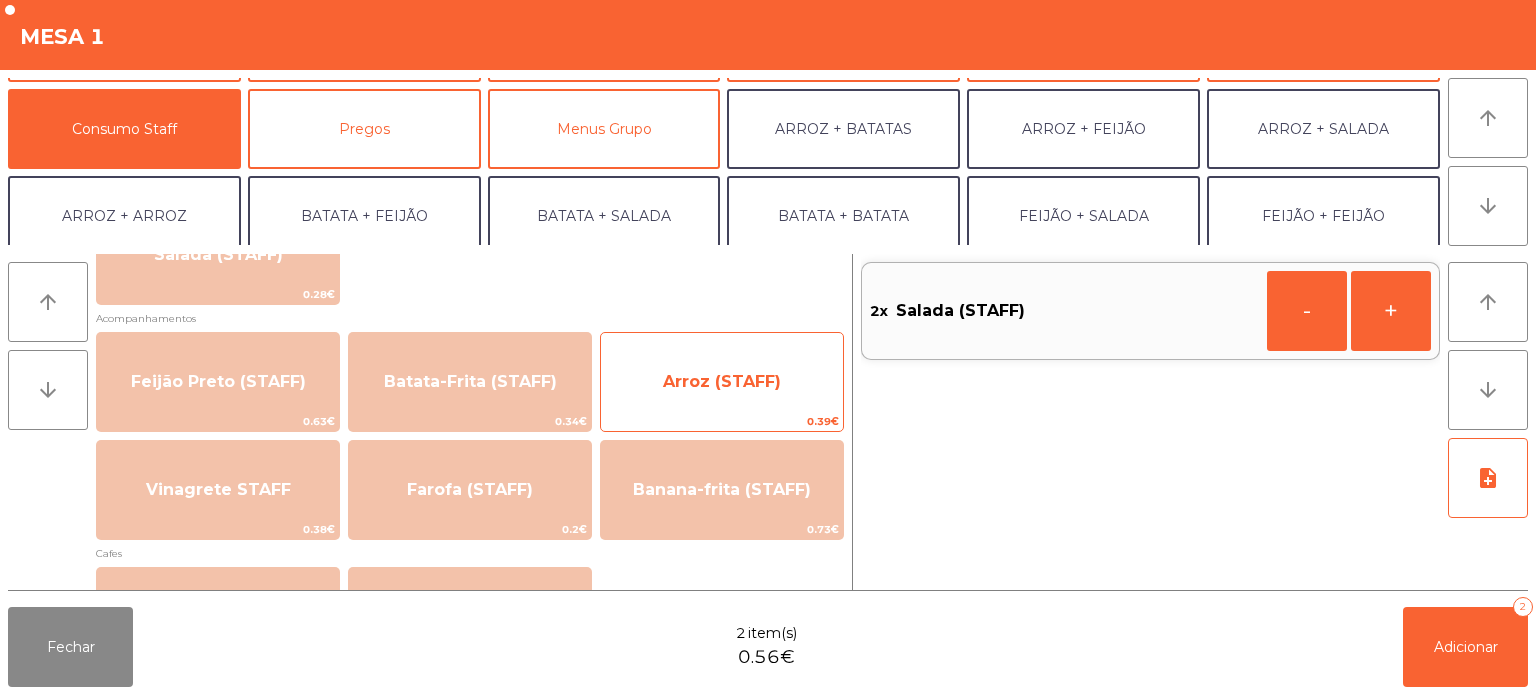 click on "Arroz (STAFF)" 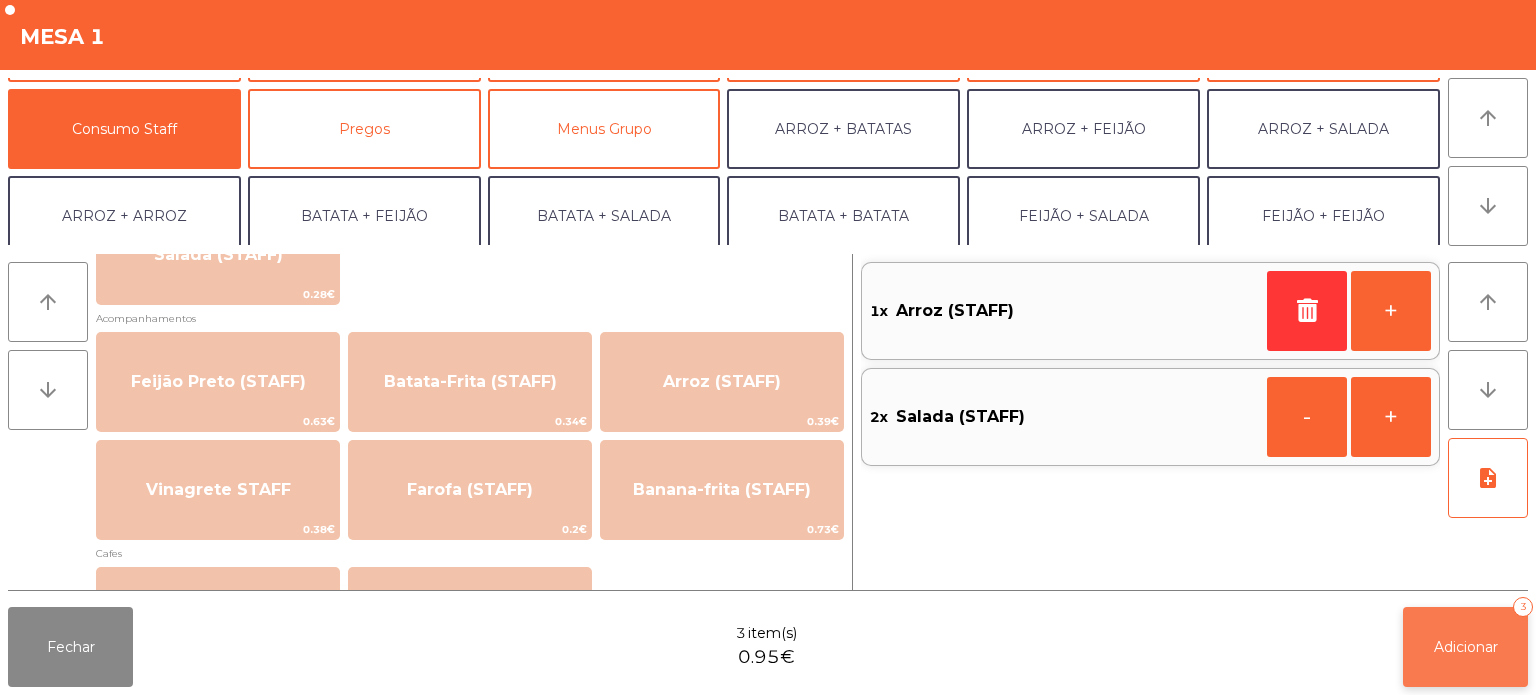 click on "Adicionar" 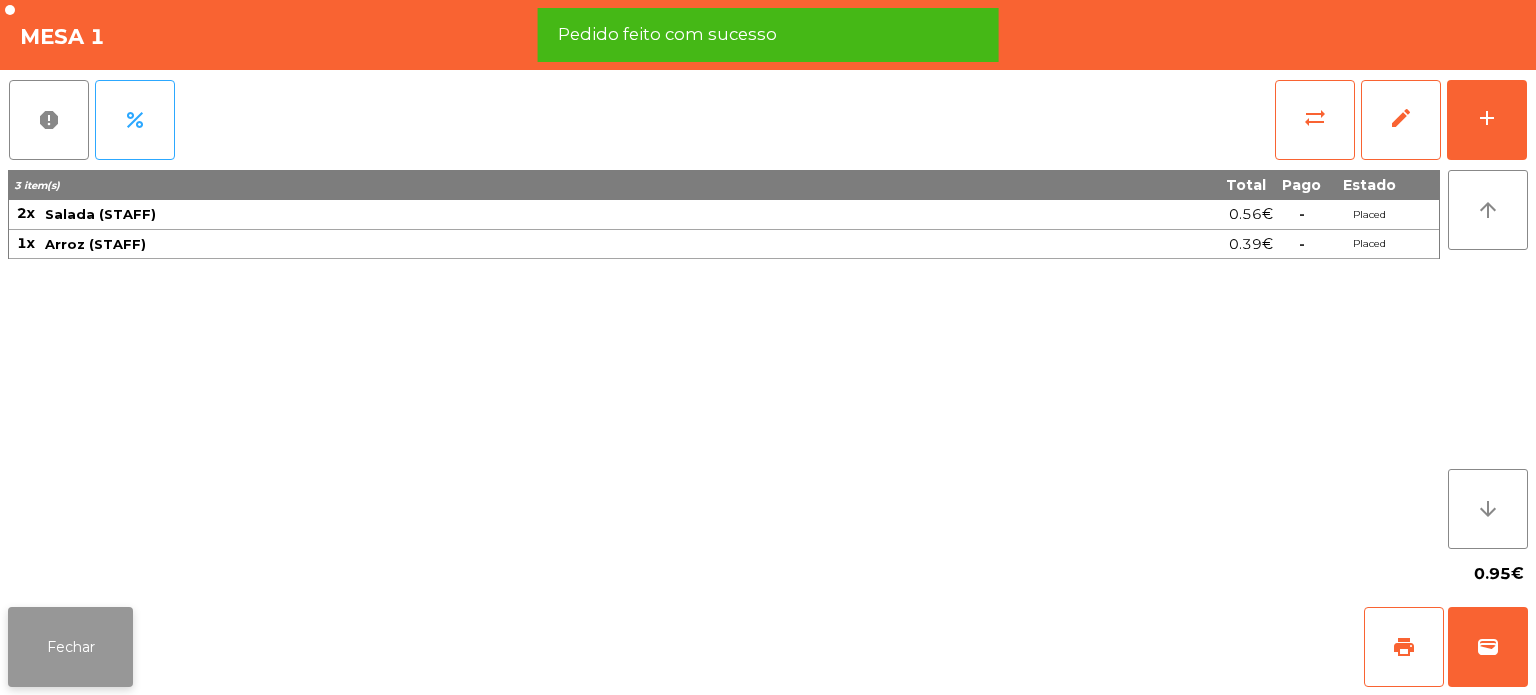 click on "Fechar" 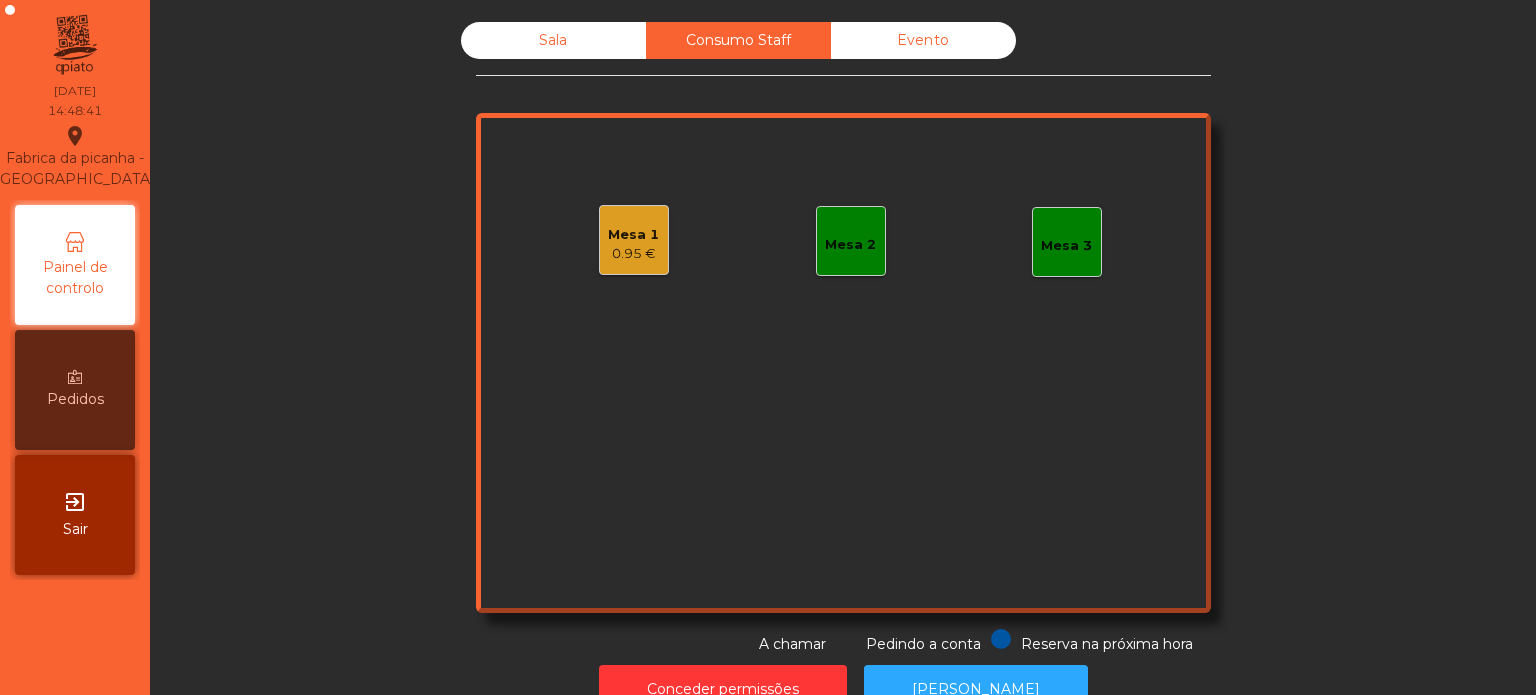 click on "Mesa 1   0.95 €" 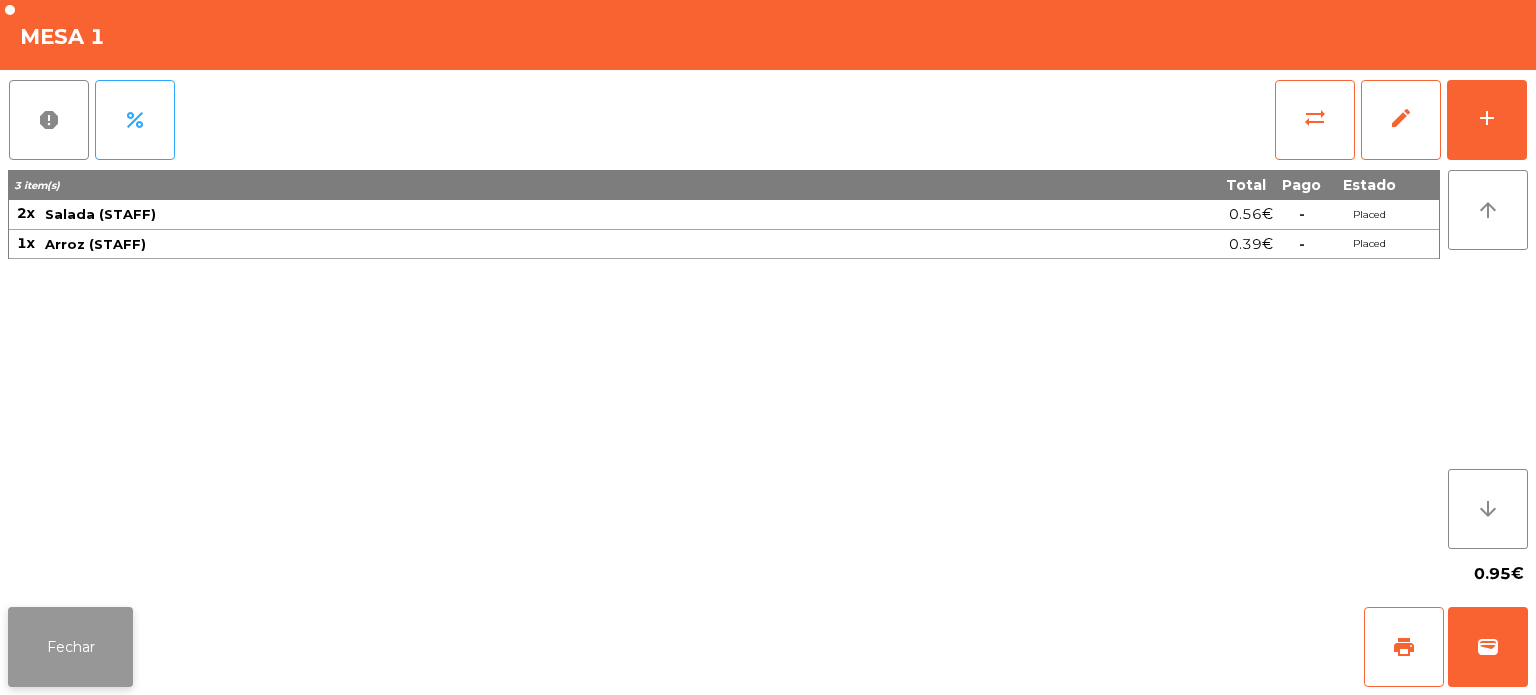 click on "Fechar" 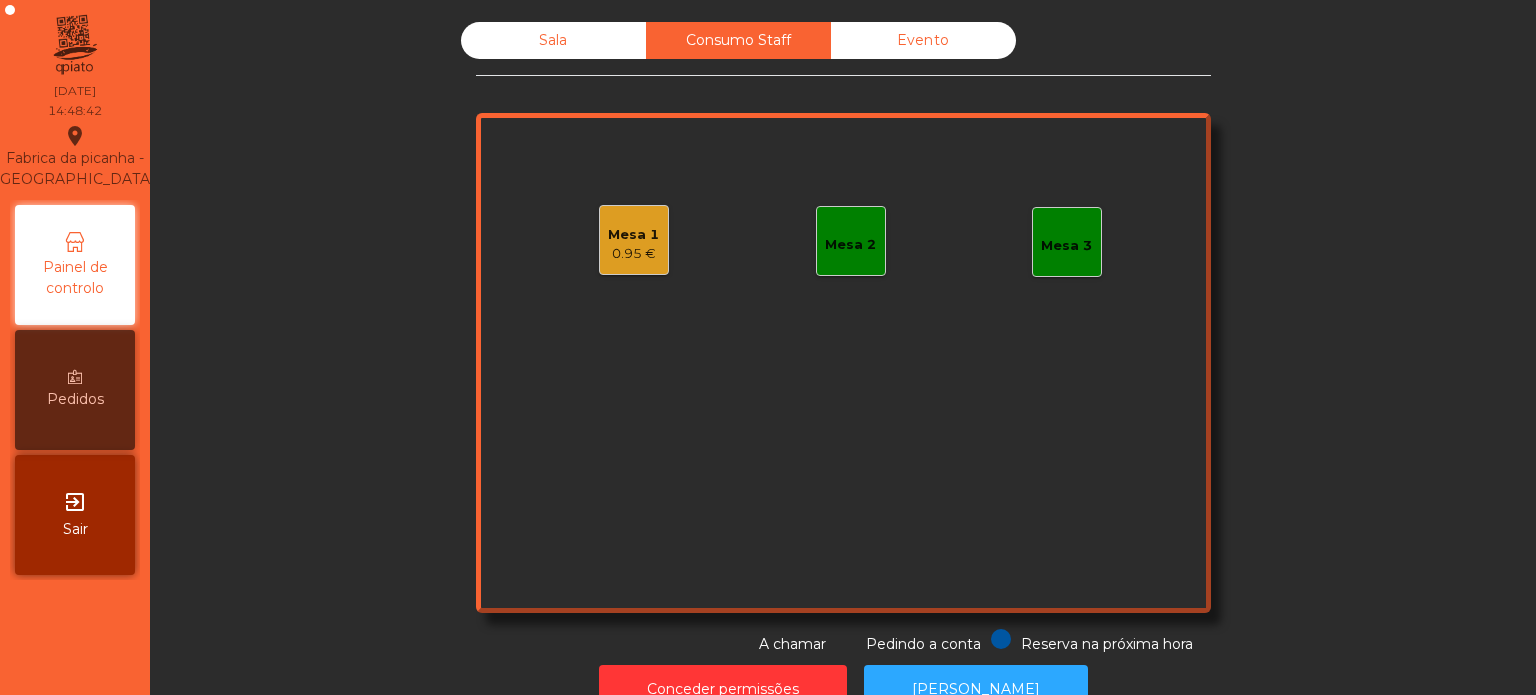 click on "Sala" 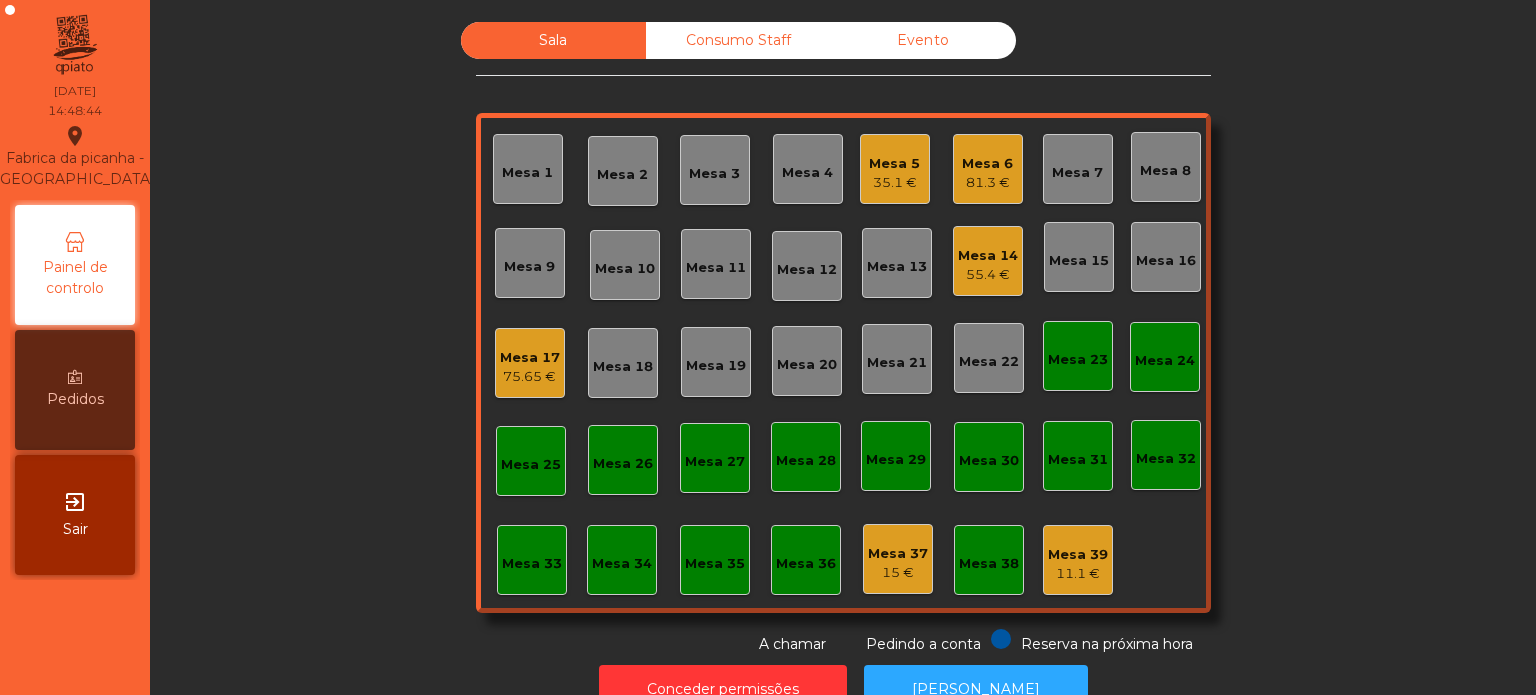 click on "Consumo Staff" 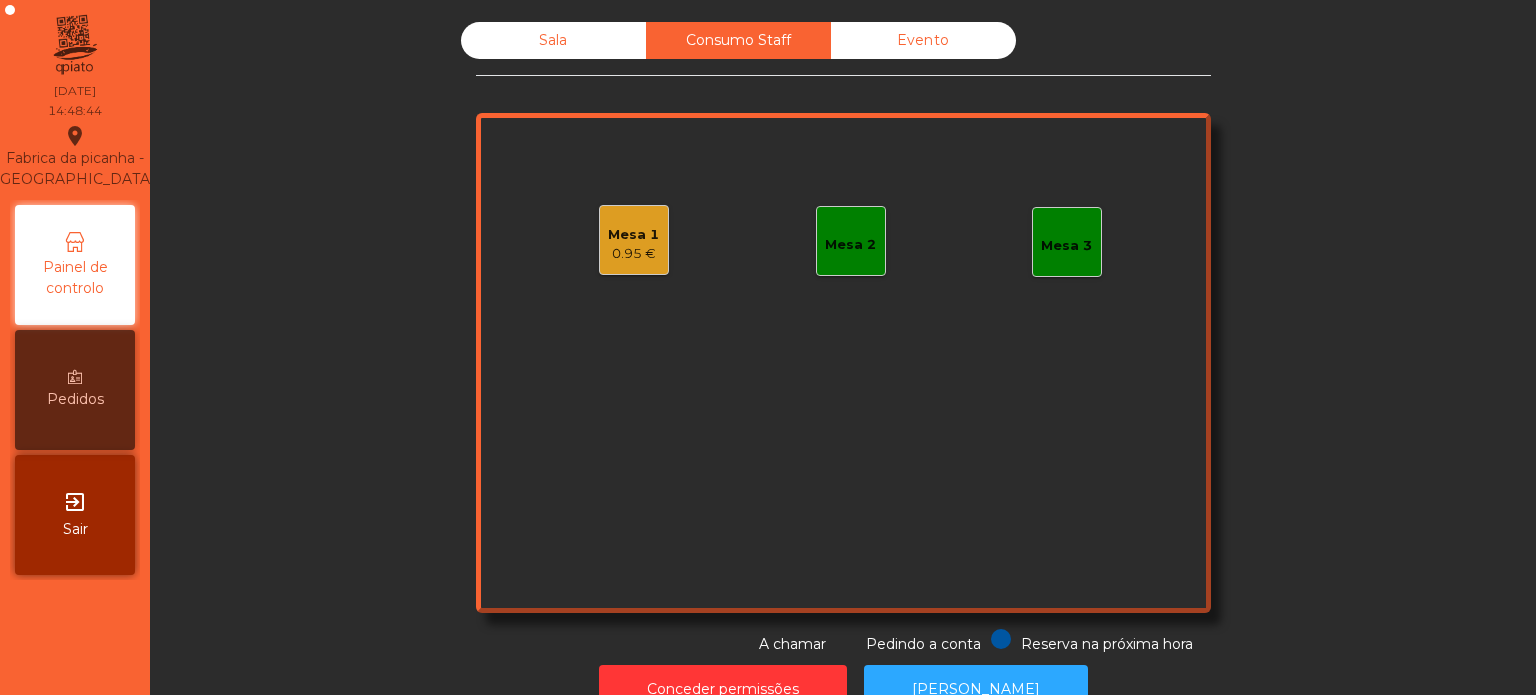 click on "Mesa 1" 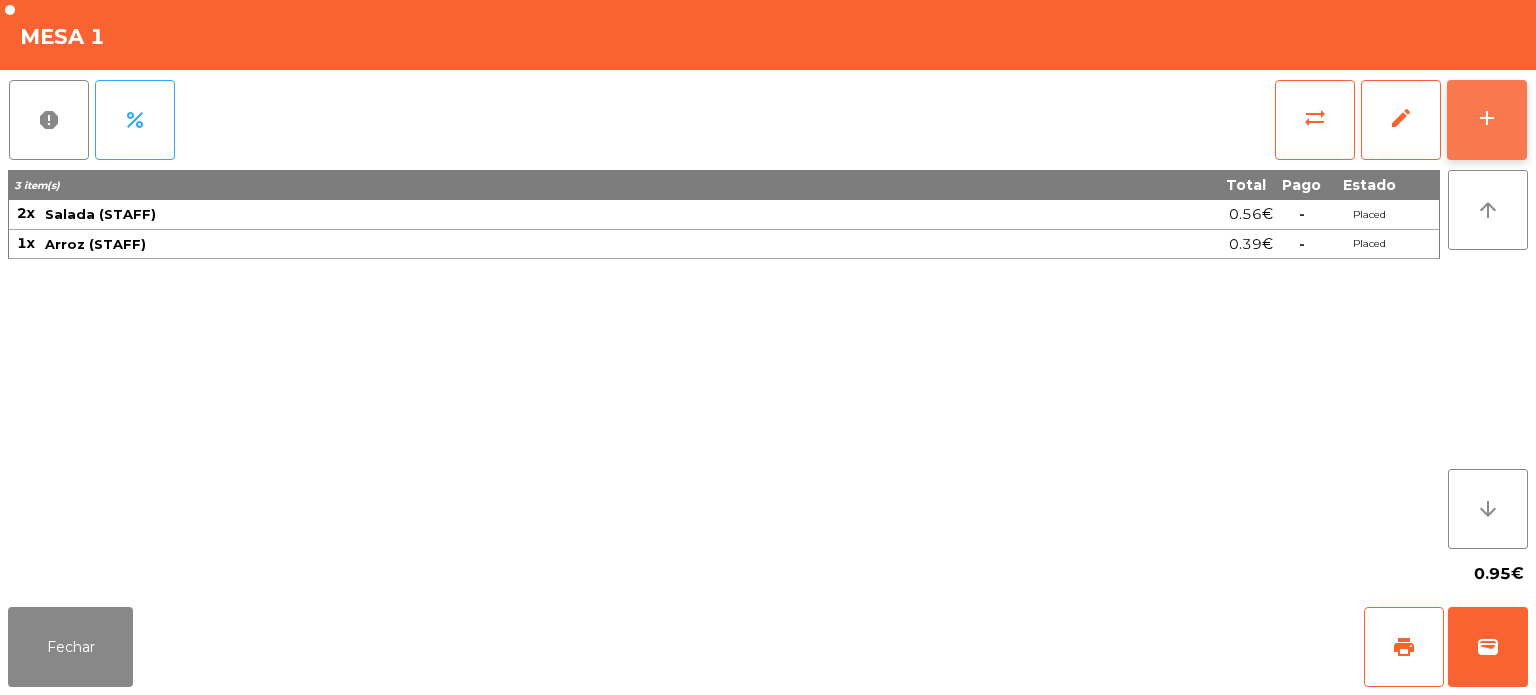 click on "add" 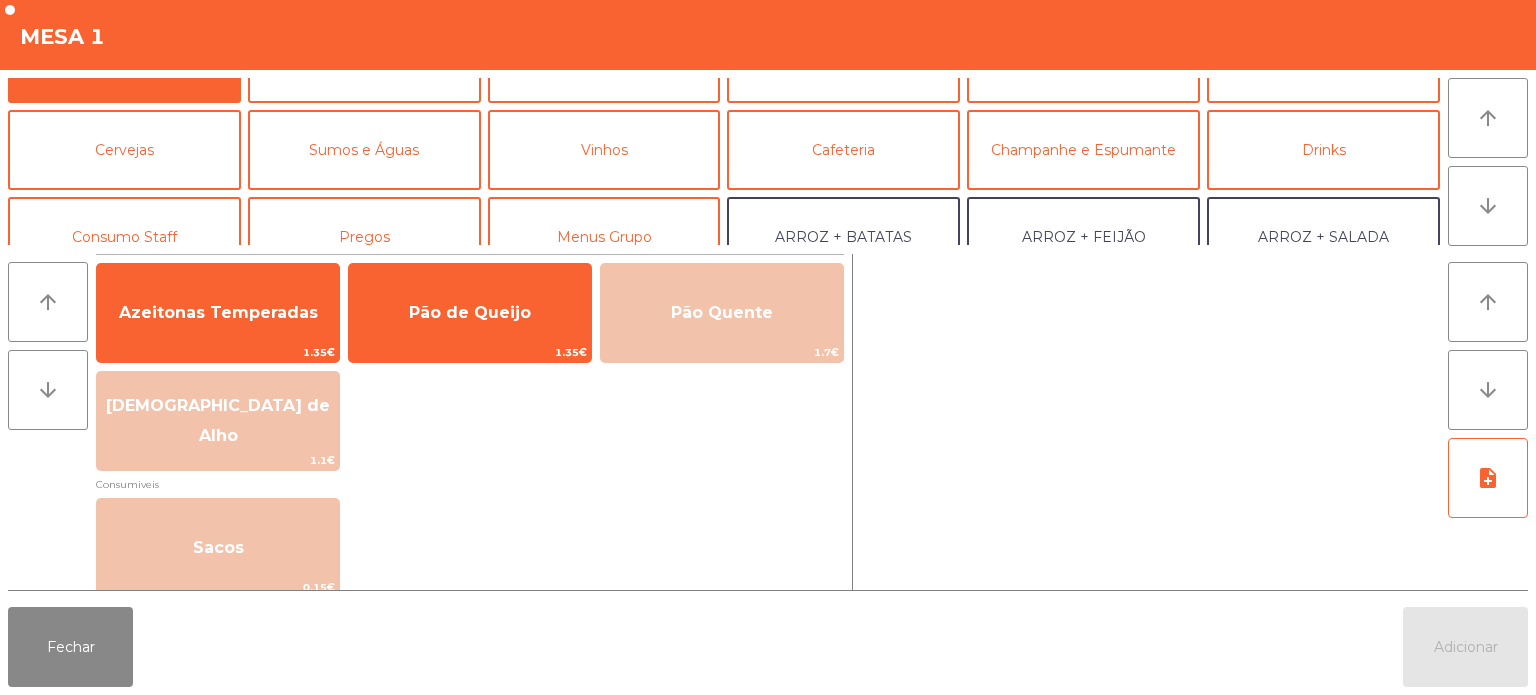 scroll, scrollTop: 66, scrollLeft: 0, axis: vertical 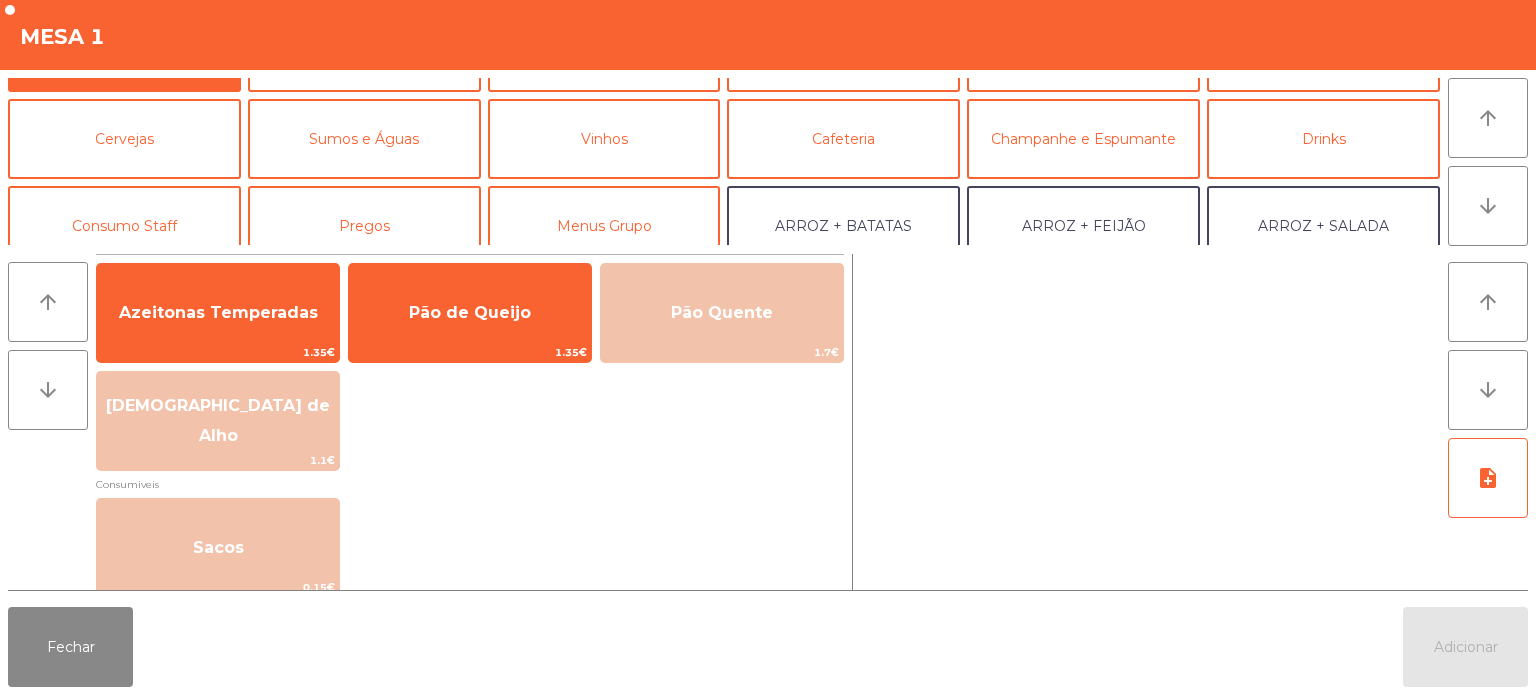 click on "Azeitonas Temperadas   1.35€   Pão de Queijo   1.35€   Pão Quente   1.7€   Manteiga de Alho   1.1€   Consumiveis   Sacos   0.15€" 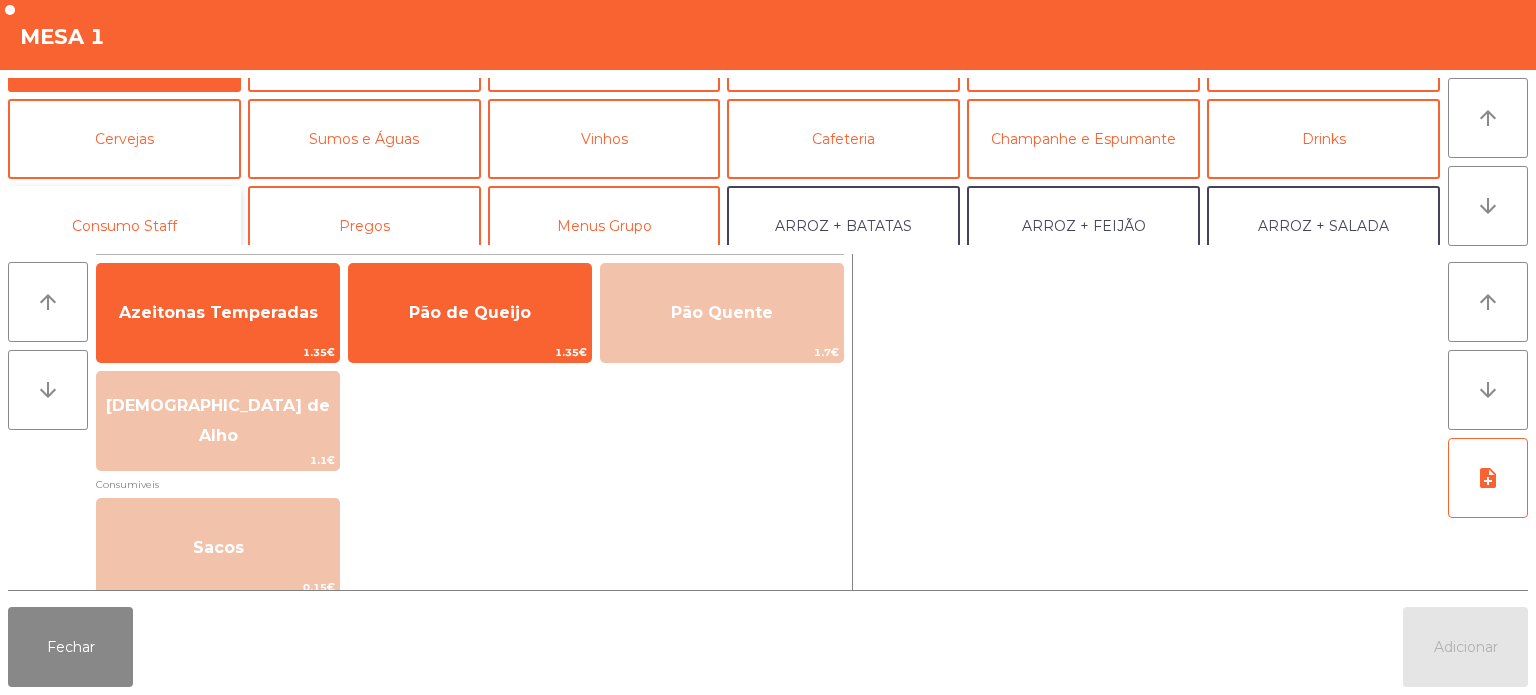 click on "Consumo Staff" 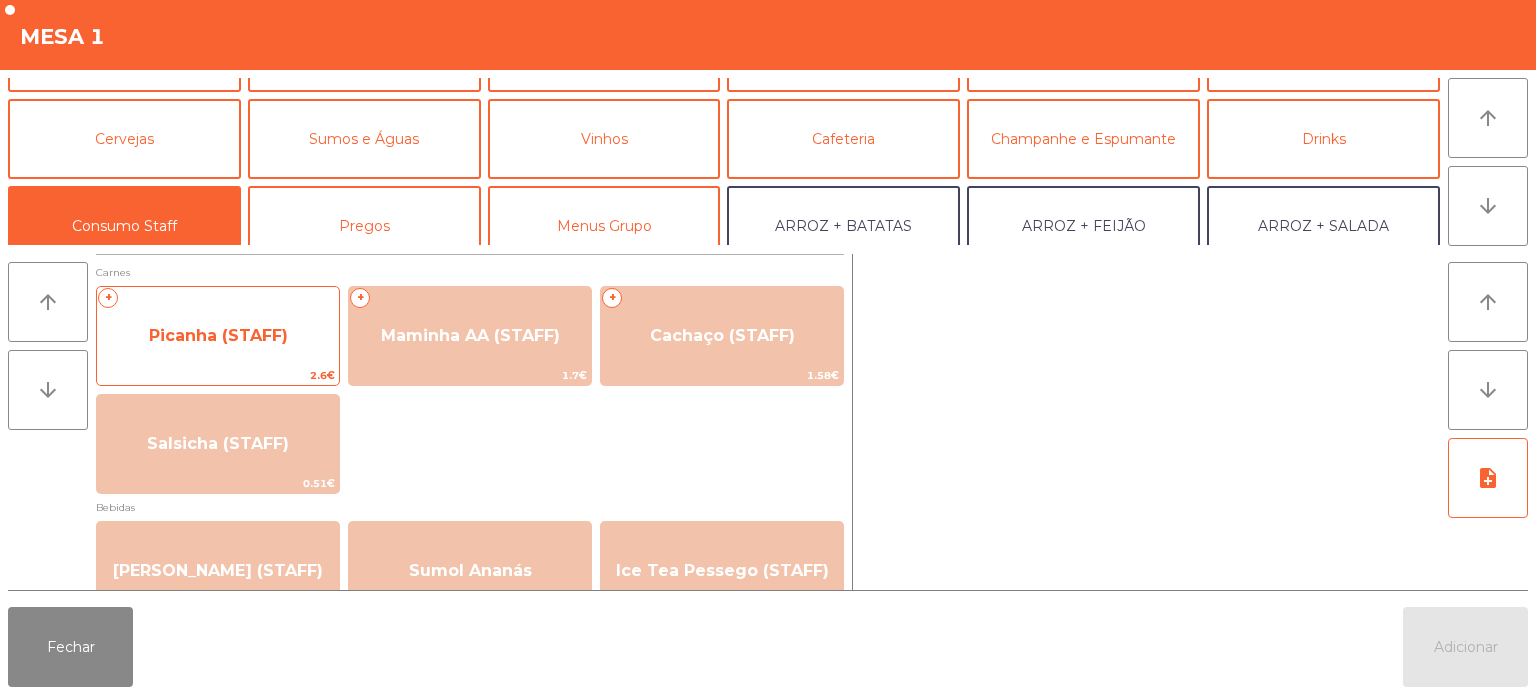 click on "Picanha (STAFF)" 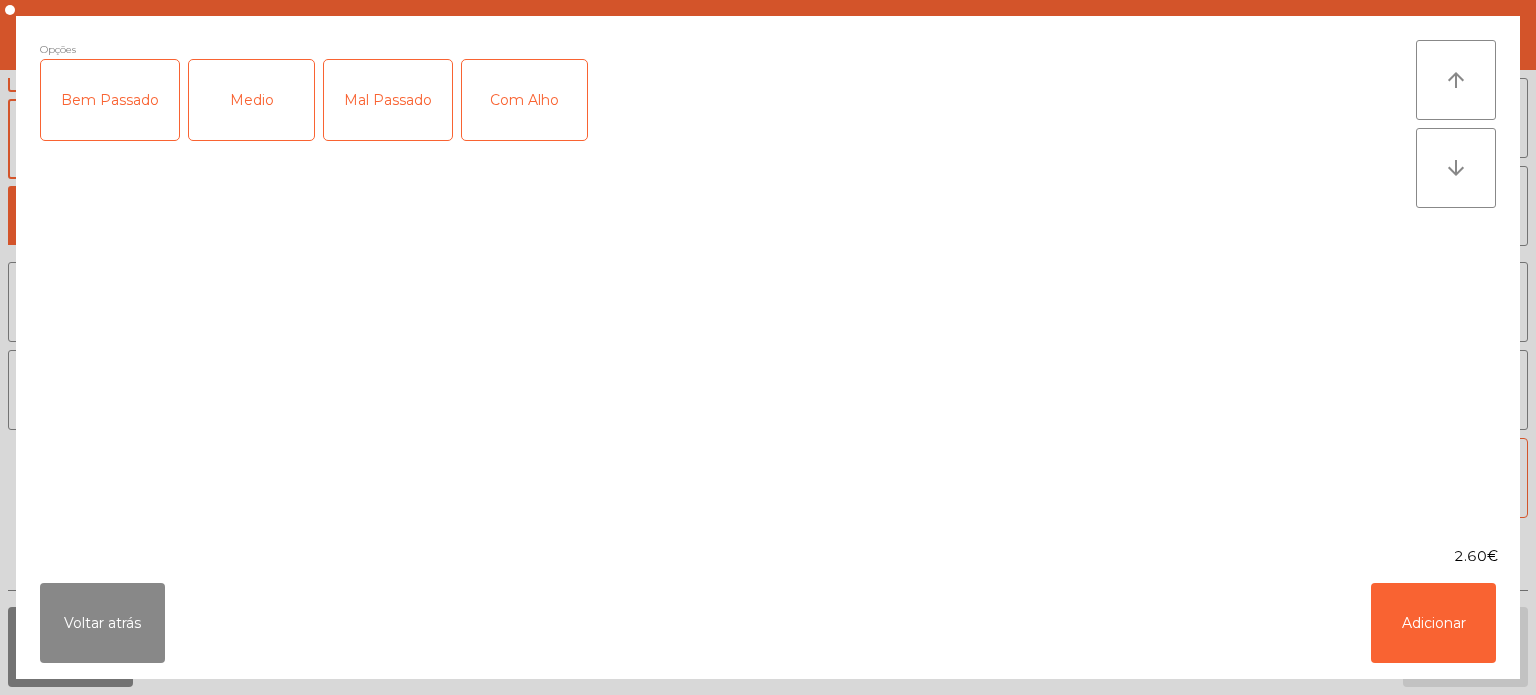 click on "Medio" 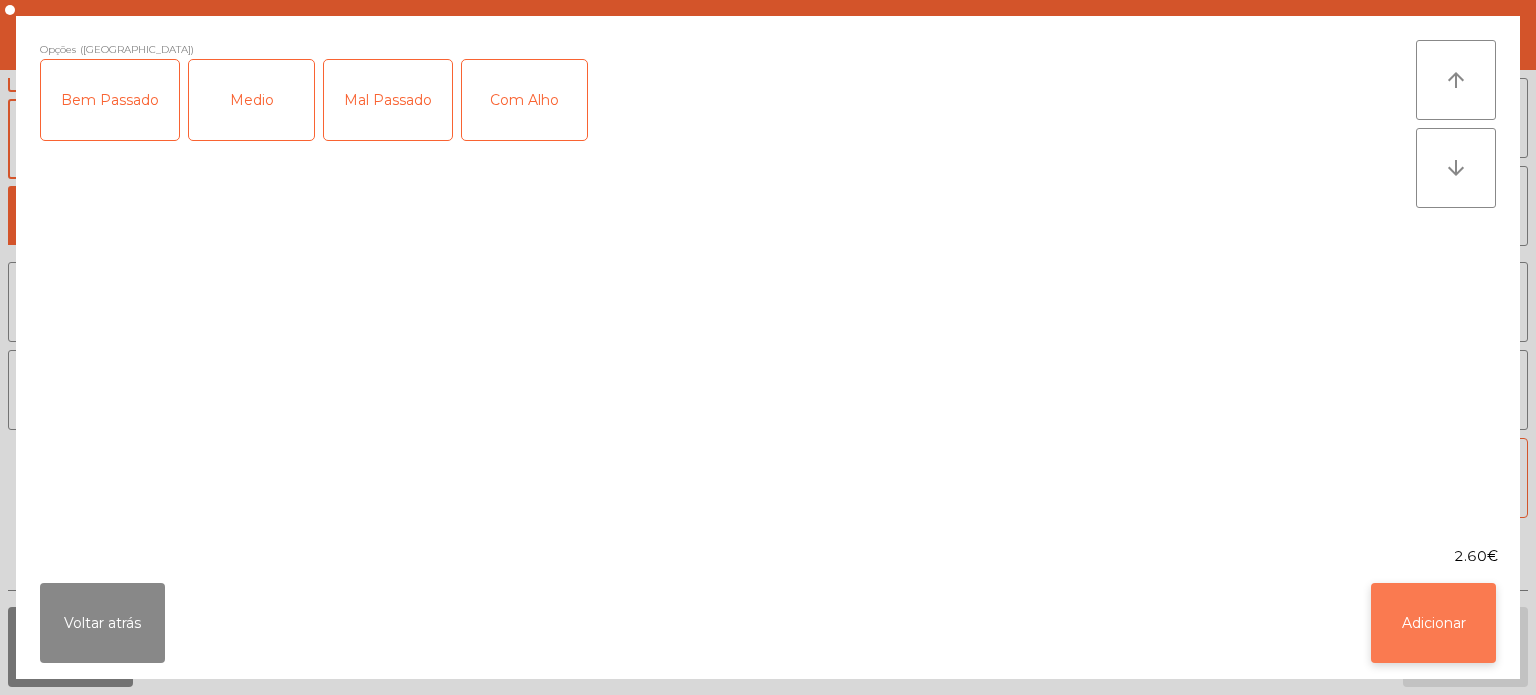 click on "Adicionar" 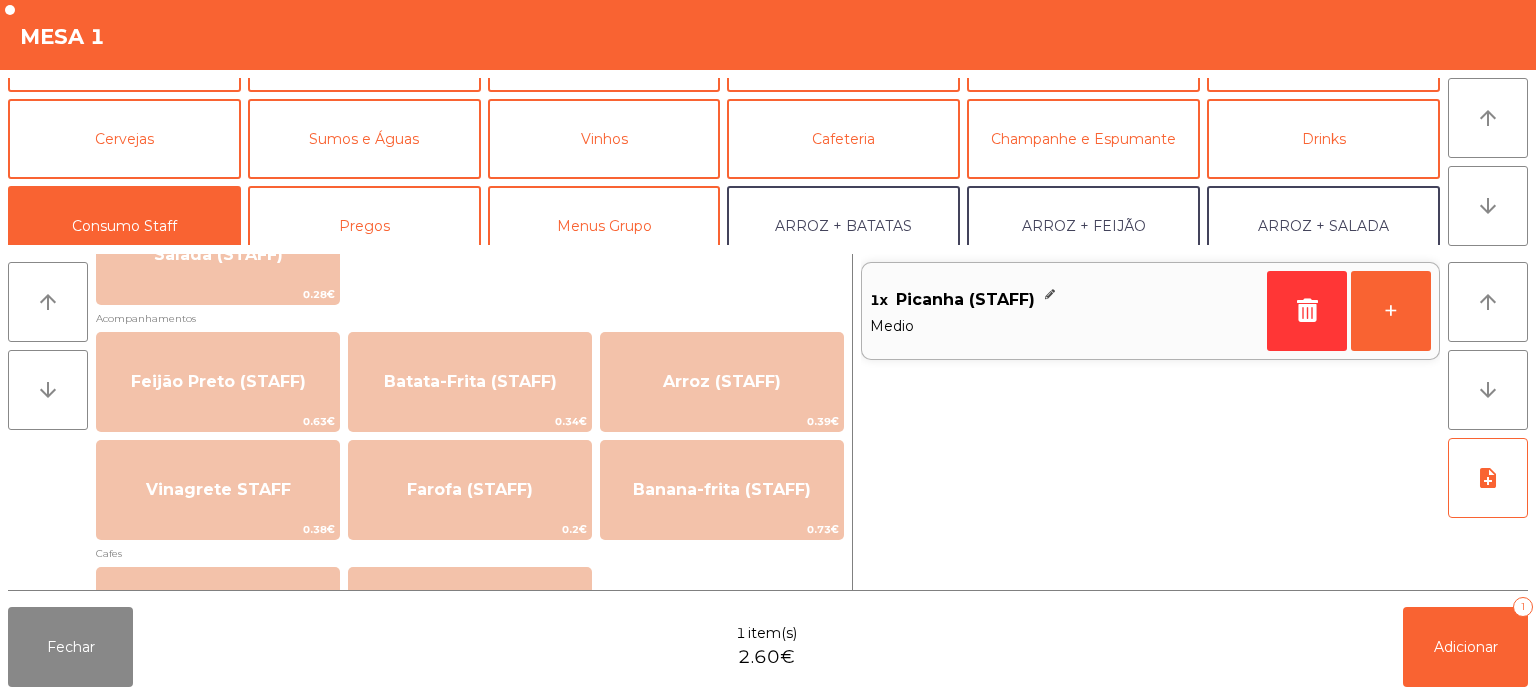 scroll, scrollTop: 768, scrollLeft: 0, axis: vertical 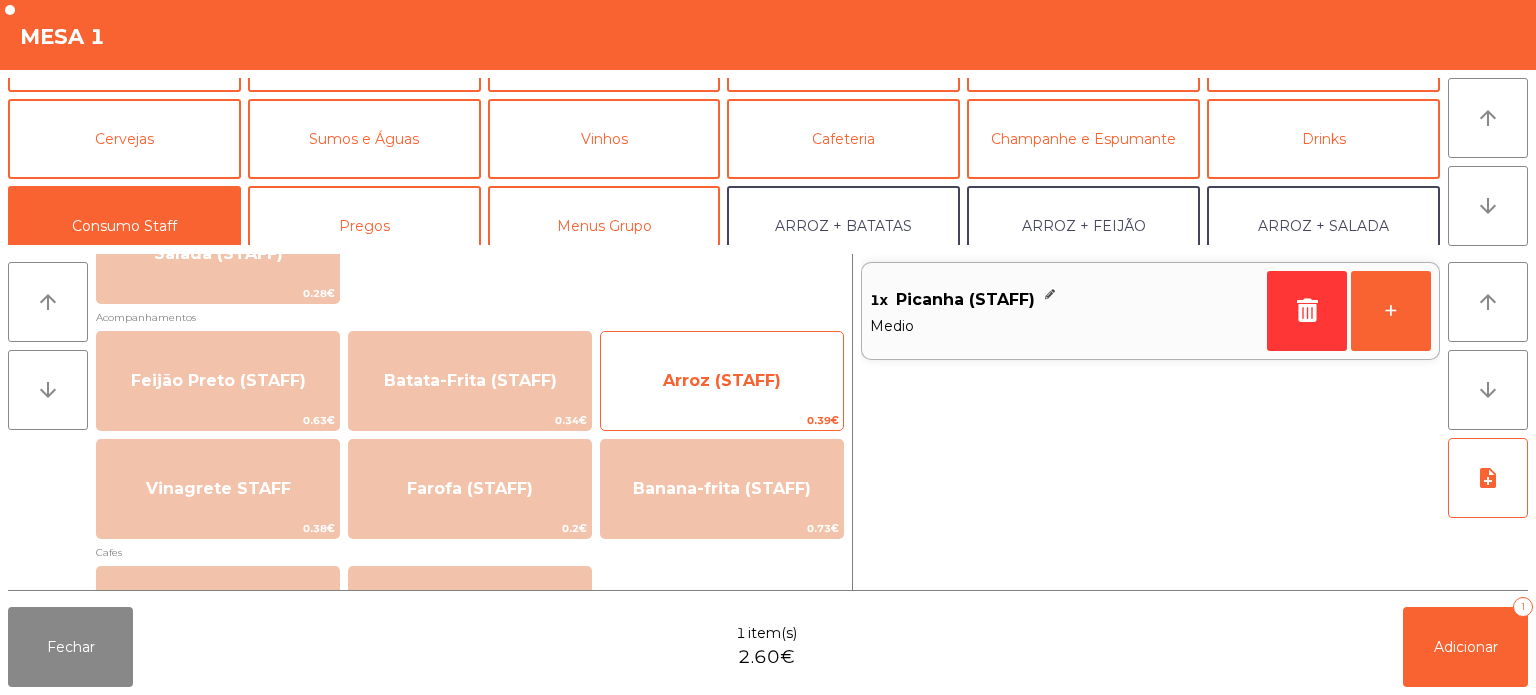 click on "Arroz (STAFF)" 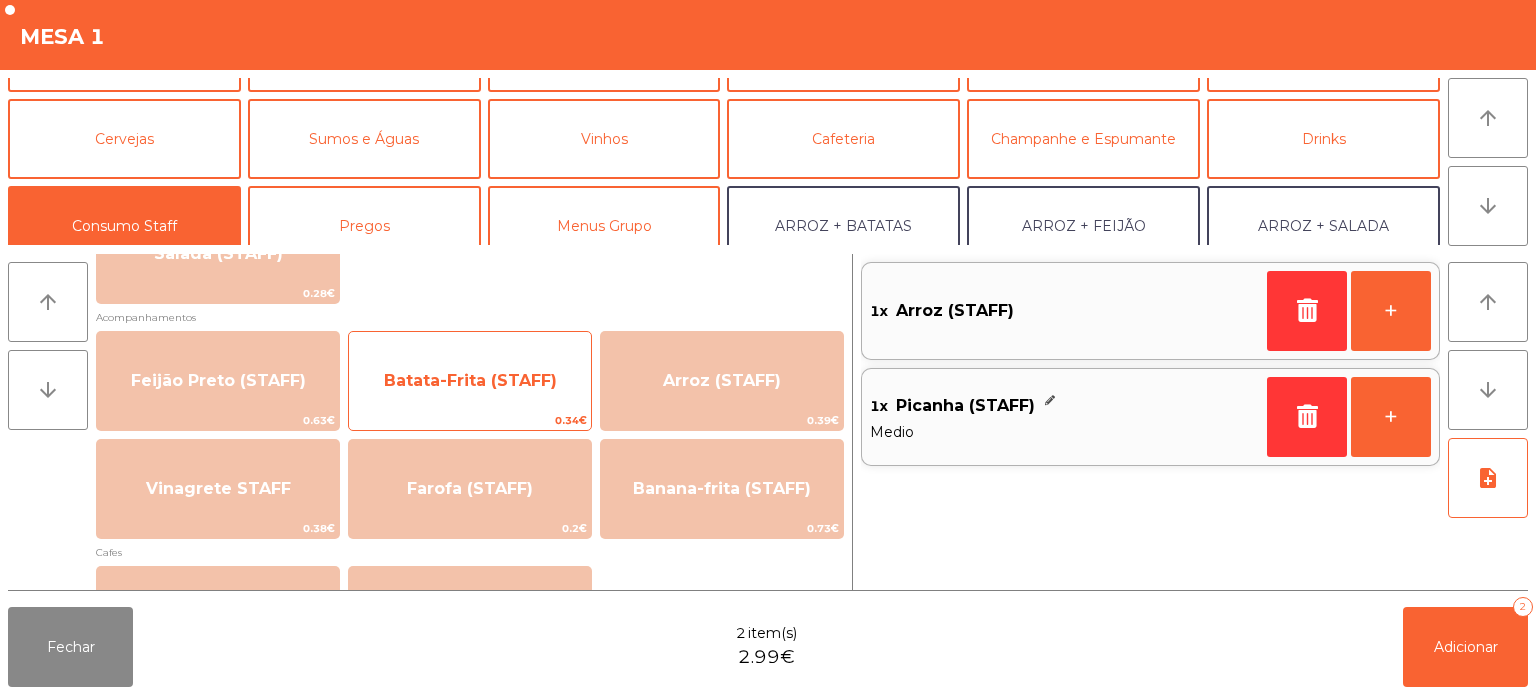 click on "Batata-Frita (STAFF)" 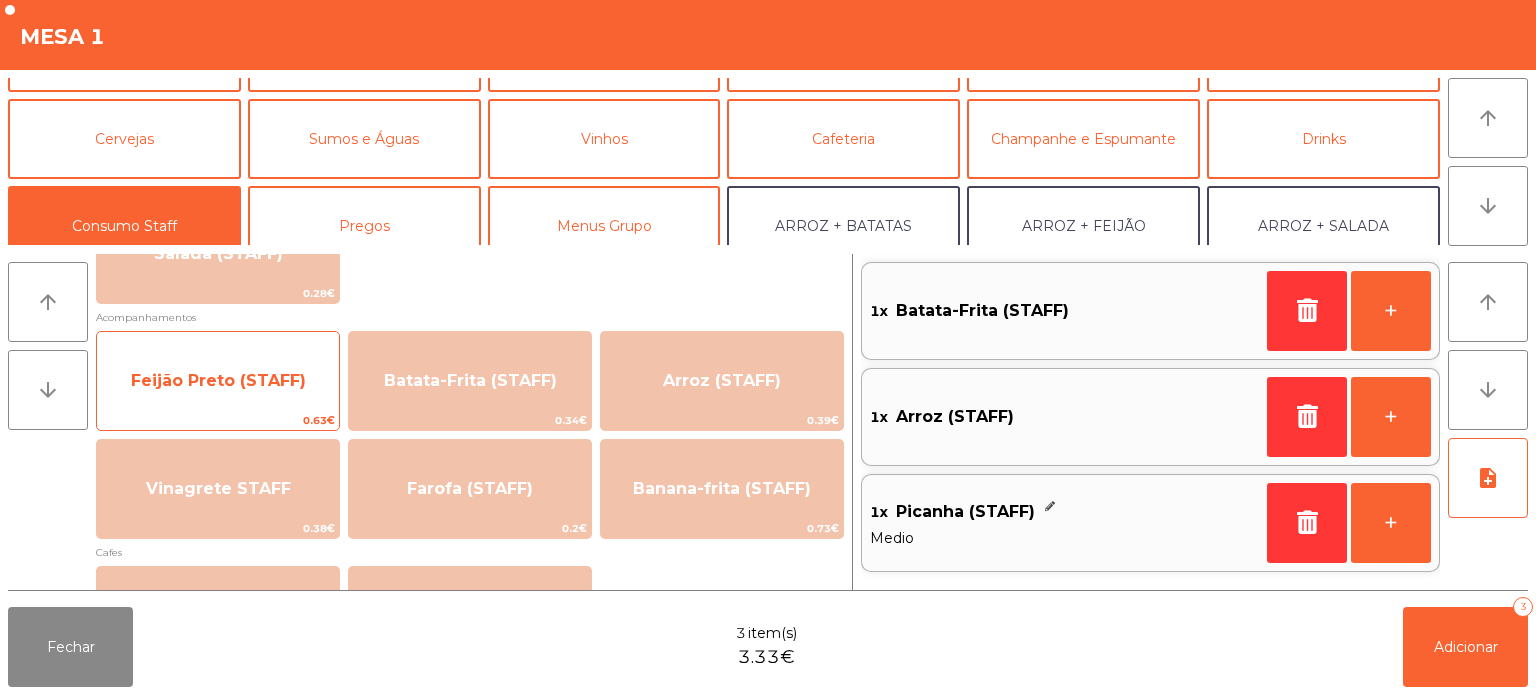 click on "Feijão Preto (STAFF)" 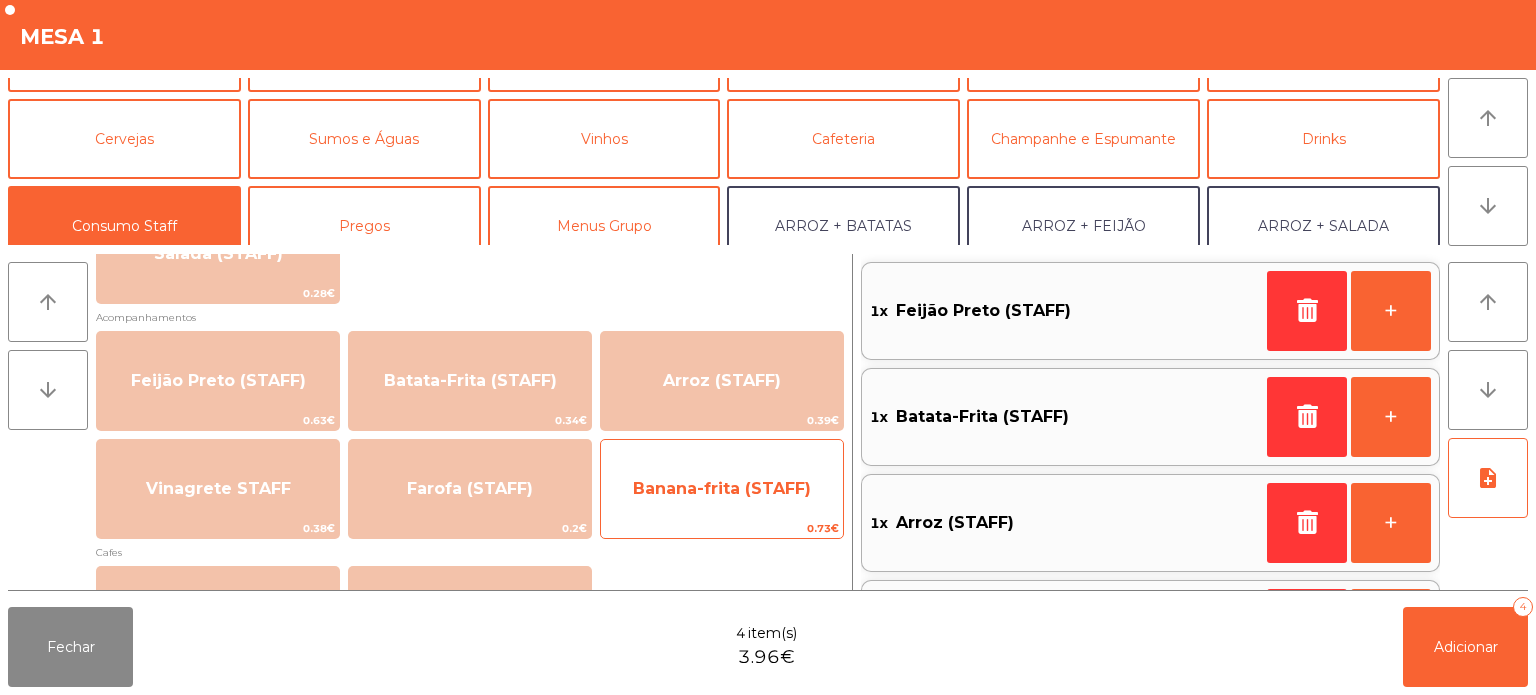 click on "Banana-frita (STAFF)" 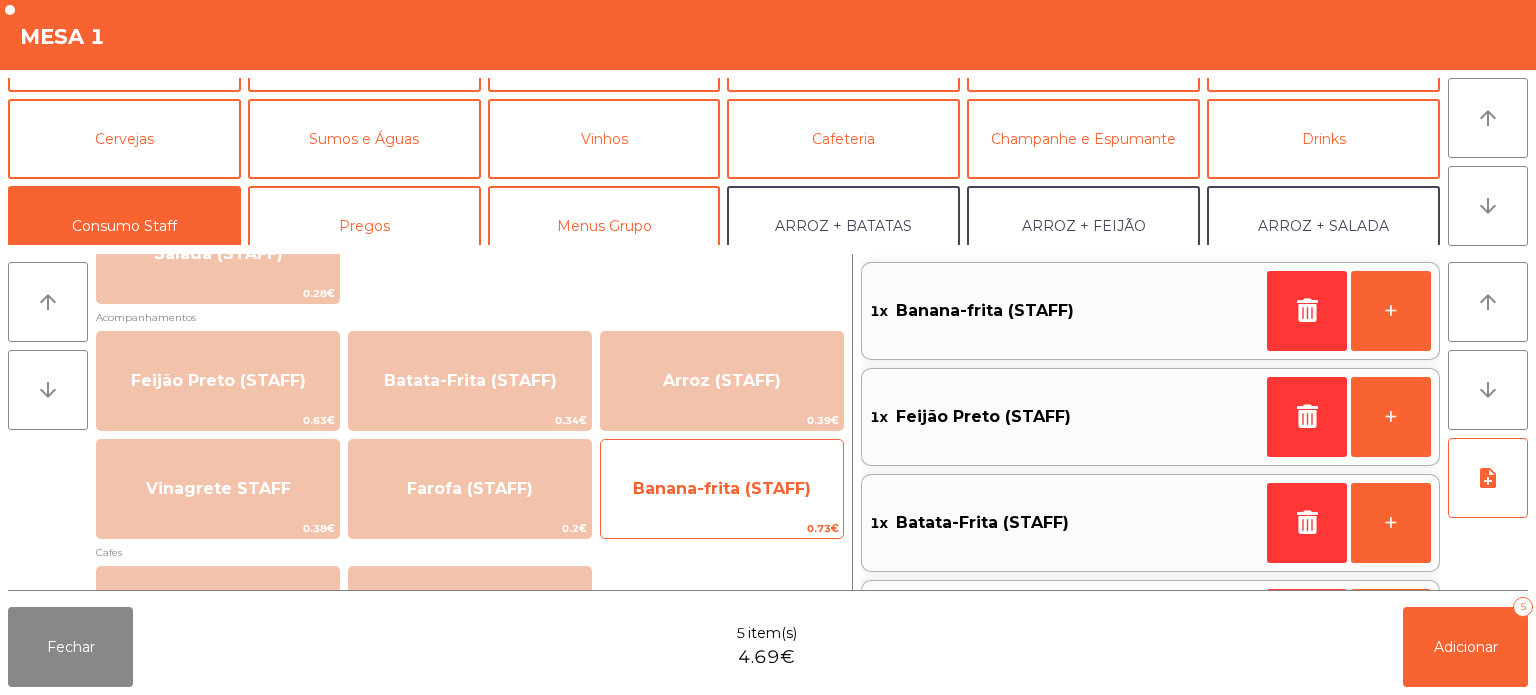 scroll, scrollTop: 8, scrollLeft: 0, axis: vertical 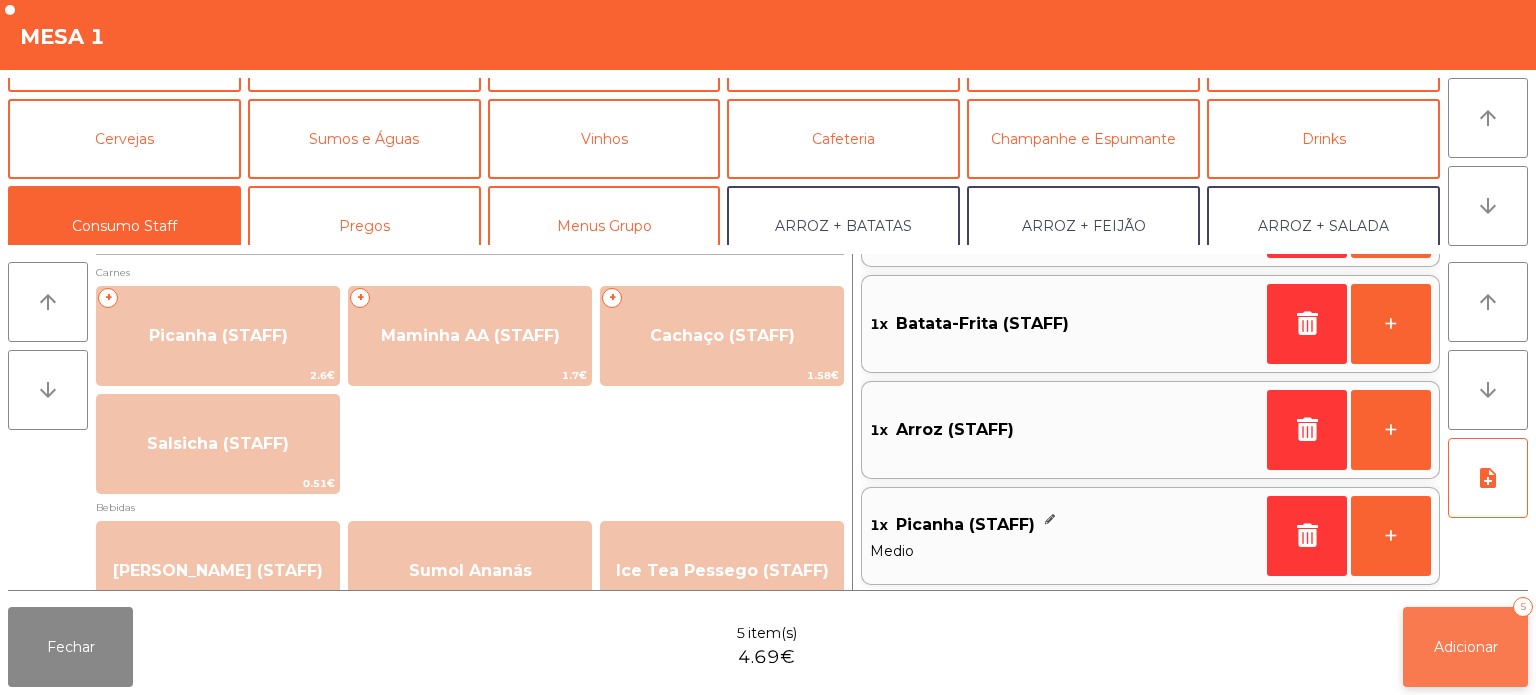 click on "Adicionar" 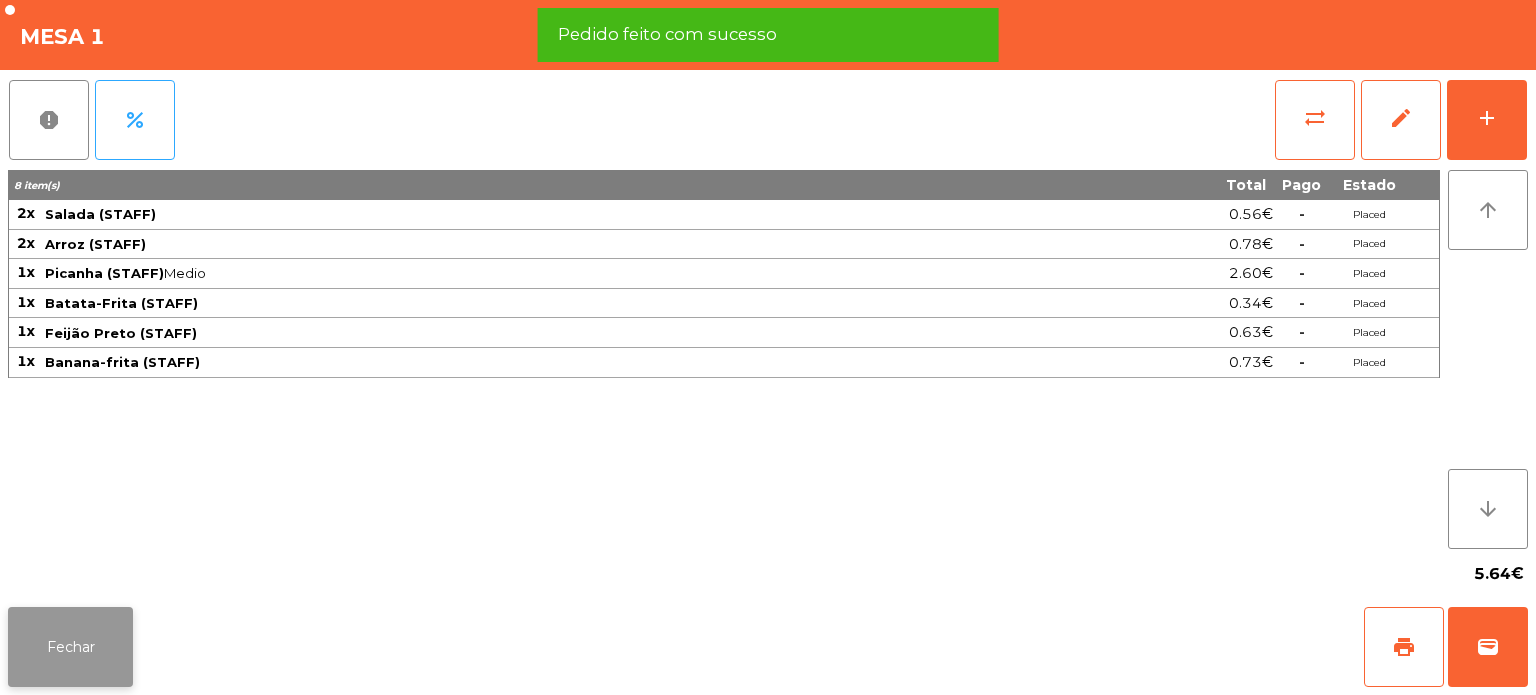 click on "Fechar" 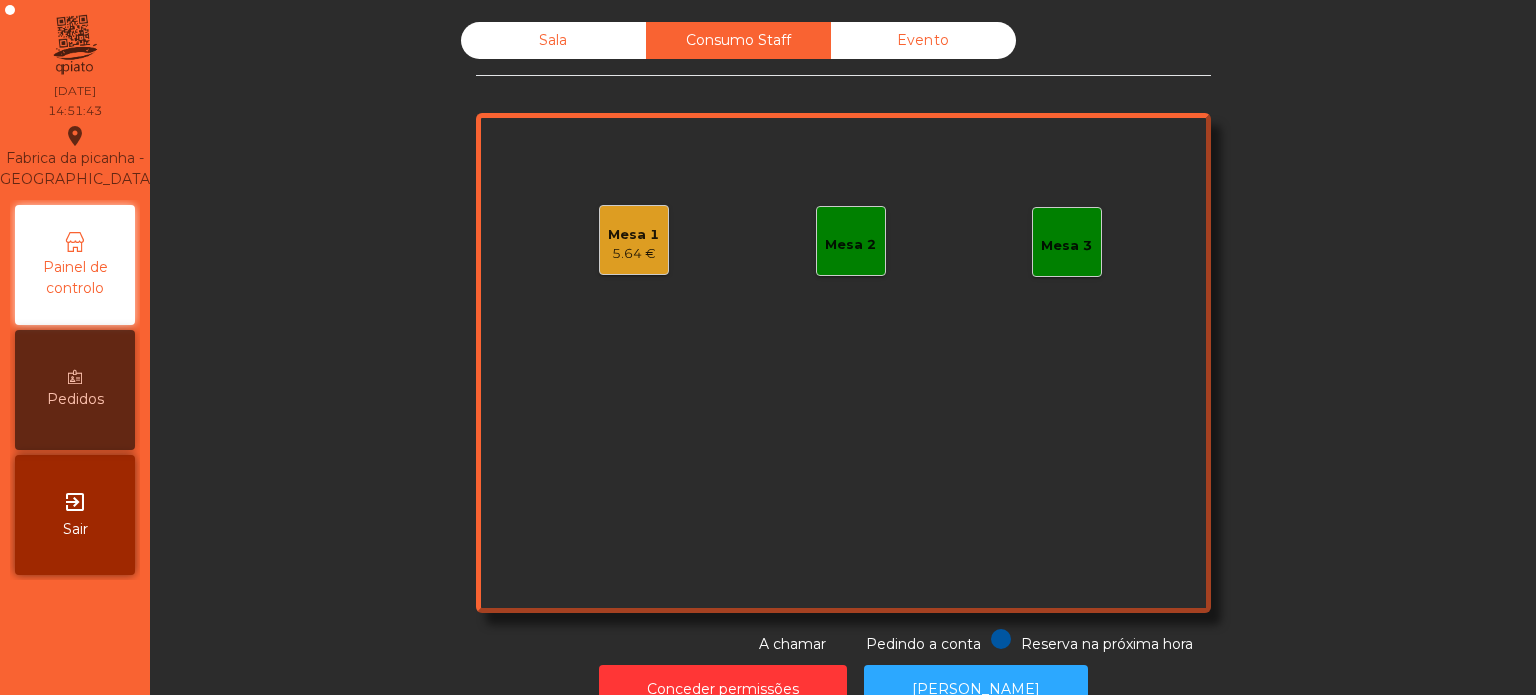 click on "Sala" 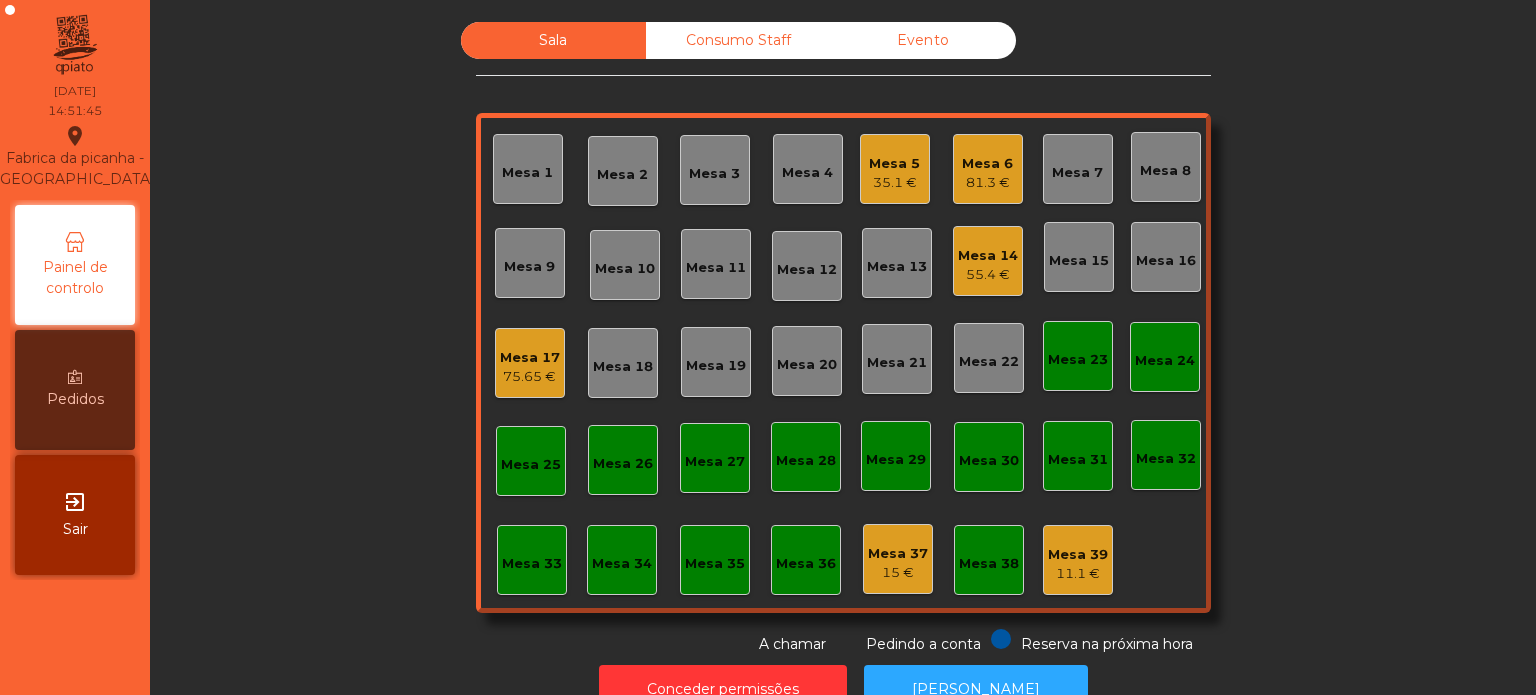 click on "35.1 €" 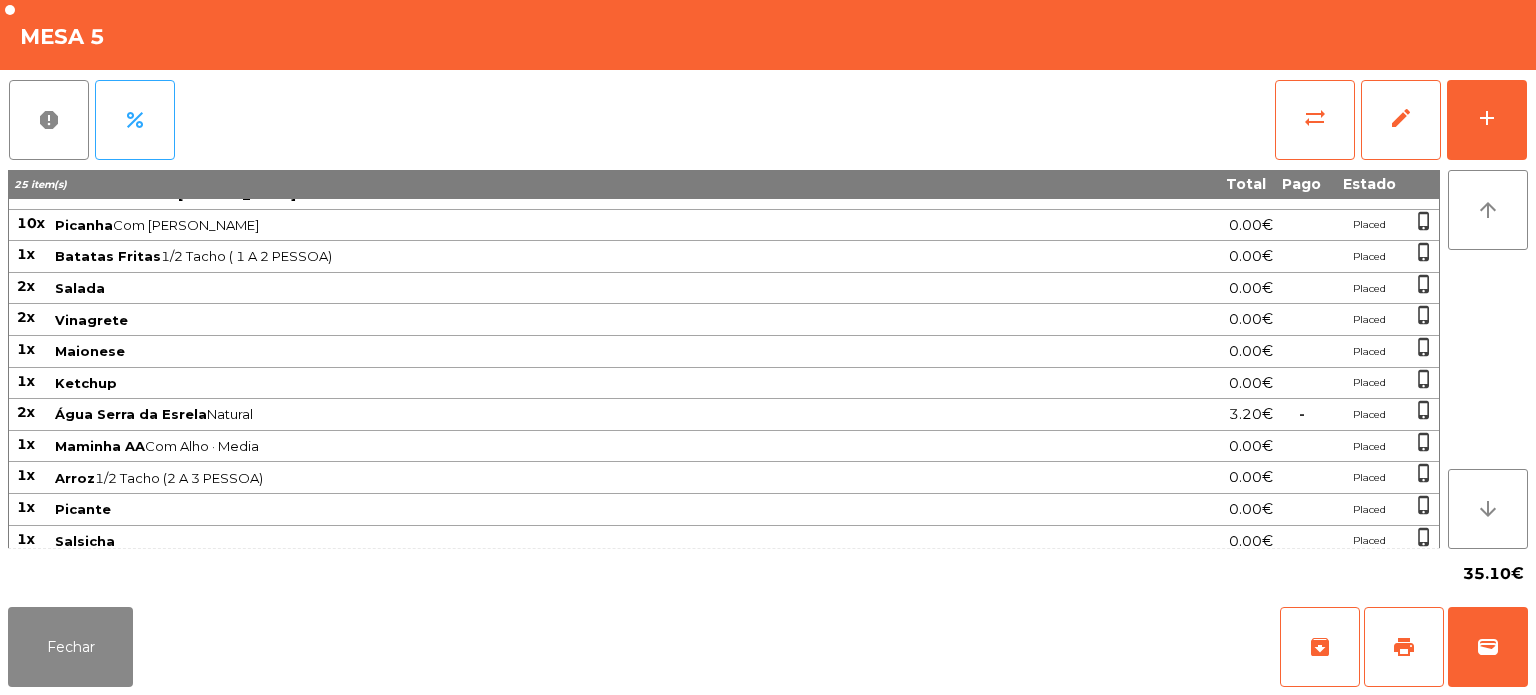 scroll, scrollTop: 0, scrollLeft: 0, axis: both 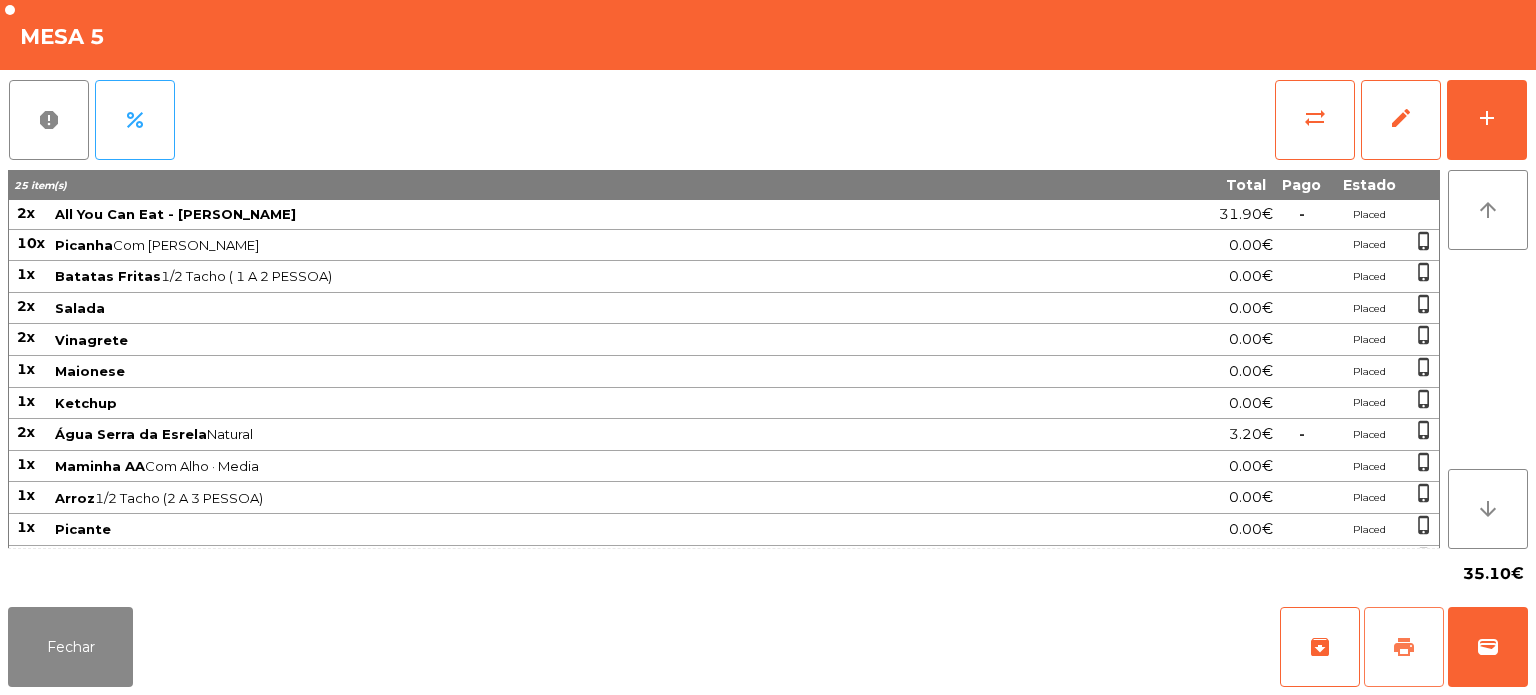 click on "print" 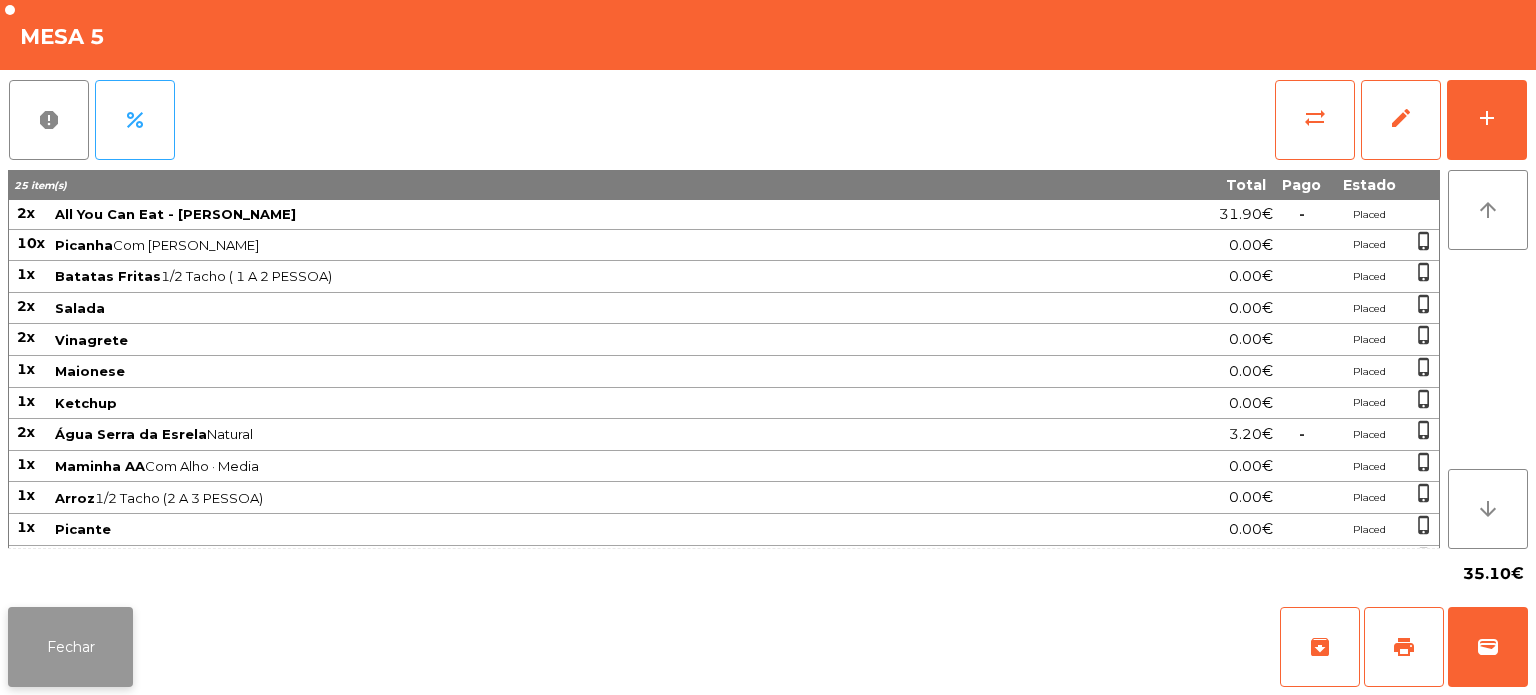 click on "Fechar" 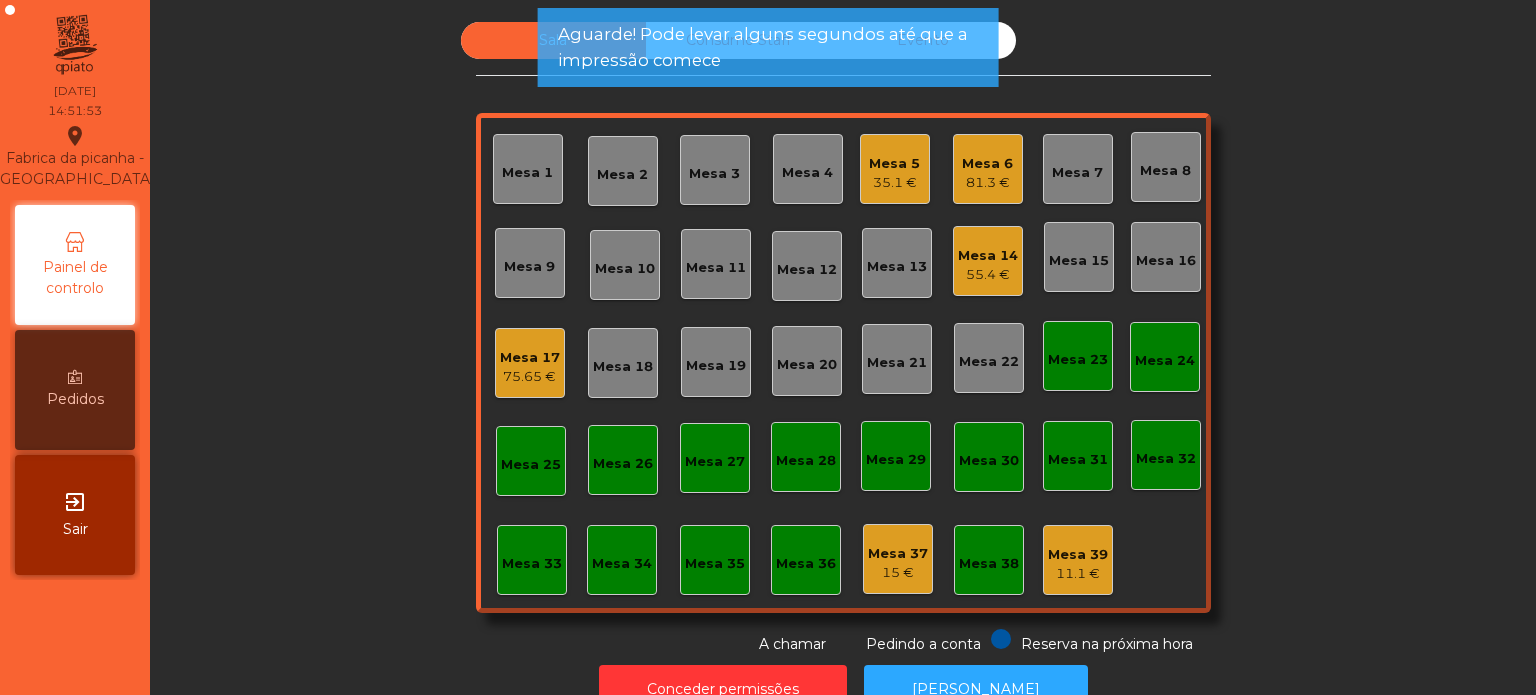click on "Mesa 6" 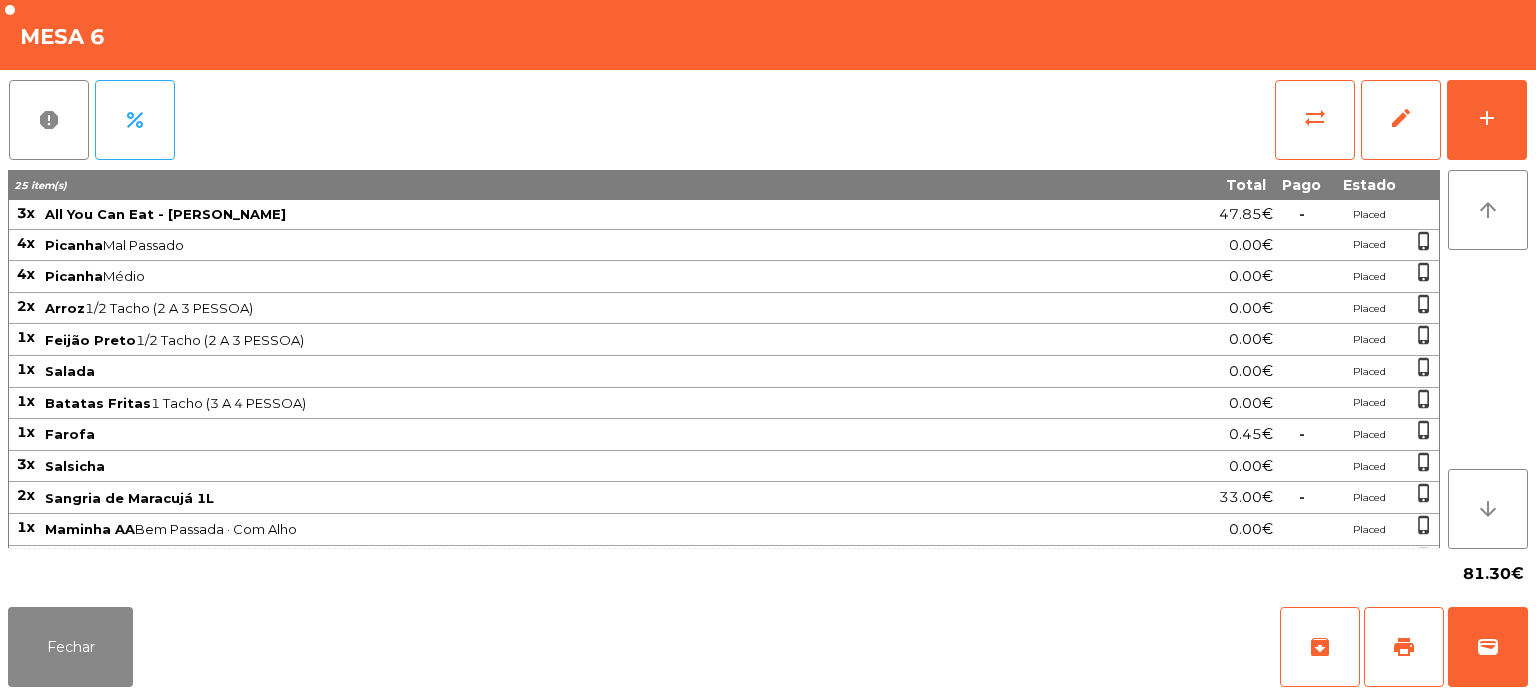 scroll, scrollTop: 52, scrollLeft: 0, axis: vertical 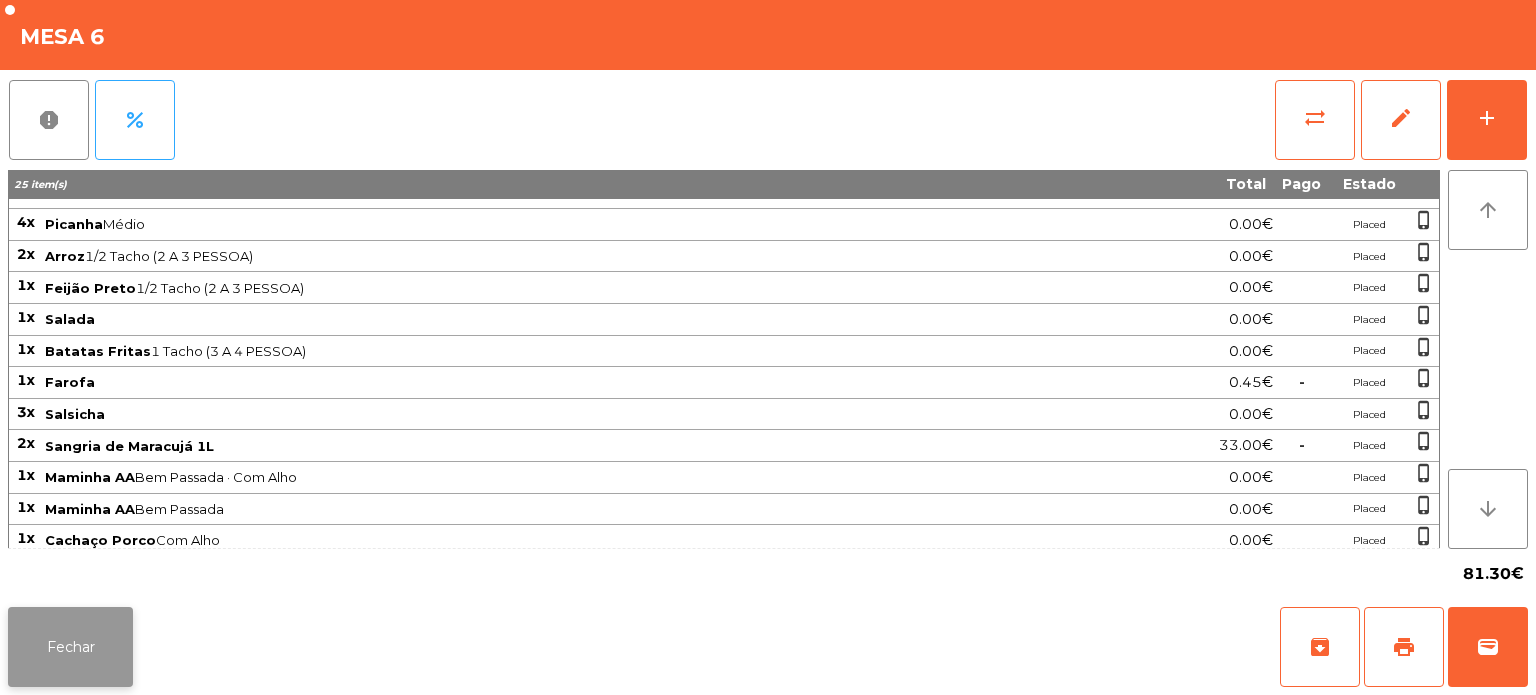 click on "Fechar" 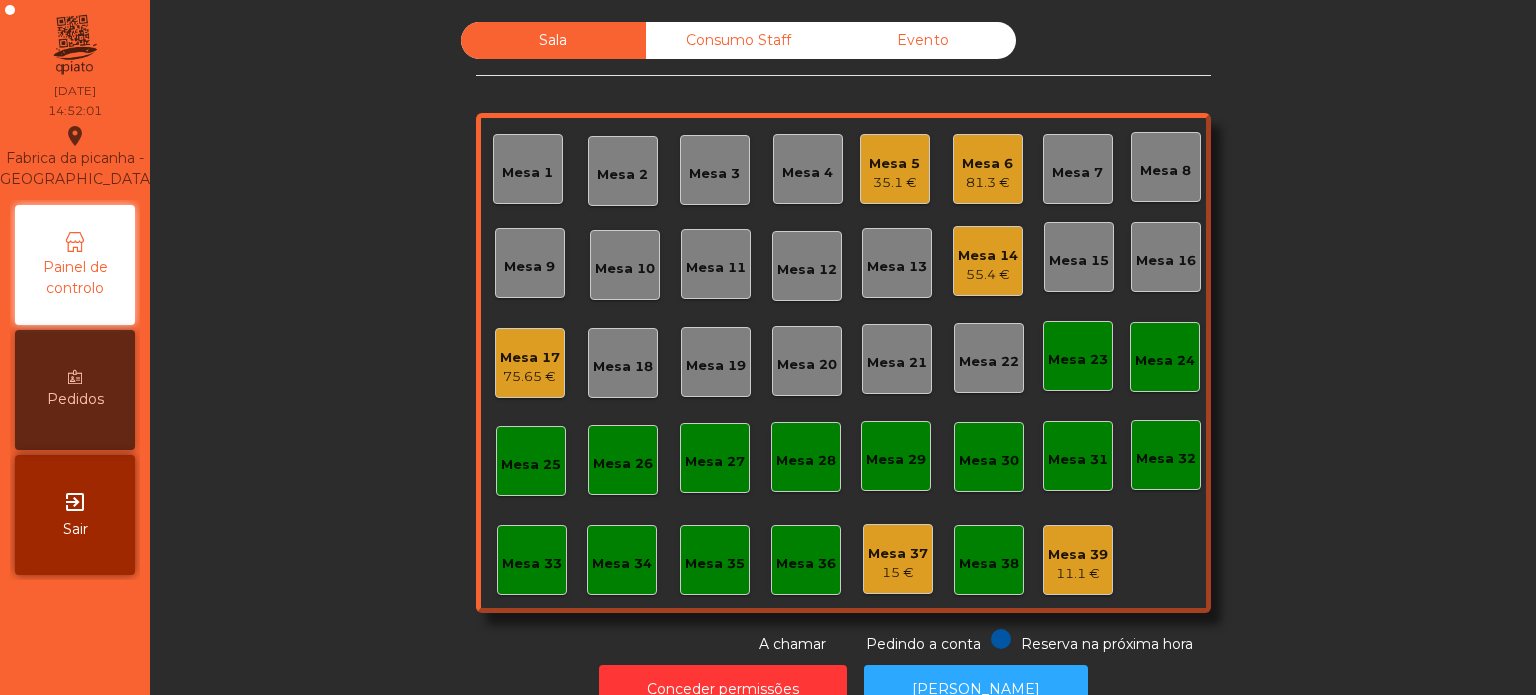 click on "Mesa 6" 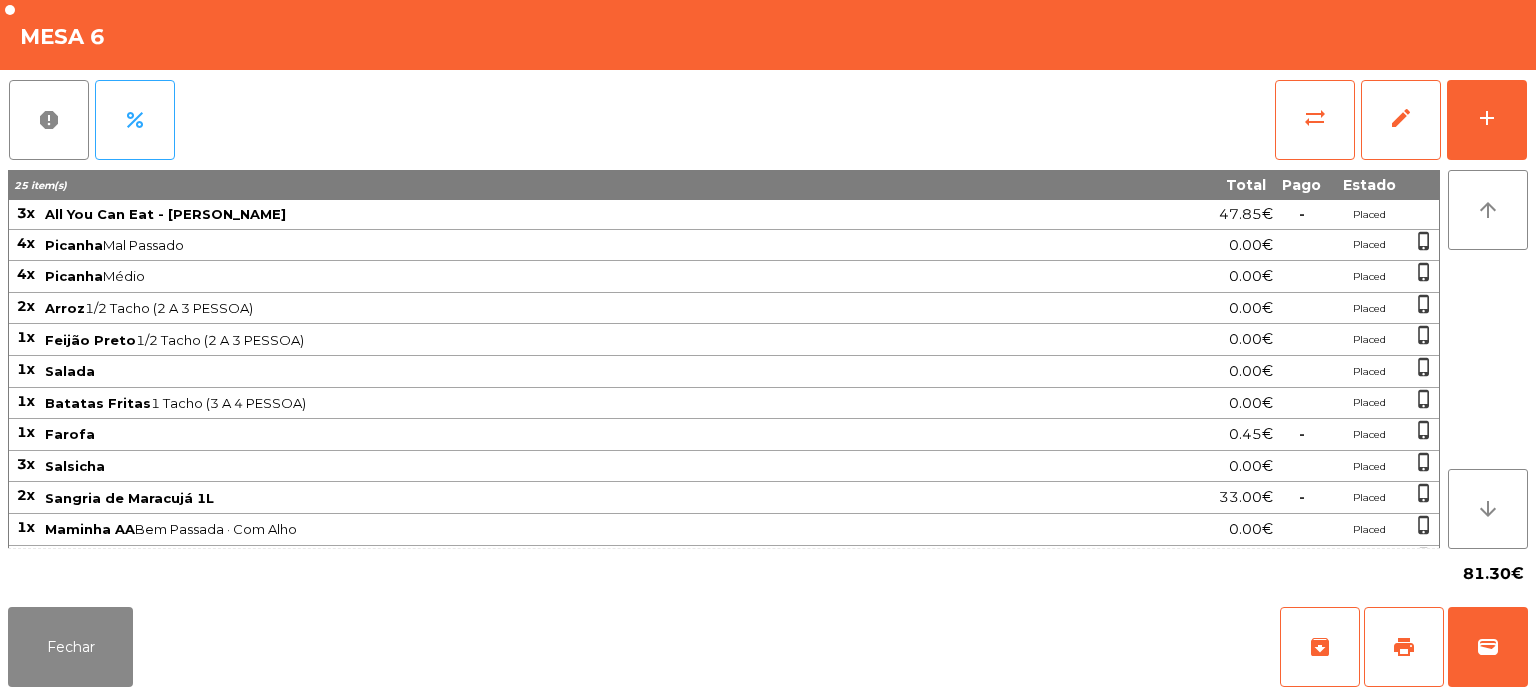 click on "Fechar   archive   print   wallet" 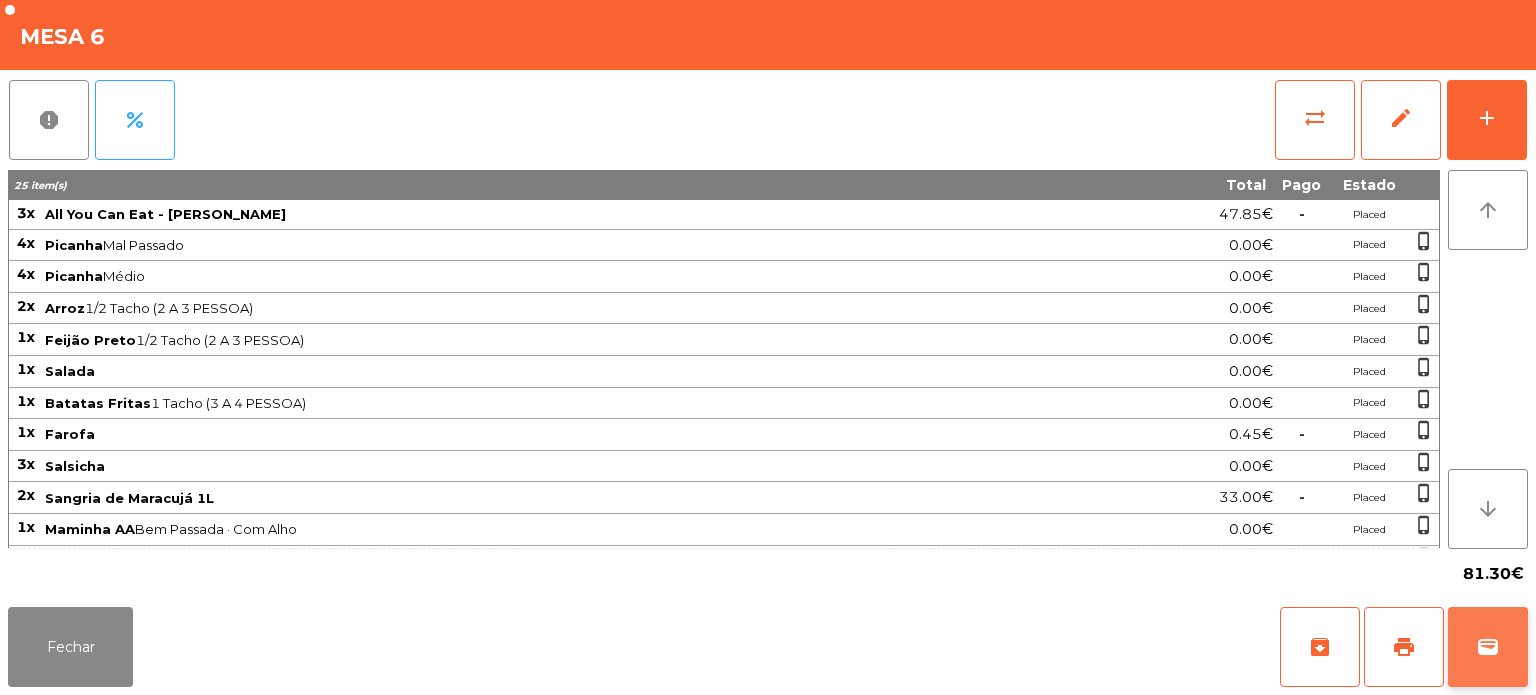 click on "wallet" 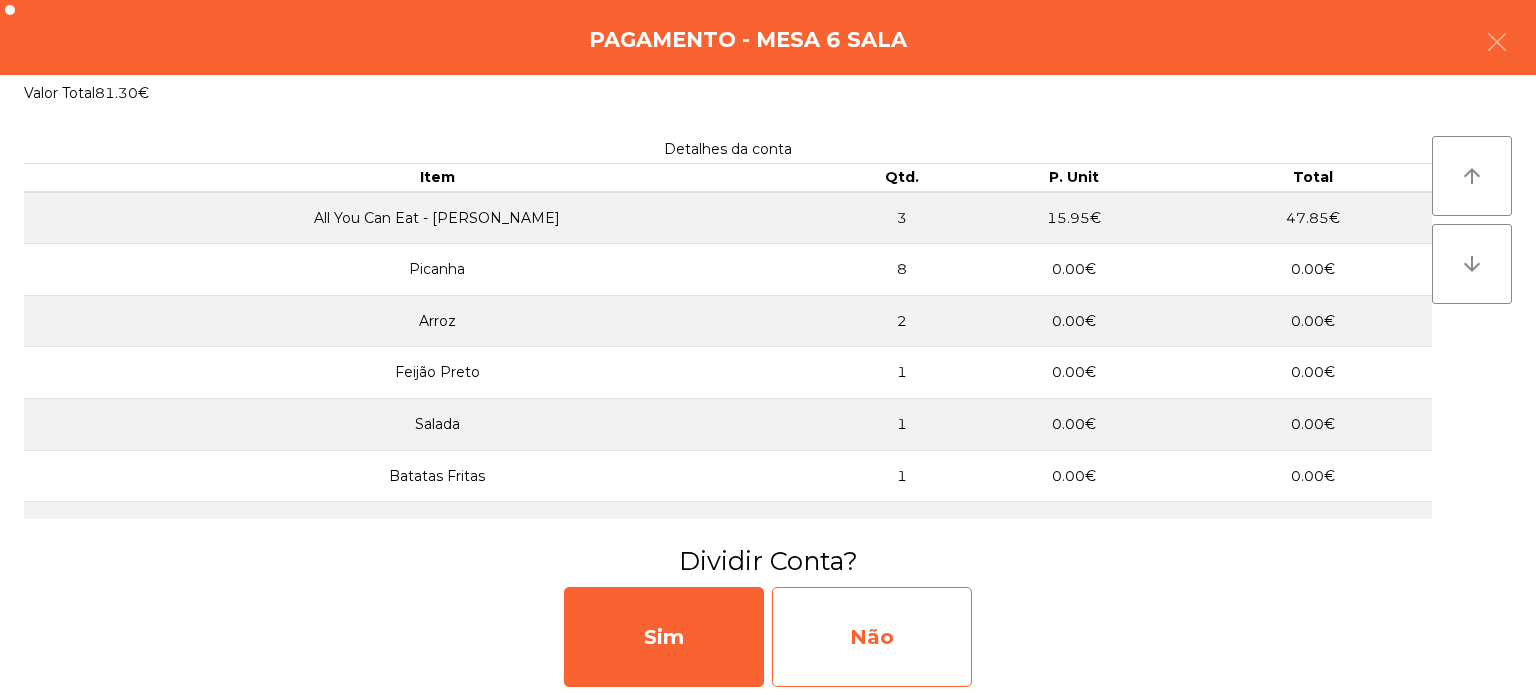 click on "Não" 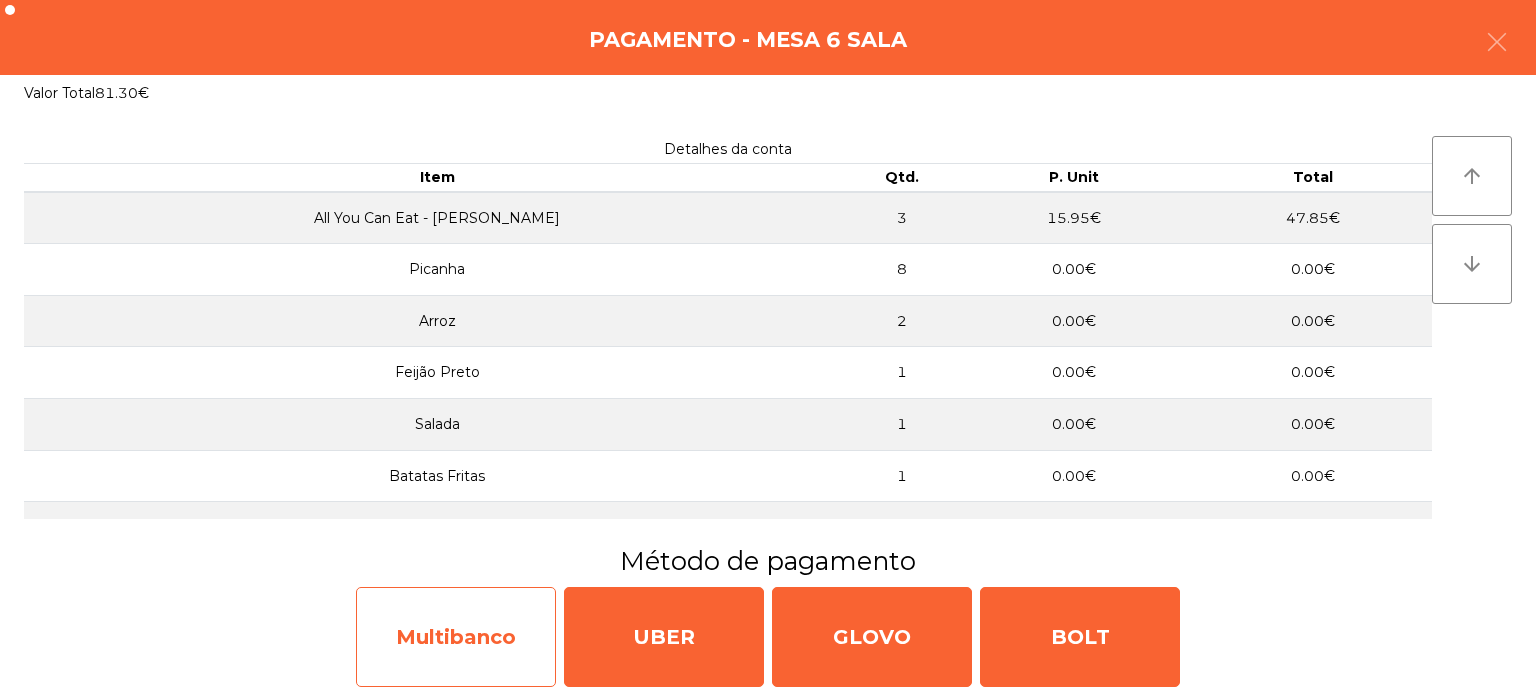 click on "Multibanco" 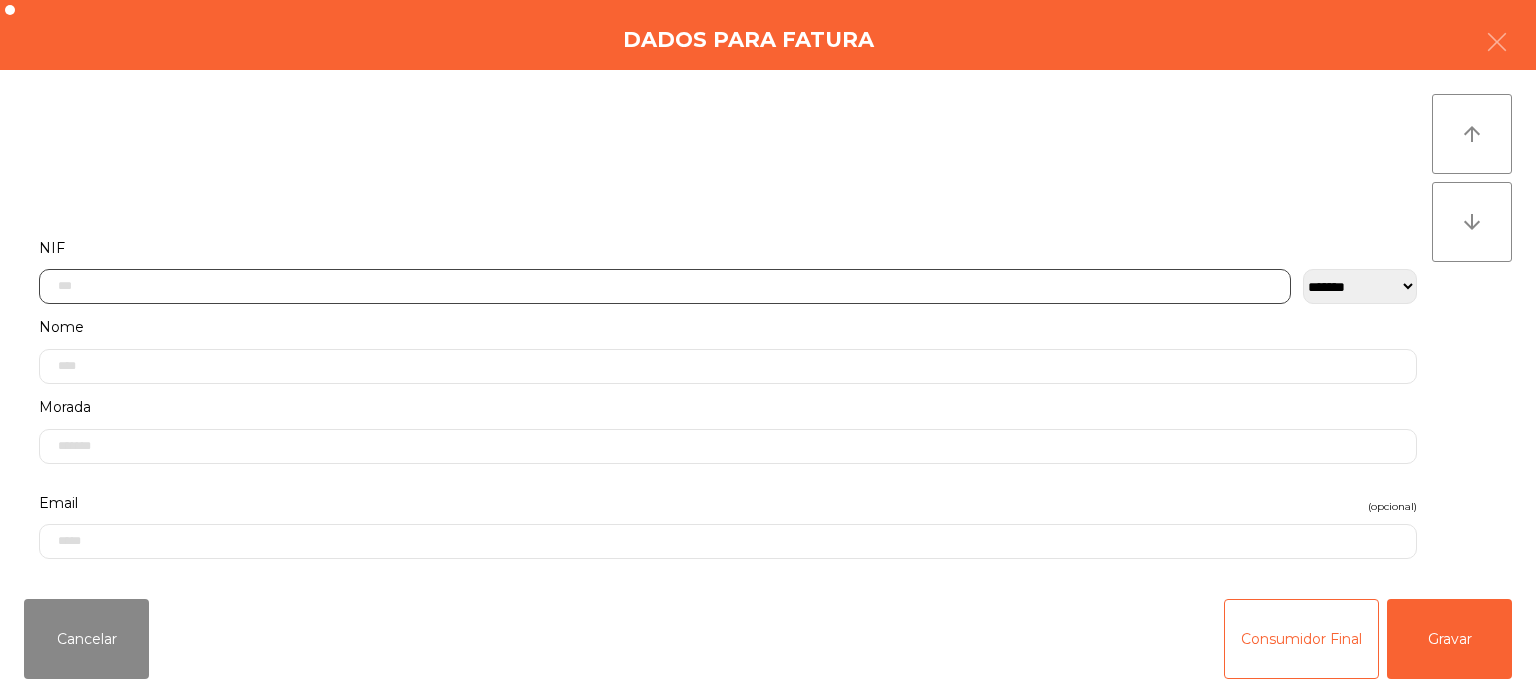 click 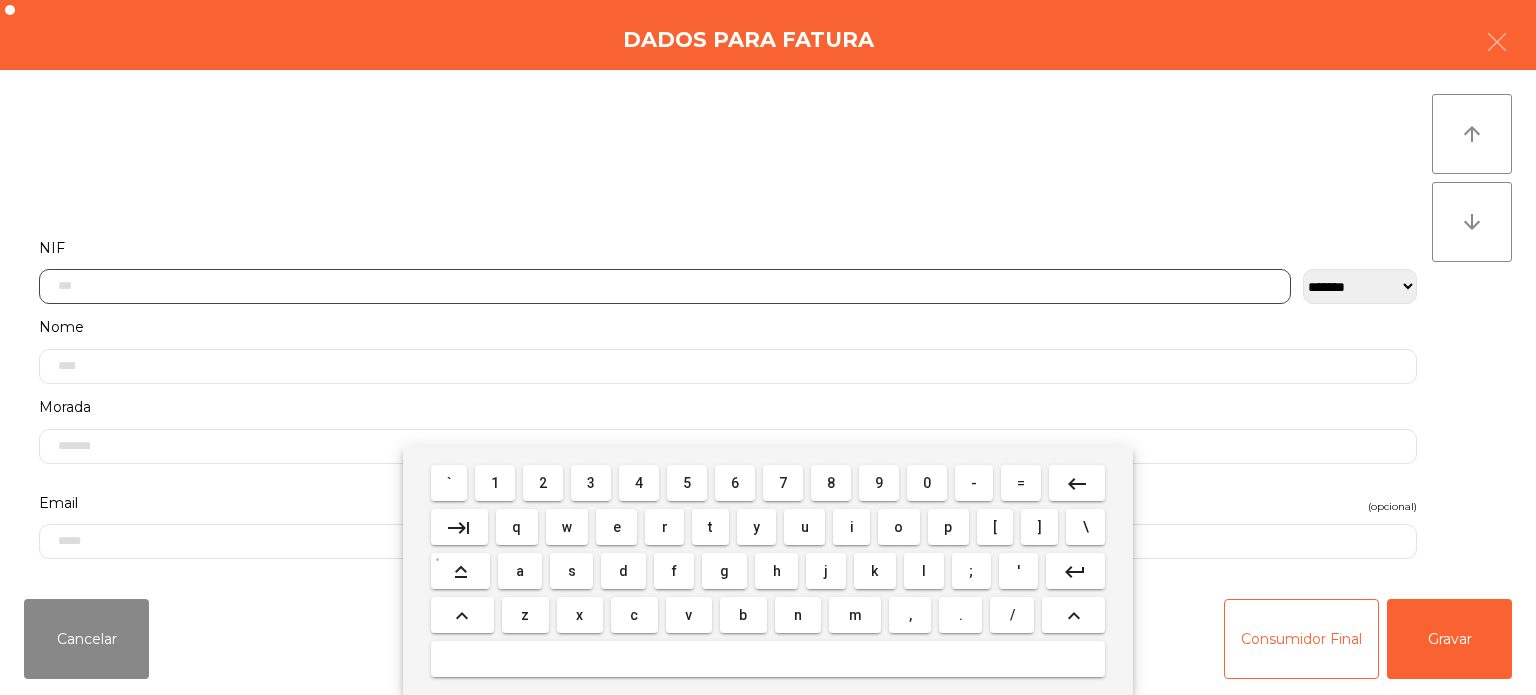 scroll, scrollTop: 139, scrollLeft: 0, axis: vertical 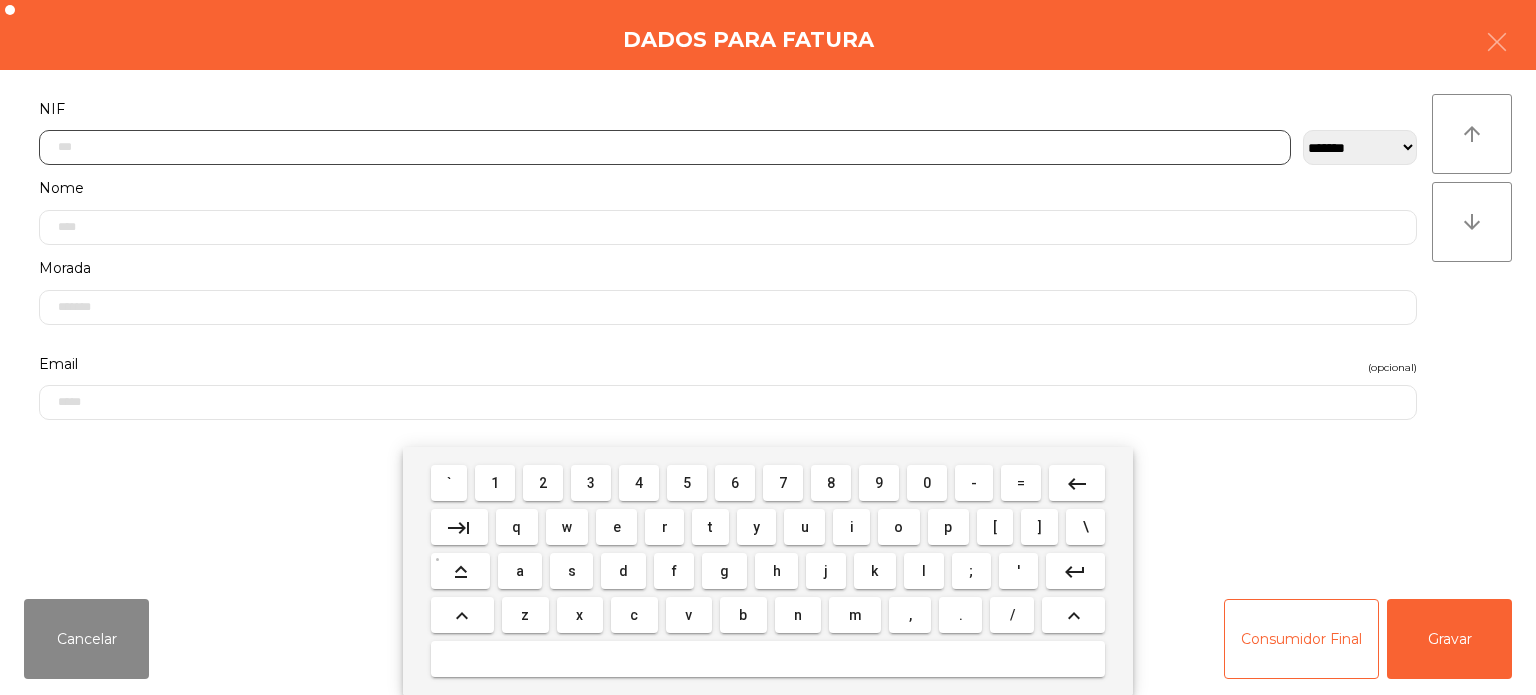 click on "3" at bounding box center (591, 483) 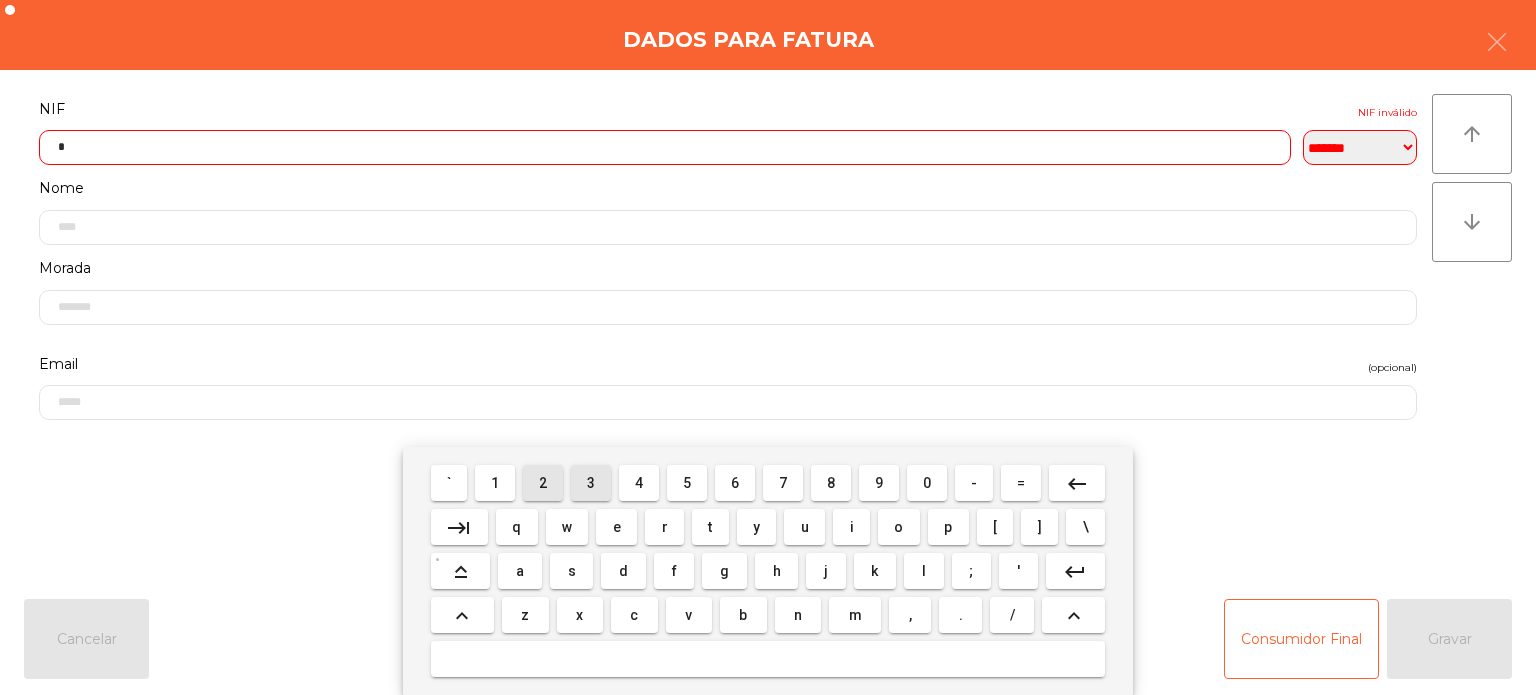 click on "2" at bounding box center [543, 483] 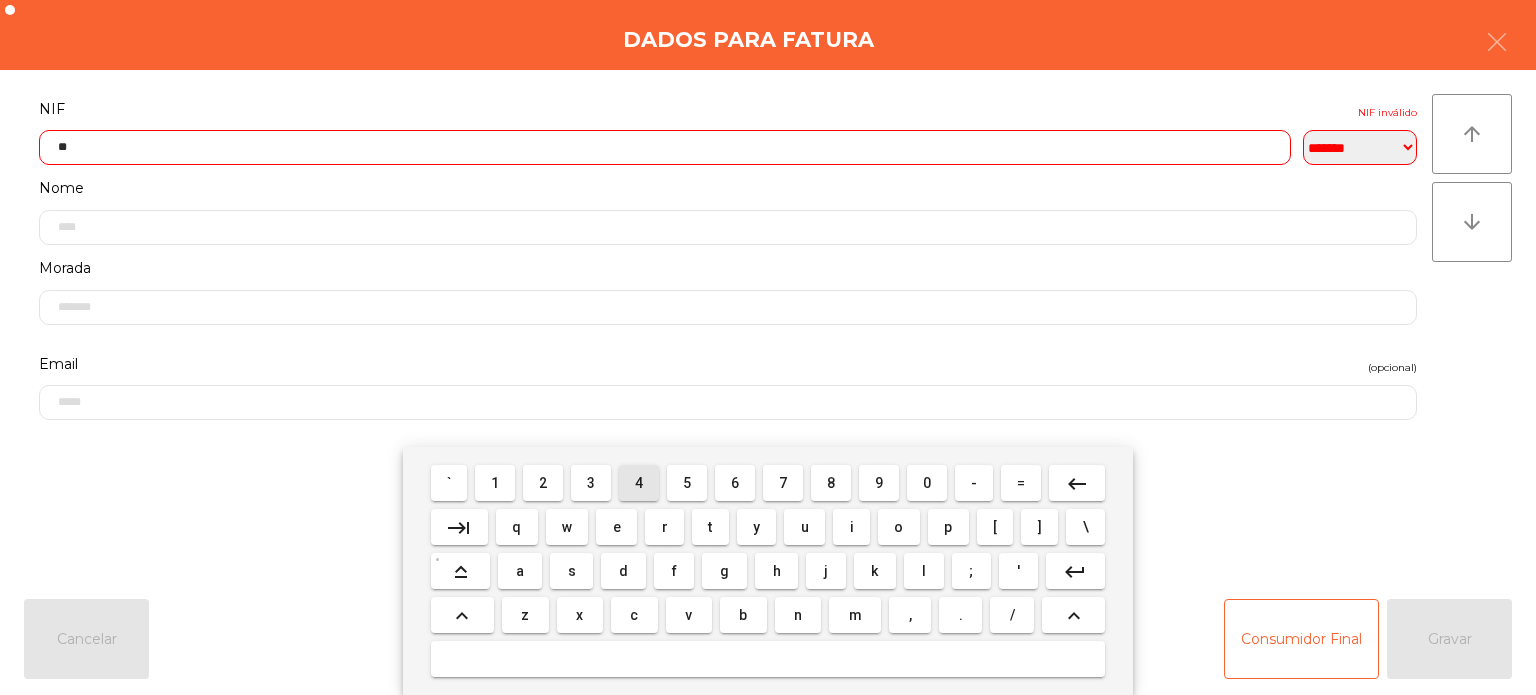 click on "4" at bounding box center [639, 483] 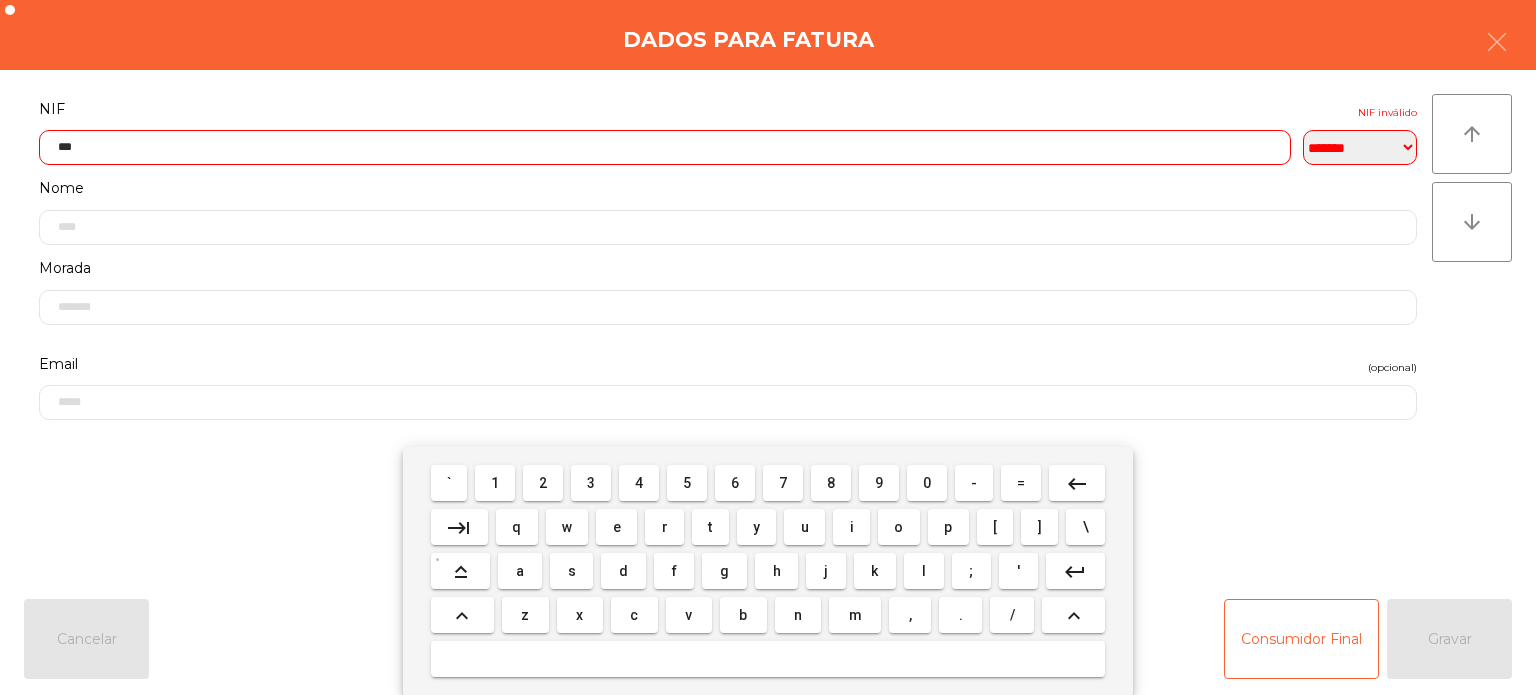 click on "1" at bounding box center [495, 483] 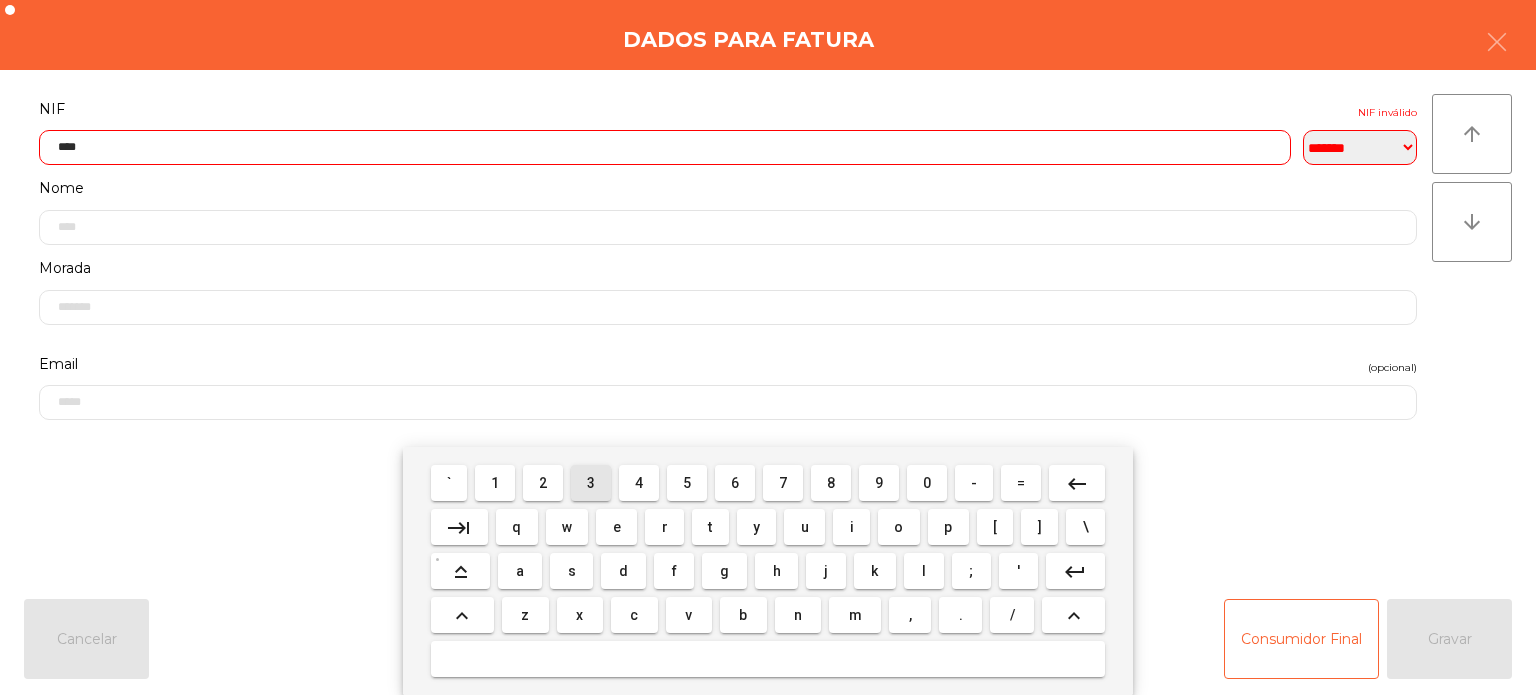click on "3" at bounding box center (591, 483) 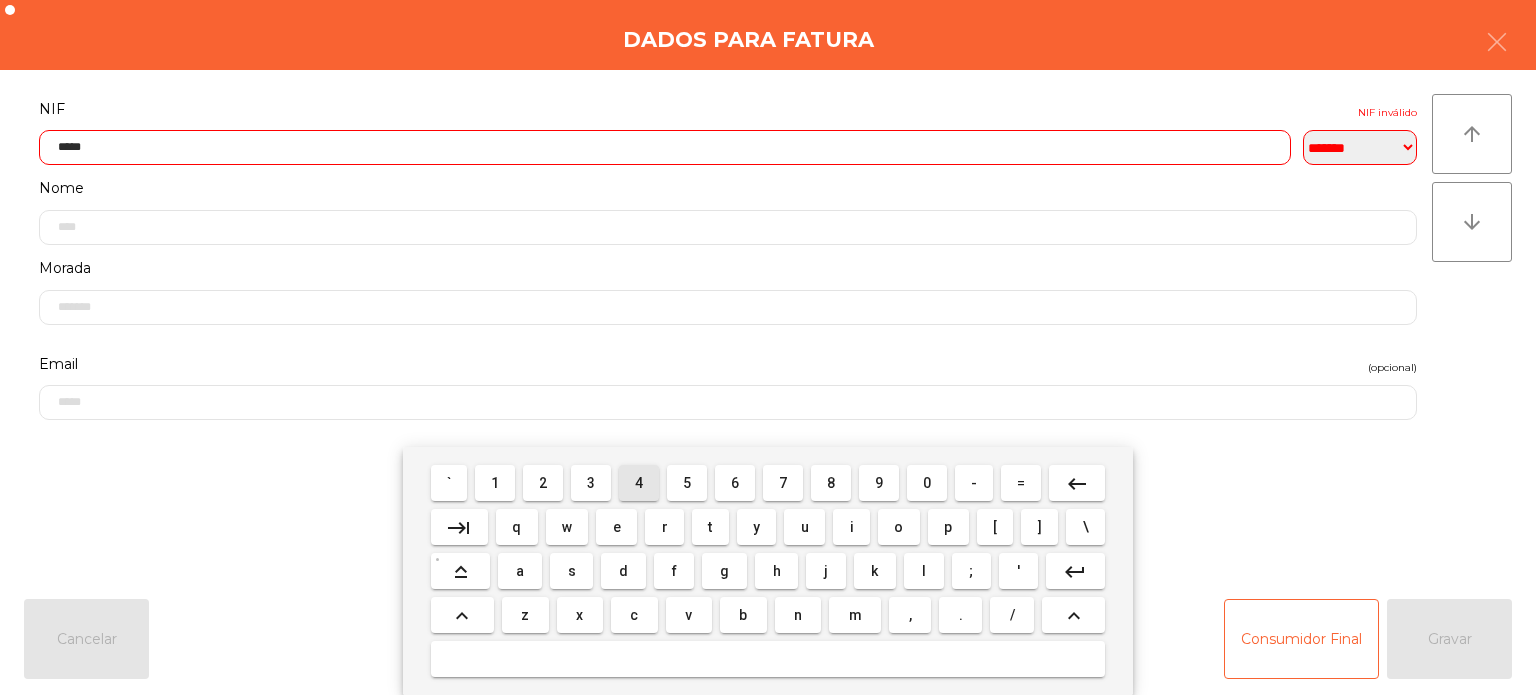 click on "4" at bounding box center [639, 483] 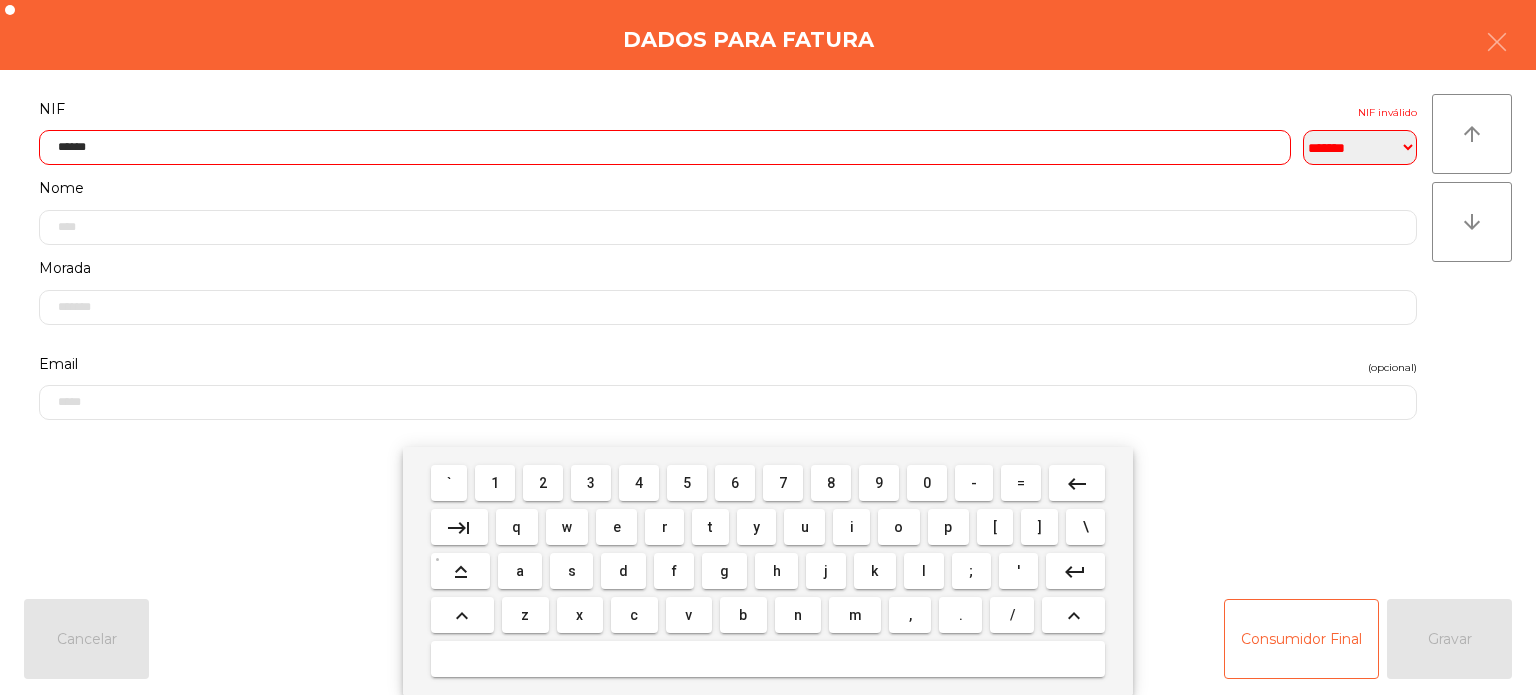click on "9" at bounding box center (879, 483) 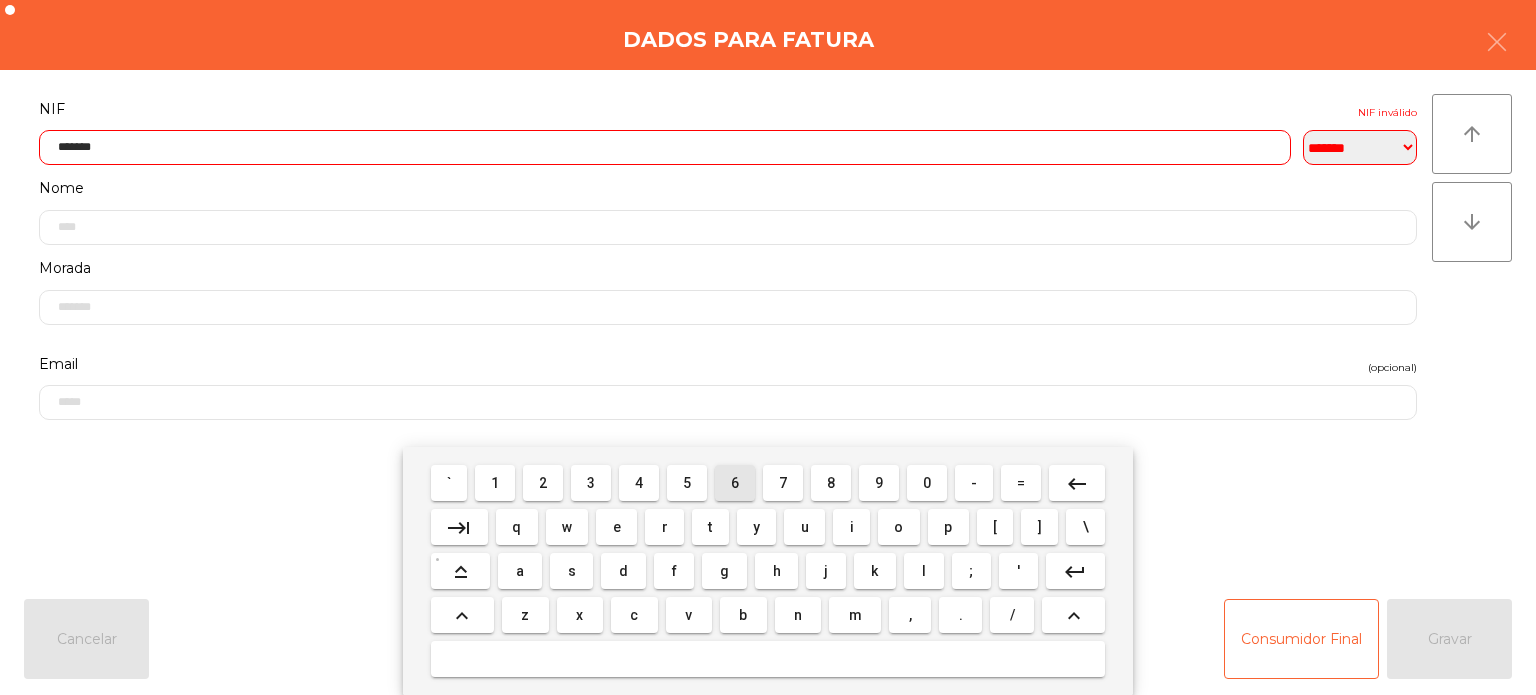 click on "6" at bounding box center [735, 483] 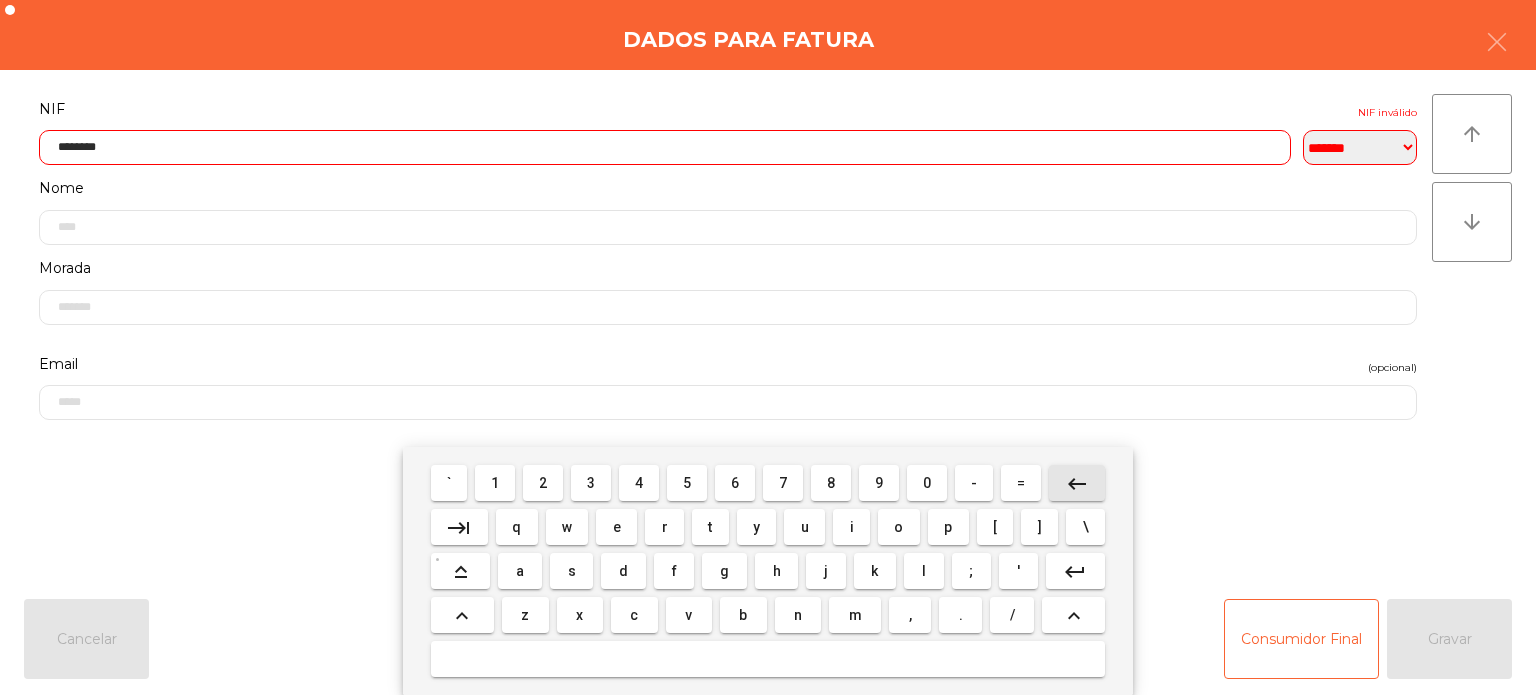 click on "keyboard_backspace" at bounding box center (1077, 483) 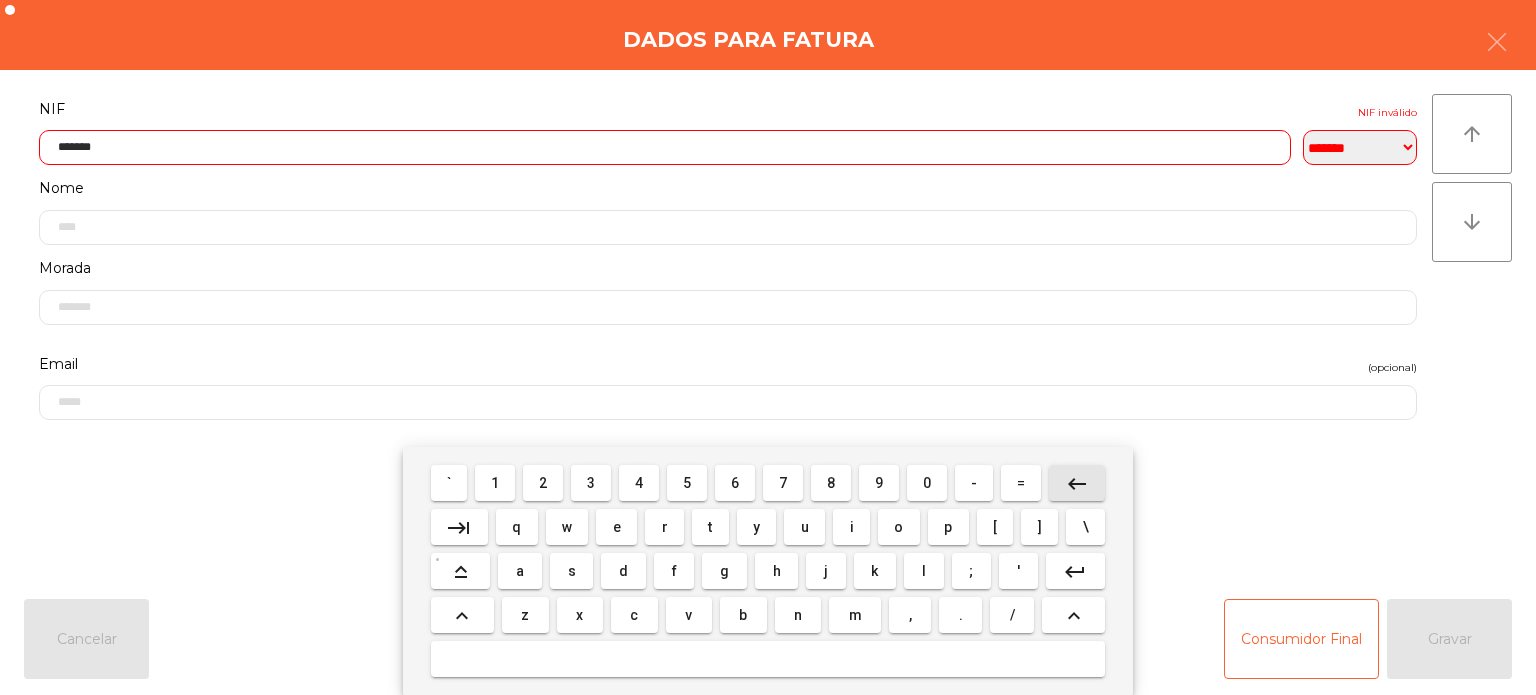 click on "keyboard_backspace" at bounding box center (1077, 484) 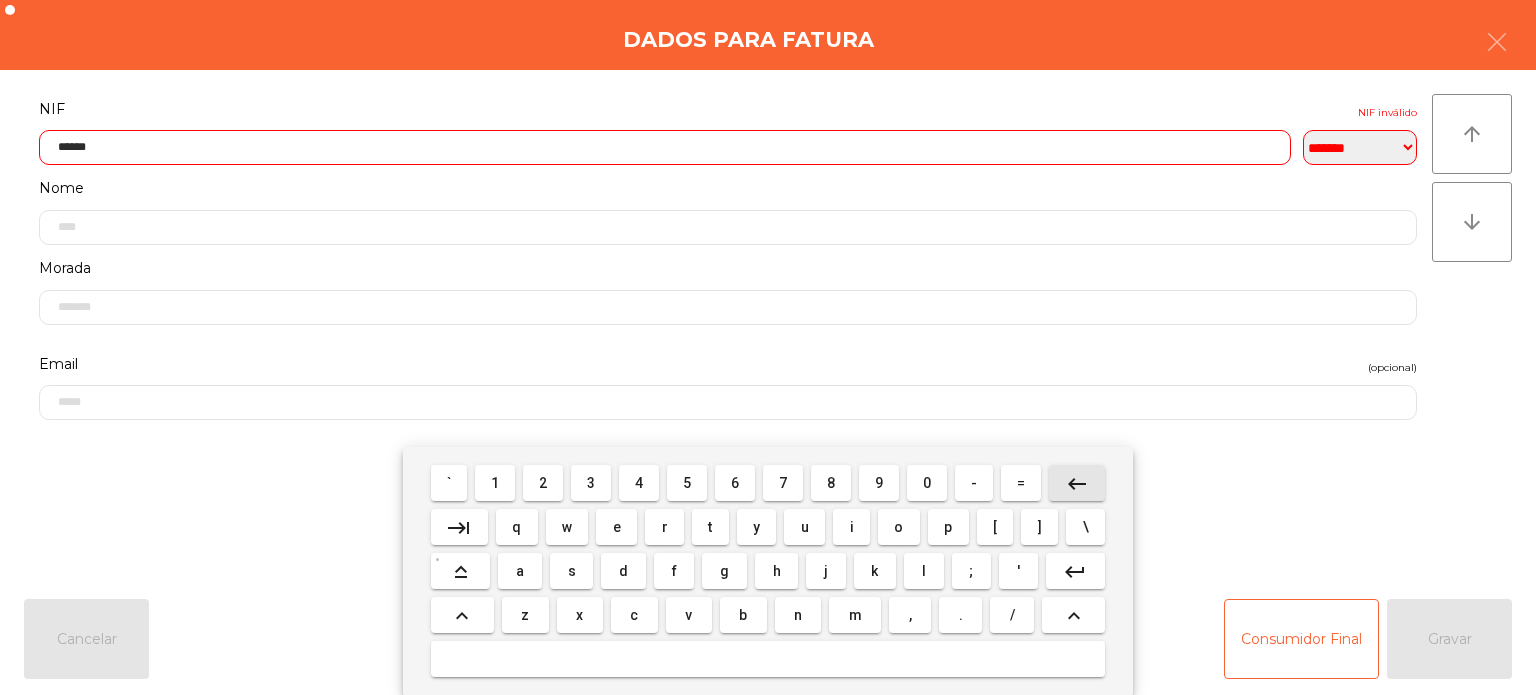 click on "keyboard_backspace" at bounding box center [1077, 484] 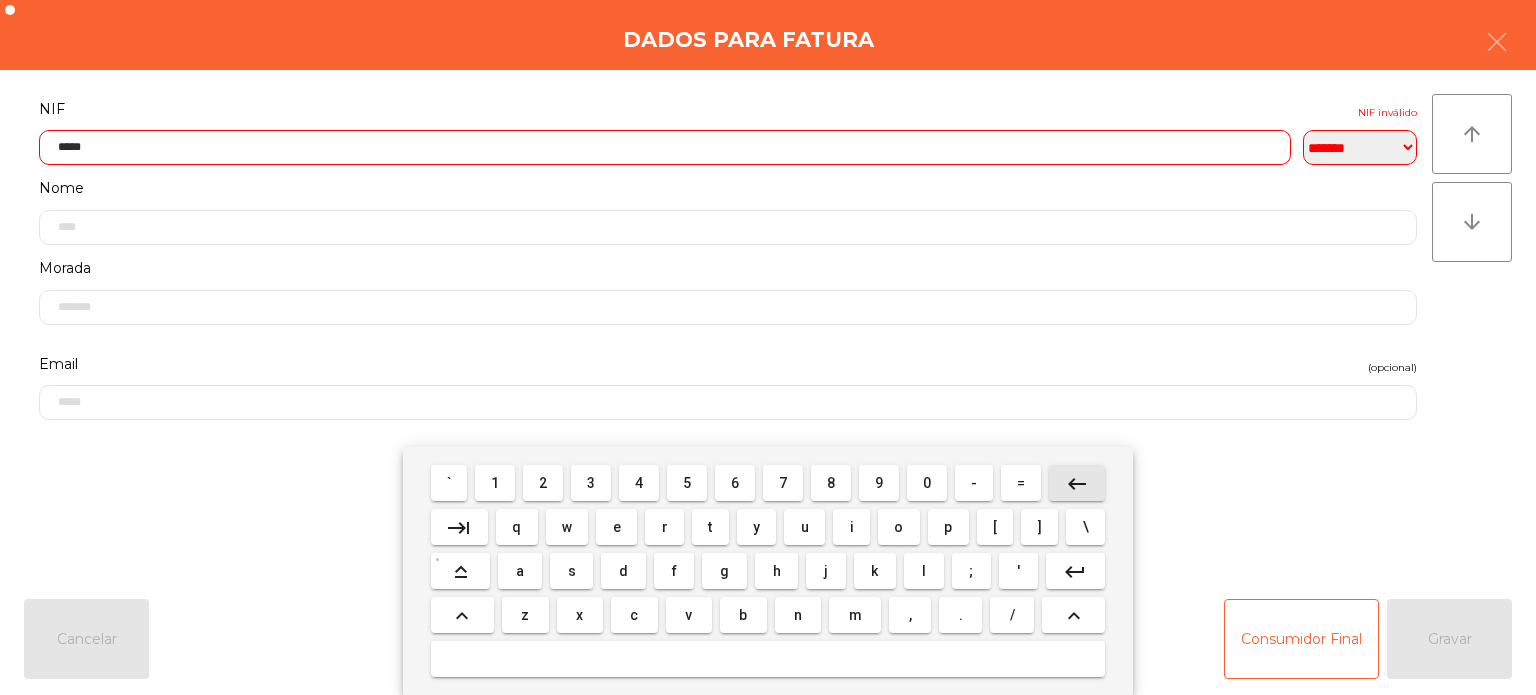 click on "keyboard_backspace" at bounding box center (1077, 484) 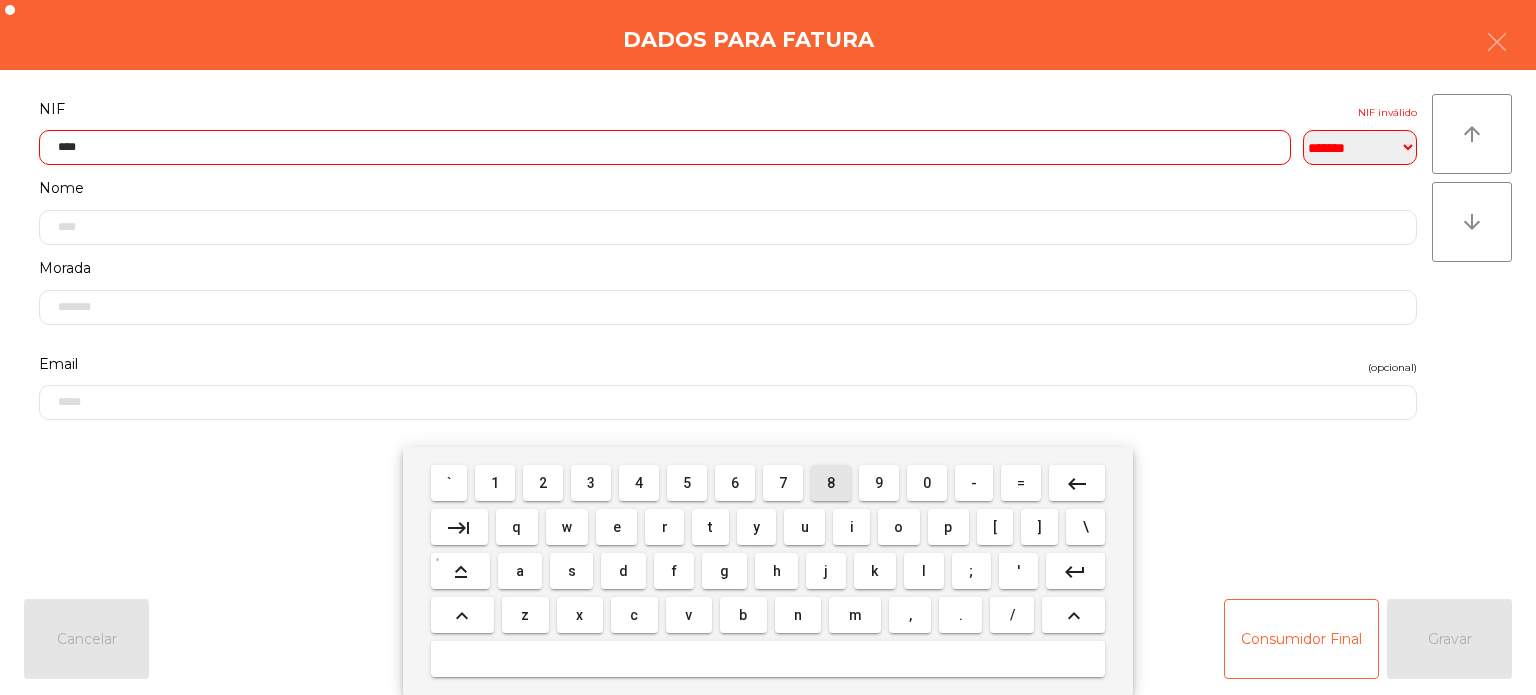 click on "8" at bounding box center [831, 483] 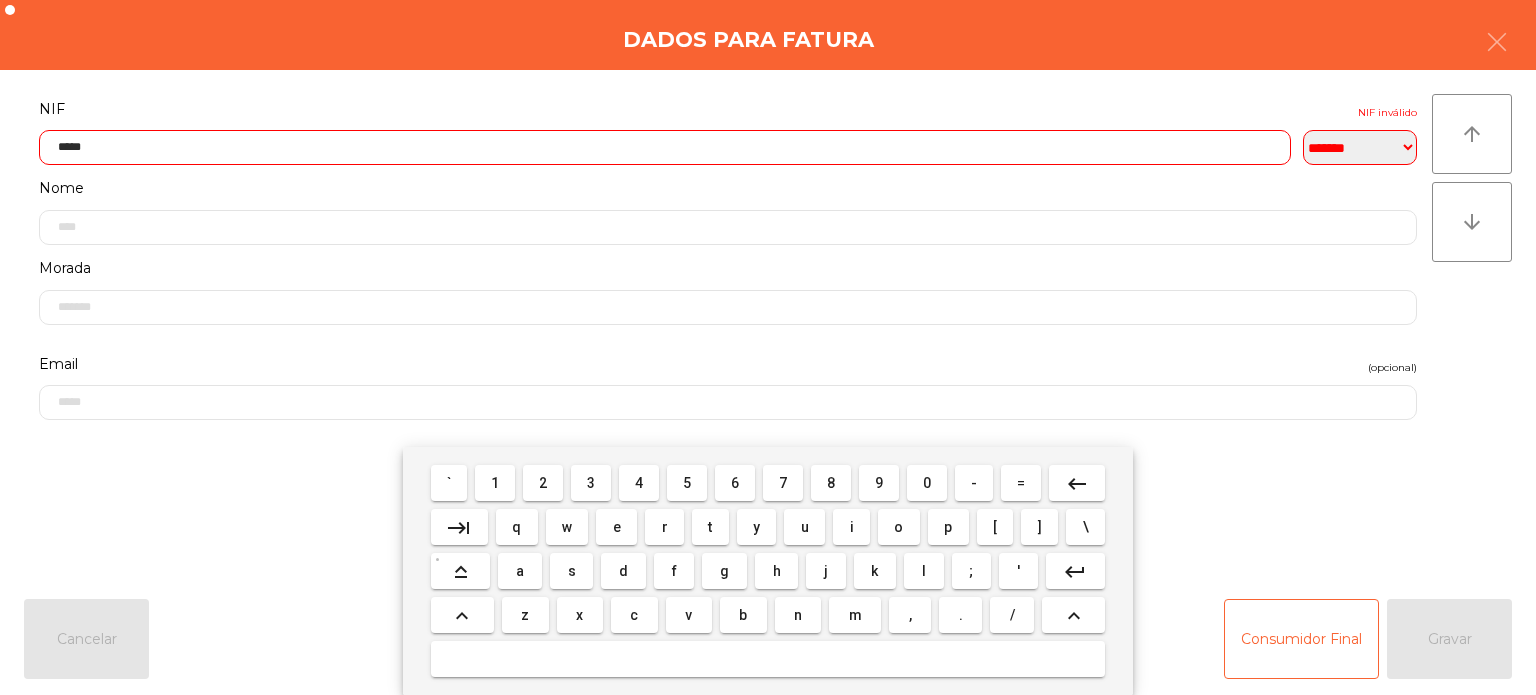click on "3" at bounding box center (591, 483) 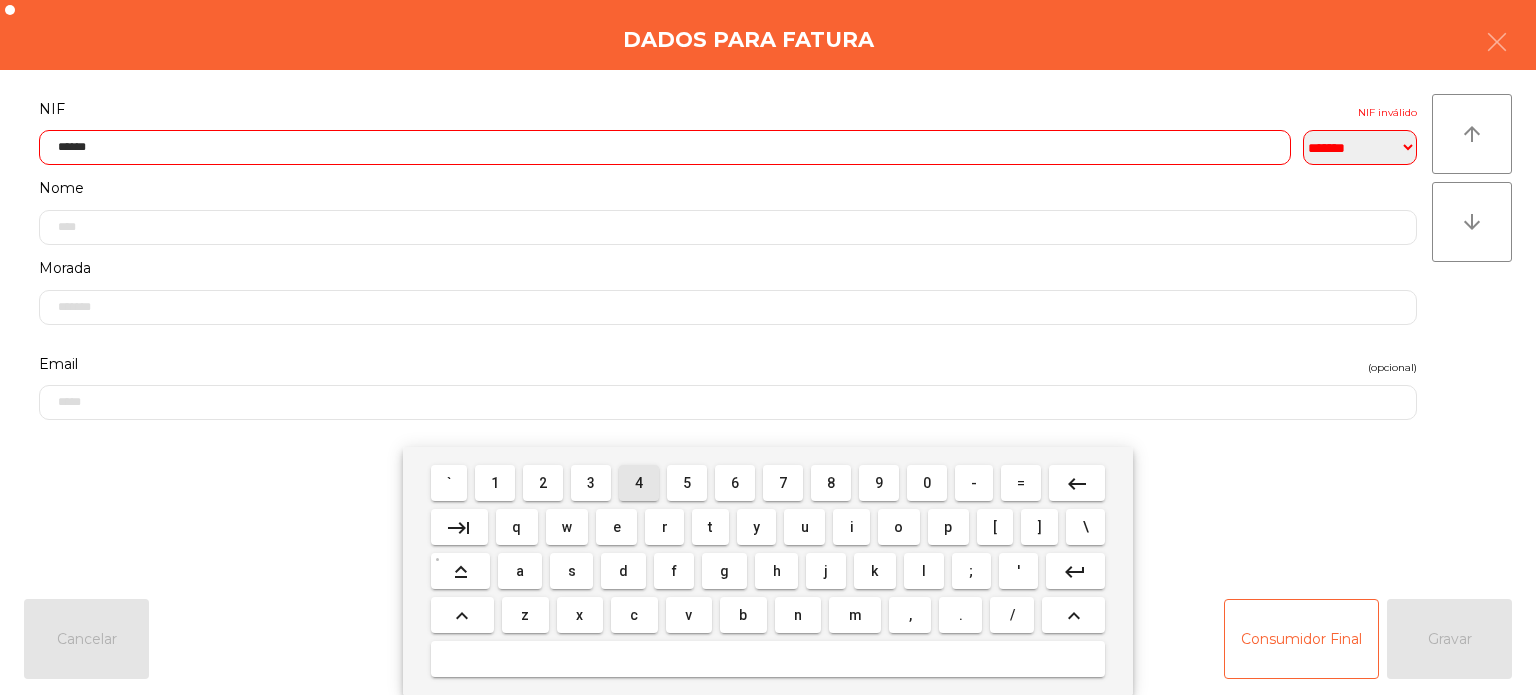 click on "4" at bounding box center (639, 483) 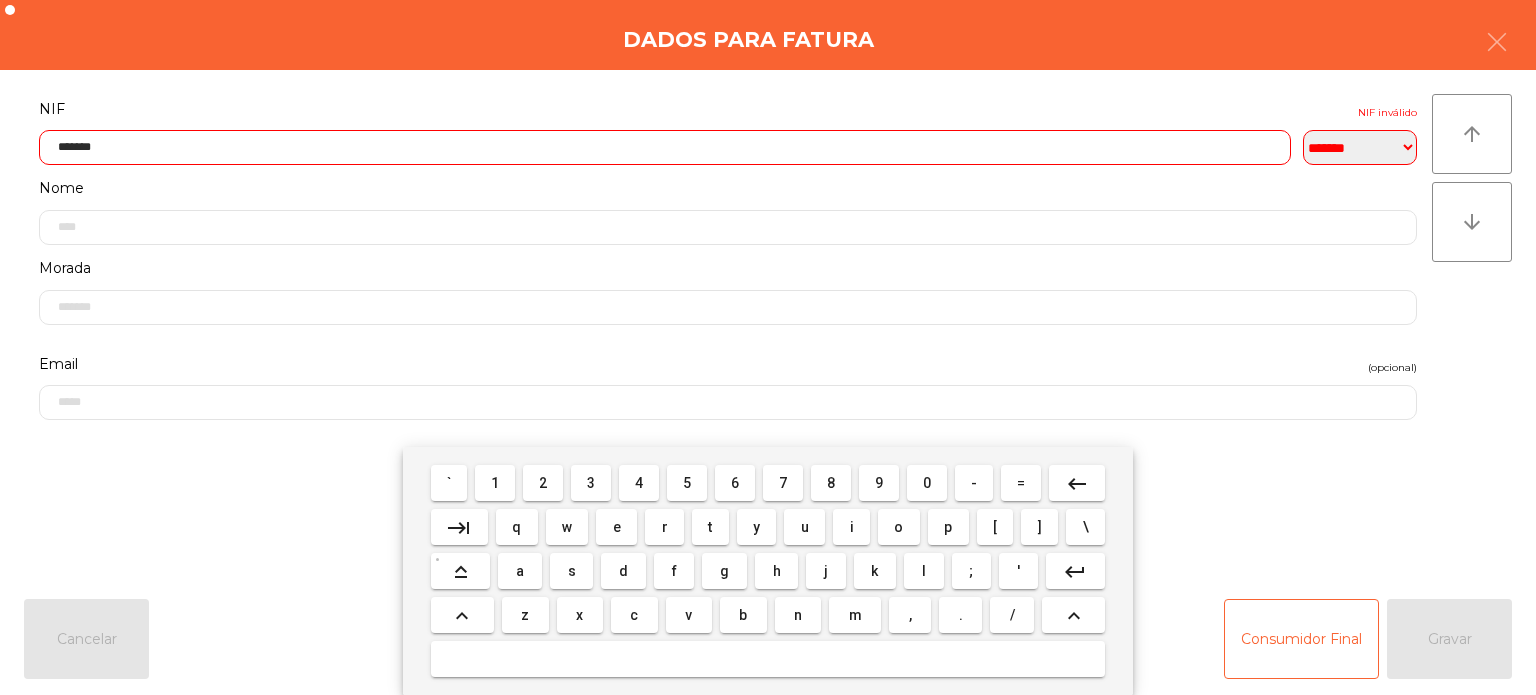 click on "9" at bounding box center [879, 483] 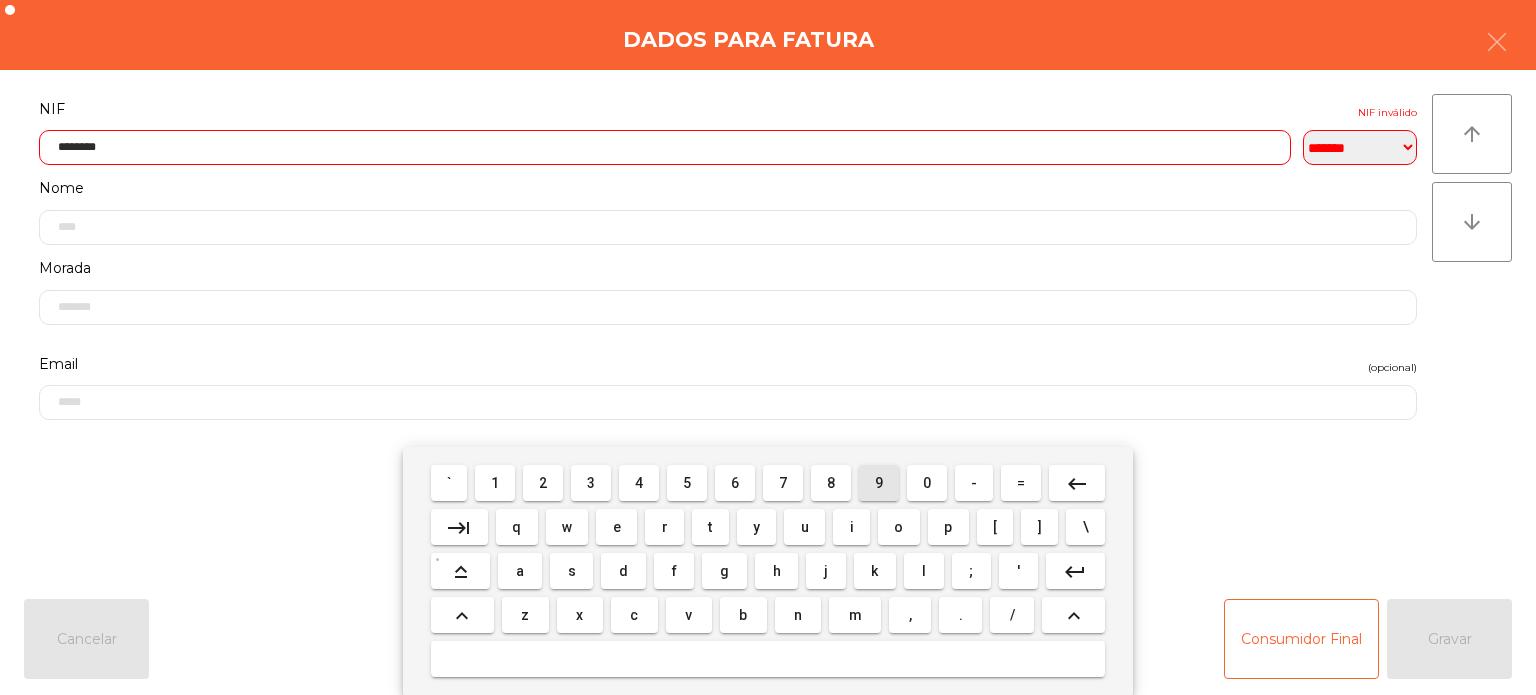 click on "6" at bounding box center [735, 483] 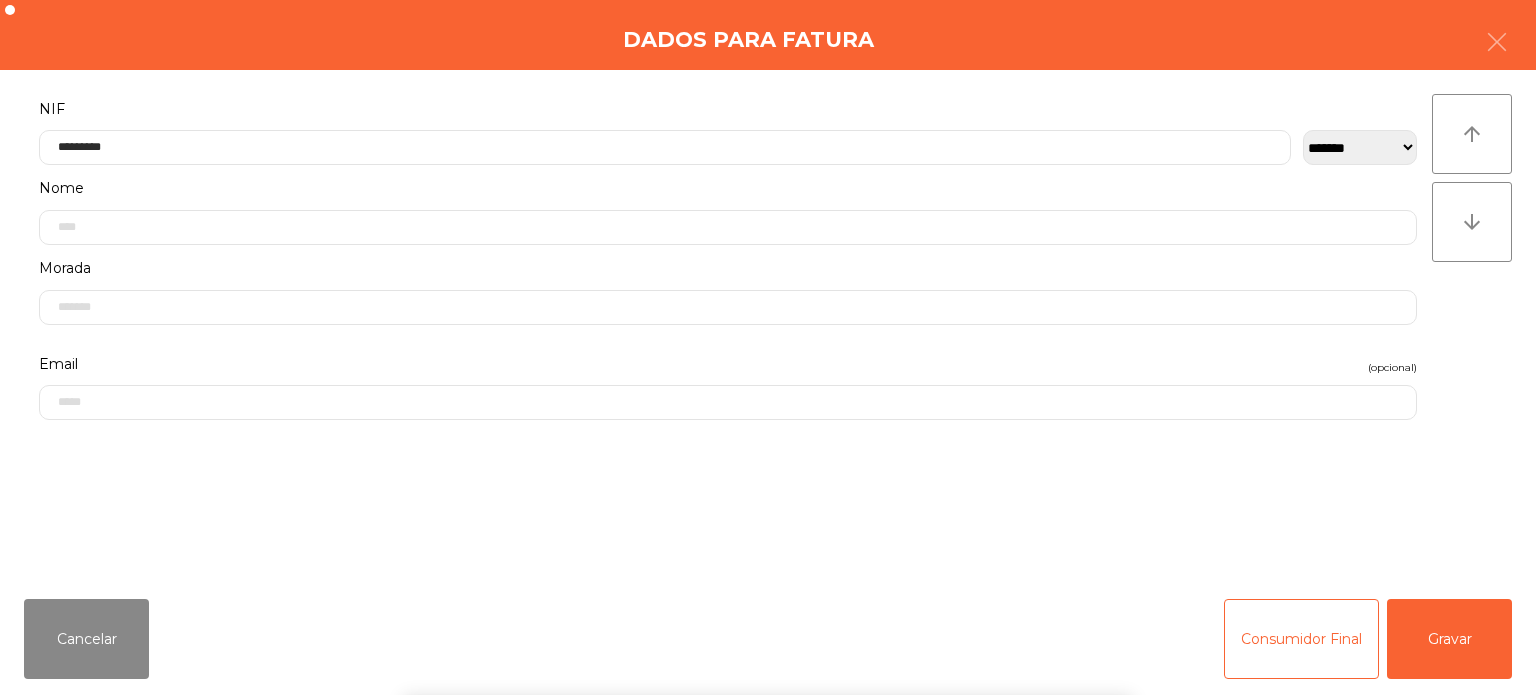 click on "NIF" 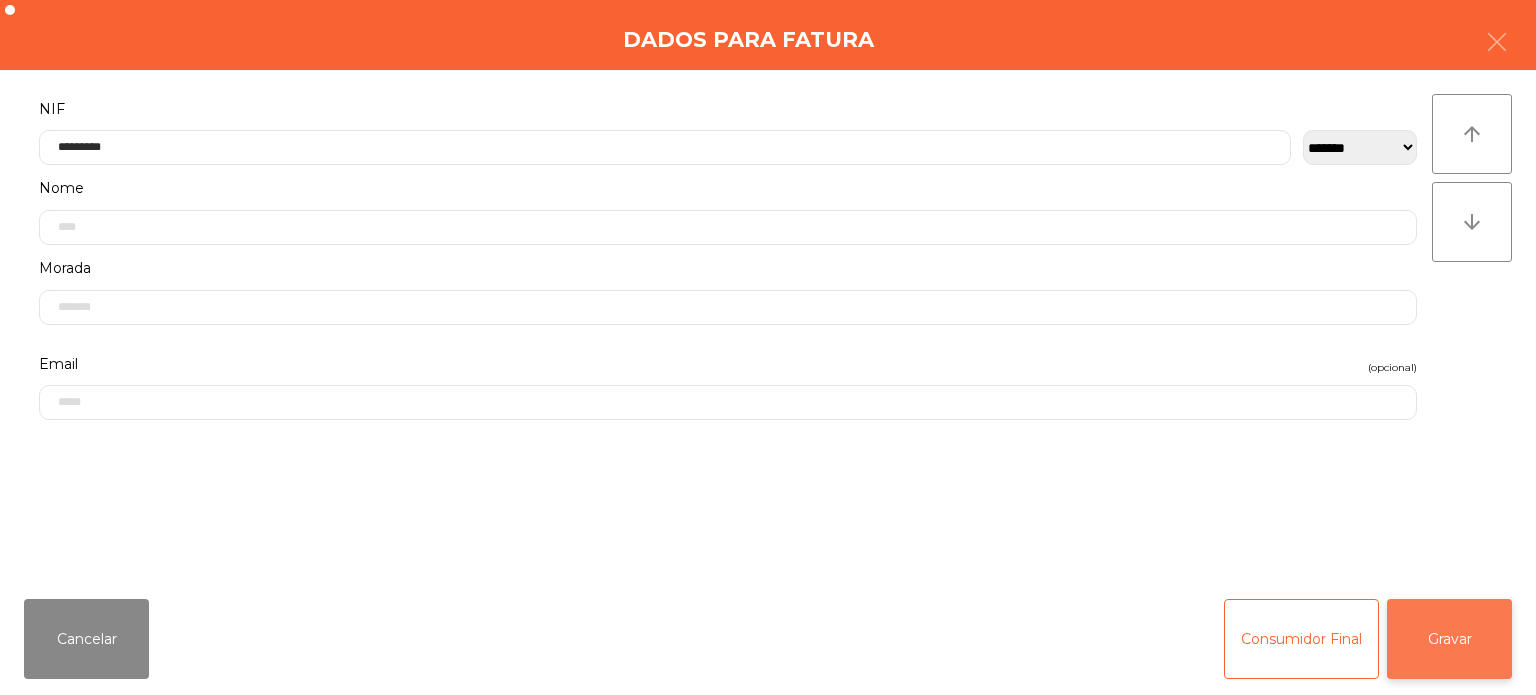 click on "Gravar" 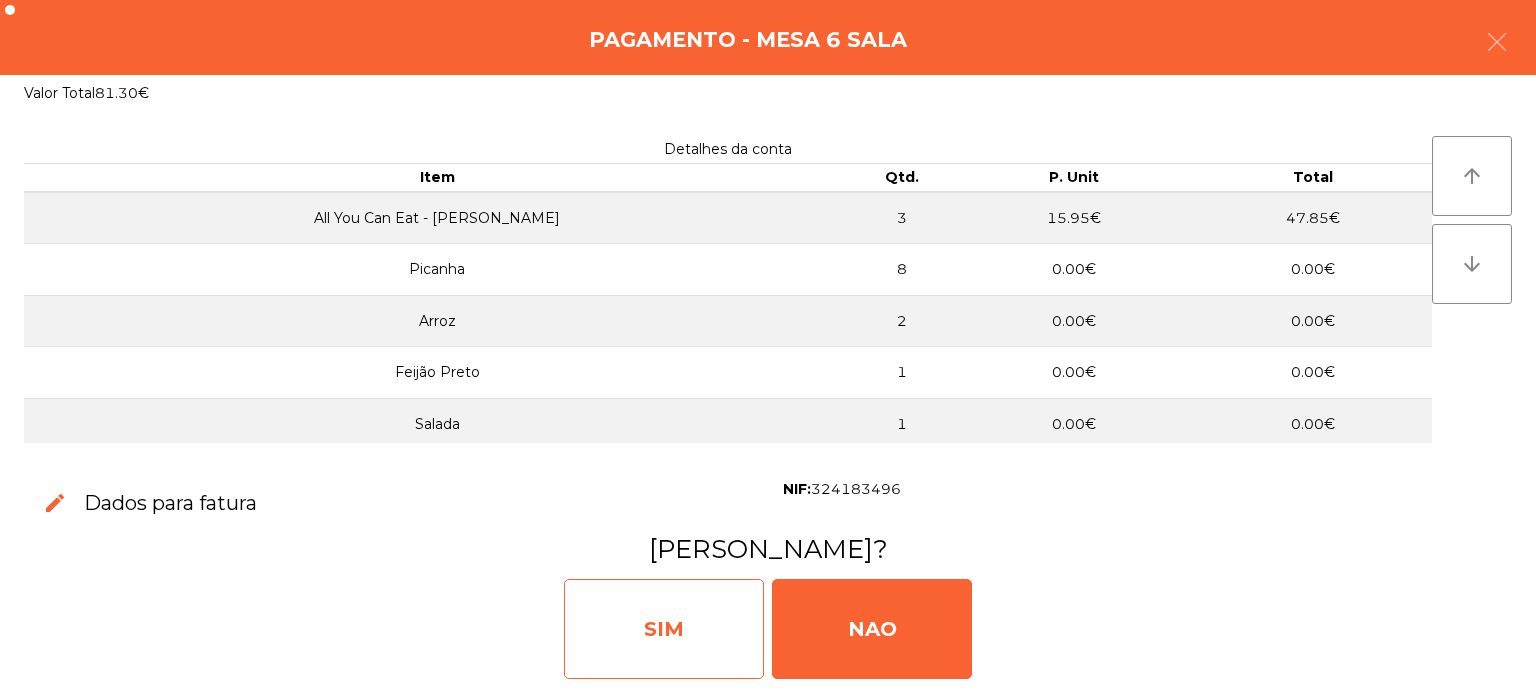 click on "SIM" 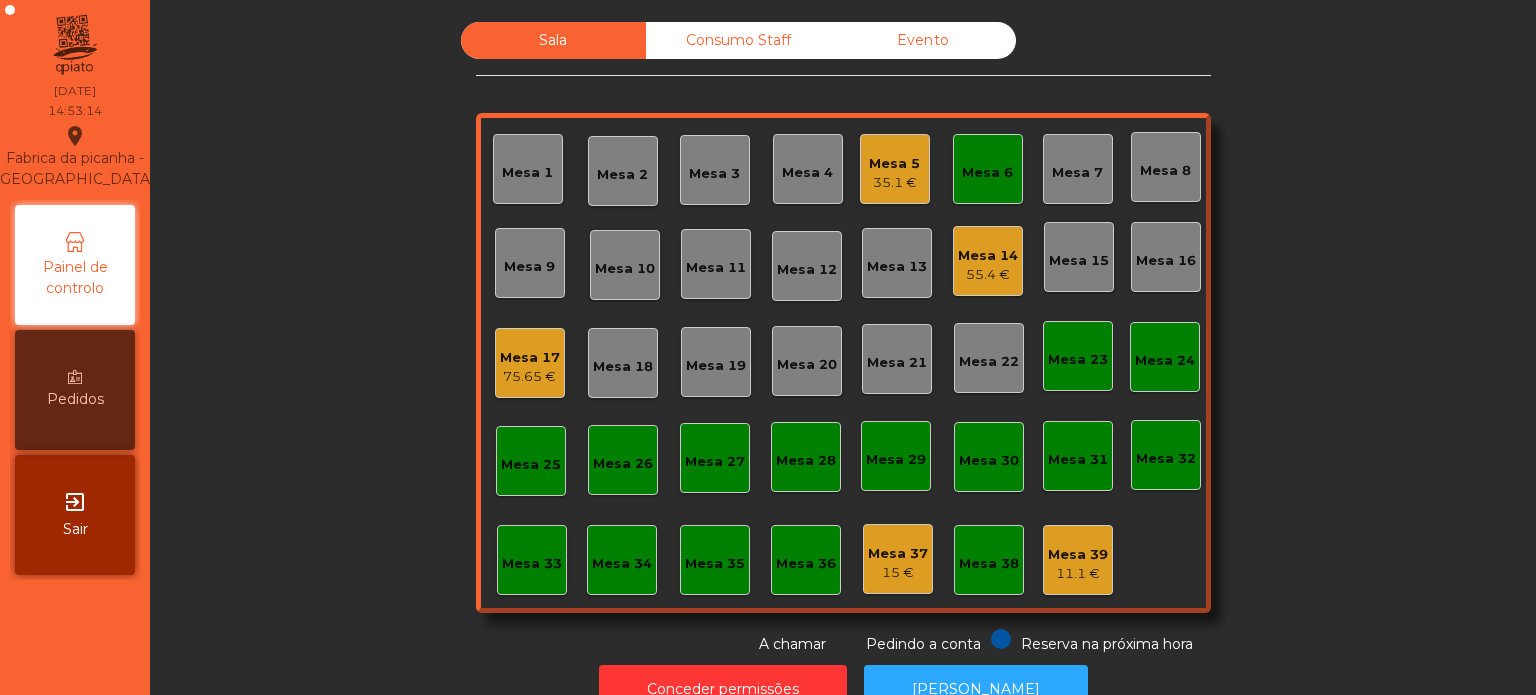 click on "Mesa 6" 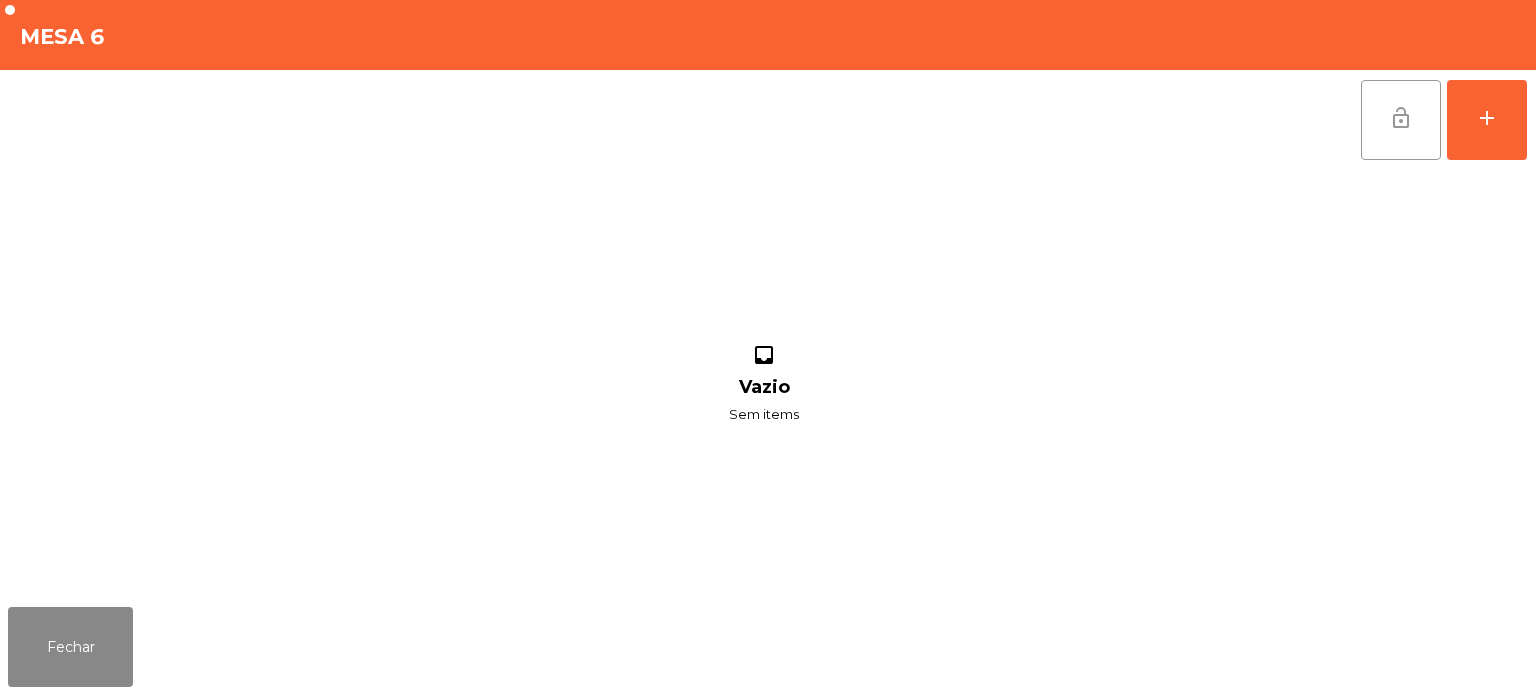 click on "lock_open" 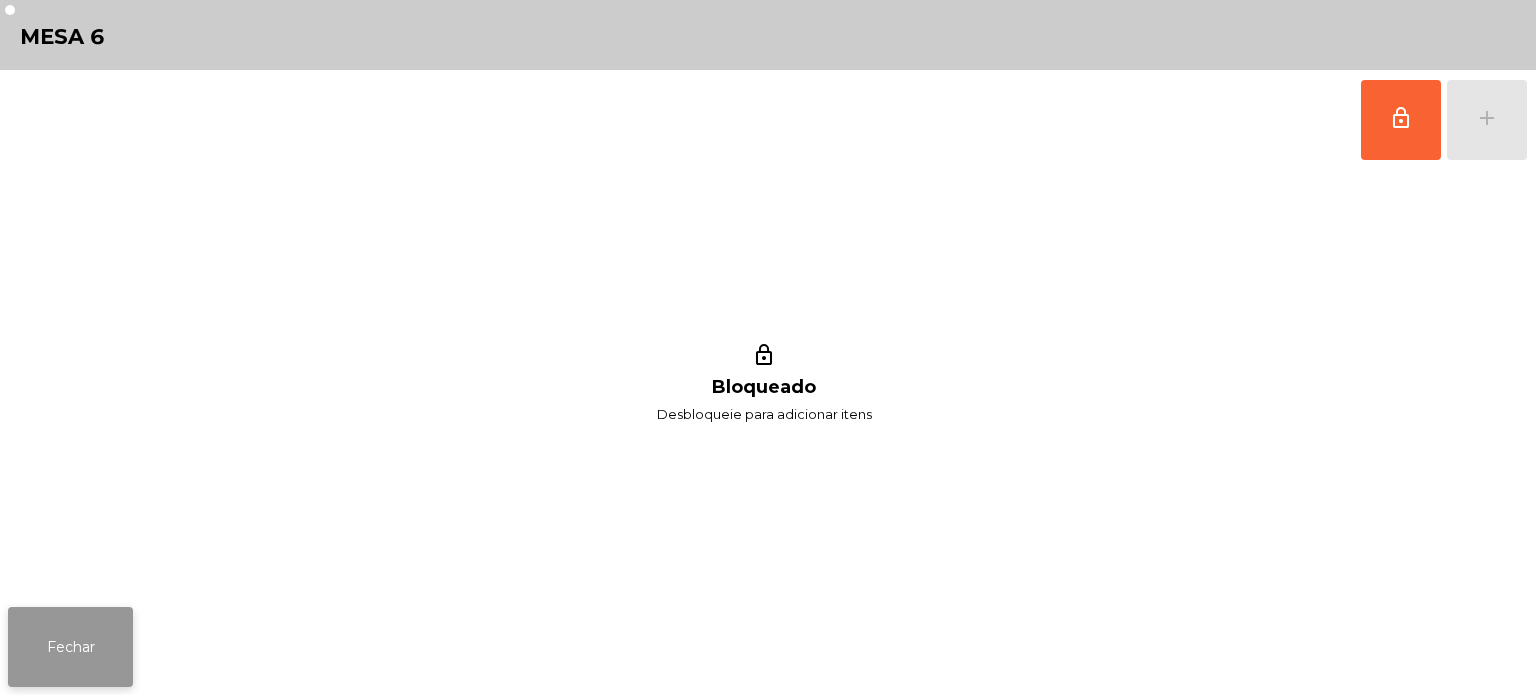 click on "Fechar" 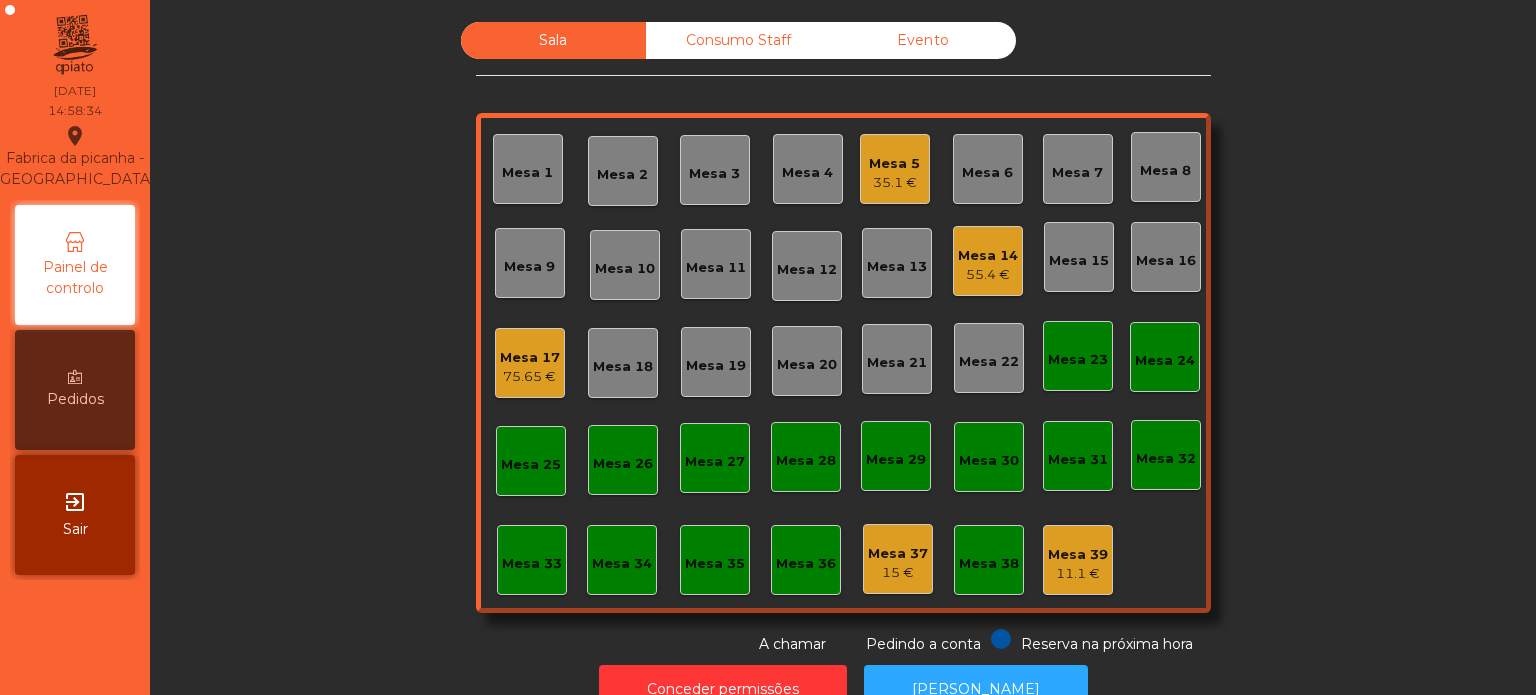 scroll, scrollTop: 55, scrollLeft: 0, axis: vertical 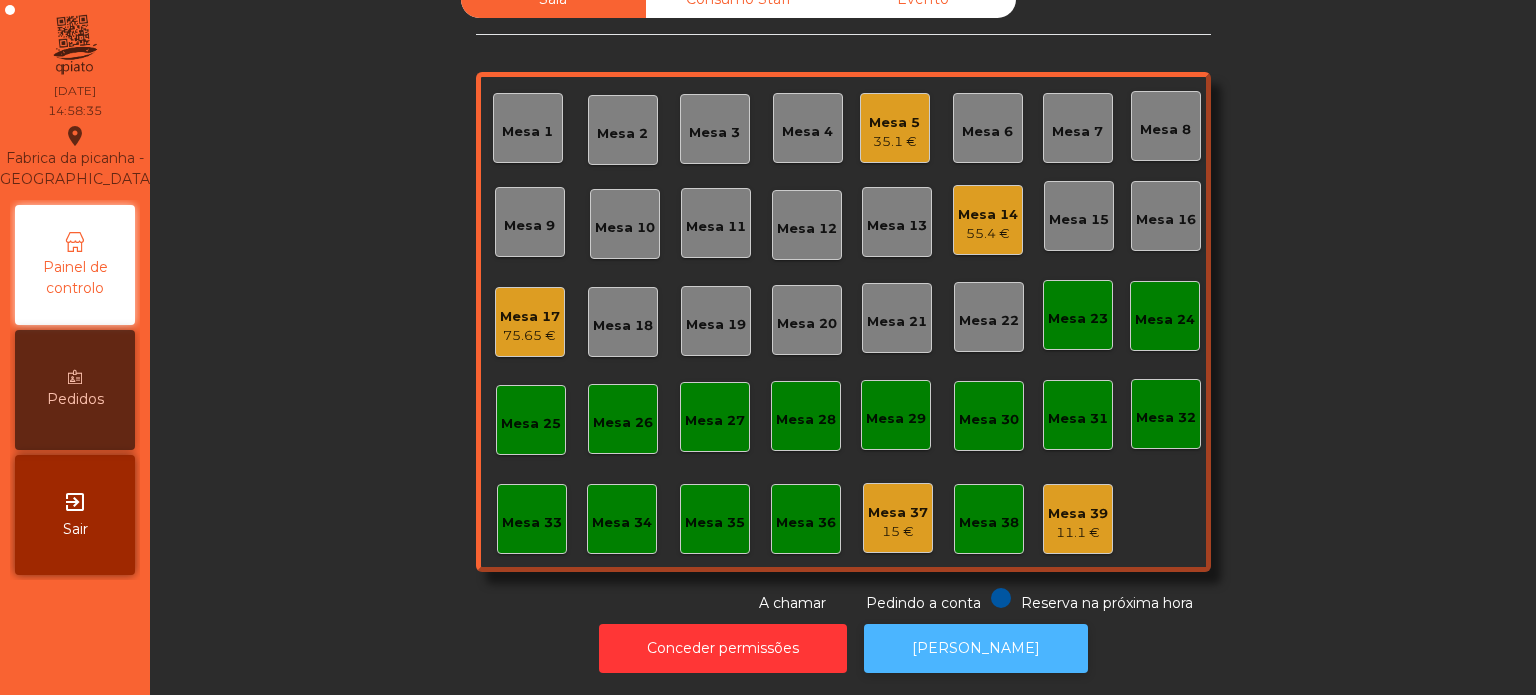 click on "[PERSON_NAME]" 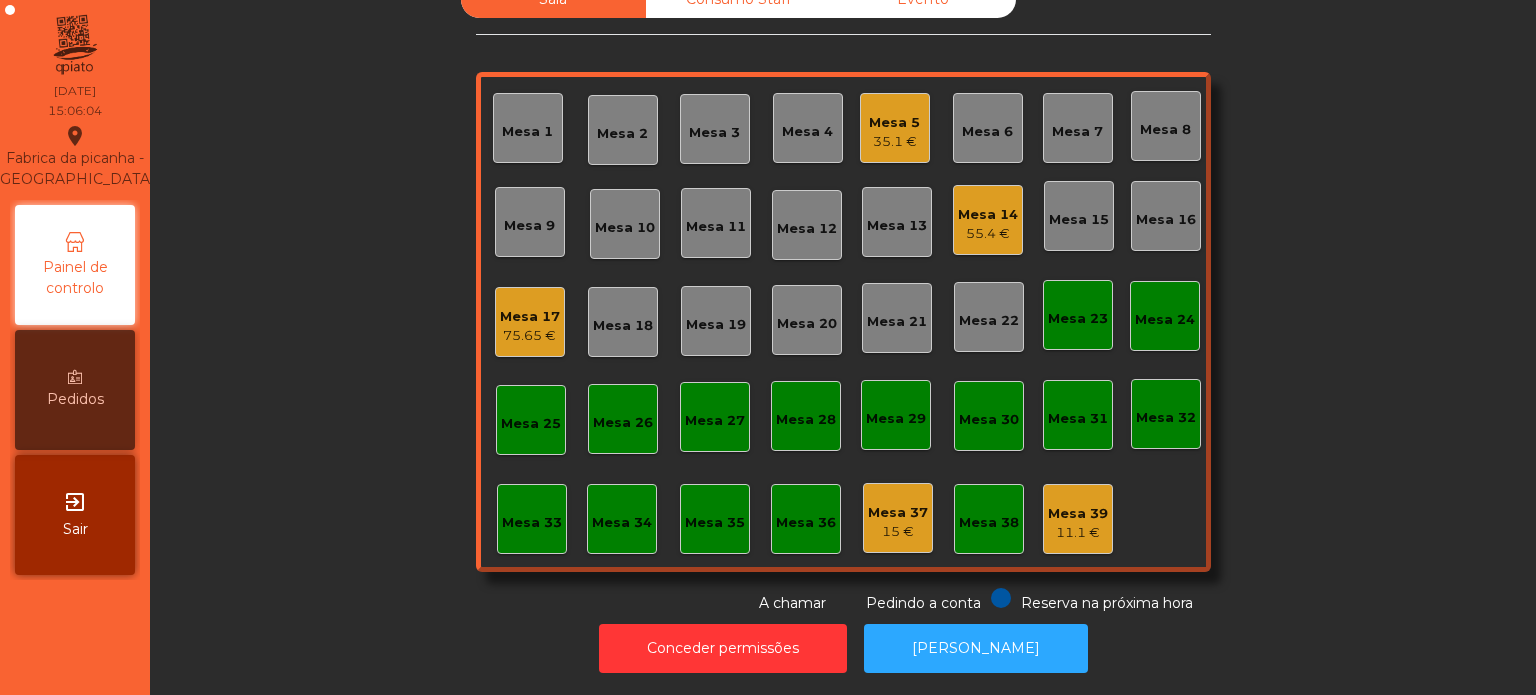 click on "35.1 €" 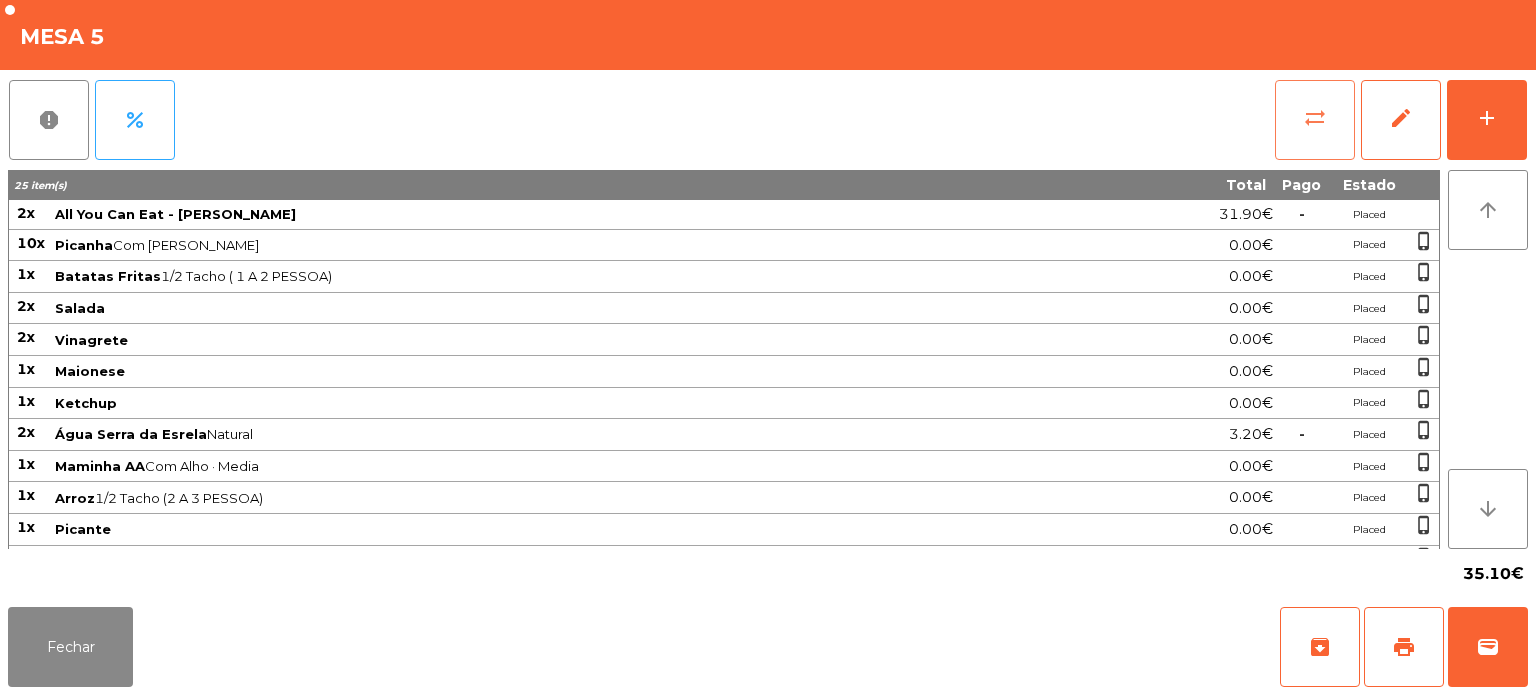 click on "sync_alt" 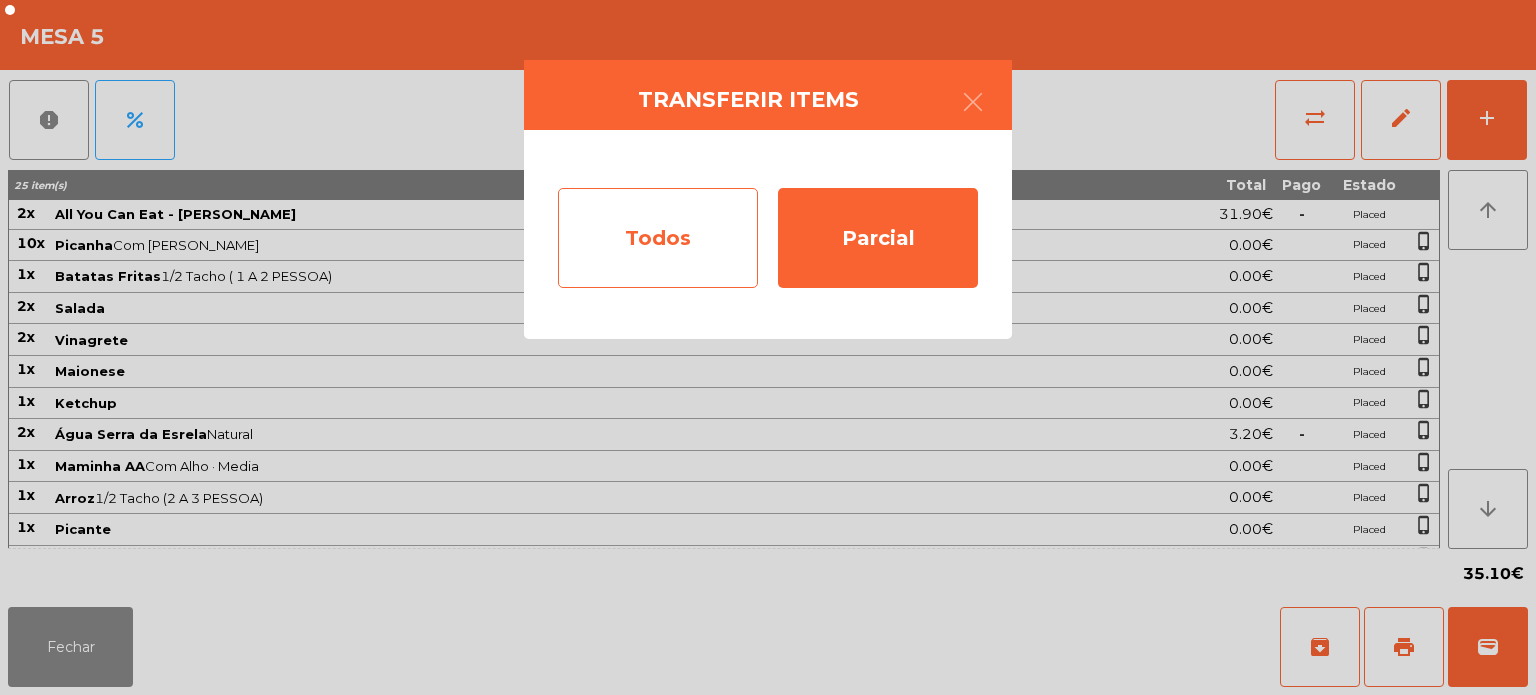 click on "Todos" 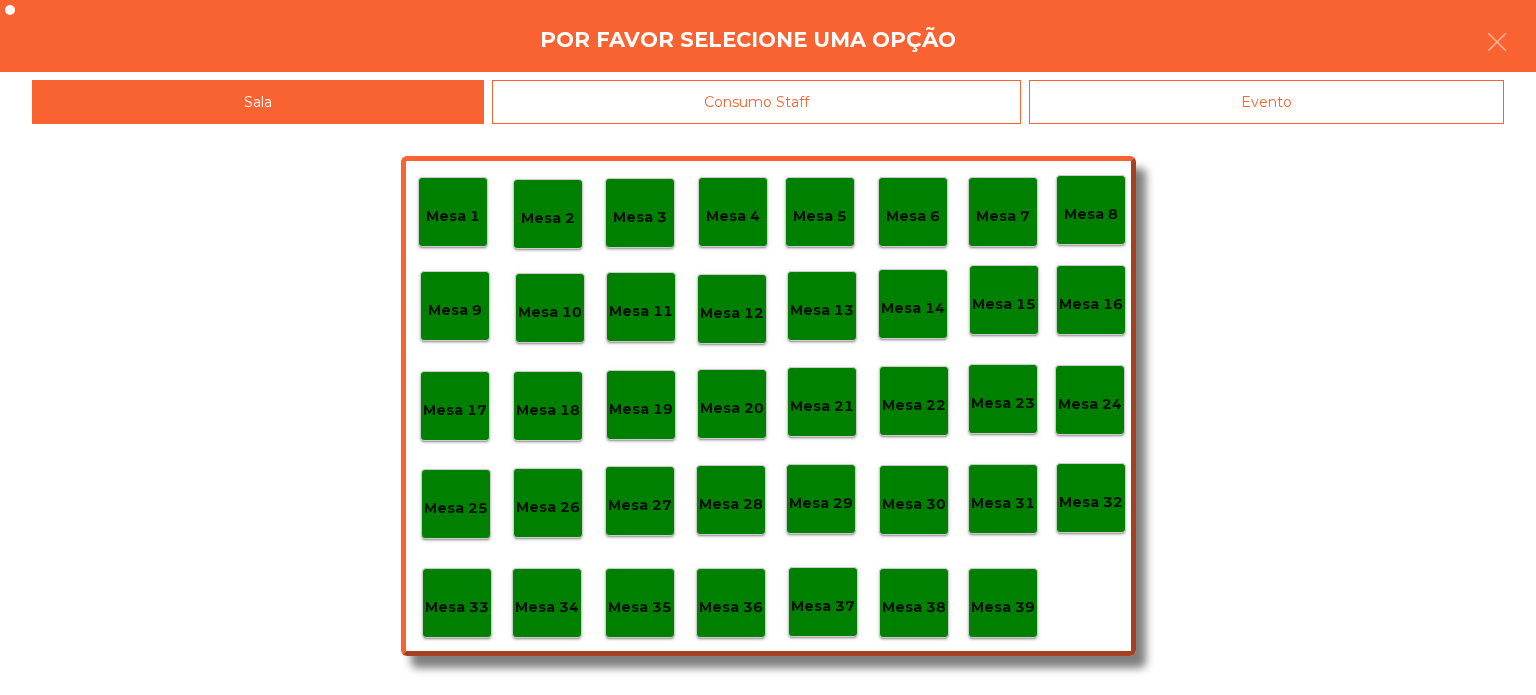 click on "Evento" 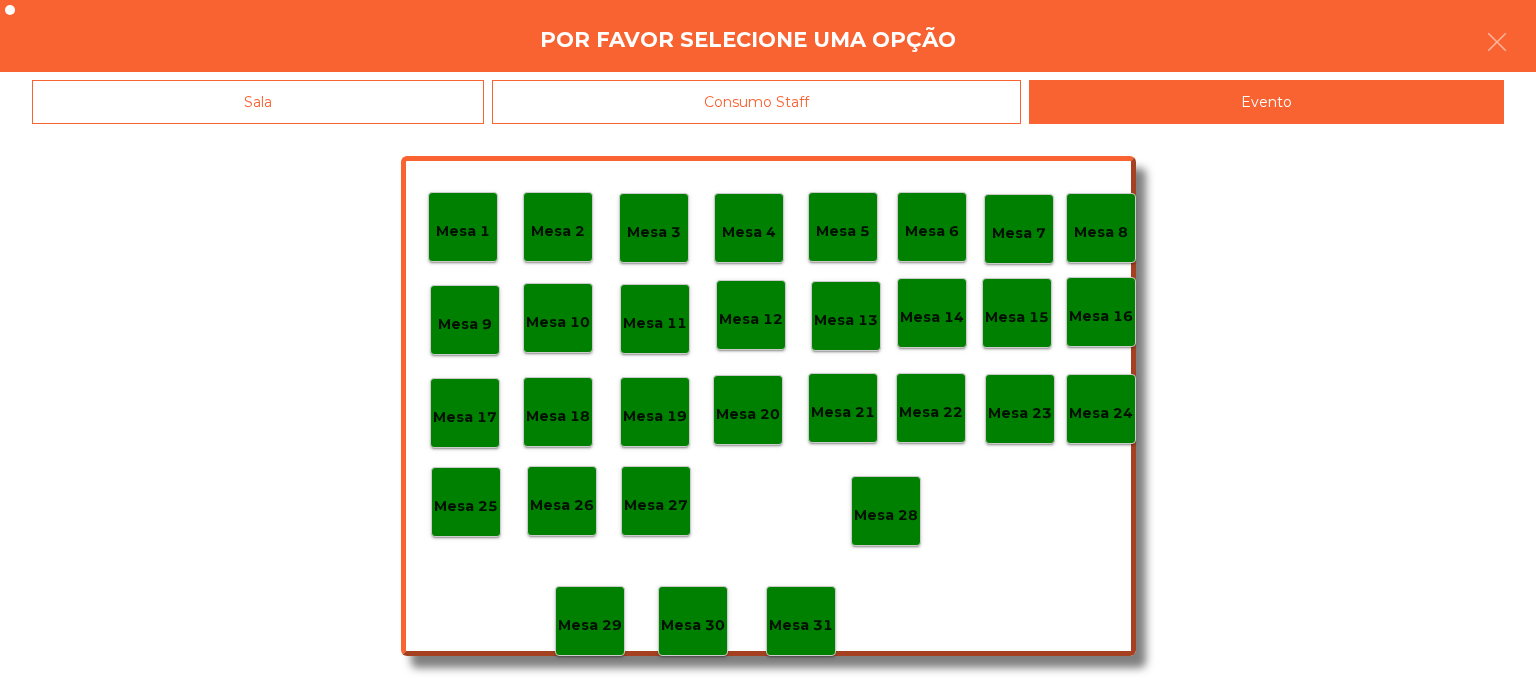 click on "Mesa 28" 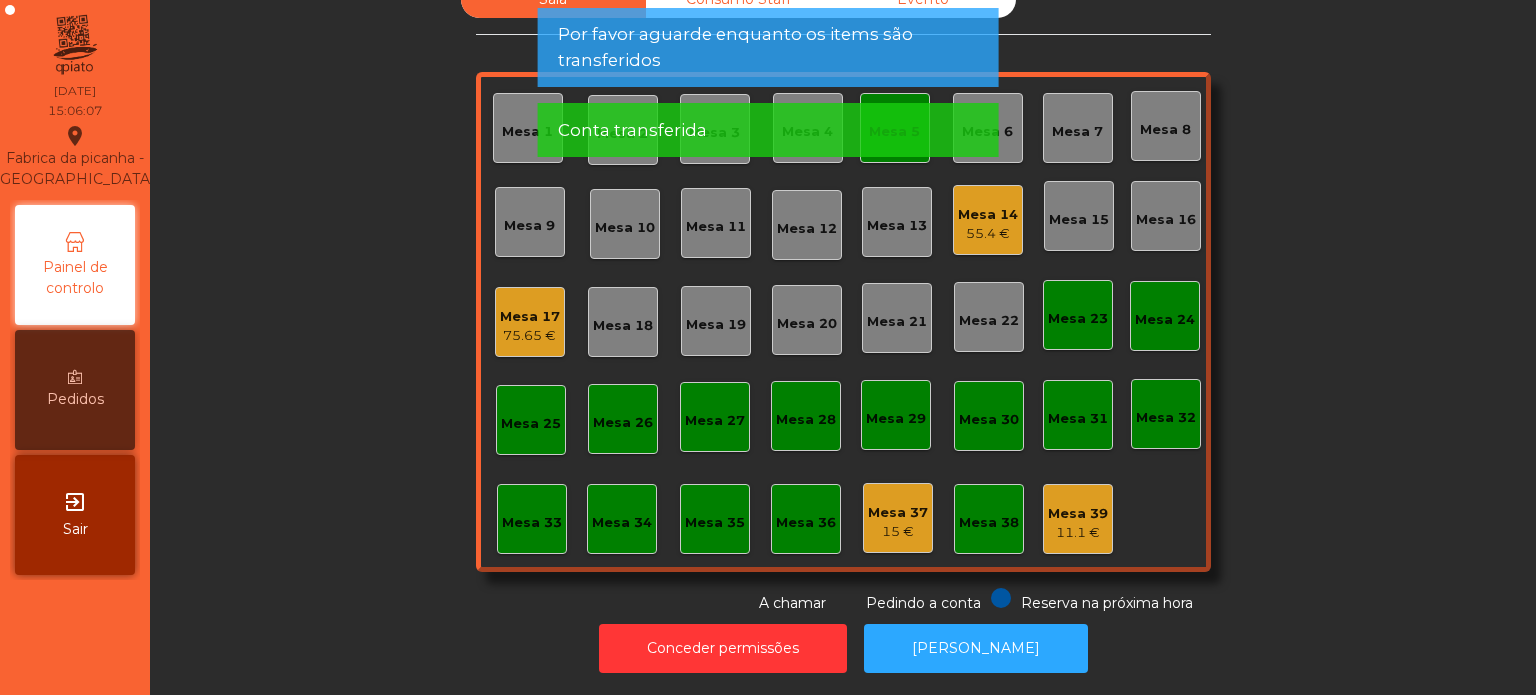 click on "55.4 €" 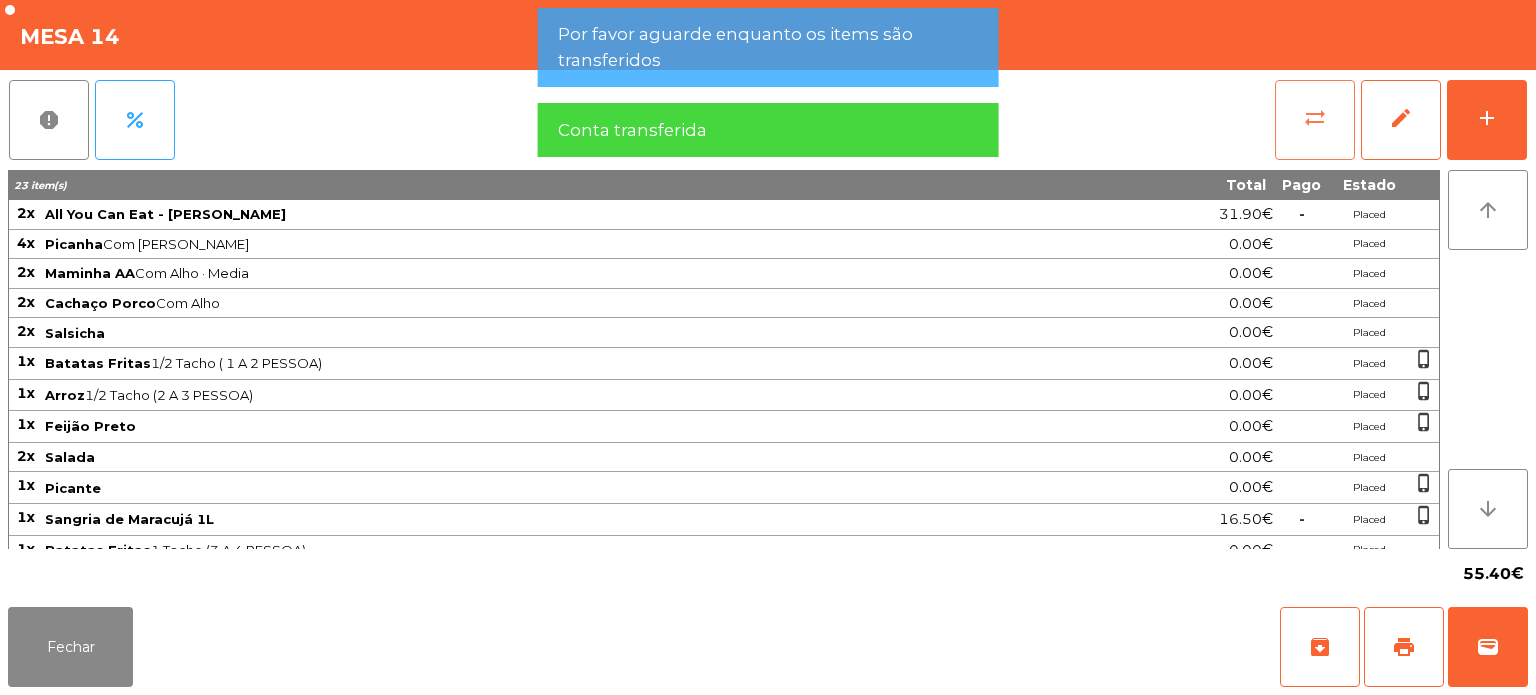 click on "sync_alt" 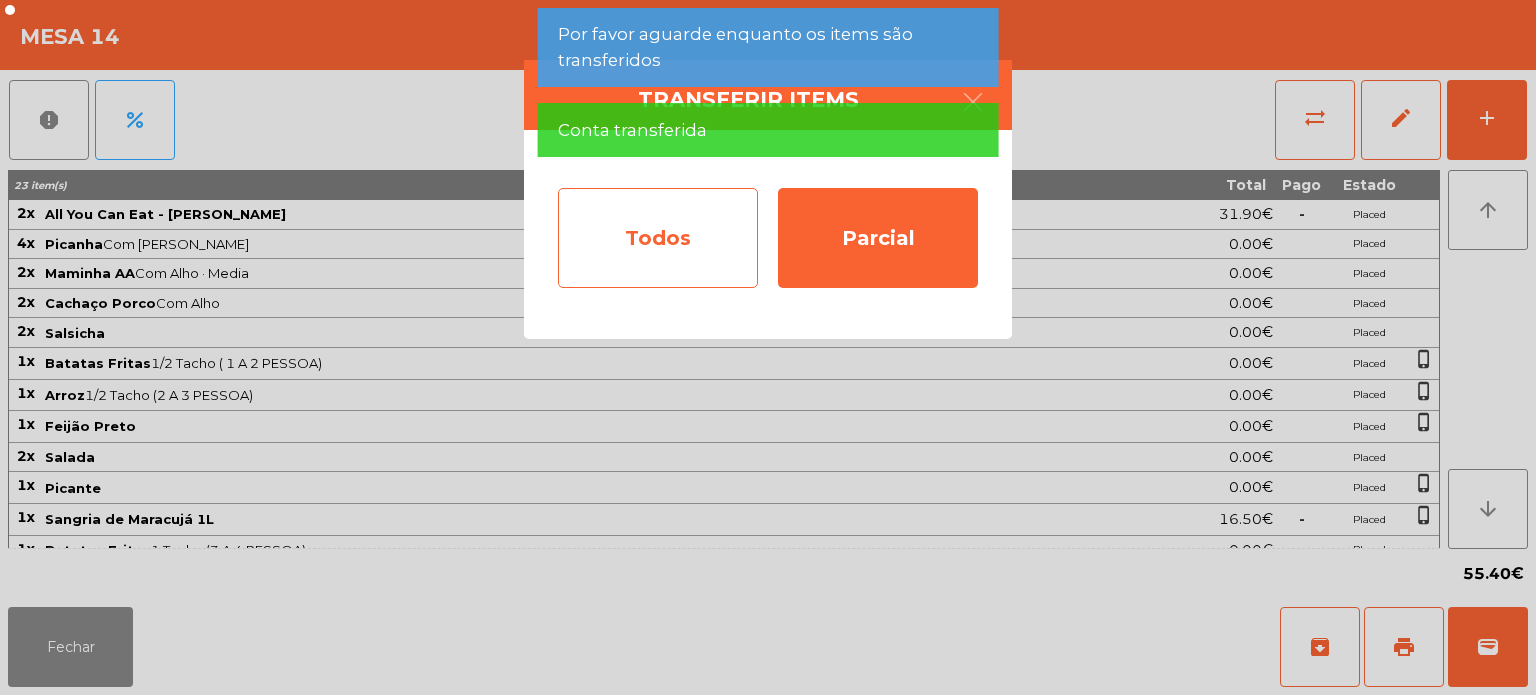 click on "Todos" 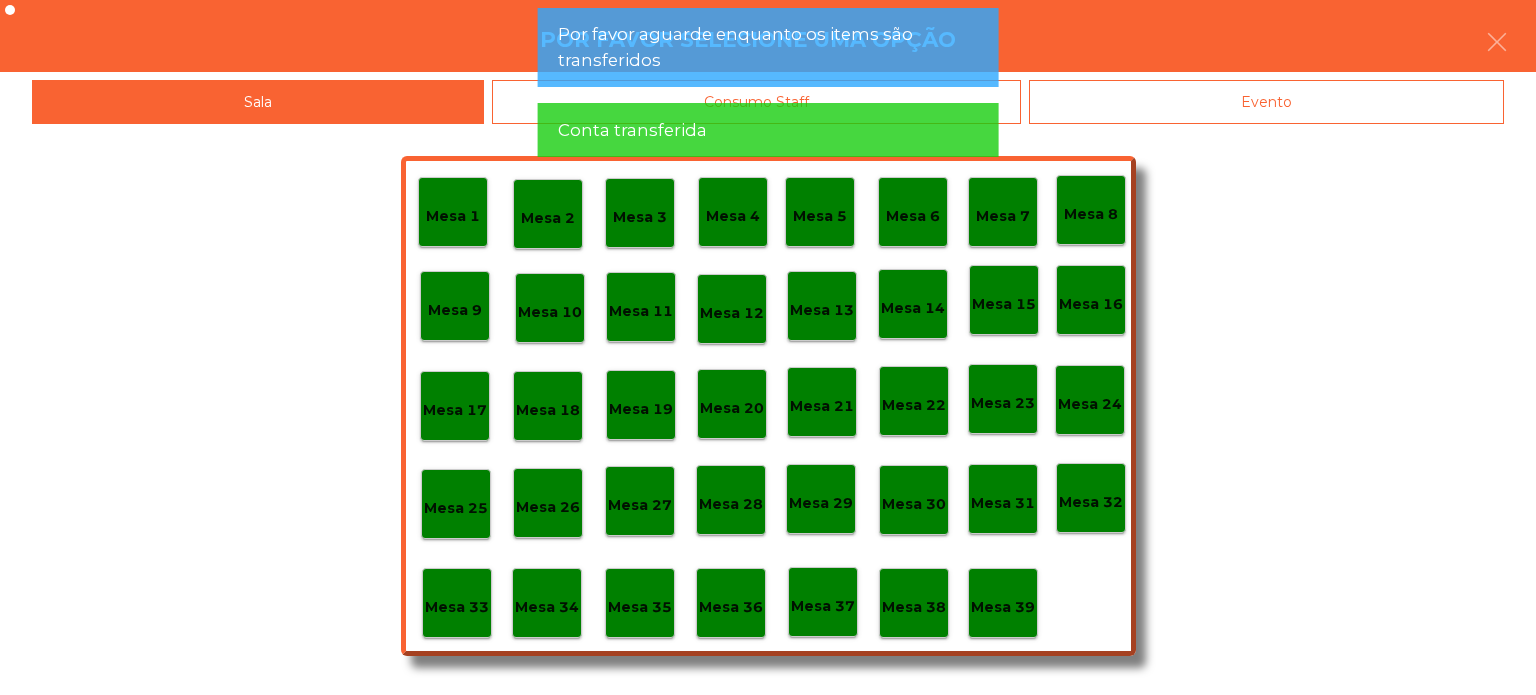click on "Evento" 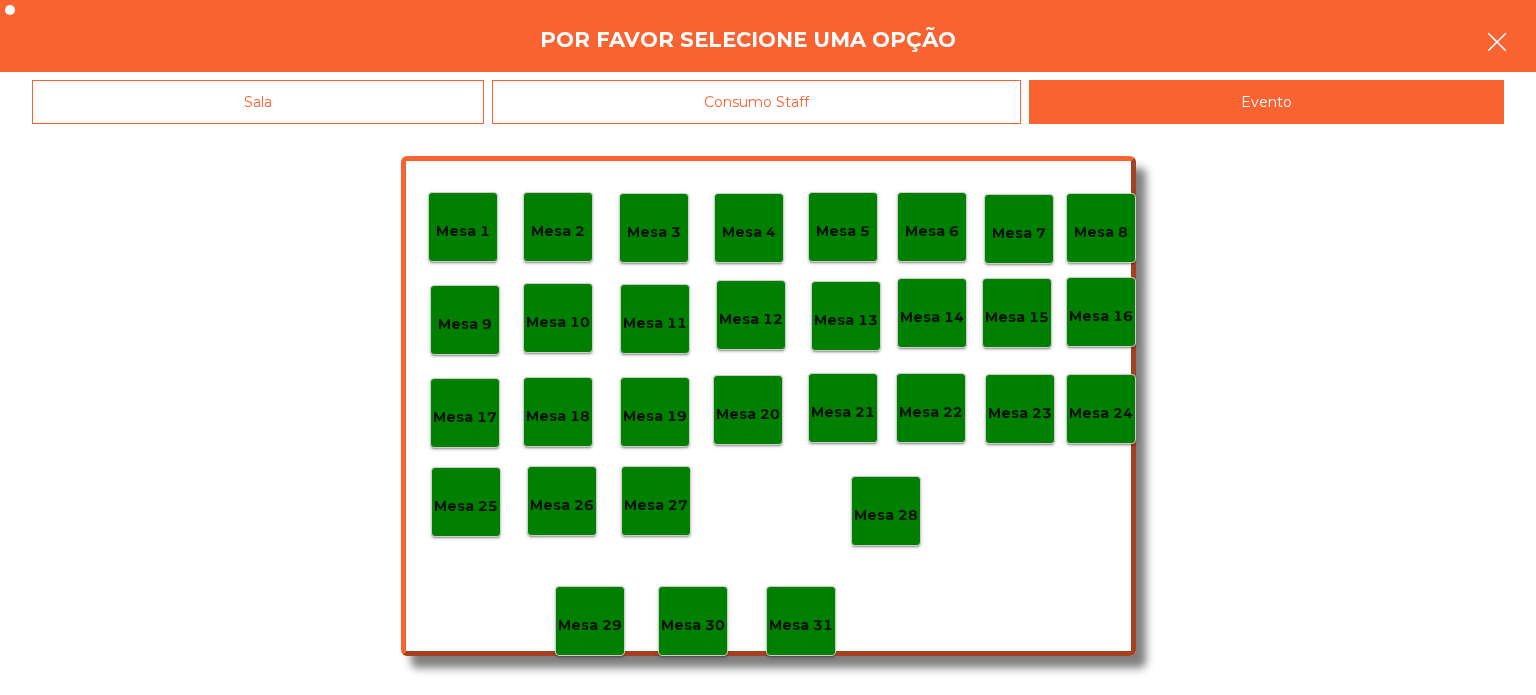 click 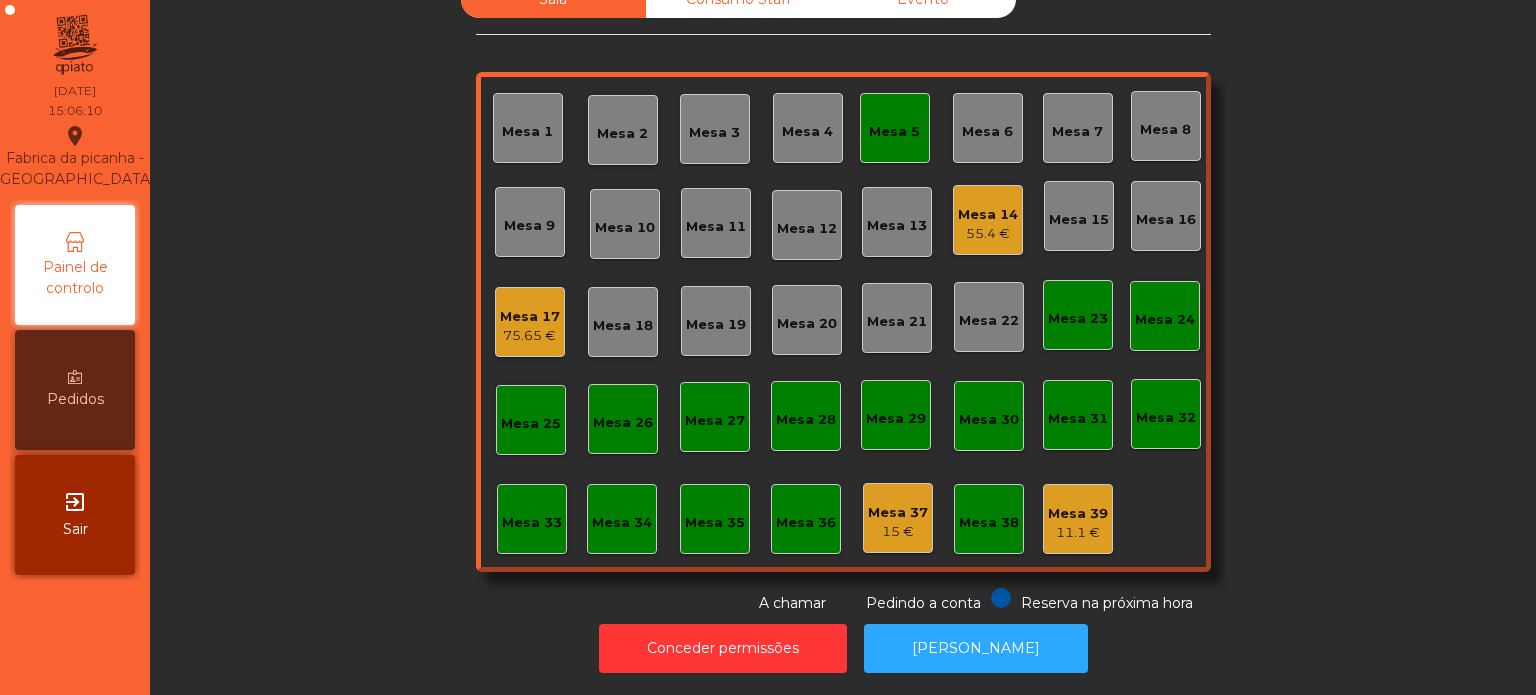 click on "75.65 €" 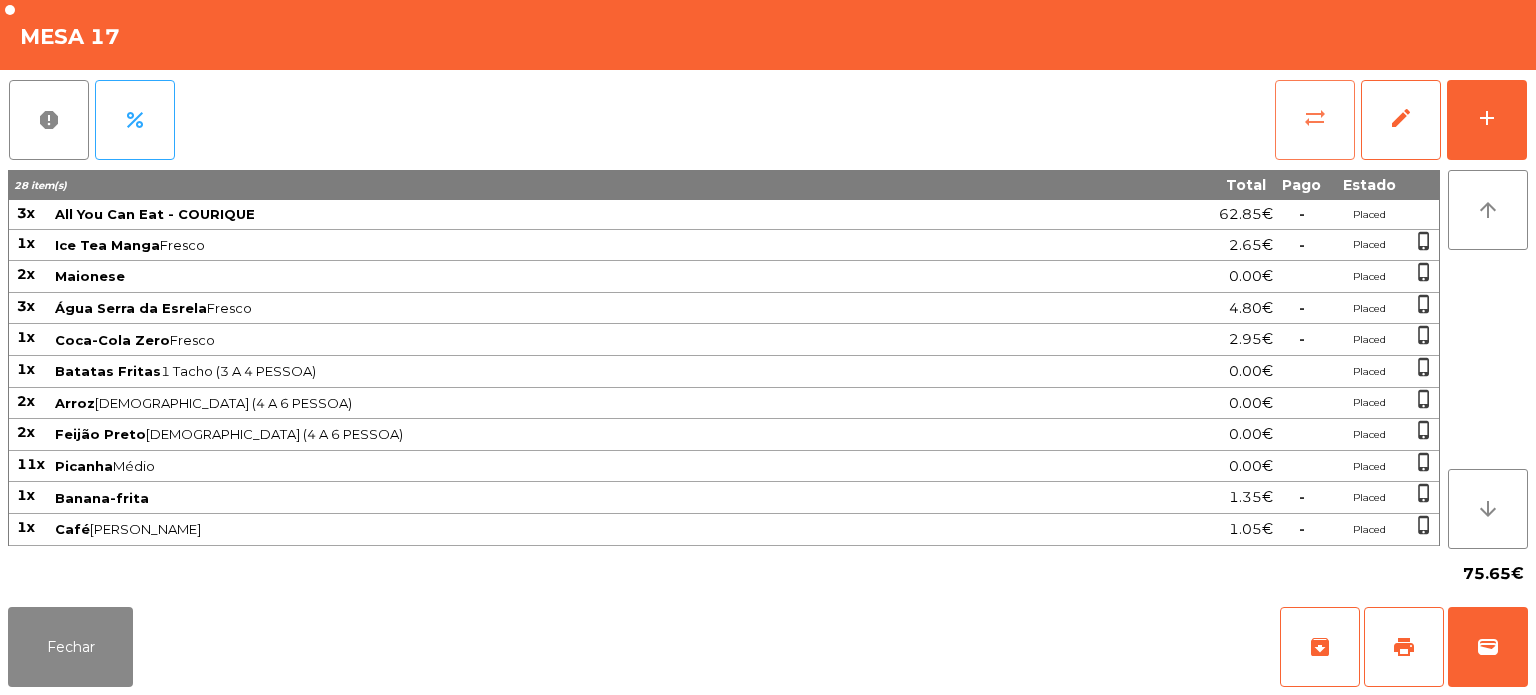 click on "sync_alt" 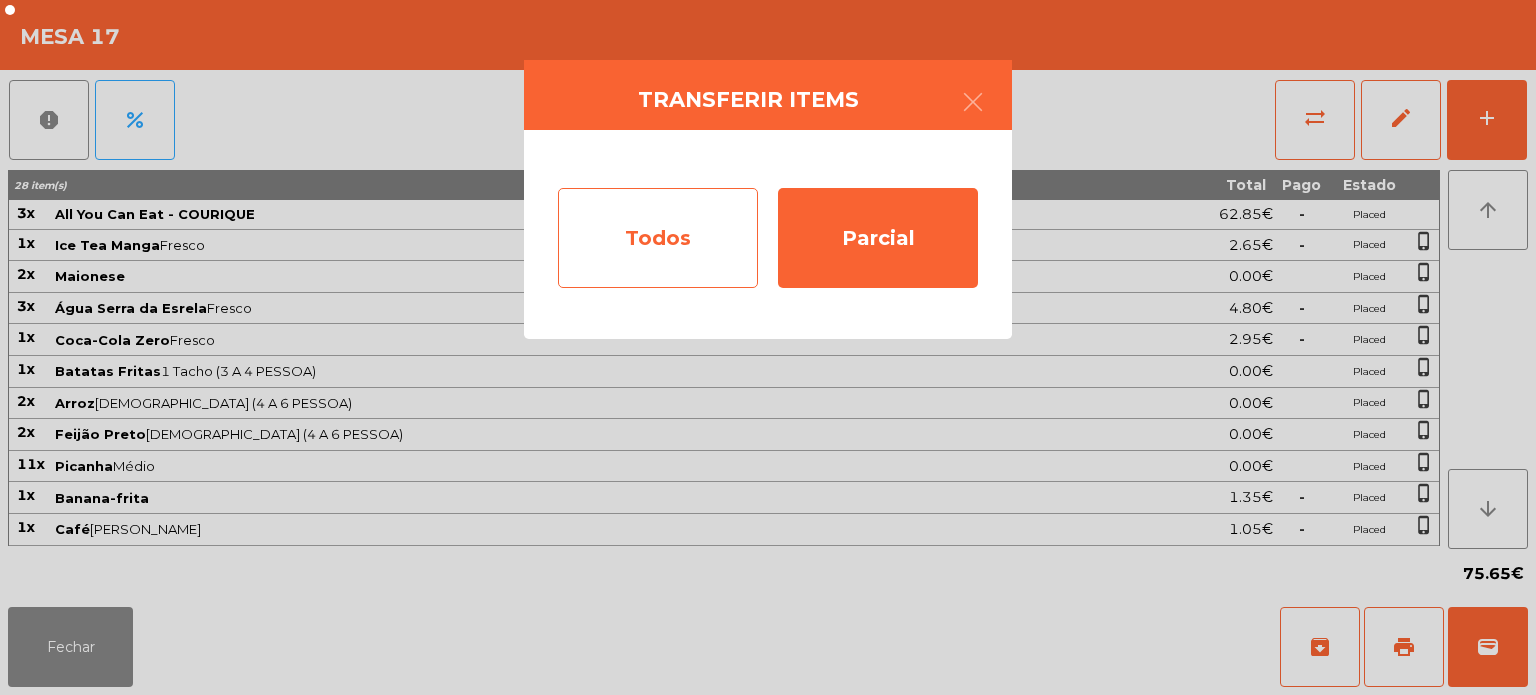 click on "Todos" 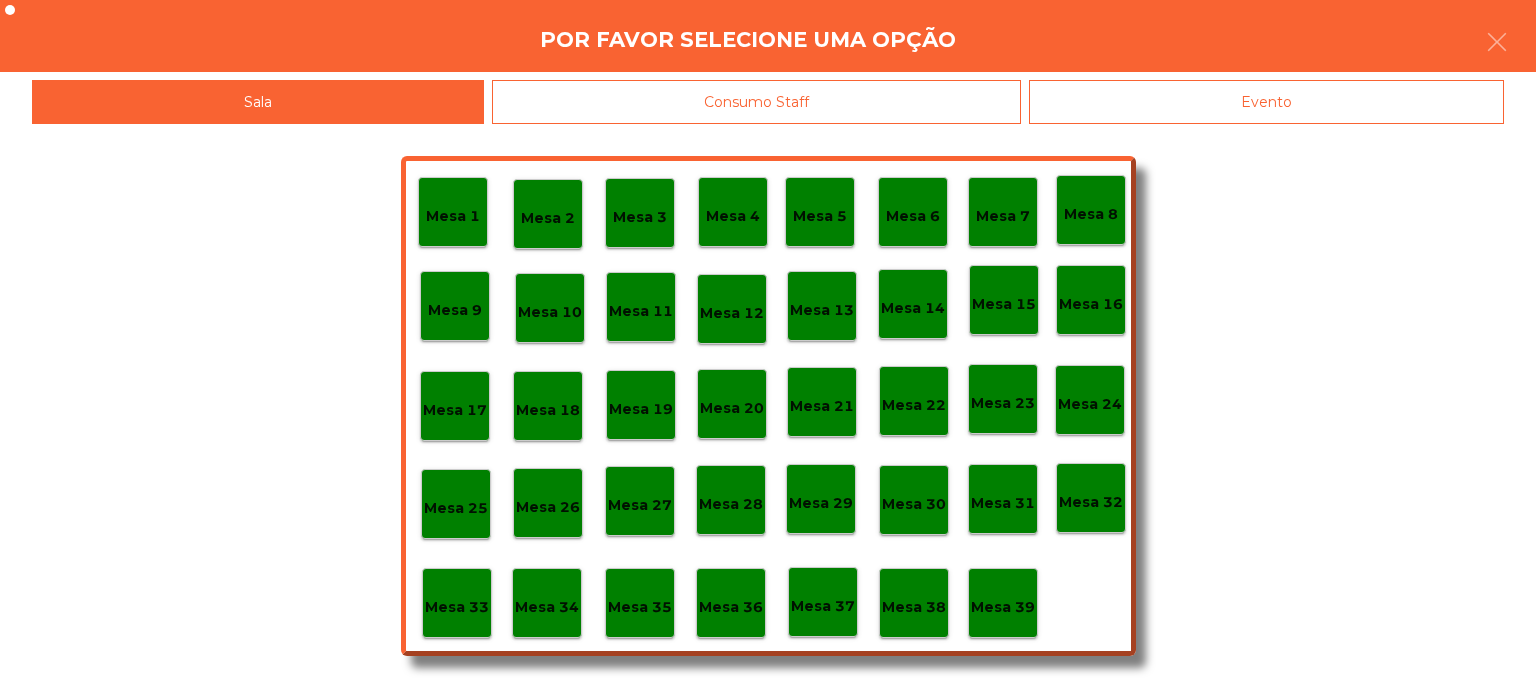 click on "Evento" 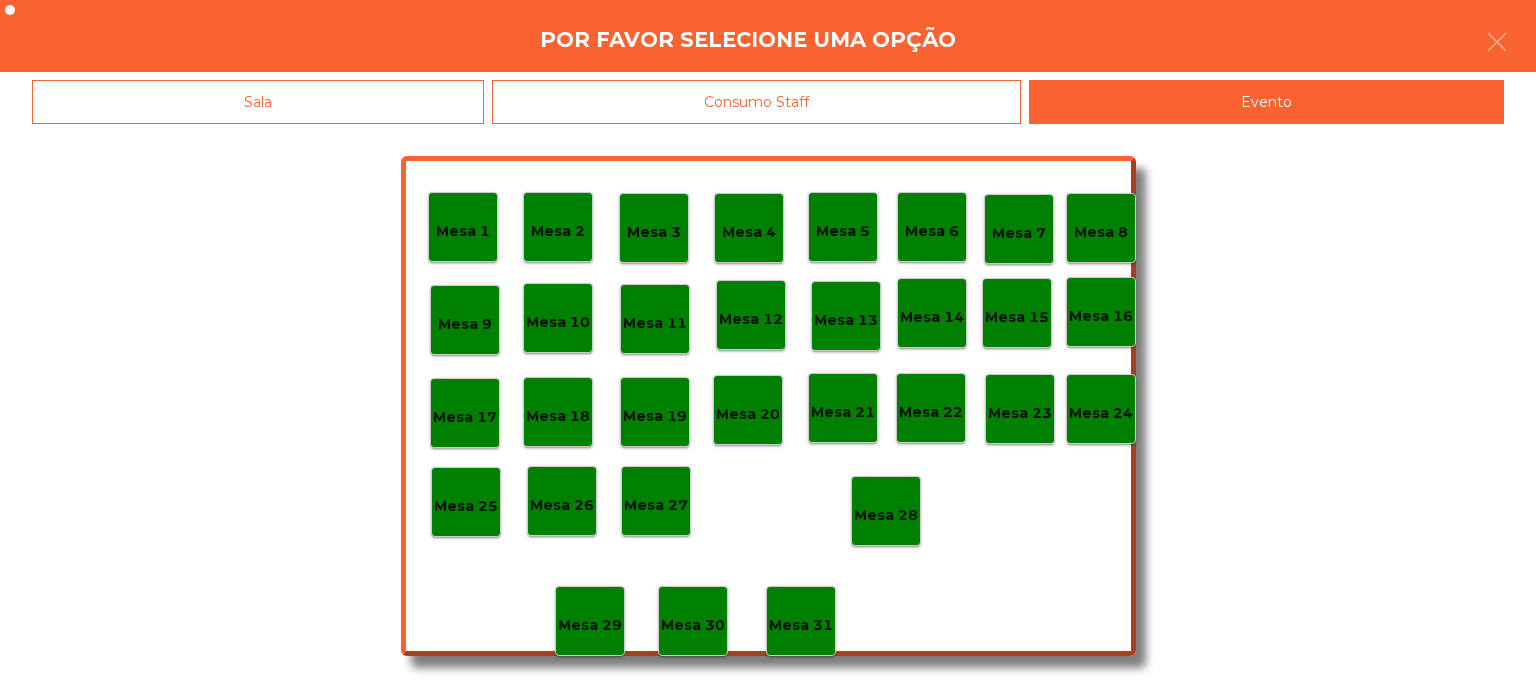 click on "Mesa 28" 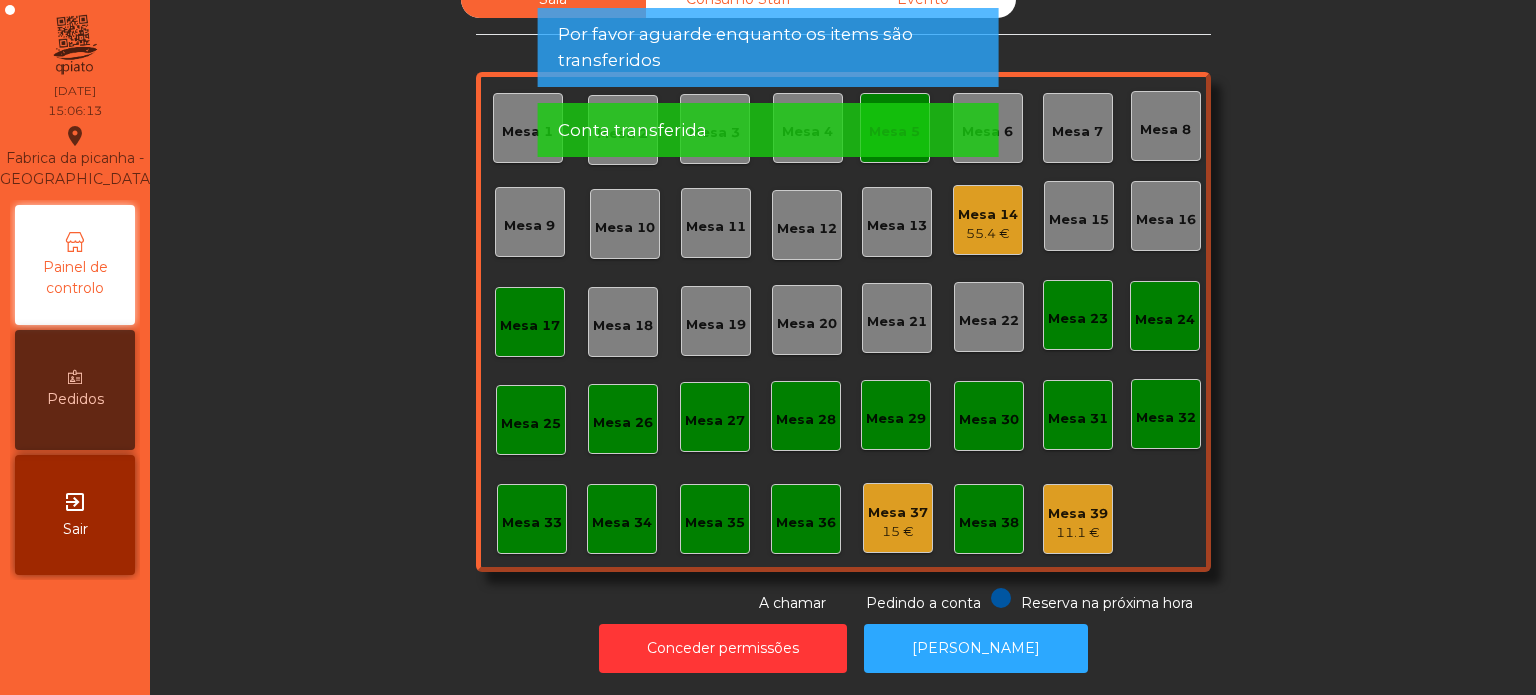 click on "Conta transferida" 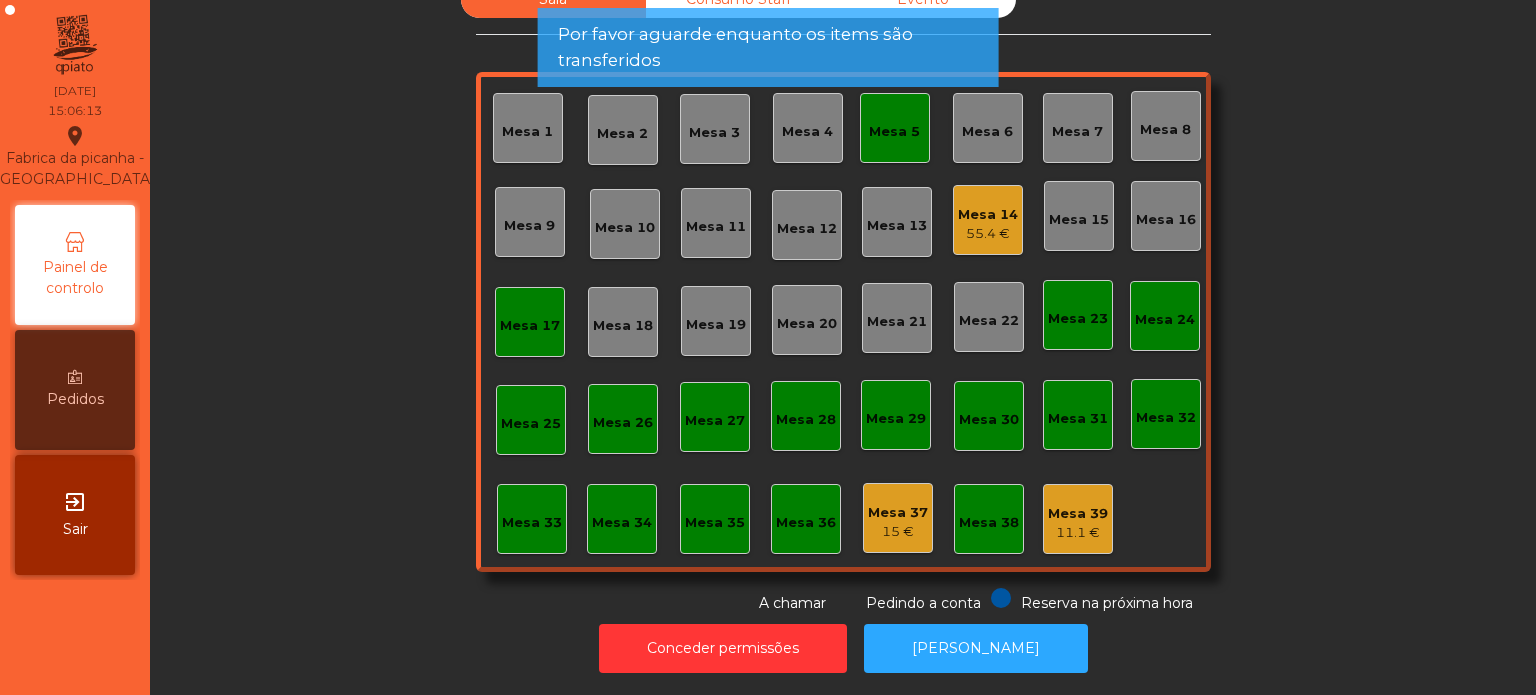 click on "Mesa 5" 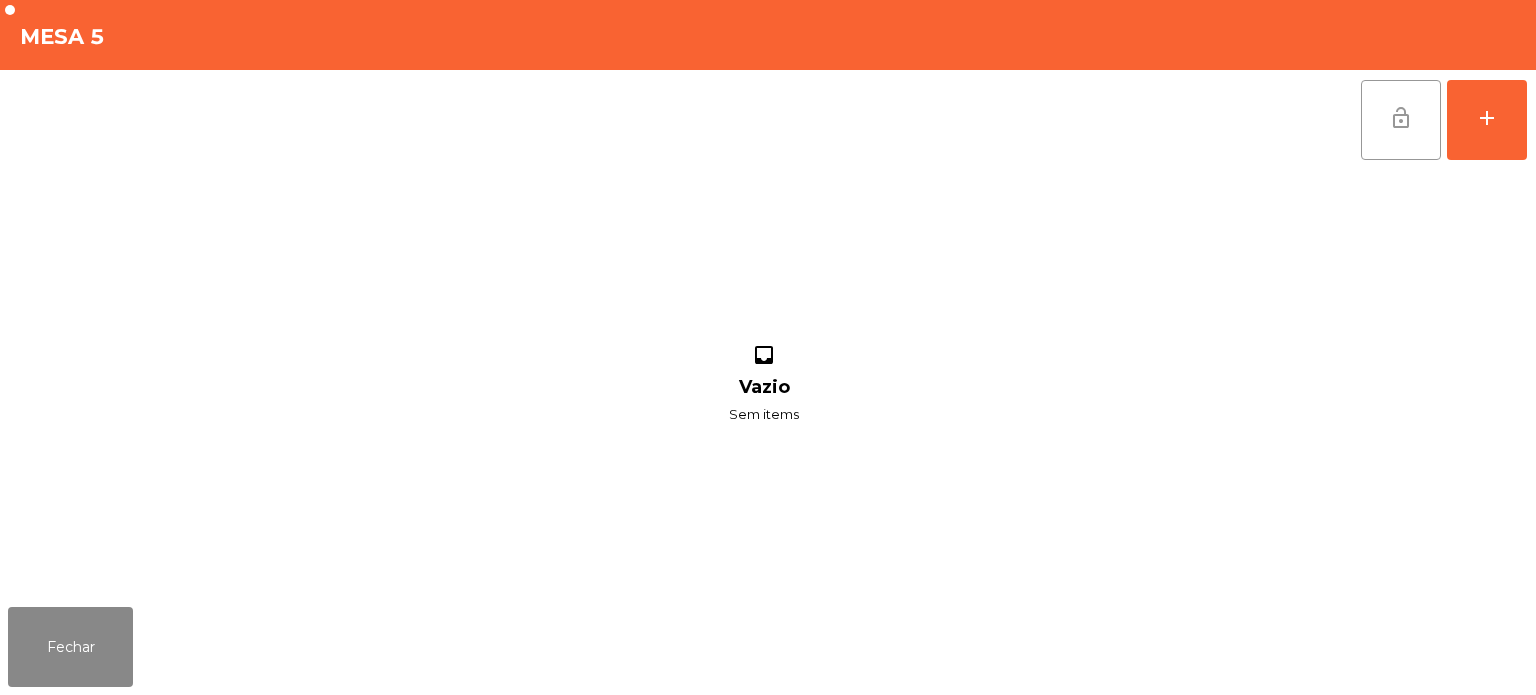 click on "lock_open" 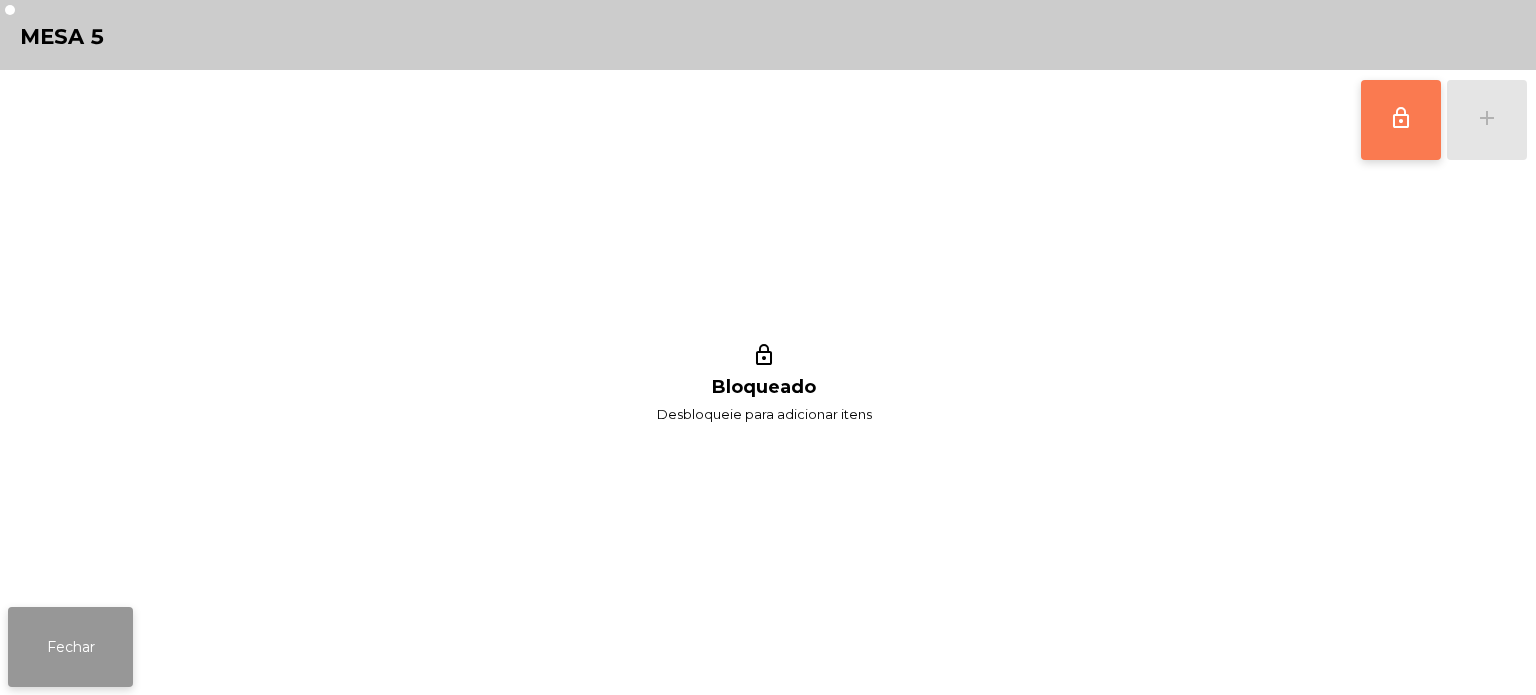 click on "Fechar" 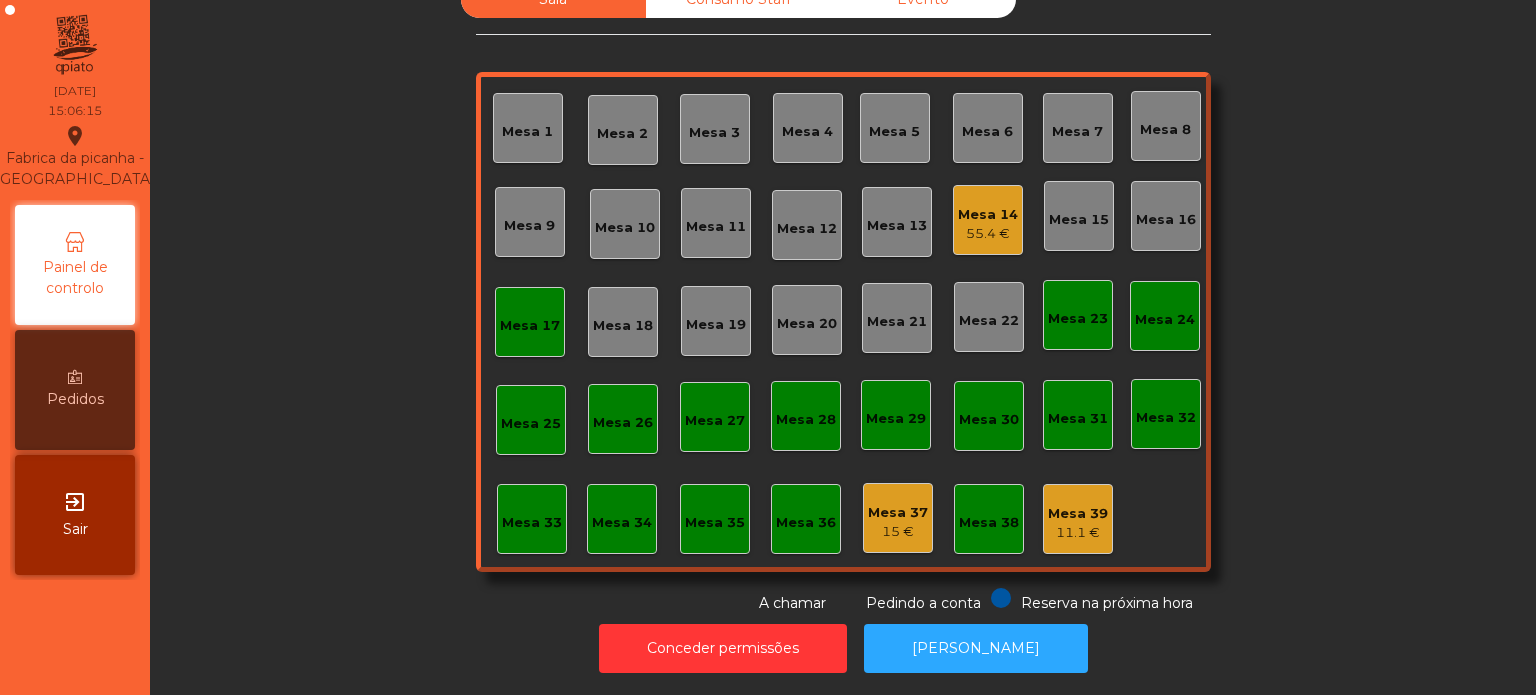 click on "Mesa 17" 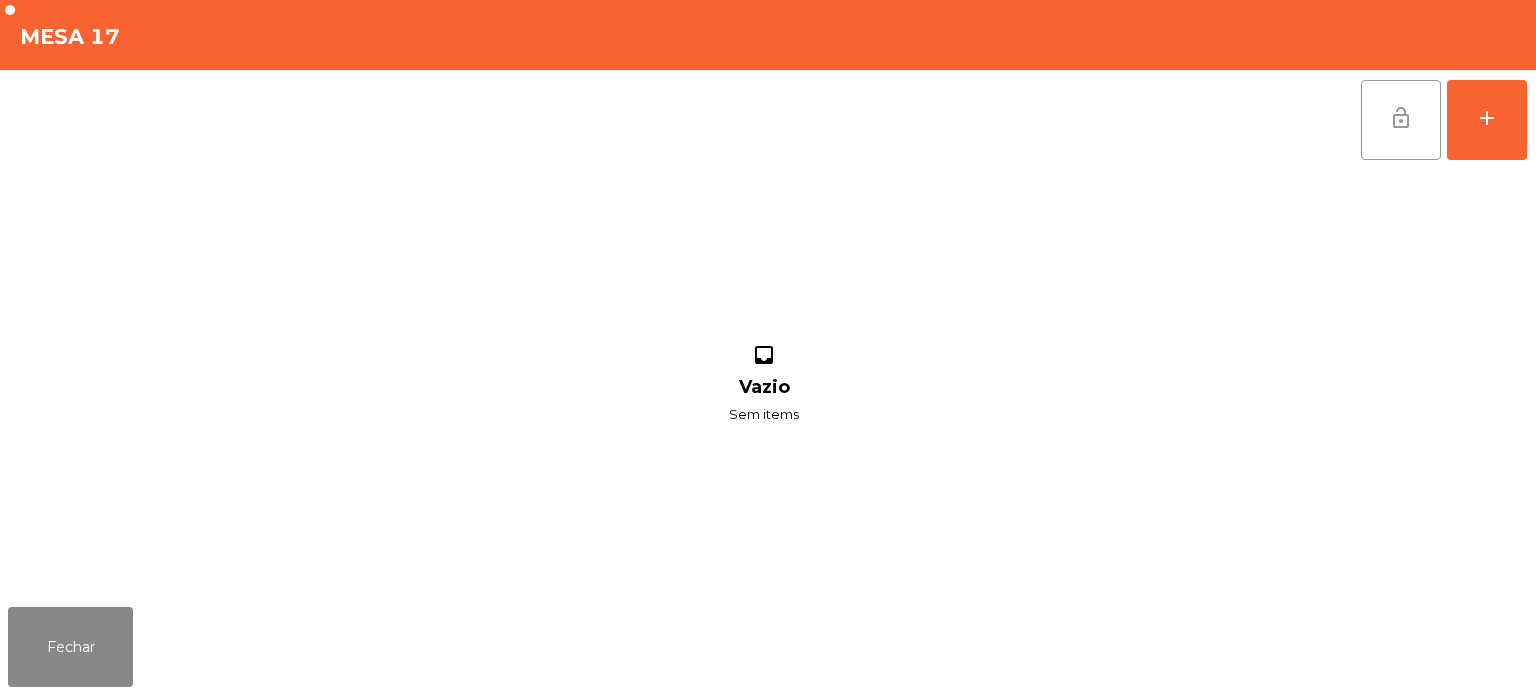 click on "lock_open" 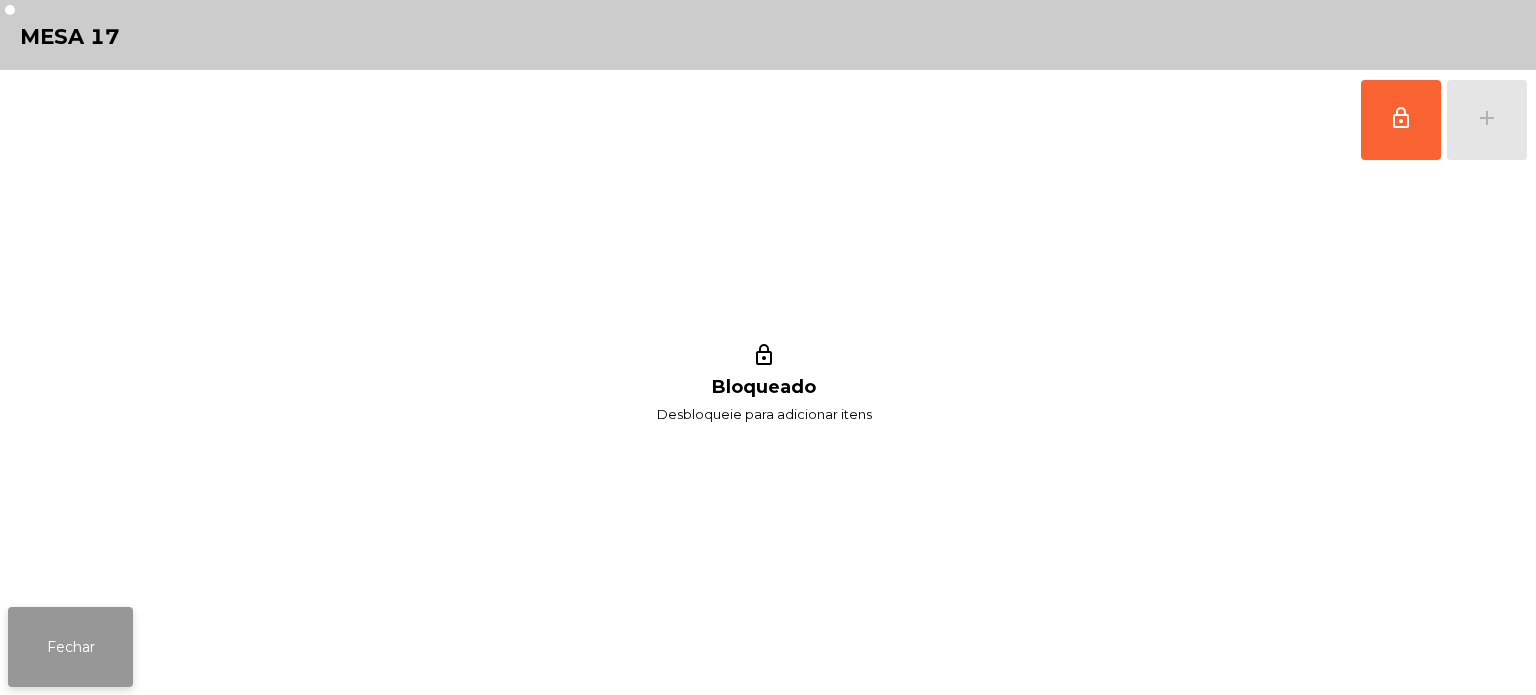 click on "Fechar" 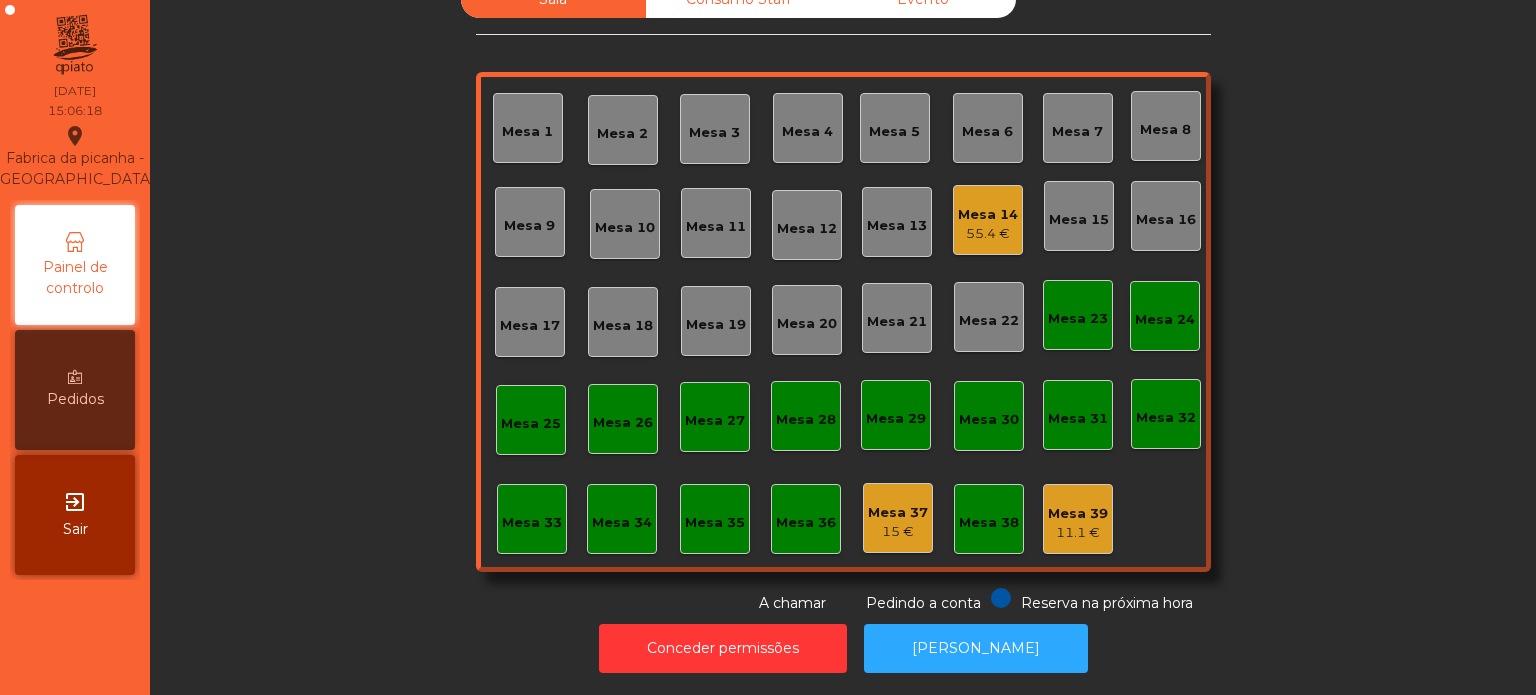 click on "Mesa 37" 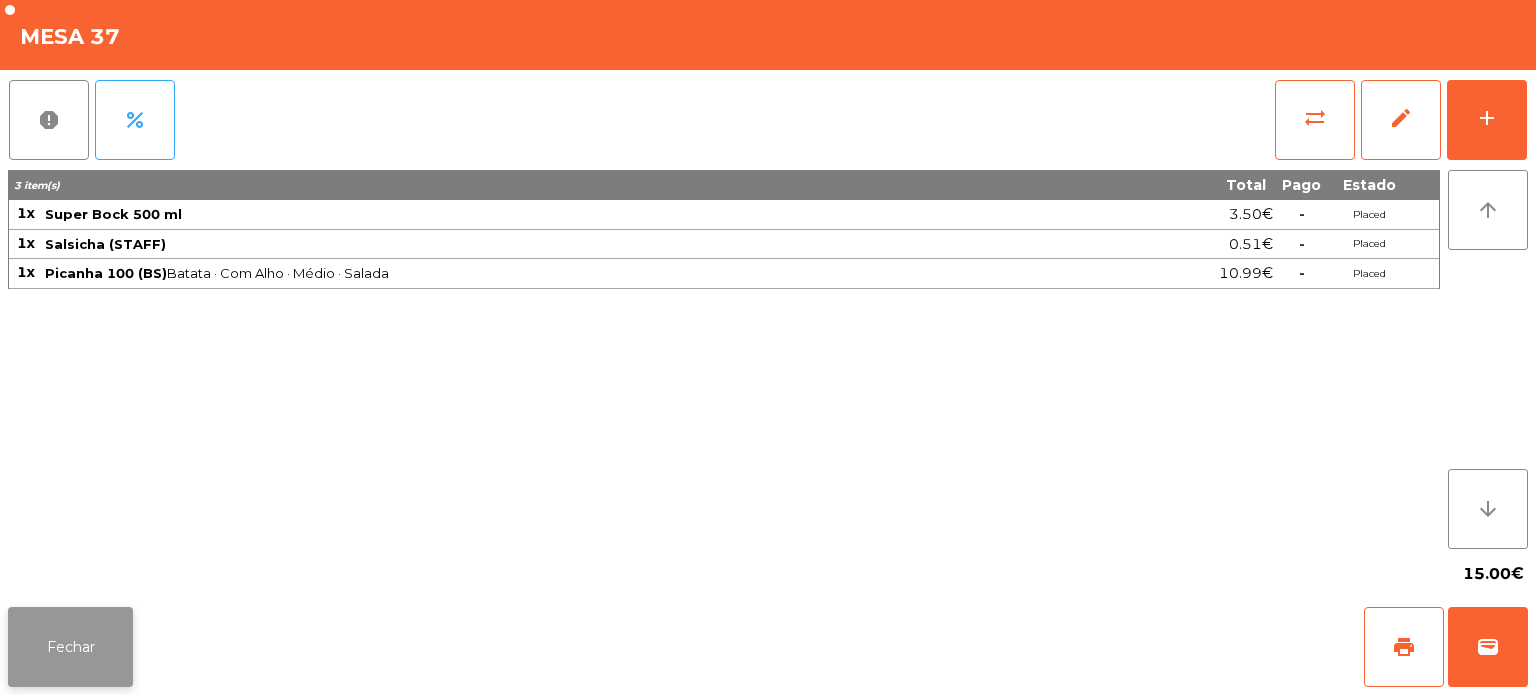 click on "Fechar" 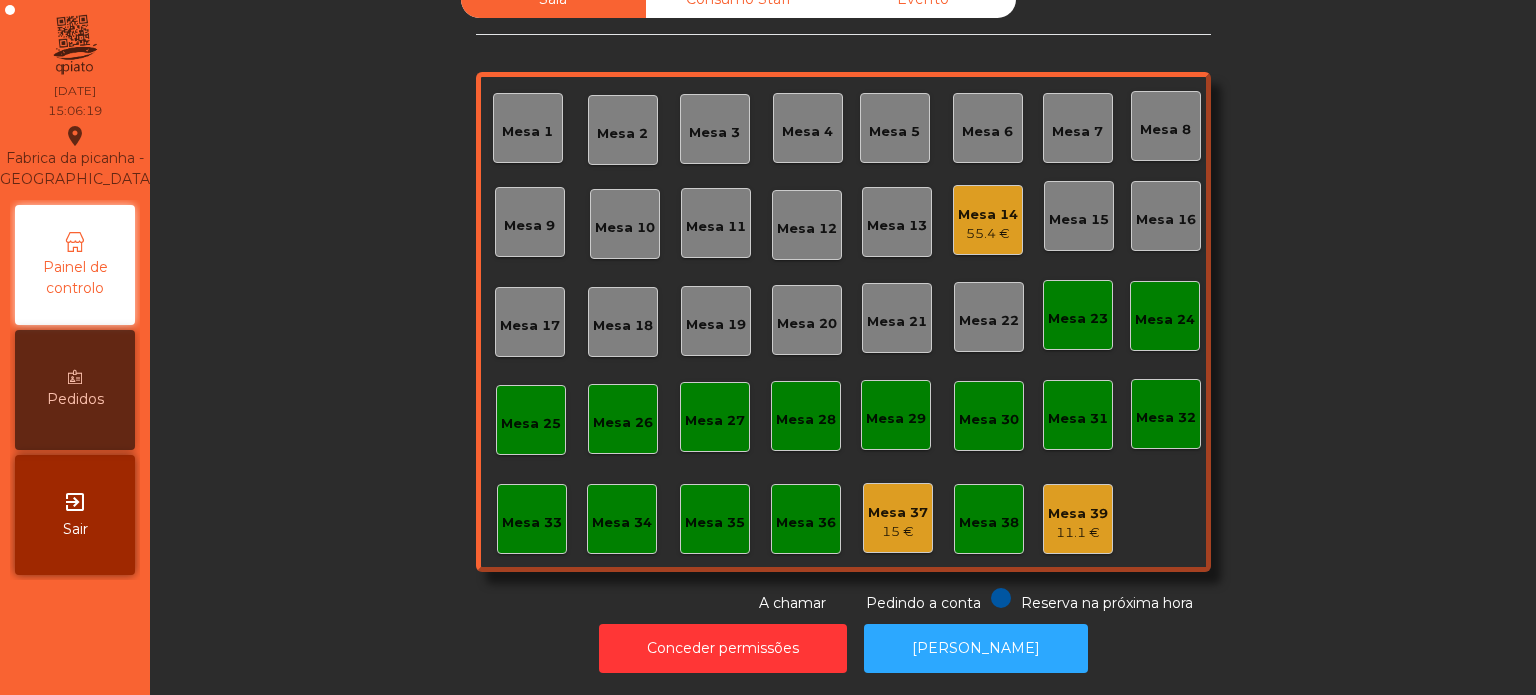 scroll, scrollTop: 0, scrollLeft: 0, axis: both 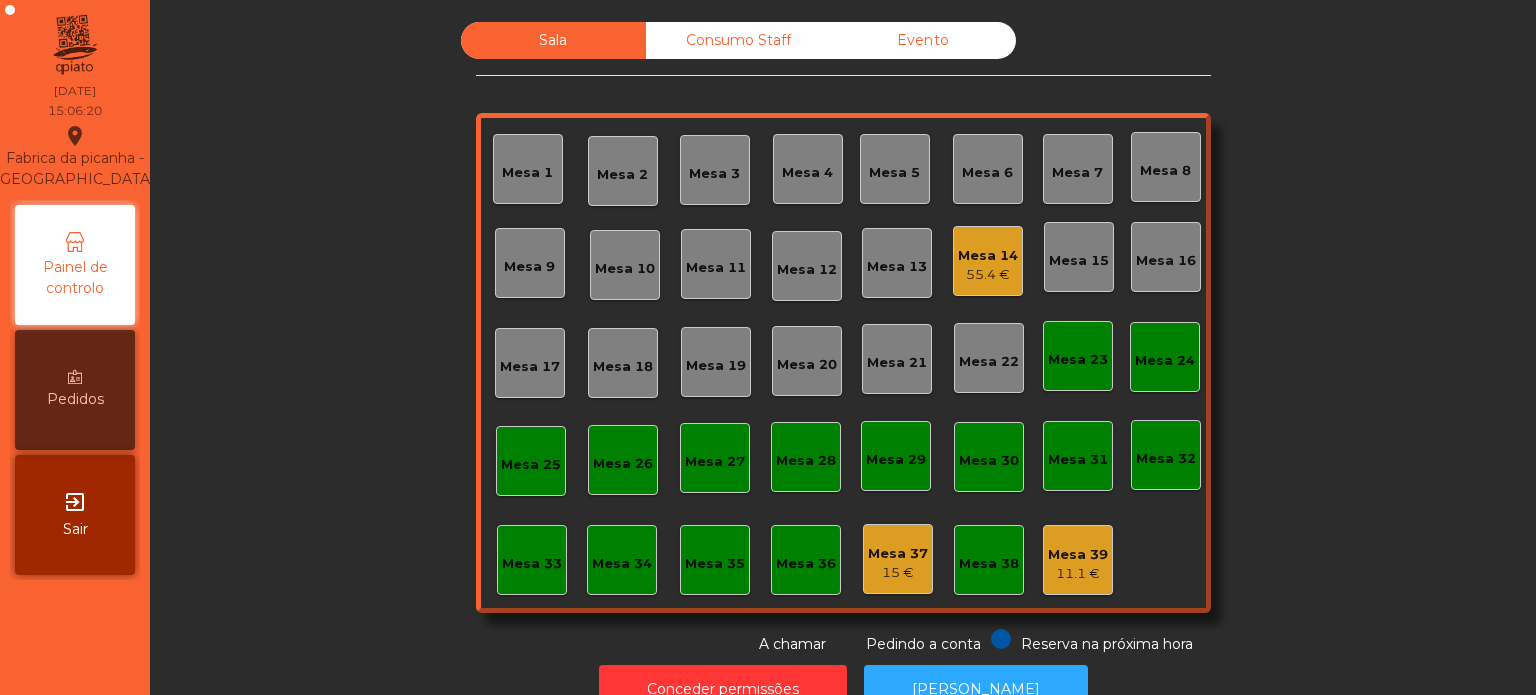click on "Consumo Staff" 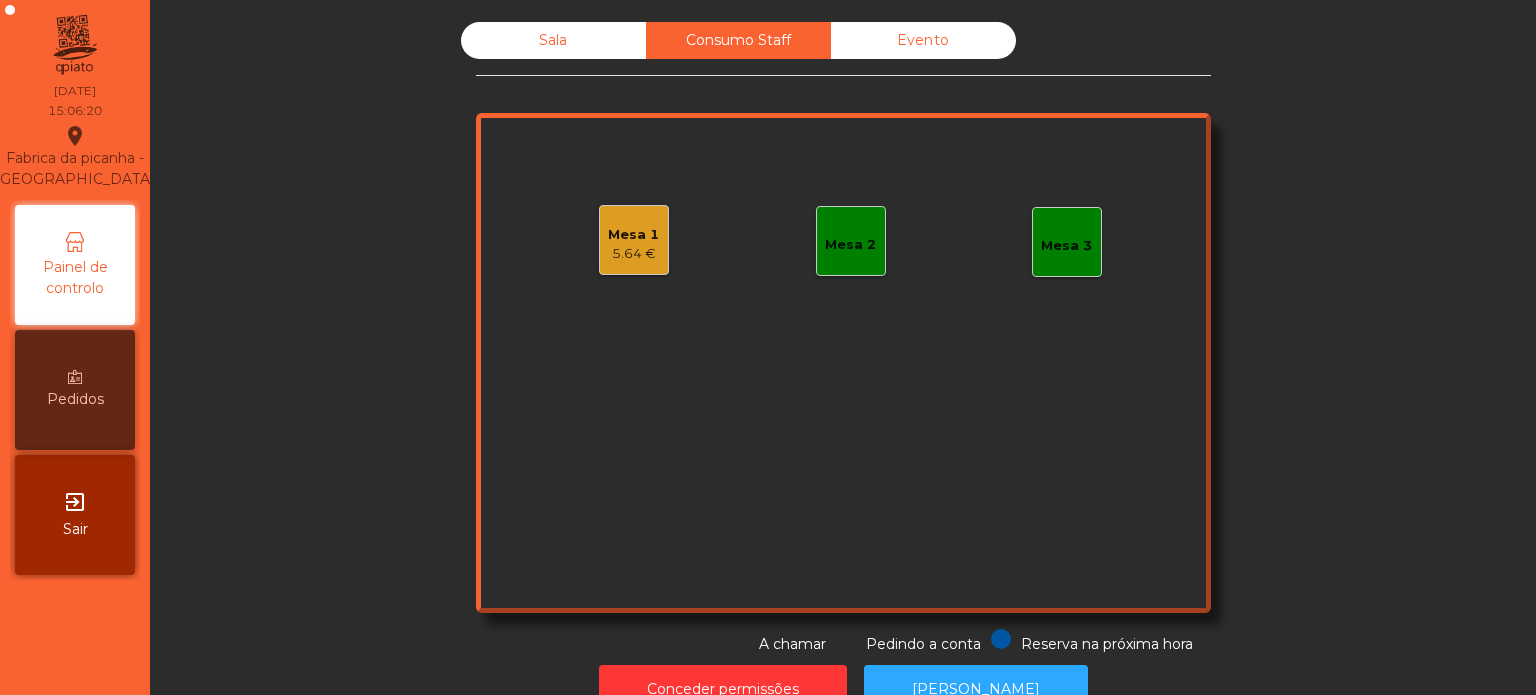 click on "Mesa 1" 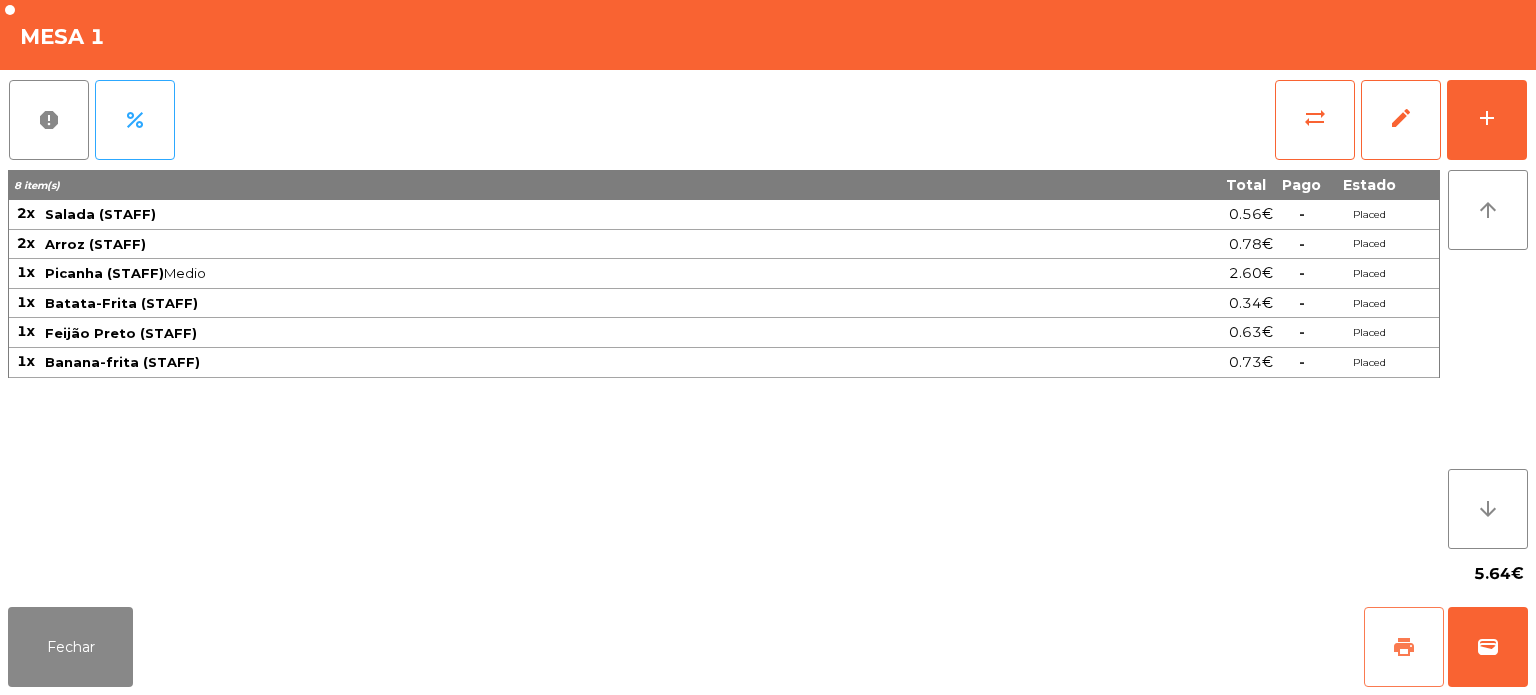 click on "print" 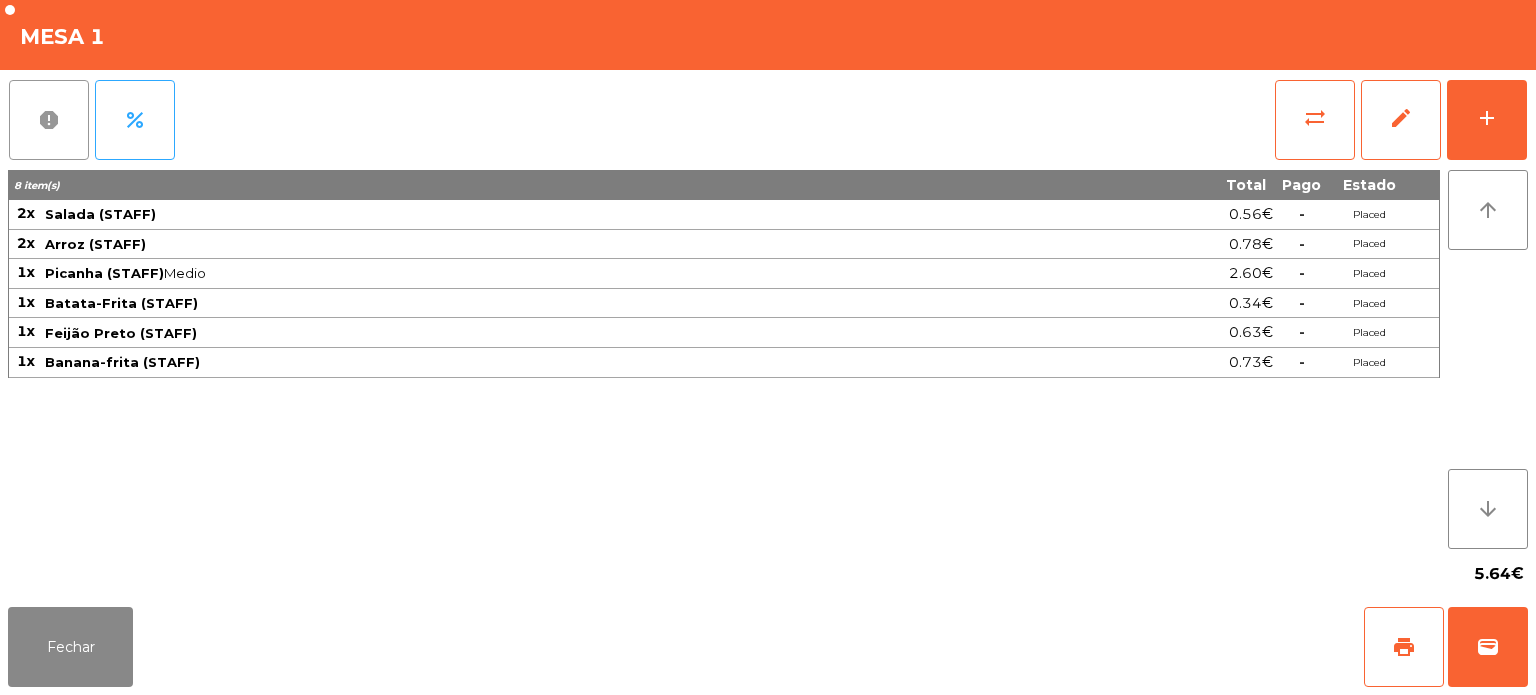 click on "report" 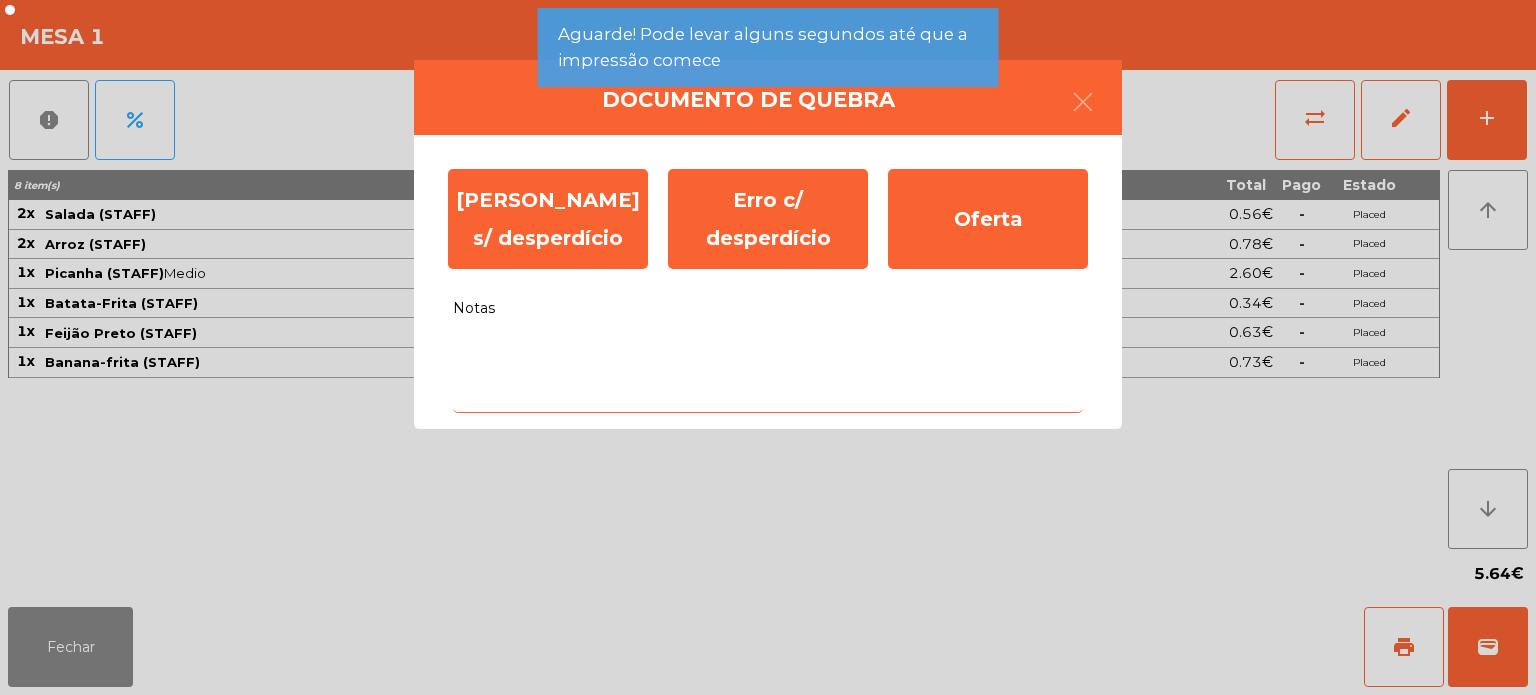 click on "Notas" at bounding box center (768, 371) 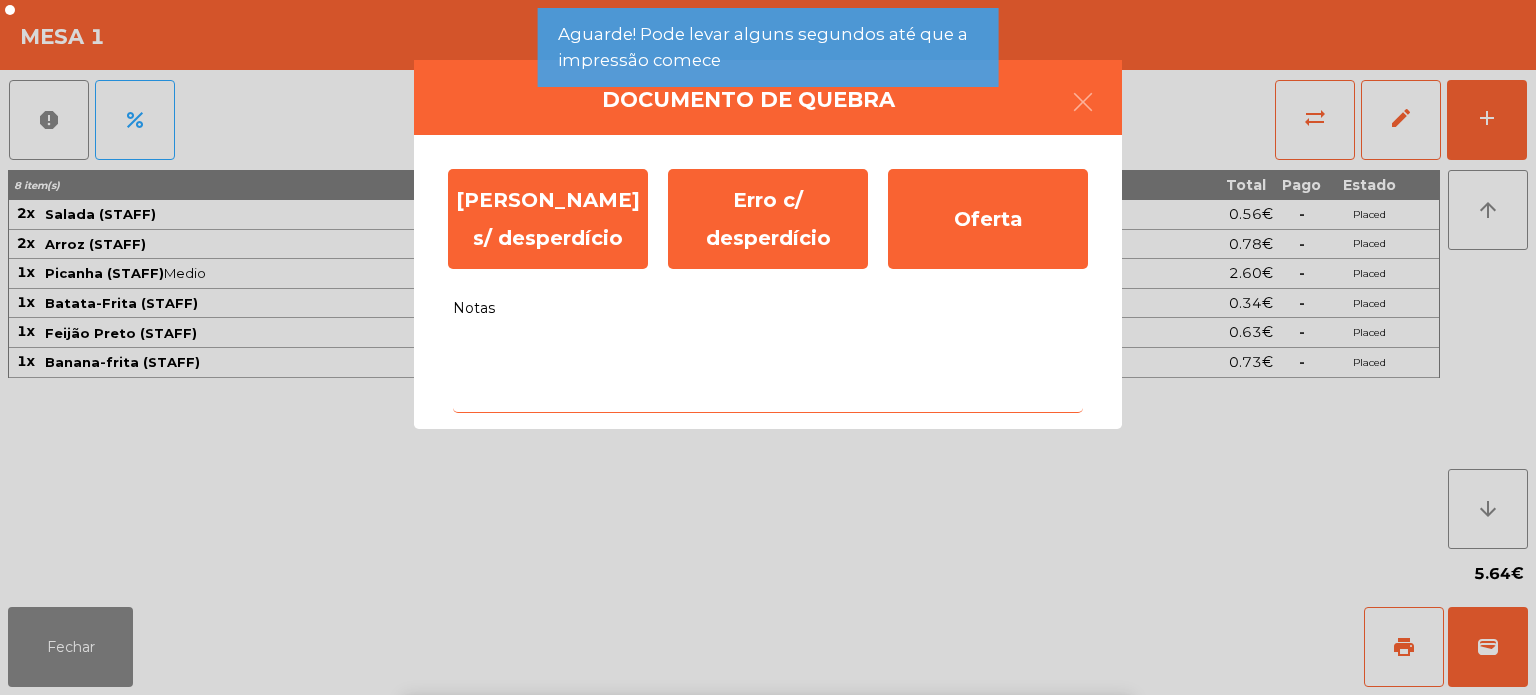 click on "keyboard_arrow_up" at bounding box center [462, 863] 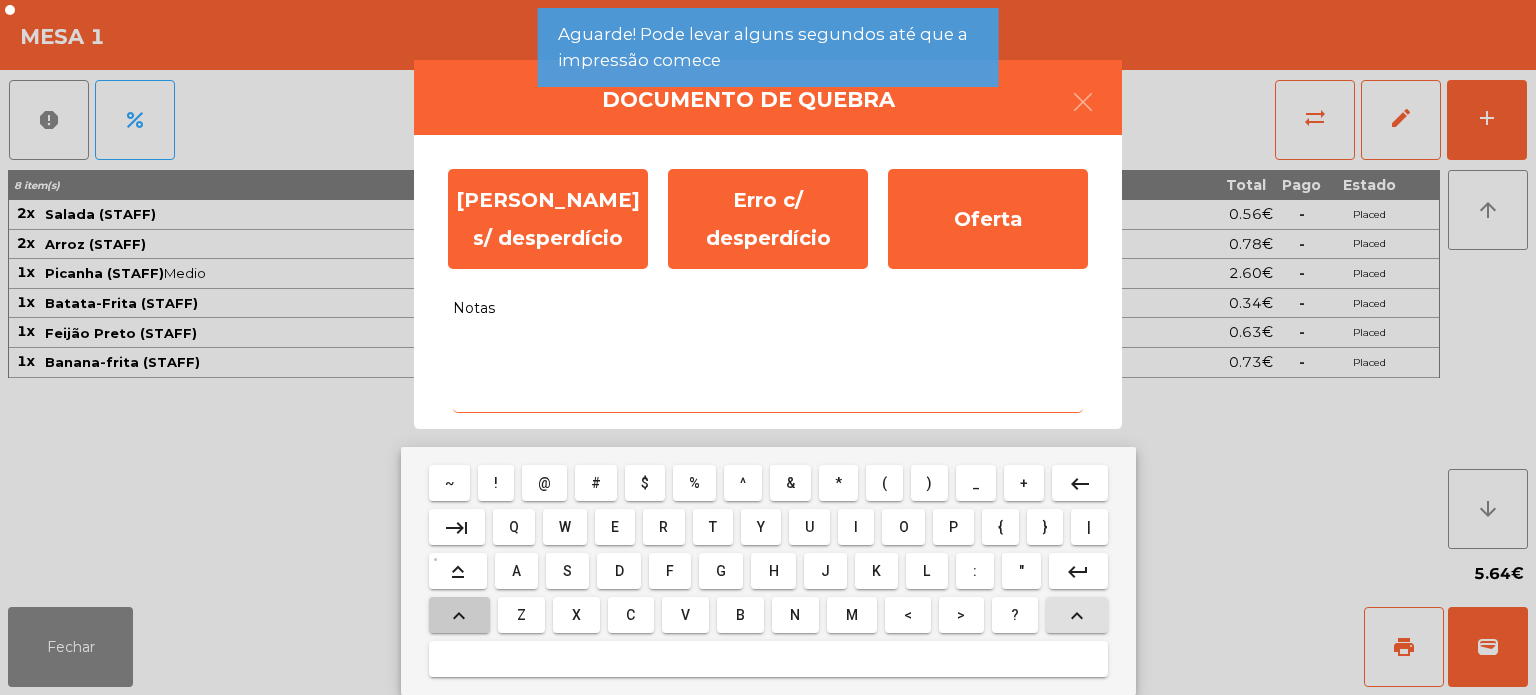 click on "A" at bounding box center (516, 571) 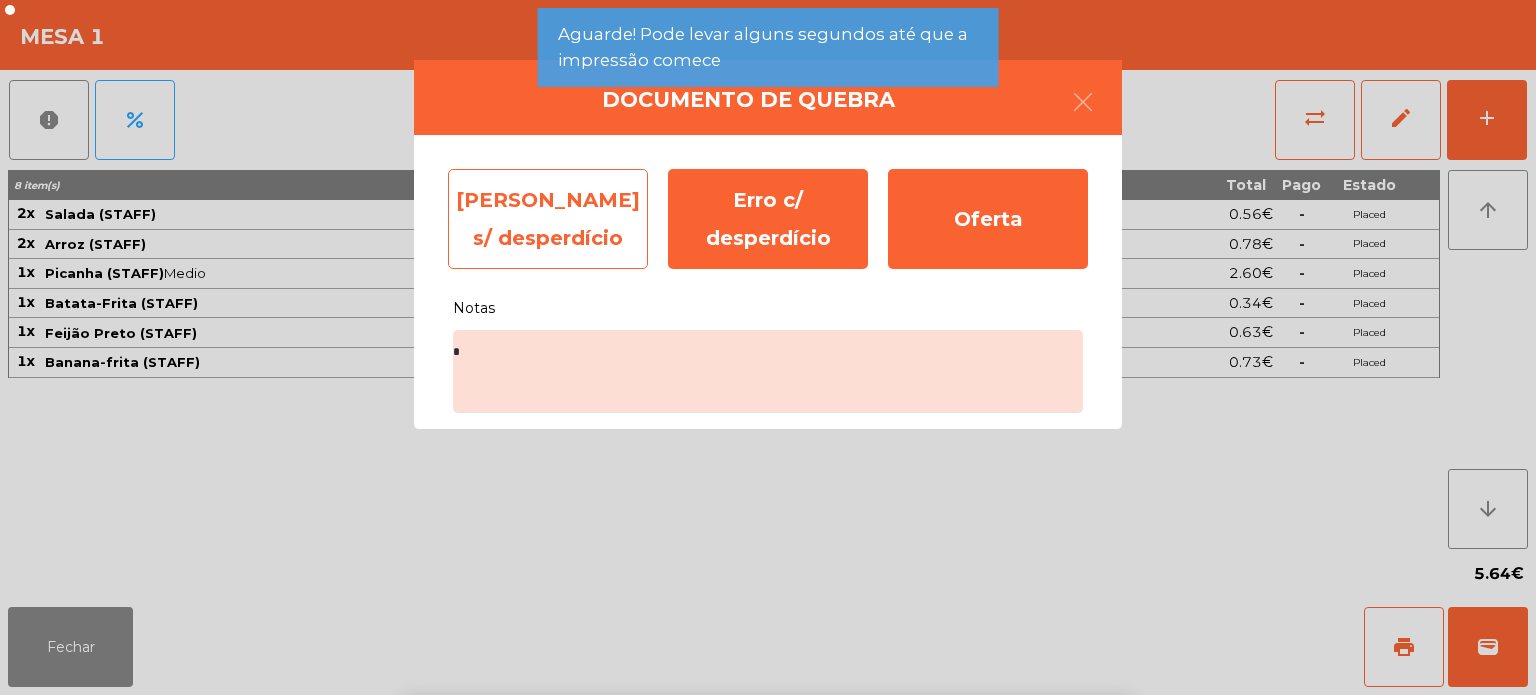 click on "Erro s/ desperdício" 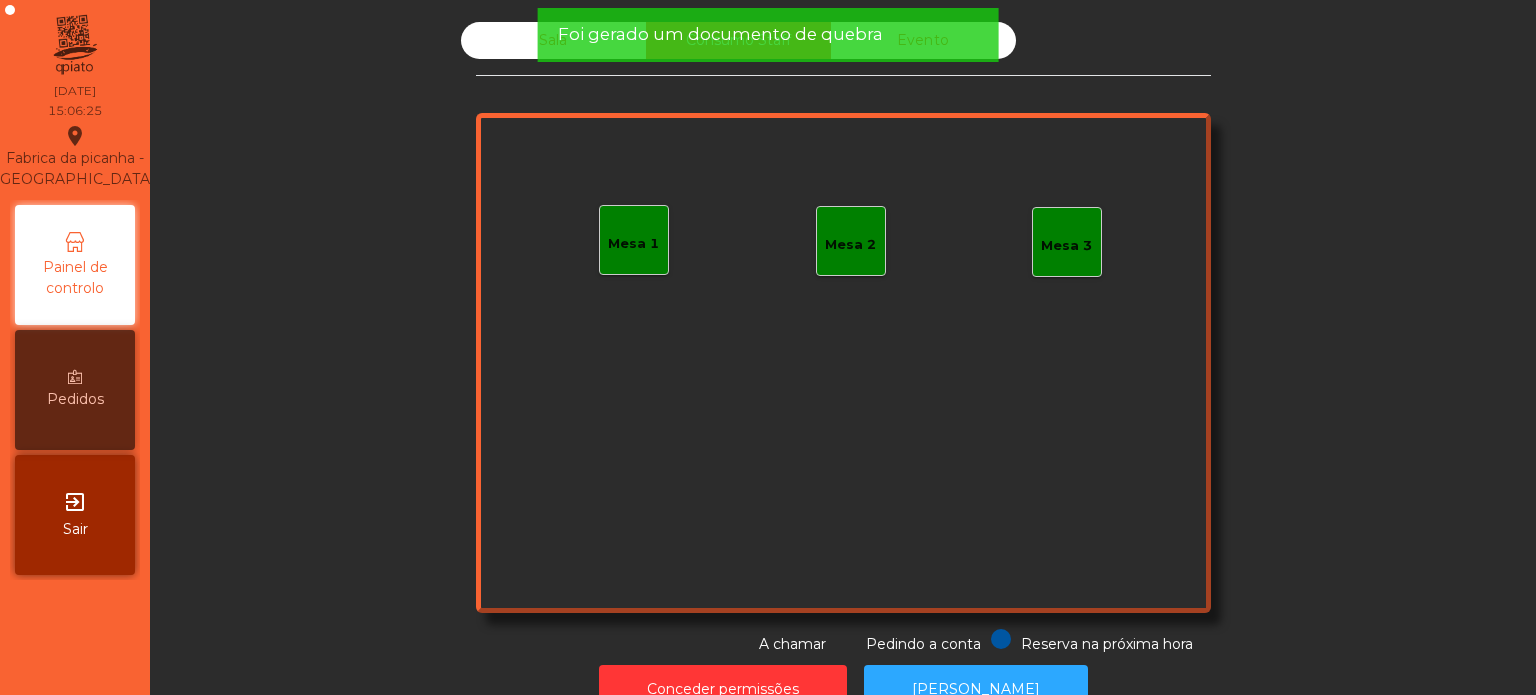 click on "Sala   Consumo Staff   Evento   Mesa 1   Mesa 2   Mesa 3  Reserva na próxima hora Pedindo a conta A chamar" 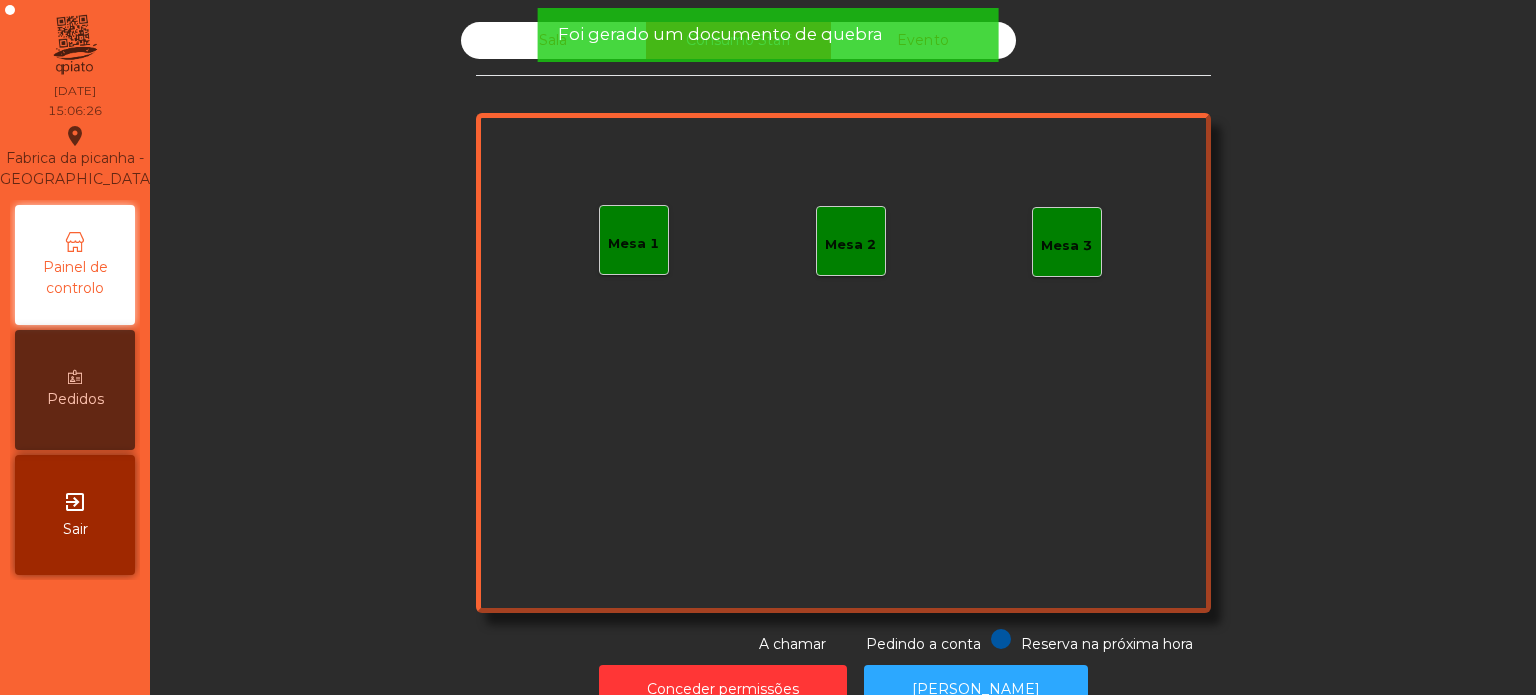 click on "Foi gerado um documento de quebra" 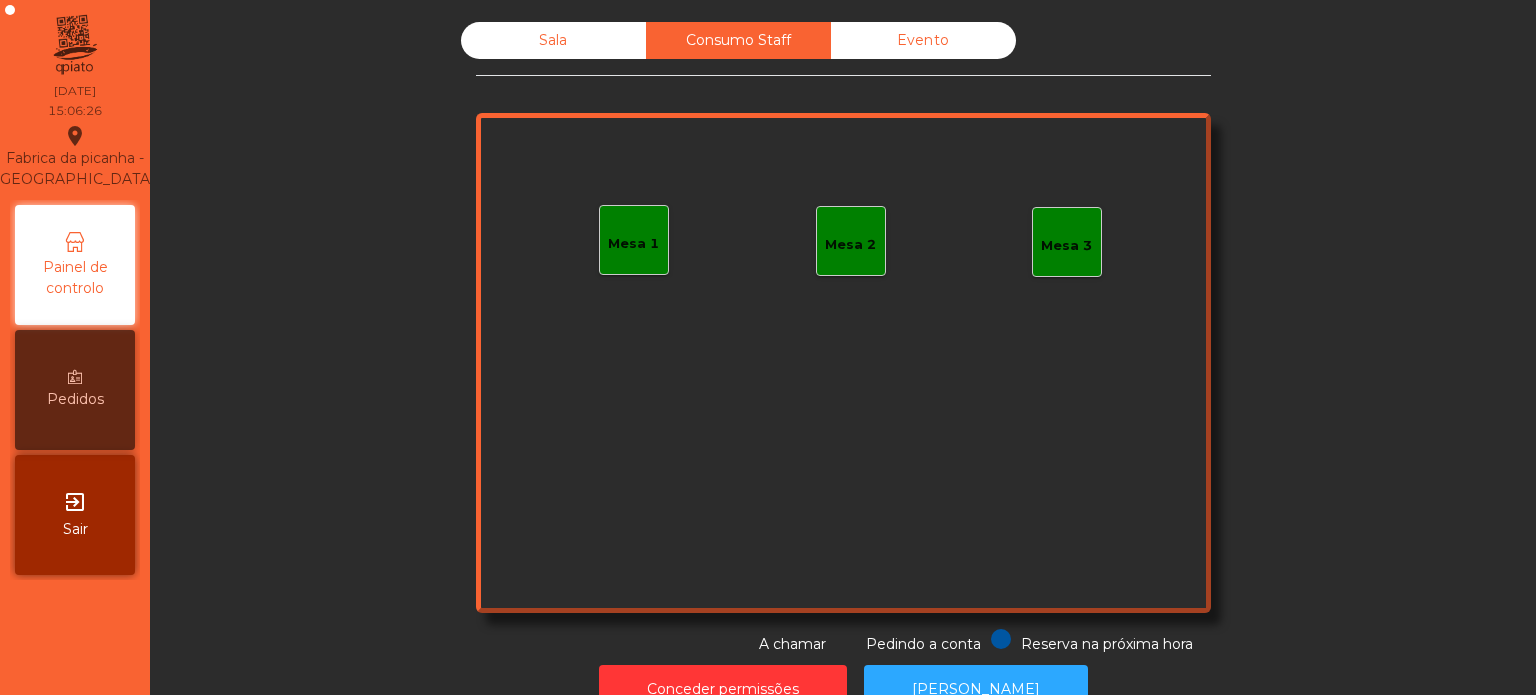 click on "Foi gerado um documento de quebra" 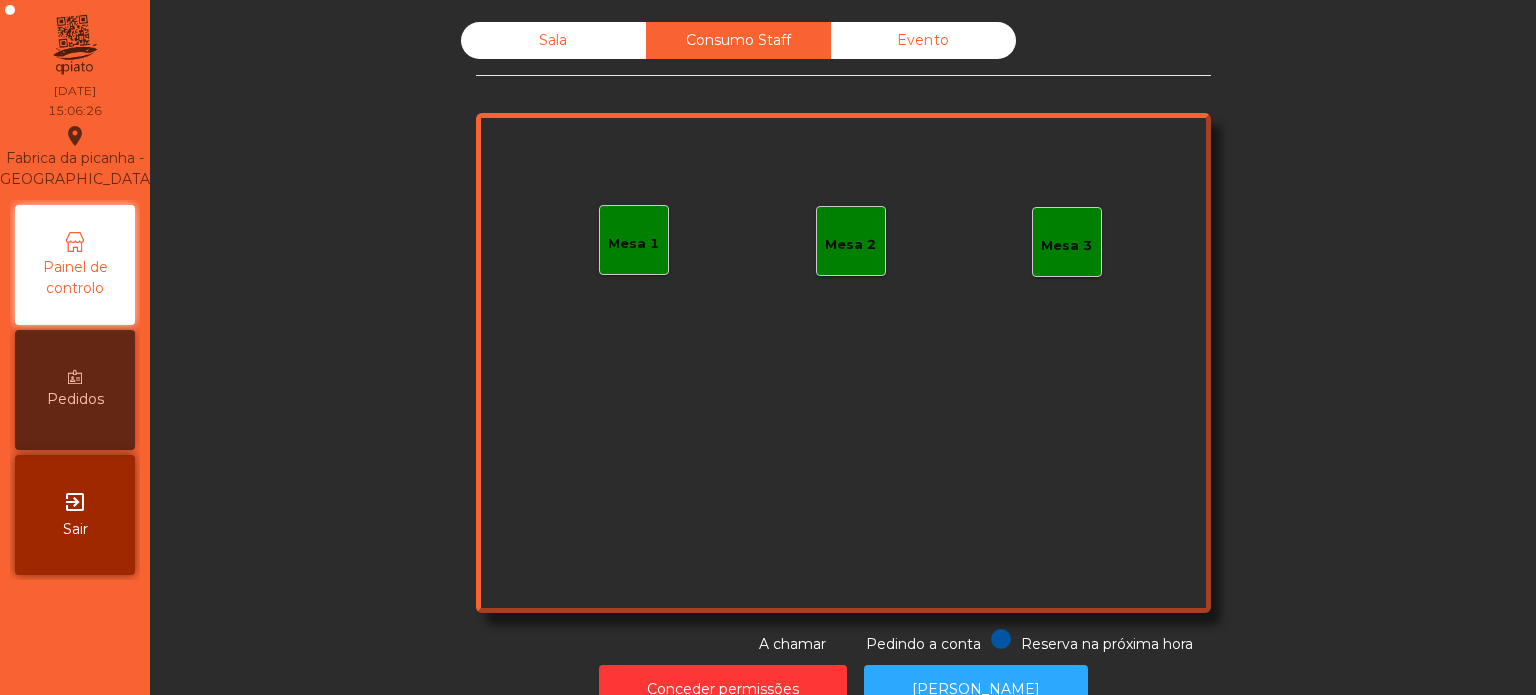 click on "Evento" 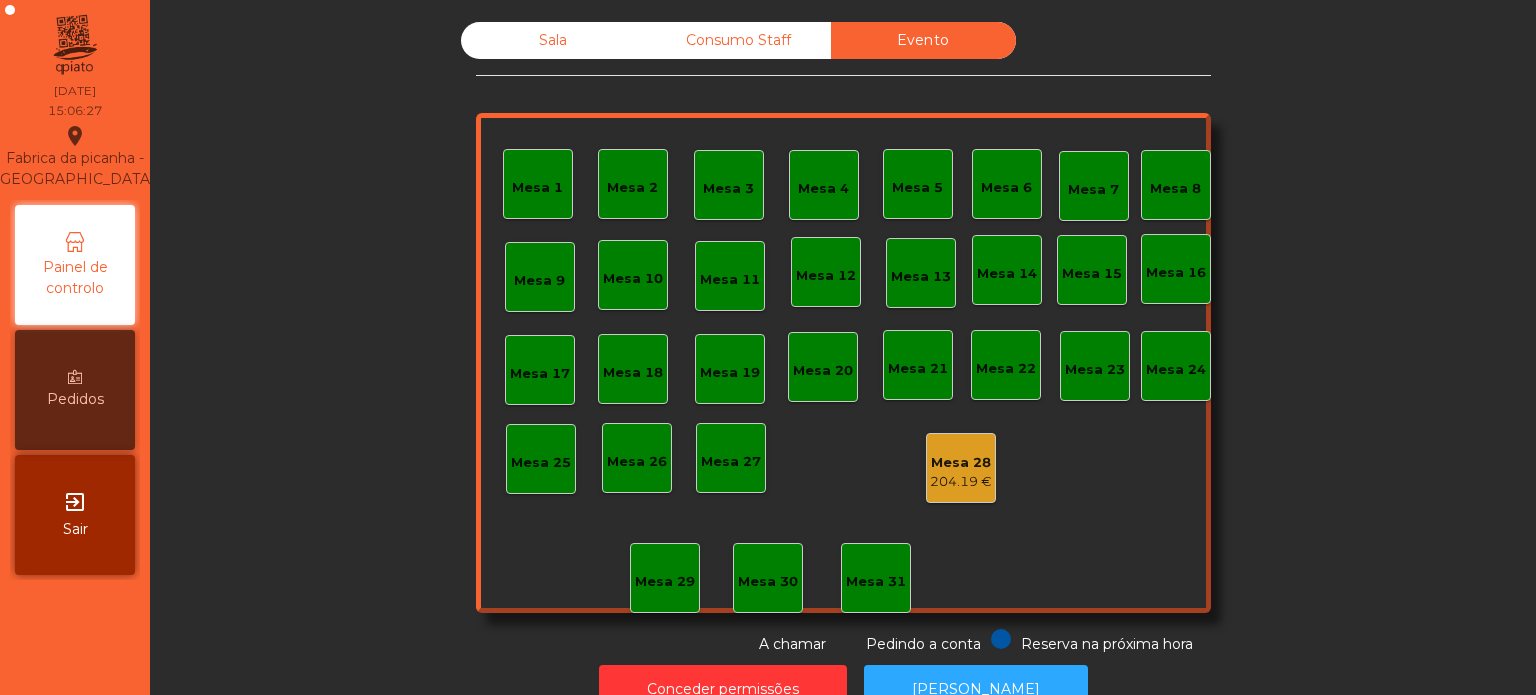 click on "Sala" 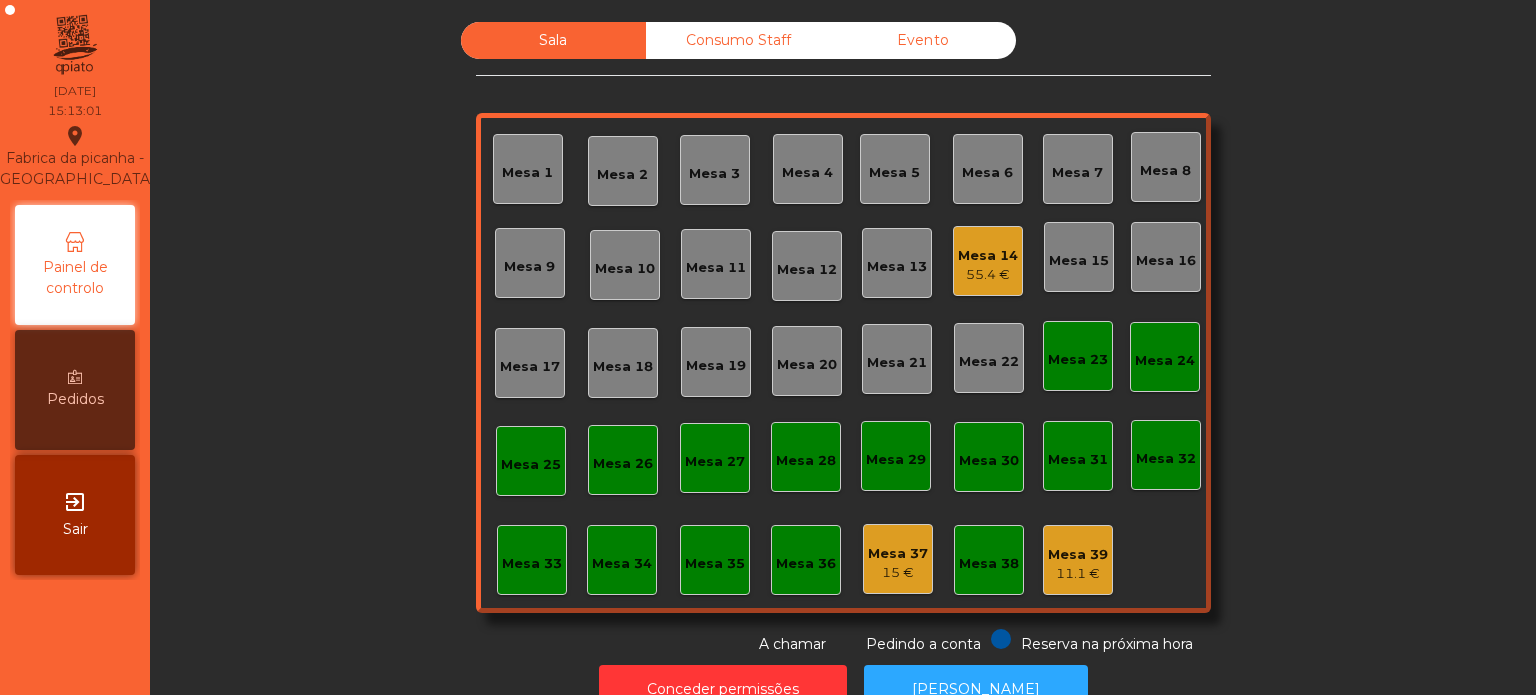 click on "Mesa 14   55.4 €" 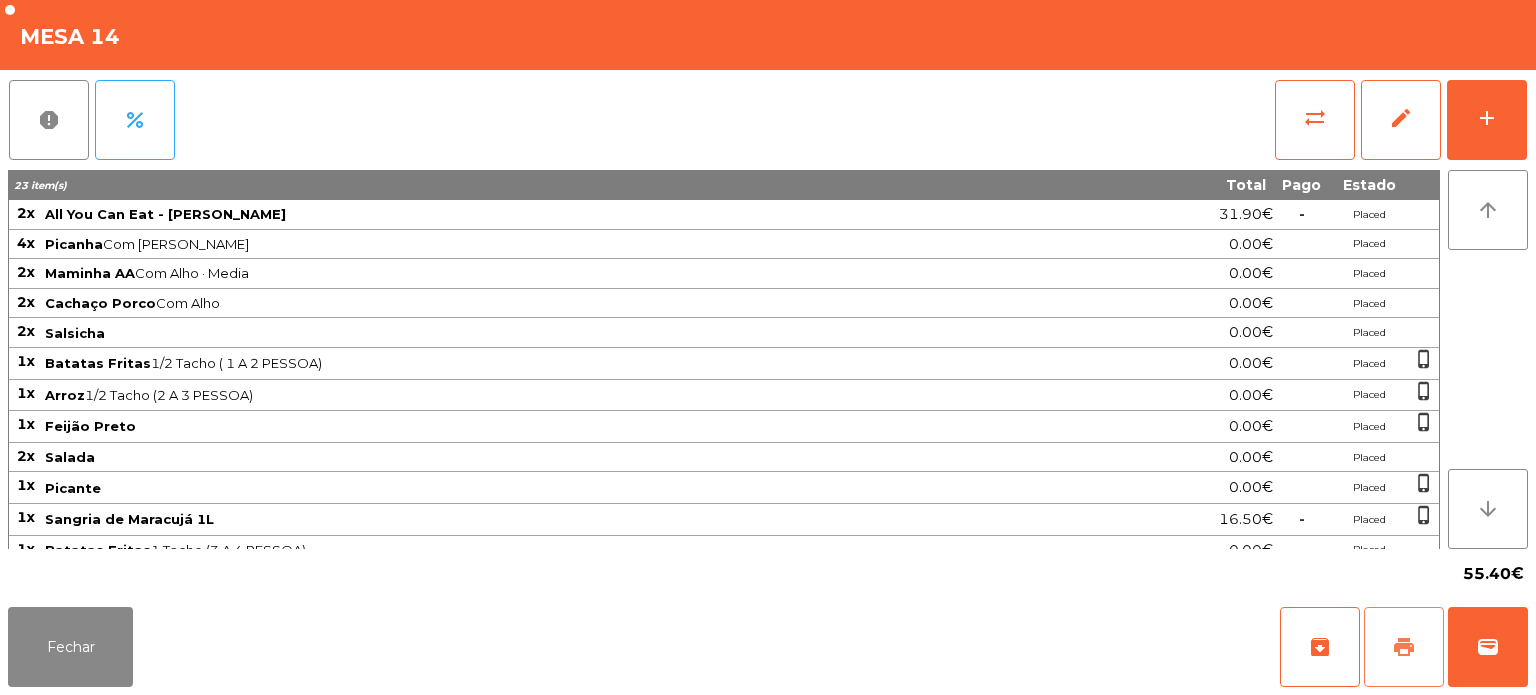 click on "print" 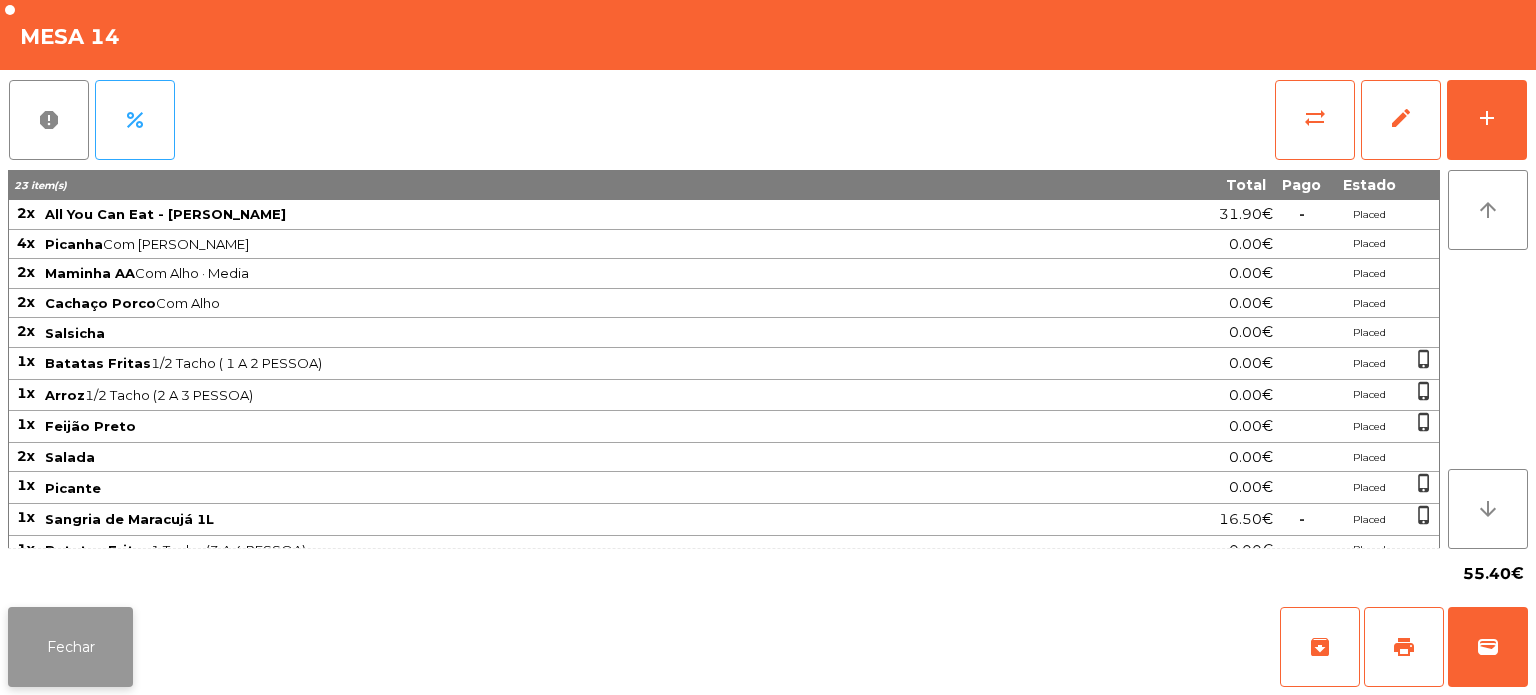 click on "Fechar" 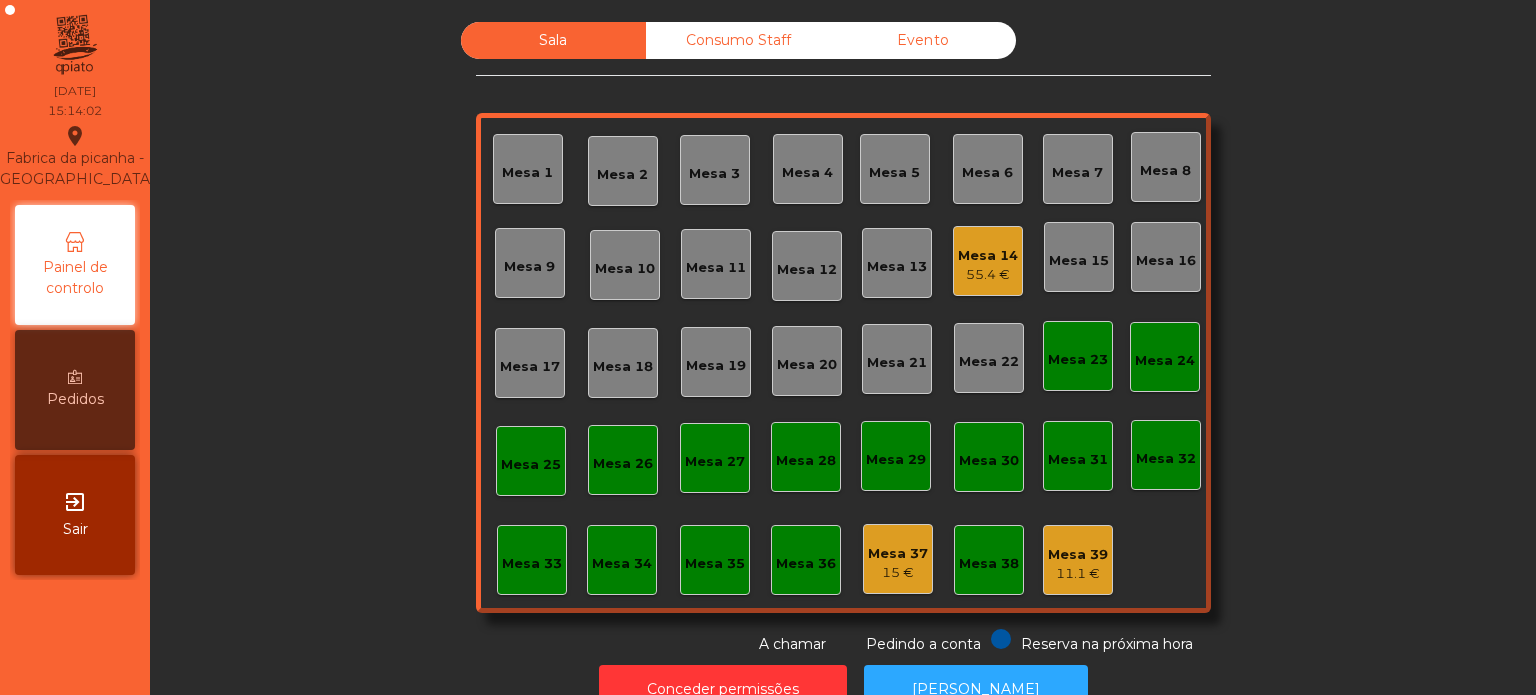 click on "55.4 €" 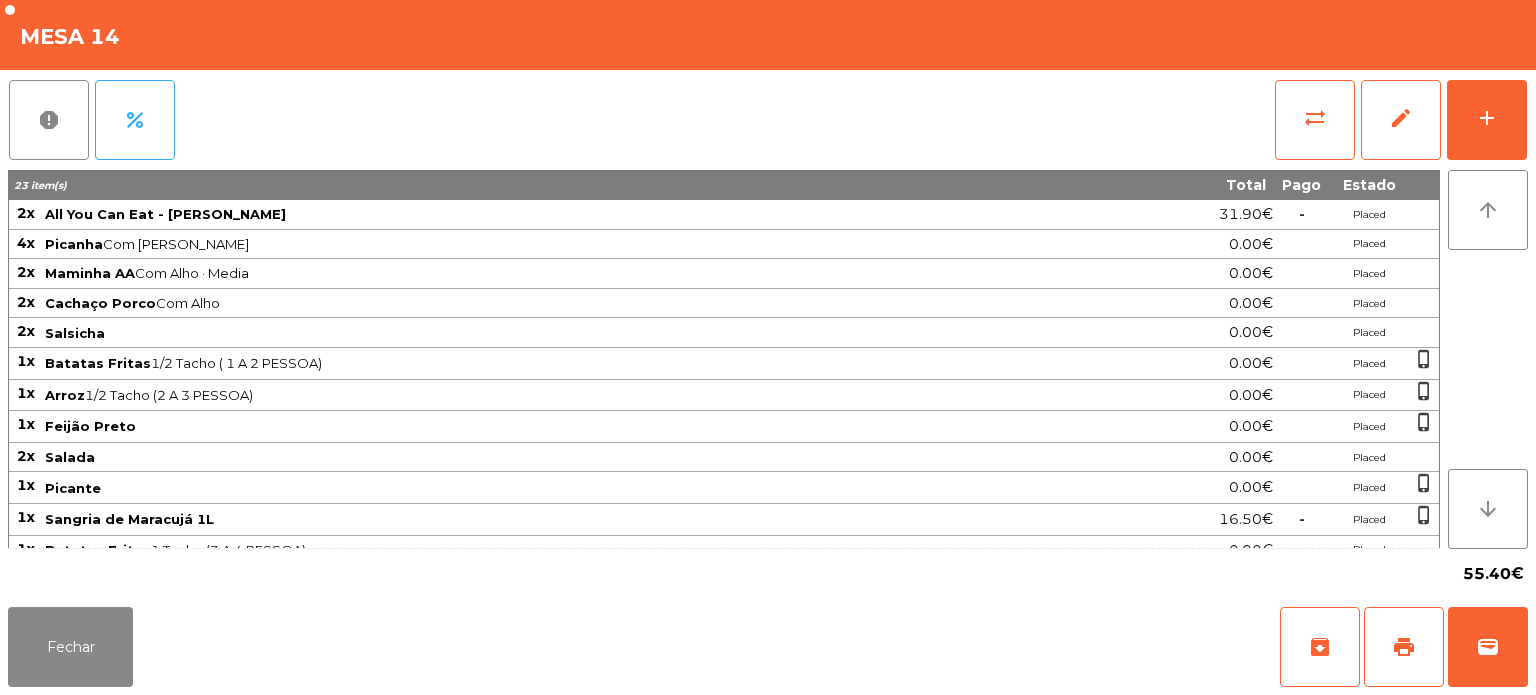 click on "55.40€" 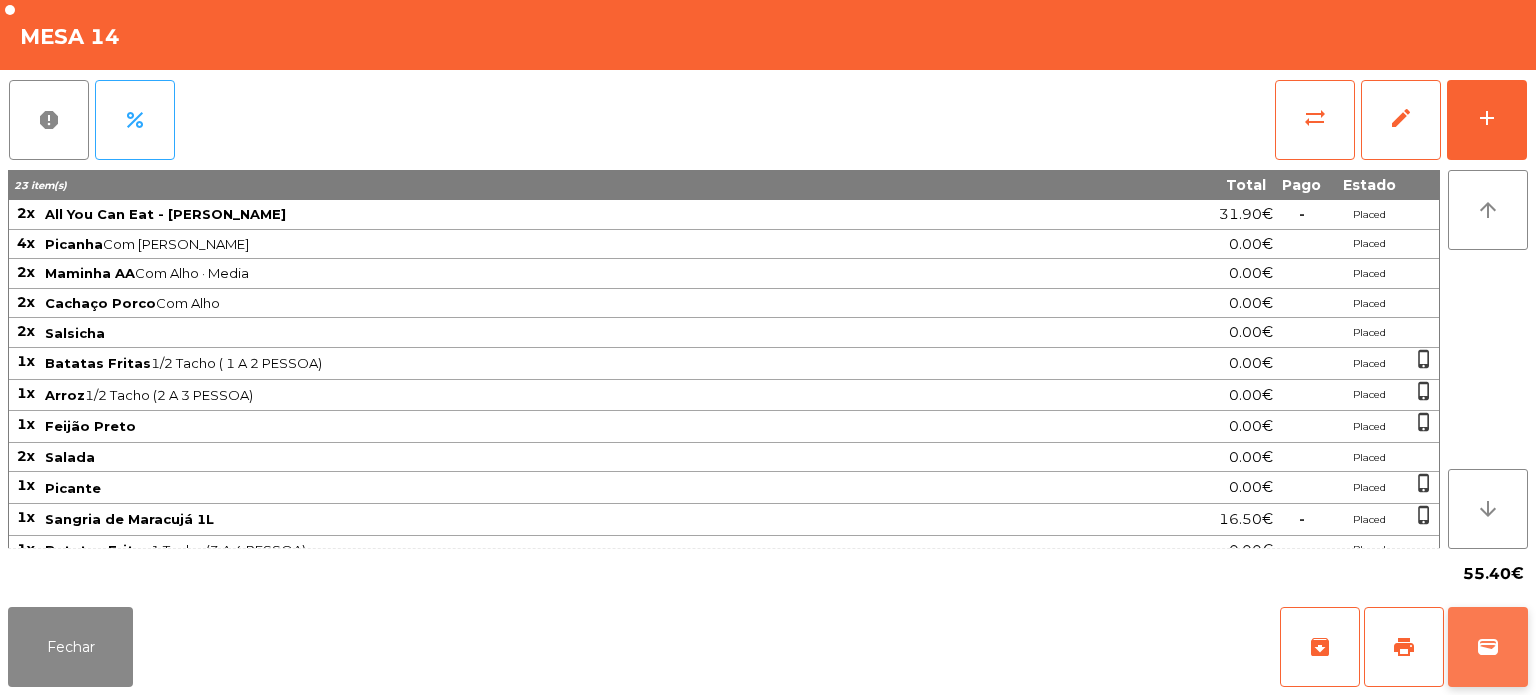 click on "wallet" 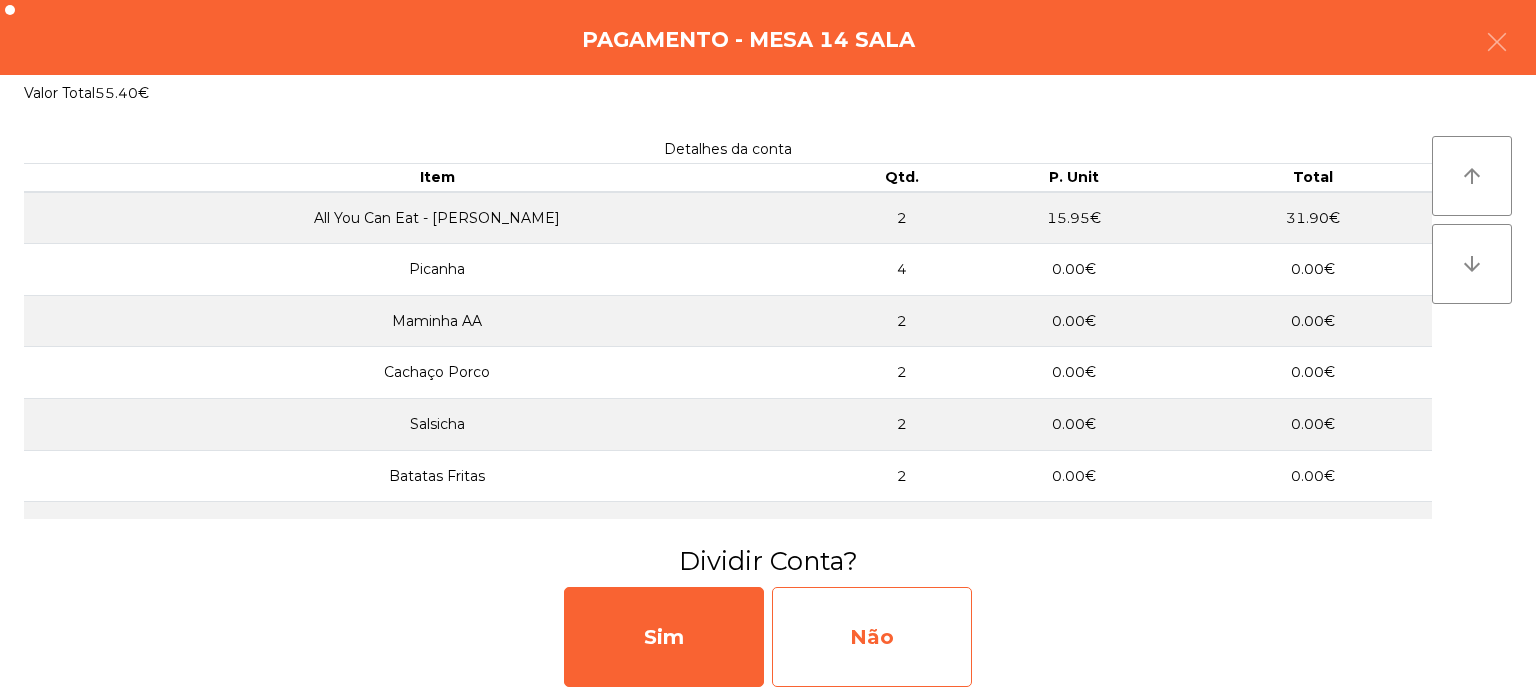 click on "Não" 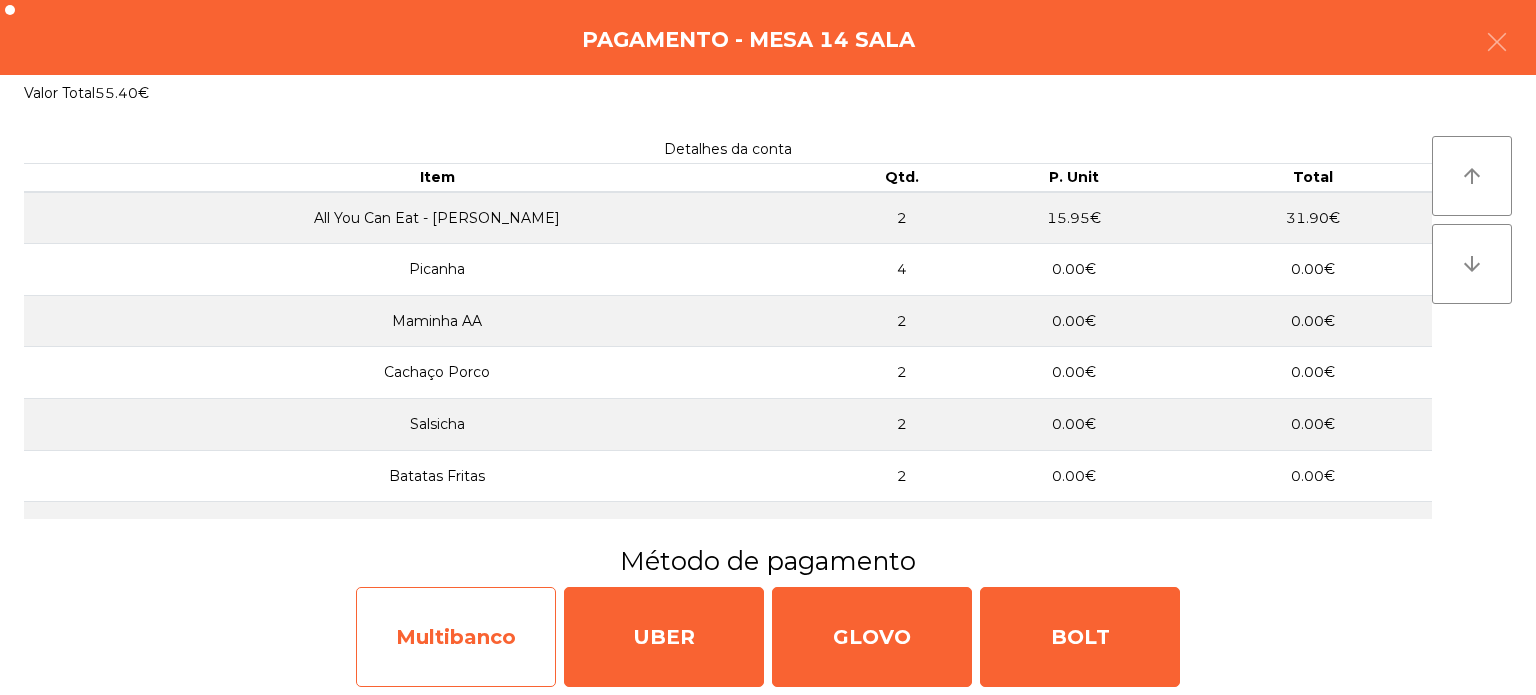 click on "Multibanco" 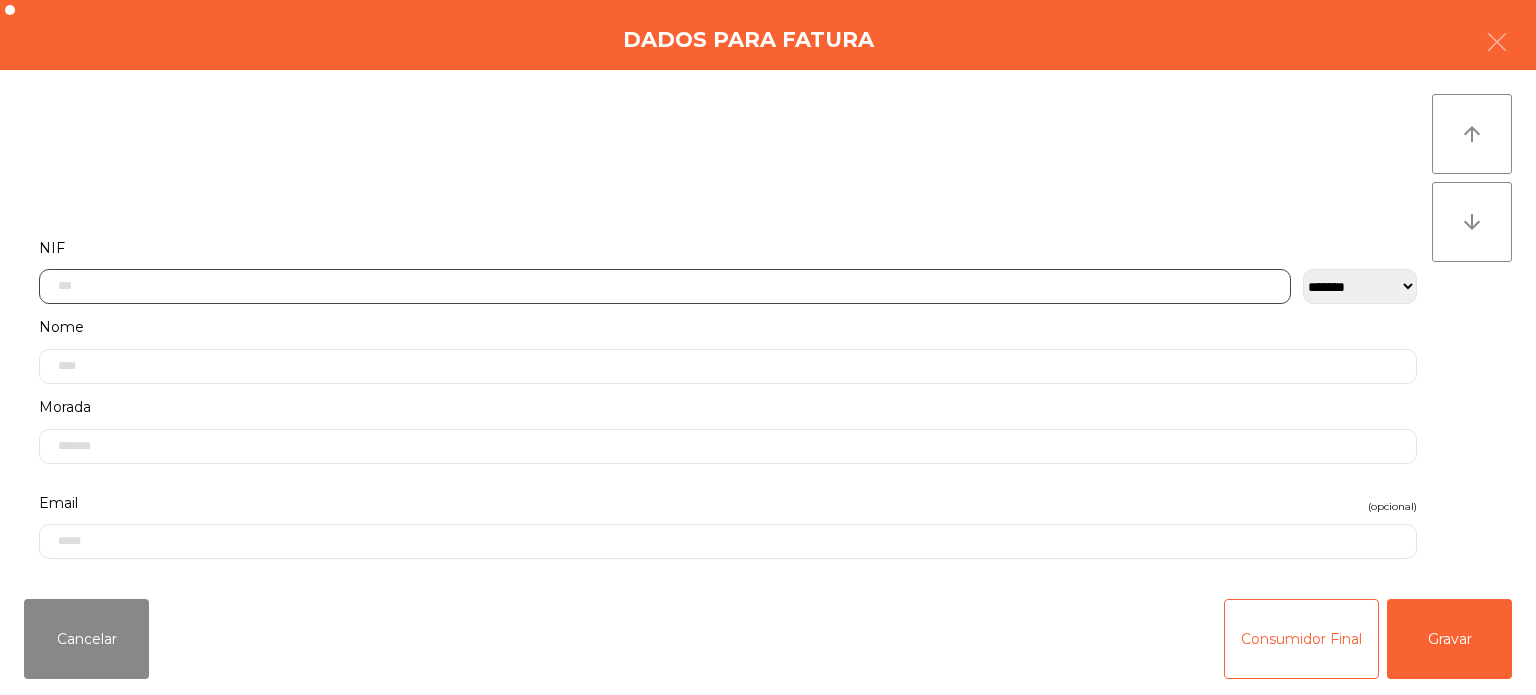 click 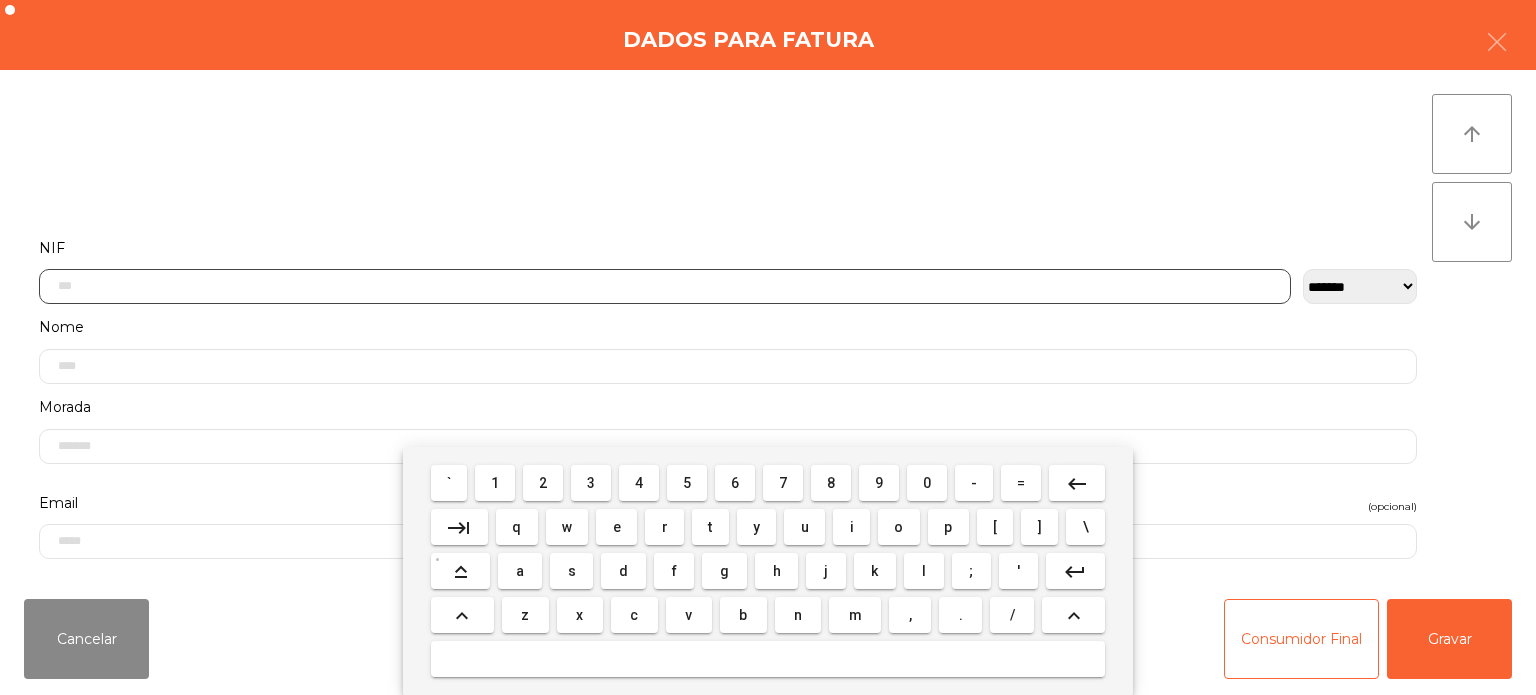scroll, scrollTop: 139, scrollLeft: 0, axis: vertical 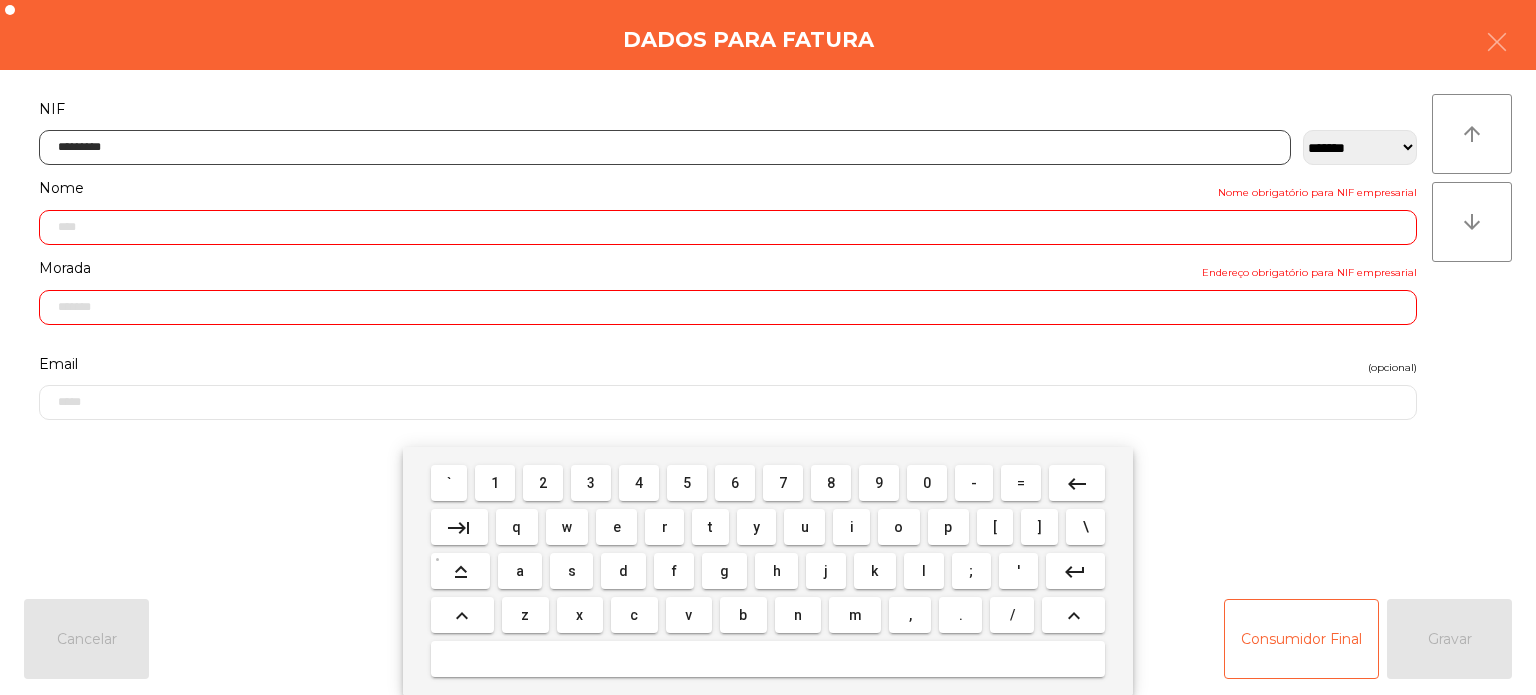 type on "*********" 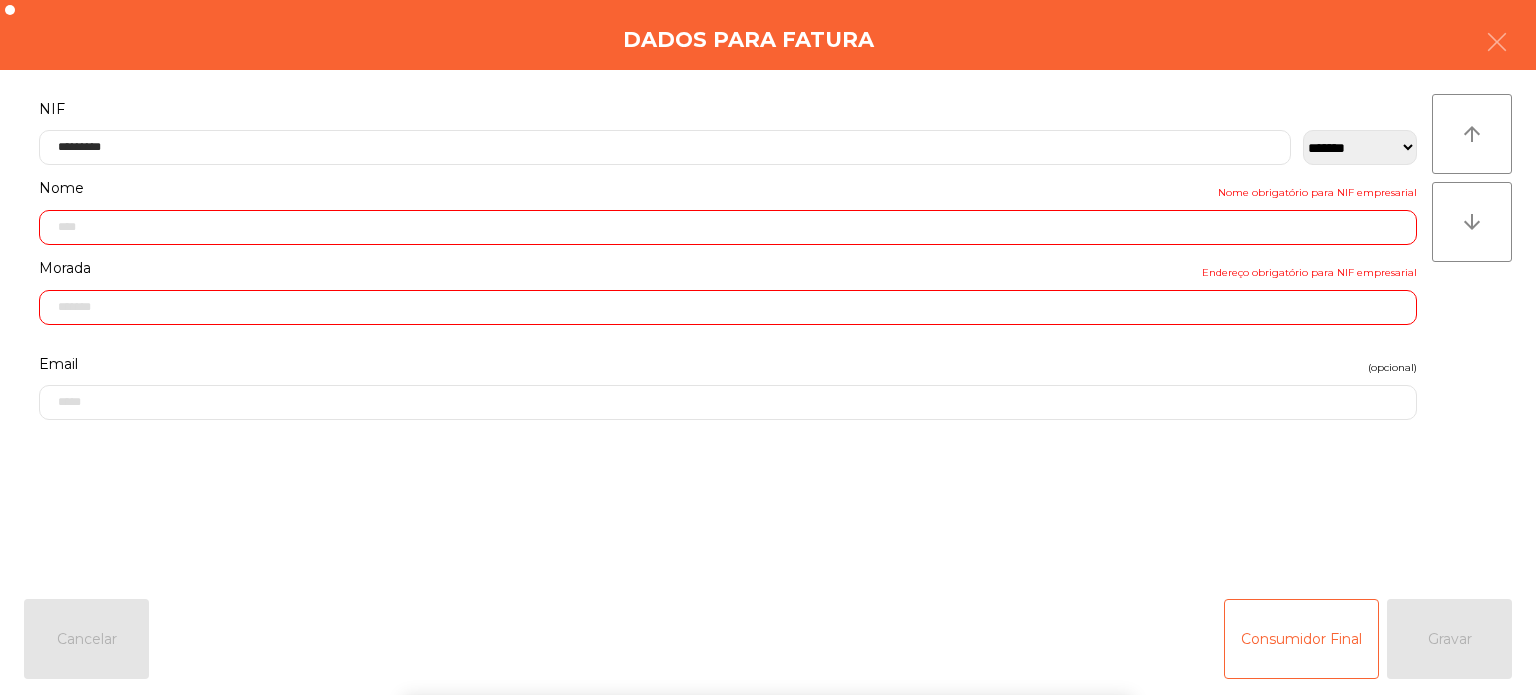 click on "` 1 2 3 4 5 6 7 8 9 0 - = keyboard_backspace keyboard_tab q w e r t y u i o p [ ] \ keyboard_capslock a s d f g h j k l ; ' keyboard_return keyboard_arrow_up z x c v b n m , . / keyboard_arrow_up" at bounding box center [768, 571] 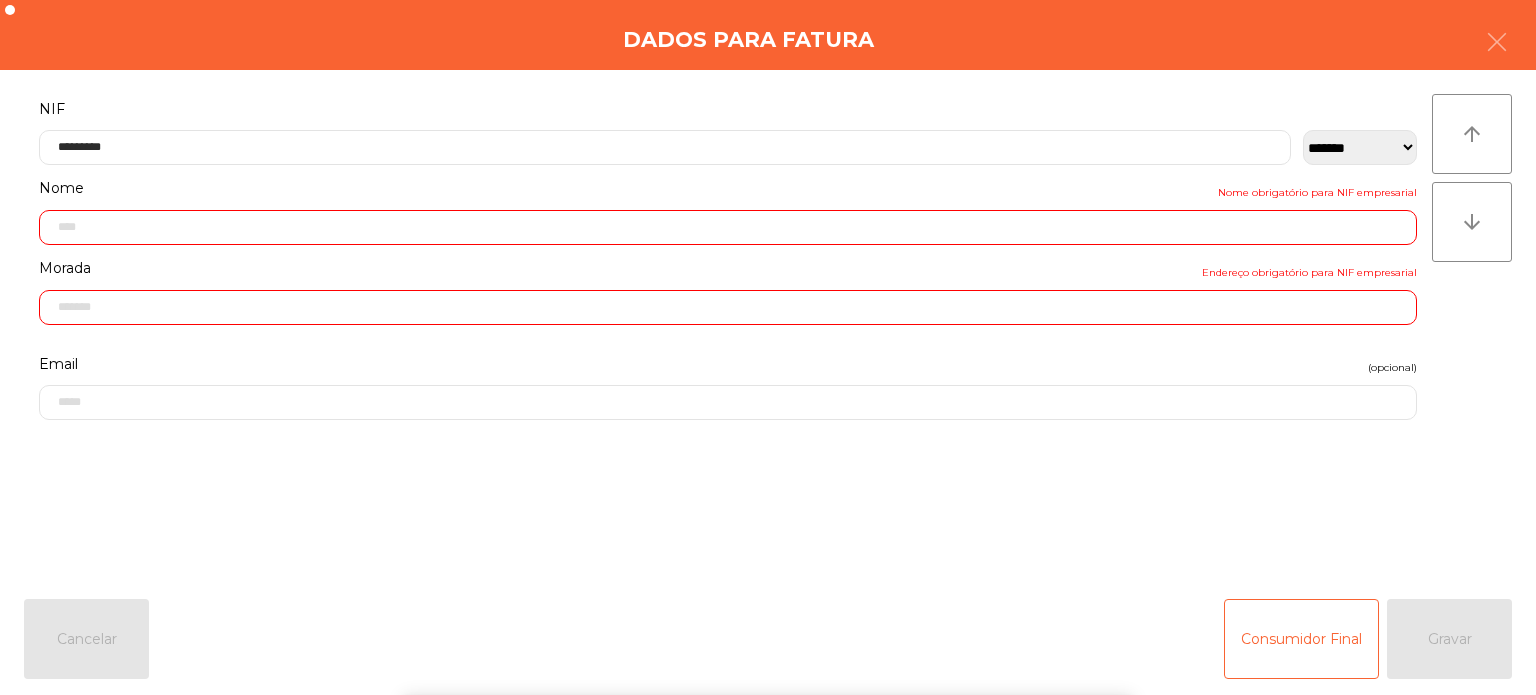 type on "**********" 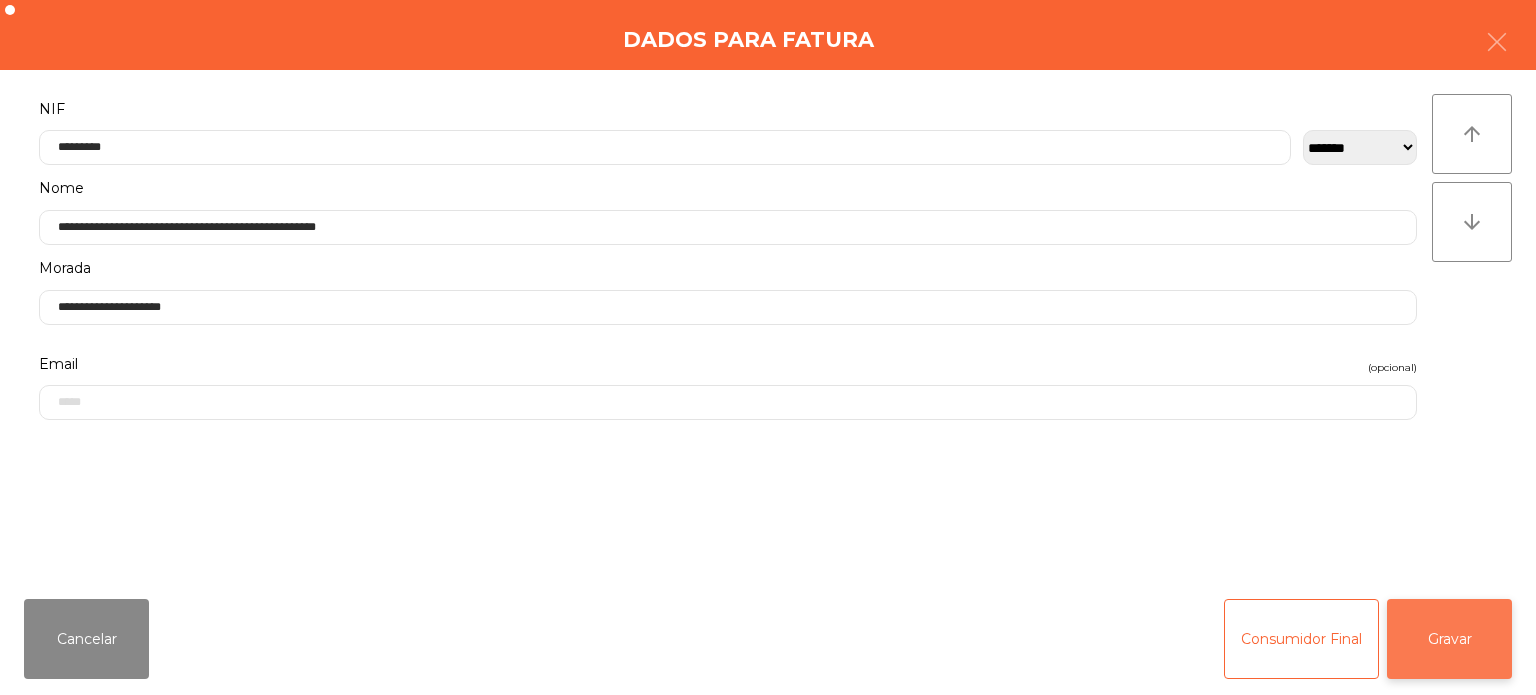 click on "Gravar" 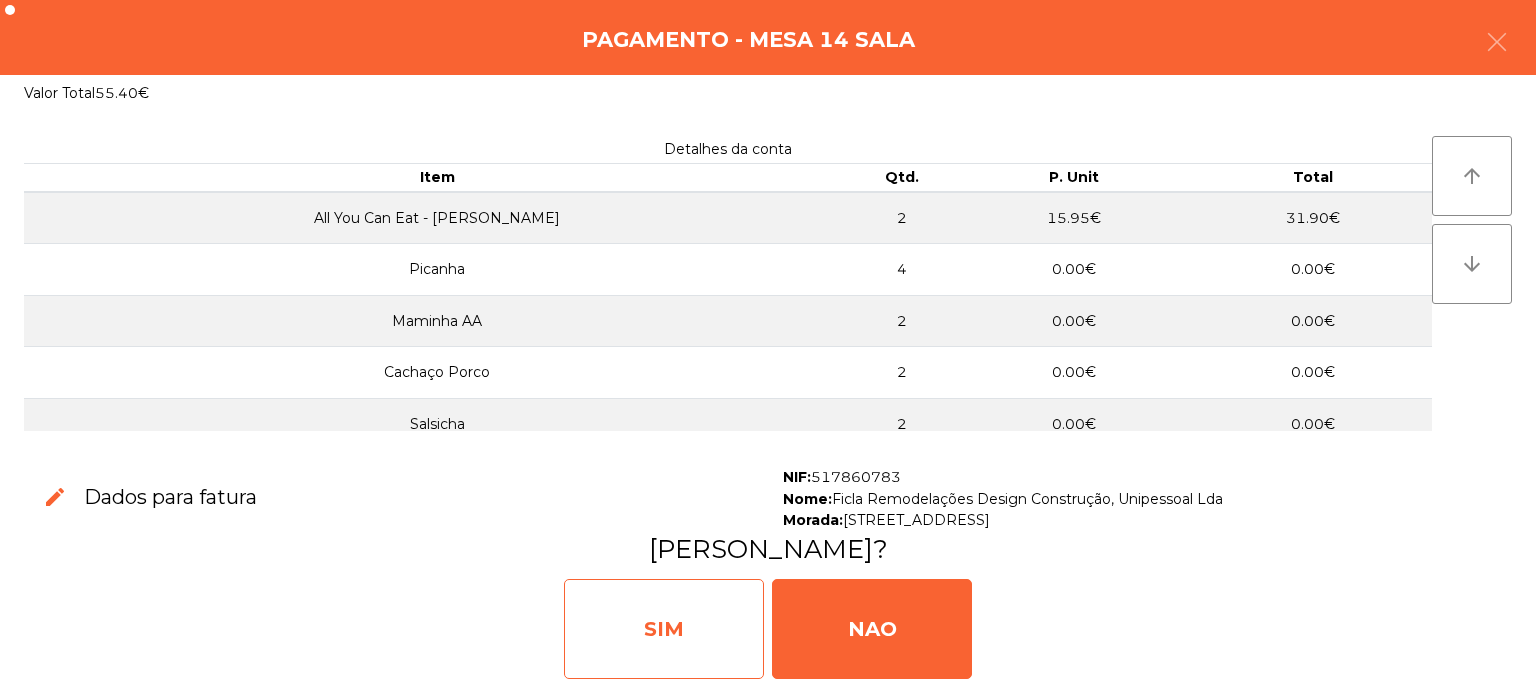 click on "SIM" 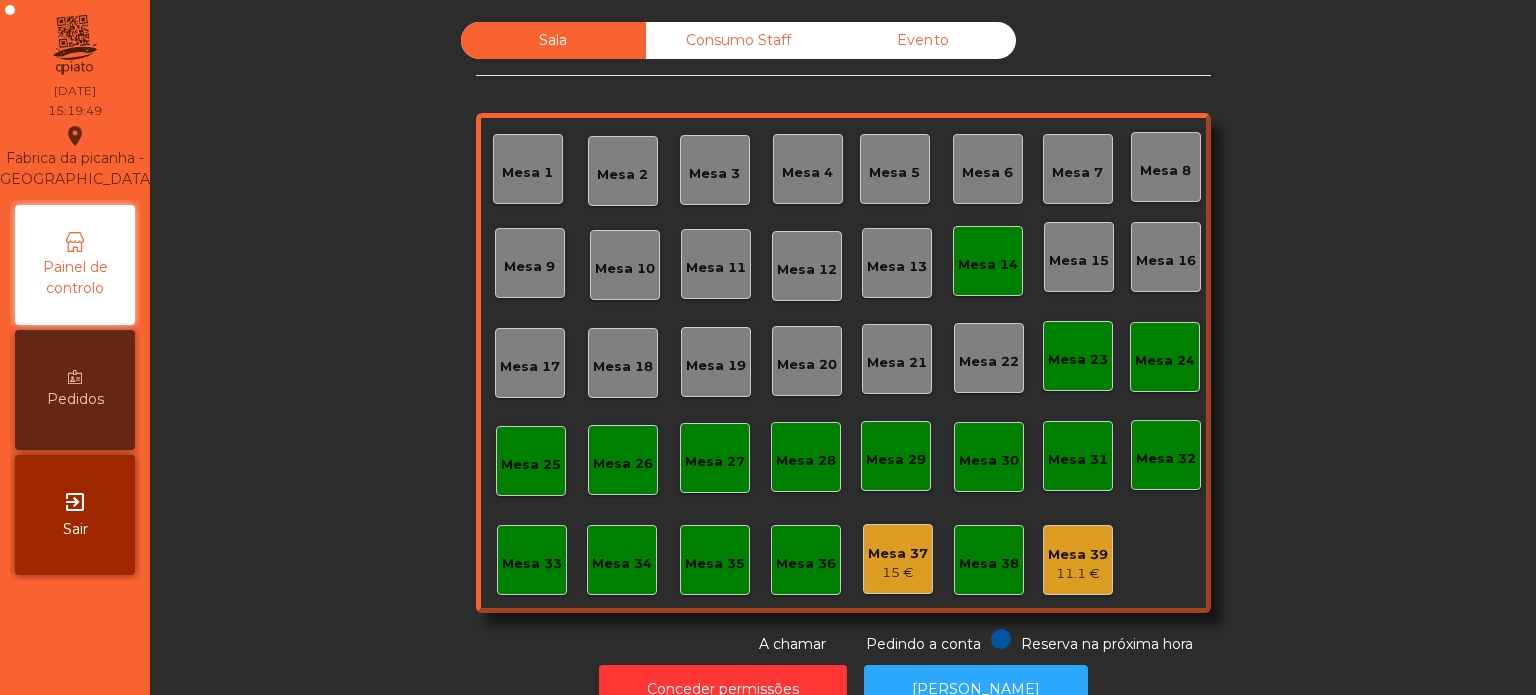 click on "Mesa 14" 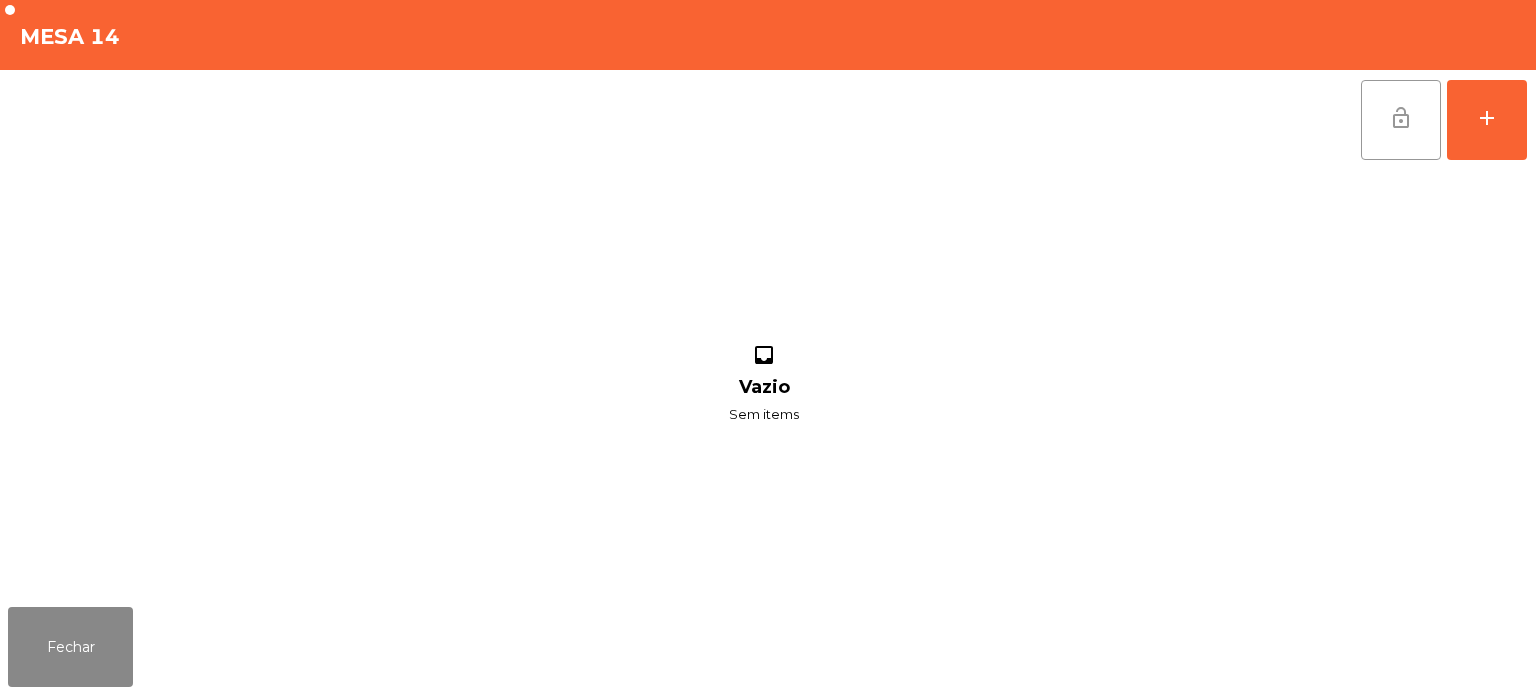 click on "lock_open" 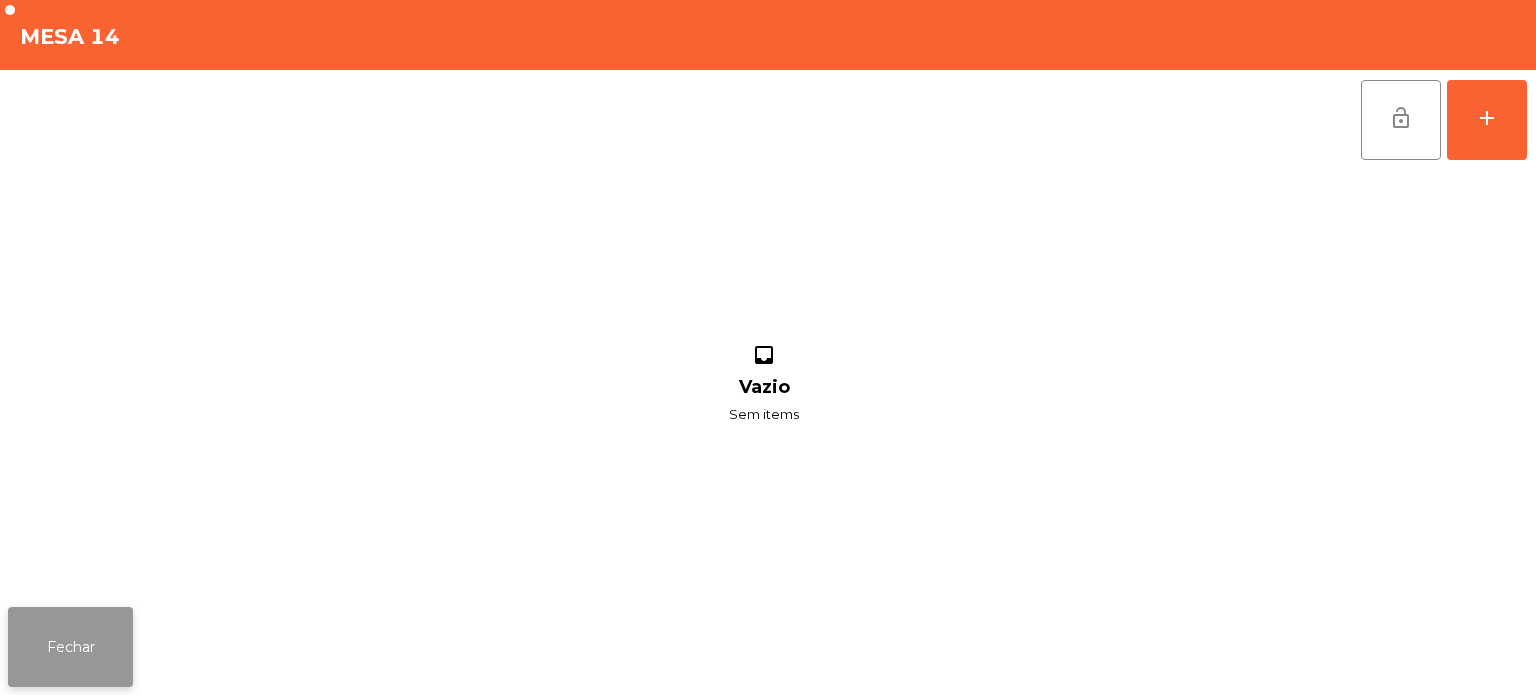 click on "Fechar" 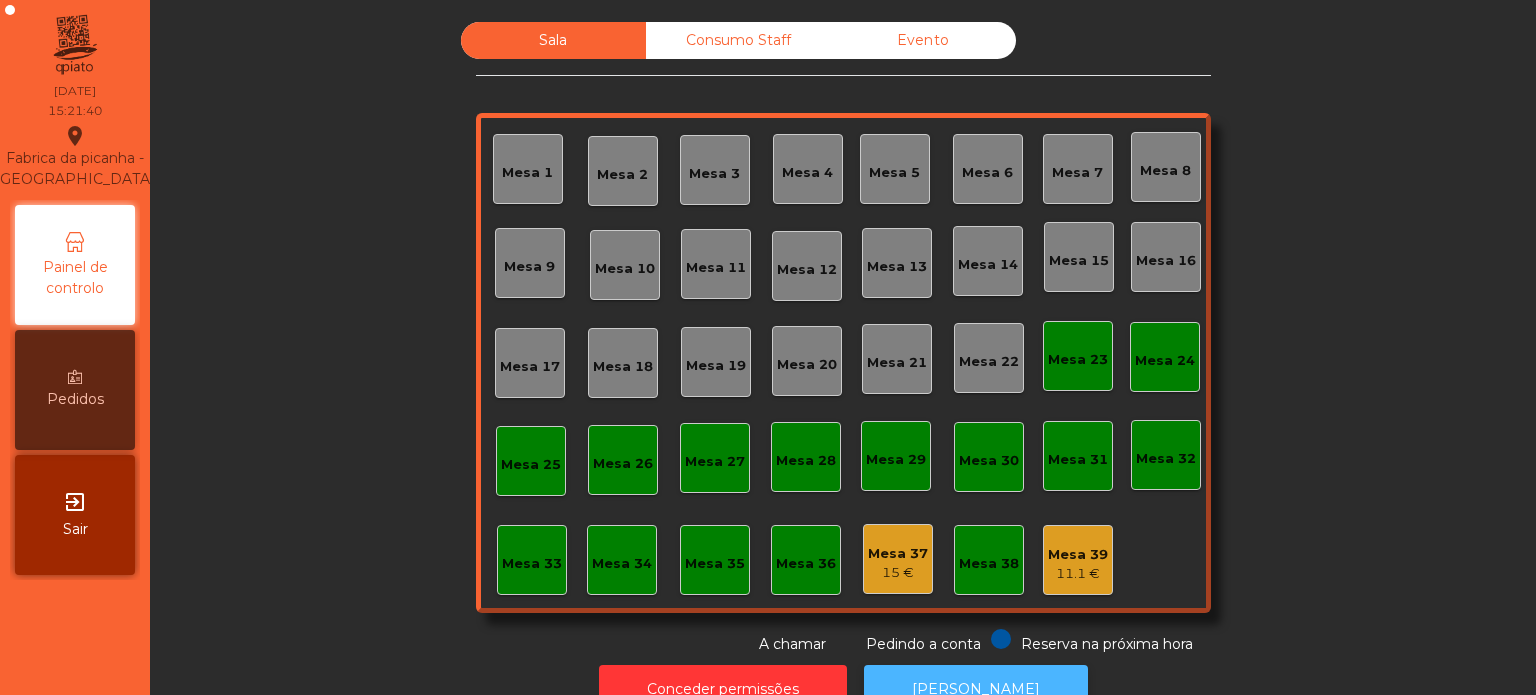 click on "[PERSON_NAME]" 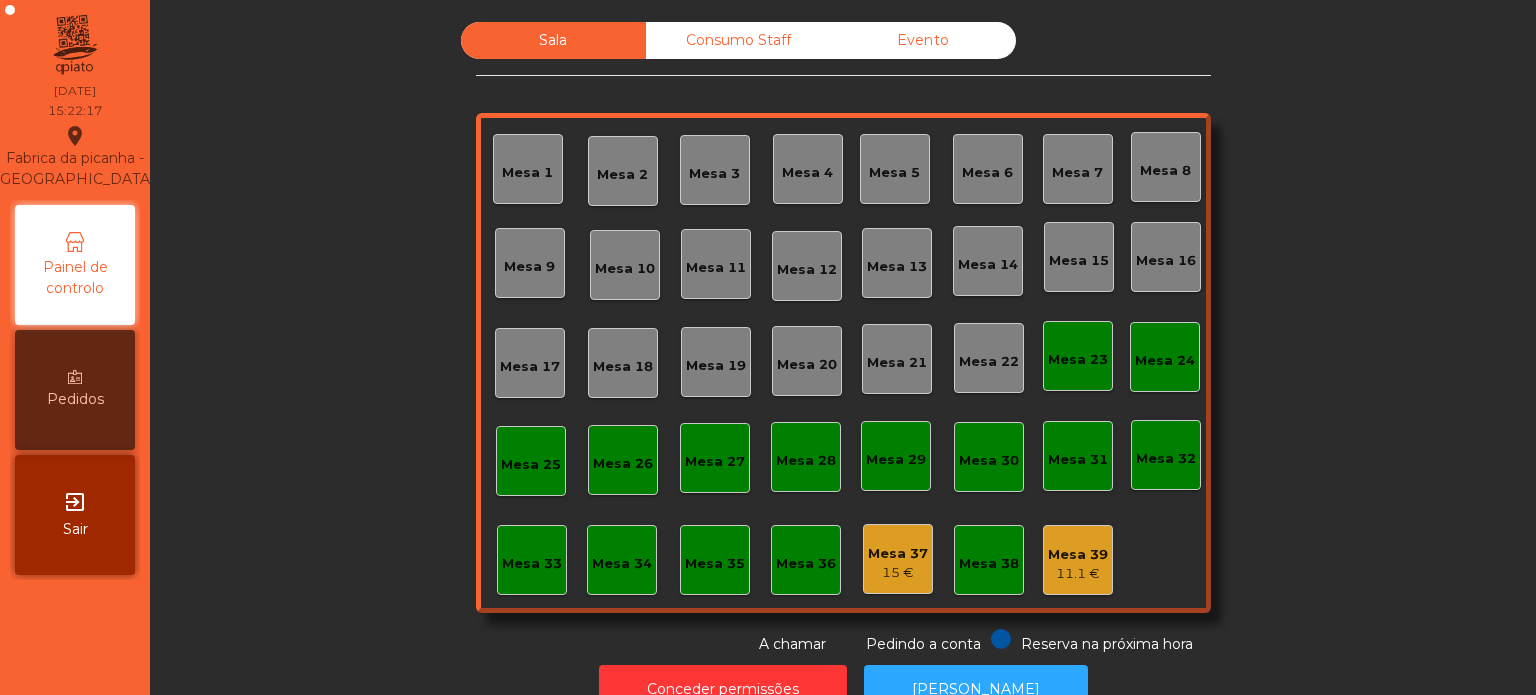 click on "Evento" 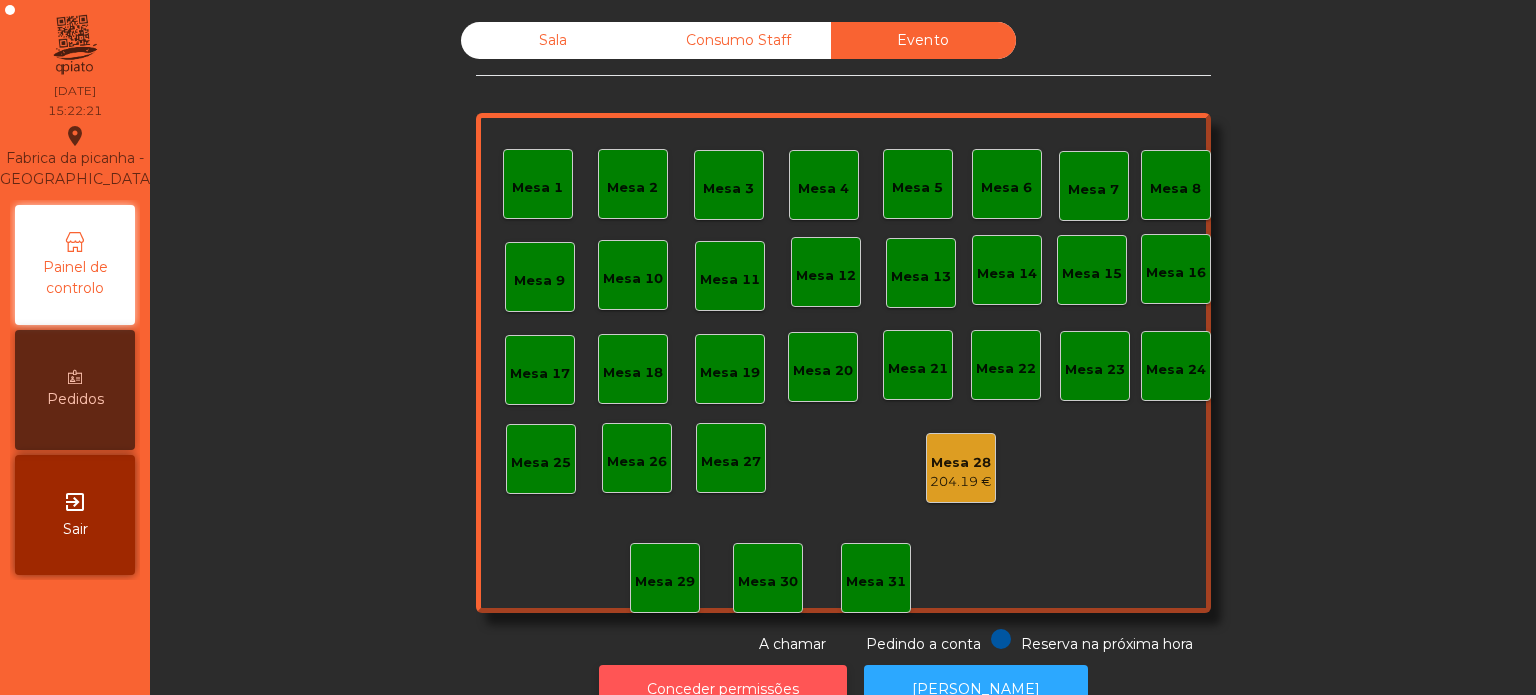 click on "Conceder permissões" 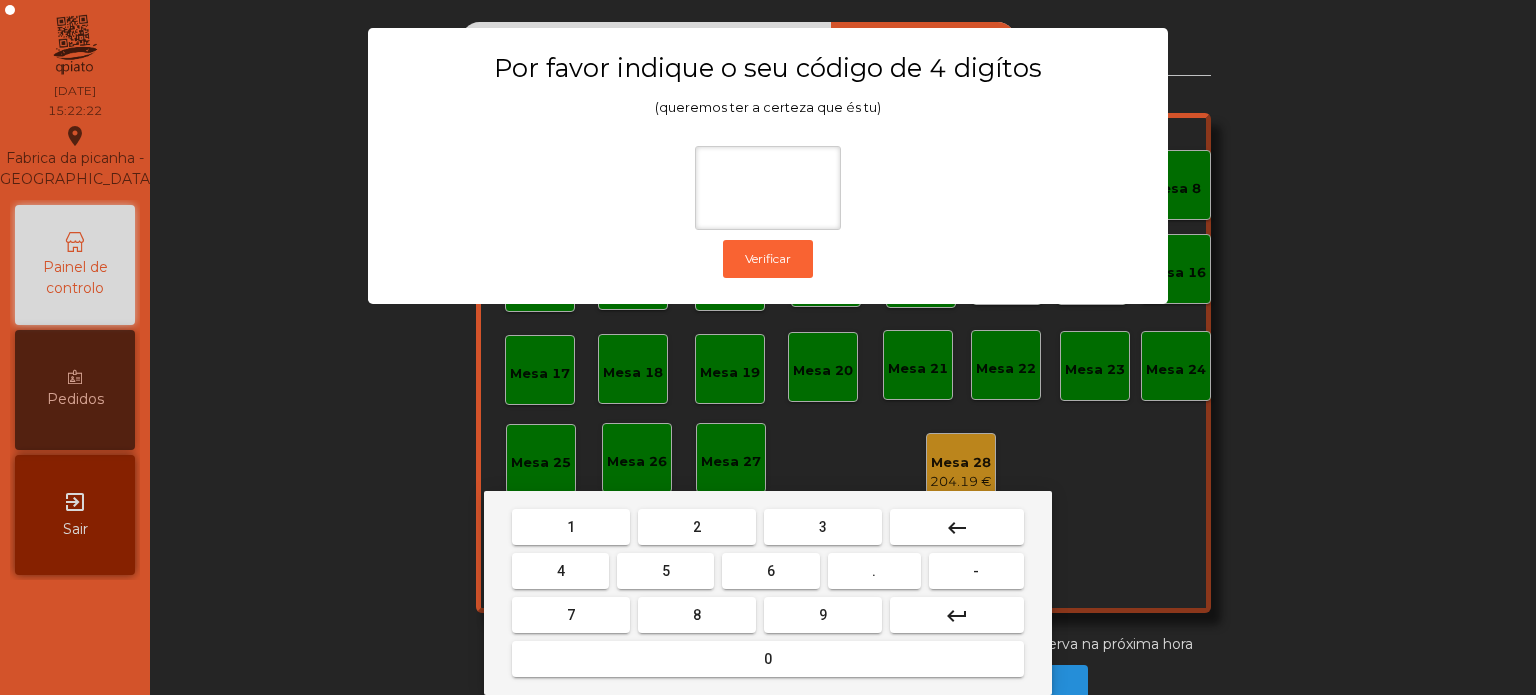 click on "1" at bounding box center [571, 527] 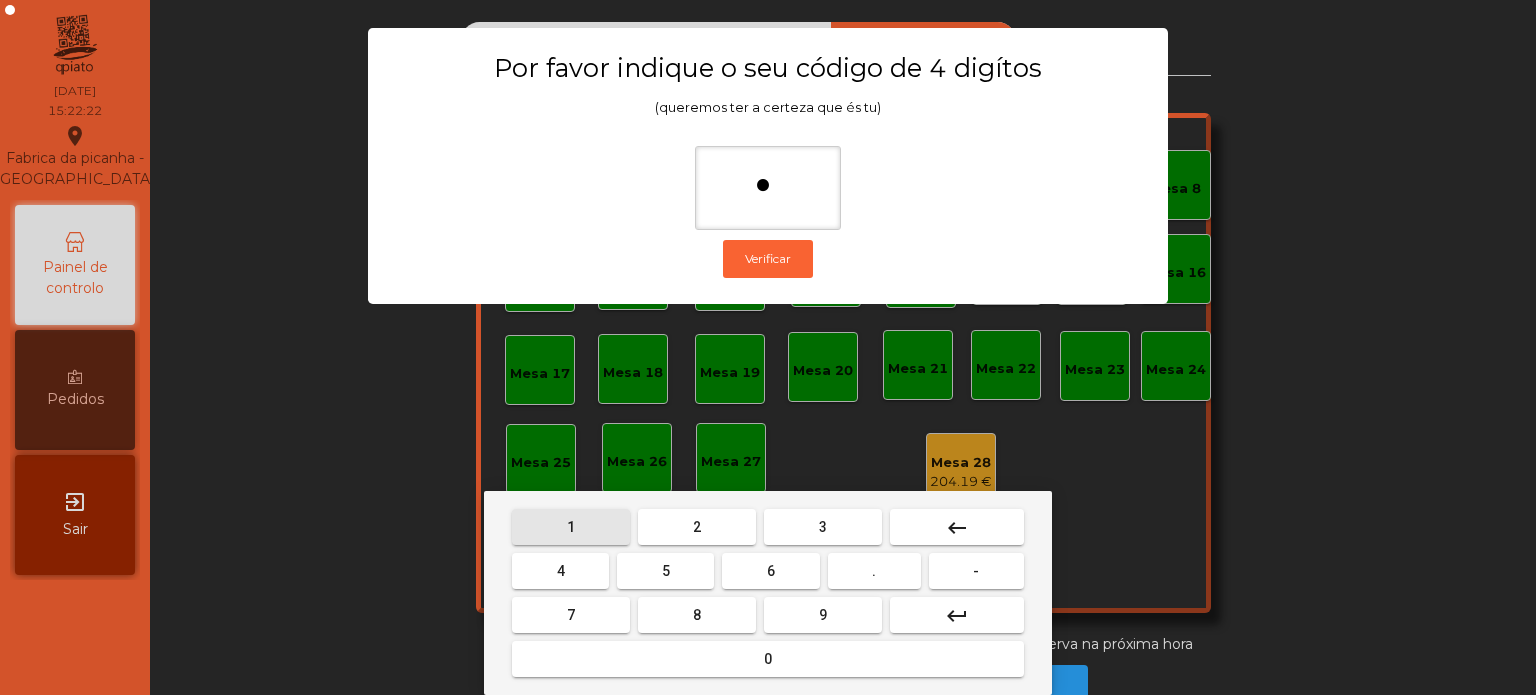 click on "3" at bounding box center (823, 527) 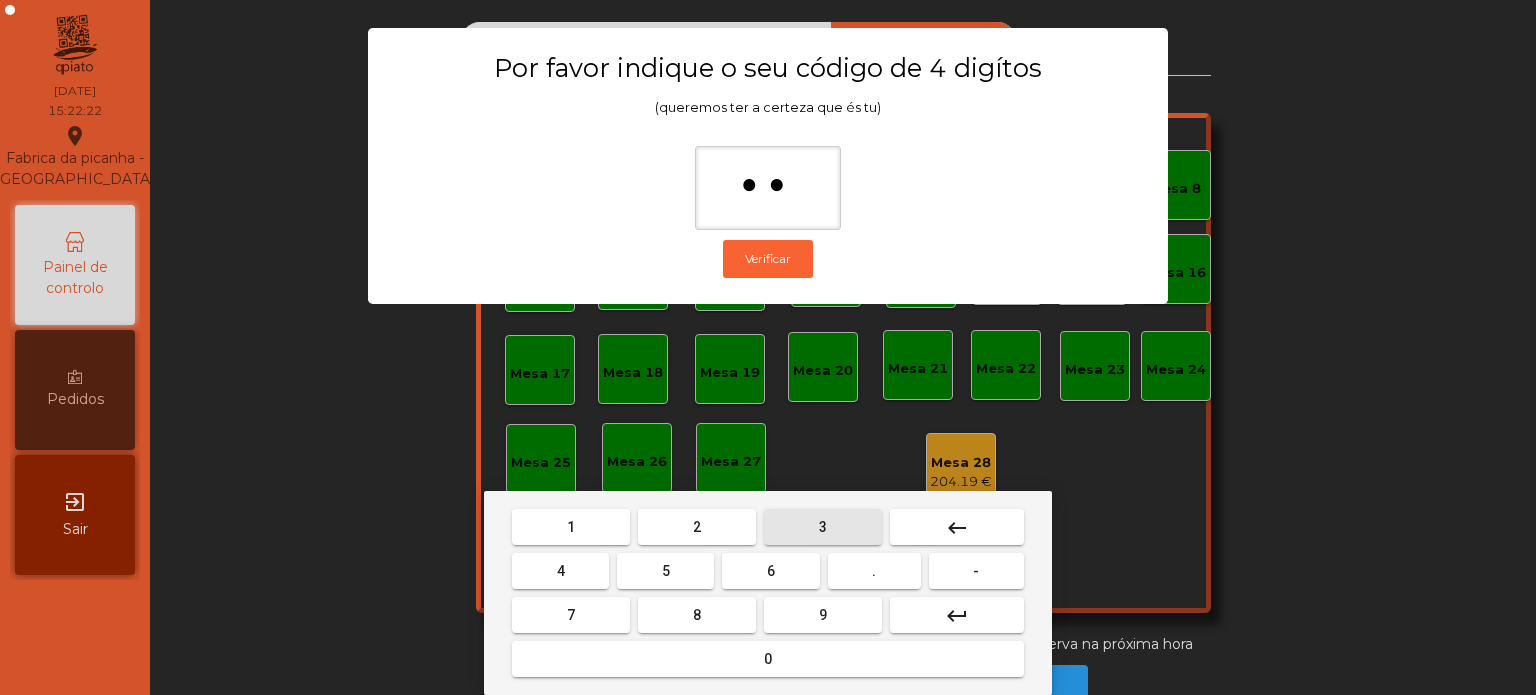 click on "5" at bounding box center [665, 571] 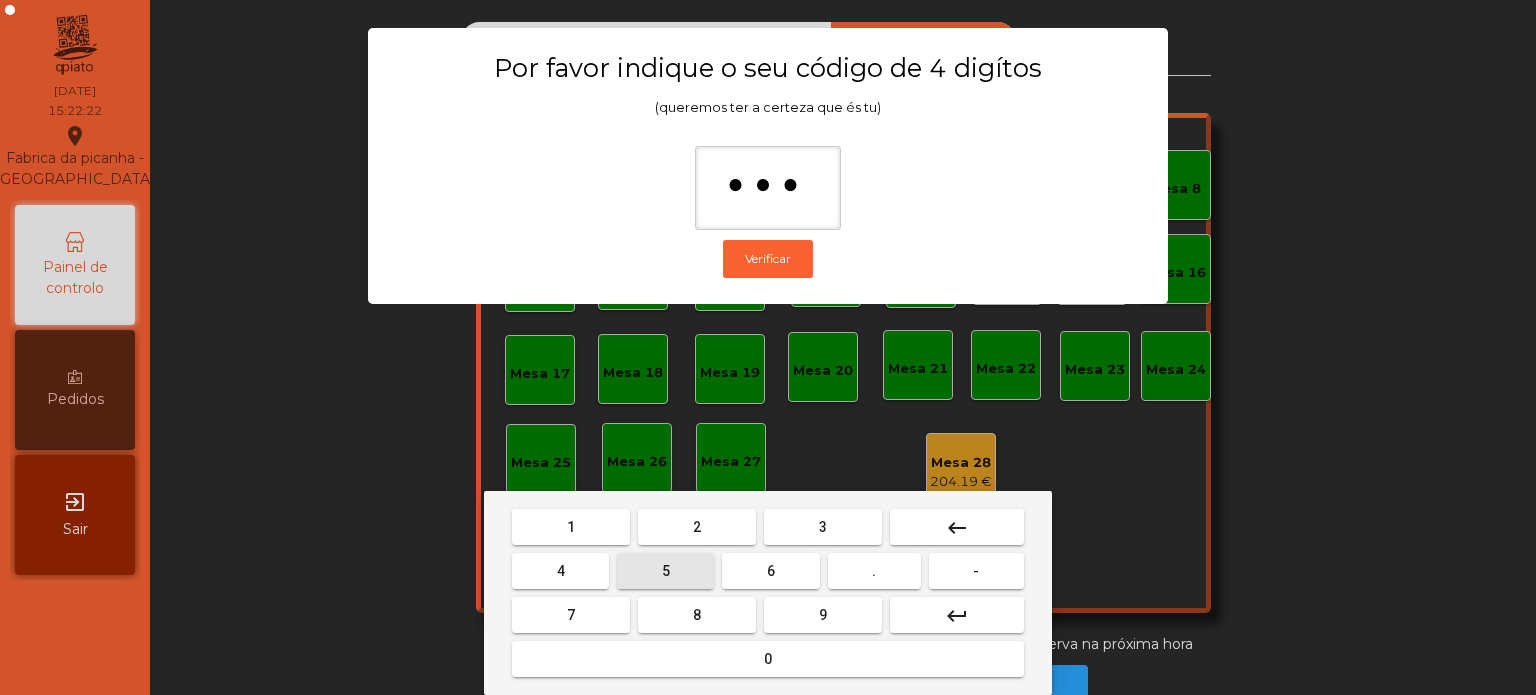 click on "0" at bounding box center [768, 659] 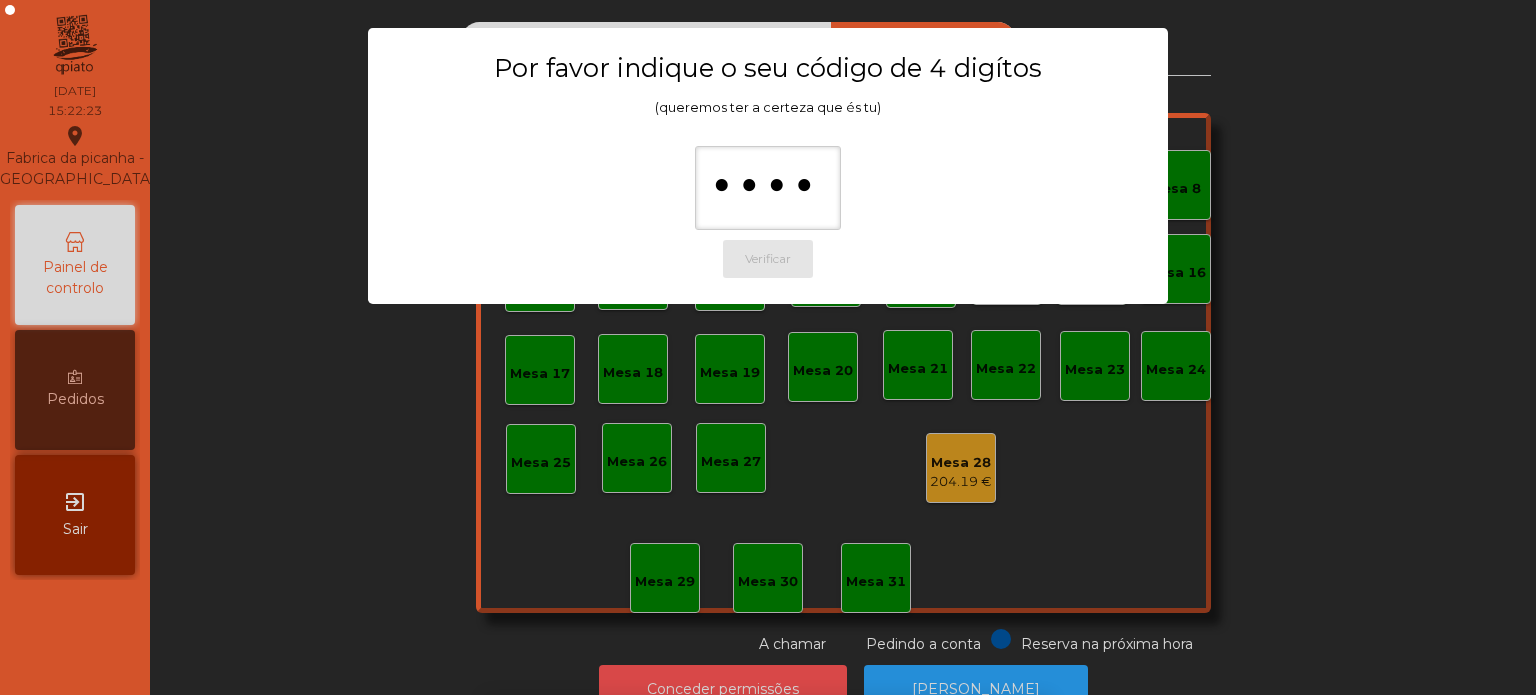 scroll, scrollTop: 33, scrollLeft: 0, axis: vertical 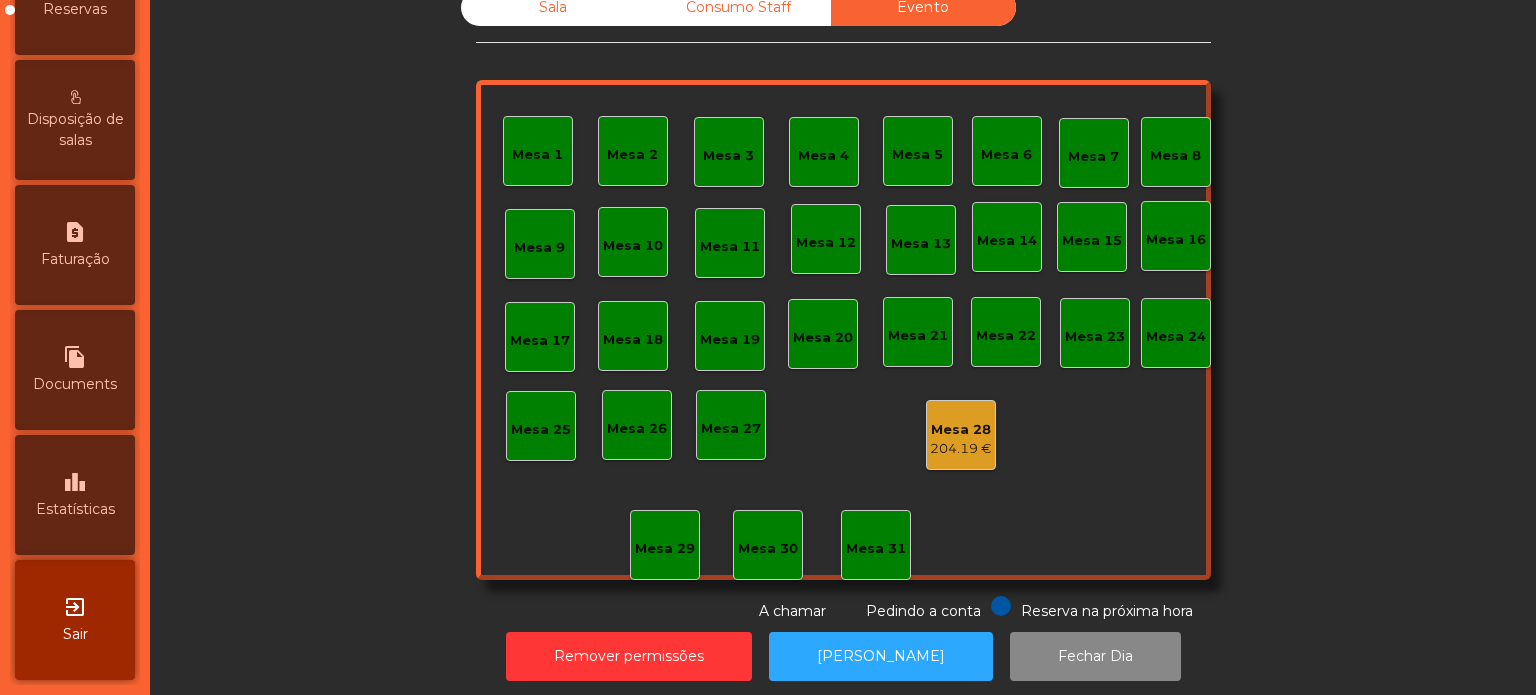click on "Estatísticas" at bounding box center [75, 509] 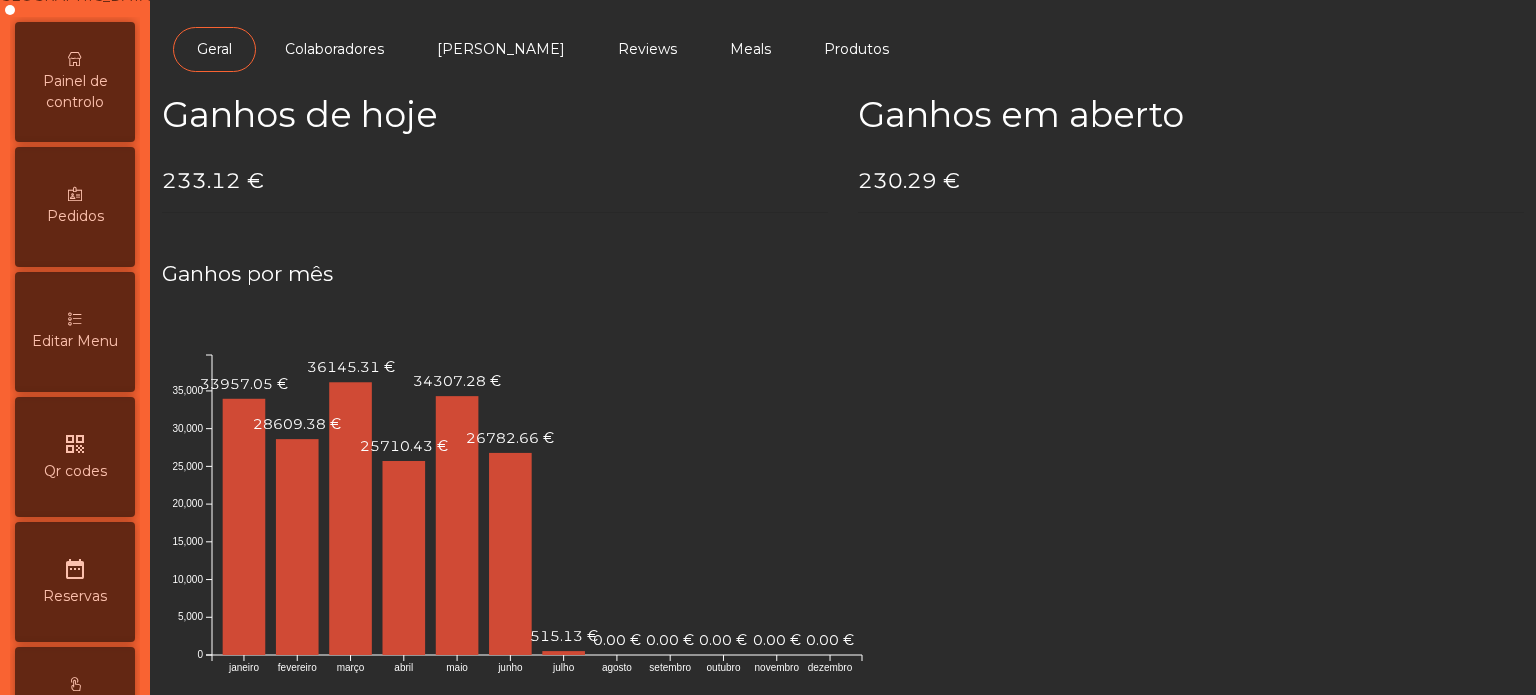 click on "Pedidos" at bounding box center (75, 207) 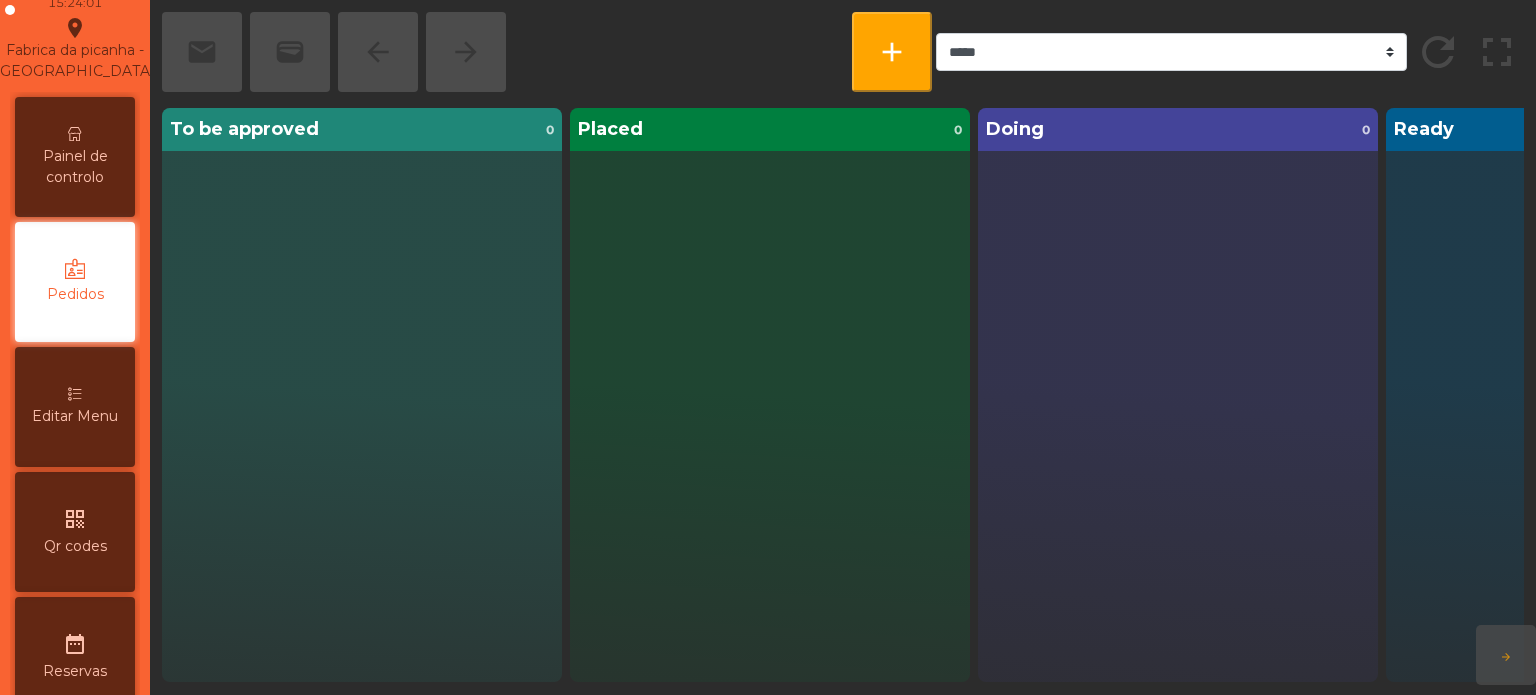 click on "Fabrica da picanha - Lisboa  location_on" 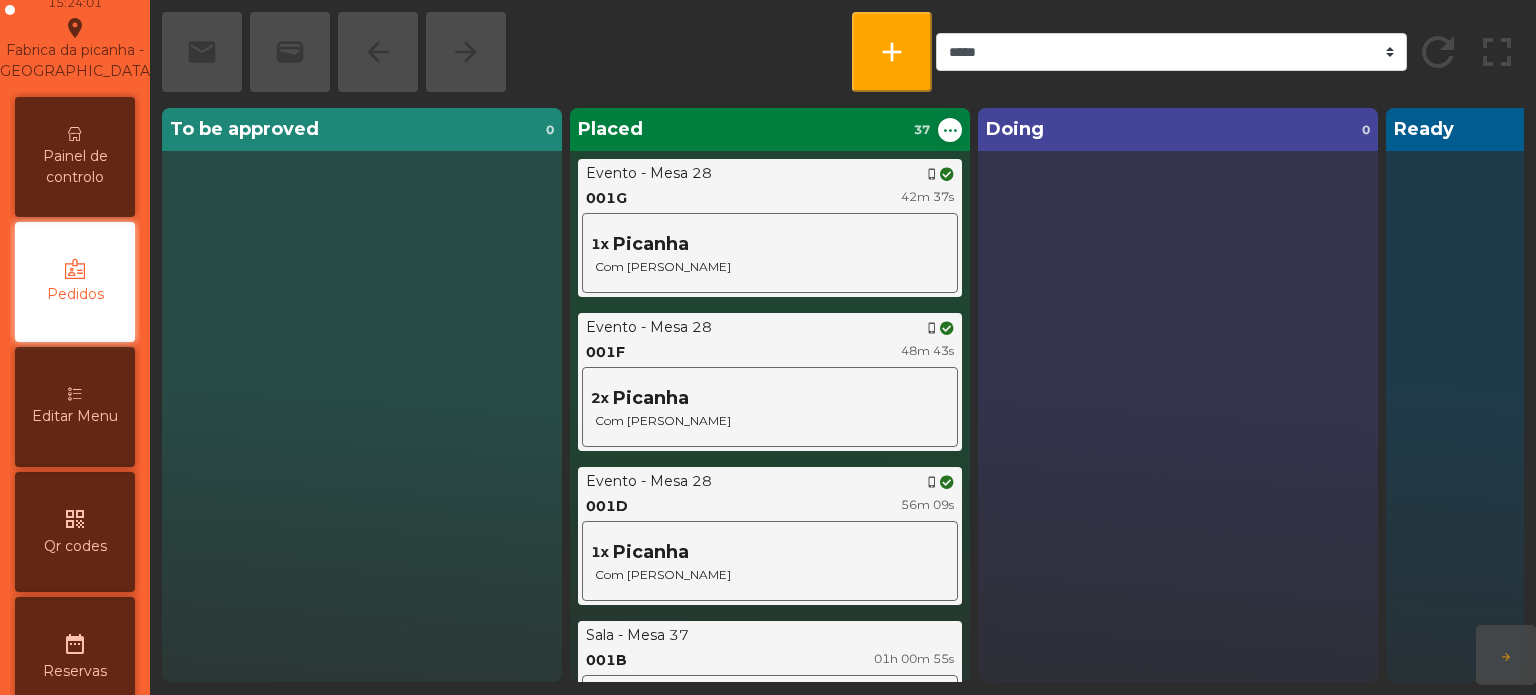 scroll, scrollTop: 63, scrollLeft: 0, axis: vertical 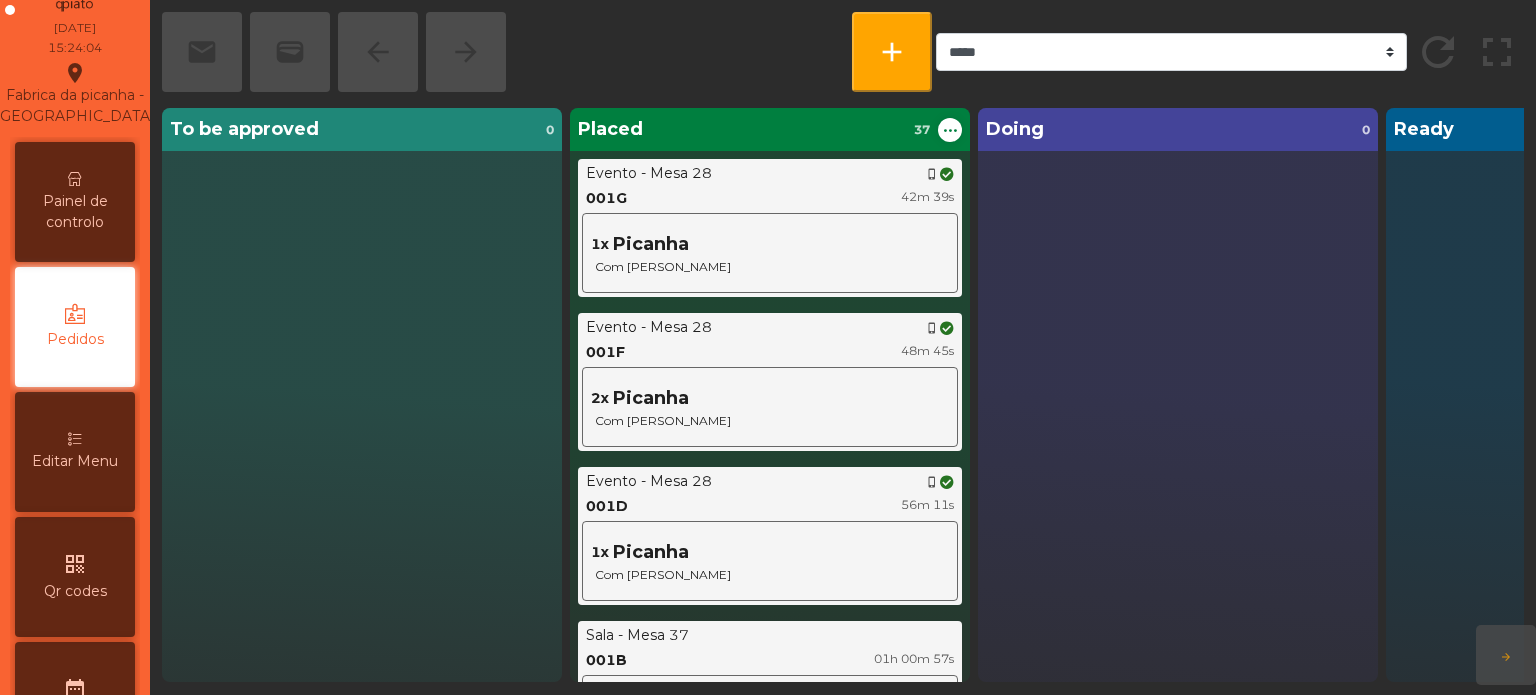 click on "Painel de controlo" at bounding box center (75, 212) 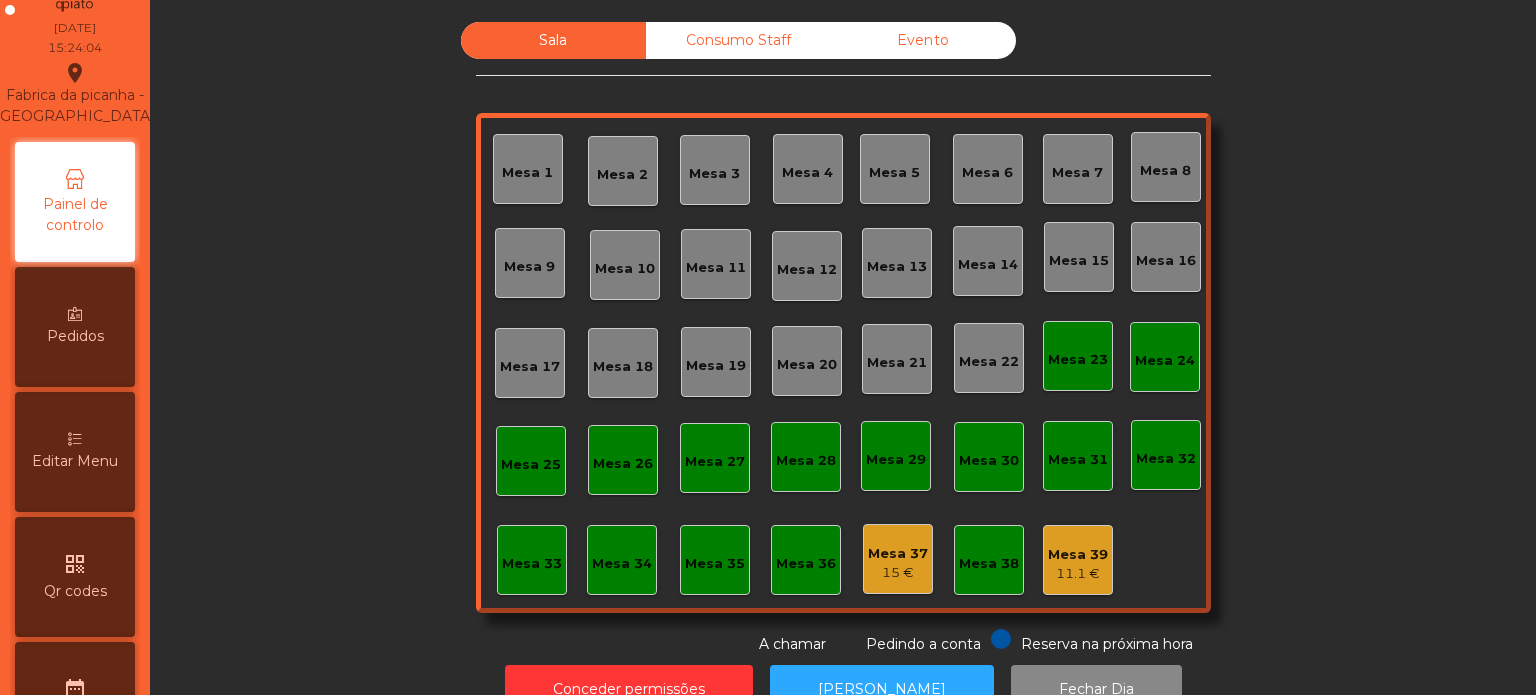 scroll, scrollTop: 0, scrollLeft: 0, axis: both 